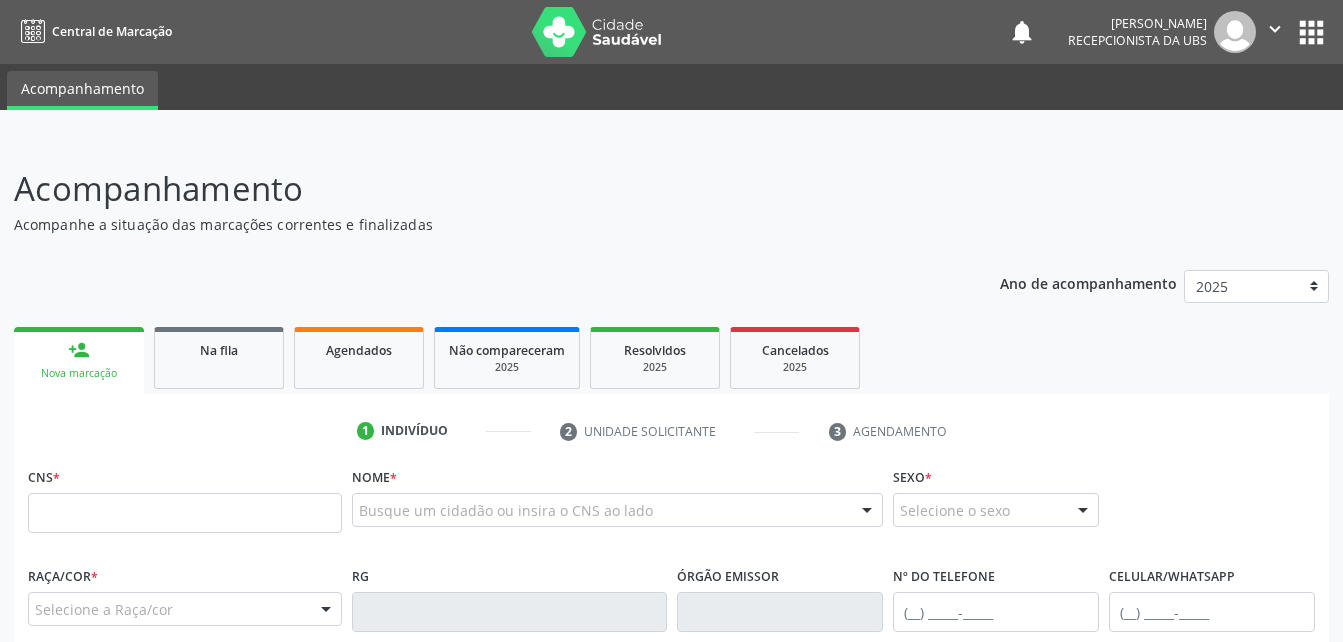 scroll, scrollTop: 0, scrollLeft: 0, axis: both 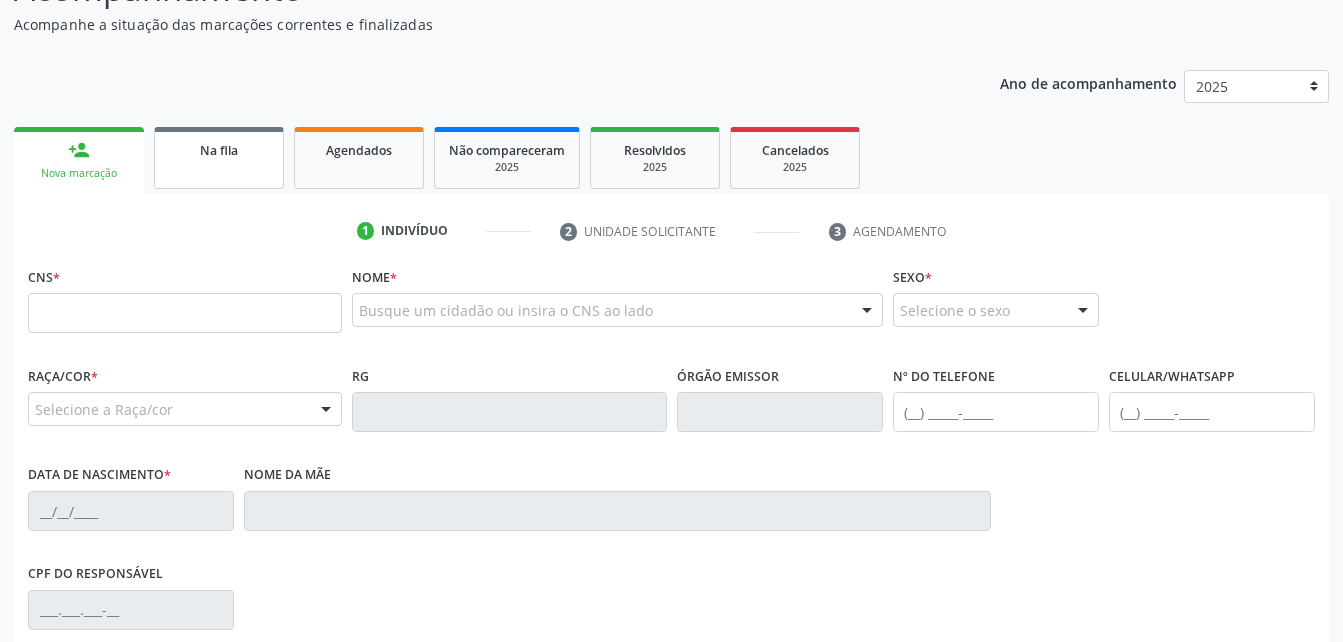 click on "Na fila" at bounding box center (219, 150) 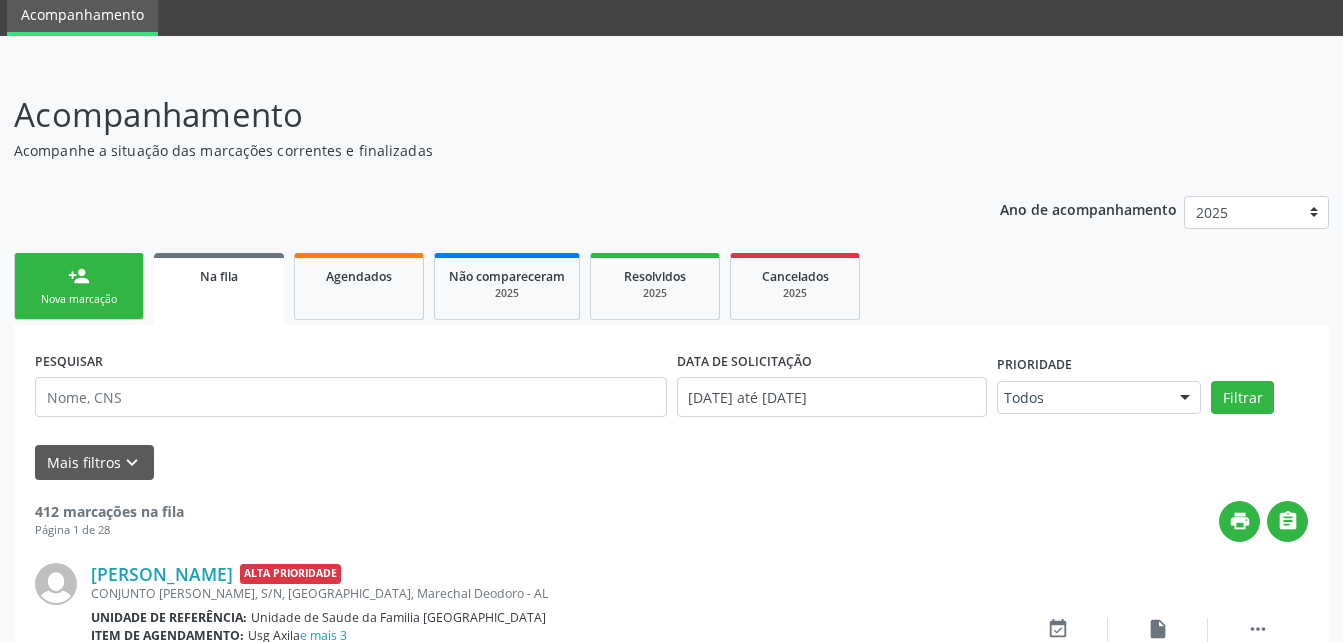 scroll, scrollTop: 200, scrollLeft: 0, axis: vertical 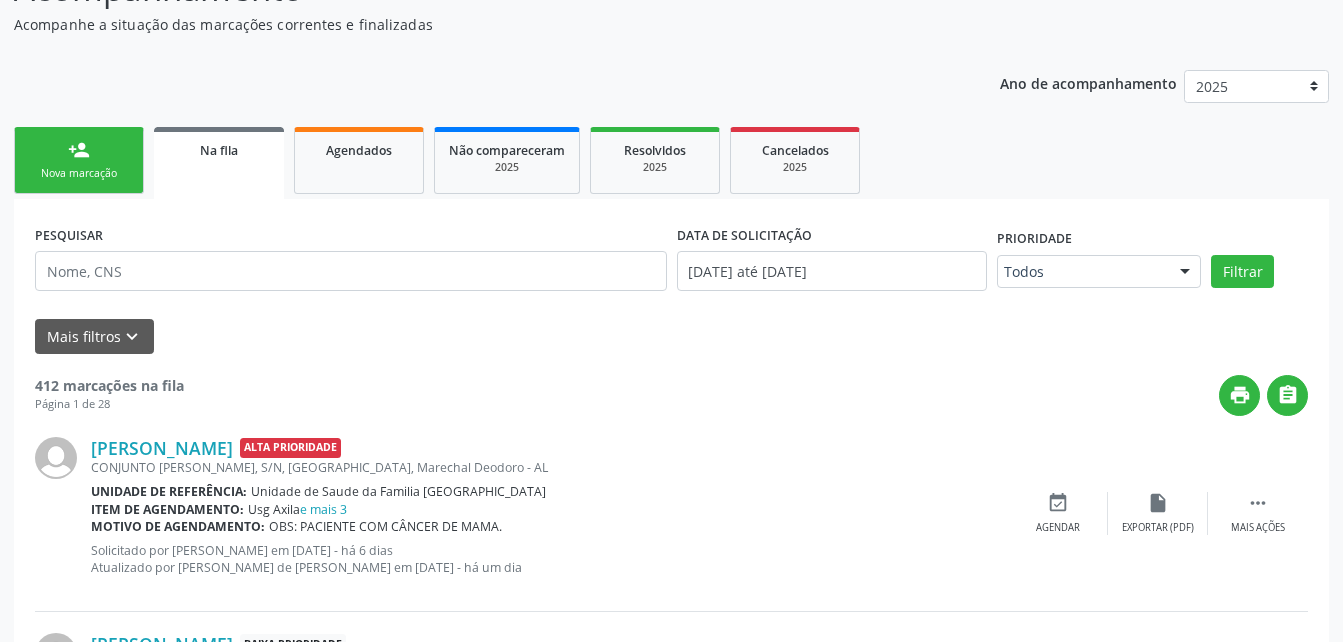 click on "PESQUISAR
DATA DE SOLICITAÇÃO
[DATE] até [DATE]
Prioridade
Todos         Todos   Baixa Prioridade   Média Prioridade   Alta Prioridade
Nenhum resultado encontrado para: "   "
Não há nenhuma opção para ser exibida.
Filtrar
Grupo/Subgrupo
Selecione um grupo ou subgrupo
Todos os grupos e subgrupos
01 - Ações de promoção e prevenção em saúde
01.01 - Ações coletivas/individuais em saúde
01.02 - Vigilância em saúde
01.03 - Medicamentos de âmbito hospitalar e urgência
02 - Procedimentos com finalidade diagnóstica
02.01 - Coleta de material
02.02 - Diagnóstico em laboratório clínico
02.03 - Diagnóstico por anatomia patológica e citopatologia" at bounding box center (671, 286) 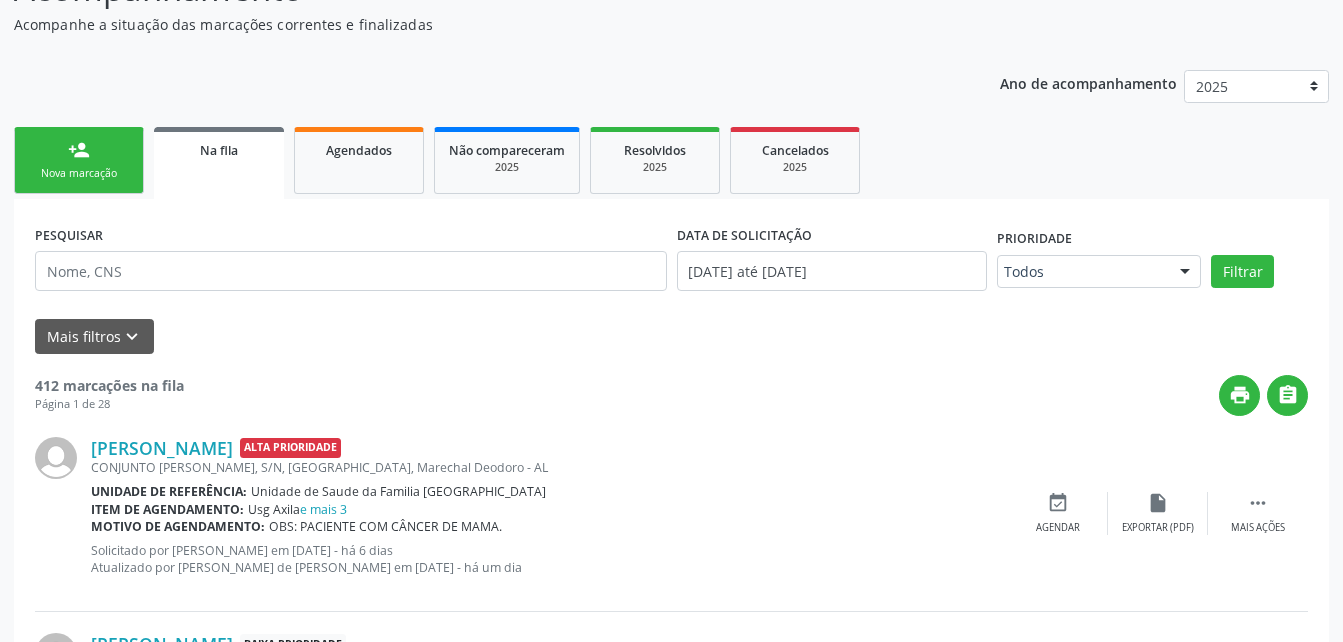 click on "Nova marcação" at bounding box center (79, 173) 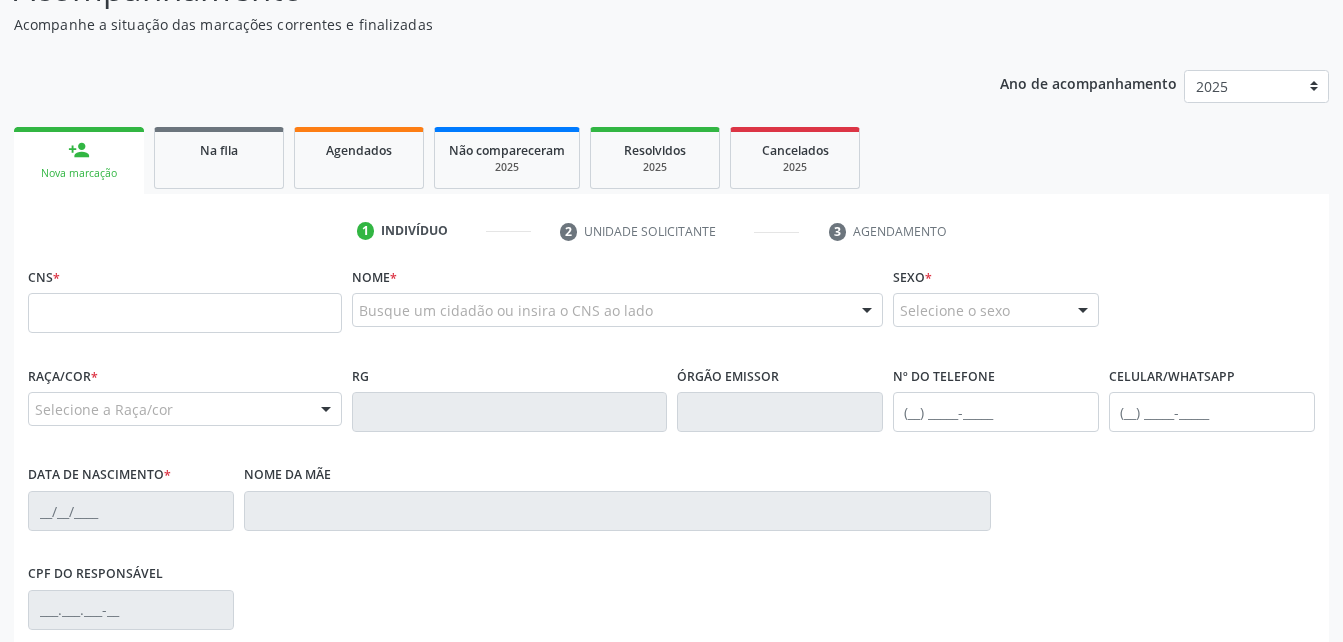scroll, scrollTop: 300, scrollLeft: 0, axis: vertical 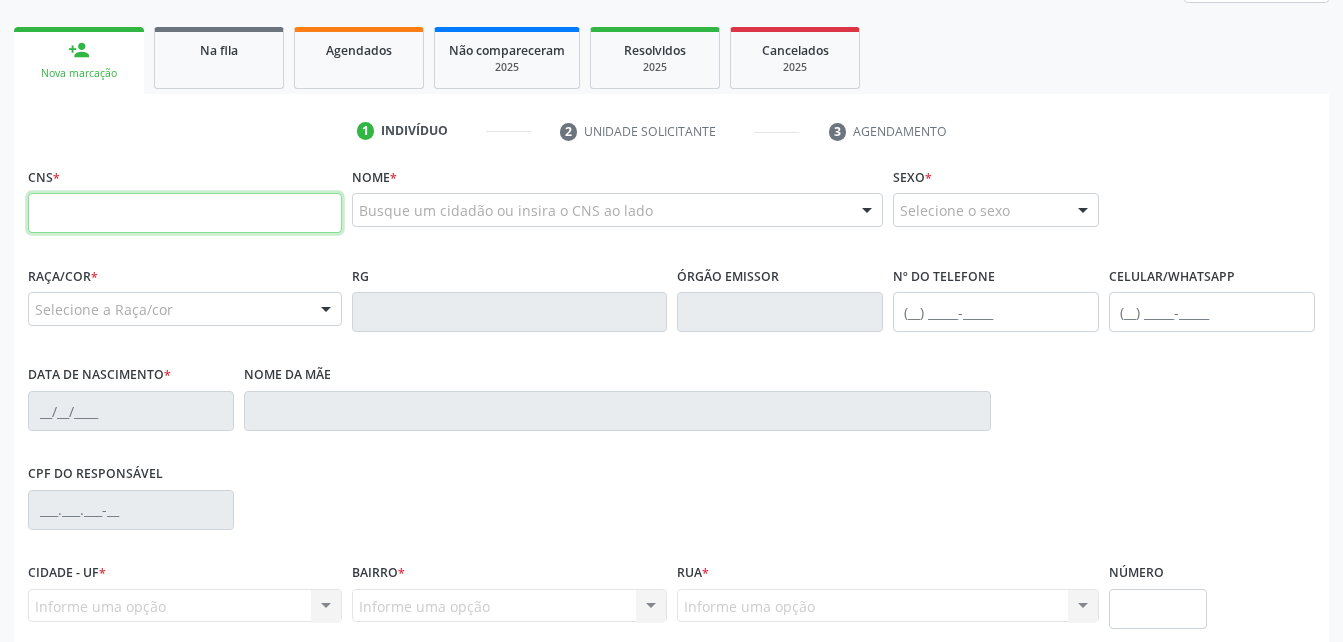 click at bounding box center [185, 213] 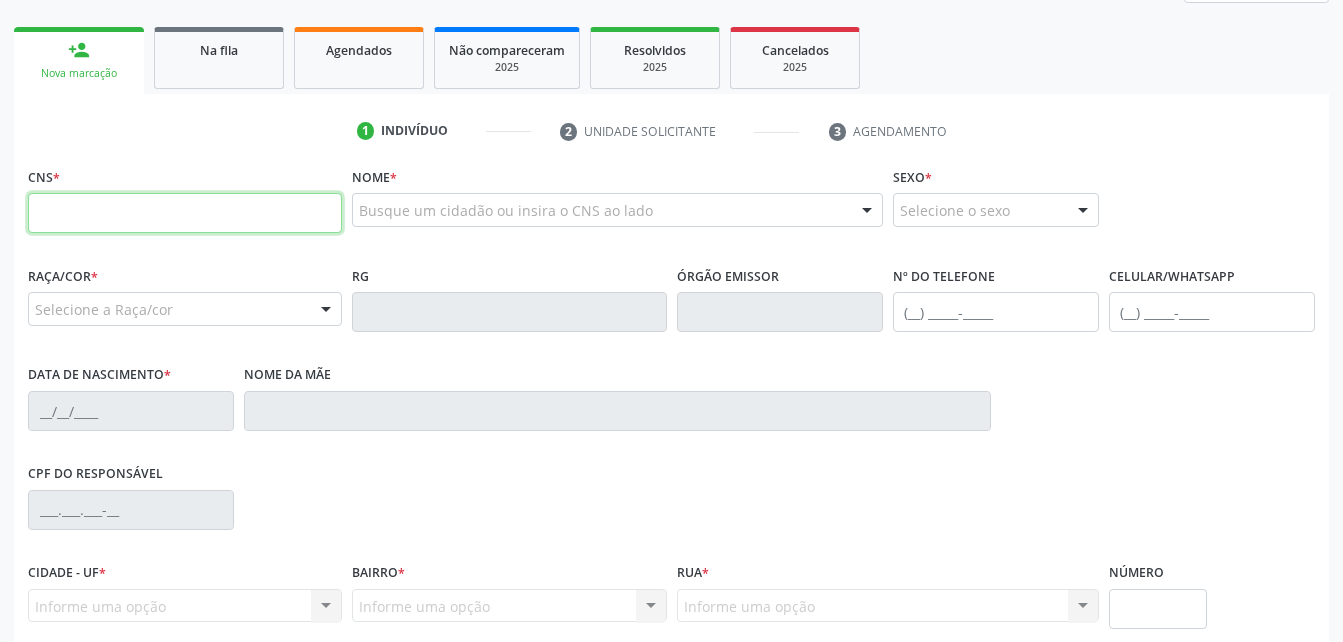 click at bounding box center (185, 213) 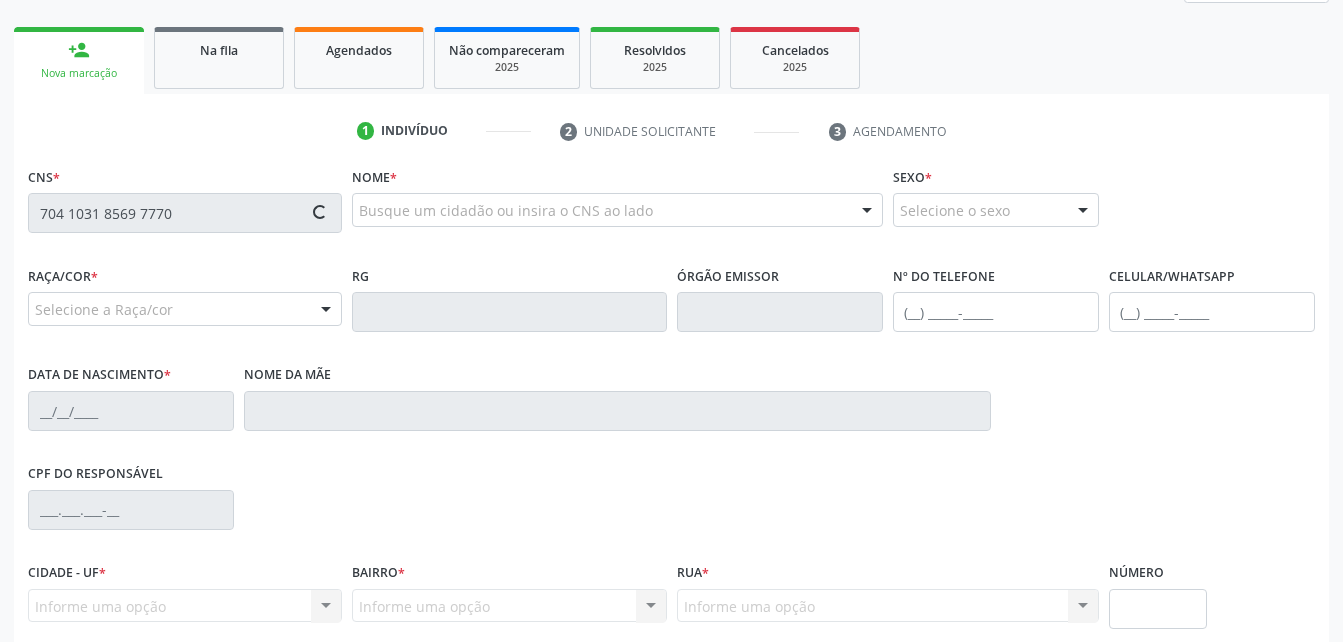 type on "704 1031 8569 7770" 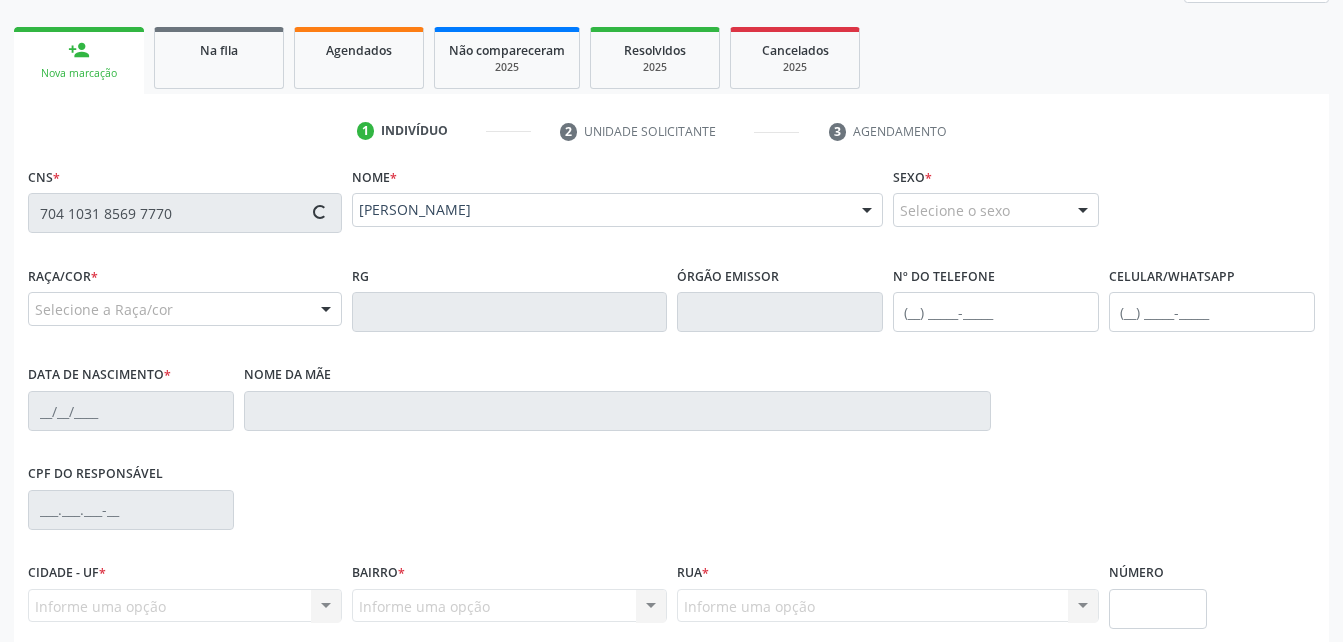 type on "[PHONE_NUMBER]" 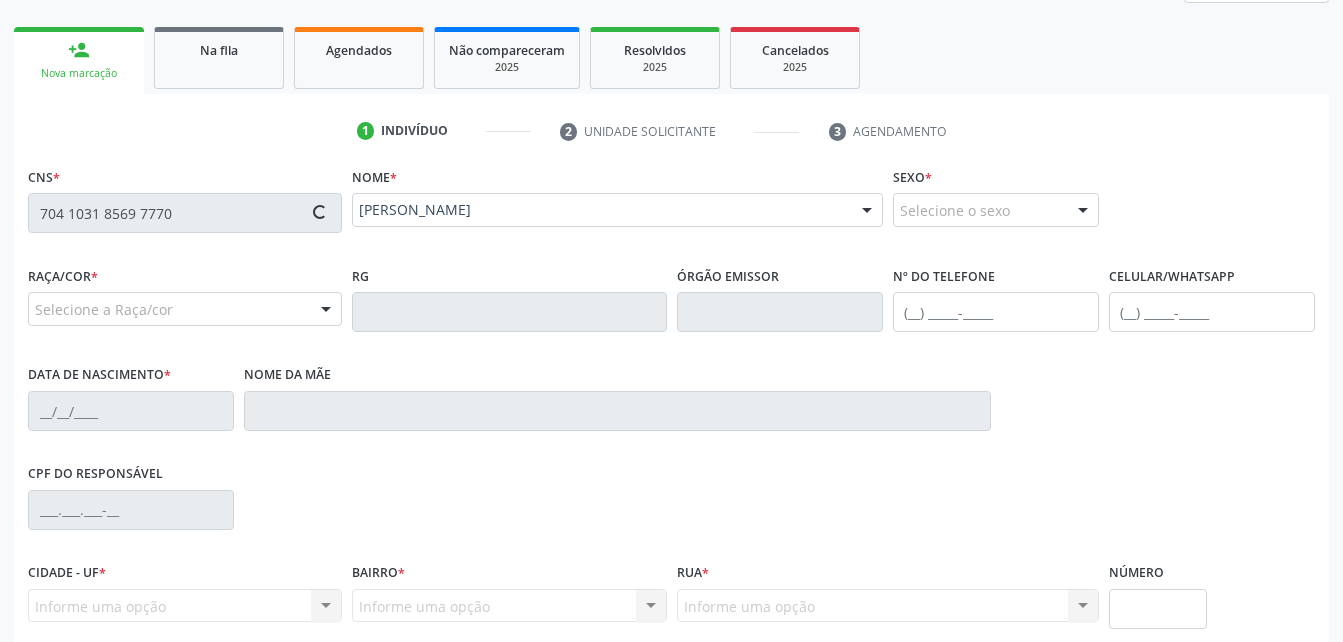 type on "10/[DATE]" 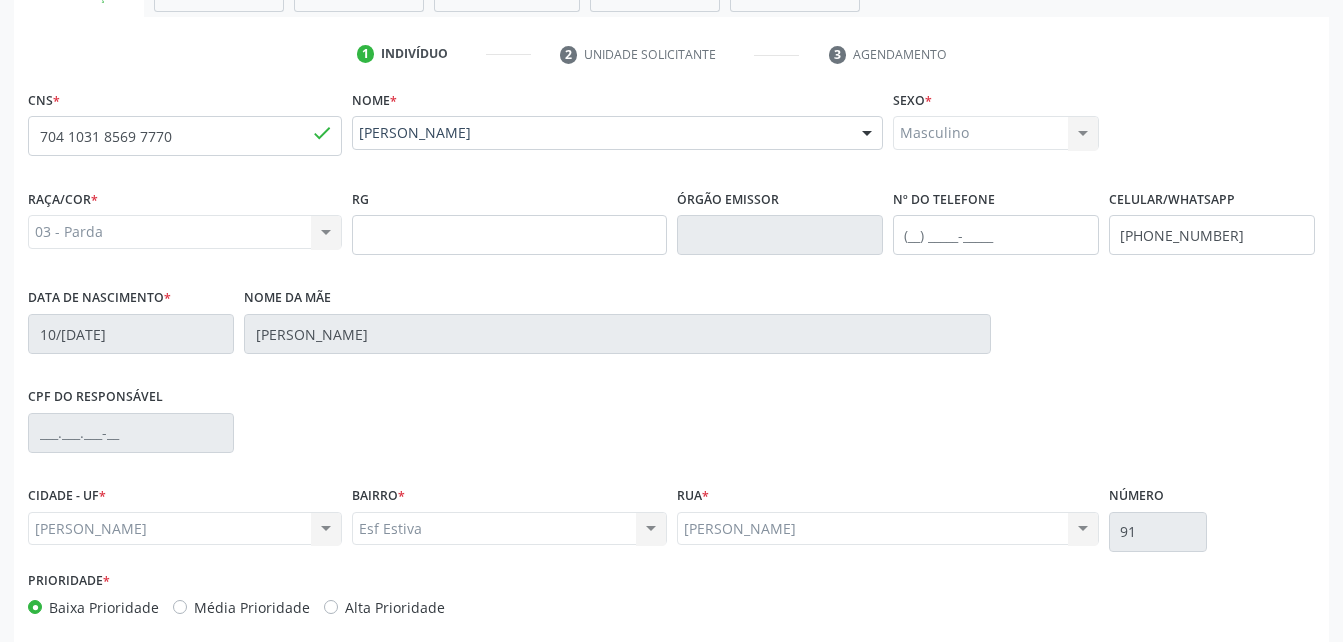 scroll, scrollTop: 470, scrollLeft: 0, axis: vertical 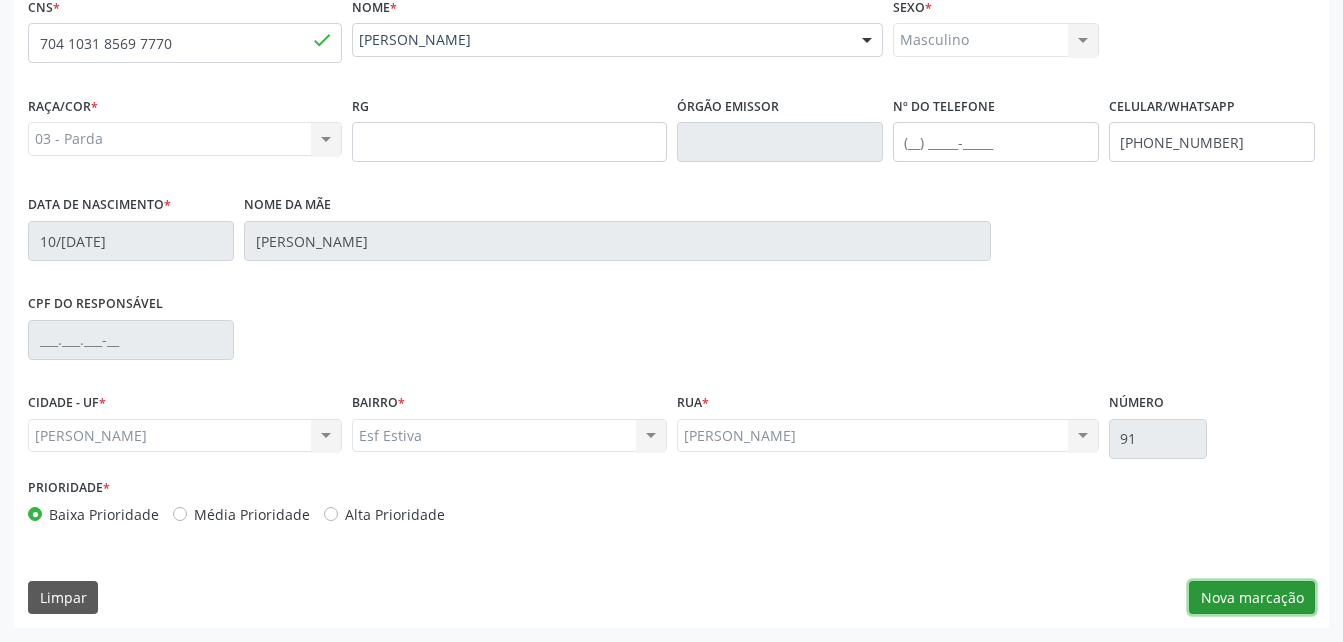 click on "Nova marcação" at bounding box center [1252, 598] 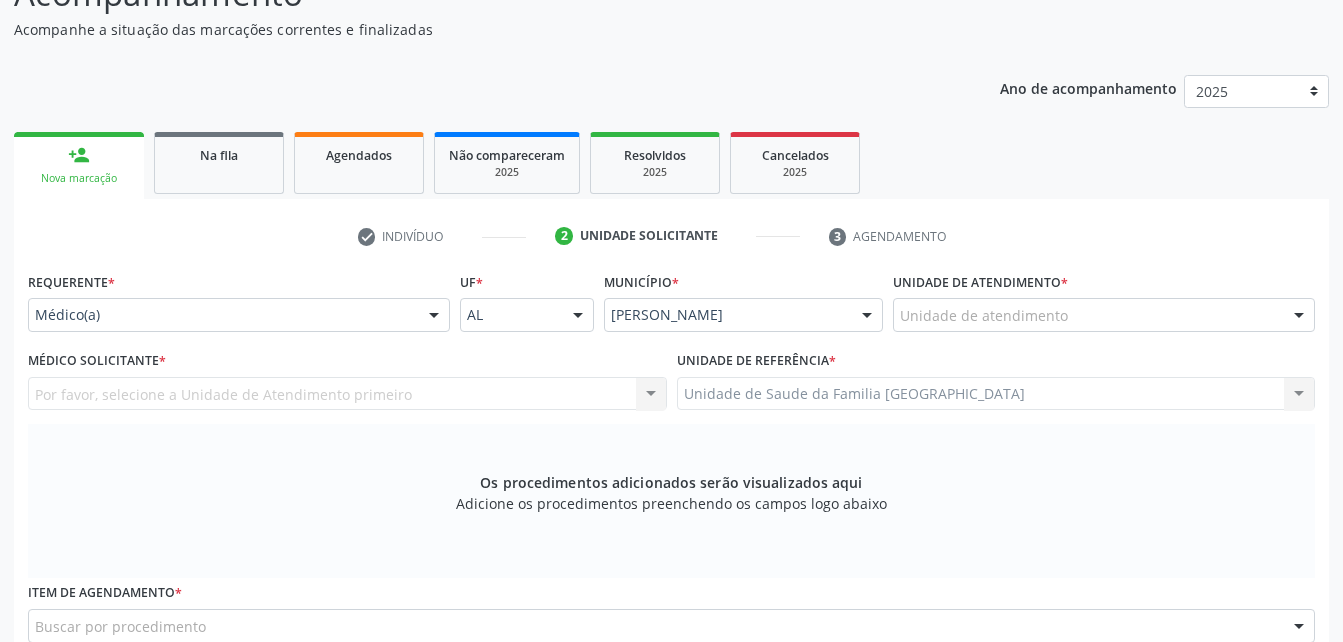 scroll, scrollTop: 170, scrollLeft: 0, axis: vertical 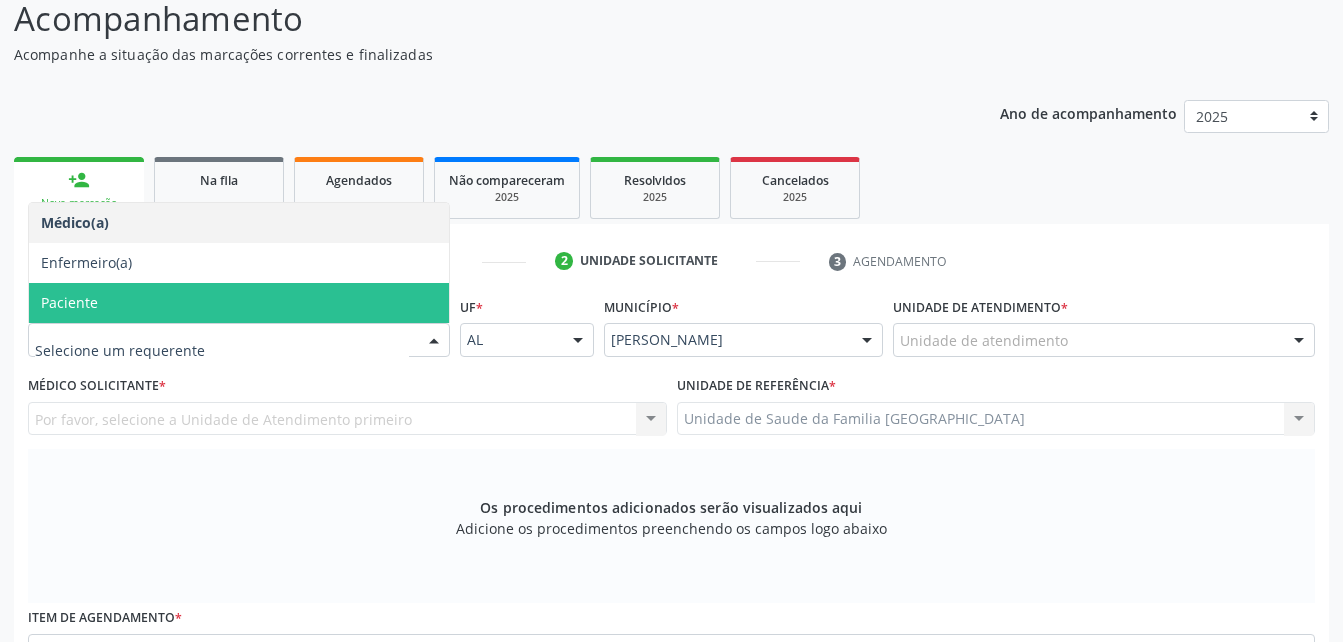 click on "Paciente" at bounding box center (239, 303) 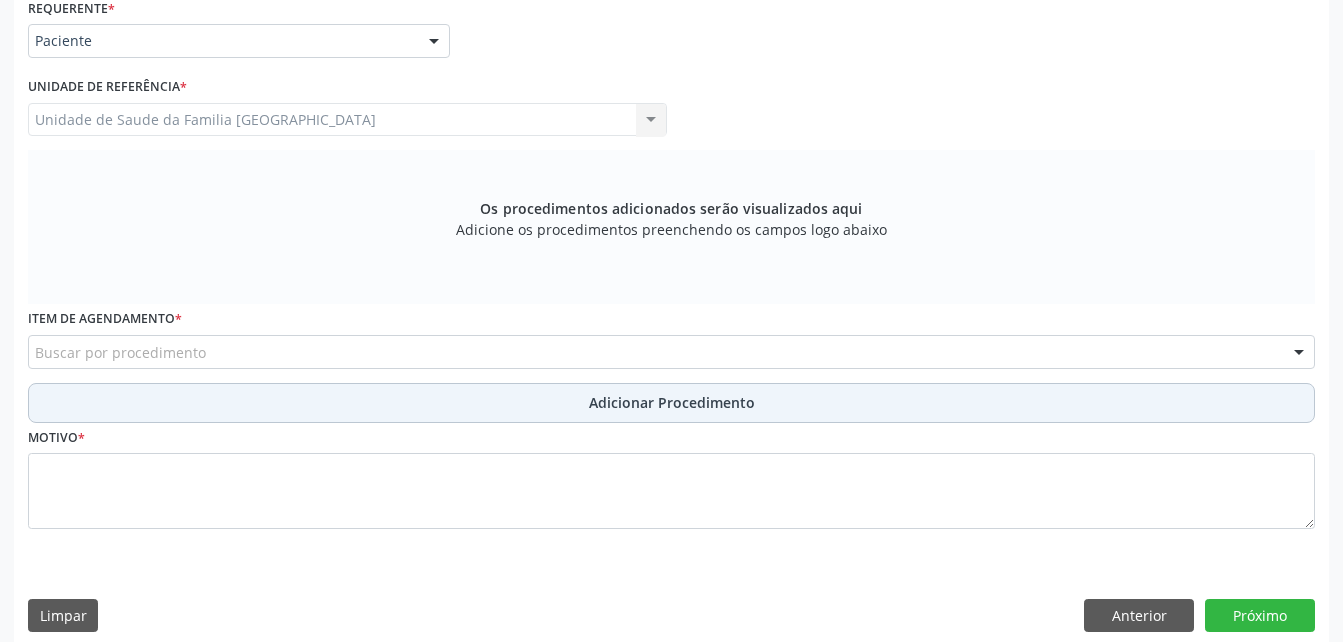 scroll, scrollTop: 470, scrollLeft: 0, axis: vertical 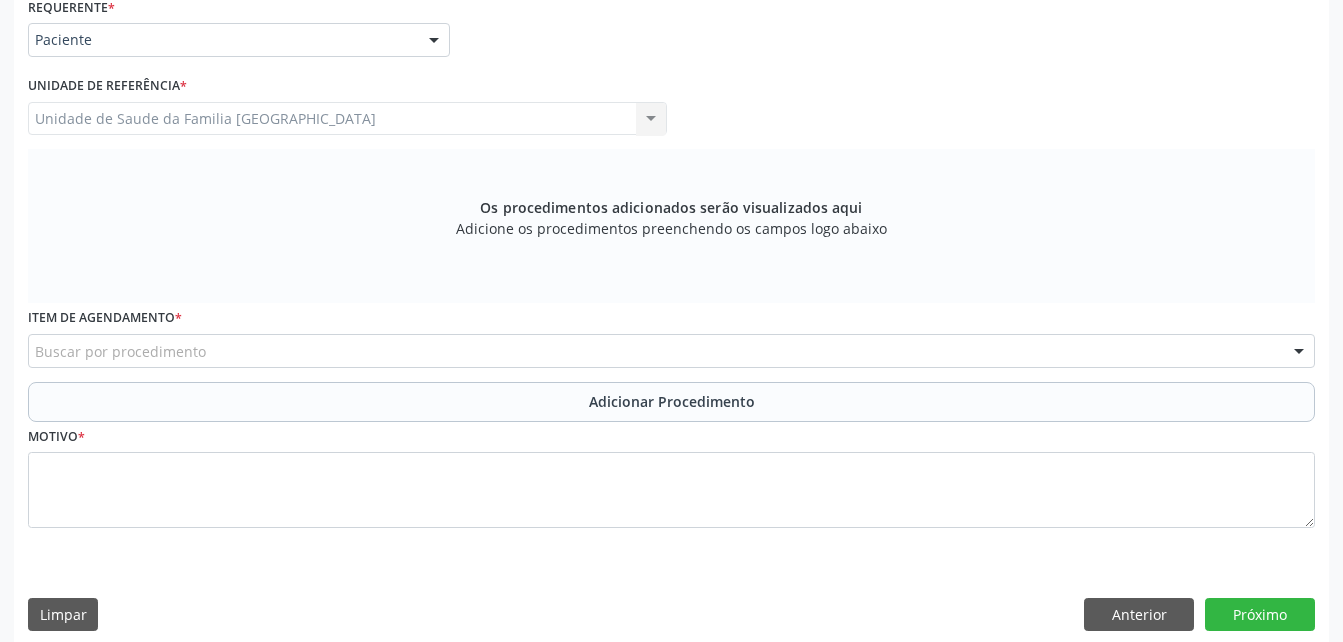 click on "Buscar por procedimento" at bounding box center [671, 351] 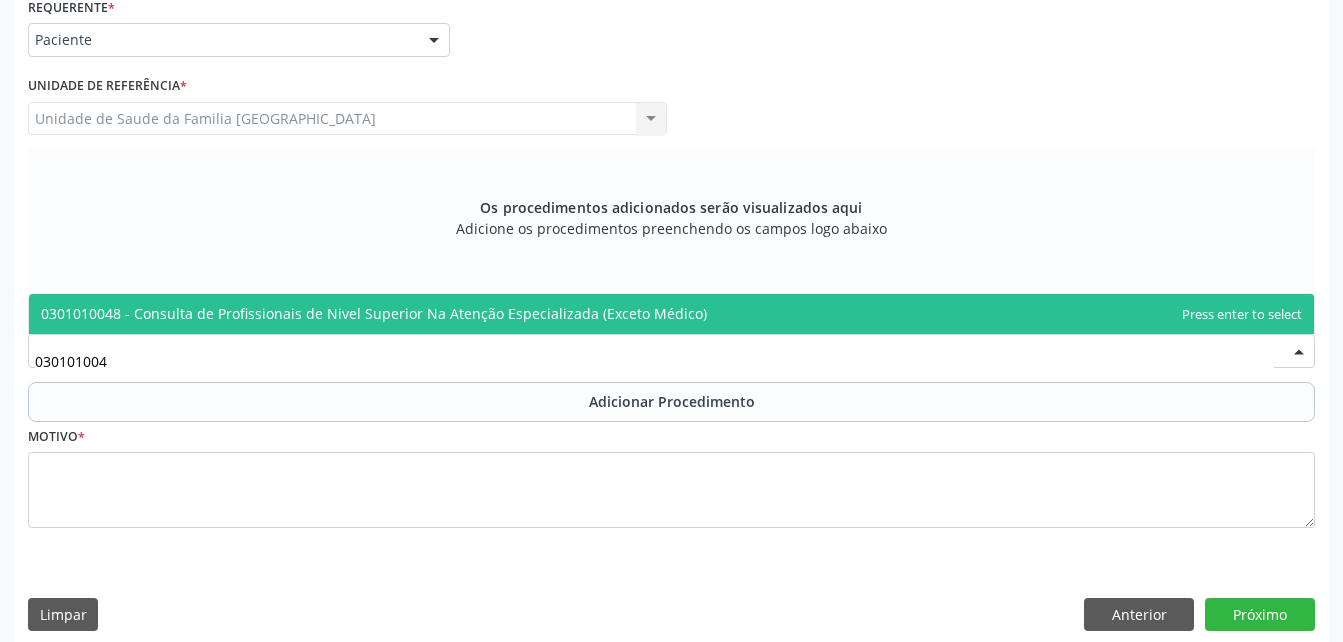 type on "0301010048" 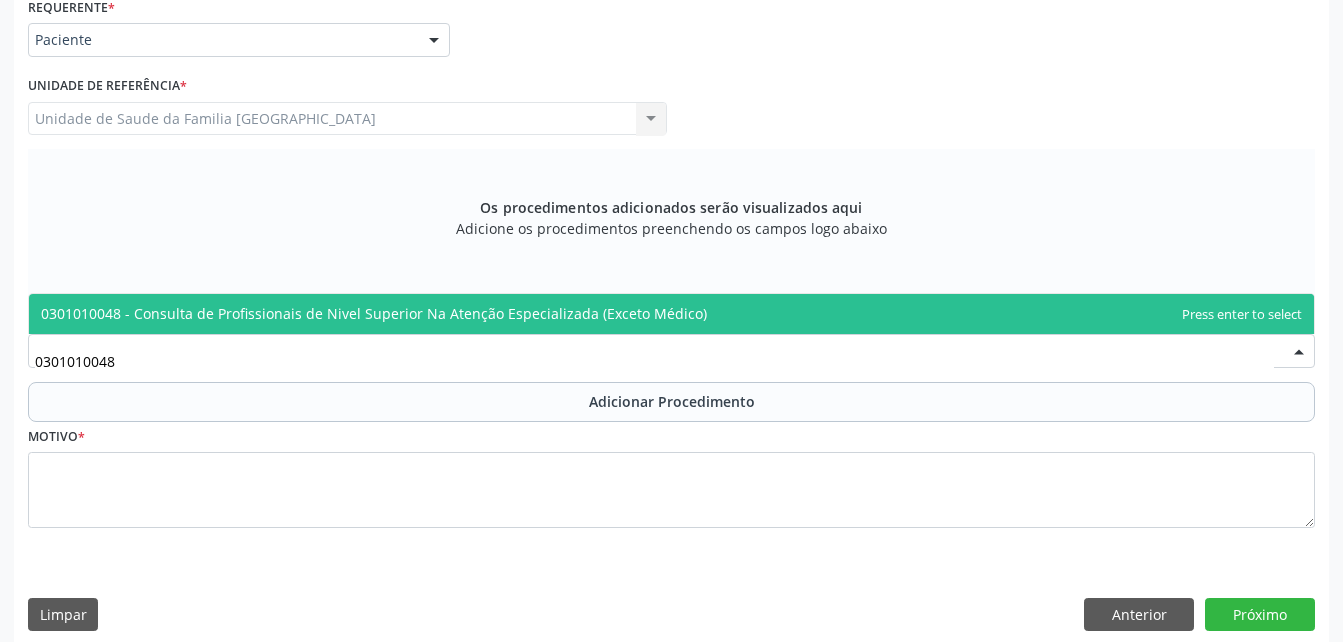 click on "0301010048 - Consulta de Profissionais de Nivel Superior Na Atenção Especializada (Exceto Médico)" at bounding box center (374, 313) 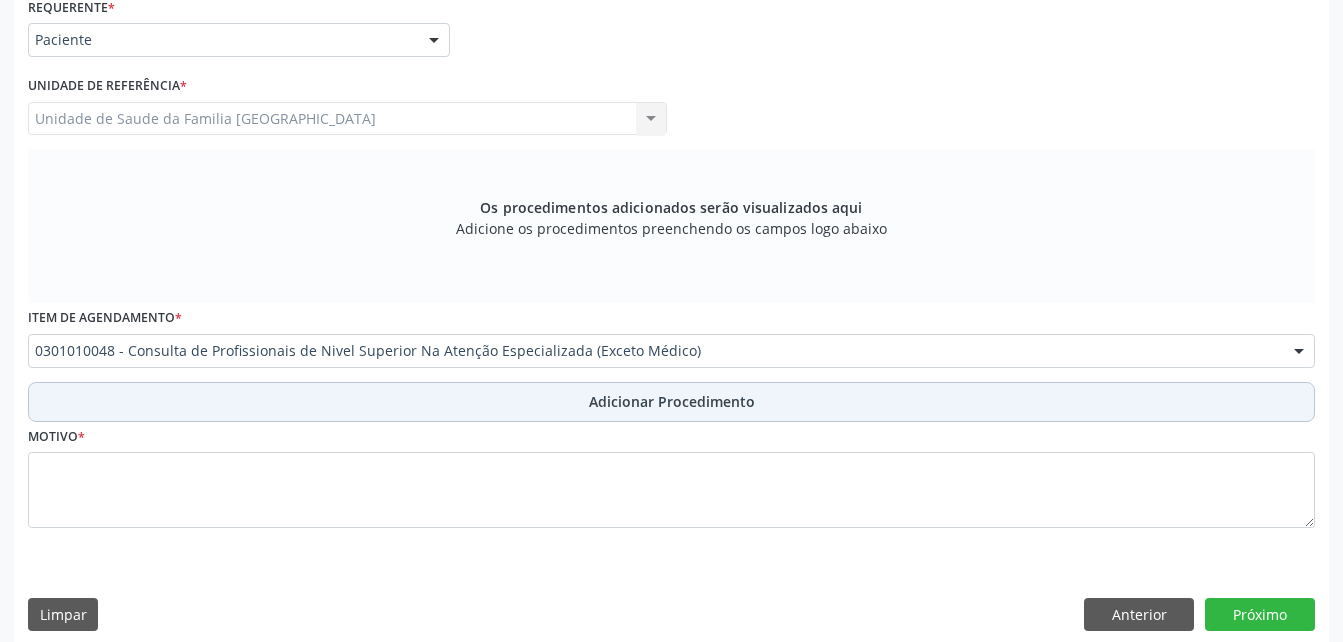 click on "Adicionar Procedimento" at bounding box center [671, 402] 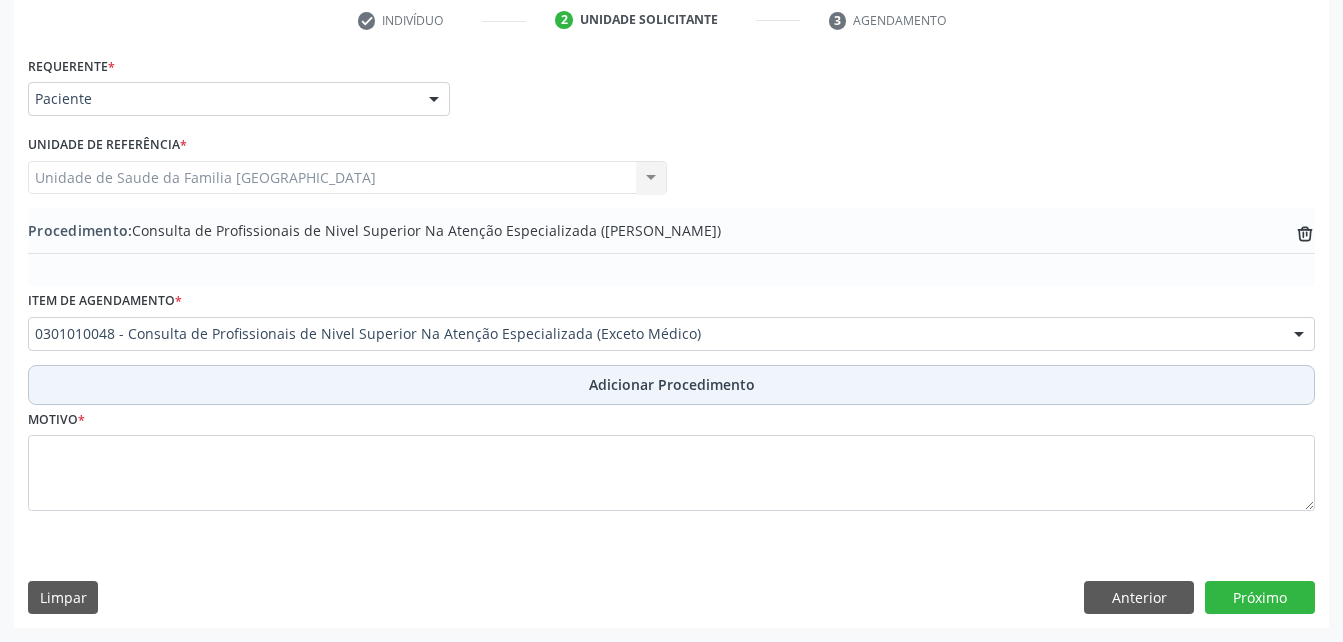scroll, scrollTop: 411, scrollLeft: 0, axis: vertical 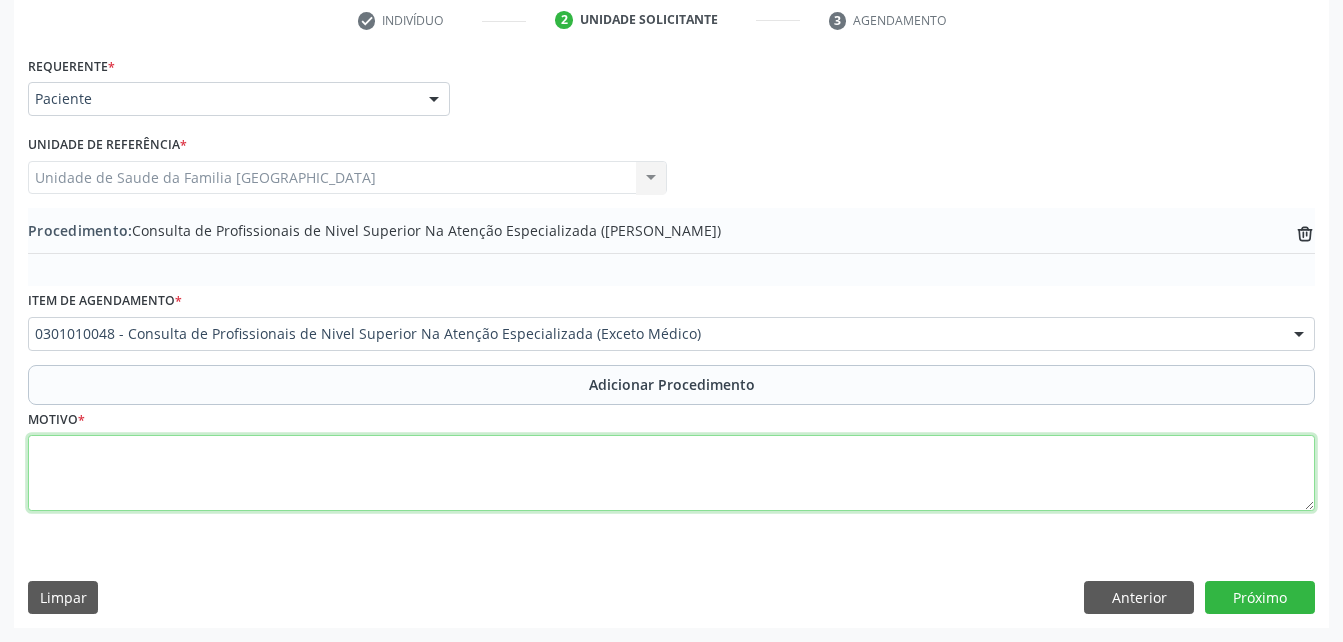 click at bounding box center [671, 473] 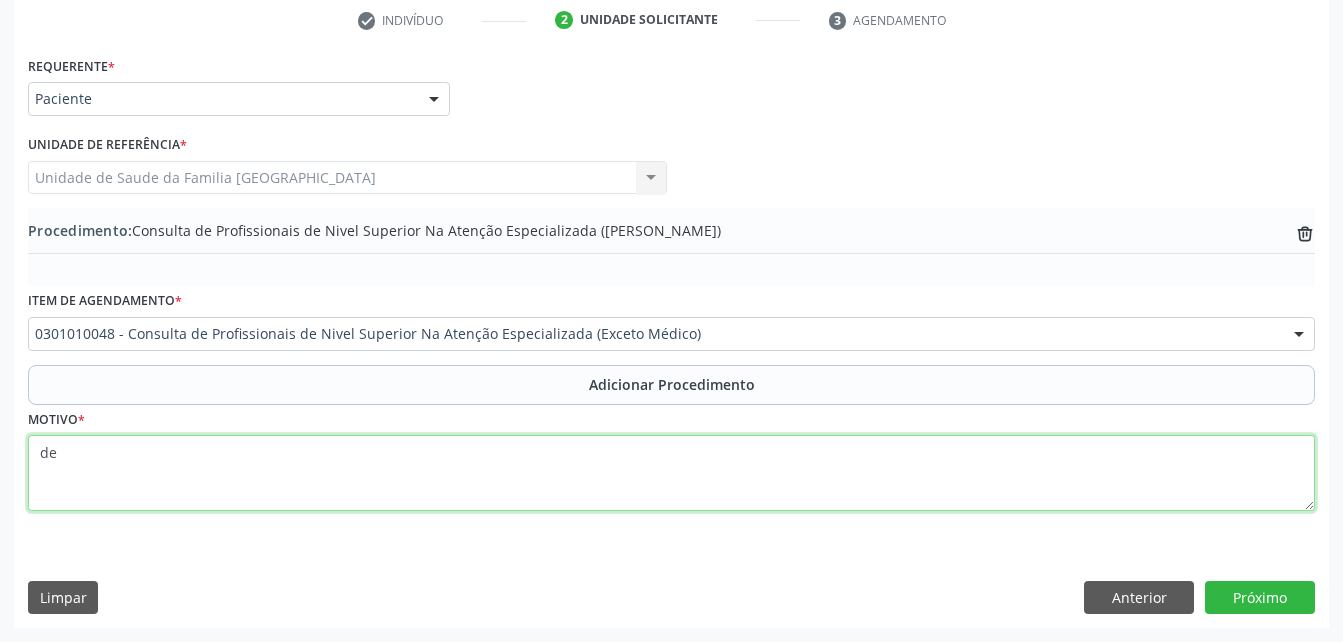 type on "d" 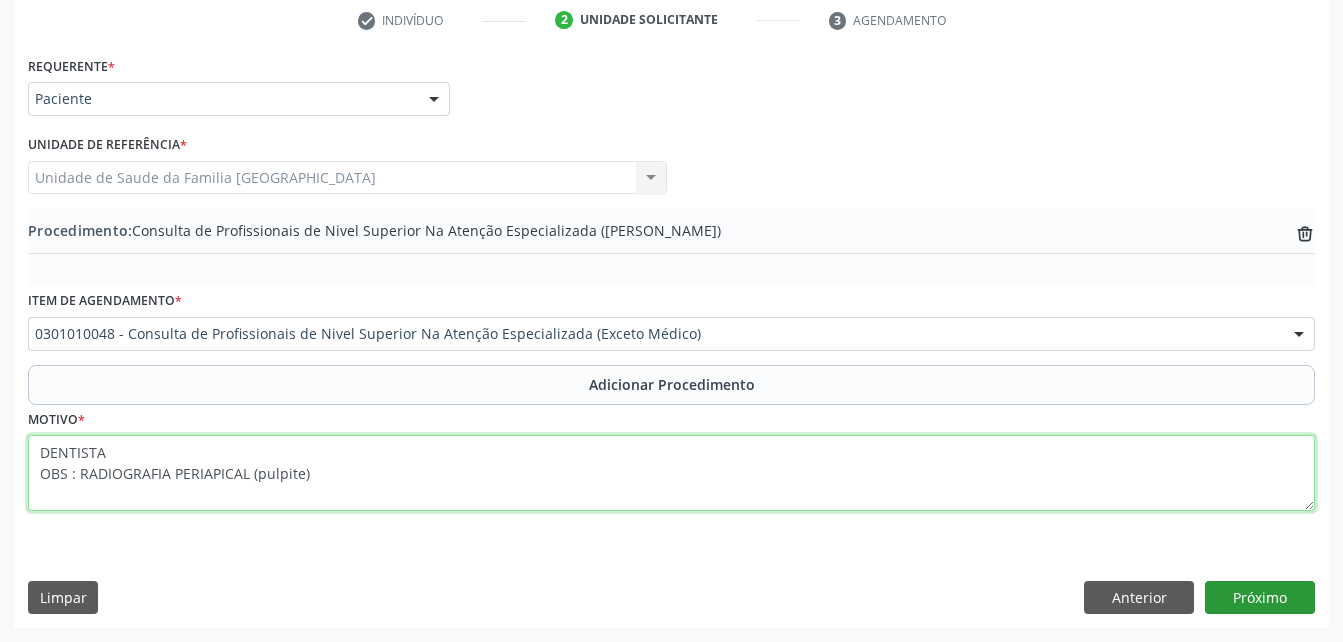 type on "DENTISTA
OBS : RADIOGRAFIA PERIAPICAL (pulpite)" 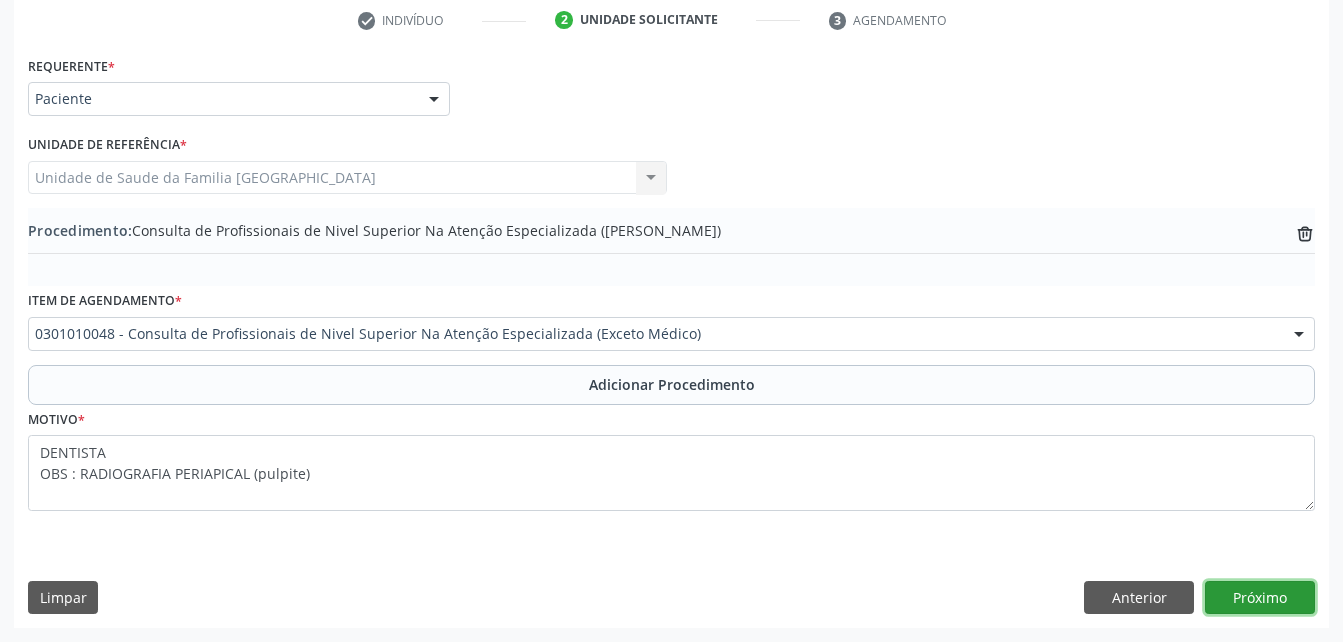 click on "Próximo" at bounding box center [1260, 598] 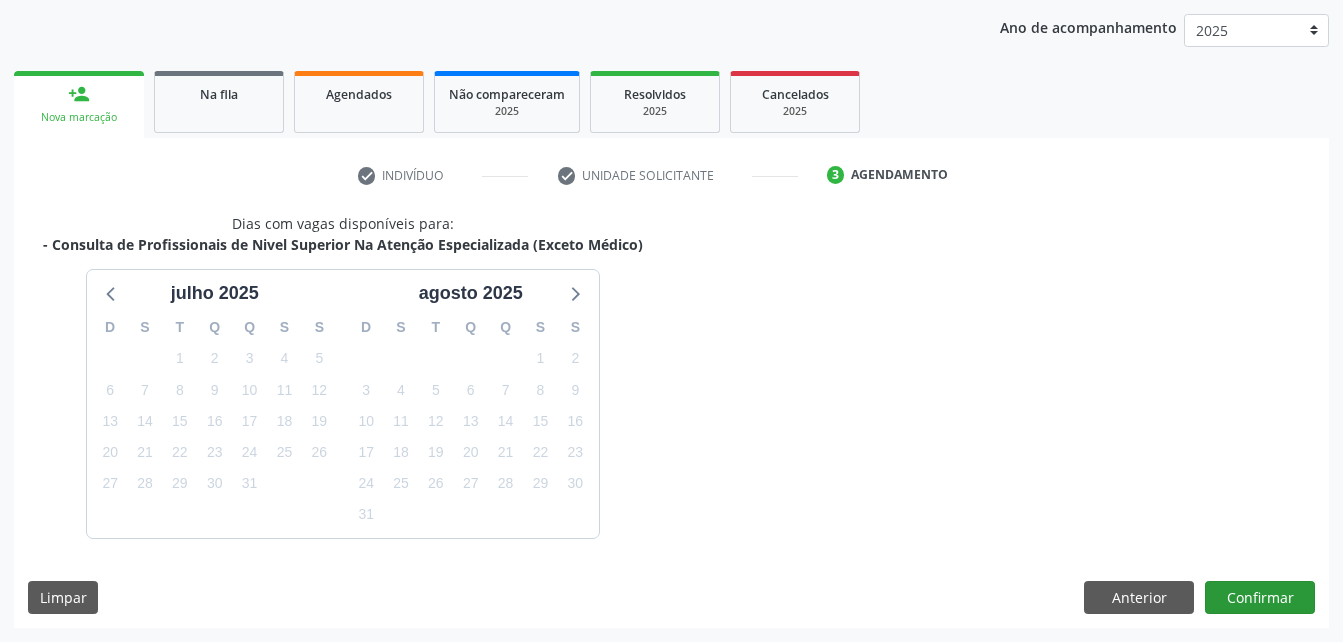 scroll, scrollTop: 315, scrollLeft: 0, axis: vertical 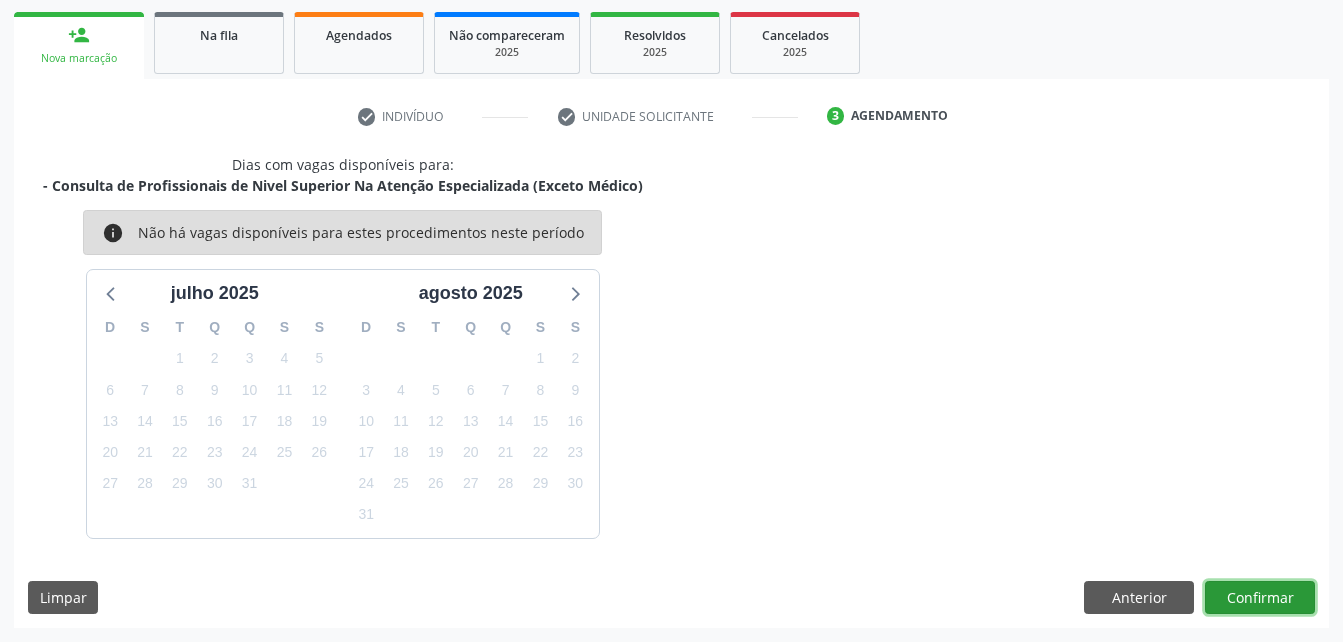 click on "Confirmar" at bounding box center [1260, 598] 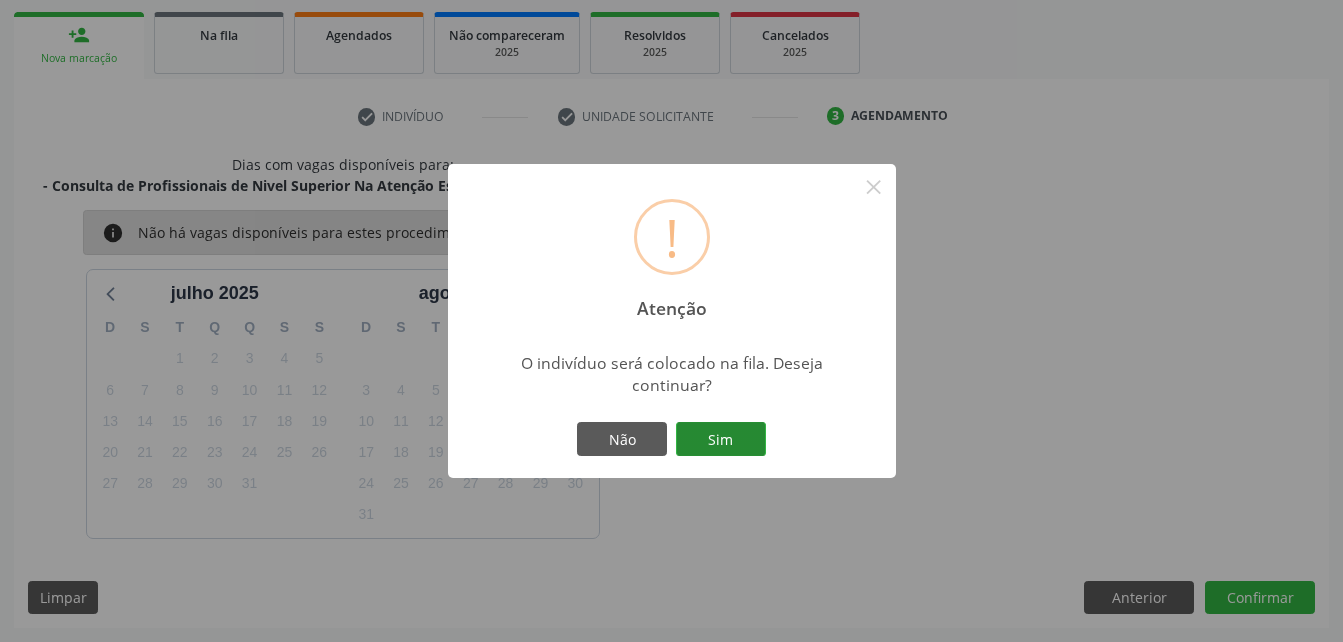 click on "Sim" at bounding box center (721, 439) 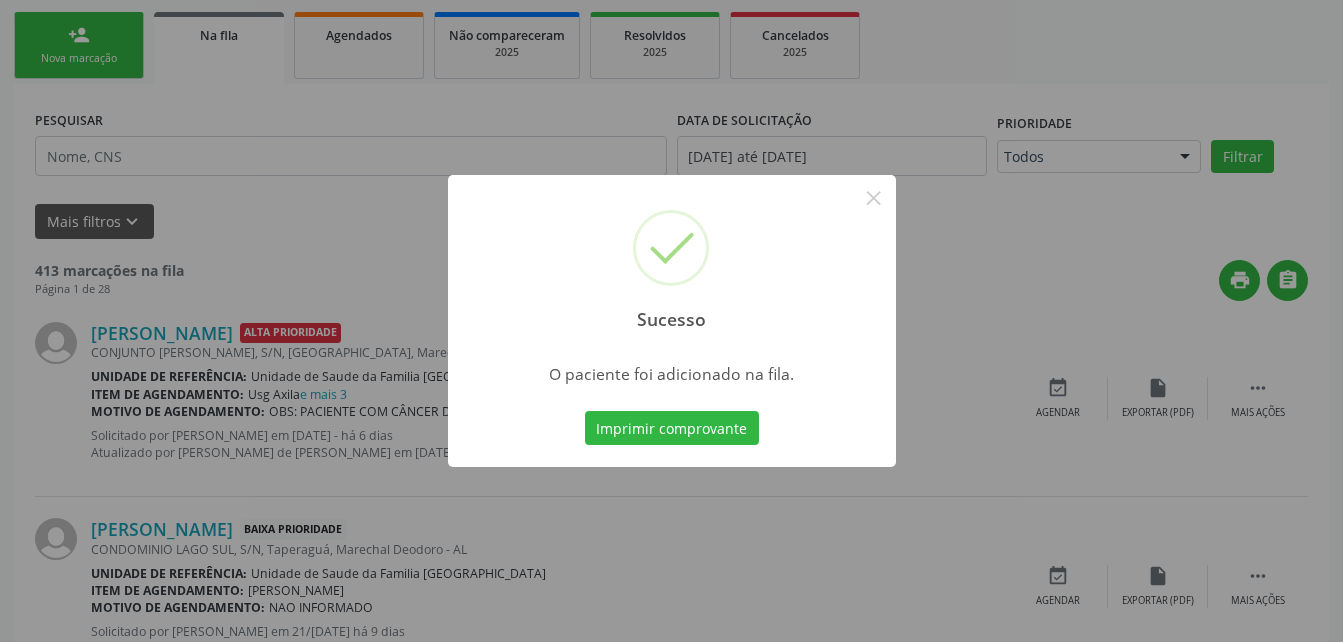 scroll, scrollTop: 53, scrollLeft: 0, axis: vertical 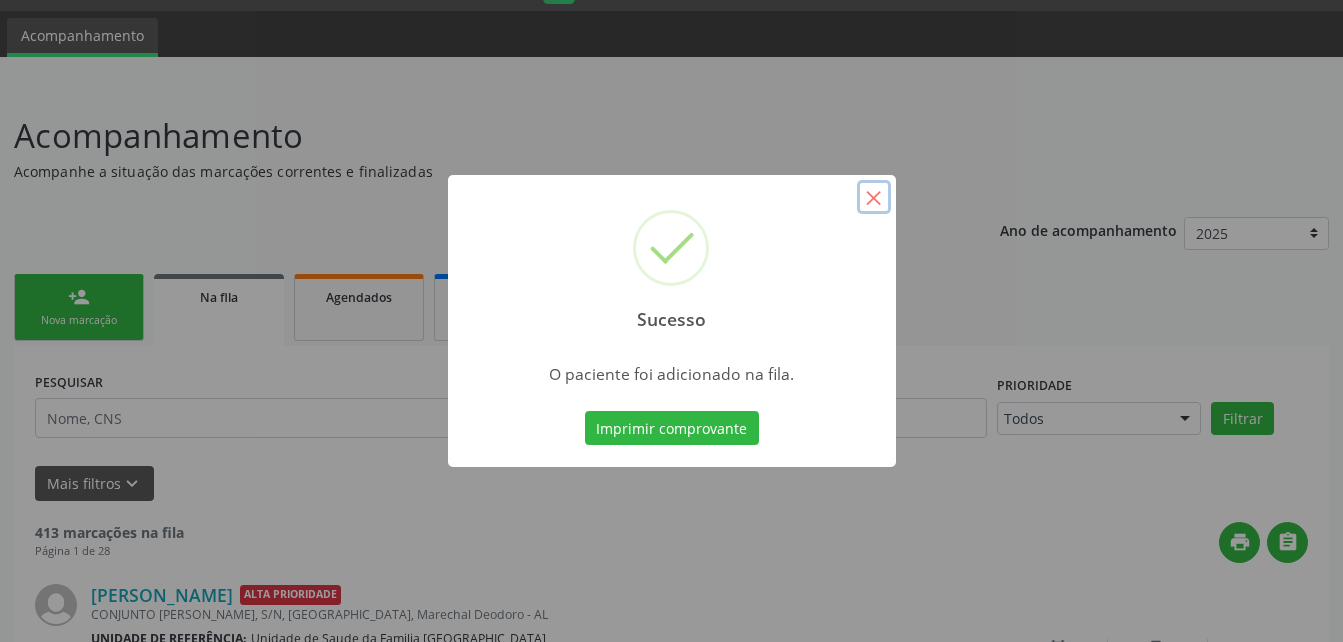 click on "×" at bounding box center [874, 197] 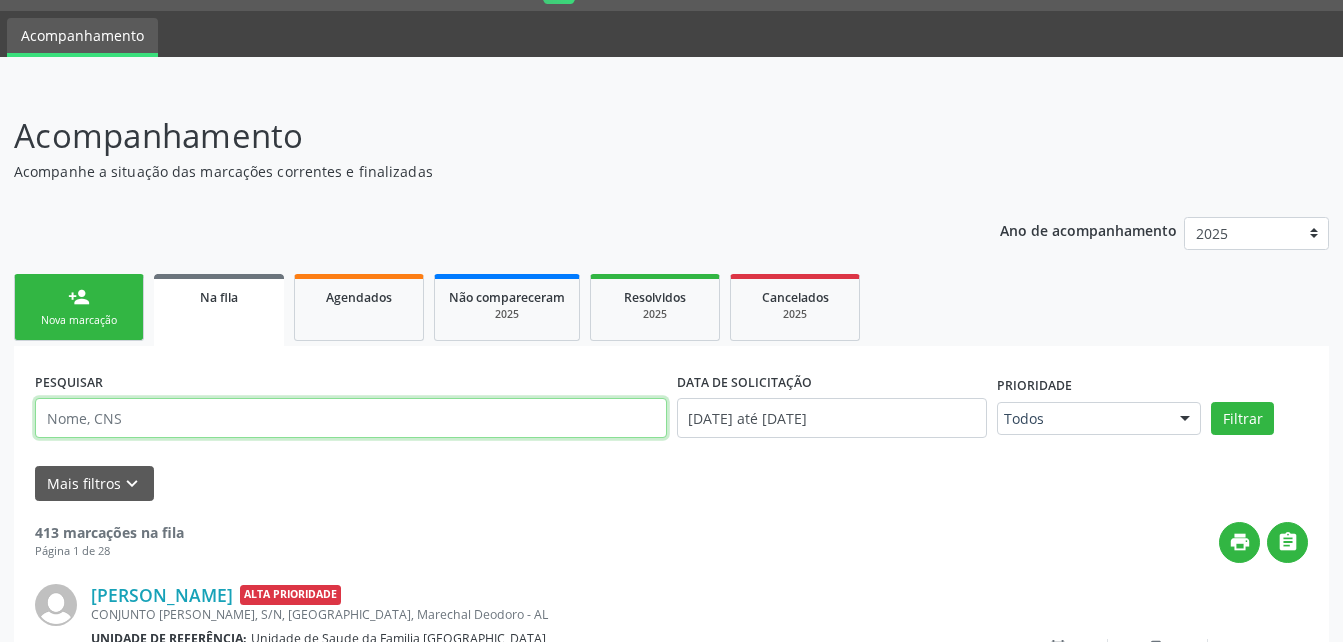click at bounding box center [351, 418] 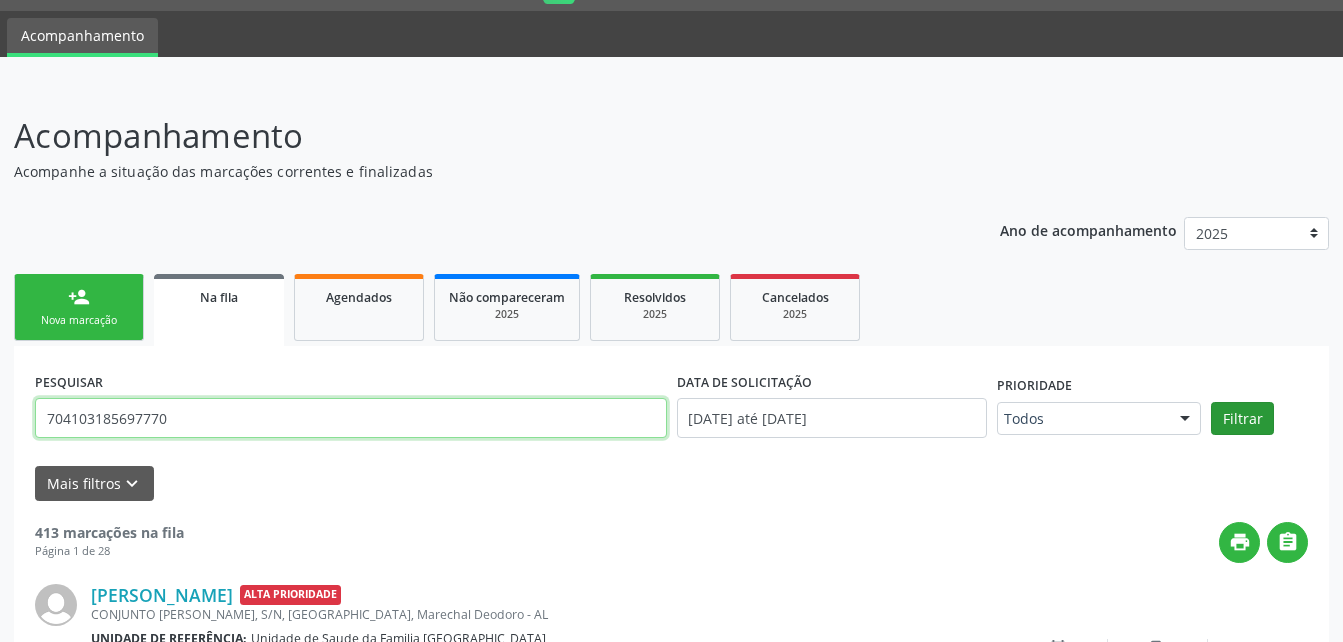 type on "704103185697770" 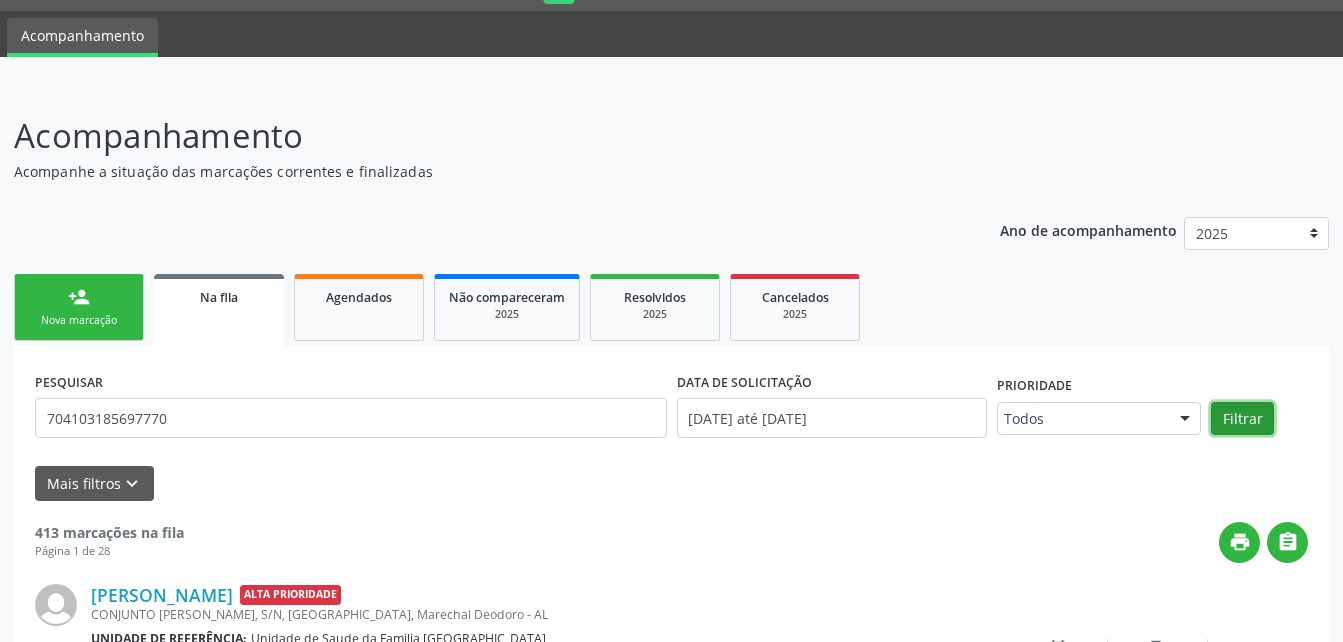 click on "Filtrar" at bounding box center (1242, 419) 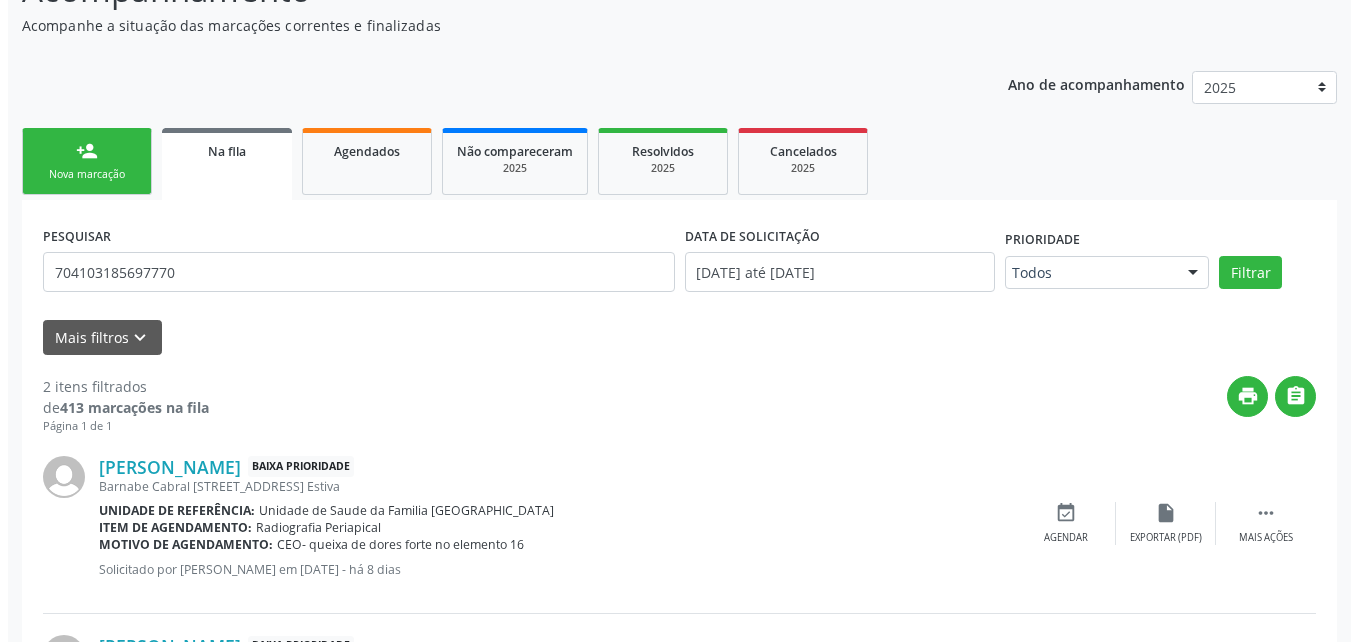 scroll, scrollTop: 384, scrollLeft: 0, axis: vertical 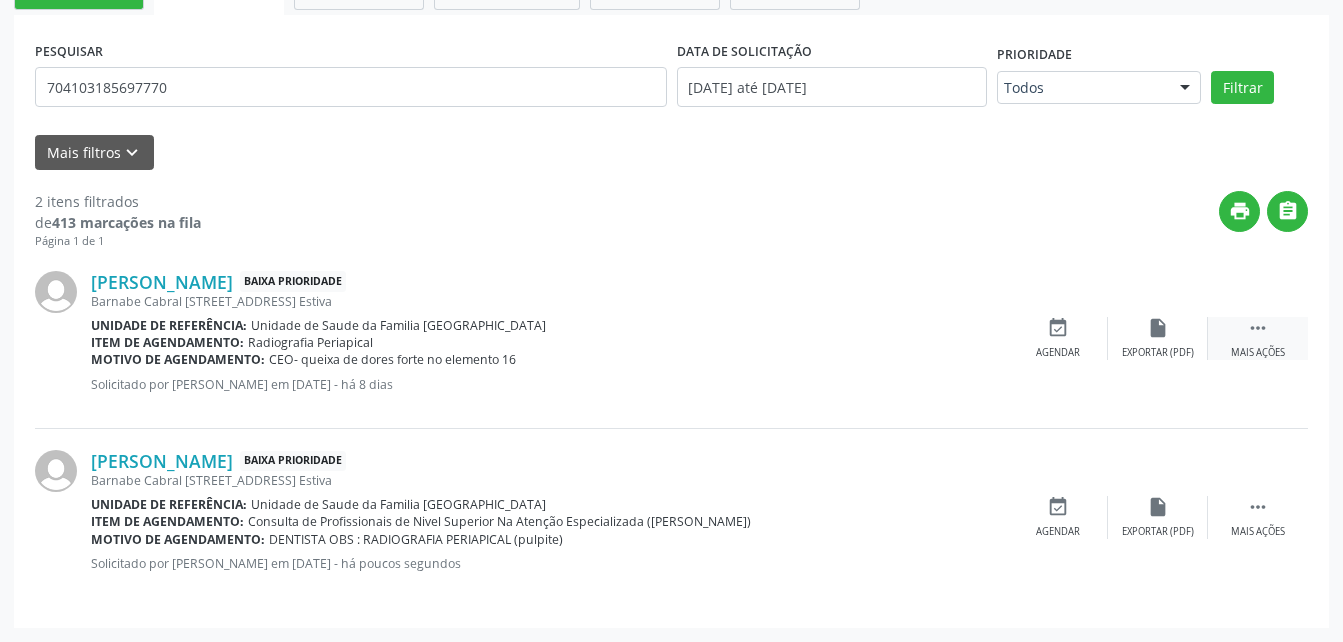 click on "
Mais ações" at bounding box center [1258, 338] 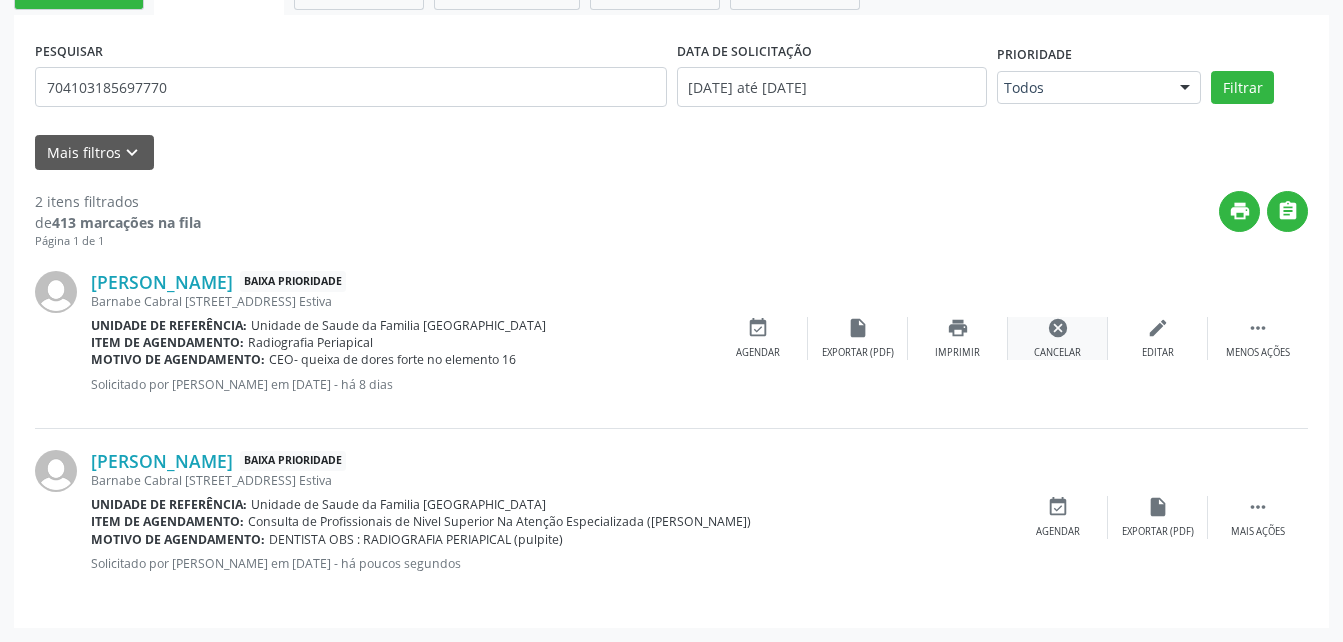 click on "cancel" at bounding box center (1058, 328) 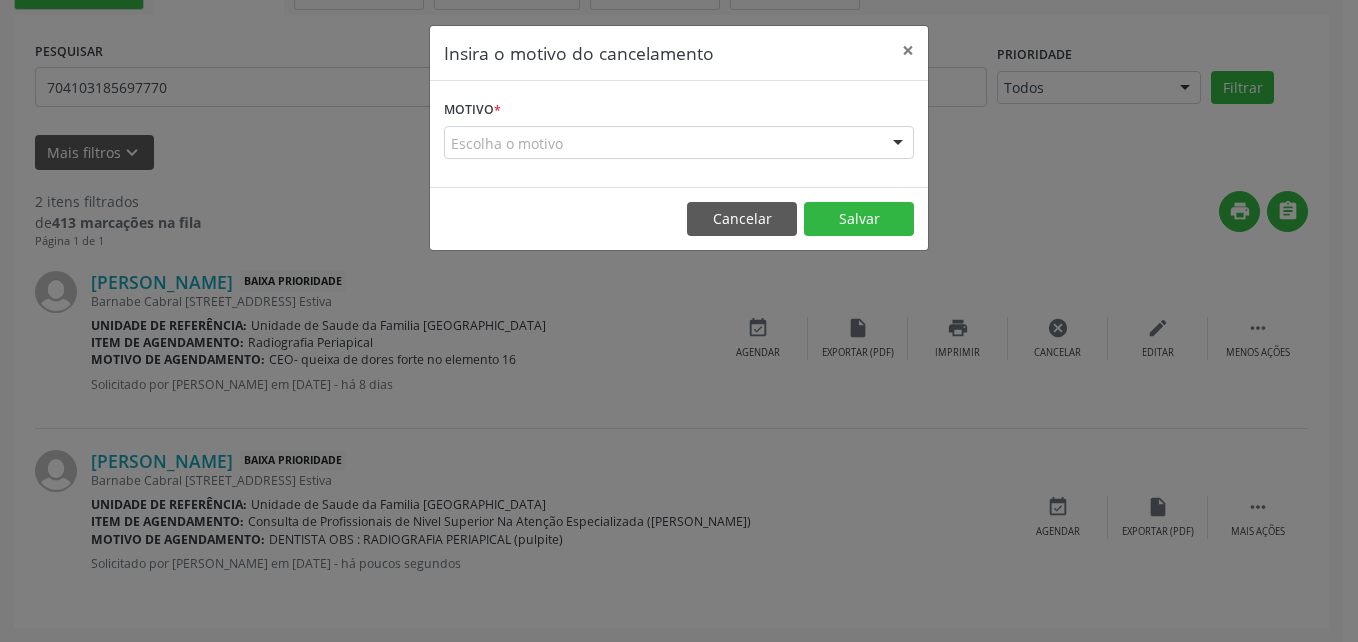click on "Escolha o motivo" at bounding box center [679, 143] 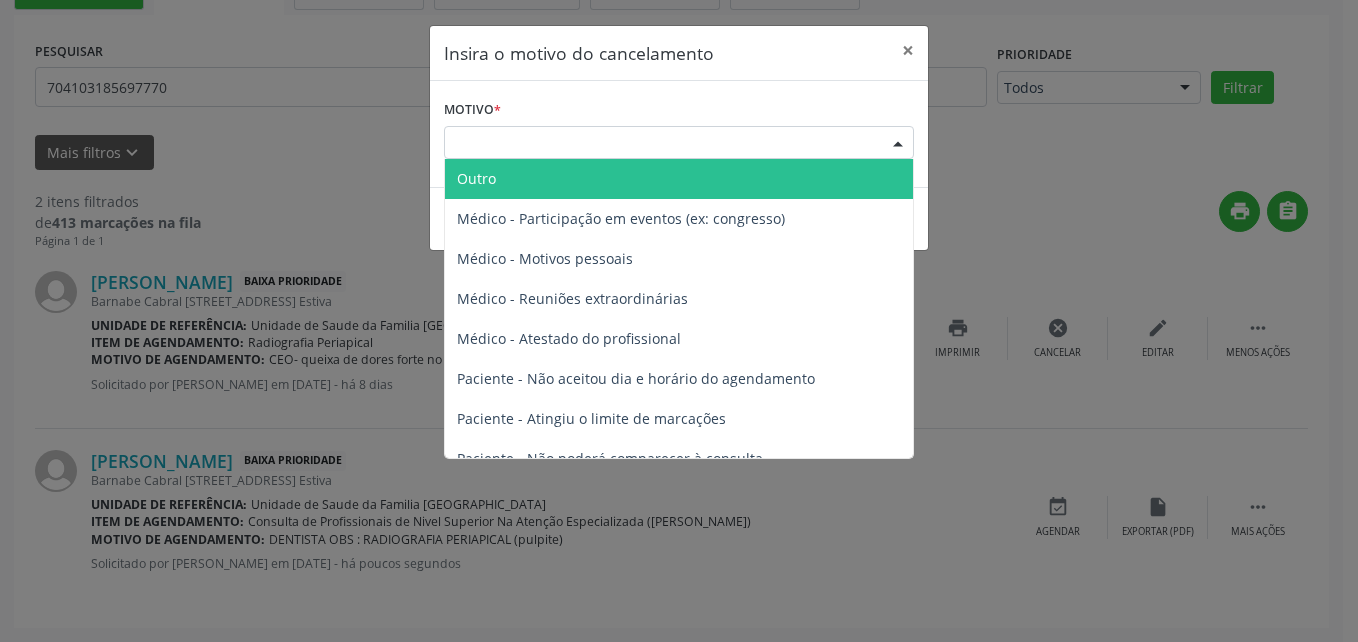 click on "Outro" at bounding box center [679, 179] 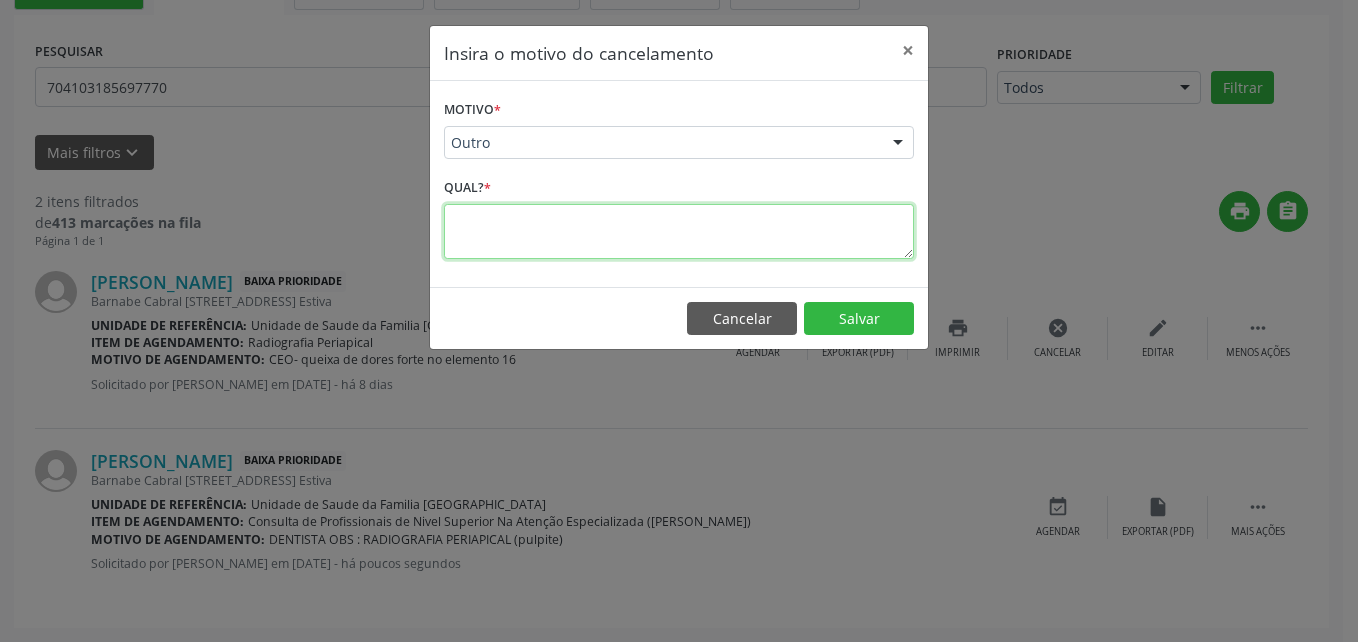 click at bounding box center (679, 231) 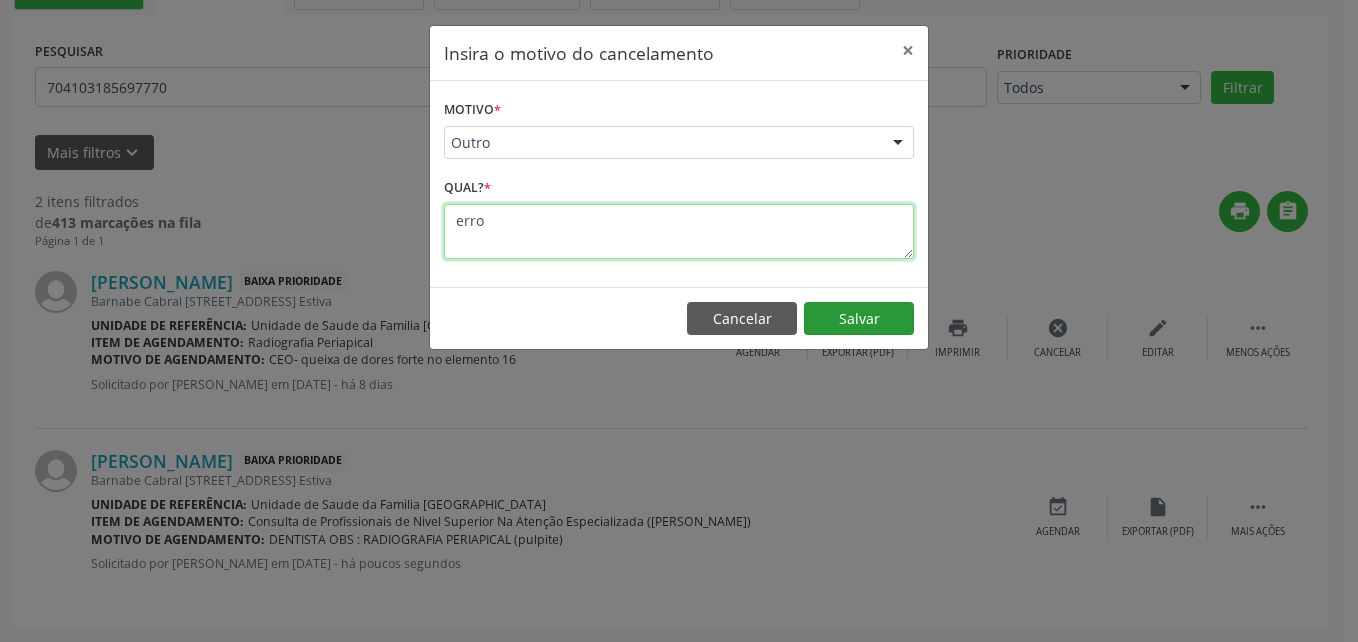 type on "erro" 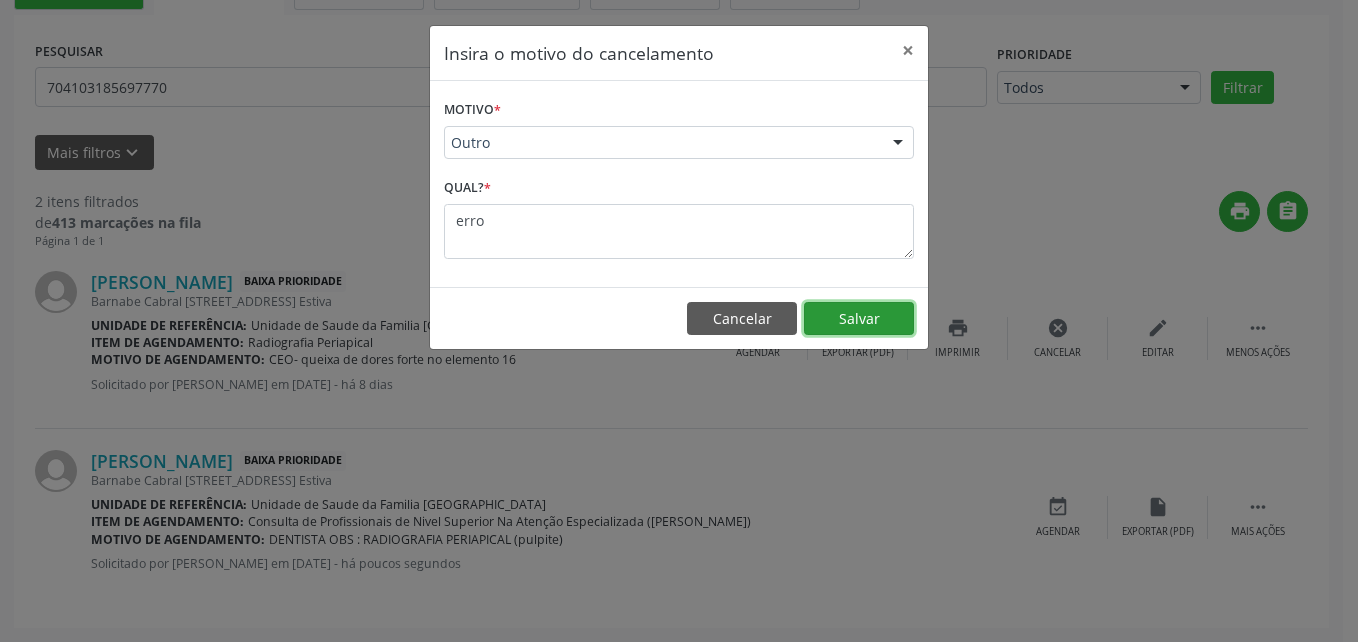 click on "Salvar" at bounding box center (859, 319) 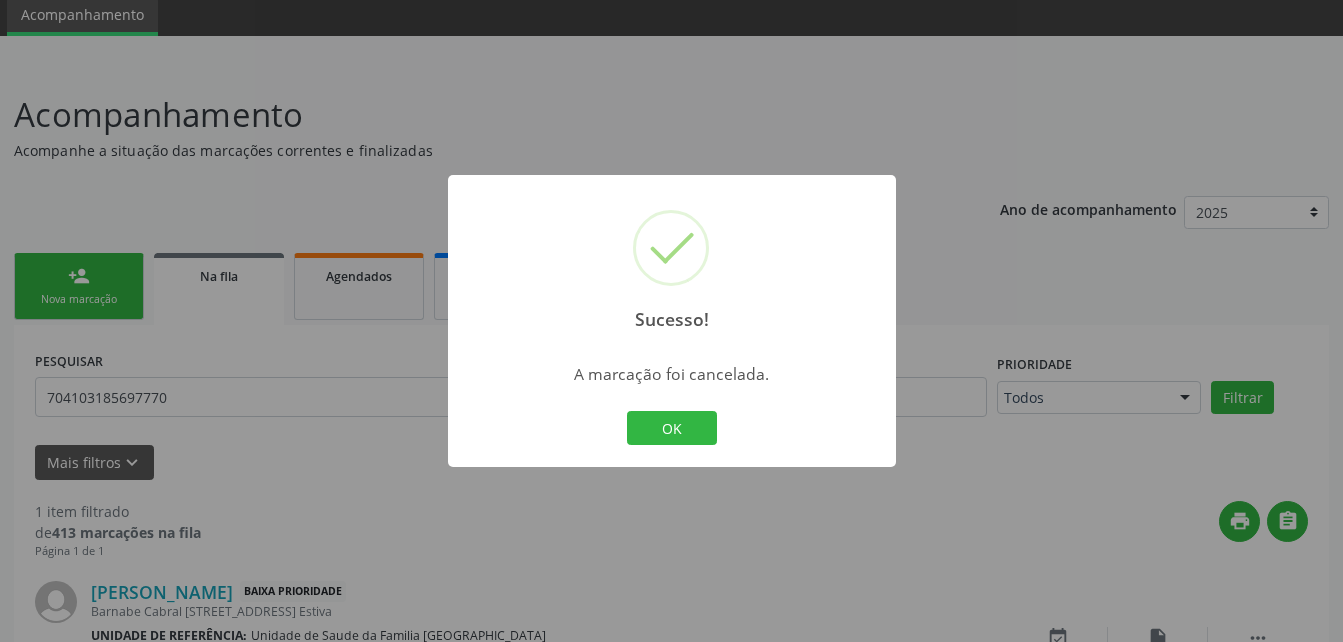 scroll, scrollTop: 205, scrollLeft: 0, axis: vertical 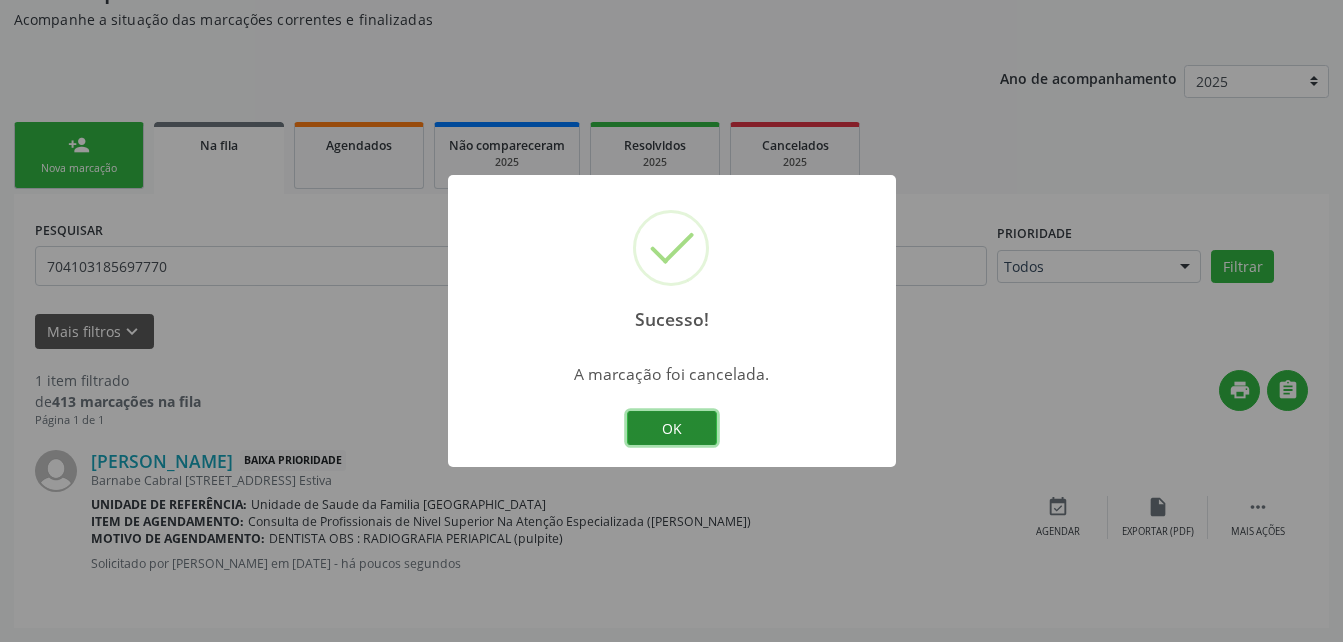 click on "OK" at bounding box center (672, 428) 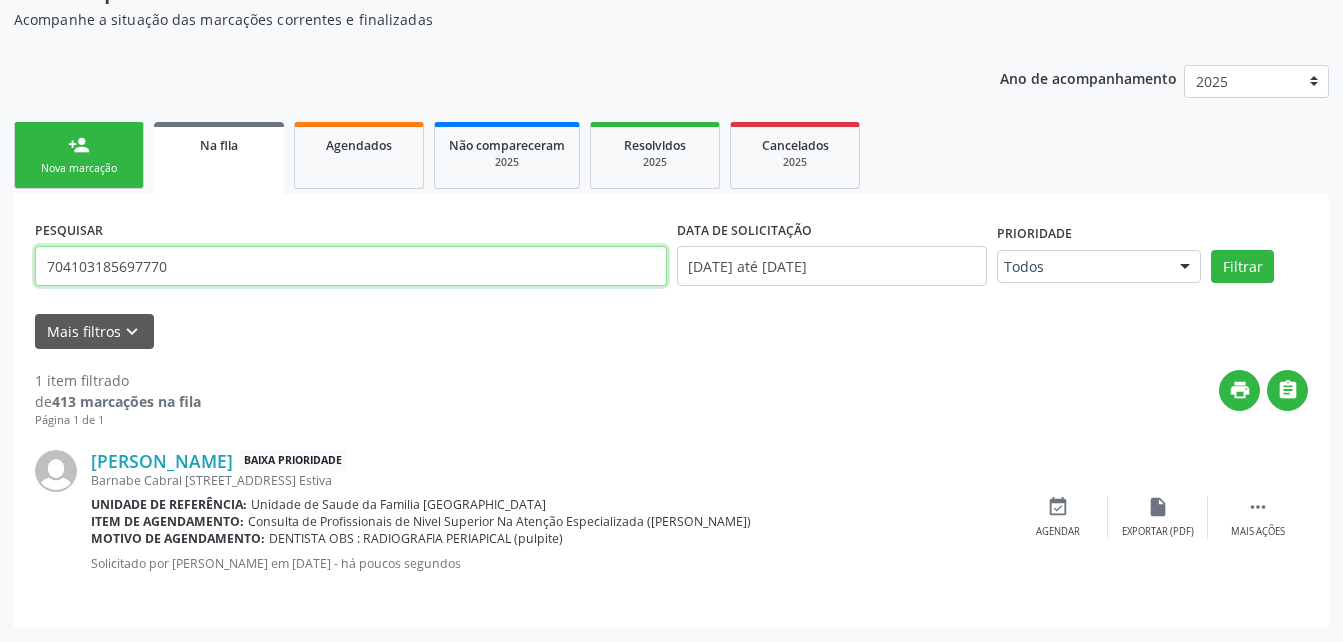click on "704103185697770" at bounding box center (351, 266) 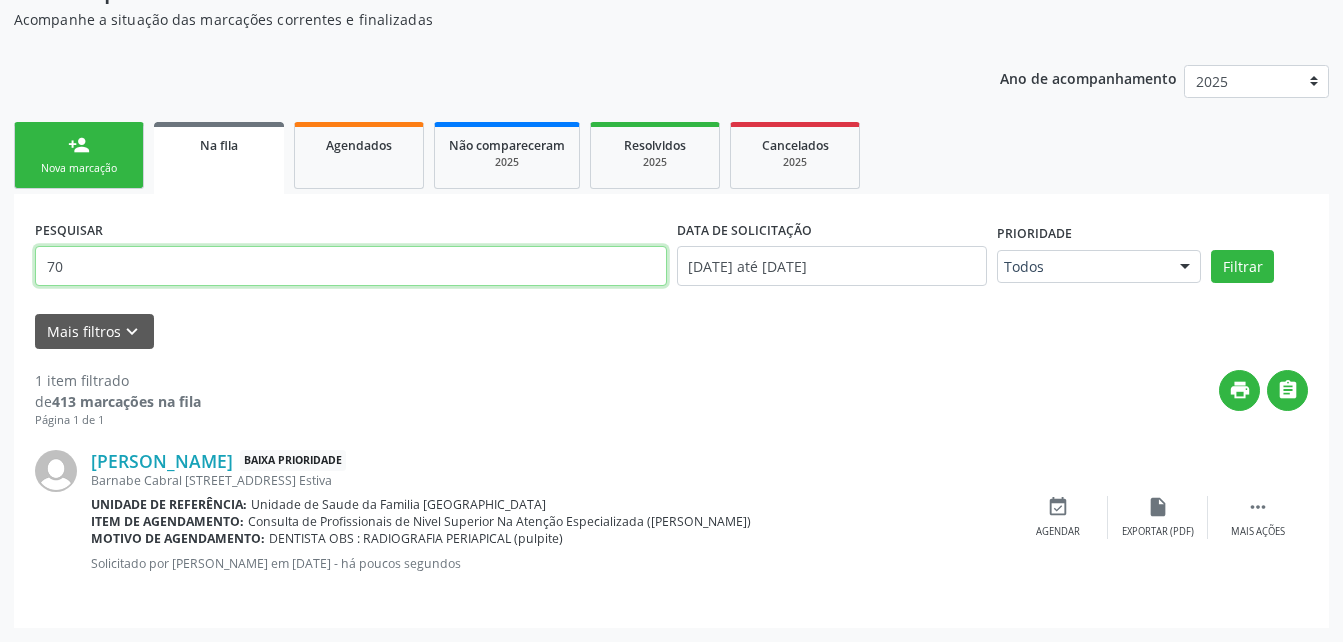 type on "7" 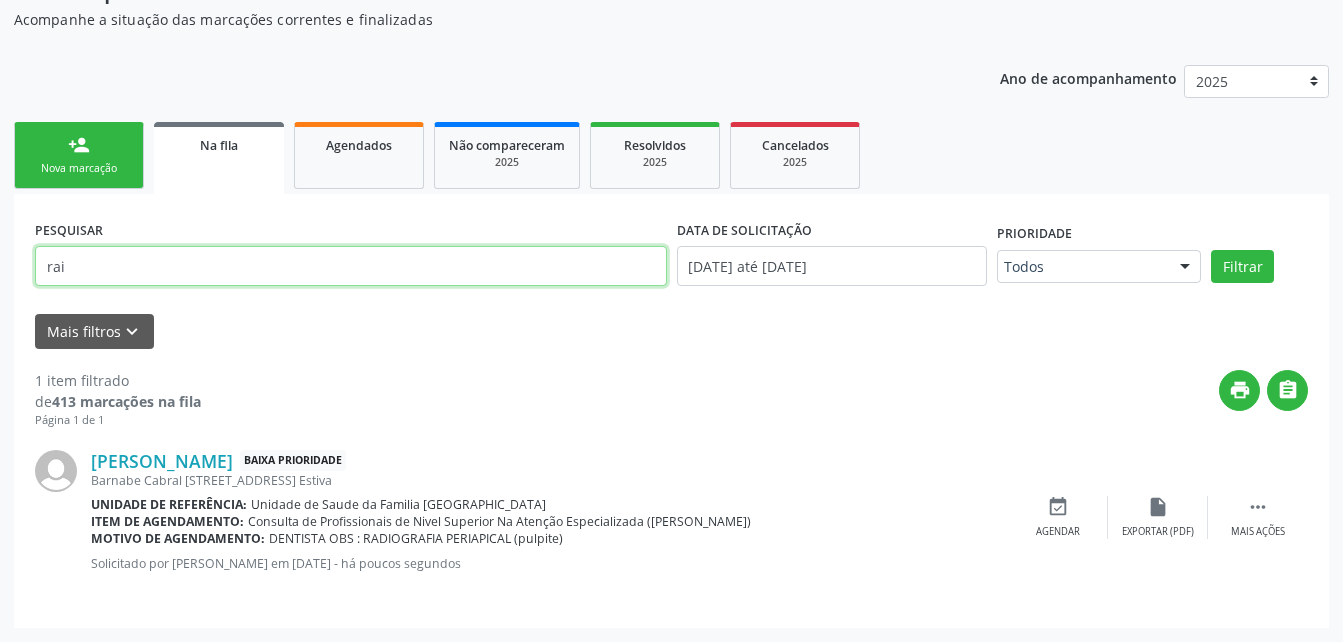 type on "[PERSON_NAME]" 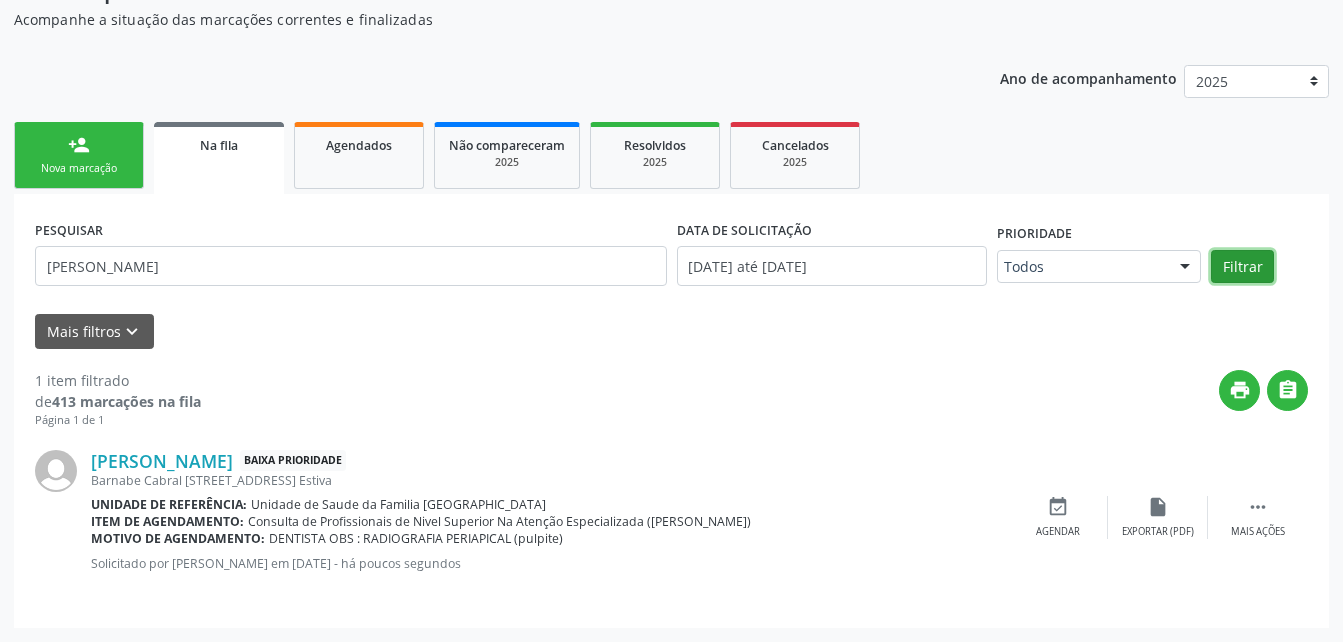 click on "Filtrar" at bounding box center [1242, 267] 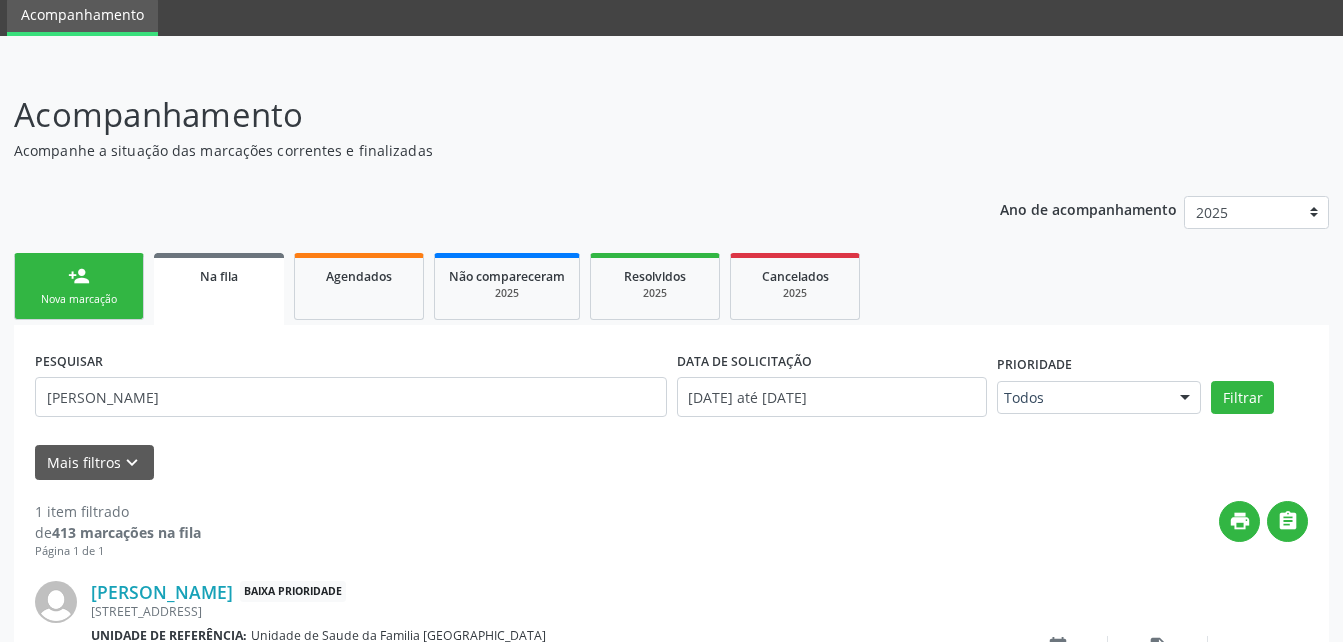 scroll, scrollTop: 205, scrollLeft: 0, axis: vertical 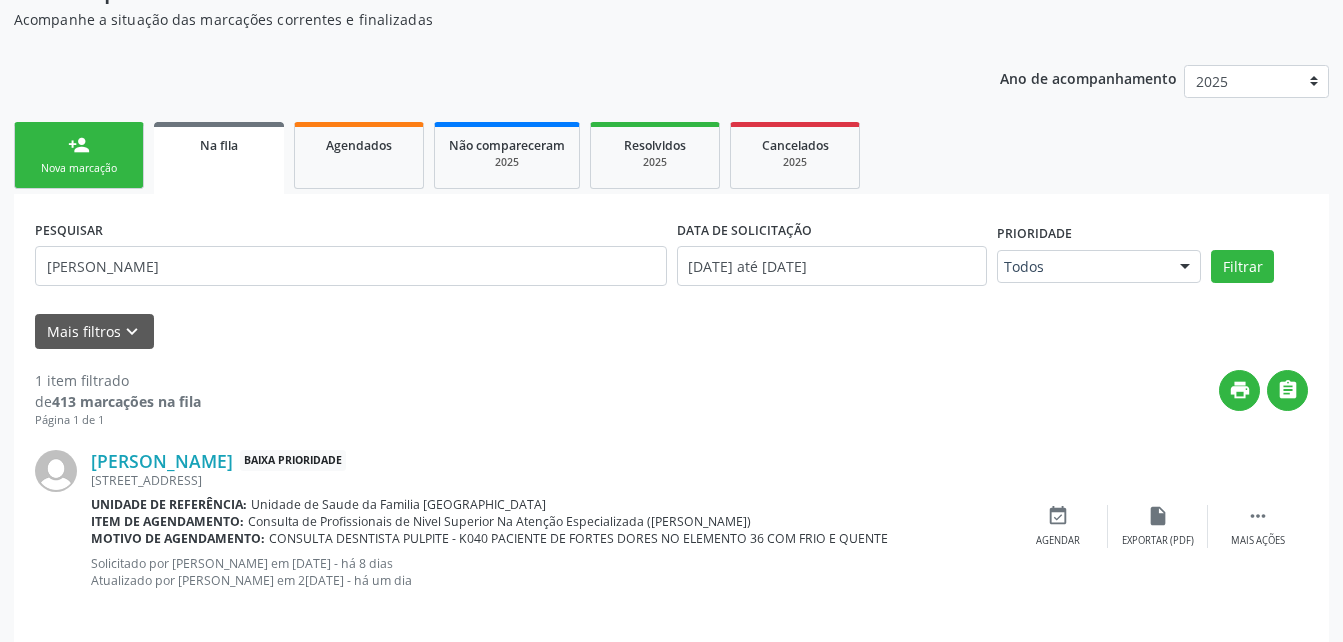 click on "person_add
Nova marcação" at bounding box center [79, 155] 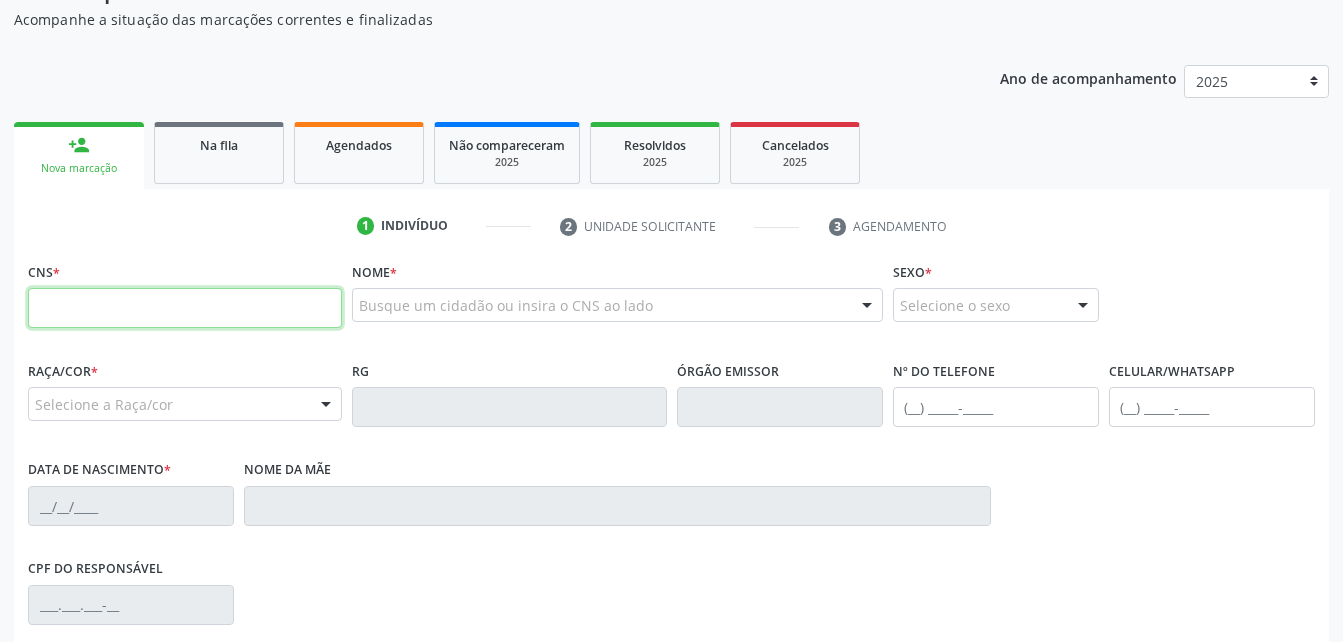 click at bounding box center [185, 308] 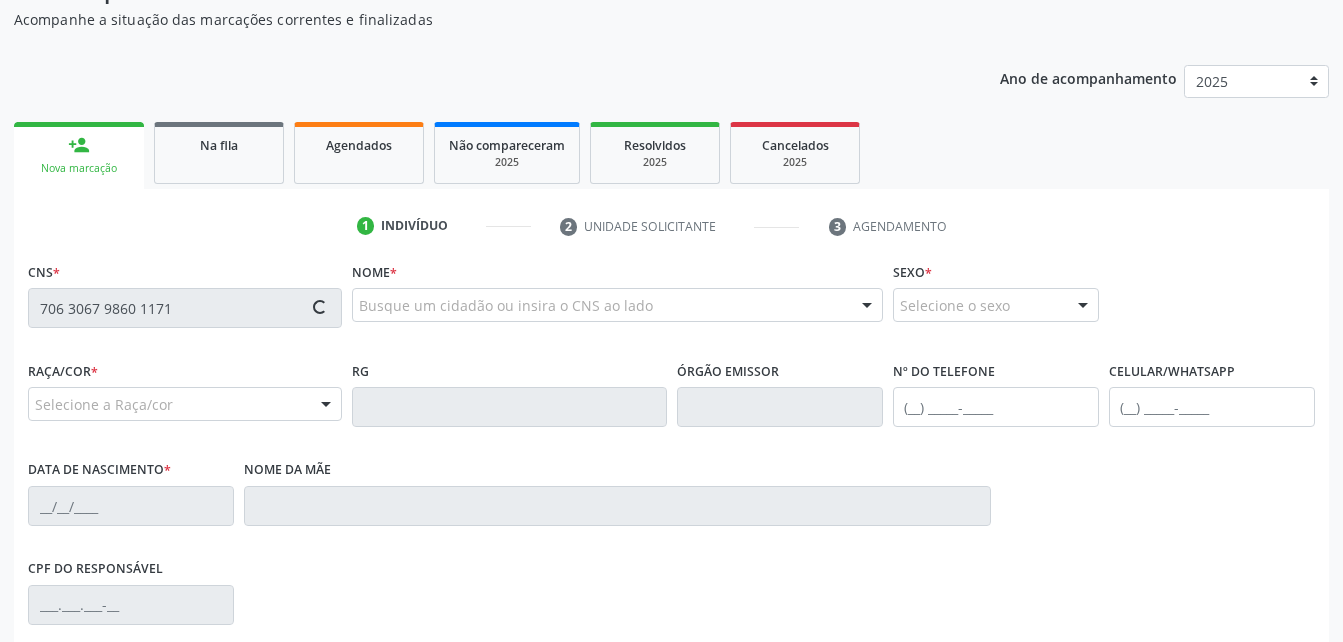 type on "706 3067 9860 1171" 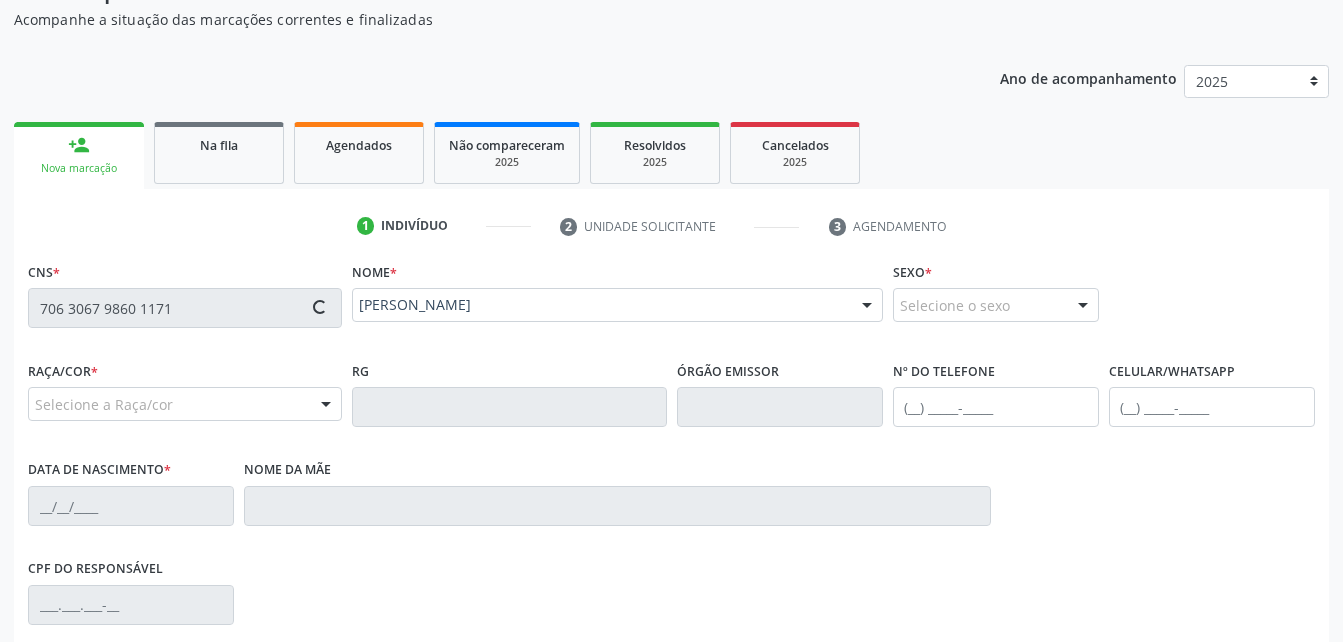 type on "[PHONE_NUMBER]" 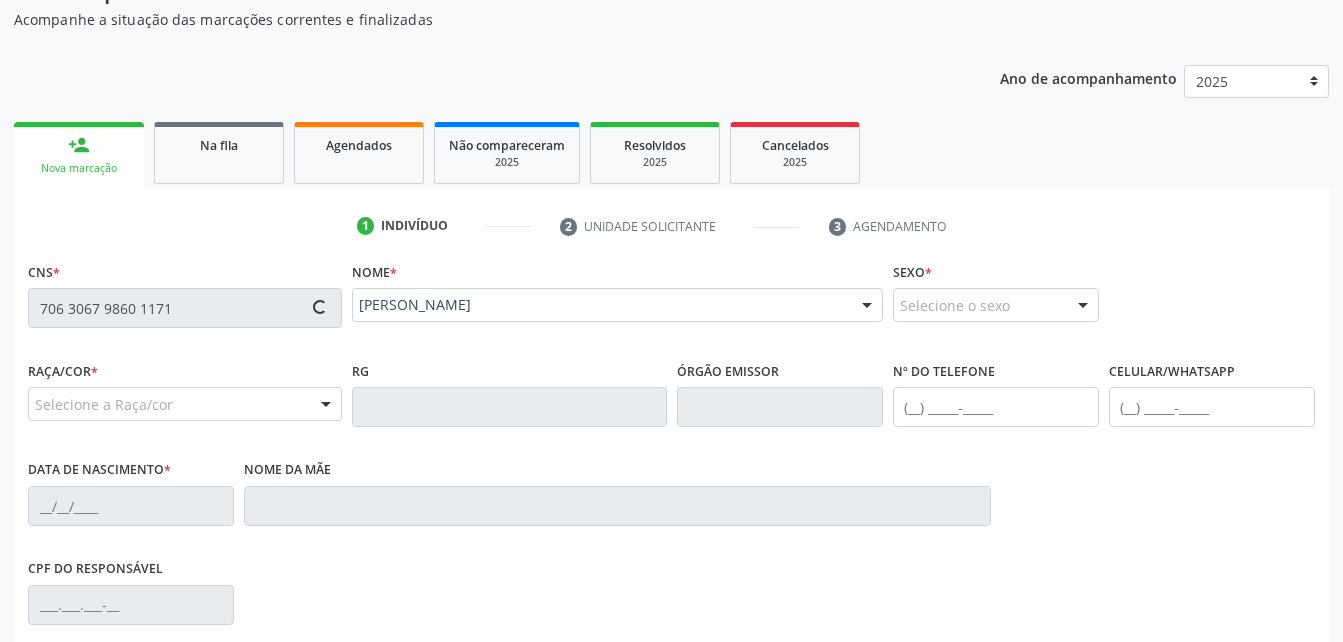 type on "[DATE]" 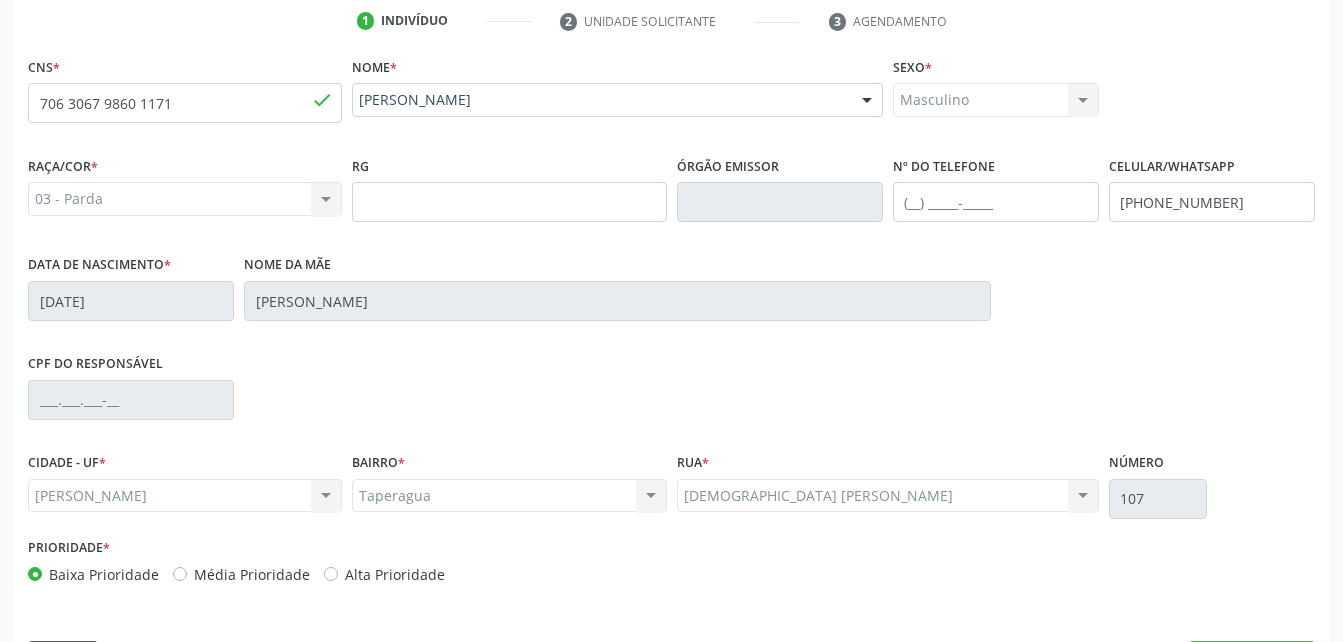 scroll, scrollTop: 470, scrollLeft: 0, axis: vertical 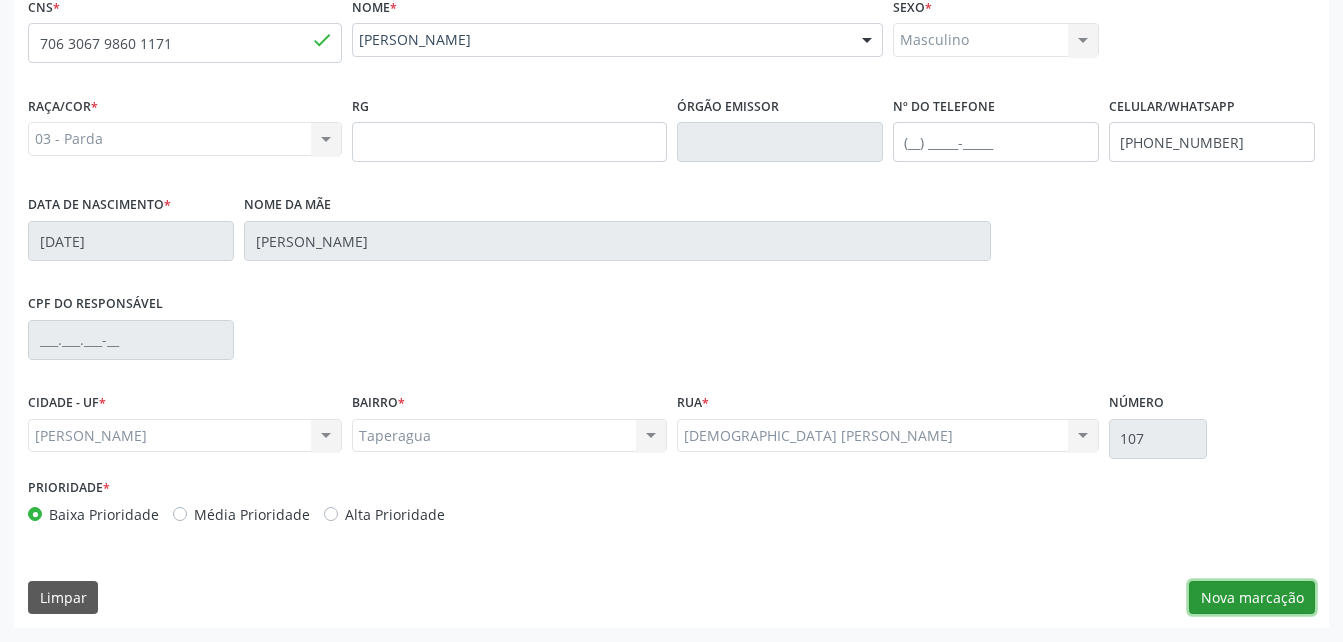 click on "Nova marcação" at bounding box center (1252, 598) 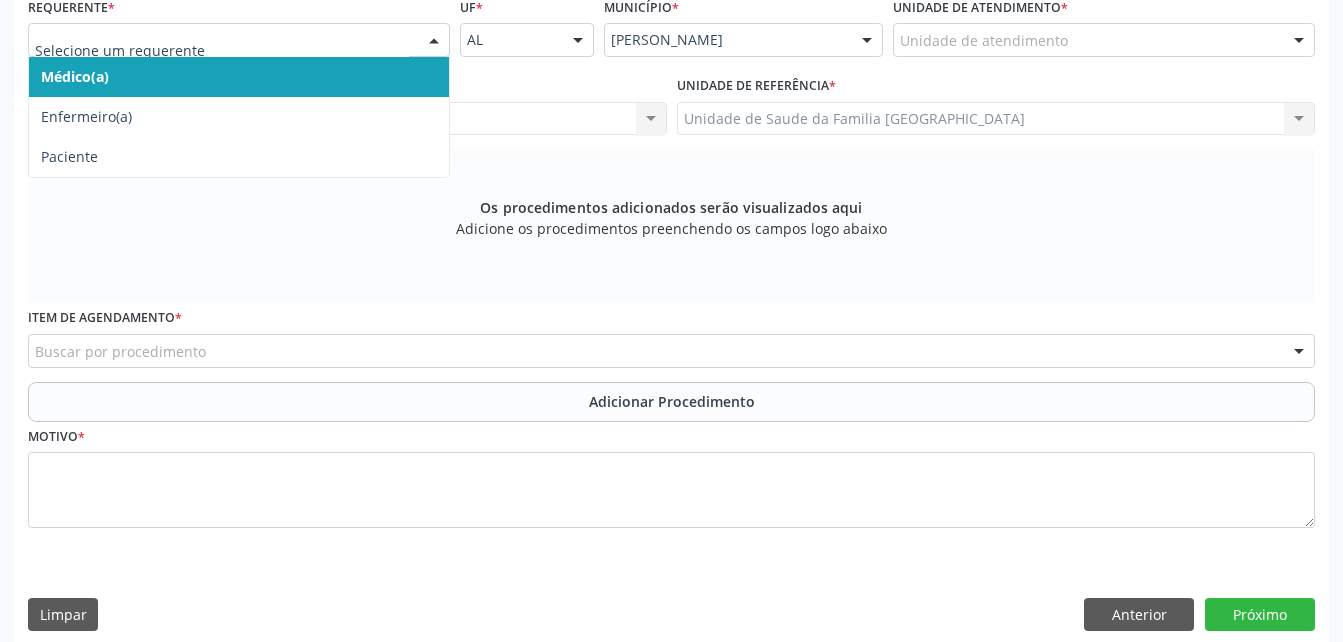 click at bounding box center [434, 41] 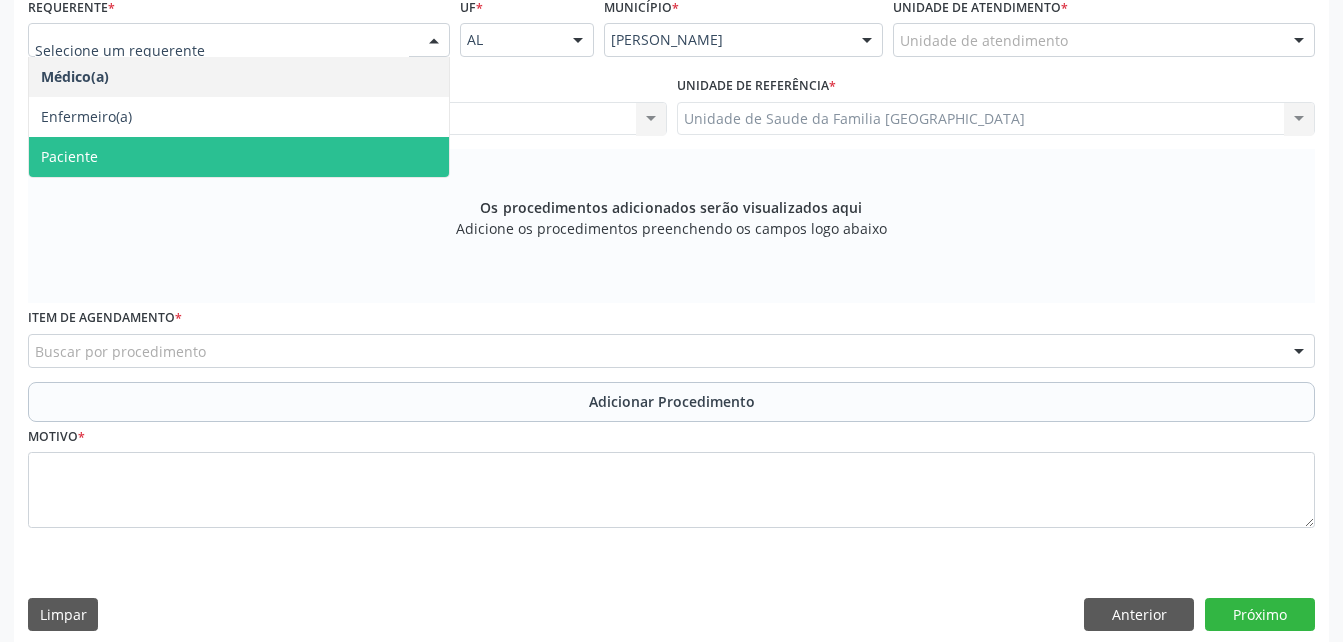 click on "Paciente" at bounding box center [239, 157] 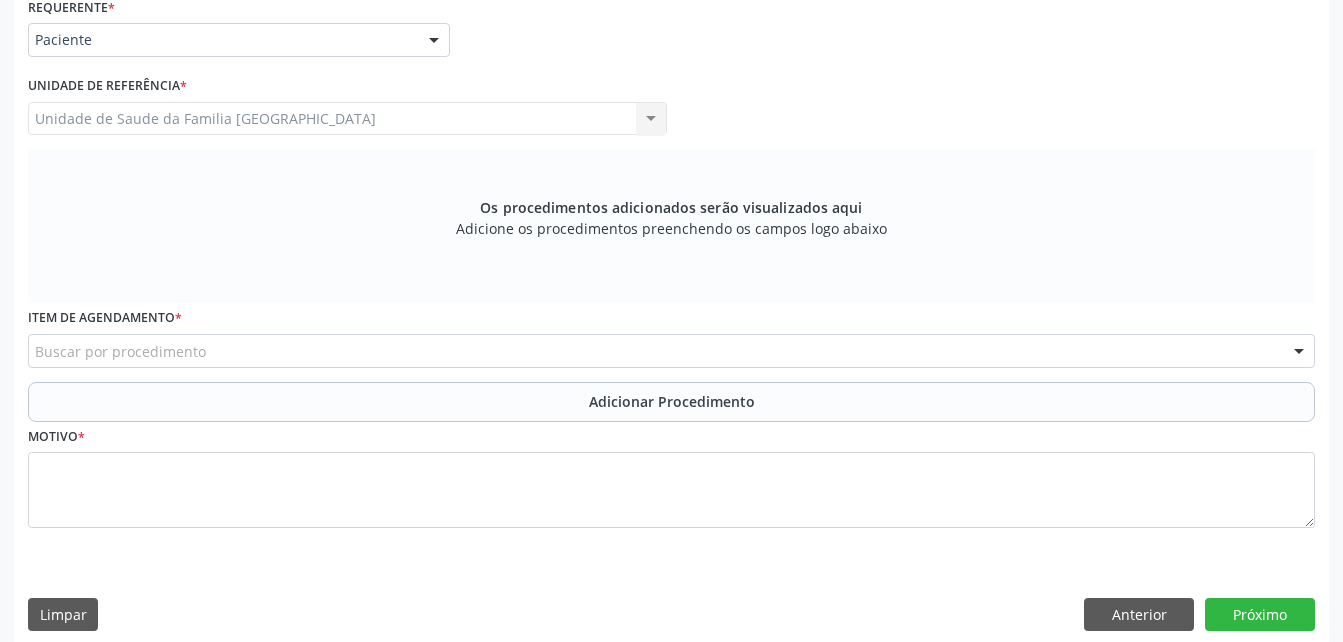 click on "Buscar por procedimento" at bounding box center [671, 351] 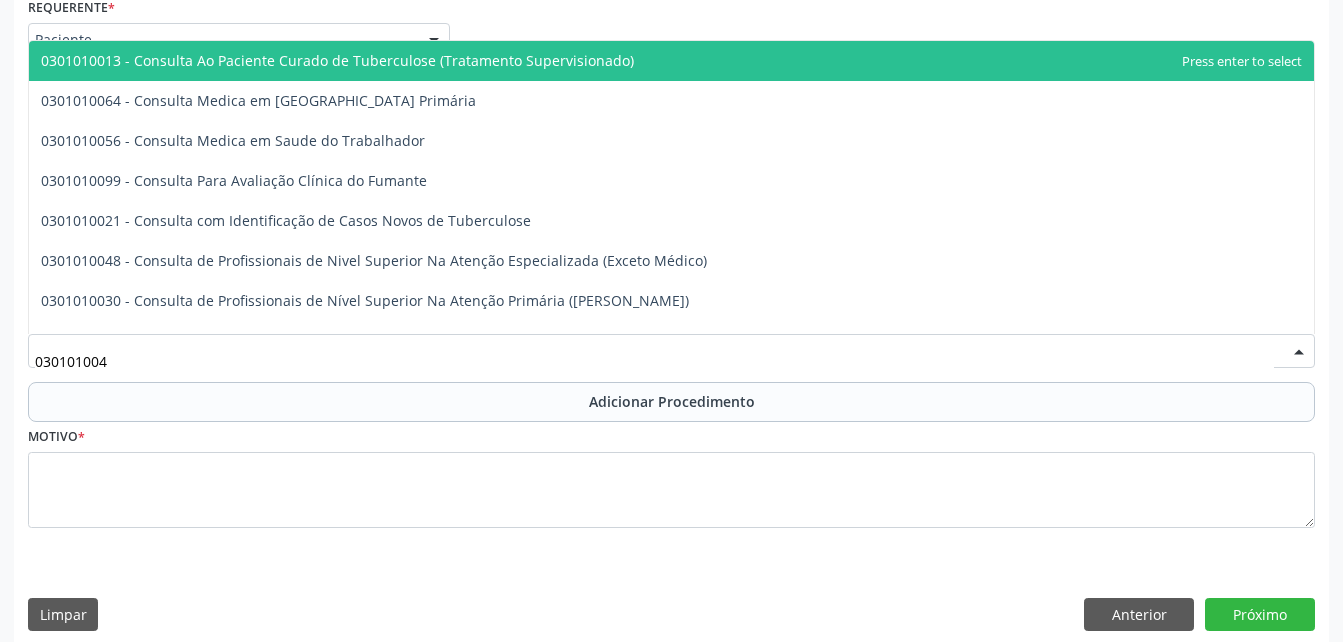 type on "0301010048" 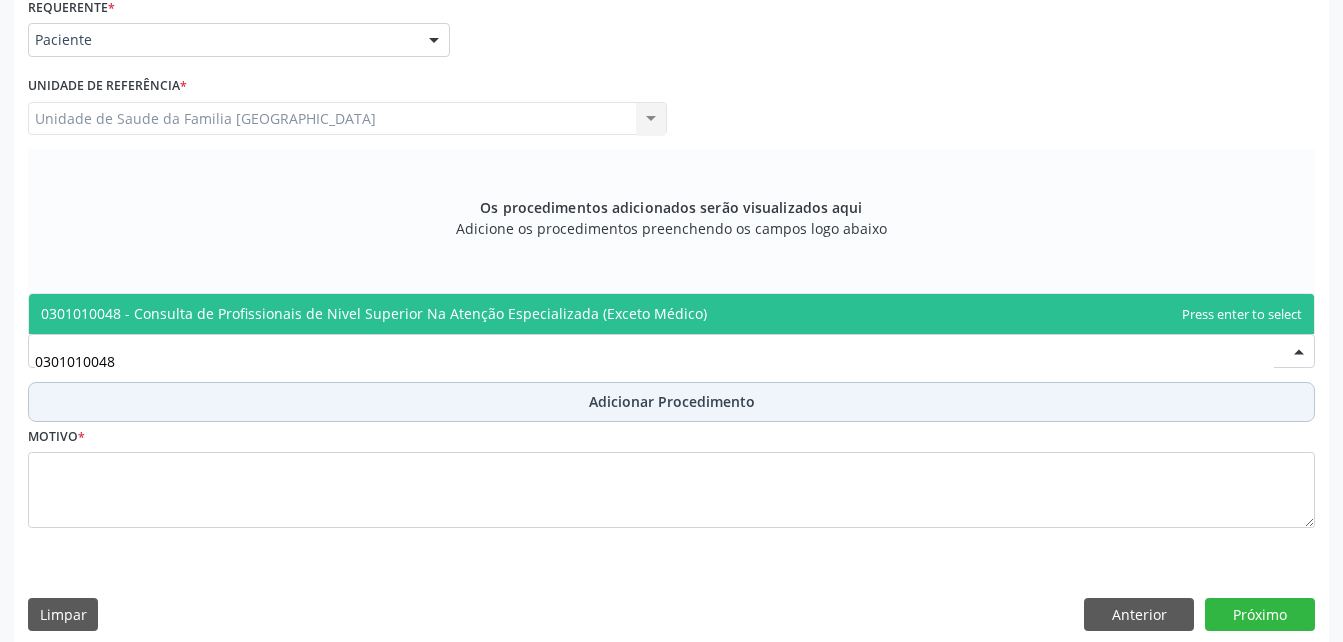 drag, startPoint x: 484, startPoint y: 313, endPoint x: 504, endPoint y: 388, distance: 77.62087 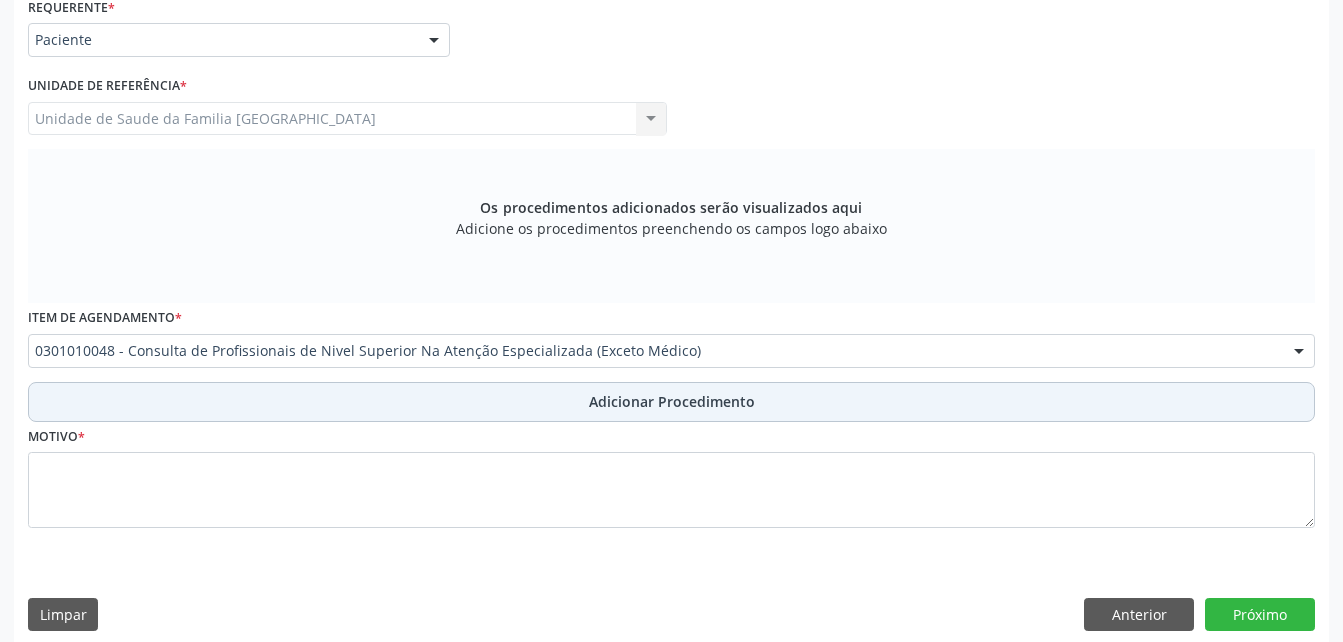 click on "Adicionar Procedimento" at bounding box center [671, 402] 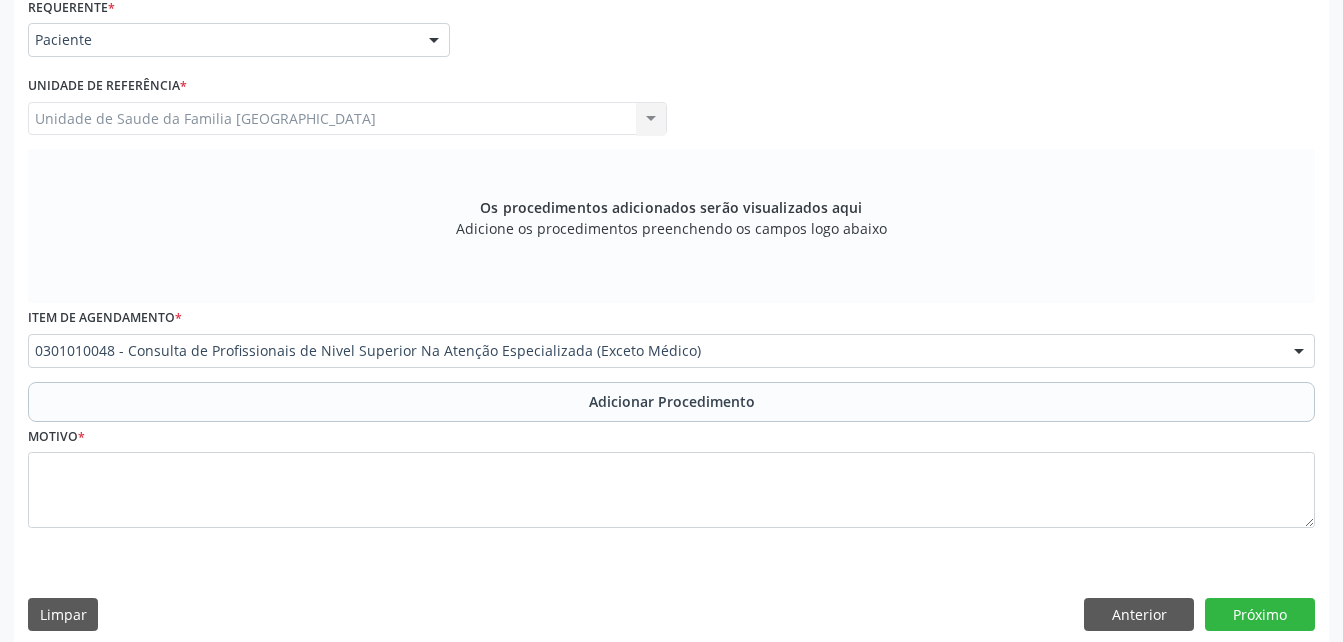 scroll, scrollTop: 411, scrollLeft: 0, axis: vertical 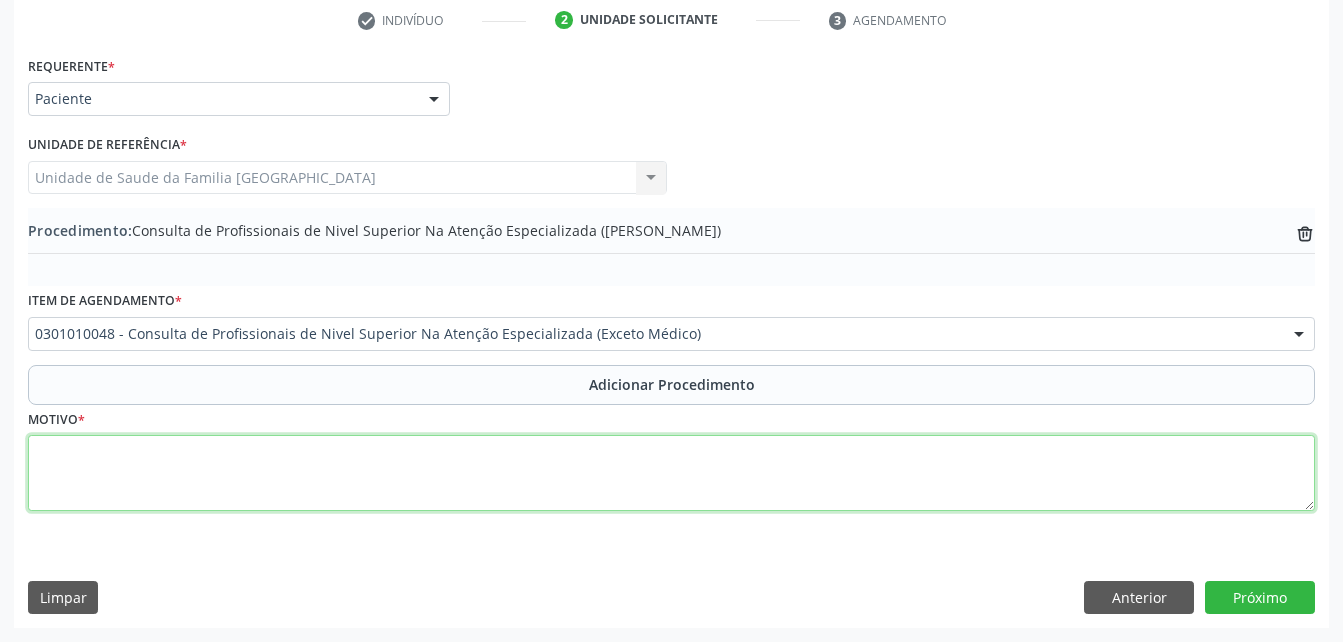 click at bounding box center [671, 473] 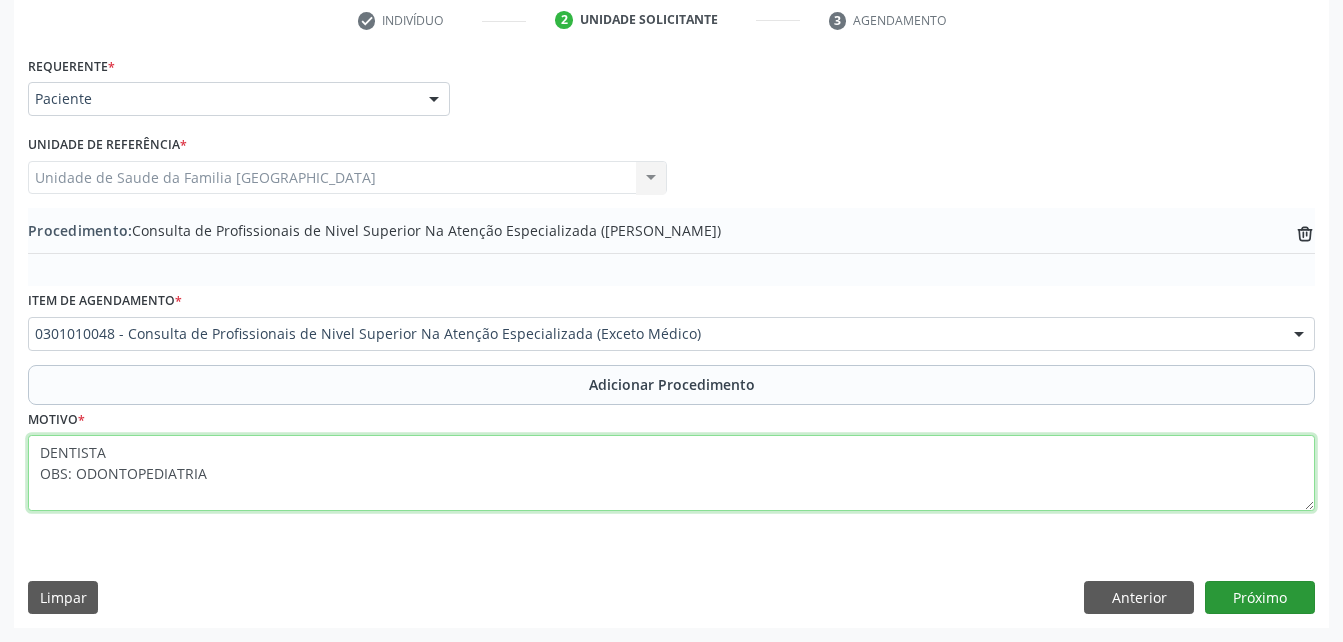 type on "DENTISTA
OBS: ODONTOPEDIATRIA" 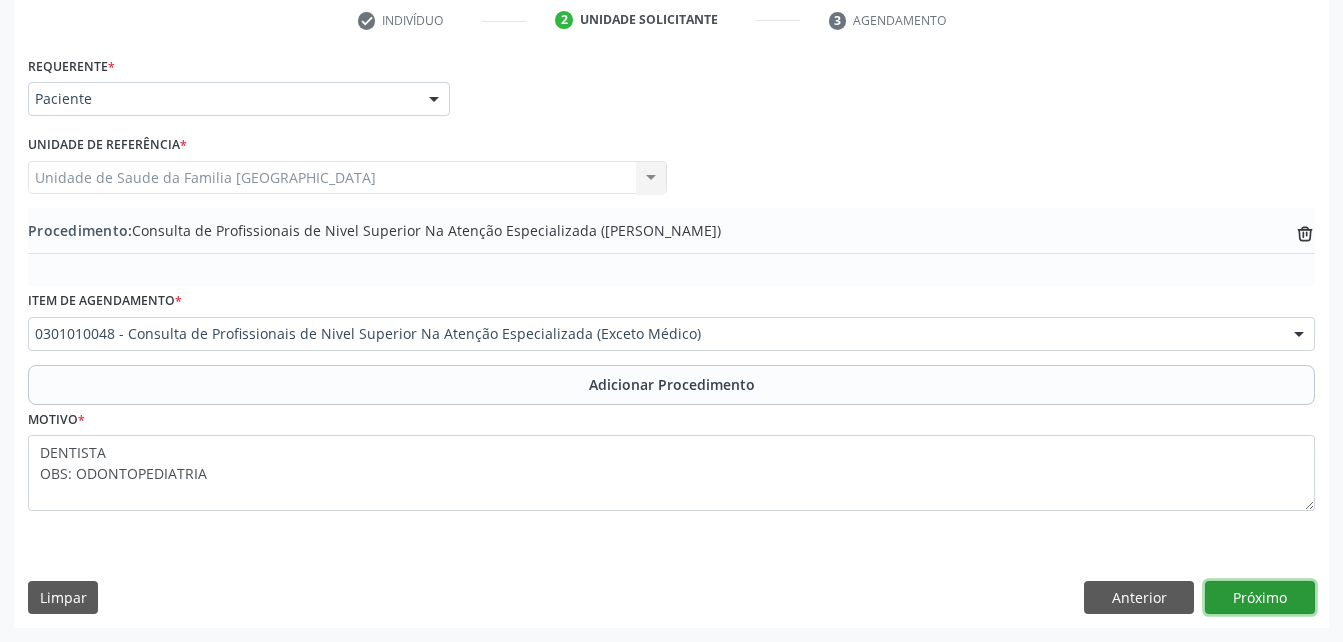 click on "Próximo" at bounding box center [1260, 598] 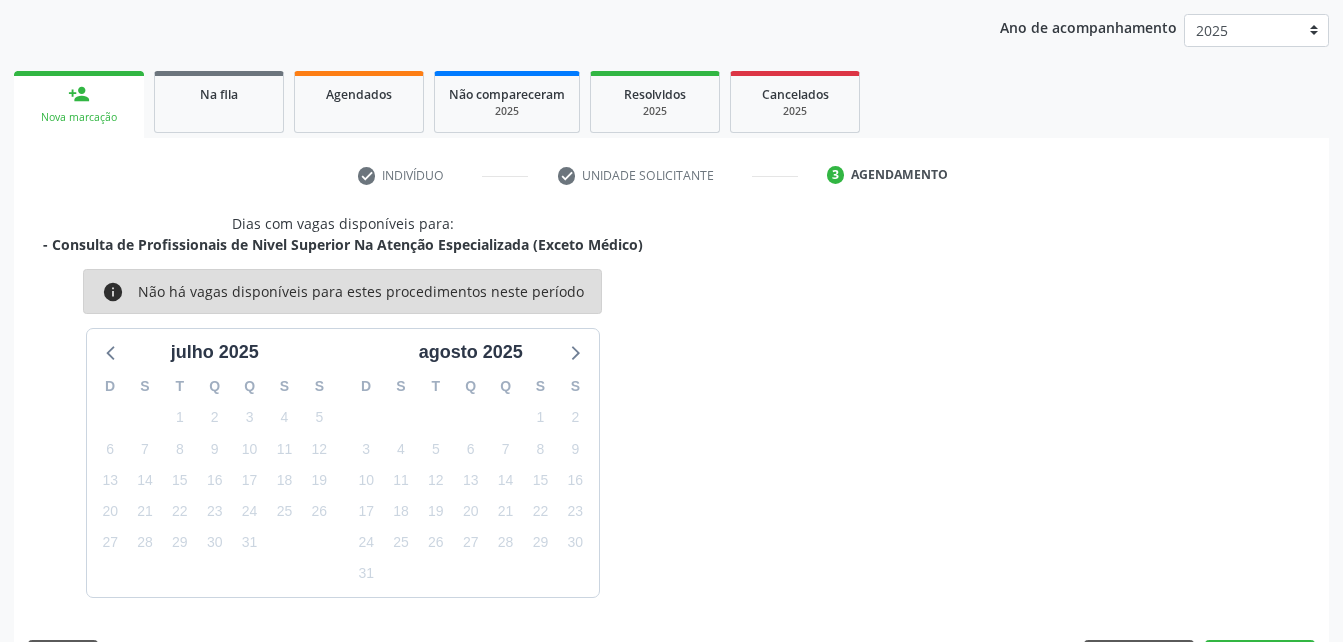 scroll, scrollTop: 315, scrollLeft: 0, axis: vertical 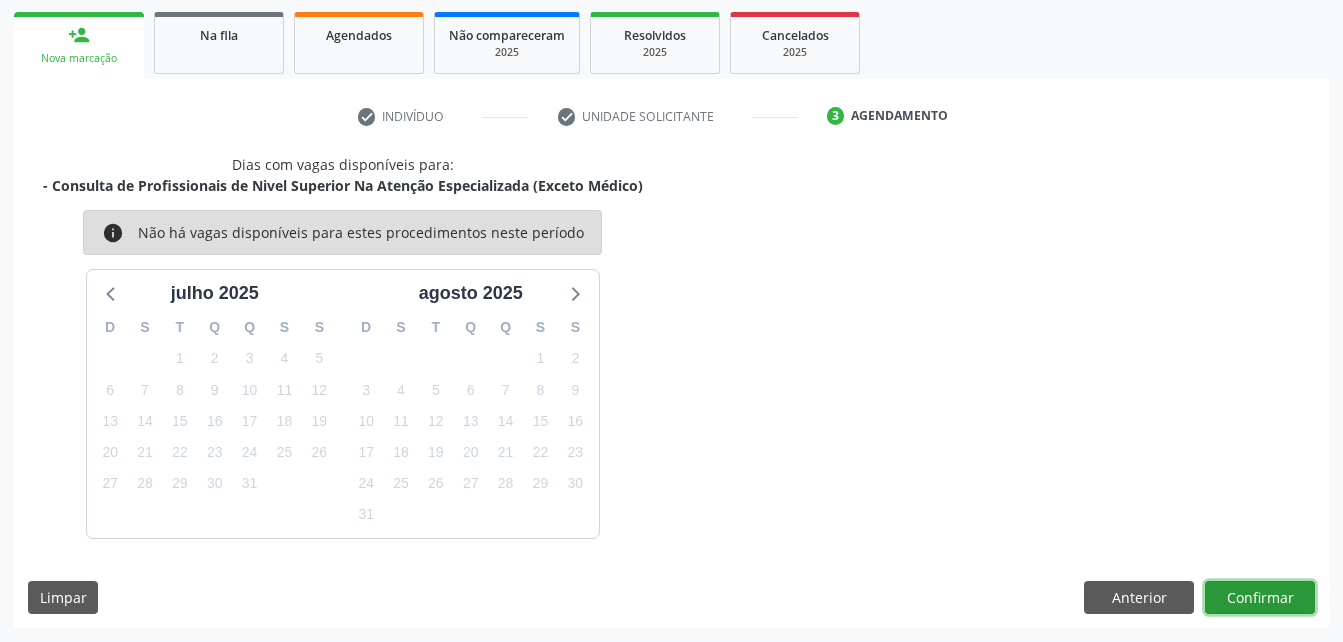 click on "Confirmar" at bounding box center [1260, 598] 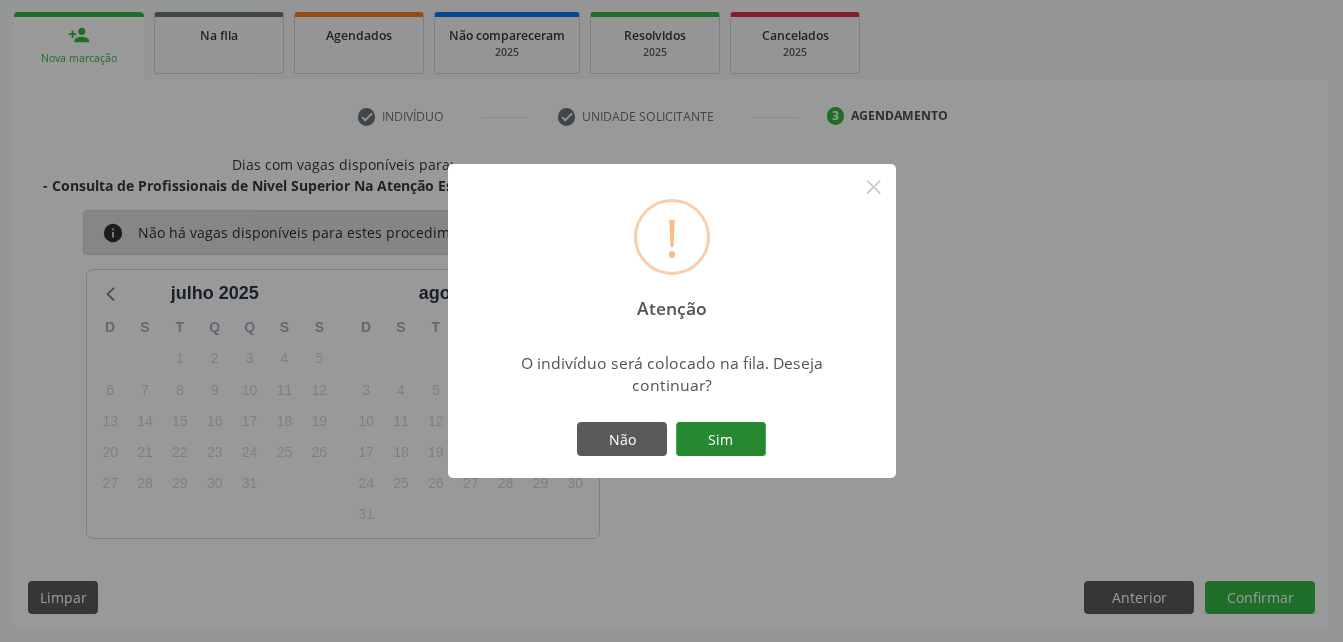 click on "Sim" at bounding box center (721, 439) 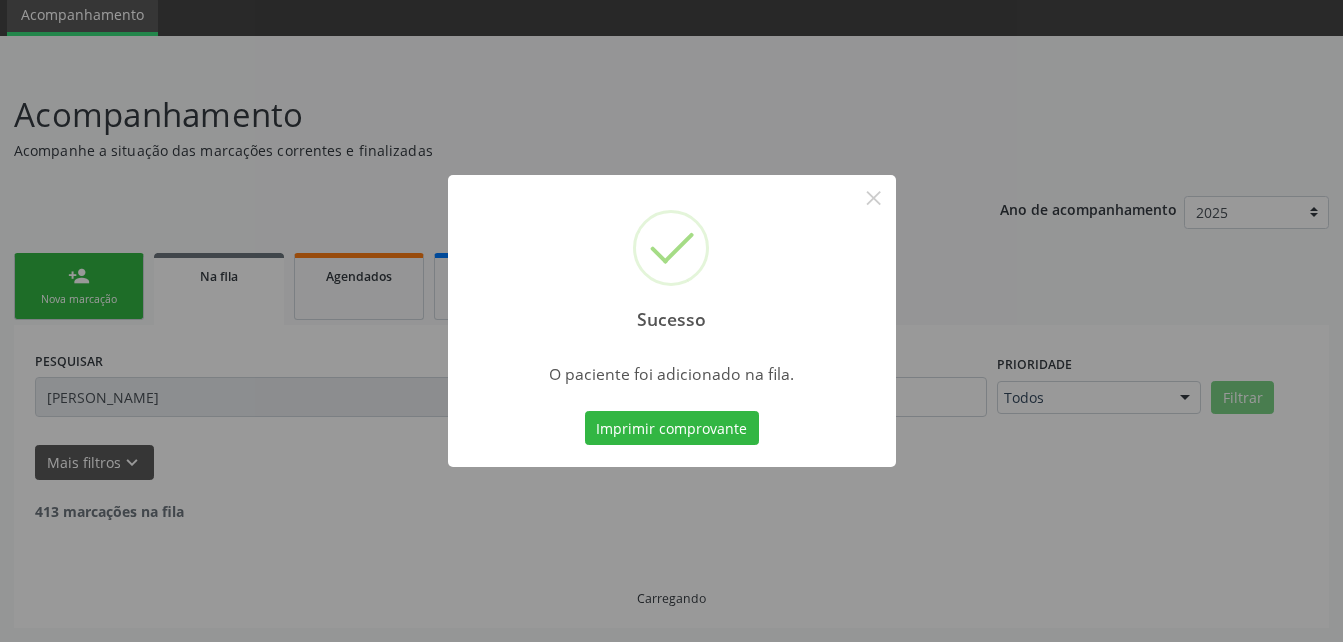 scroll, scrollTop: 53, scrollLeft: 0, axis: vertical 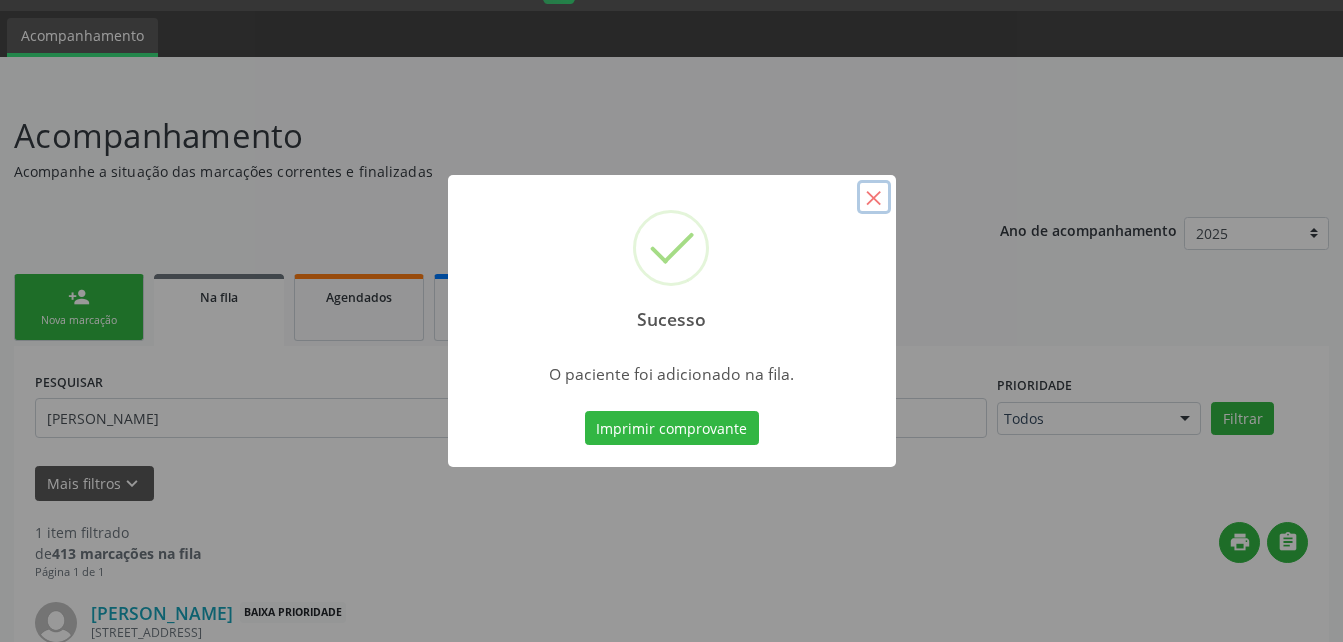 click on "×" at bounding box center [874, 197] 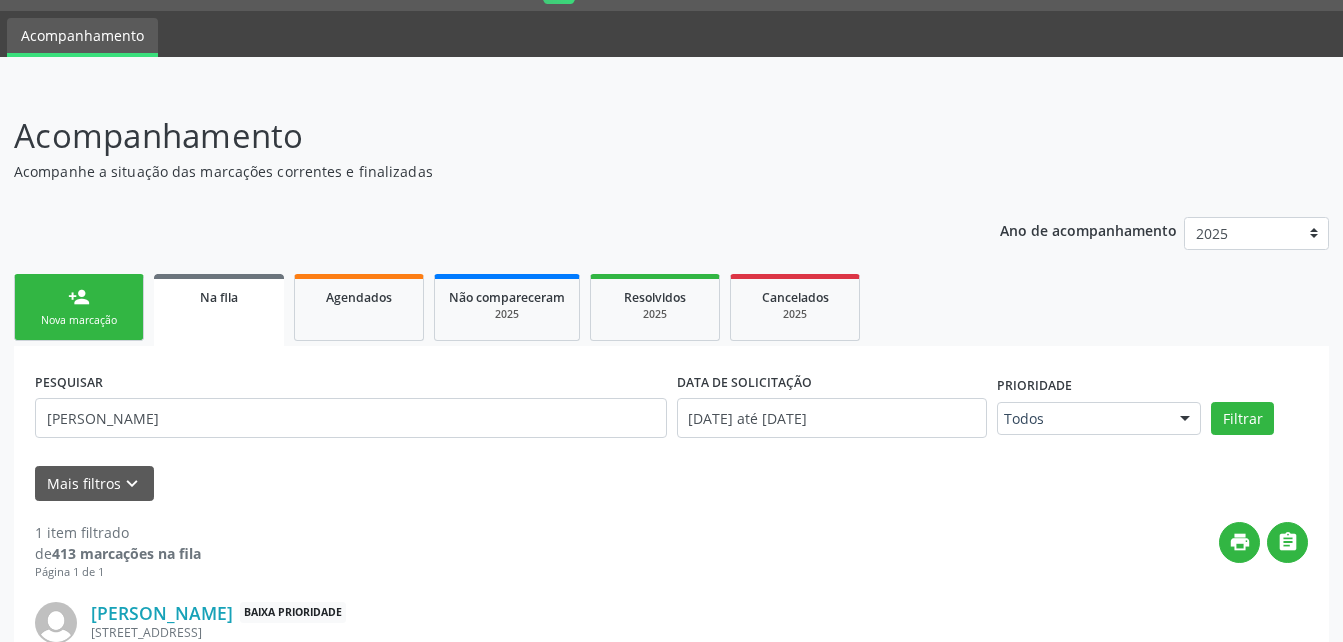click on "person_add
Nova marcação" at bounding box center [79, 307] 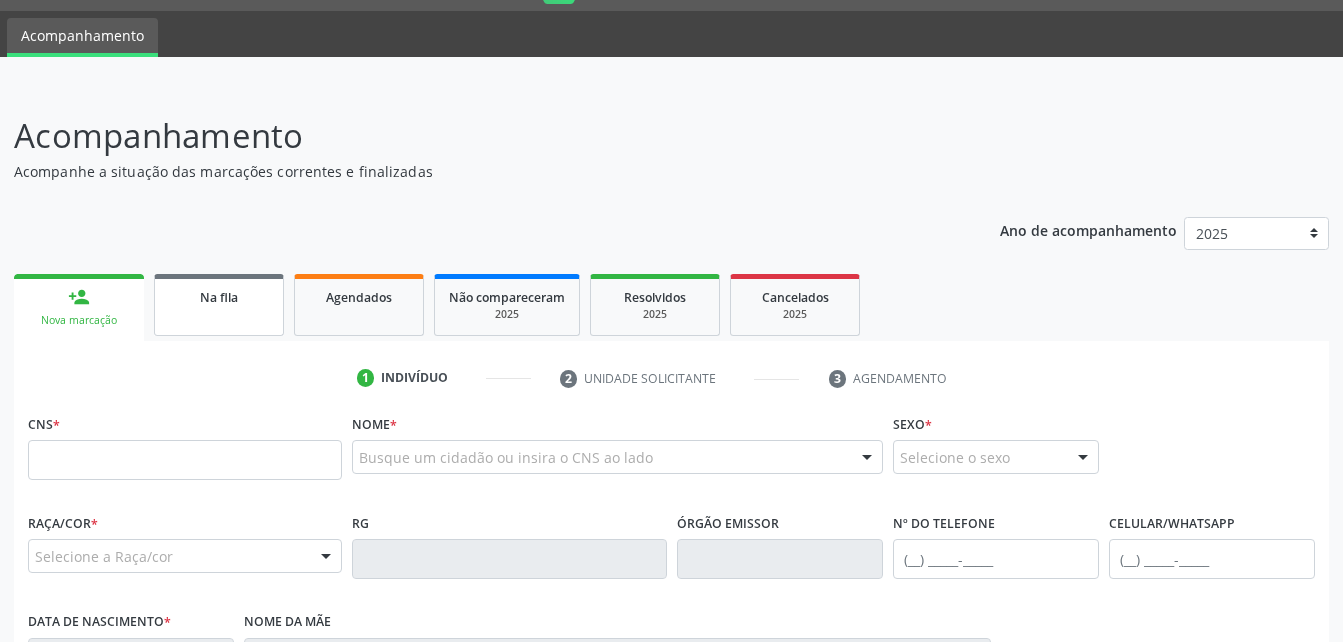 drag, startPoint x: 232, startPoint y: 288, endPoint x: 232, endPoint y: 327, distance: 39 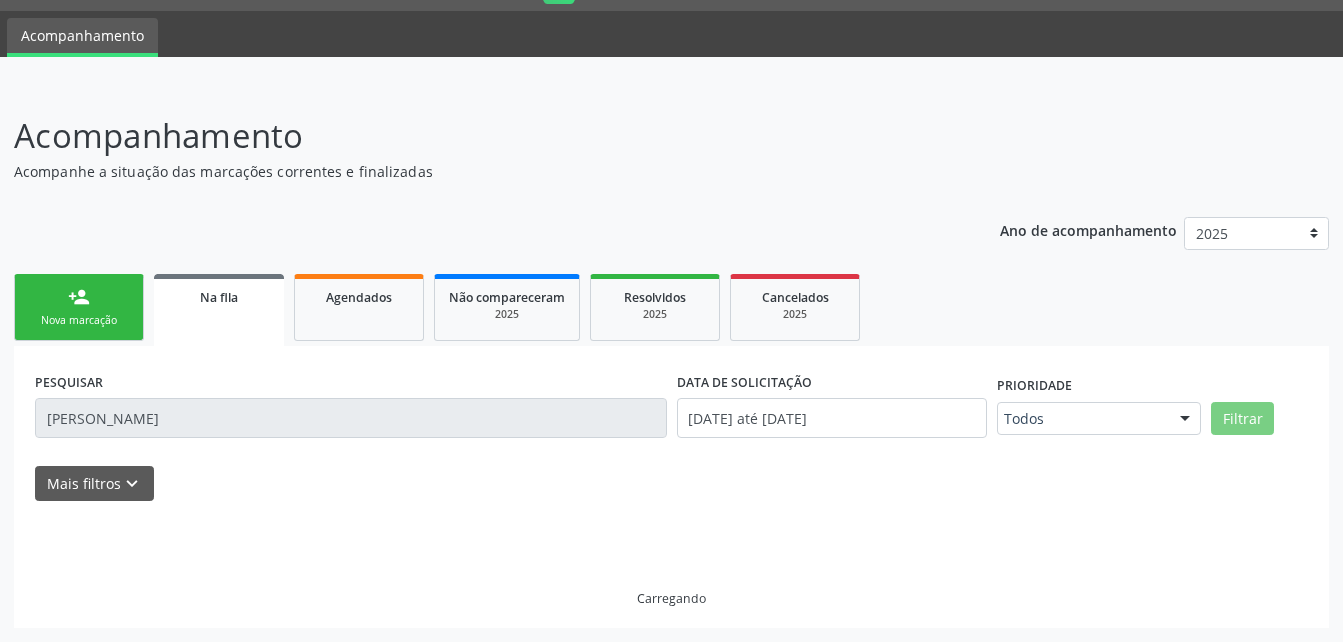 click on "Na fila" at bounding box center (219, 310) 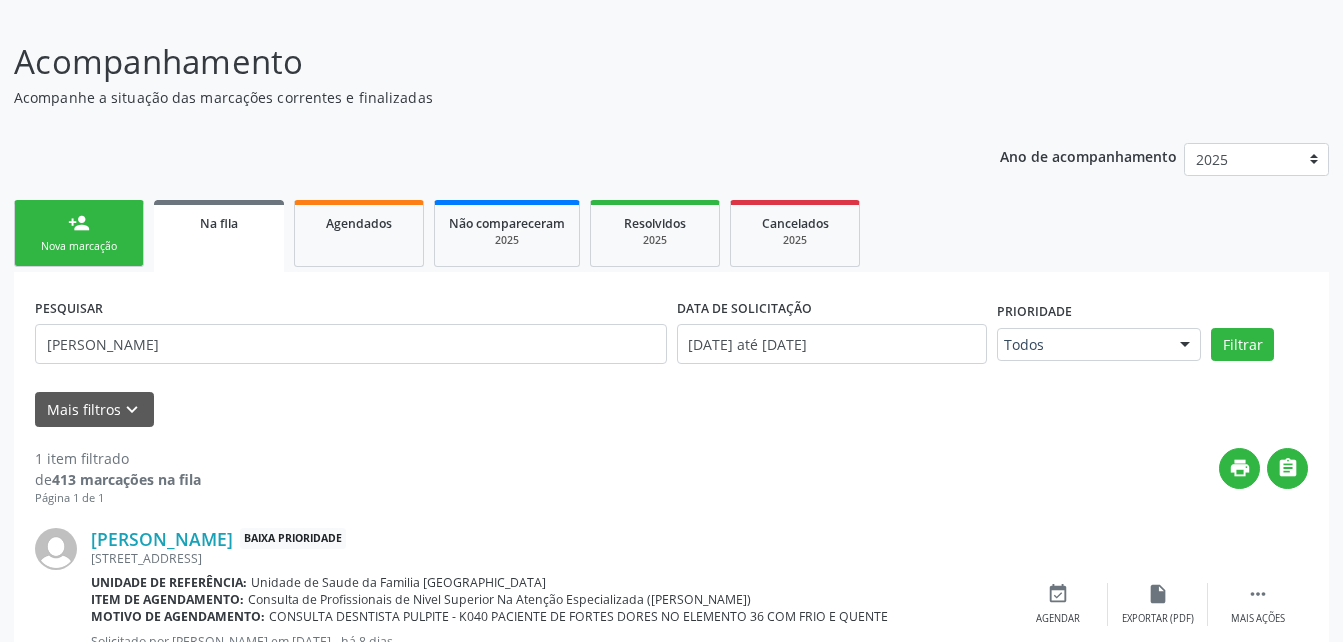 scroll, scrollTop: 153, scrollLeft: 0, axis: vertical 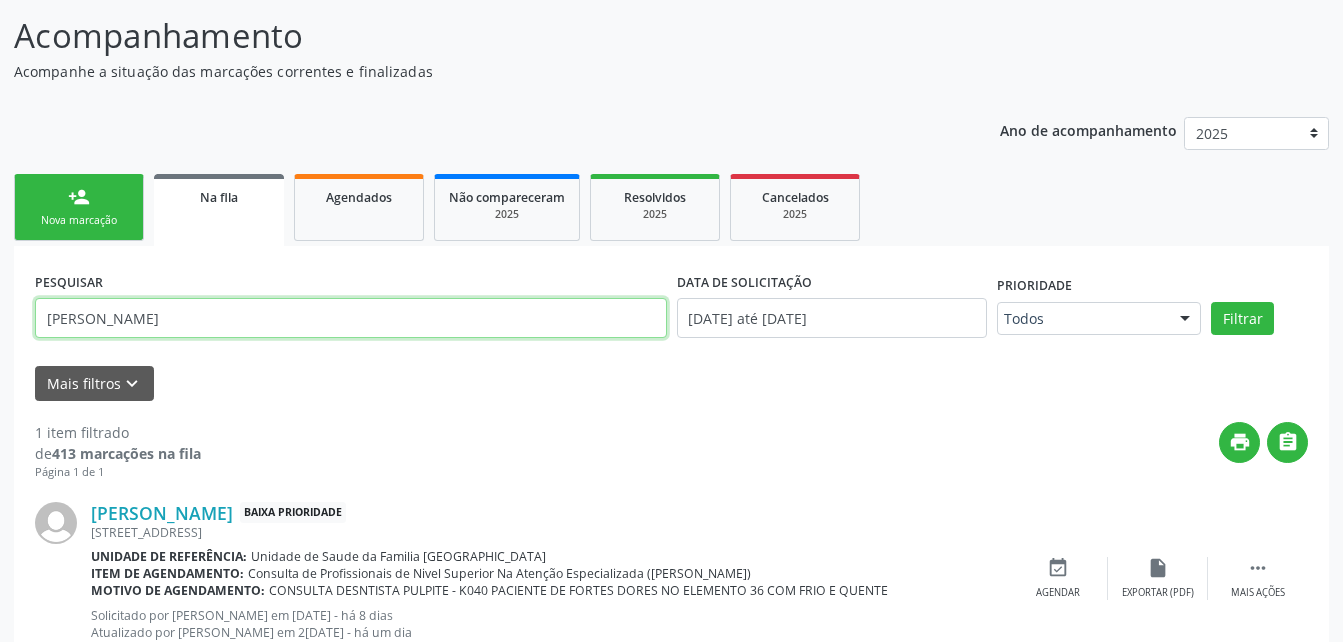 click on "[PERSON_NAME]" at bounding box center [351, 318] 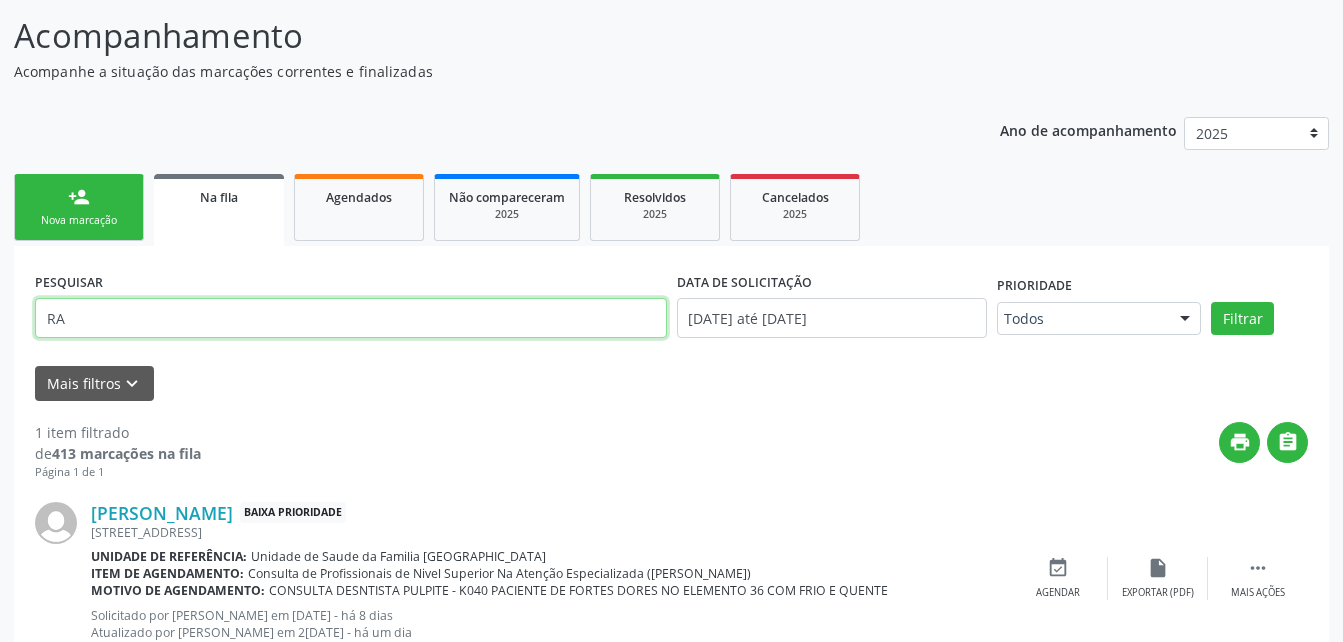 type on "R" 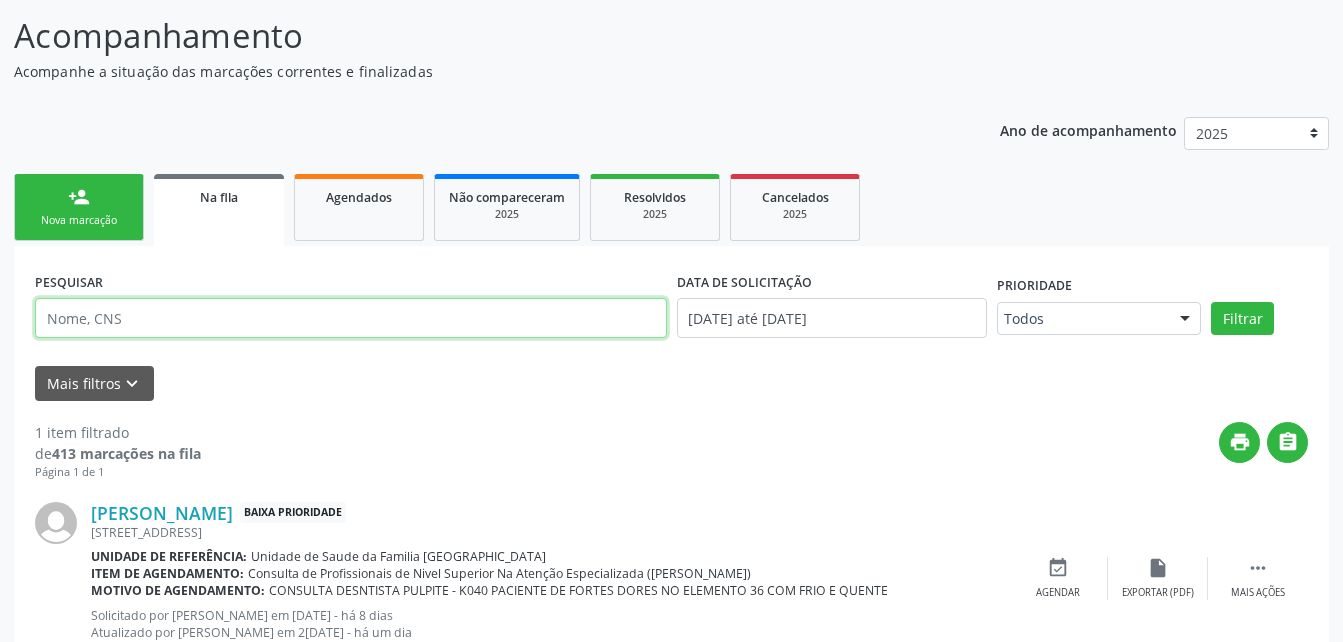 paste on "706306798601171" 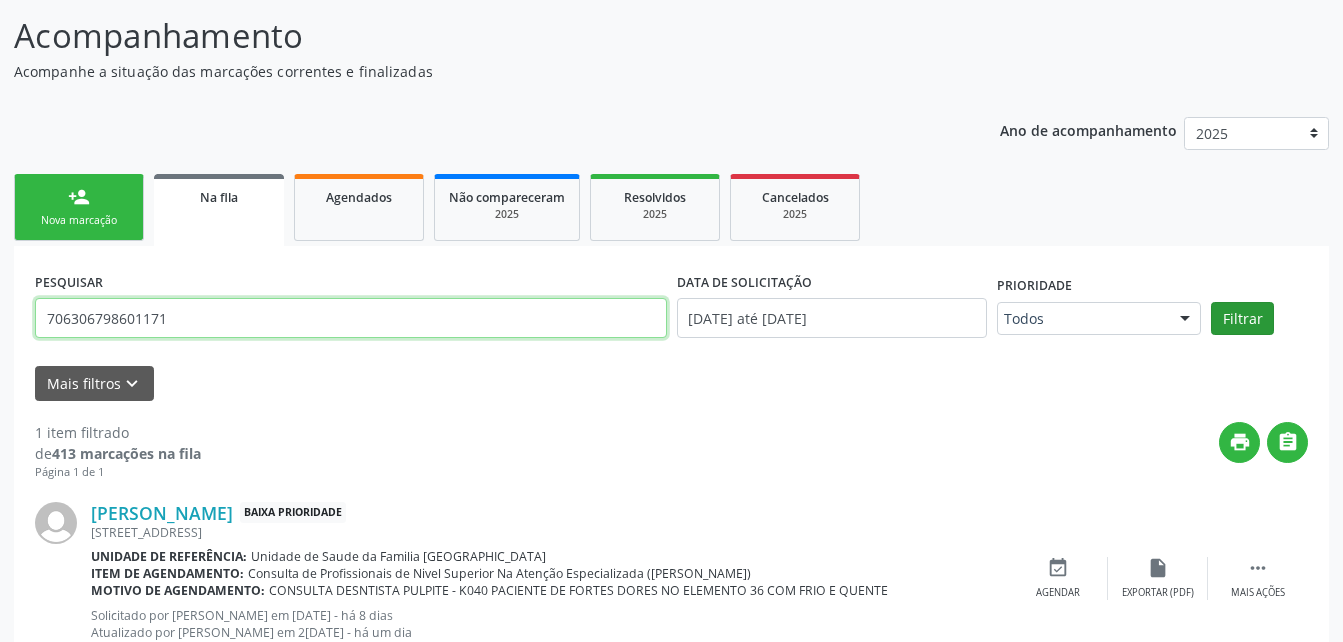 type on "706306798601171" 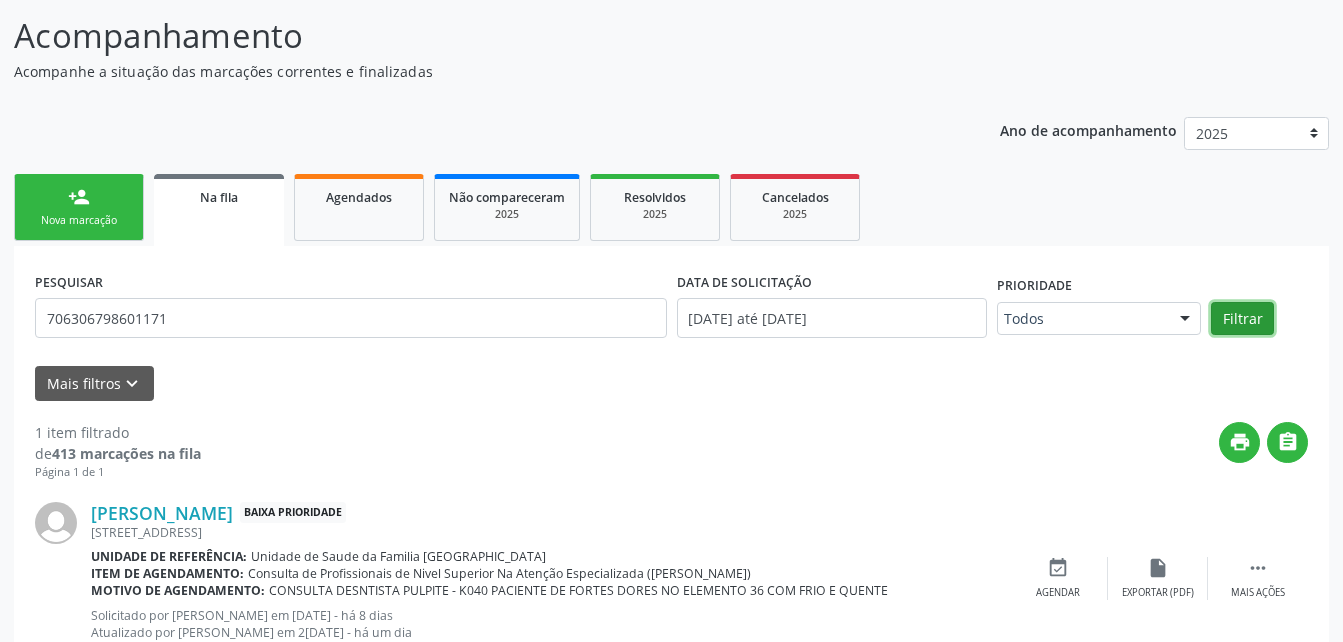 click on "Filtrar" at bounding box center [1242, 319] 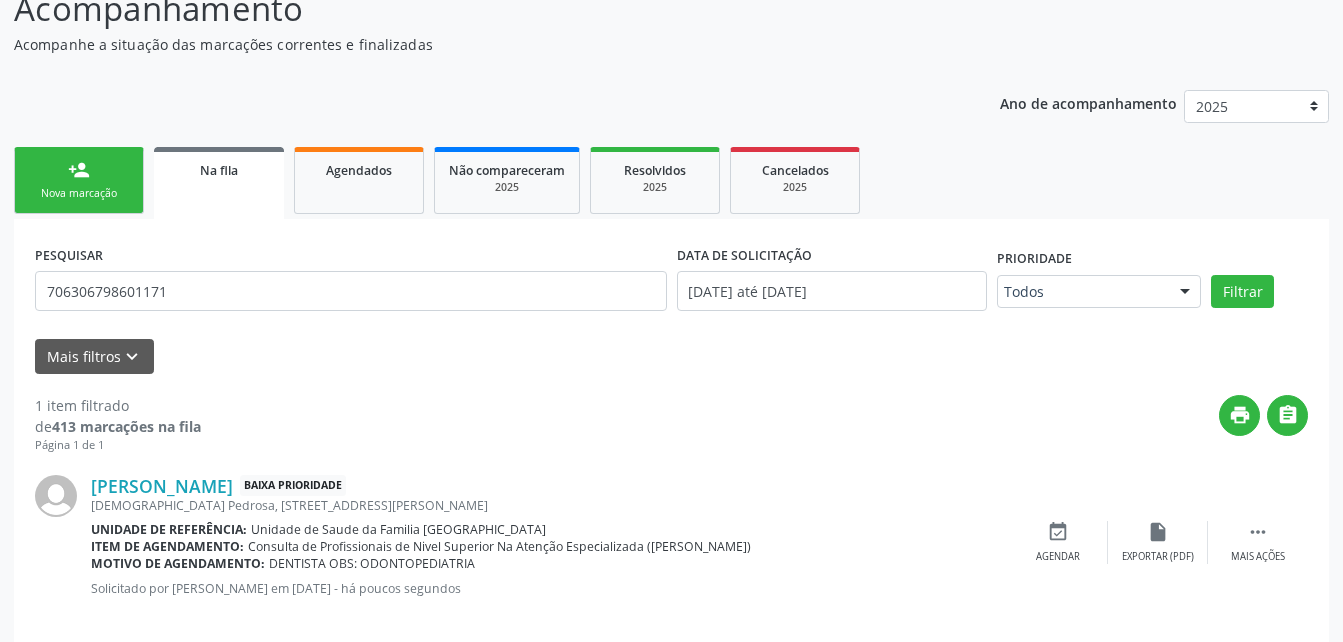 scroll, scrollTop: 205, scrollLeft: 0, axis: vertical 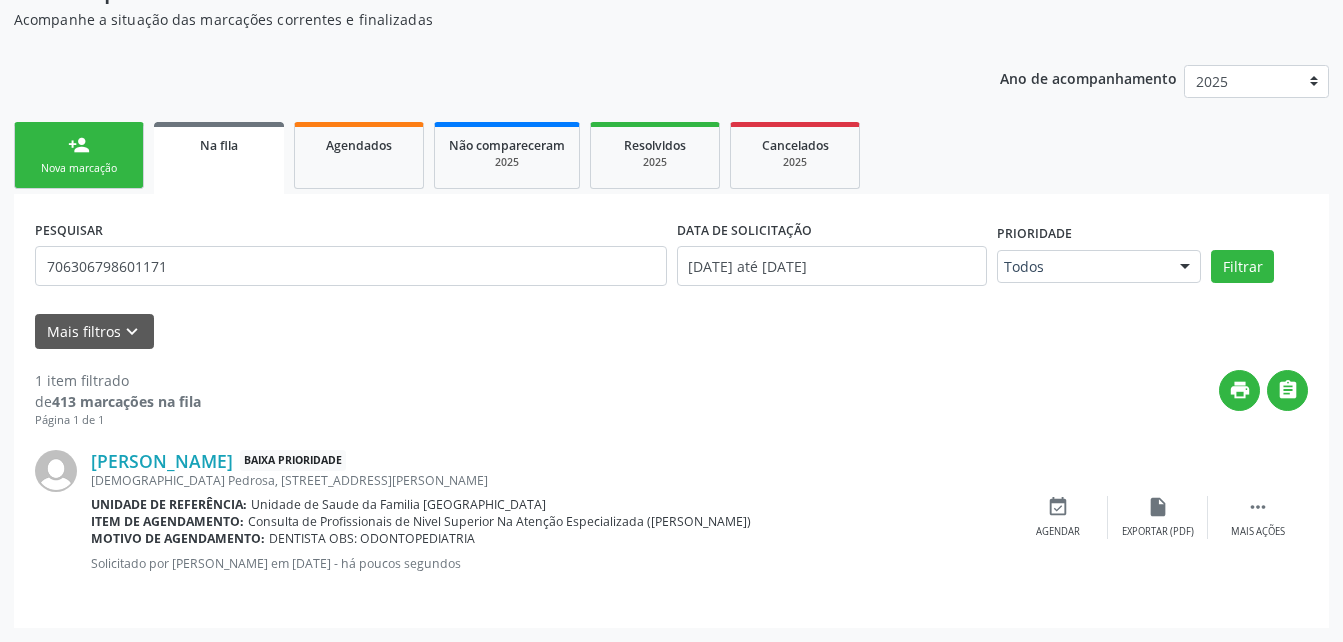 click on "person_add
Nova marcação" at bounding box center [79, 155] 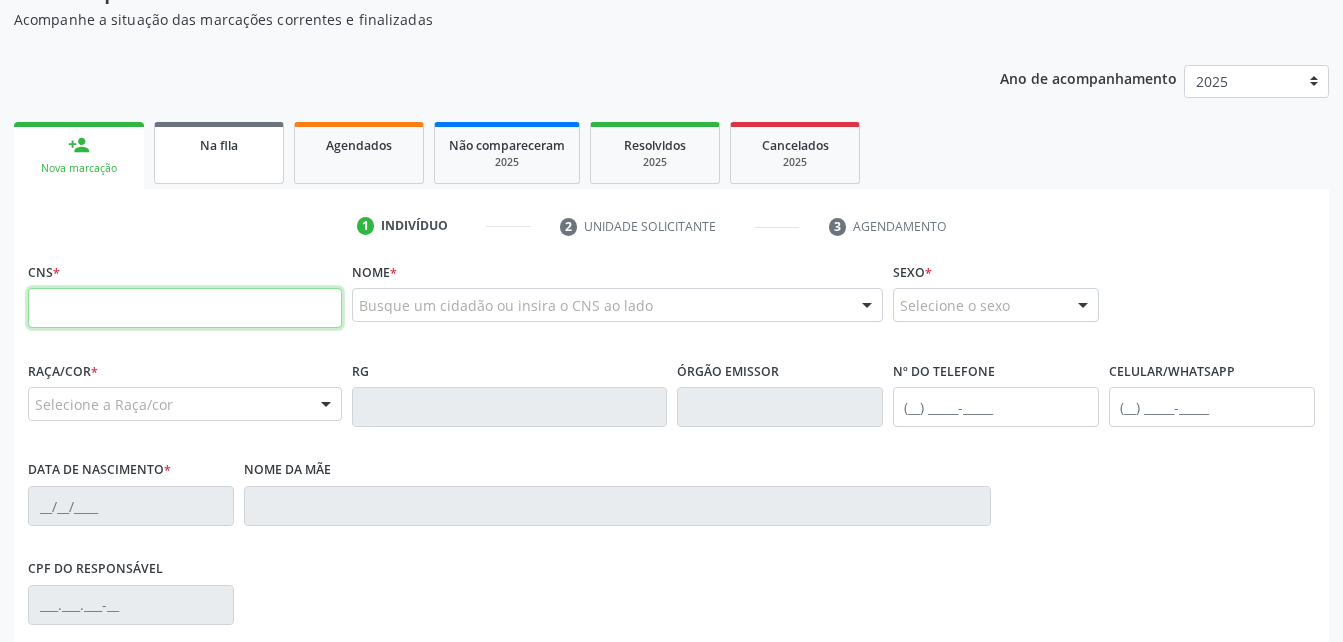 drag, startPoint x: 213, startPoint y: 312, endPoint x: 199, endPoint y: 175, distance: 137.71347 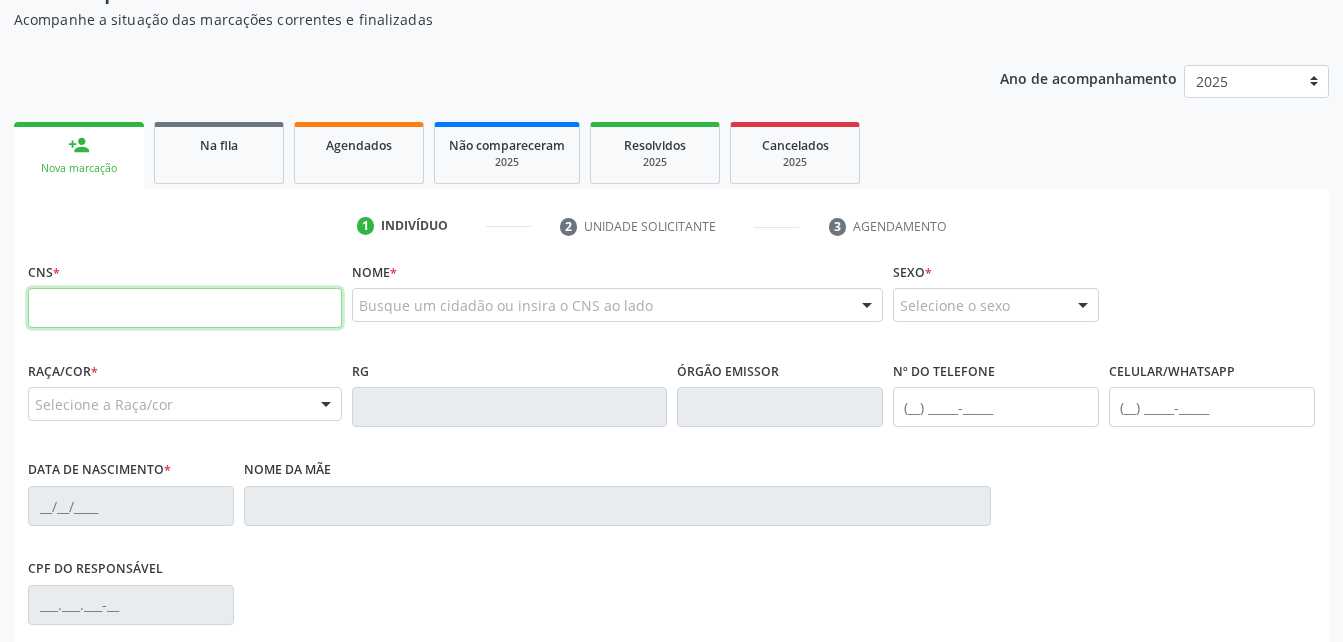 click at bounding box center (185, 308) 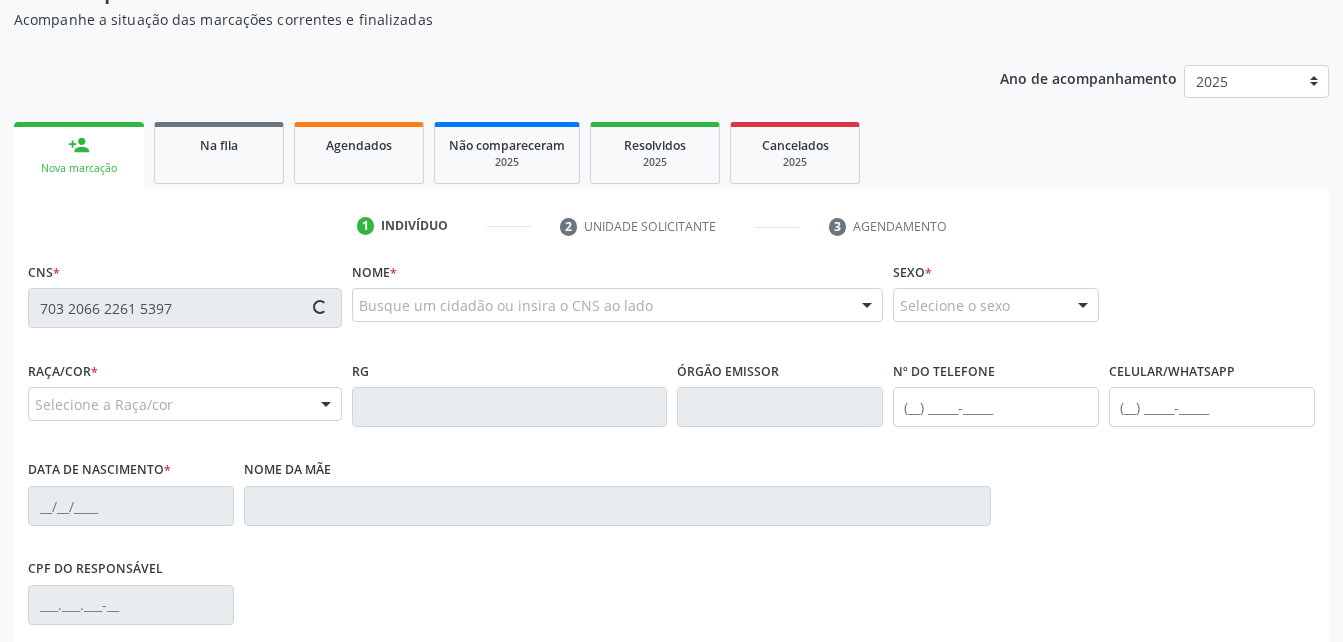 type on "703 2066 2261 5397" 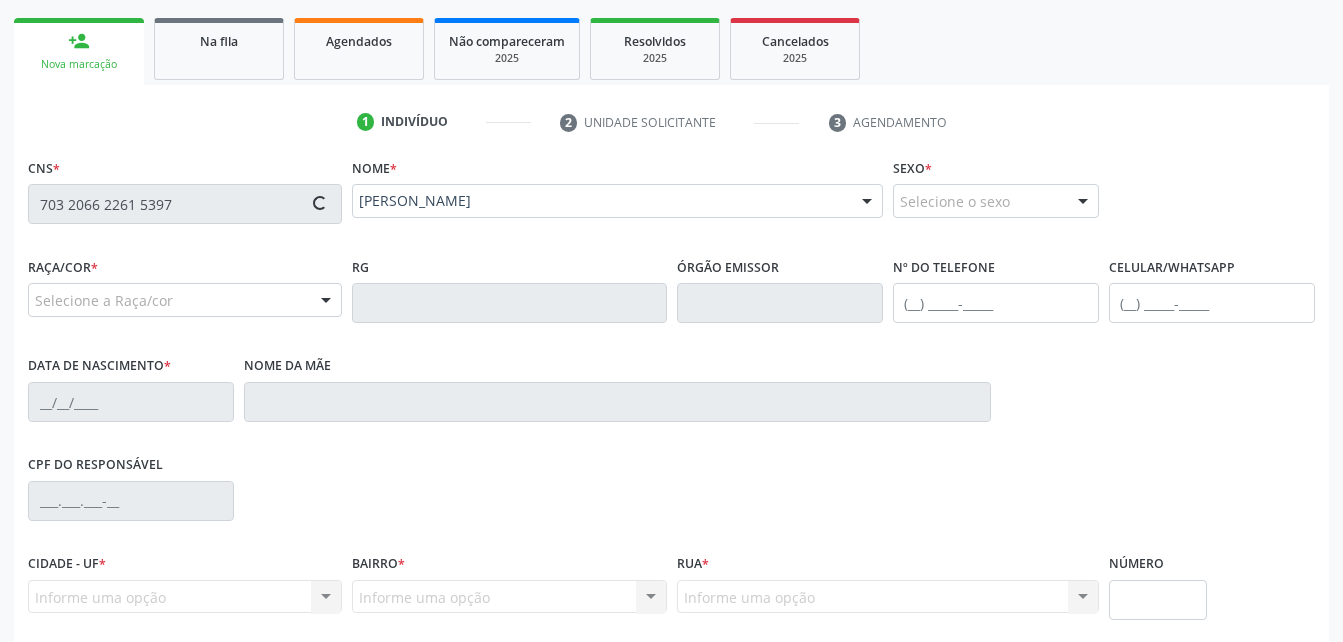 scroll, scrollTop: 405, scrollLeft: 0, axis: vertical 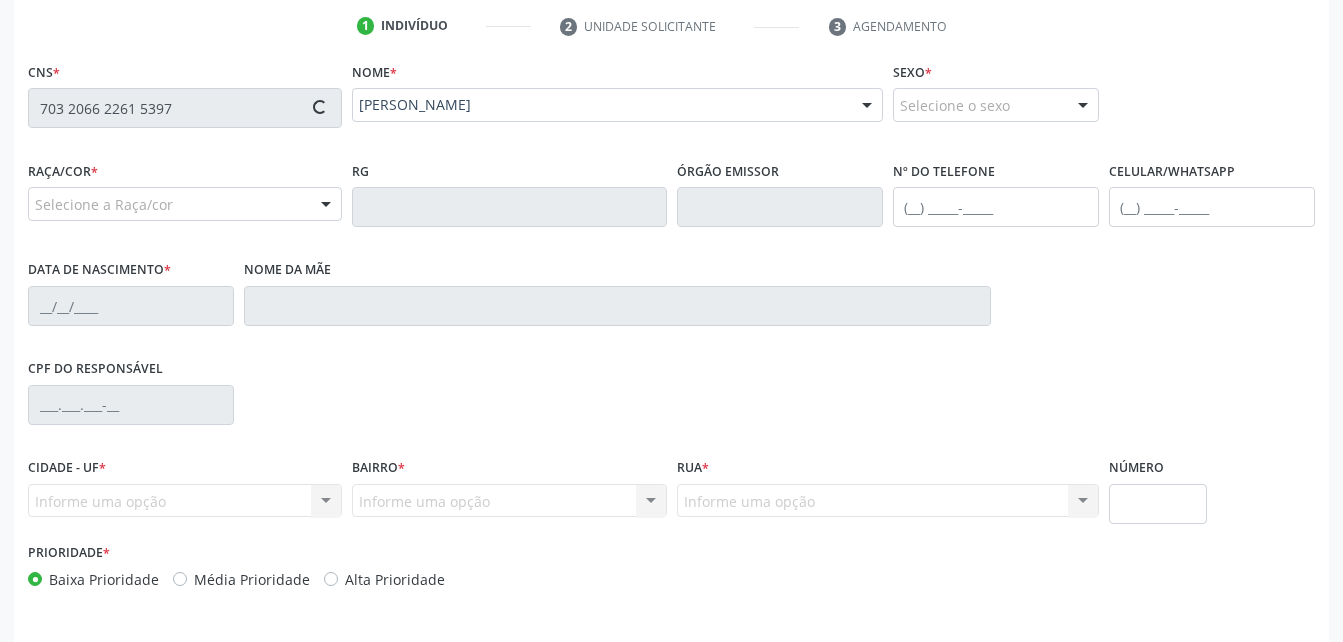 type on "[PHONE_NUMBER]" 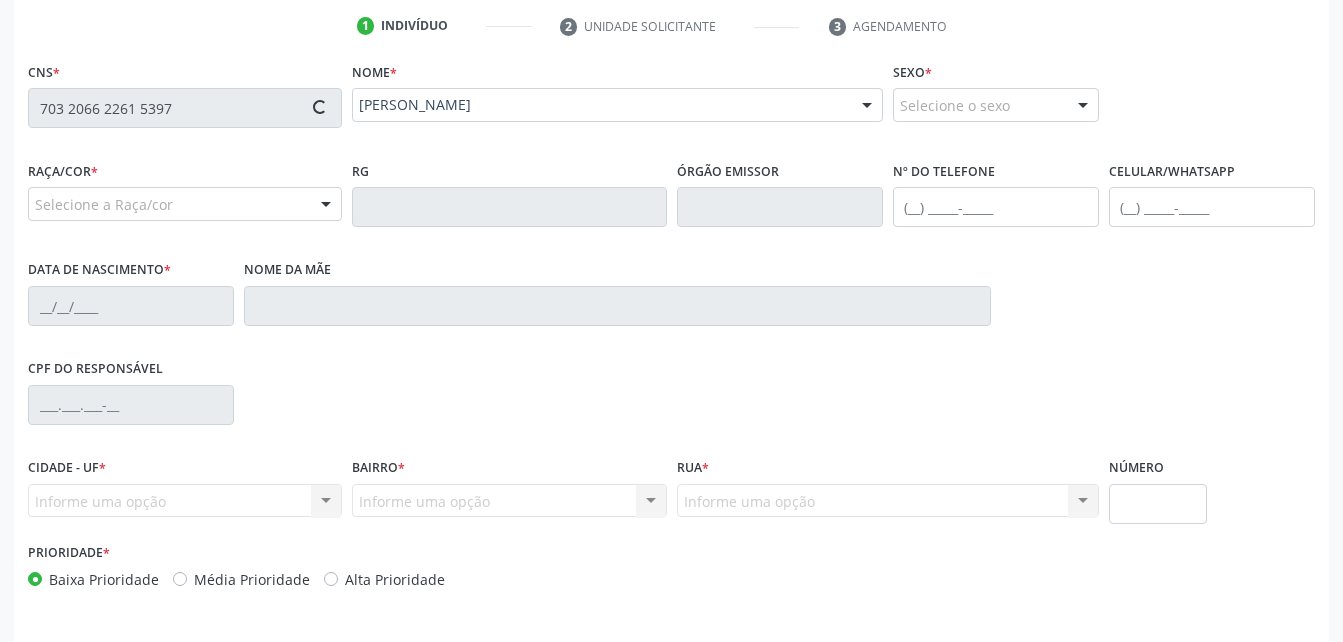 type on "1[DATE]" 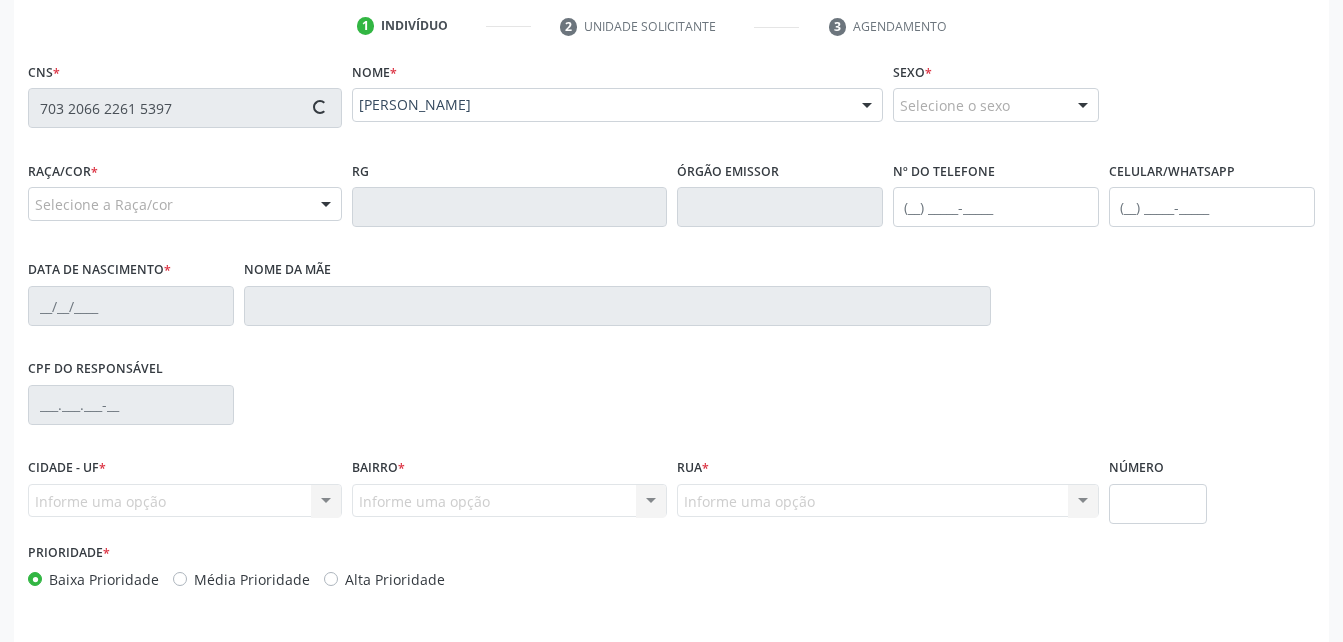 type on "[PERSON_NAME]" 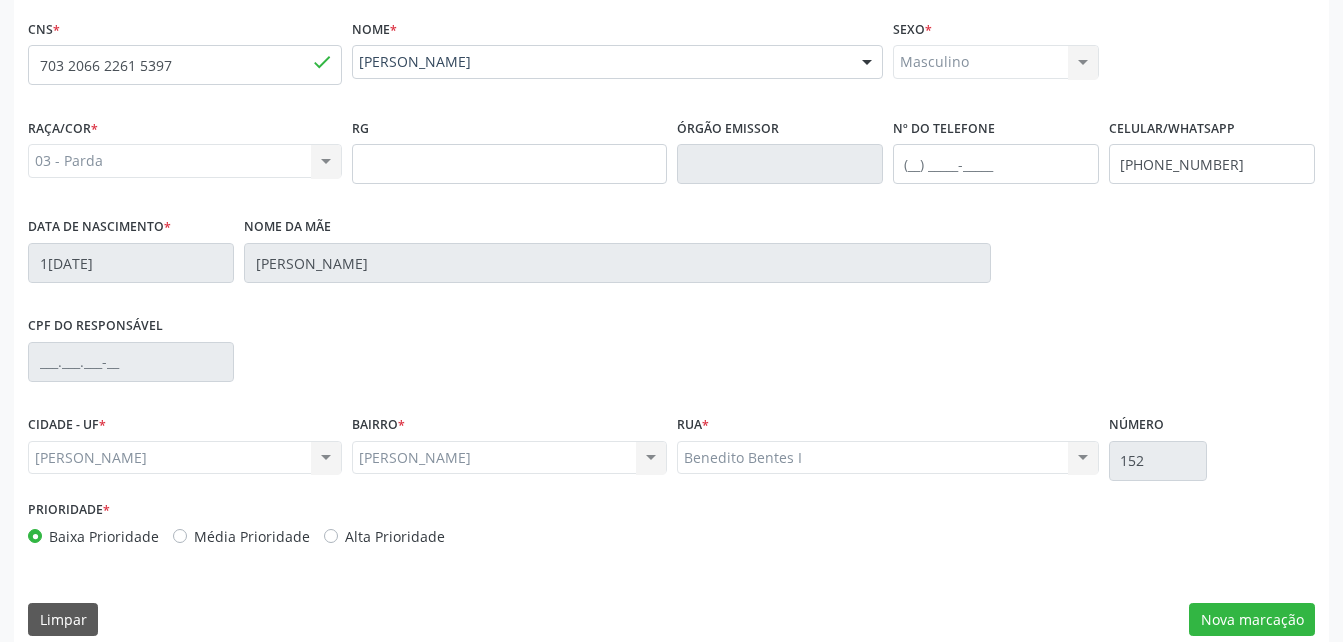 scroll, scrollTop: 470, scrollLeft: 0, axis: vertical 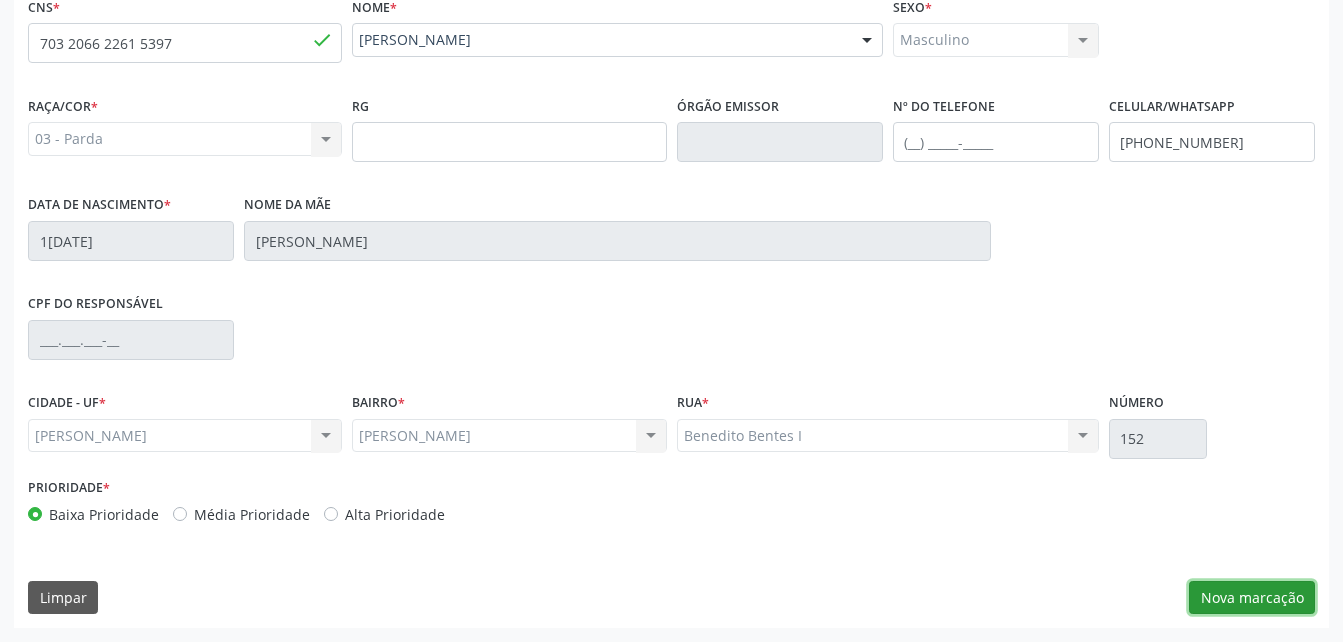 click on "Nova marcação" at bounding box center (1252, 598) 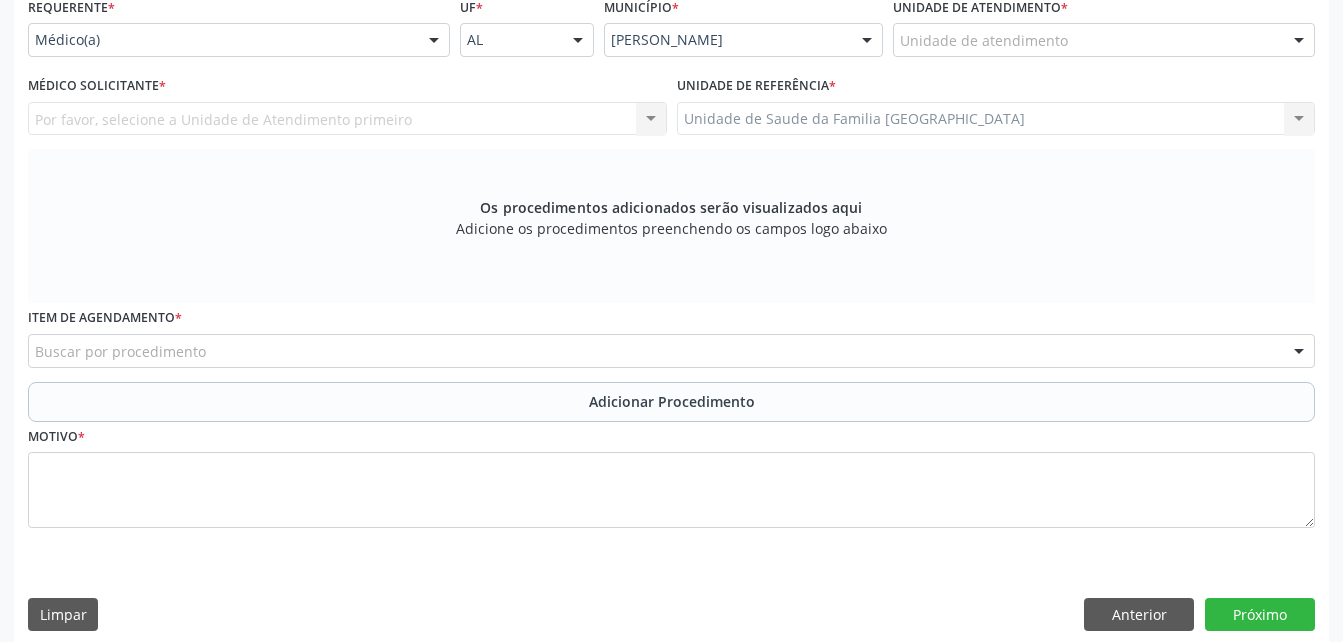 click at bounding box center (434, 41) 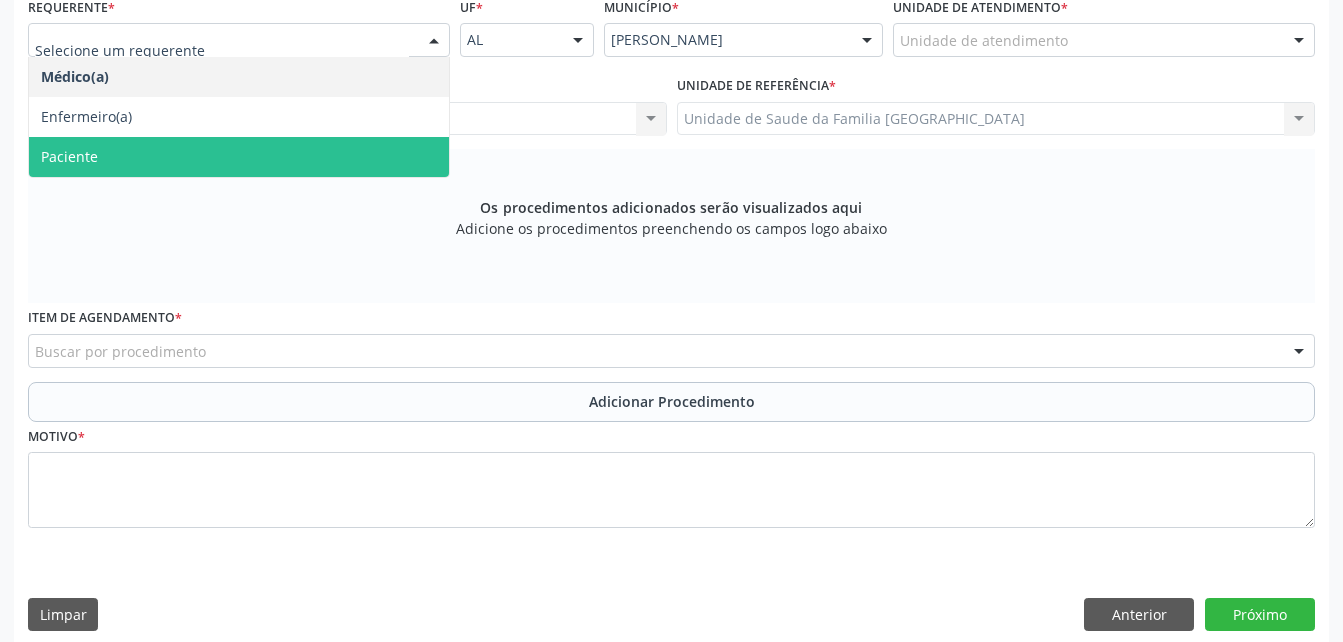 click on "Paciente" at bounding box center [239, 157] 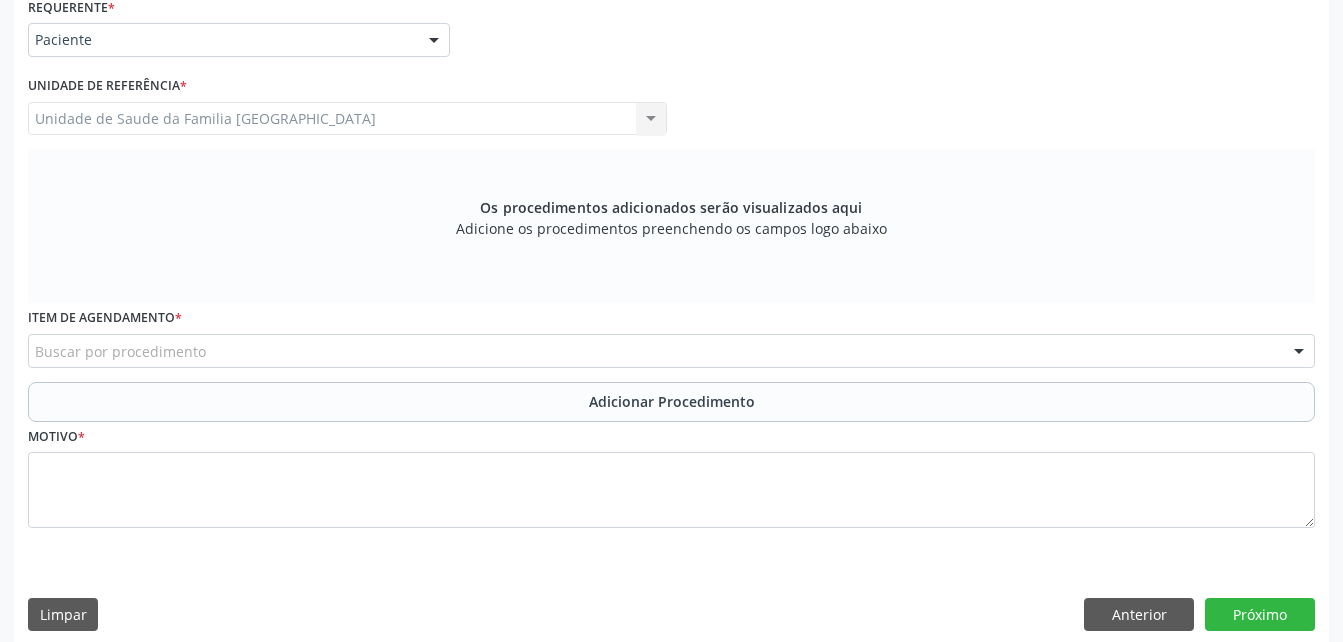 click on "Buscar por procedimento" at bounding box center (671, 351) 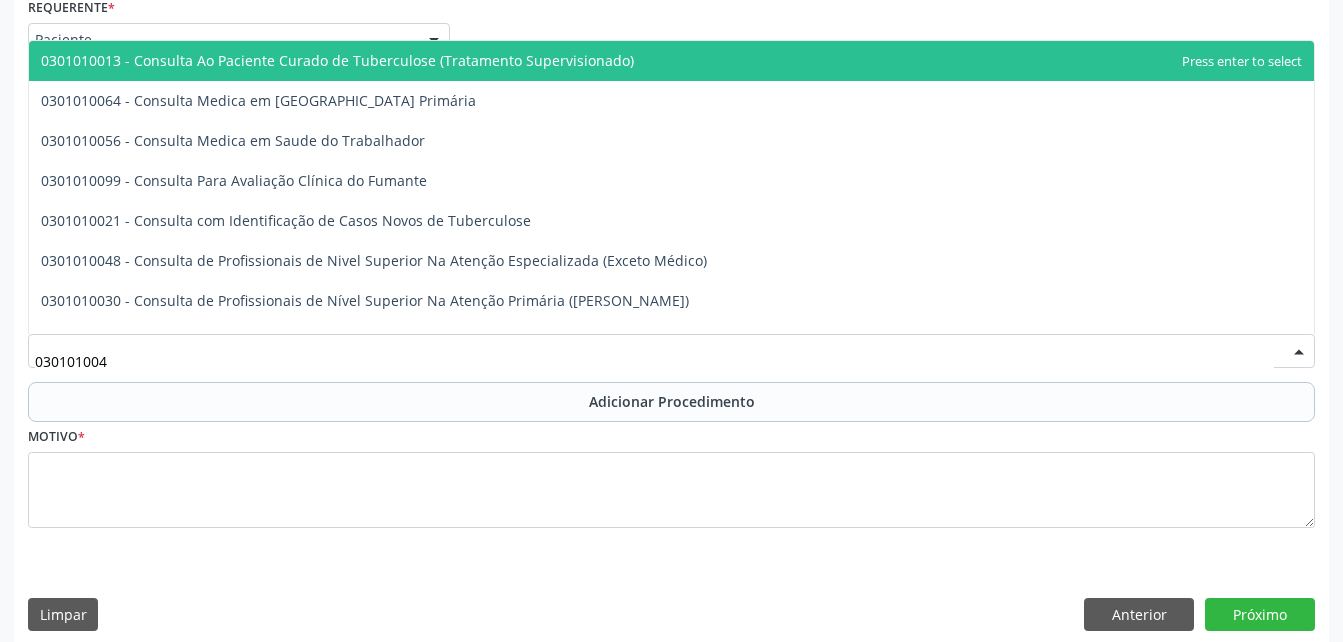 type on "0301010048" 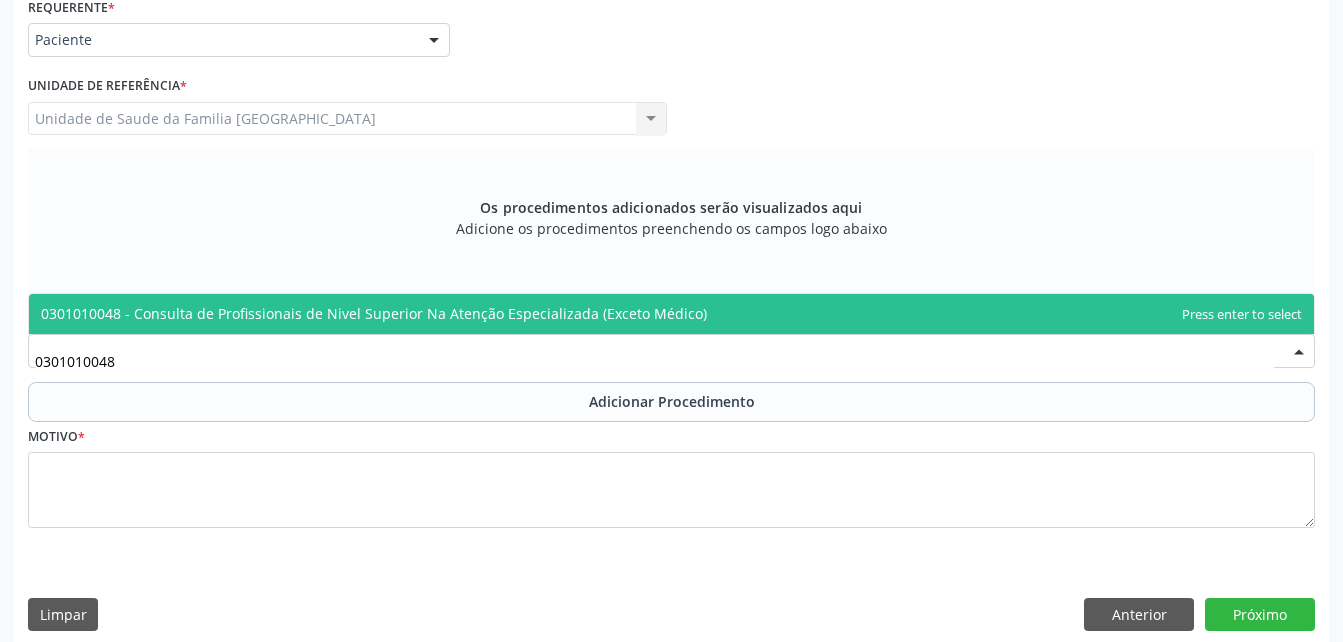 click on "0301010048 - Consulta de Profissionais de Nivel Superior Na Atenção Especializada (Exceto Médico)" at bounding box center (374, 313) 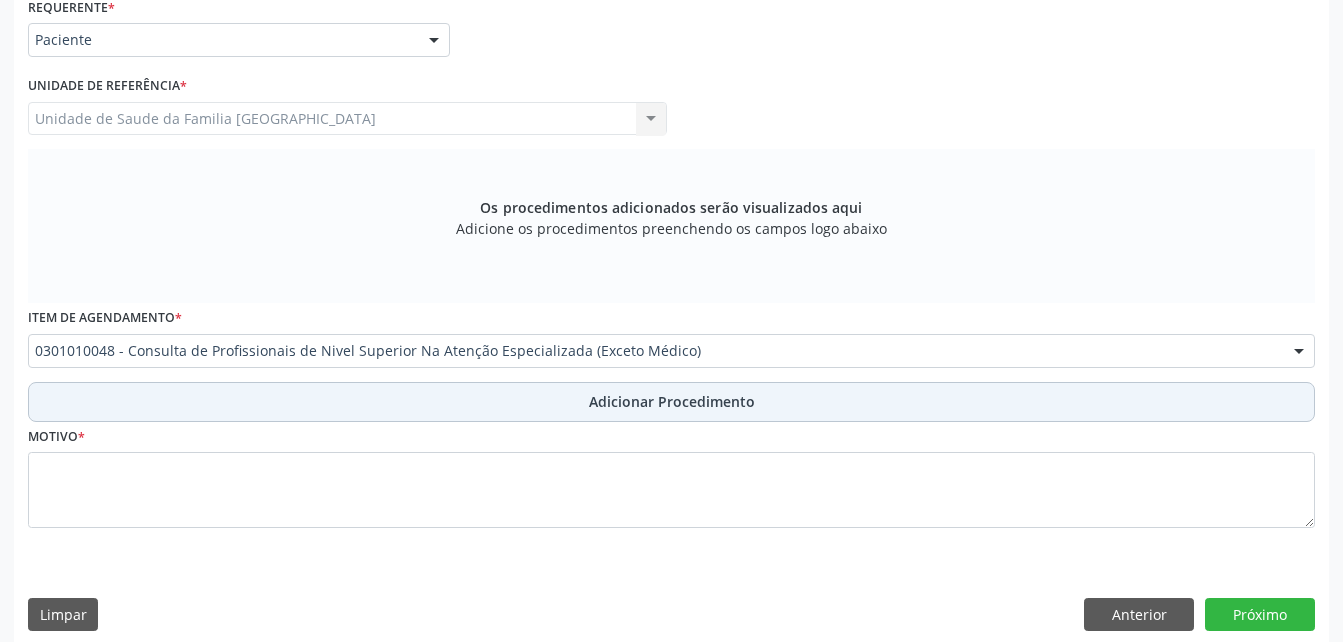 click on "Adicionar Procedimento" at bounding box center [671, 402] 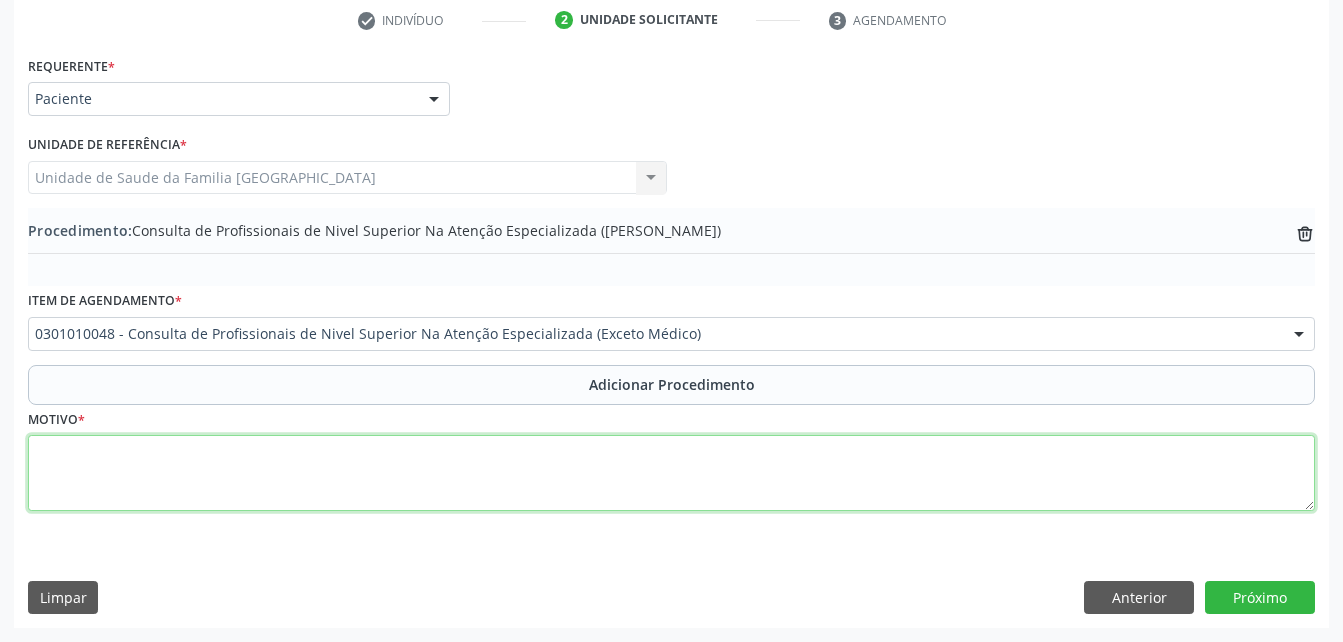click at bounding box center (671, 473) 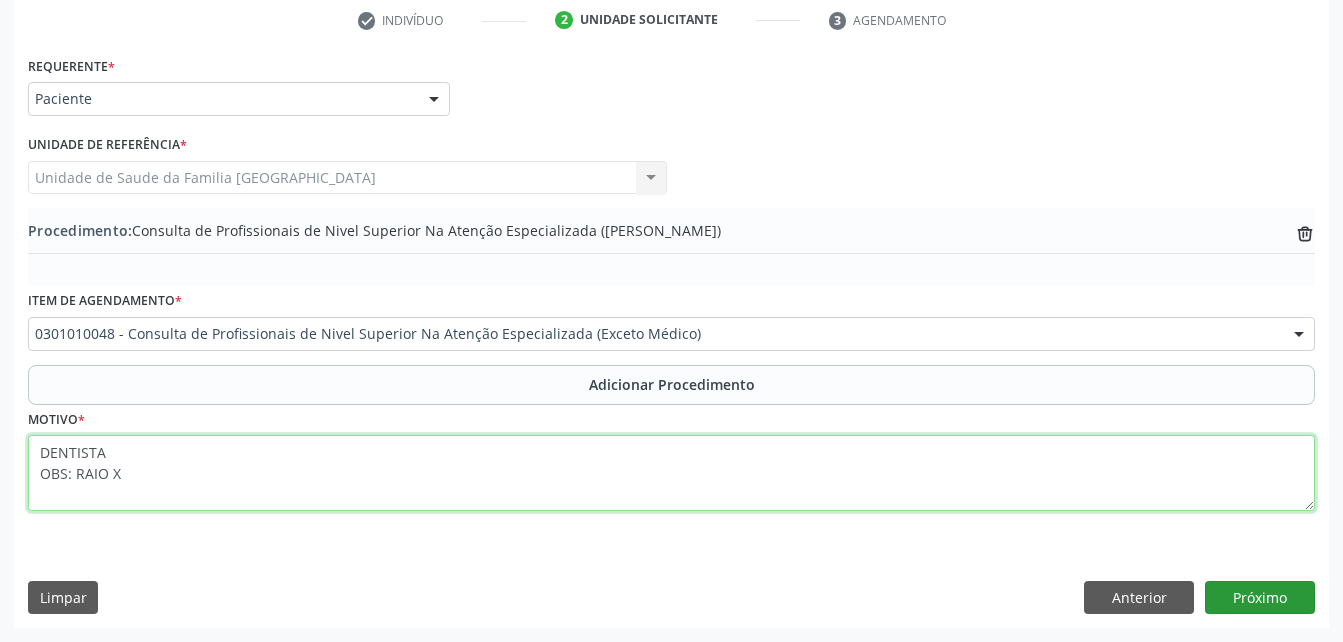 type on "DENTISTA
OBS: RAIO X" 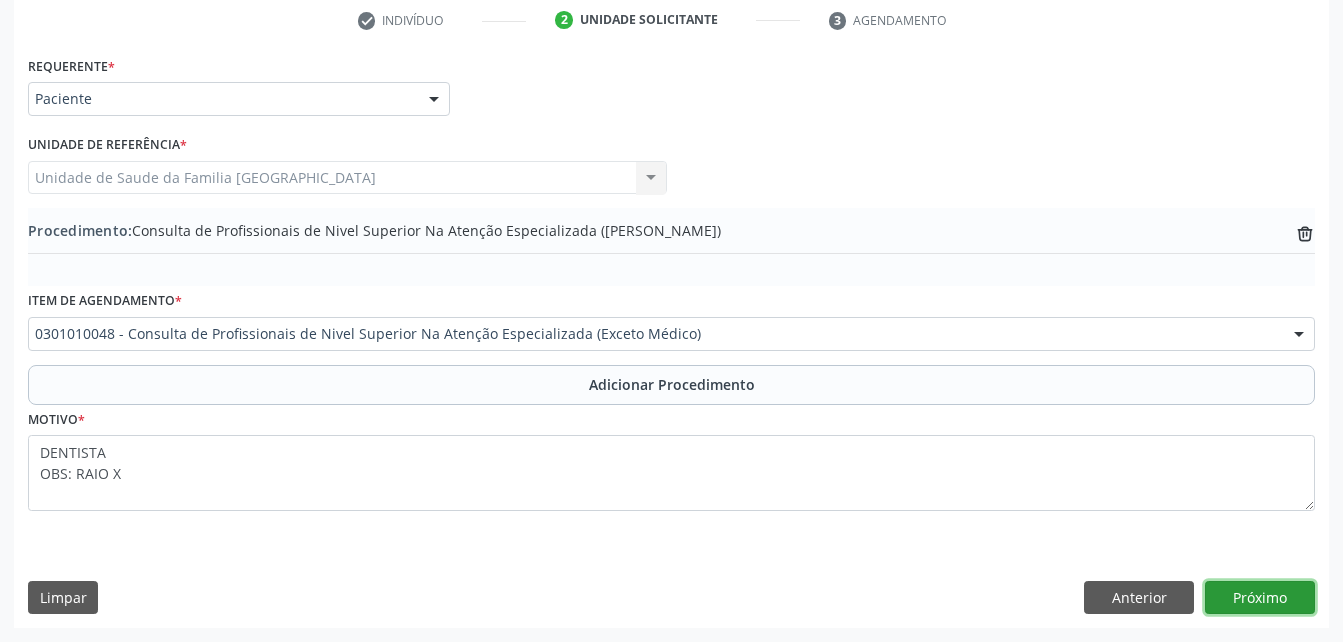 click on "Próximo" at bounding box center [1260, 598] 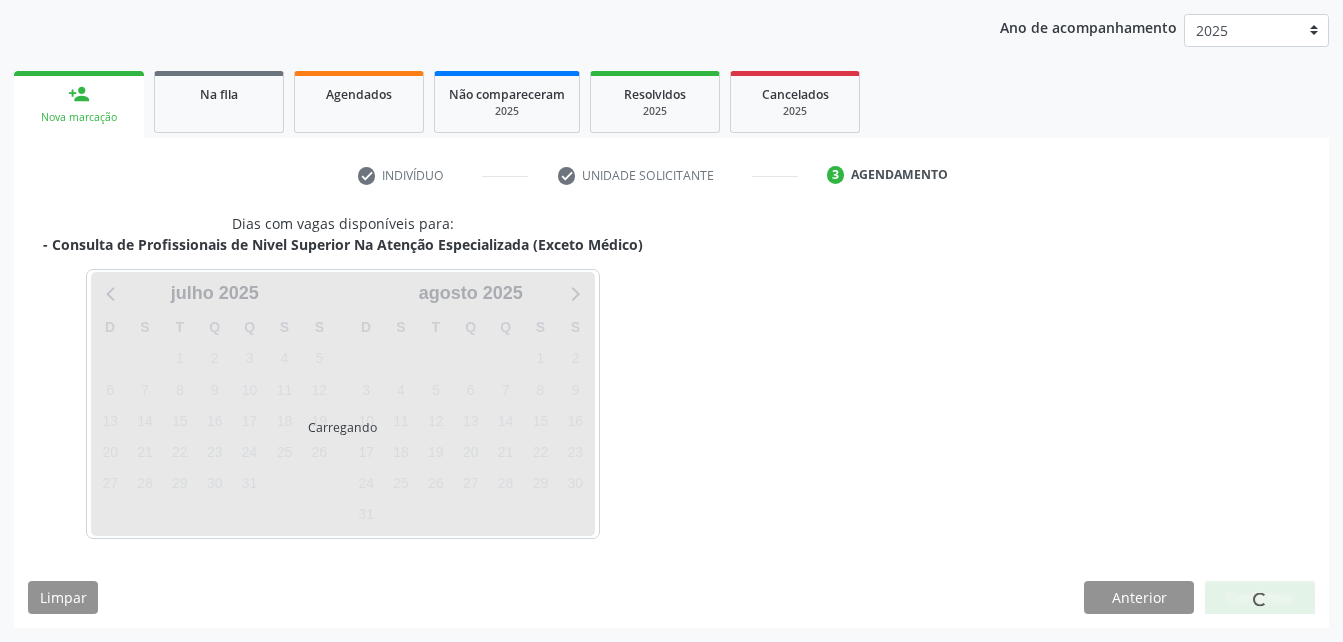 scroll, scrollTop: 315, scrollLeft: 0, axis: vertical 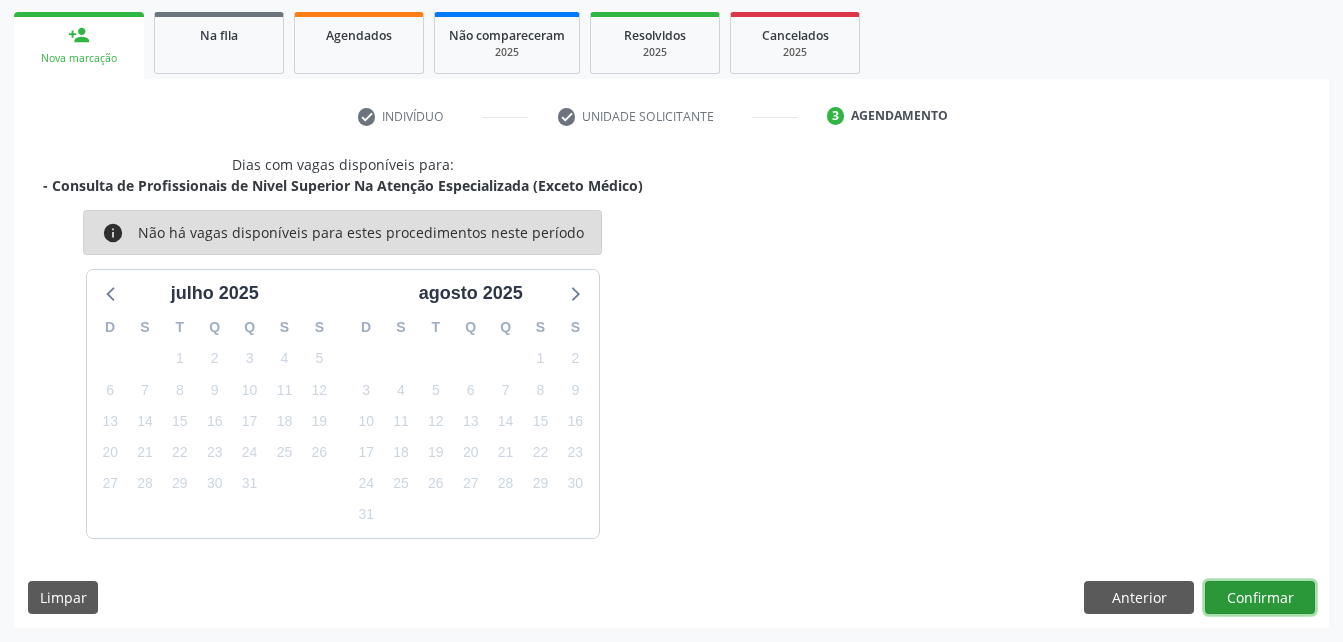 click on "Confirmar" at bounding box center [1260, 598] 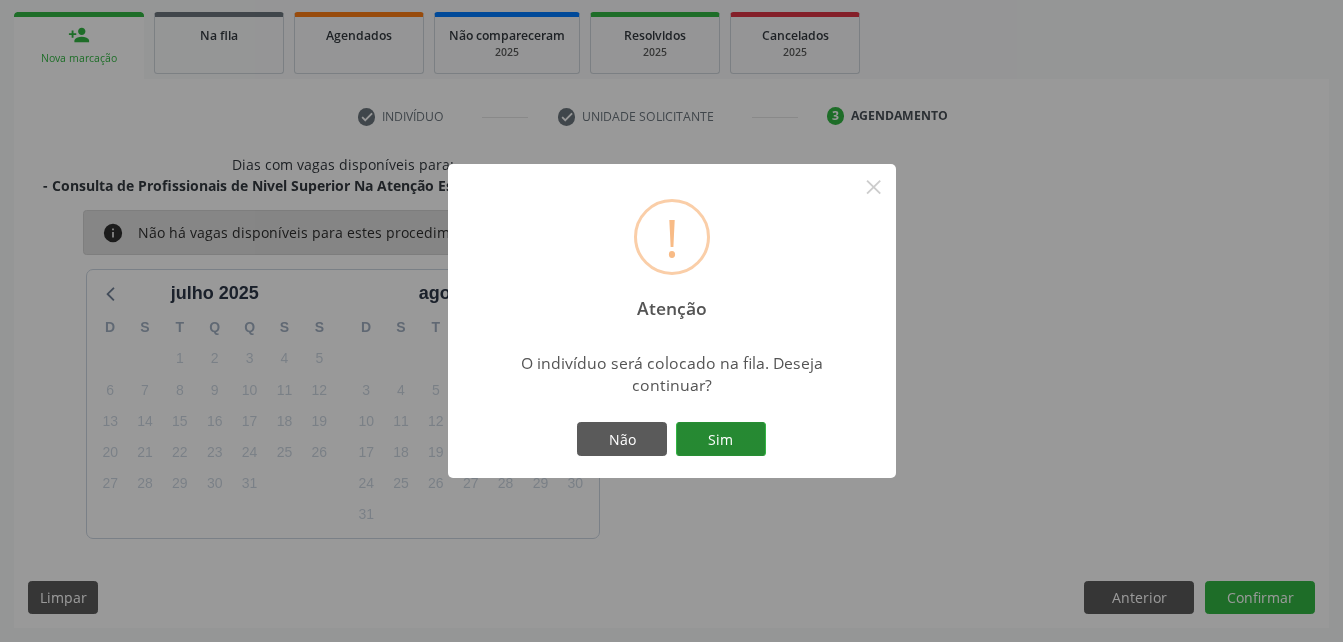 click on "Sim" at bounding box center (721, 439) 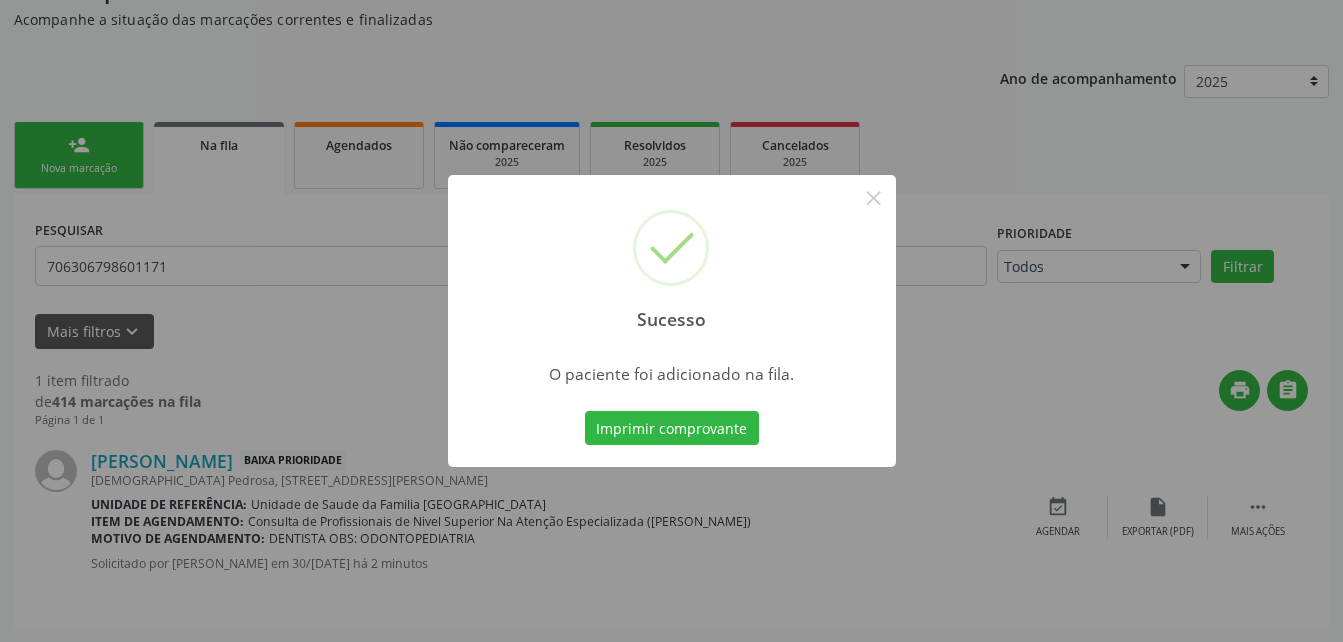 scroll, scrollTop: 53, scrollLeft: 0, axis: vertical 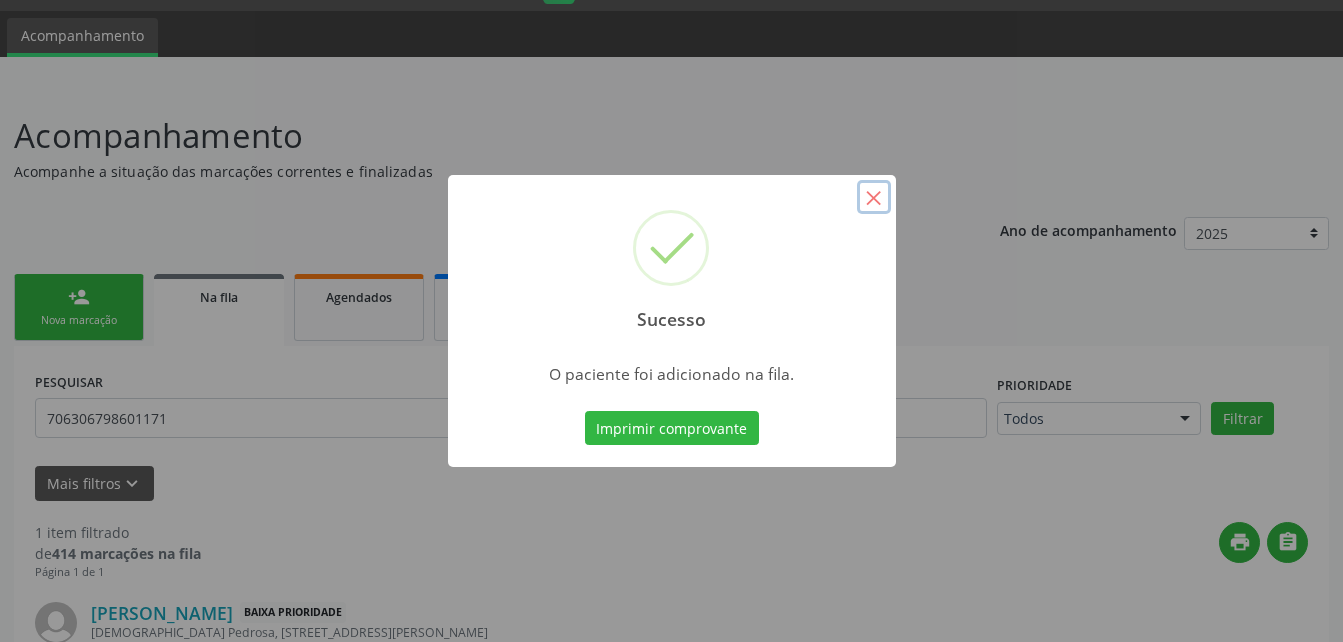 click on "×" at bounding box center [874, 197] 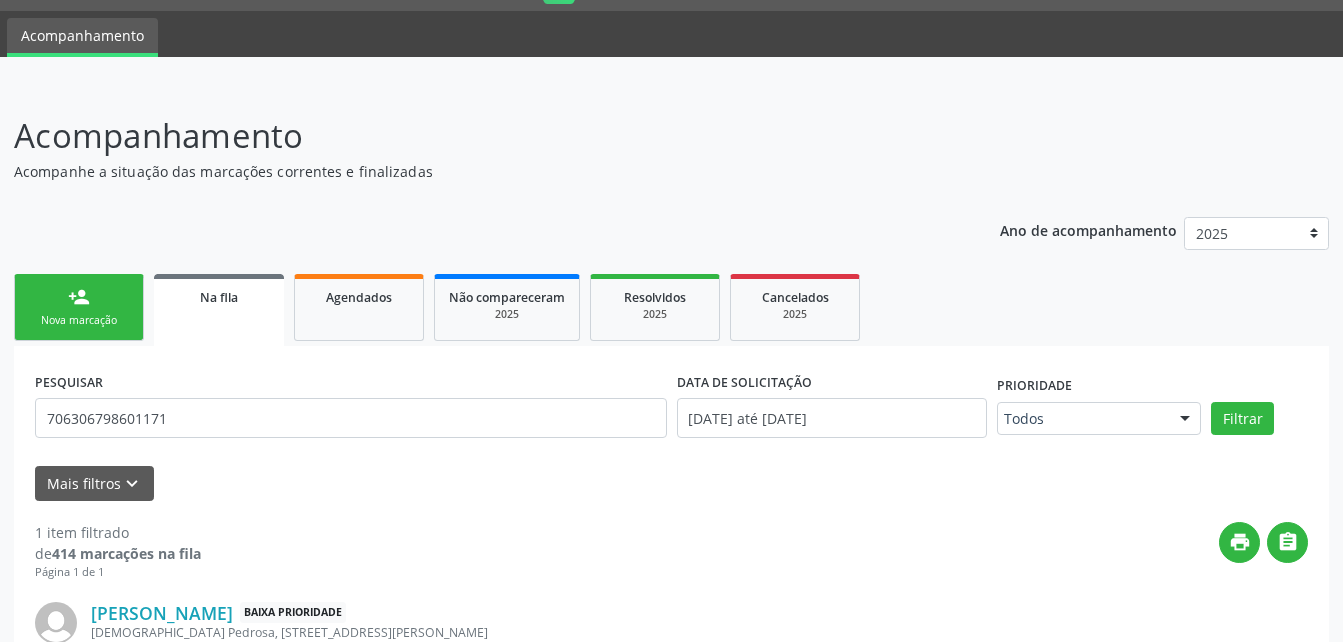 drag, startPoint x: 127, startPoint y: 297, endPoint x: 170, endPoint y: 25, distance: 275.37793 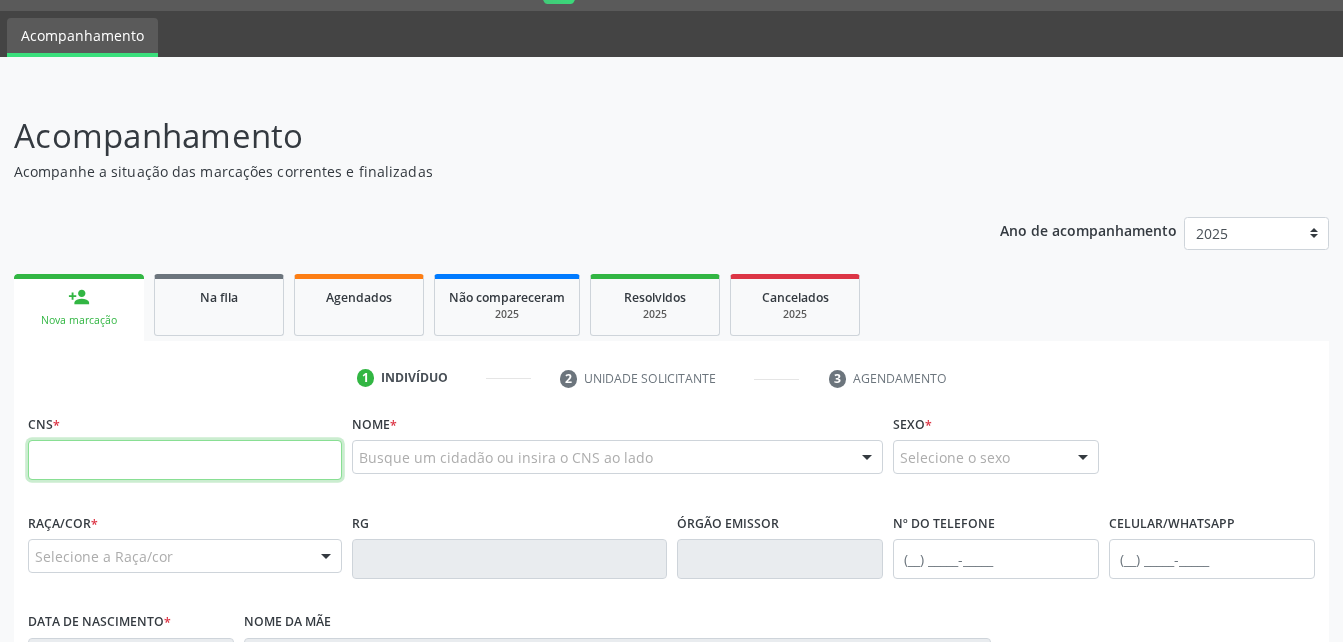 click at bounding box center (185, 460) 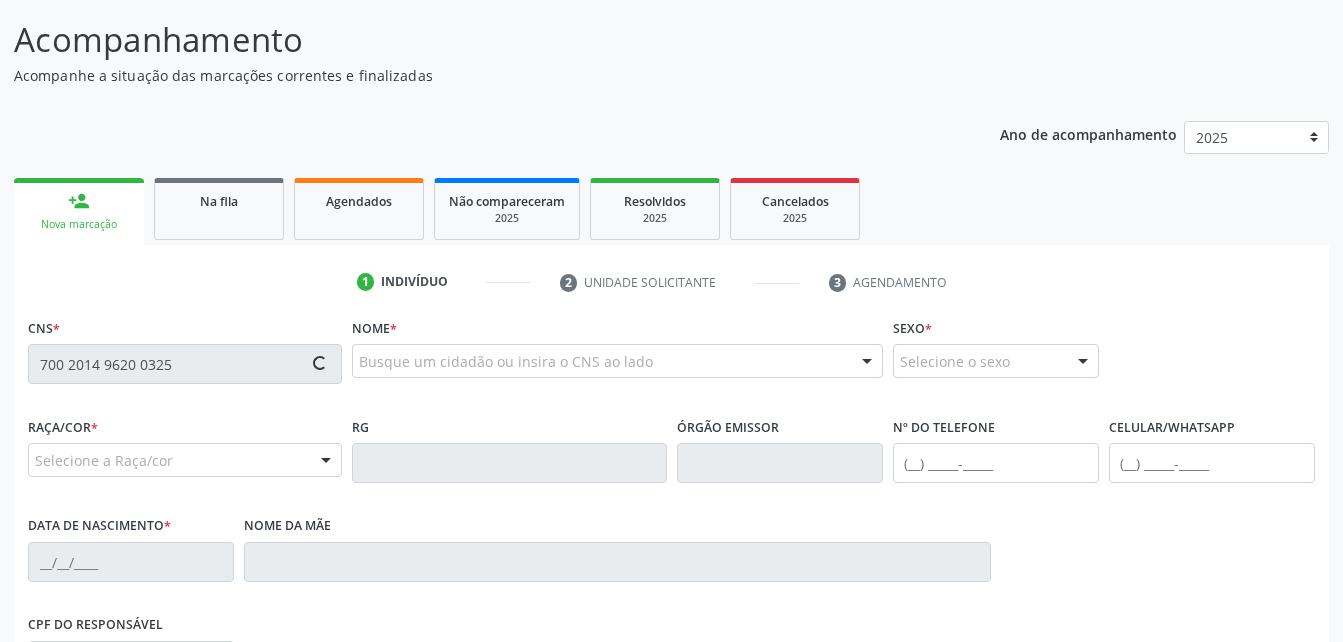 scroll, scrollTop: 153, scrollLeft: 0, axis: vertical 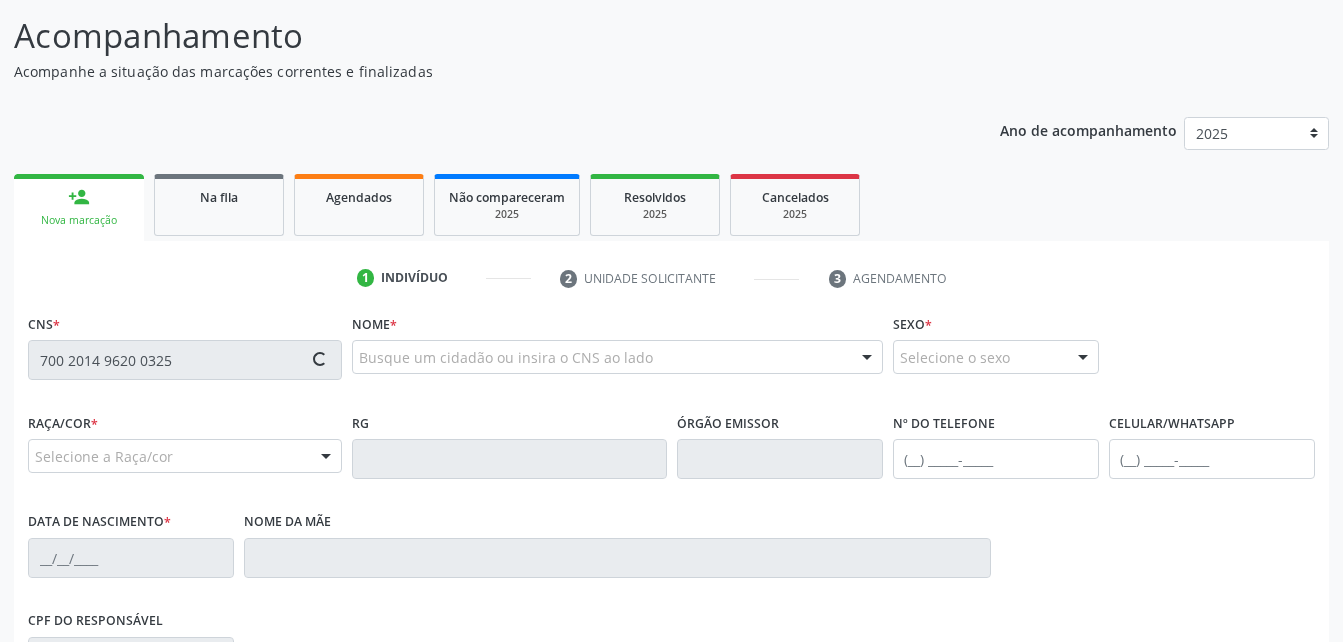 type on "700 2014 9620 0325" 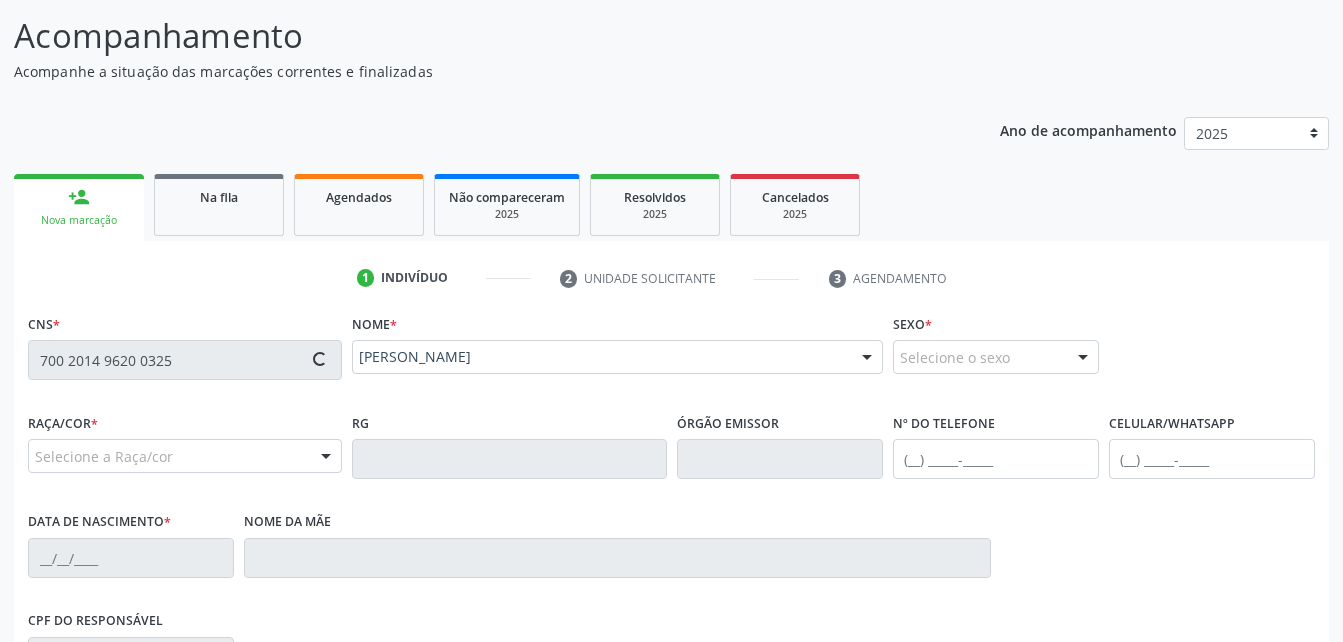 scroll, scrollTop: 353, scrollLeft: 0, axis: vertical 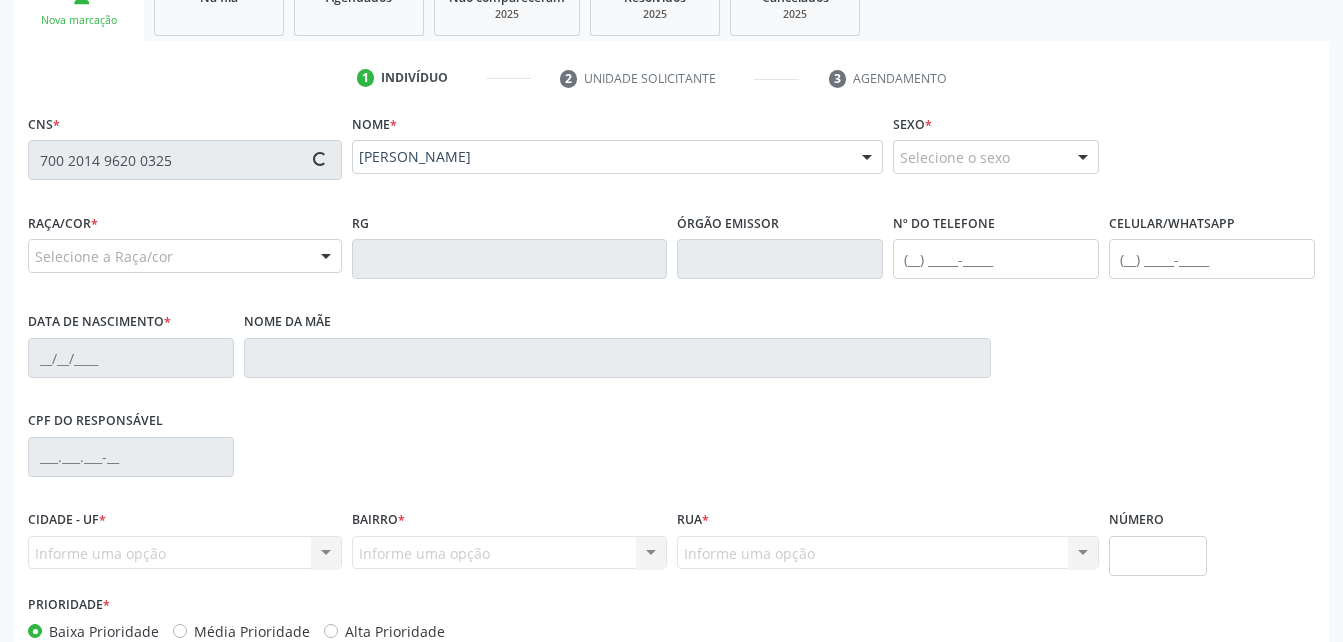 type on "[PHONE_NUMBER]" 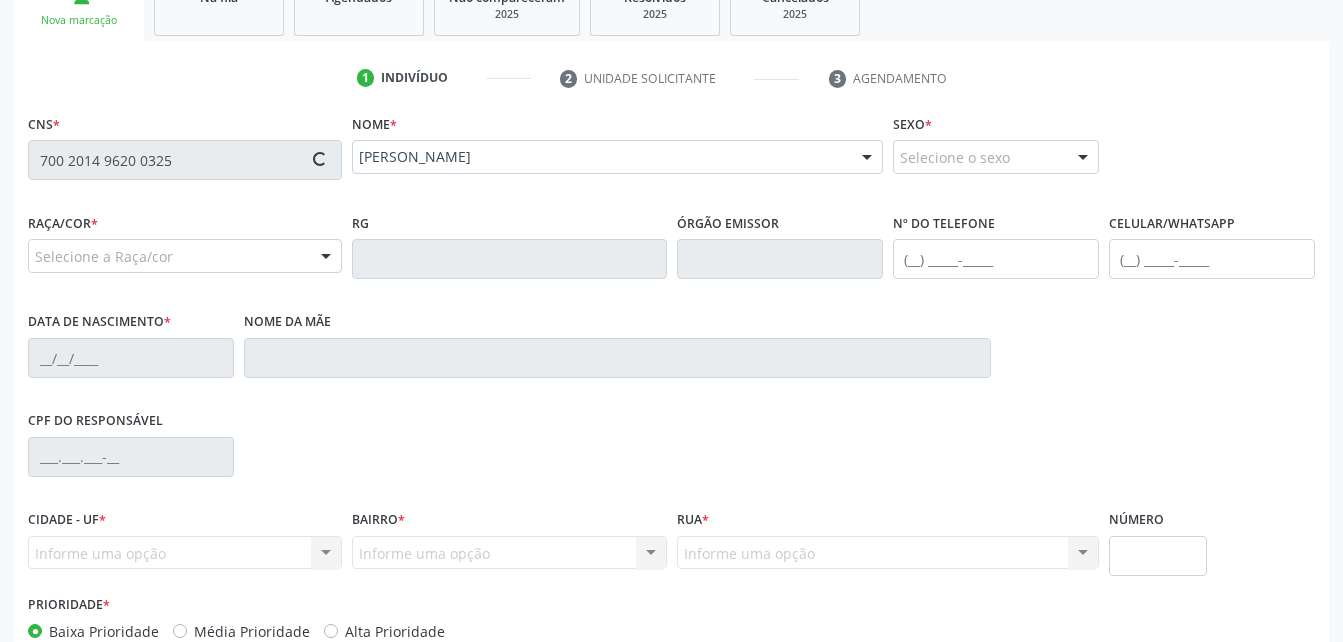 type on "[PHONE_NUMBER]" 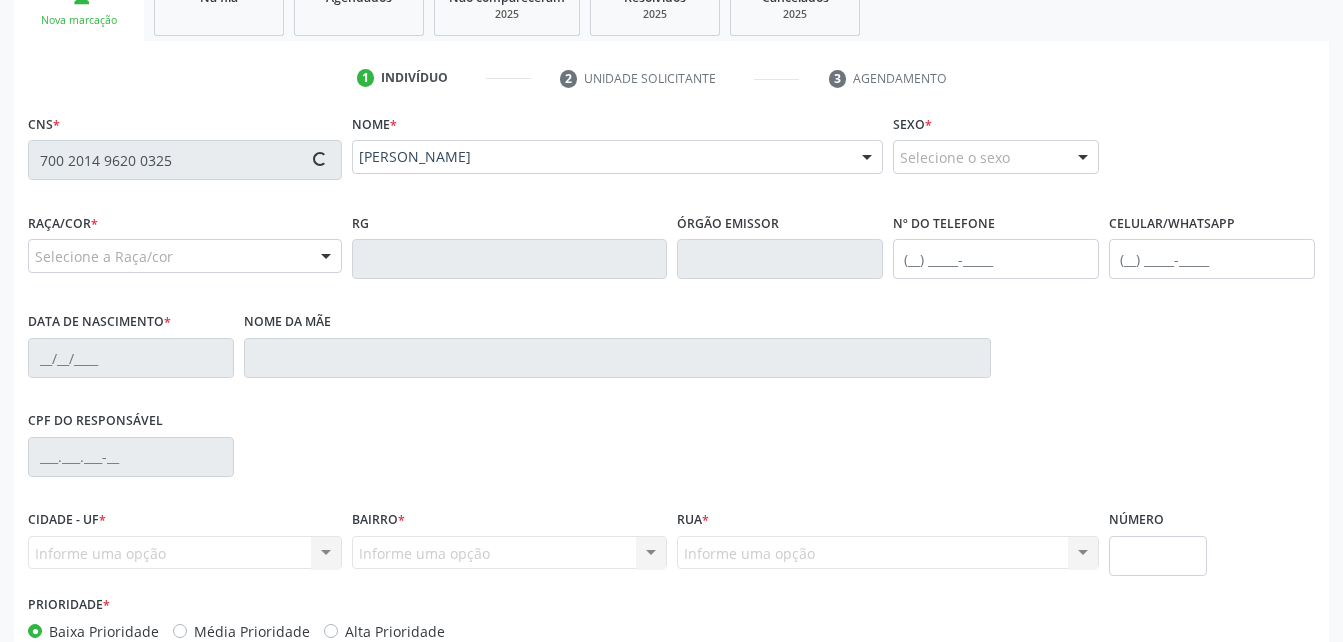 type on "[PERSON_NAME]" 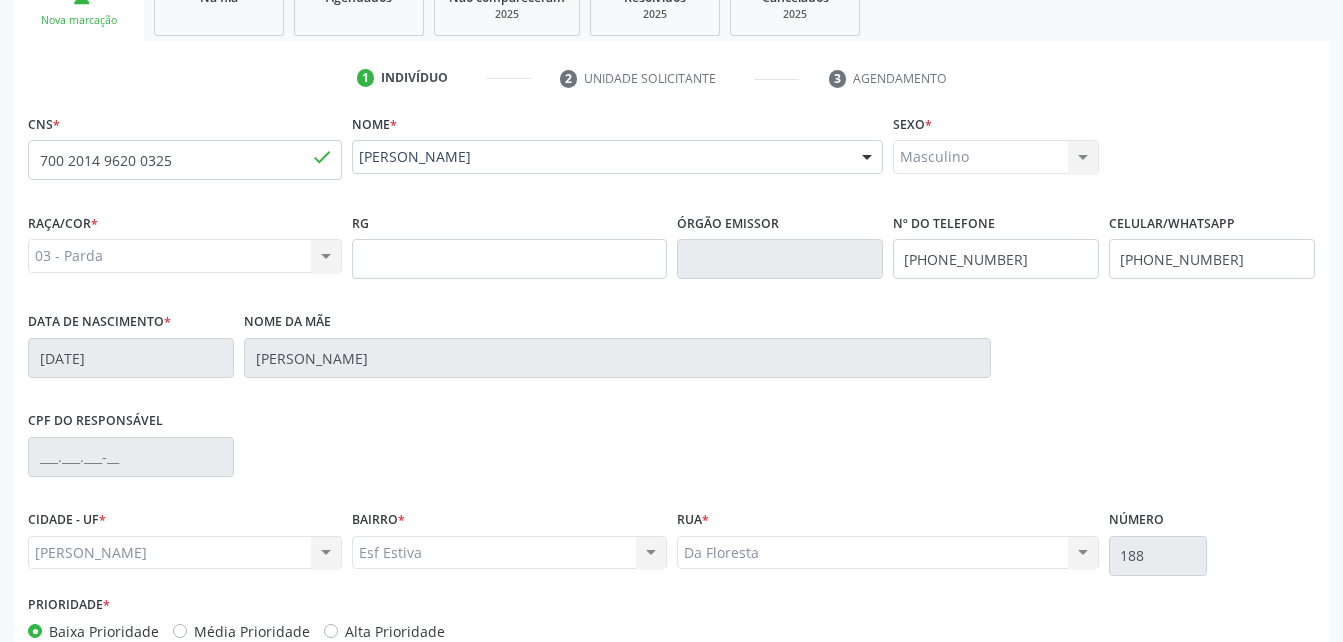 scroll, scrollTop: 470, scrollLeft: 0, axis: vertical 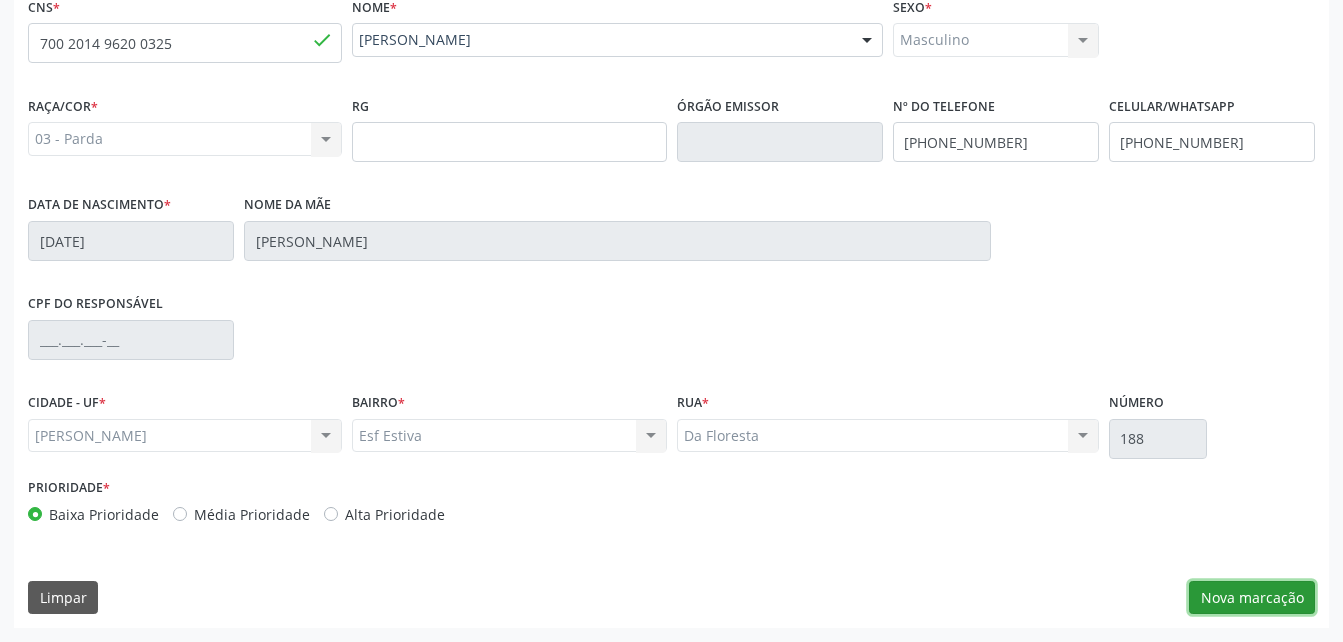 click on "Nova marcação" at bounding box center [1252, 598] 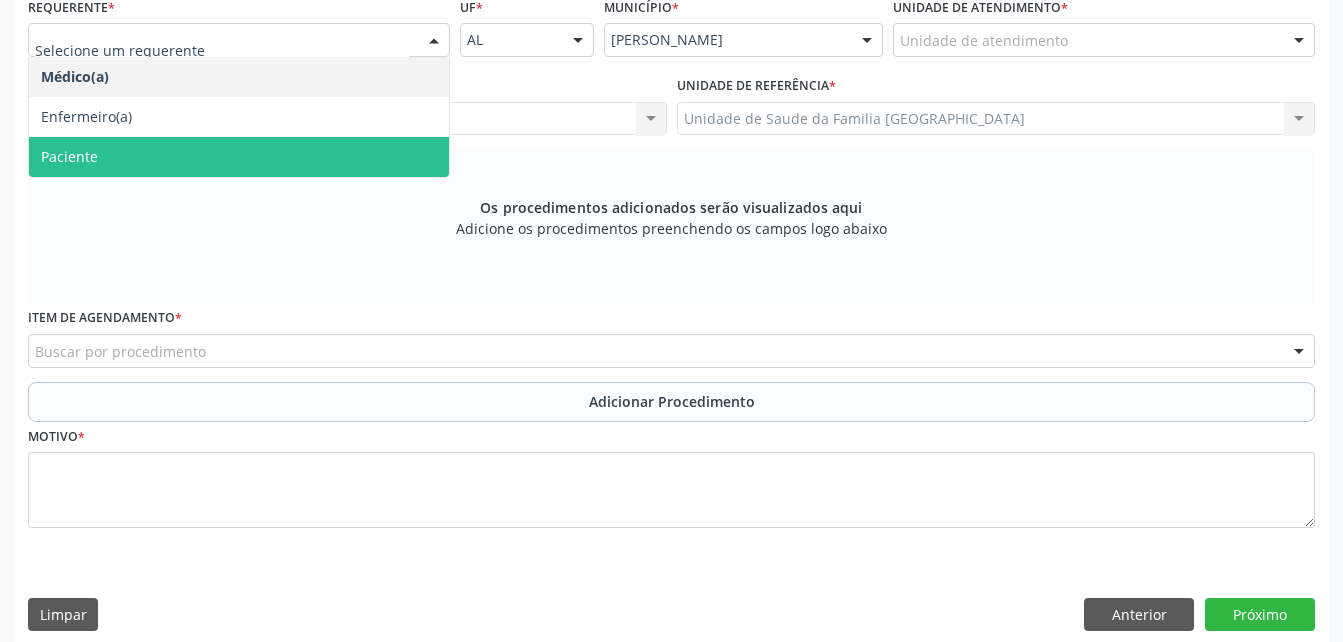 click on "Paciente" at bounding box center [239, 157] 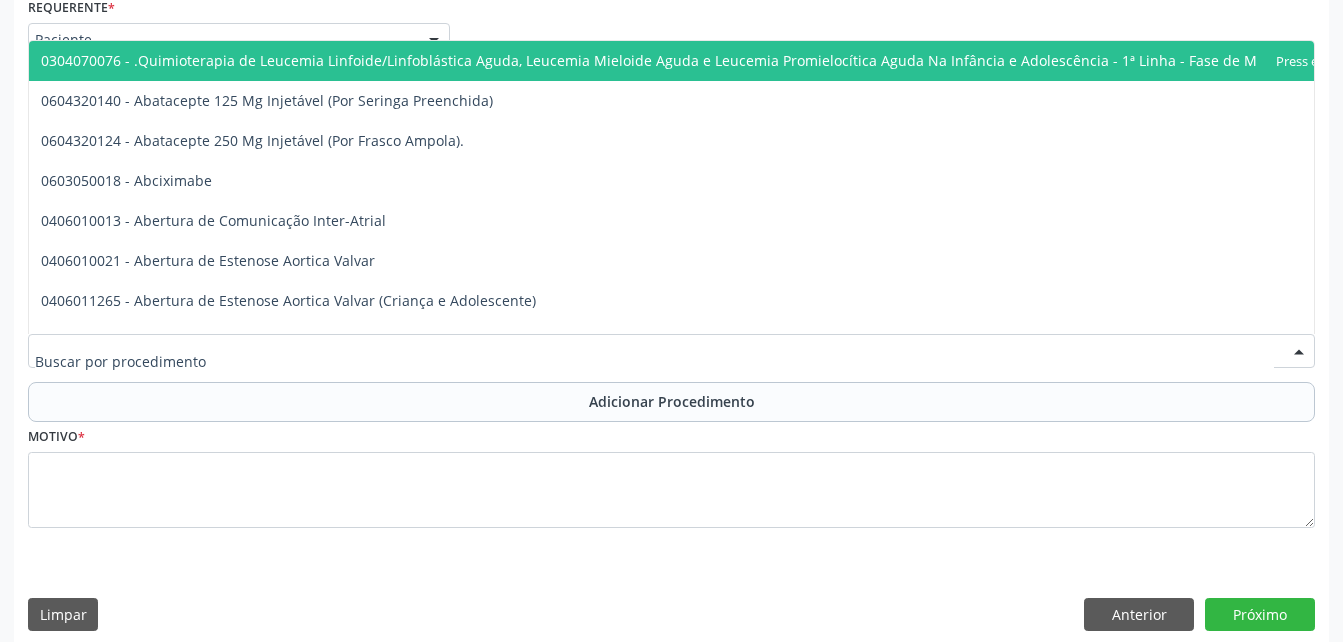 click at bounding box center (671, 351) 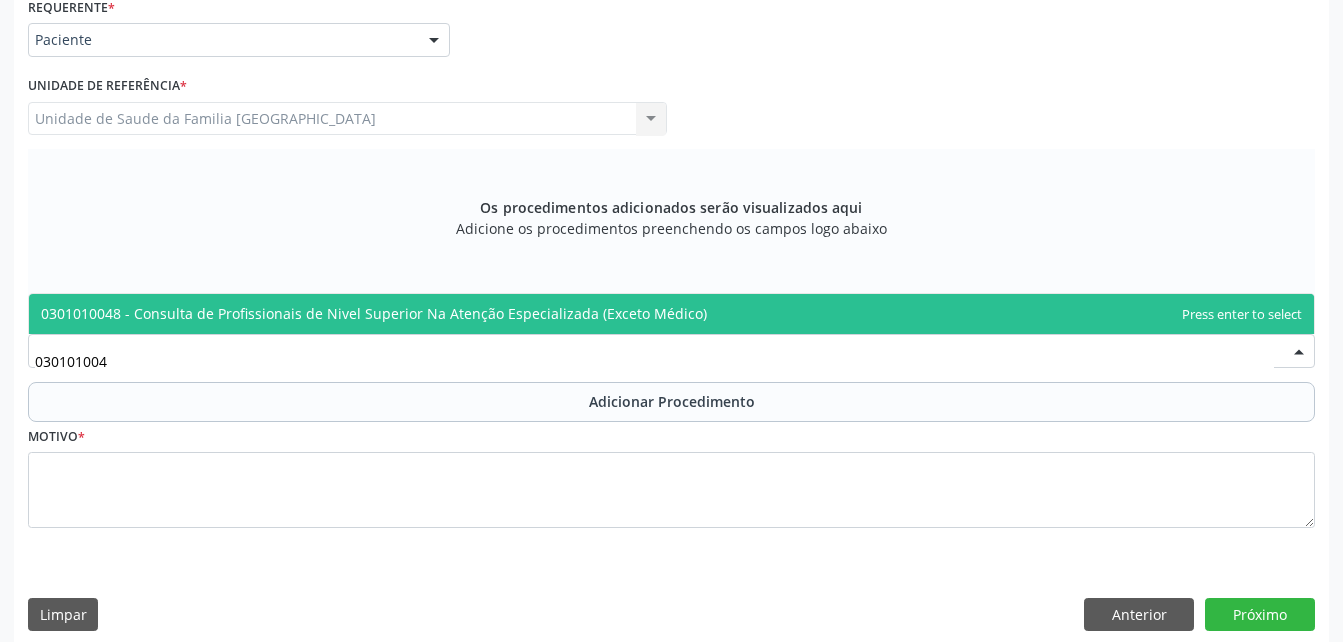 type on "0301010048" 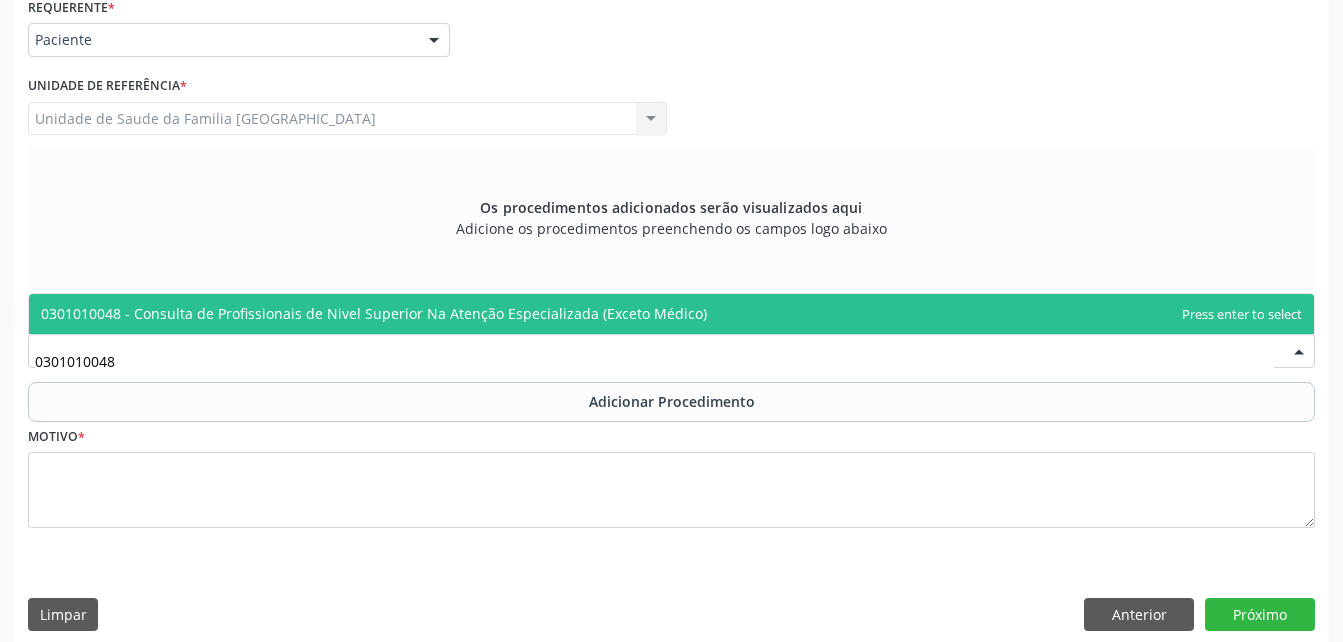 click on "0301010048 - Consulta de Profissionais de Nivel Superior Na Atenção Especializada (Exceto Médico)" at bounding box center [671, 314] 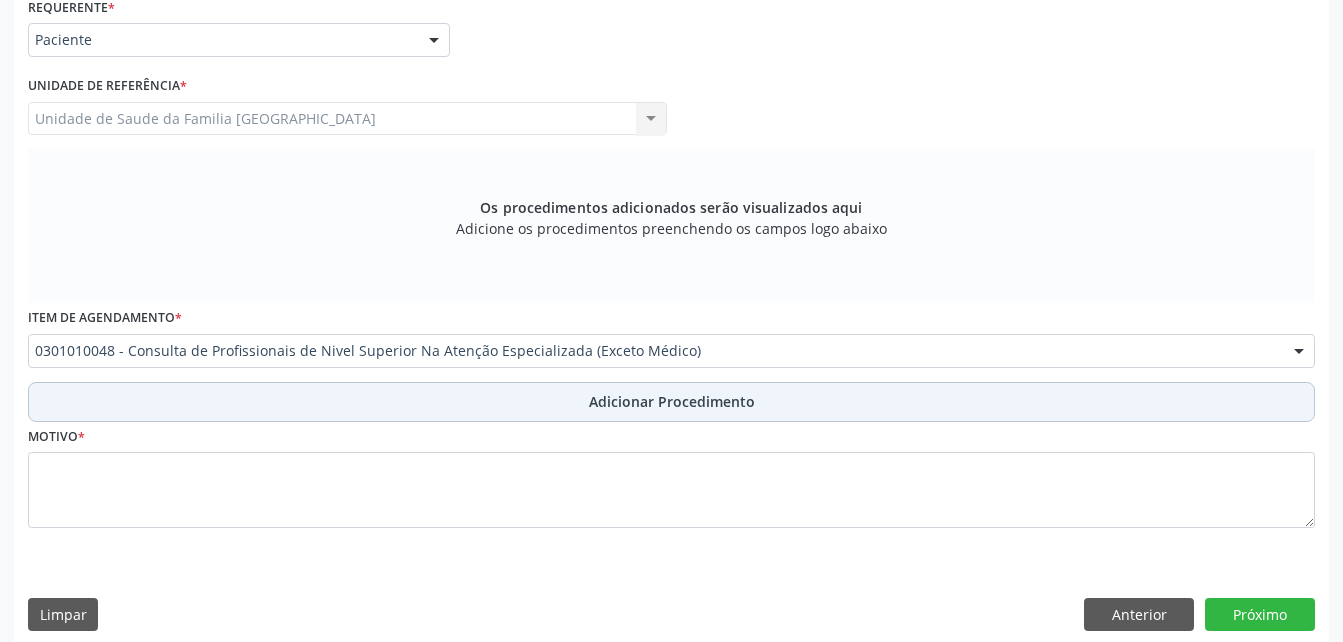 click on "Adicionar Procedimento" at bounding box center (672, 401) 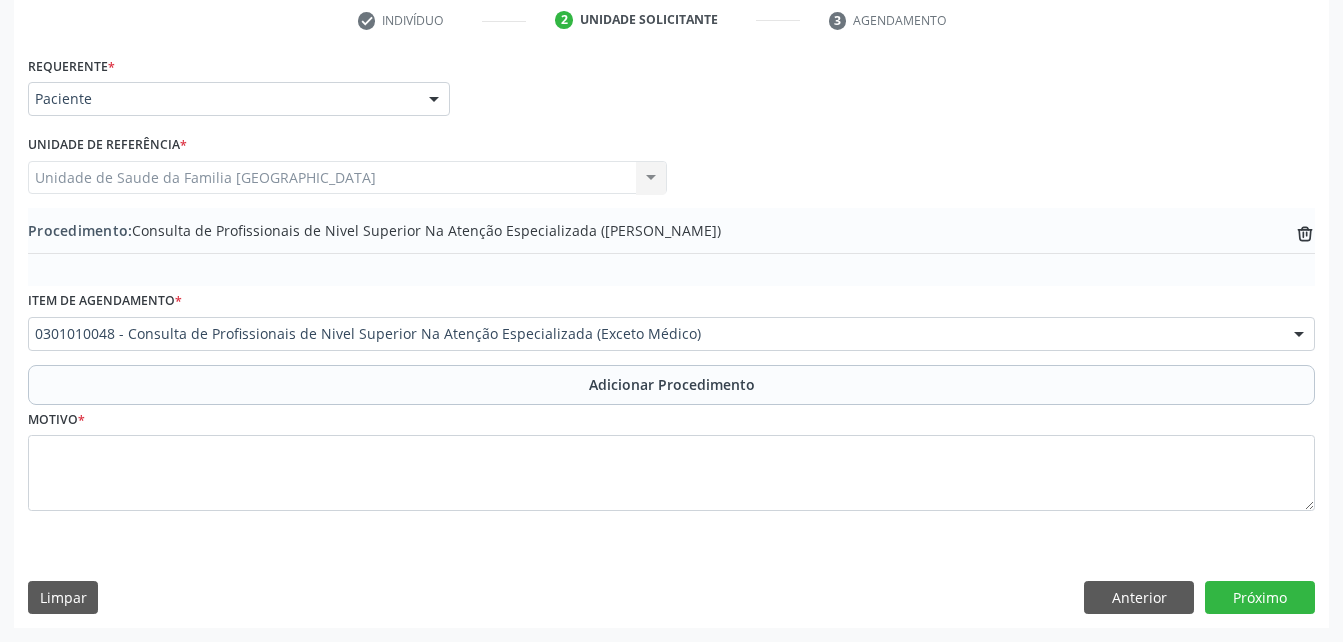 scroll, scrollTop: 411, scrollLeft: 0, axis: vertical 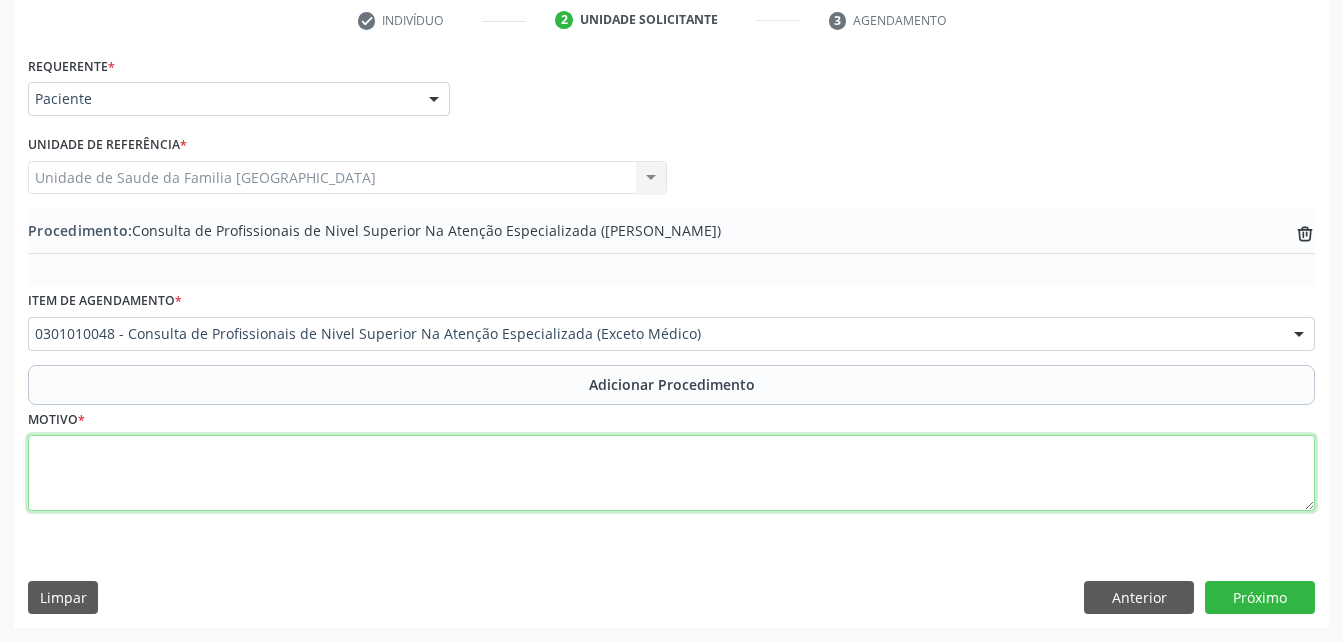 click at bounding box center [671, 473] 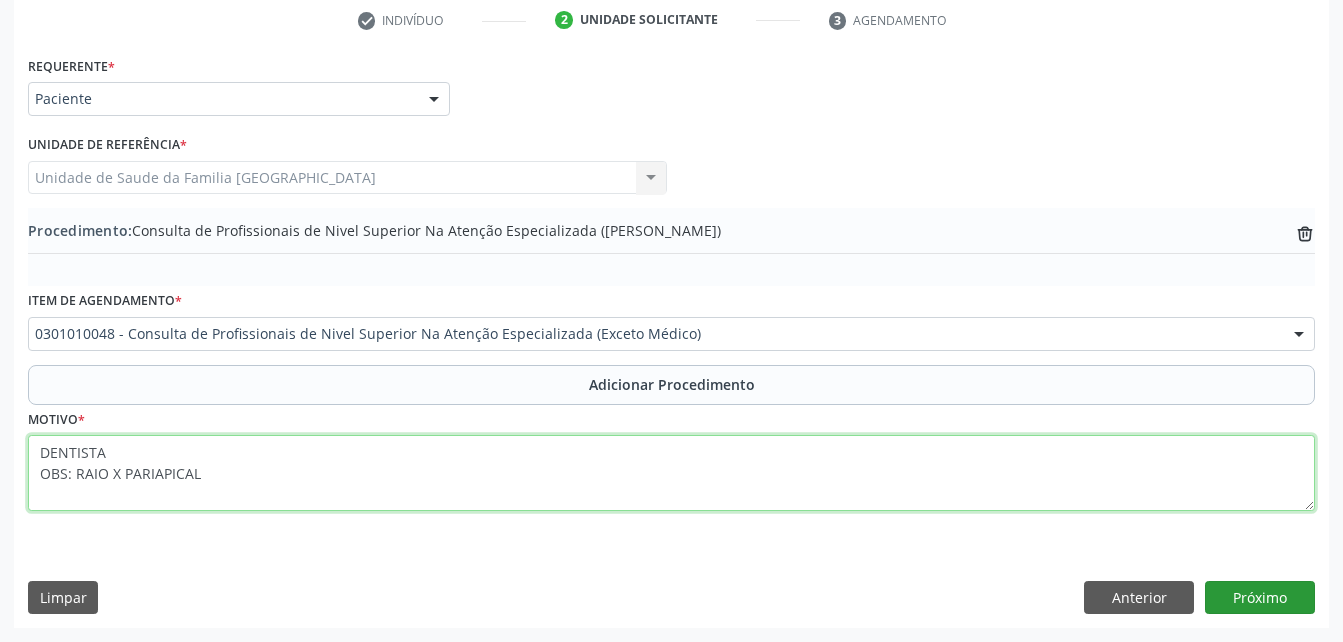 type on "DENTISTA
OBS: RAIO X PARIAPICAL" 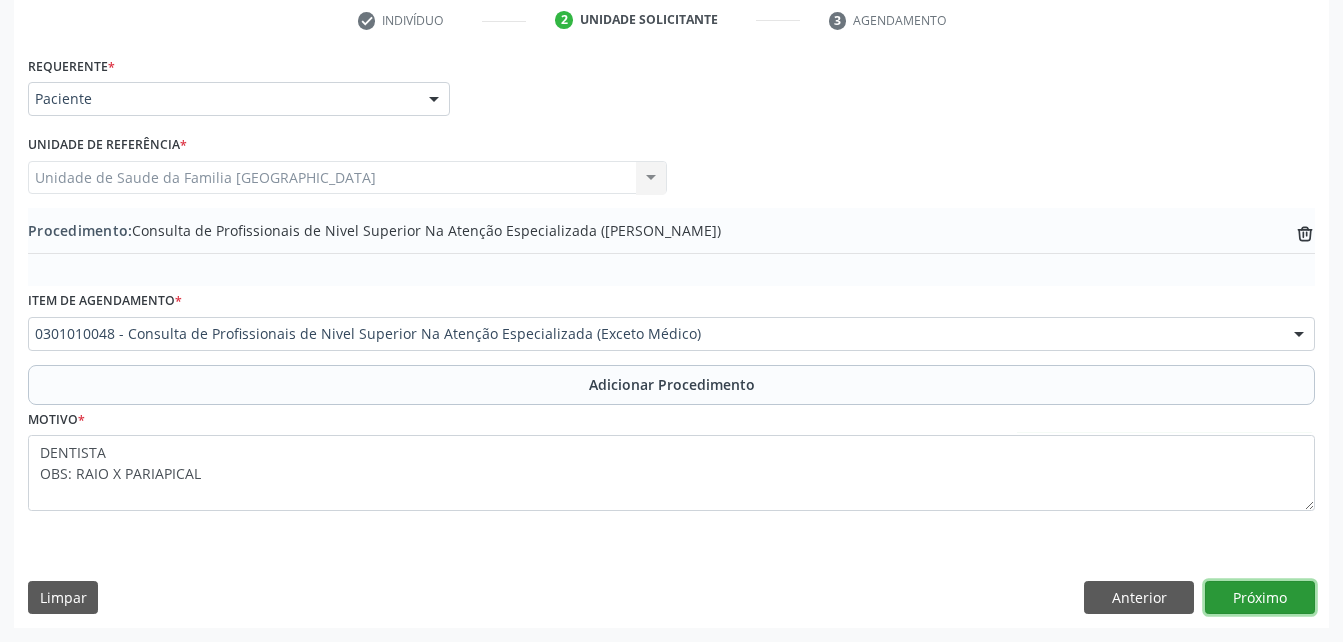 click on "Próximo" at bounding box center [1260, 598] 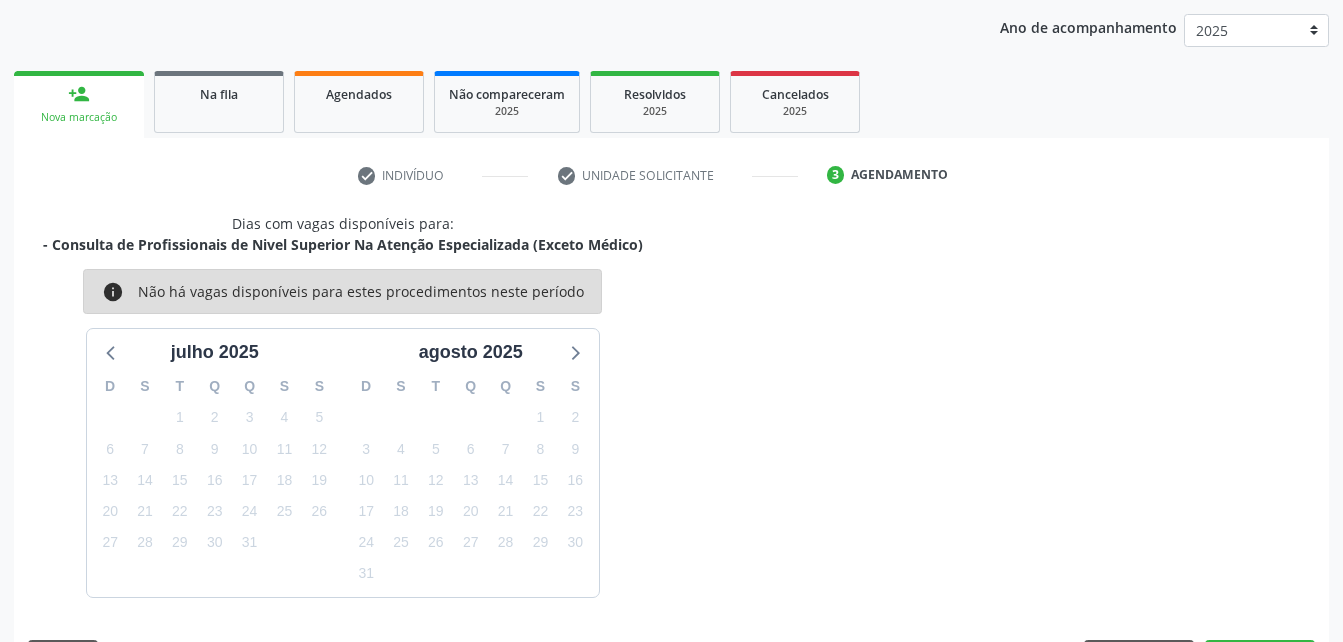 scroll, scrollTop: 315, scrollLeft: 0, axis: vertical 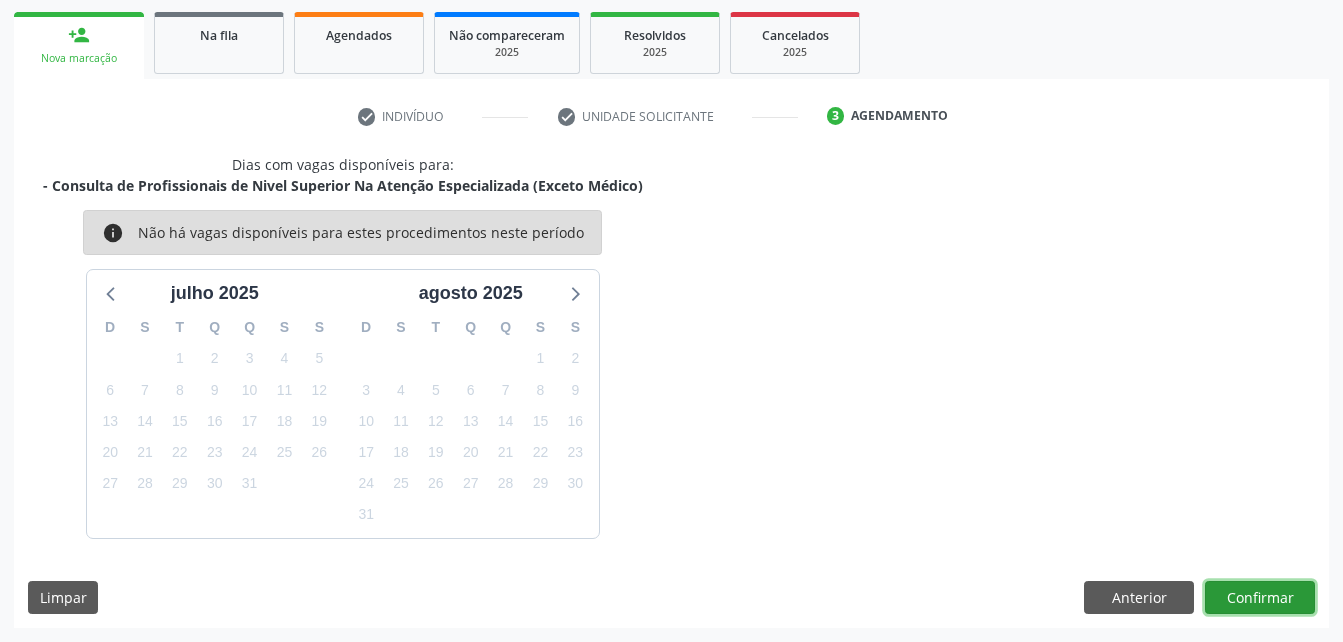 click on "Confirmar" at bounding box center (1260, 598) 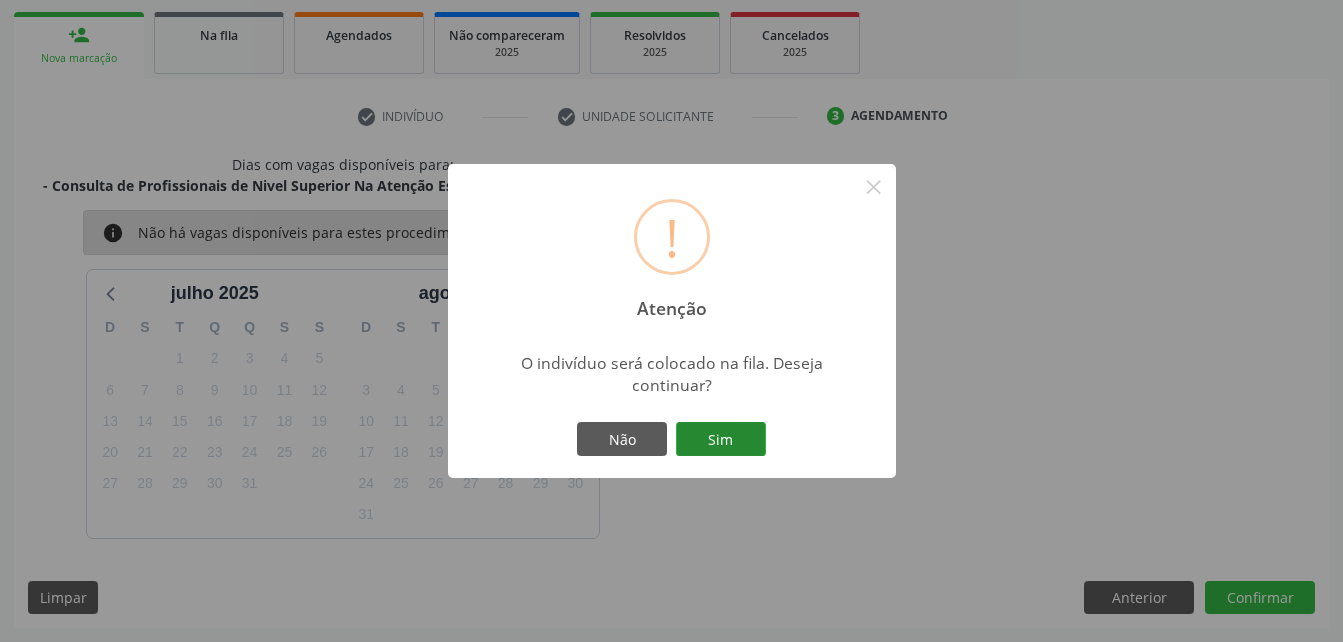 click on "Sim" at bounding box center [721, 439] 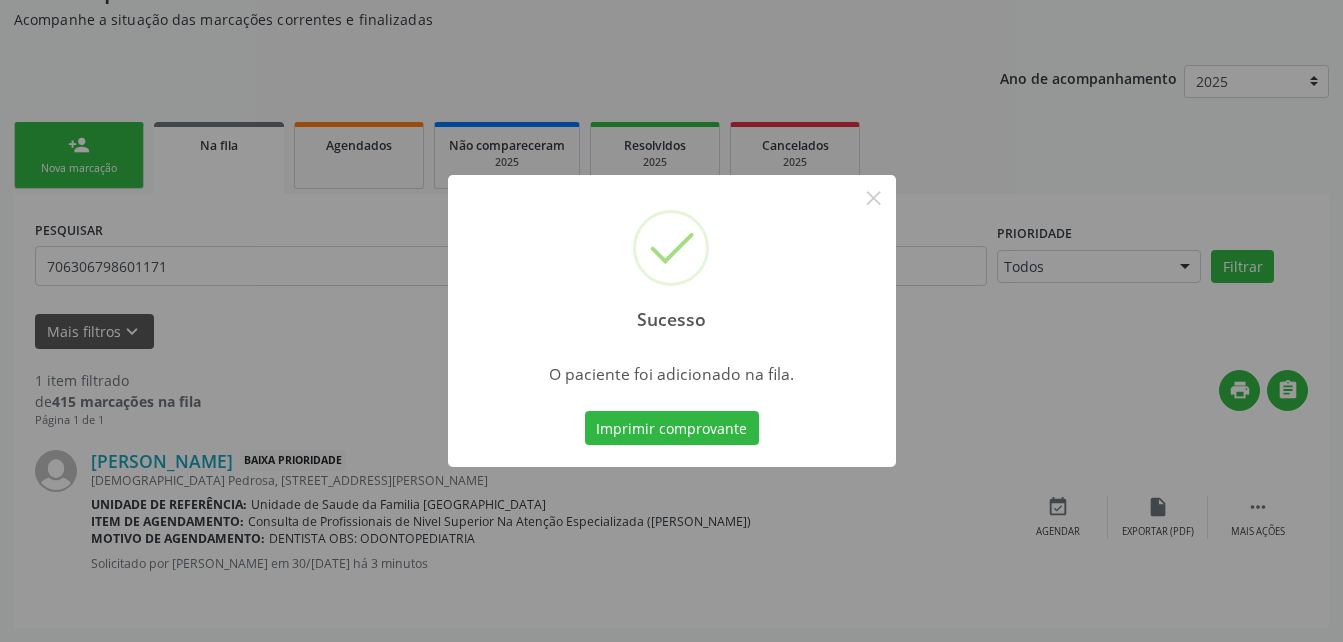 scroll, scrollTop: 53, scrollLeft: 0, axis: vertical 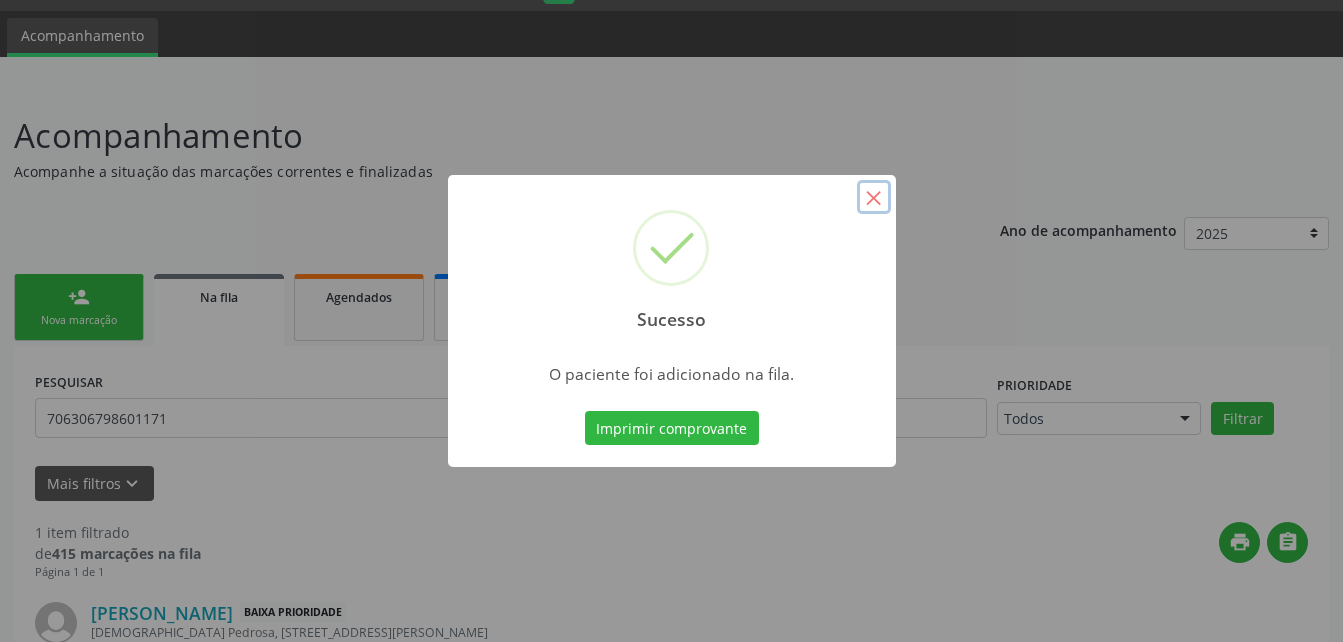 click on "×" at bounding box center (874, 197) 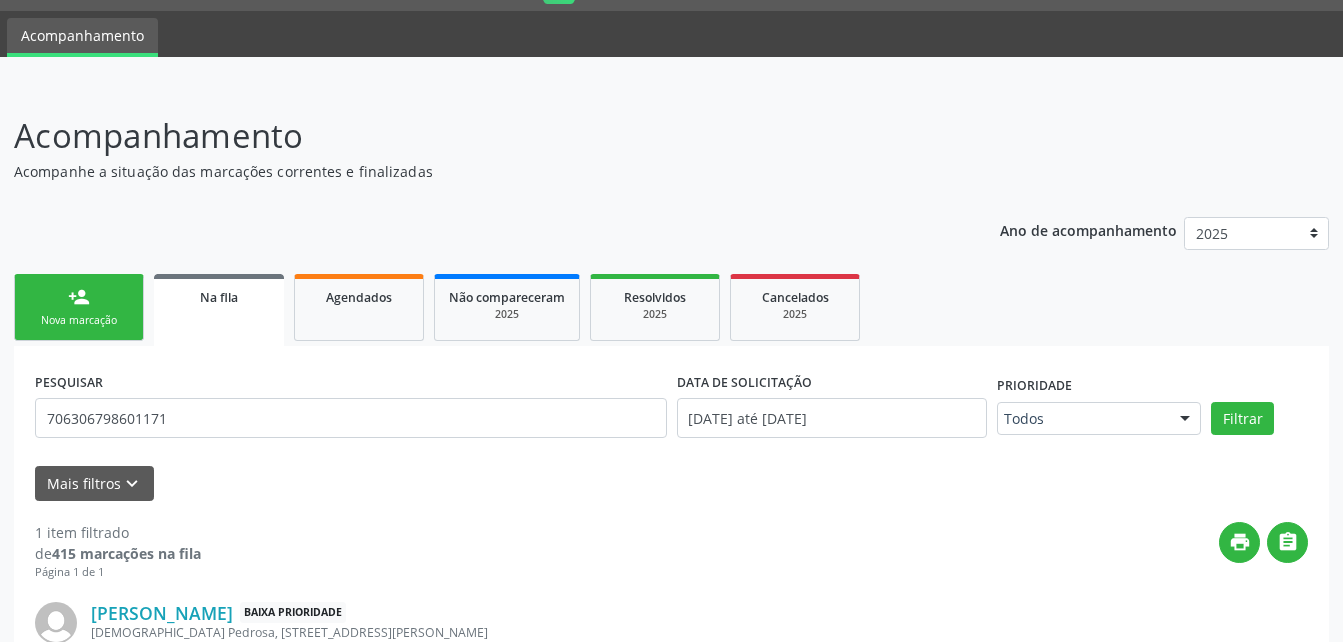 click on "person_add
Nova marcação" at bounding box center (79, 307) 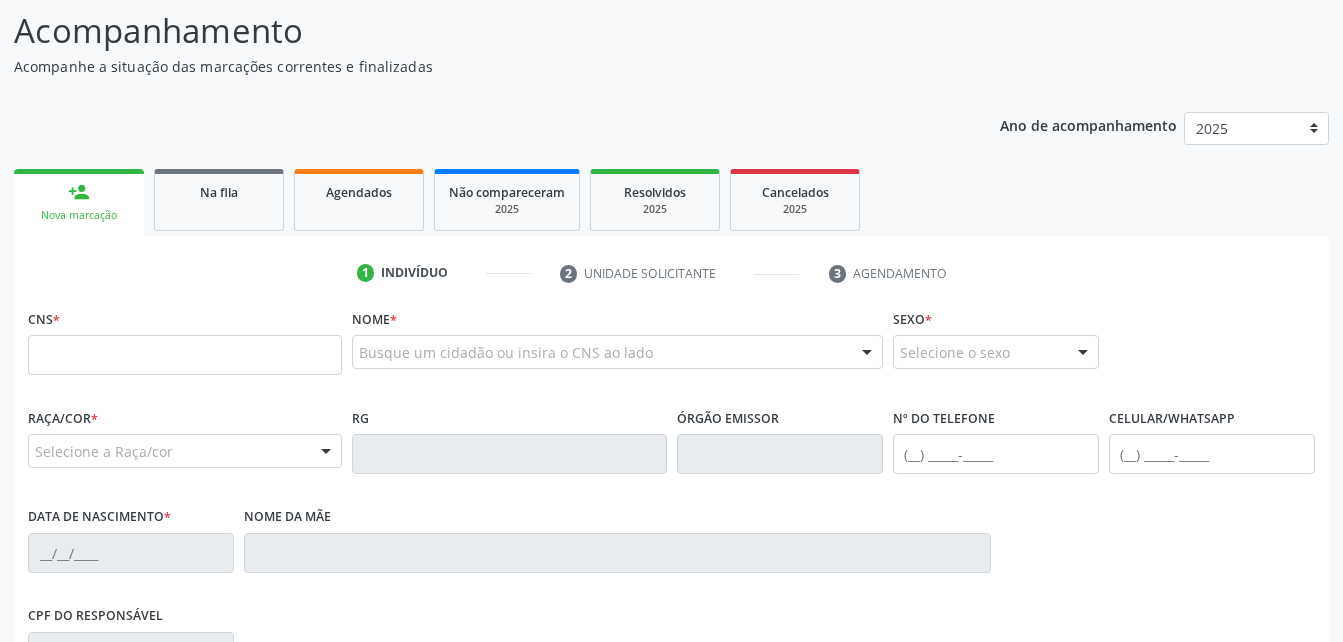scroll, scrollTop: 253, scrollLeft: 0, axis: vertical 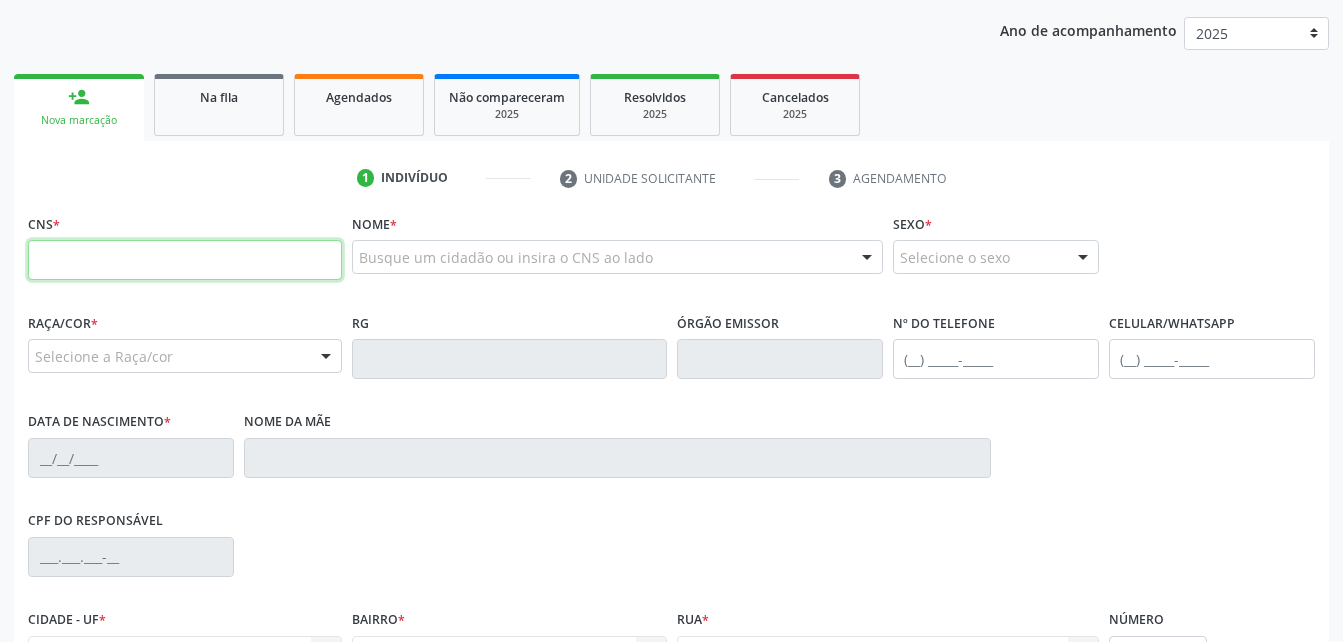click at bounding box center (185, 260) 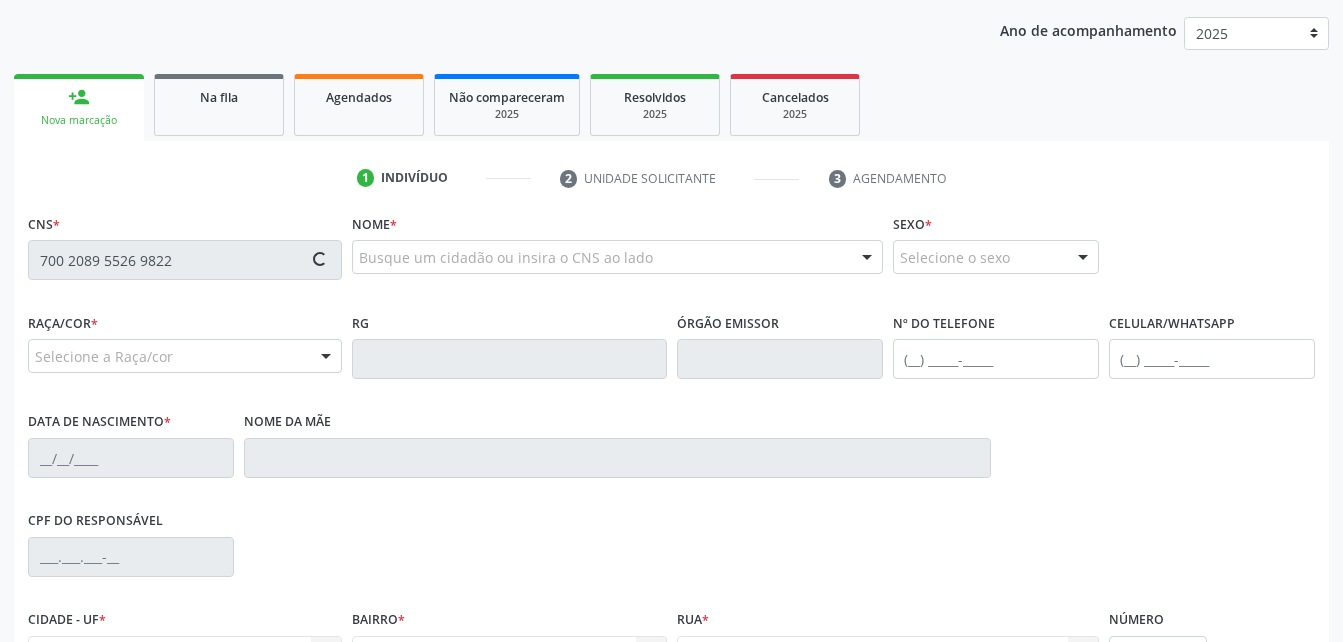 type on "700 2089 5526 9822" 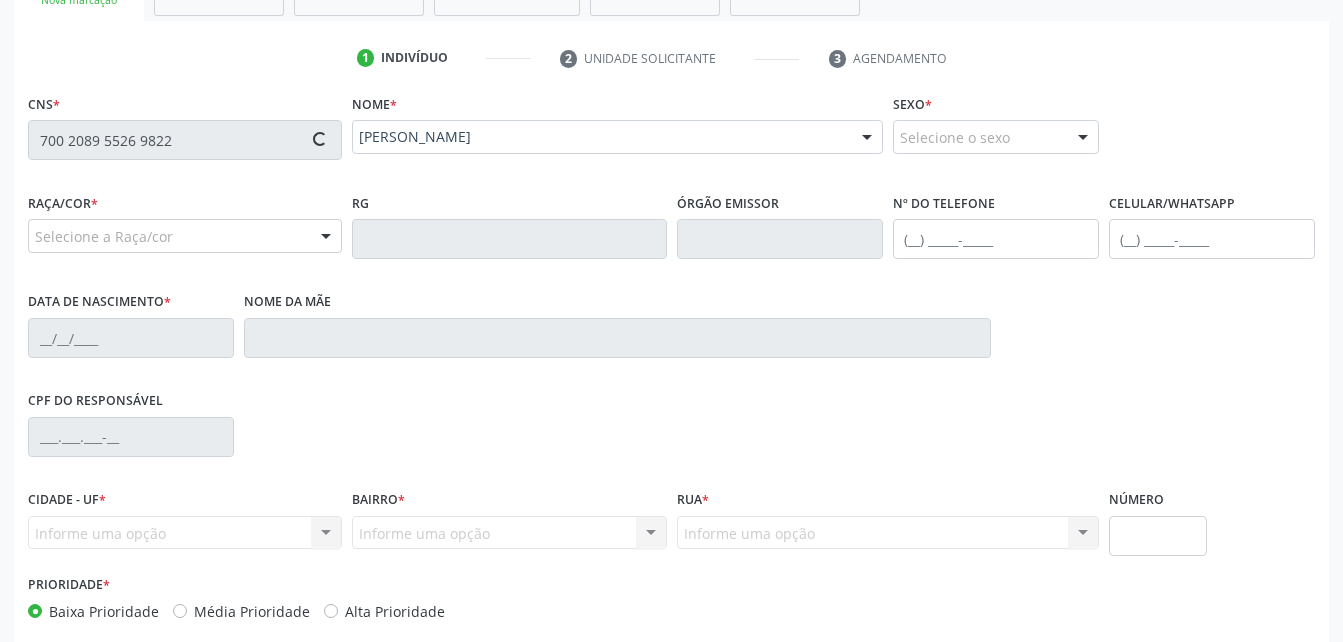 scroll, scrollTop: 453, scrollLeft: 0, axis: vertical 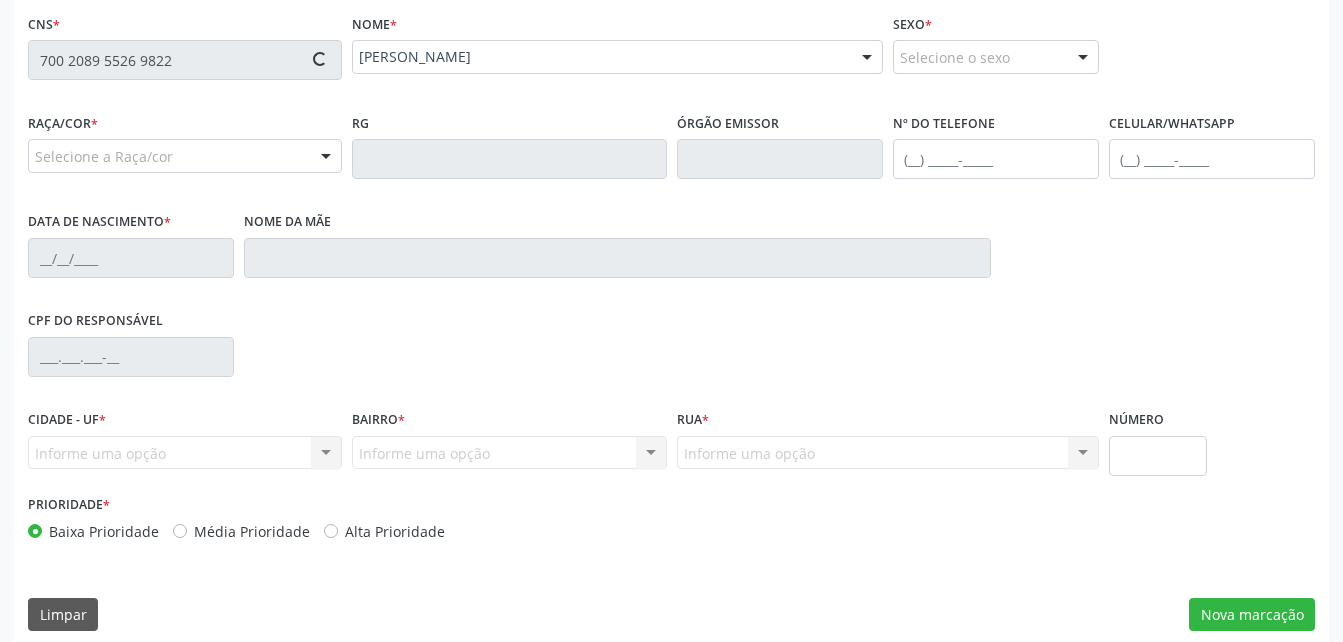 type on "[PHONE_NUMBER]" 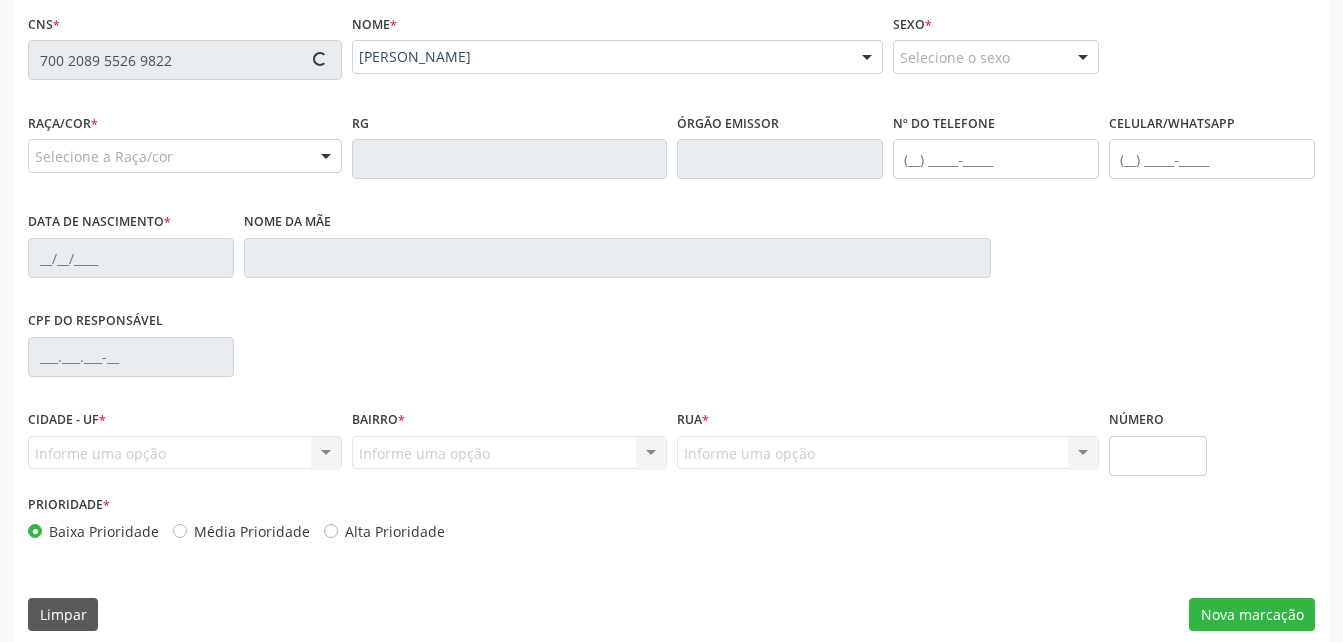 type on "[DATE]" 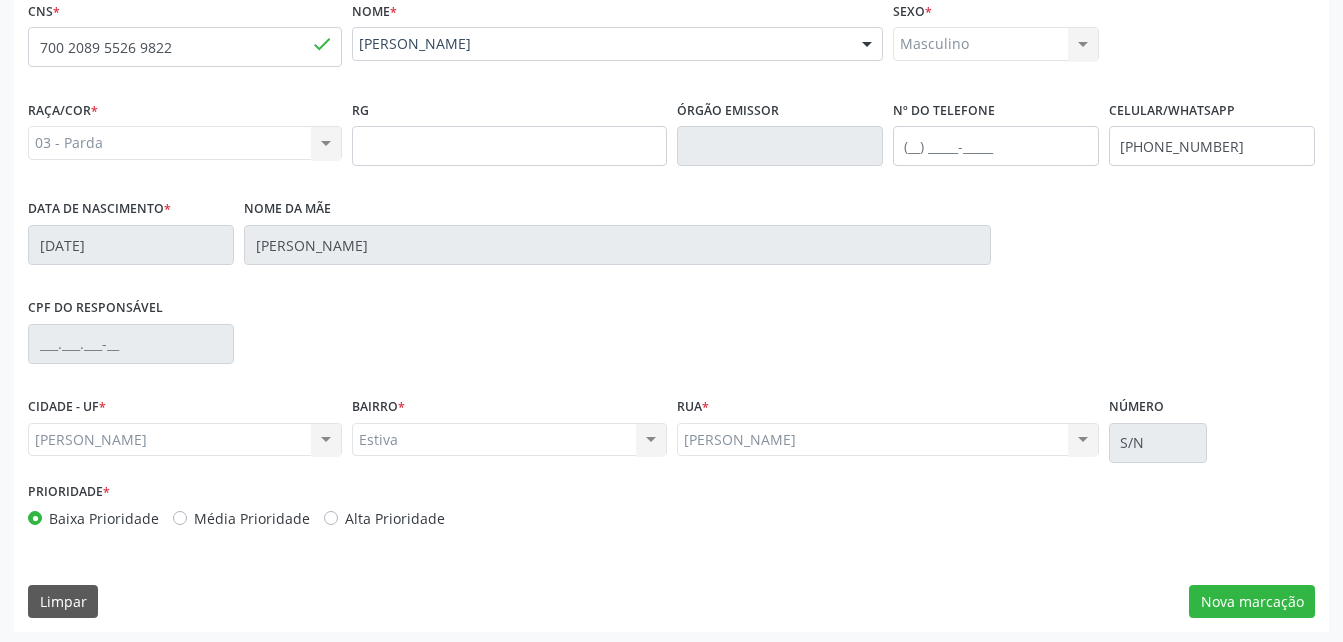 scroll, scrollTop: 470, scrollLeft: 0, axis: vertical 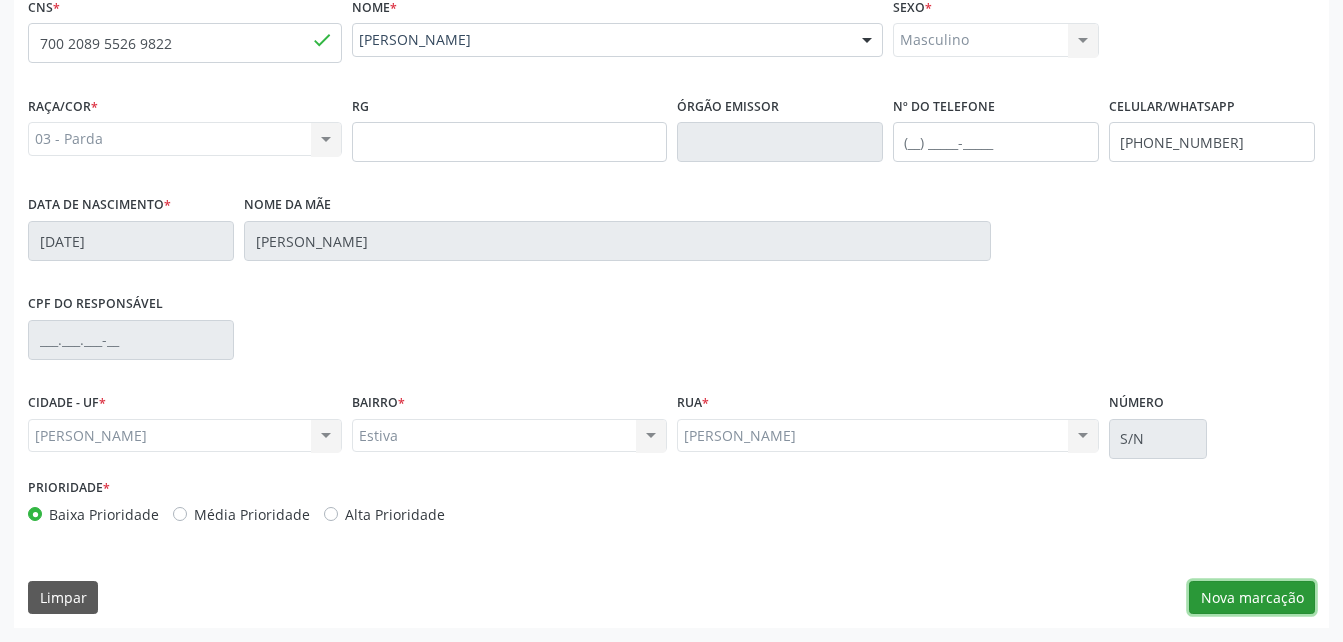 click on "Nova marcação" at bounding box center [1252, 598] 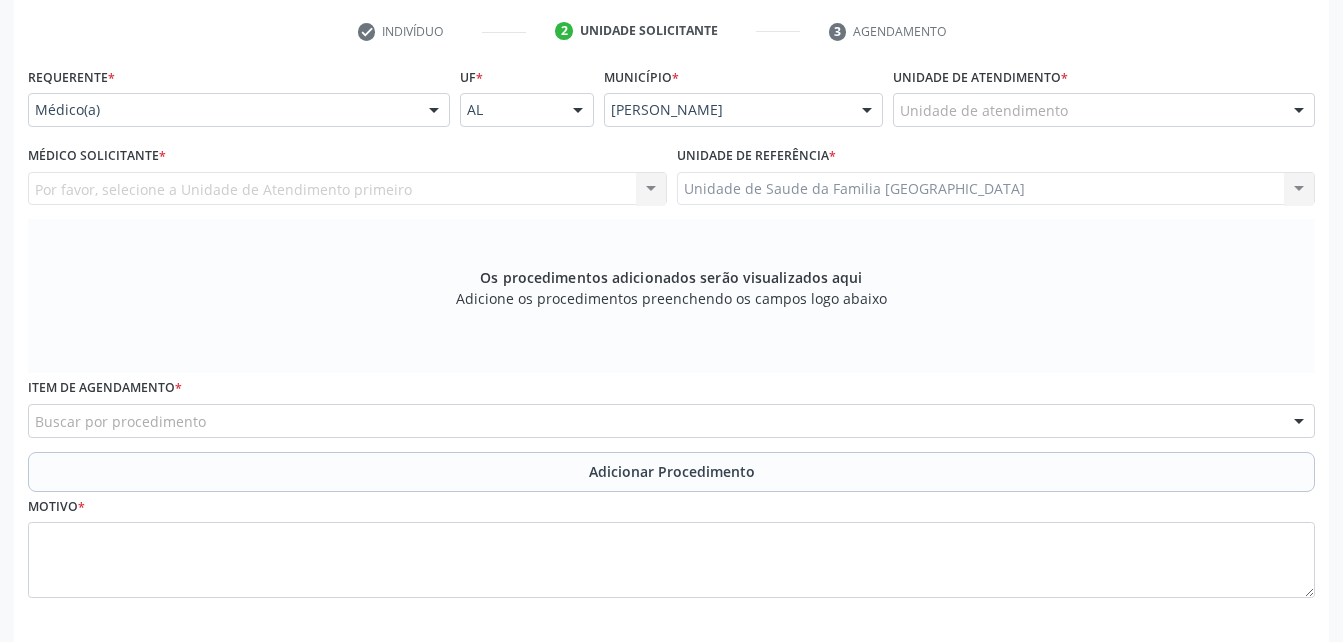 scroll, scrollTop: 370, scrollLeft: 0, axis: vertical 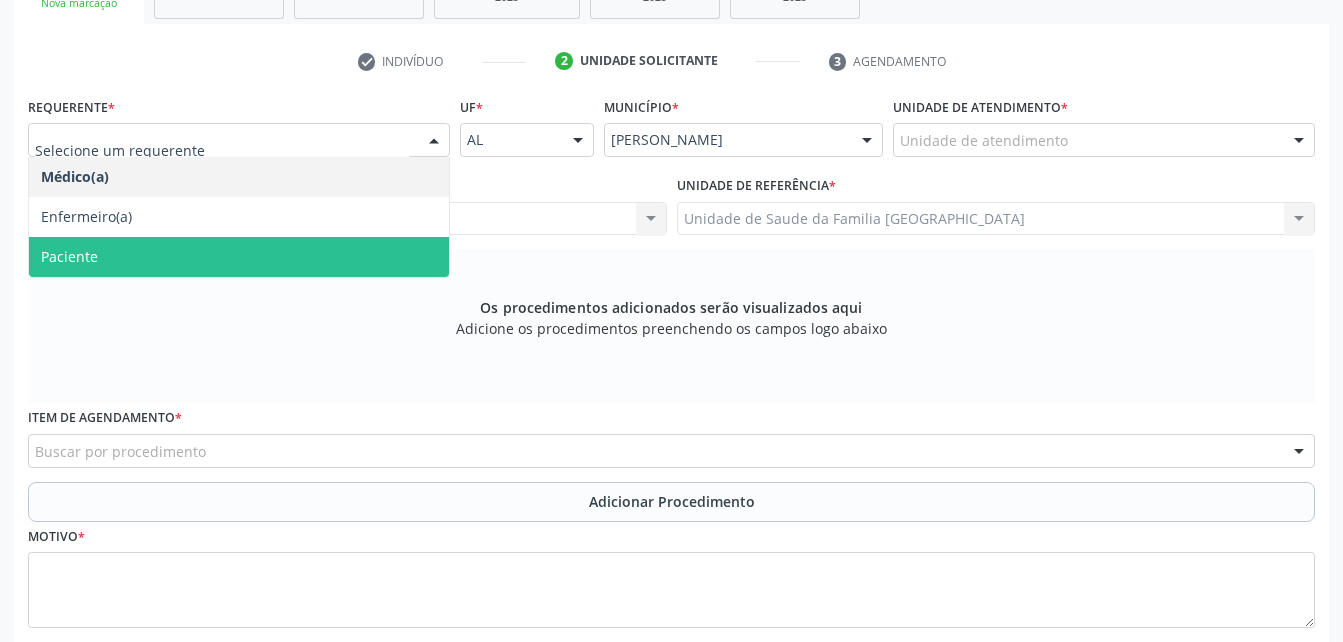 click on "Paciente" at bounding box center (239, 257) 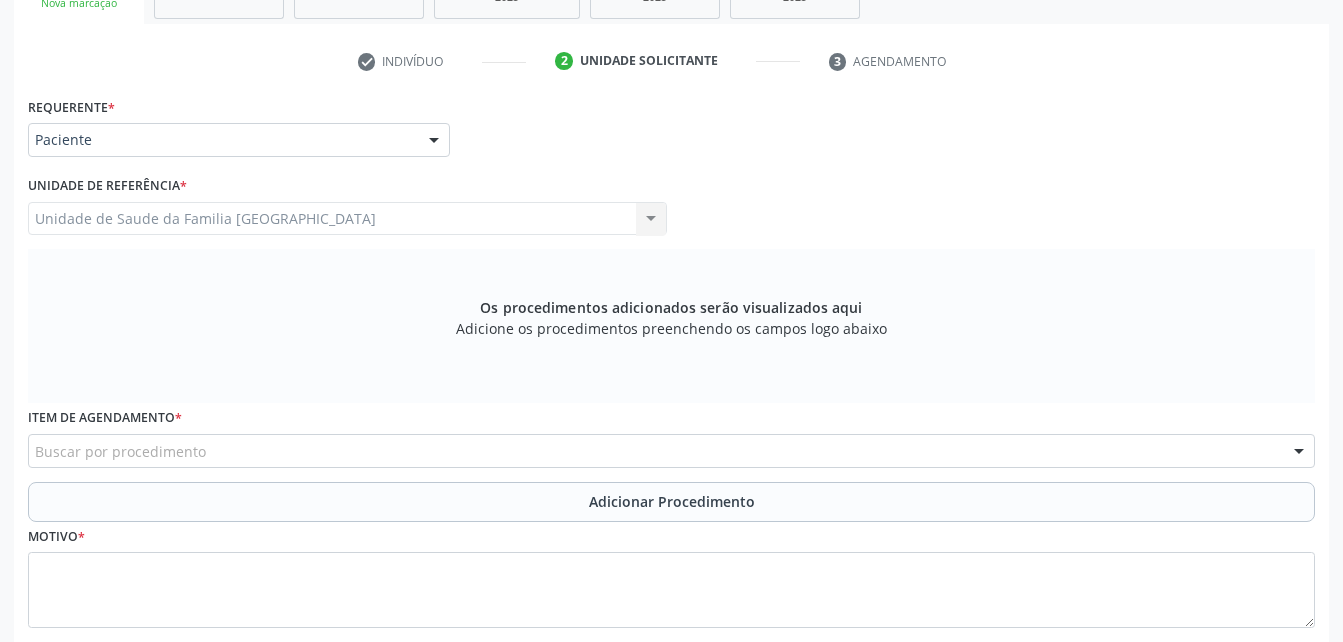 click on "Buscar por procedimento" at bounding box center [671, 451] 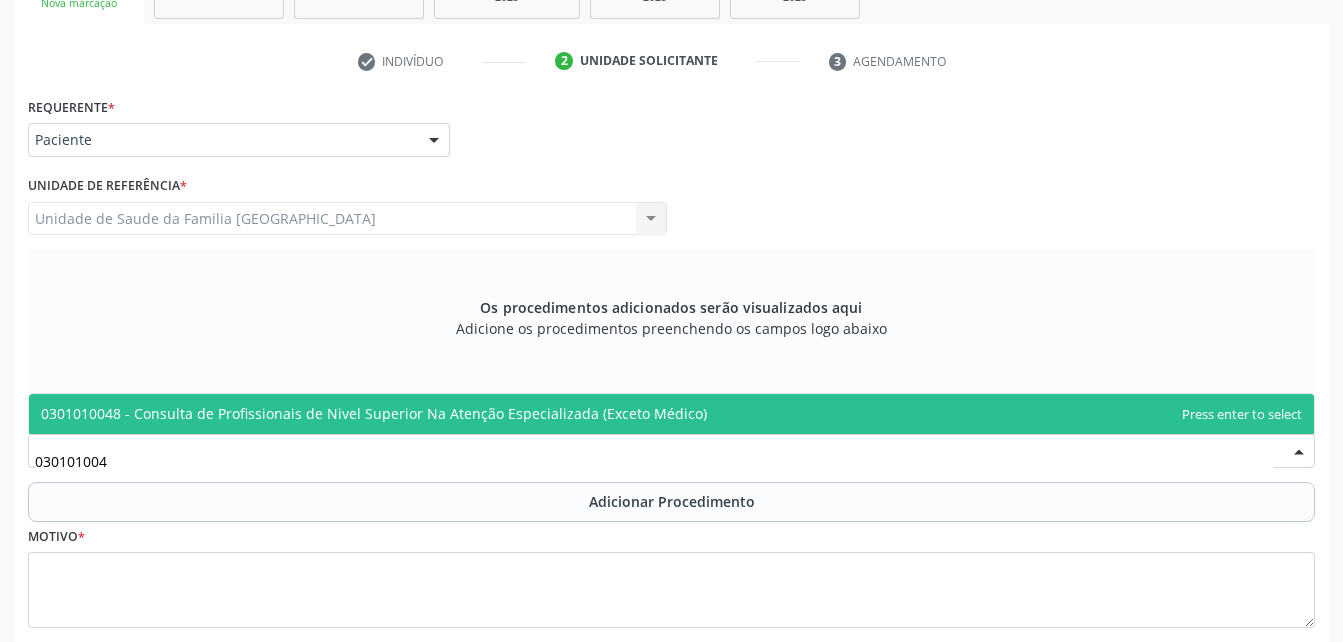 type on "0301010048" 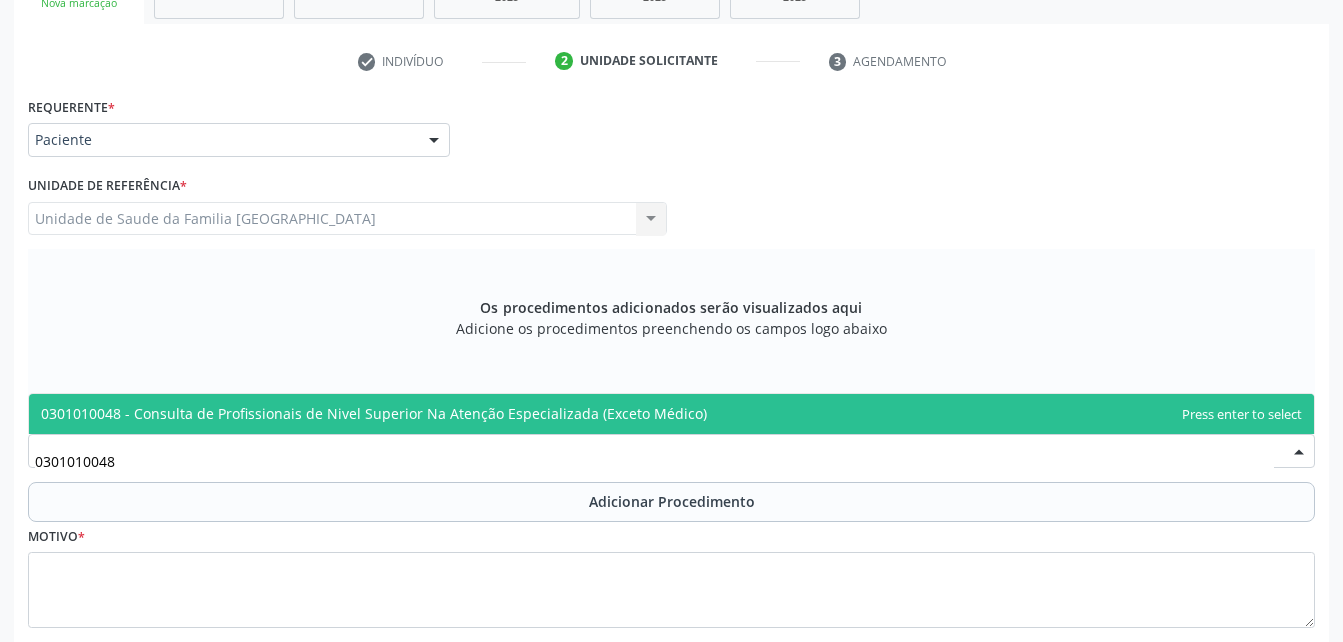 click on "0301010048 - Consulta de Profissionais de Nivel Superior Na Atenção Especializada (Exceto Médico)" at bounding box center [374, 413] 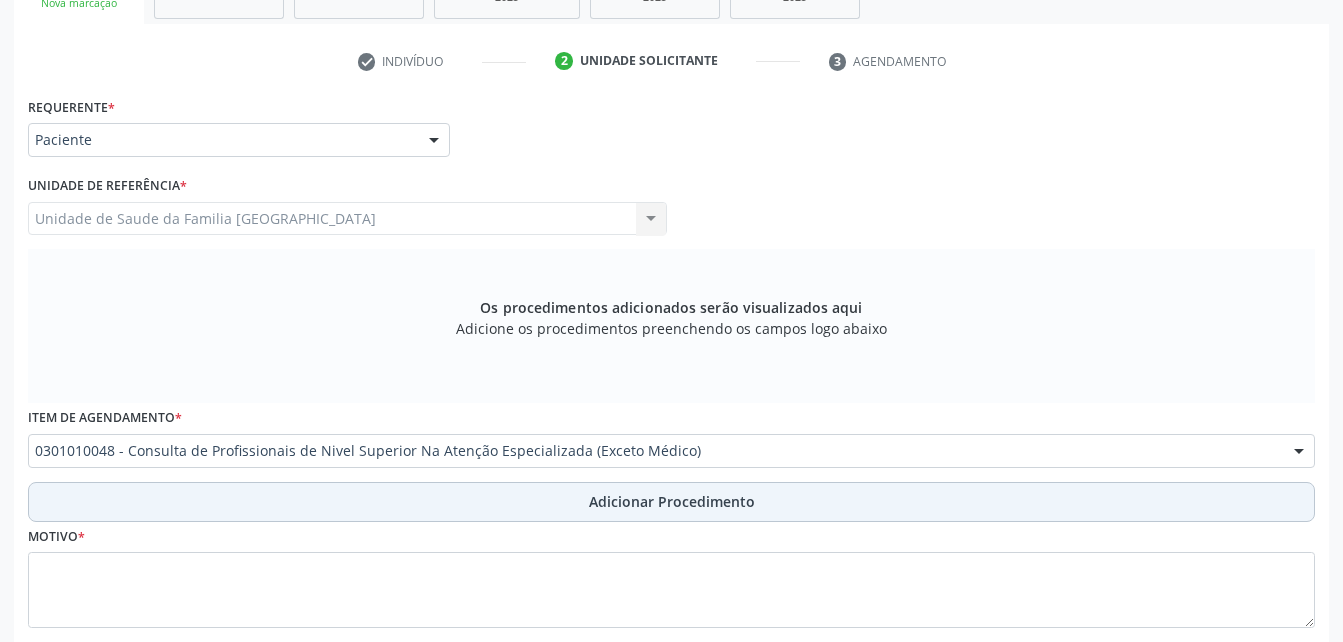 click on "Adicionar Procedimento" at bounding box center [671, 502] 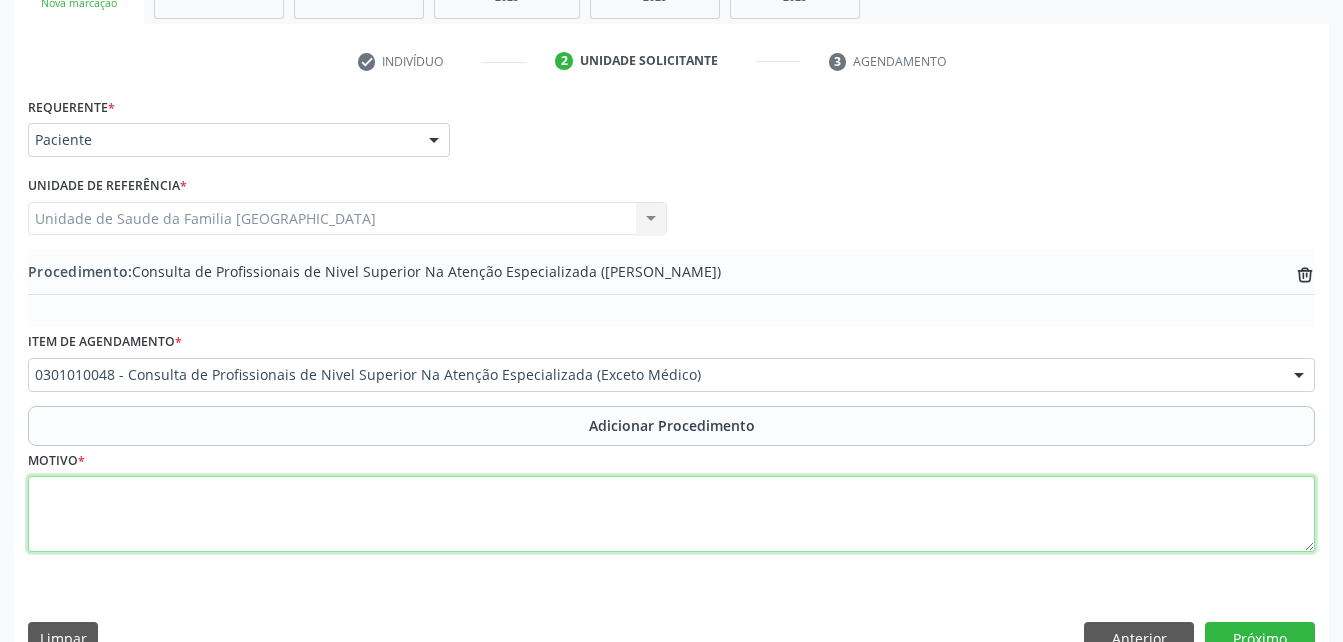 click at bounding box center [671, 514] 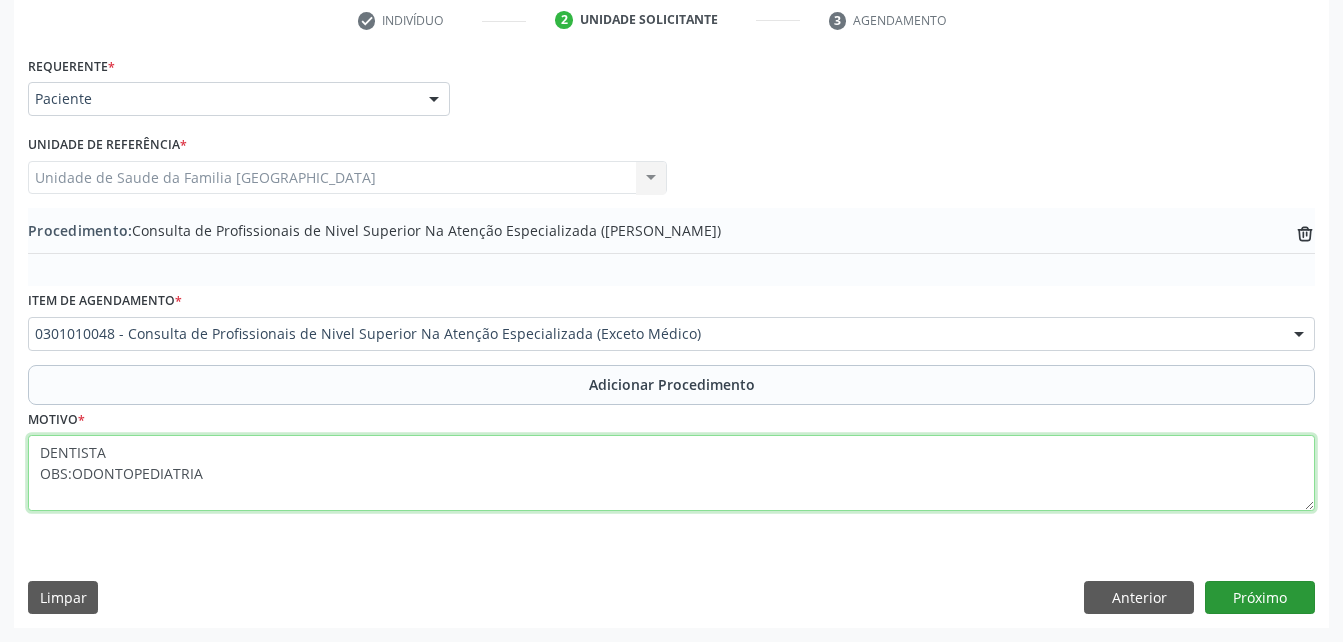 type on "DENTISTA
OBS:ODONTOPEDIATRIA" 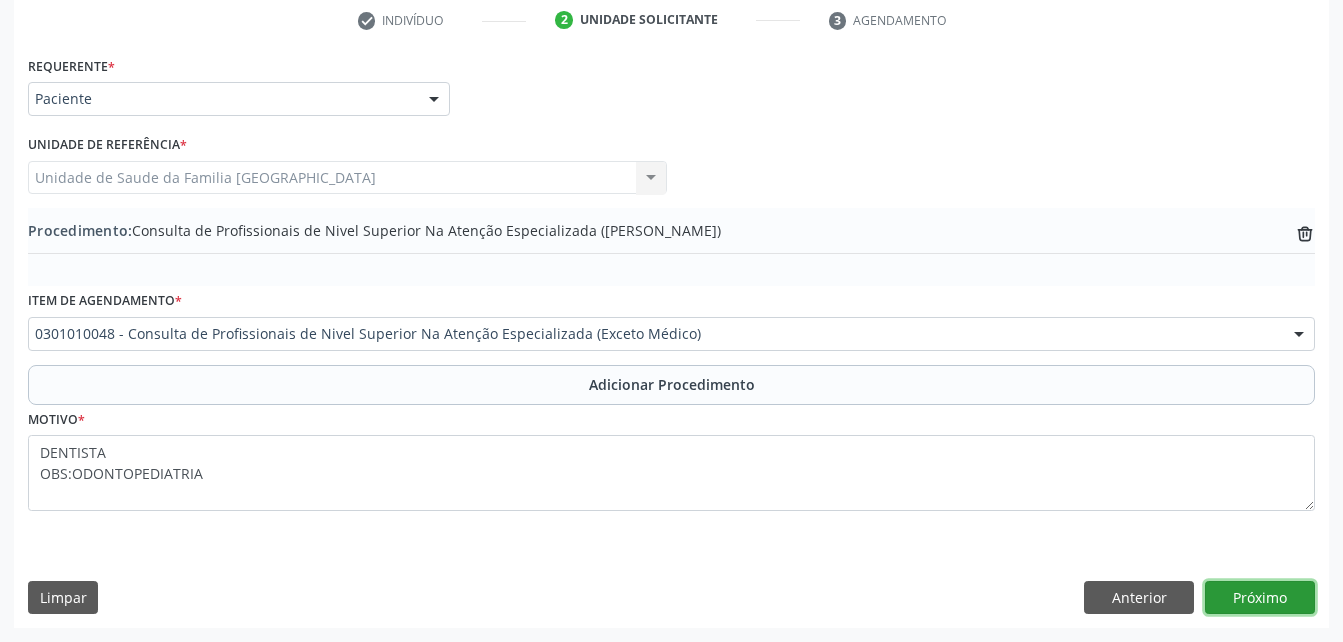 click on "Próximo" at bounding box center (1260, 598) 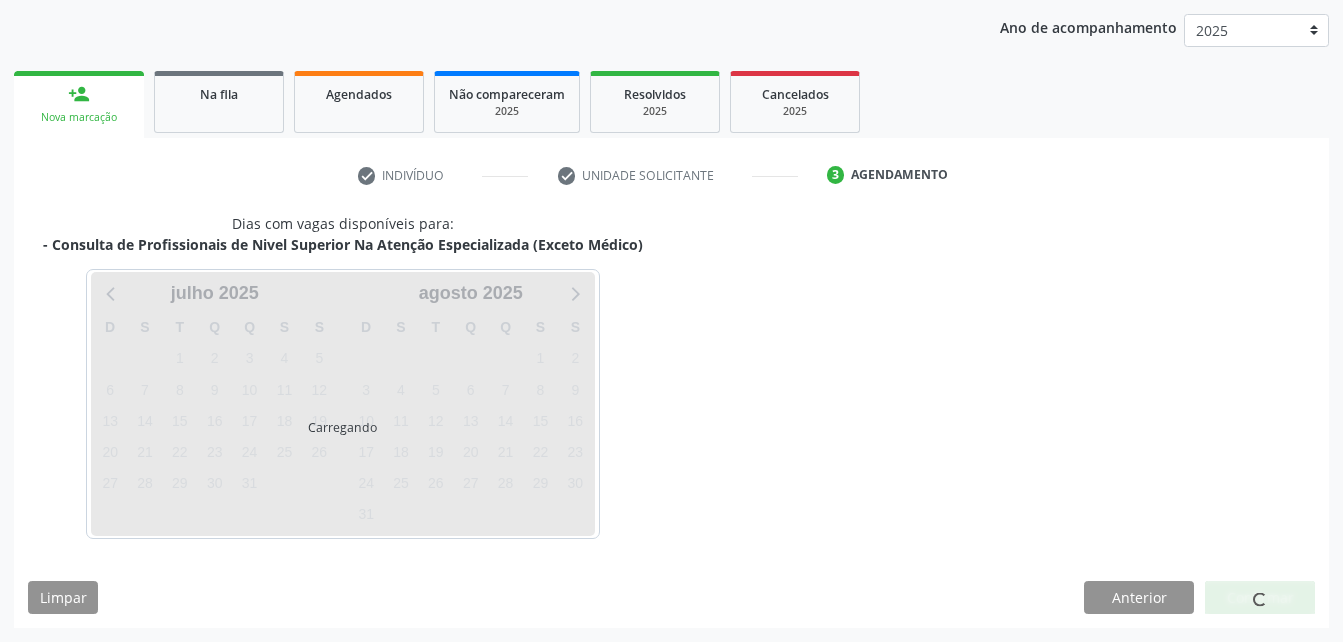 scroll, scrollTop: 315, scrollLeft: 0, axis: vertical 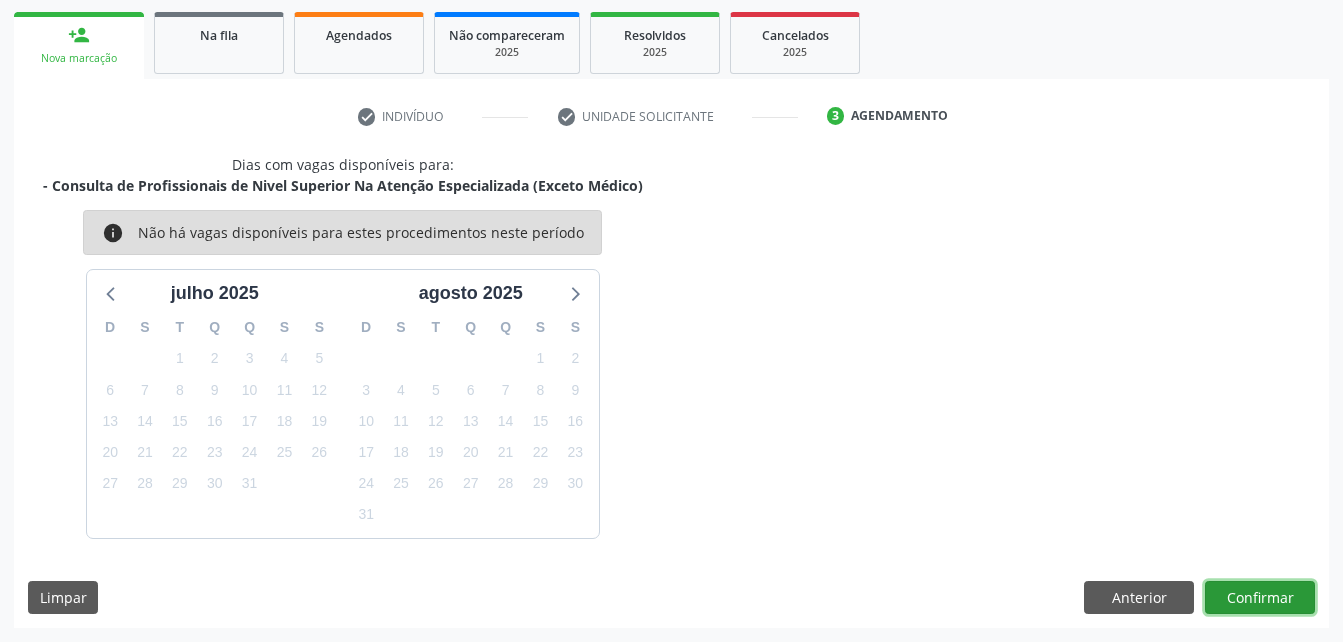 click on "Confirmar" at bounding box center [1260, 598] 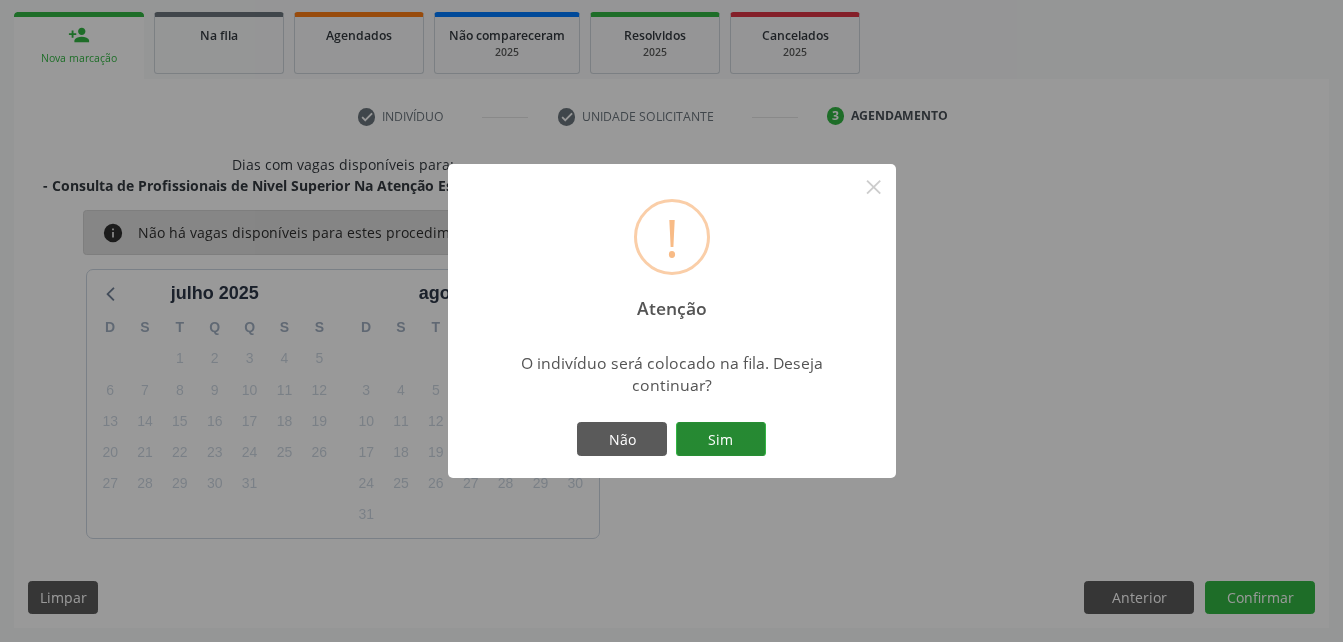 click on "Sim" at bounding box center [721, 439] 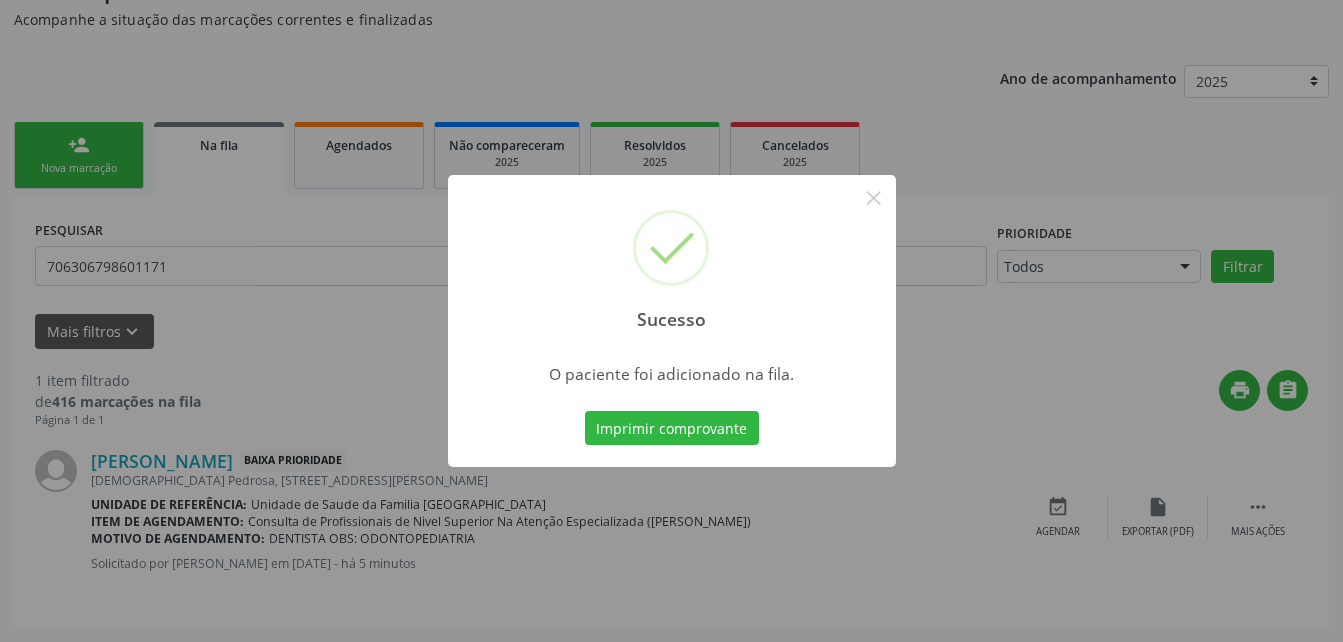 scroll, scrollTop: 53, scrollLeft: 0, axis: vertical 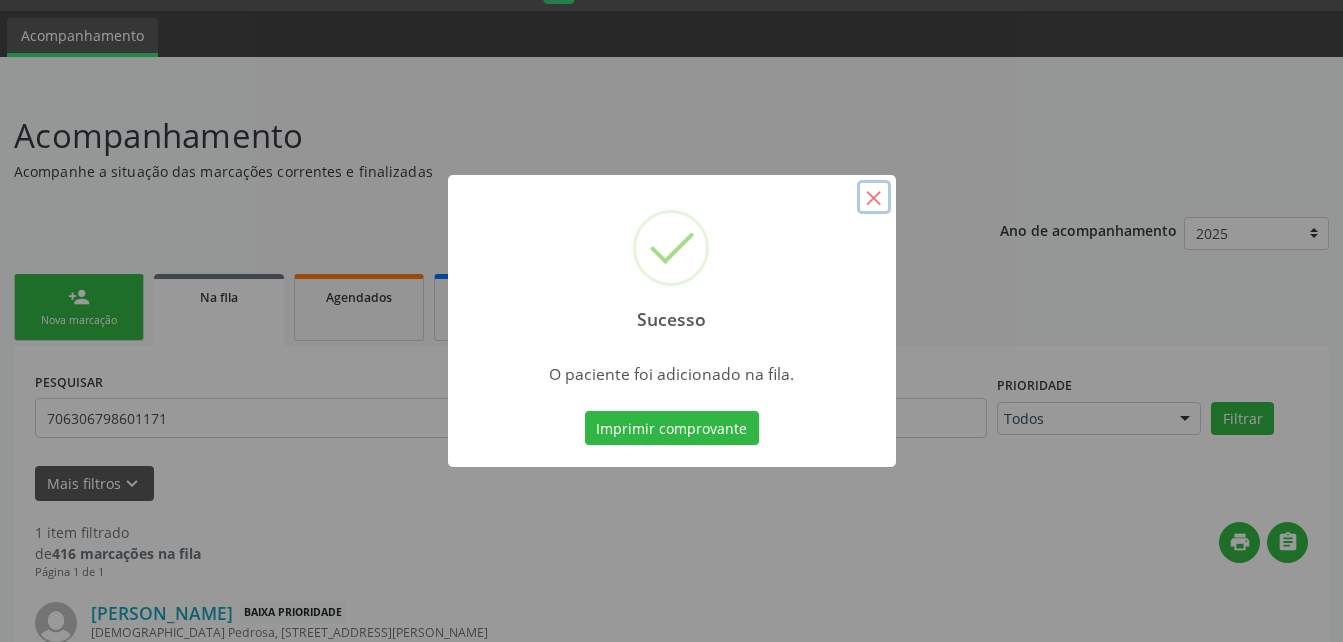 click on "×" at bounding box center [874, 197] 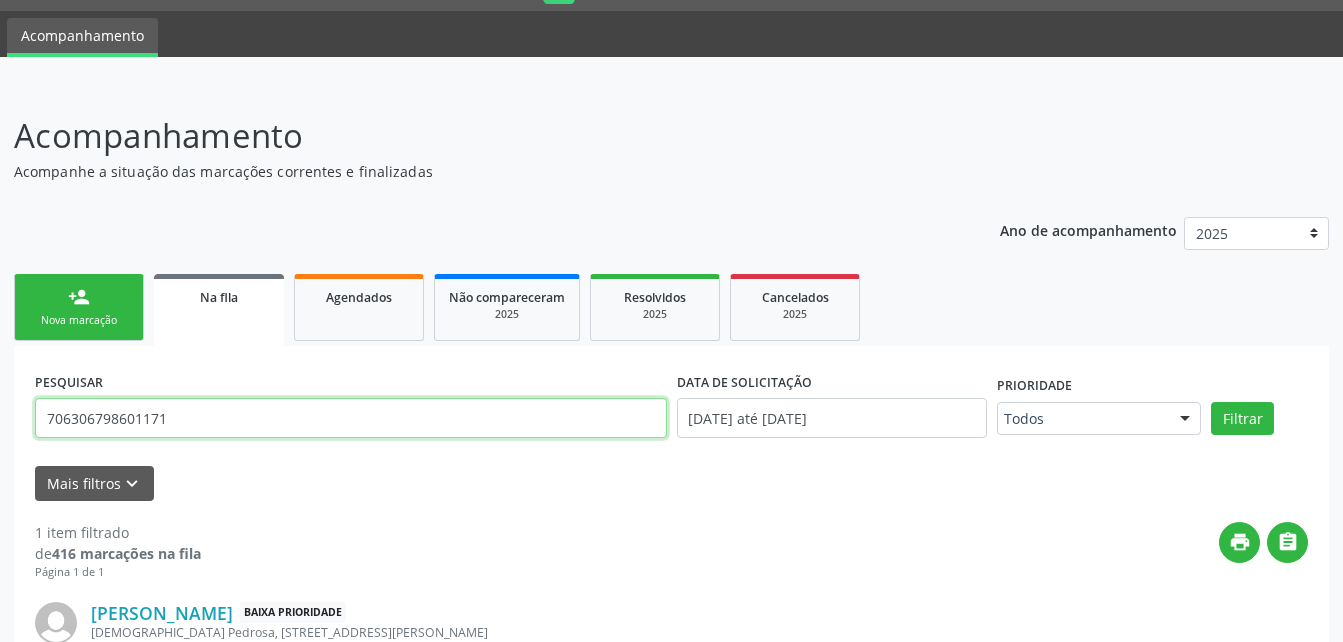 click on "706306798601171" at bounding box center [351, 418] 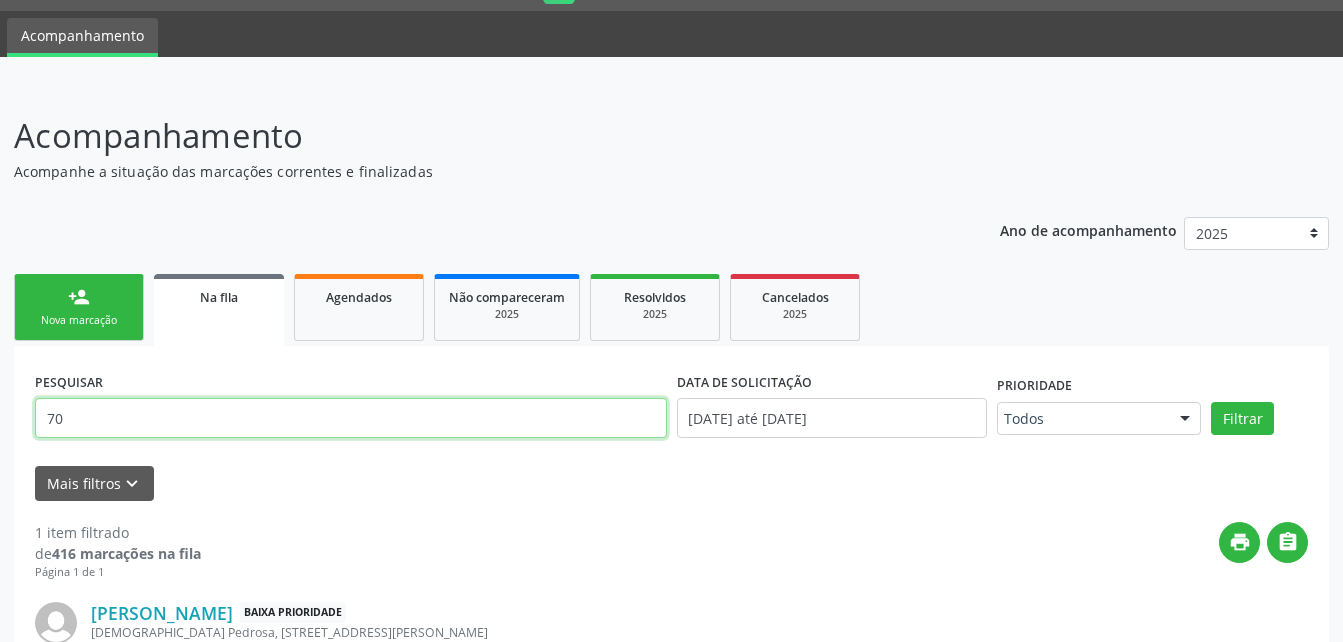 type on "7" 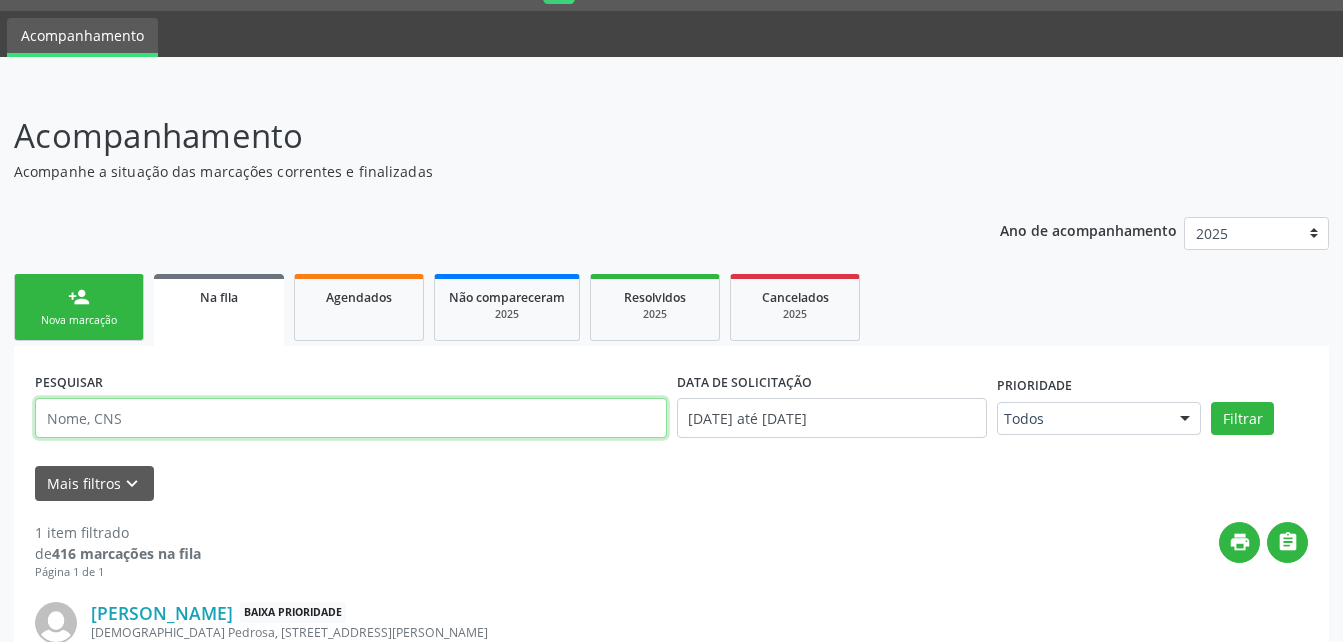 paste on "700208955269822" 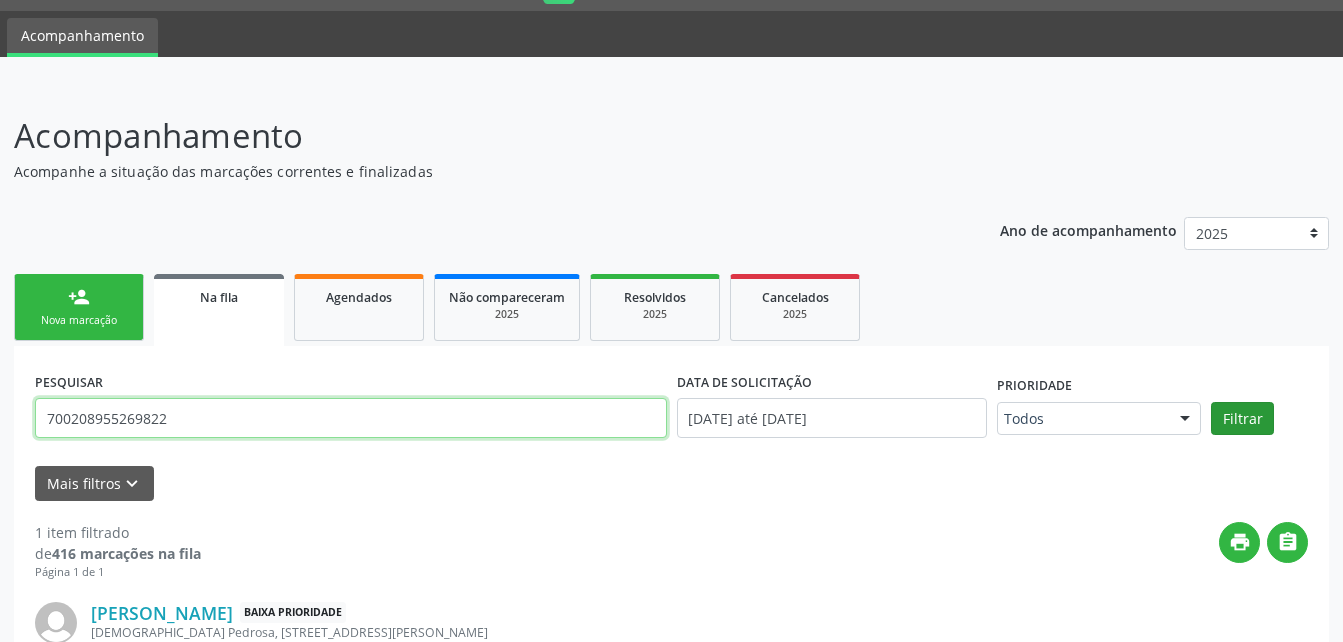 type on "700208955269822" 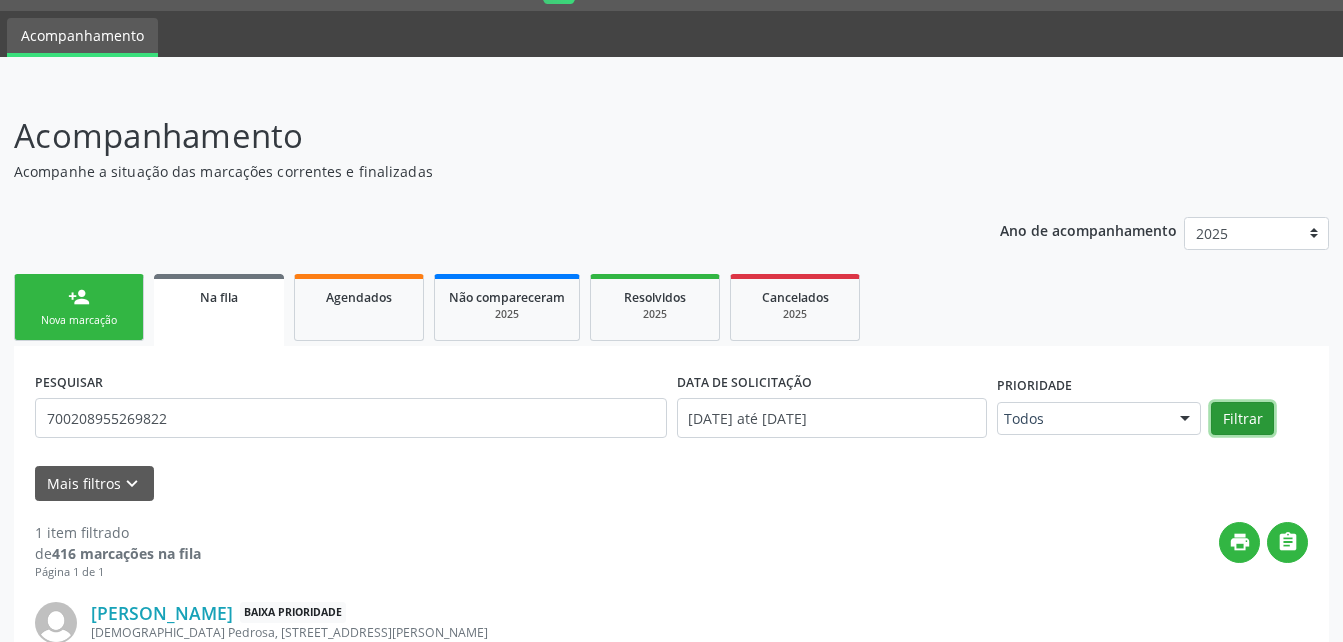 click on "Filtrar" at bounding box center [1242, 419] 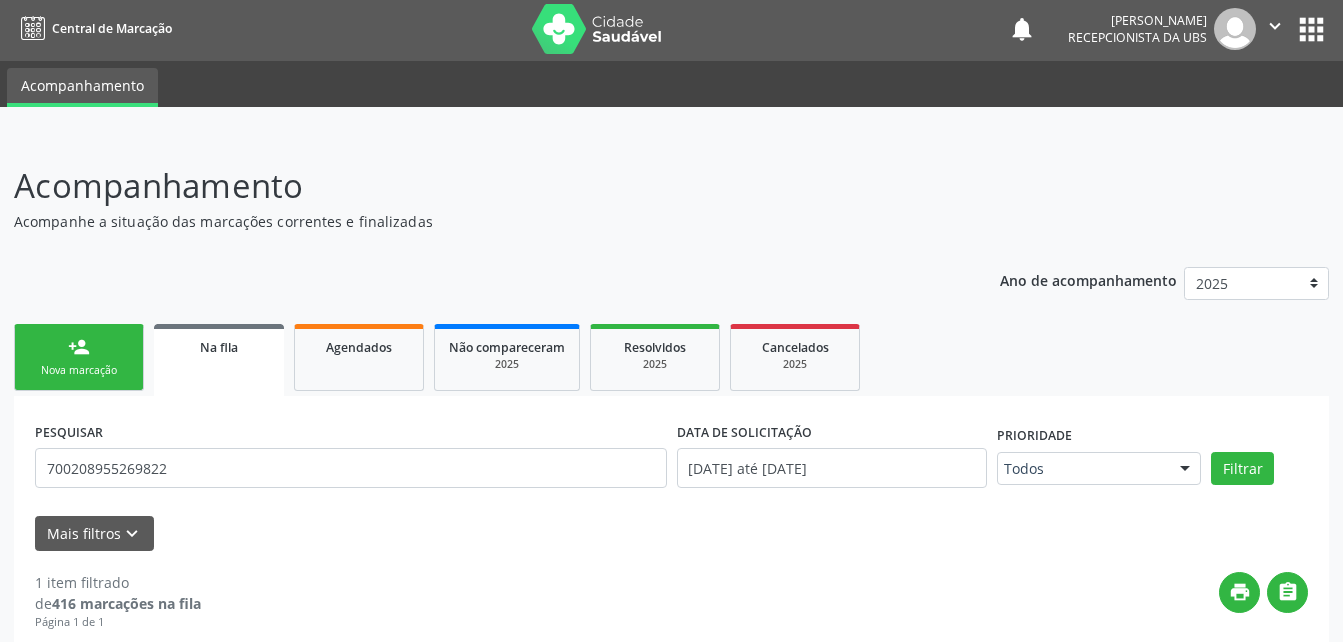 scroll, scrollTop: 0, scrollLeft: 0, axis: both 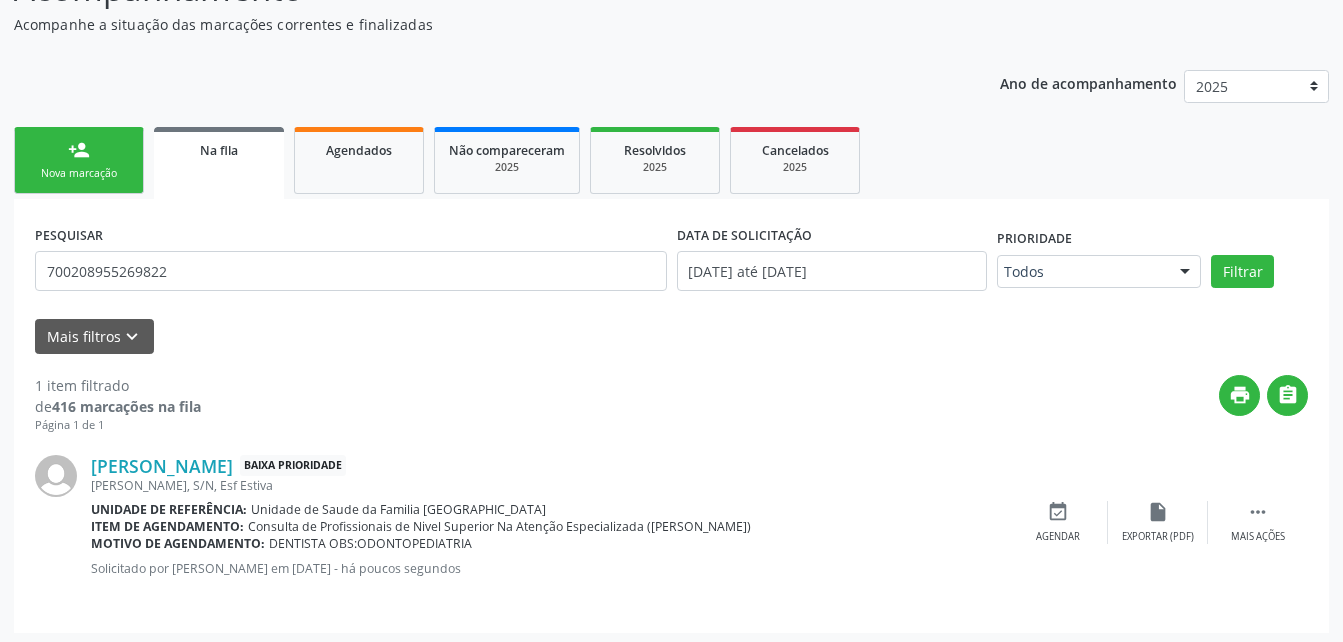 click on "person_add
Nova marcação" at bounding box center (79, 160) 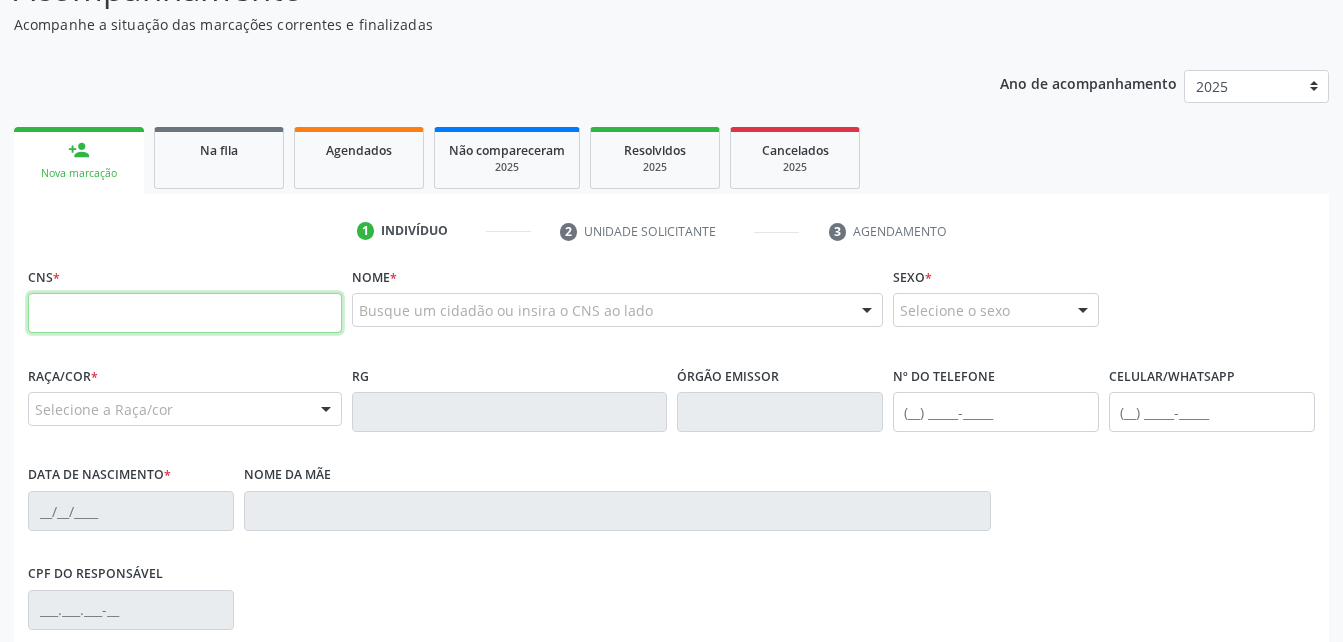 click at bounding box center [185, 313] 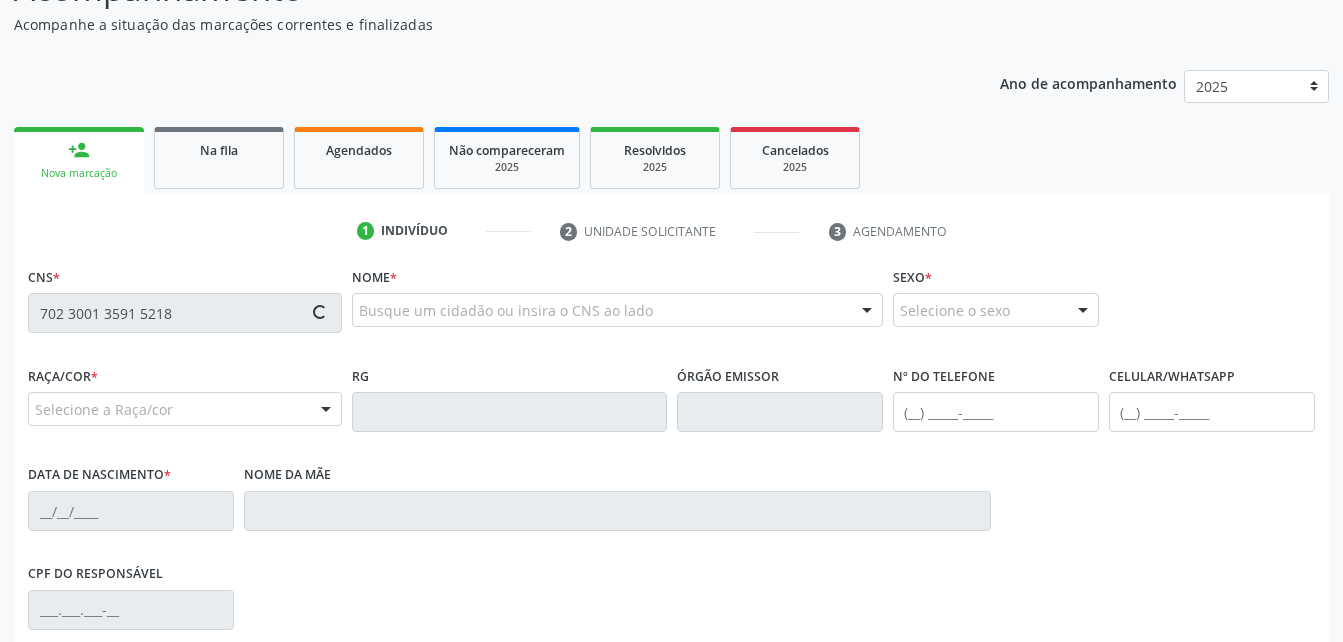type on "702 3001 3591 5218" 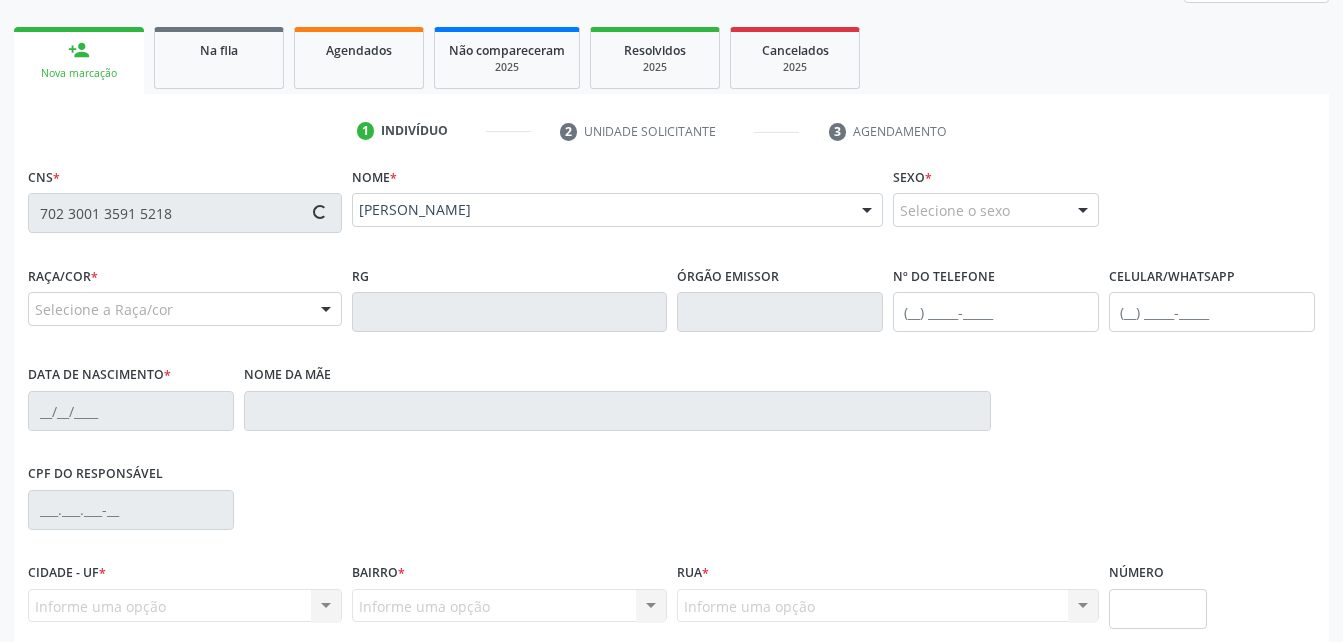 scroll, scrollTop: 400, scrollLeft: 0, axis: vertical 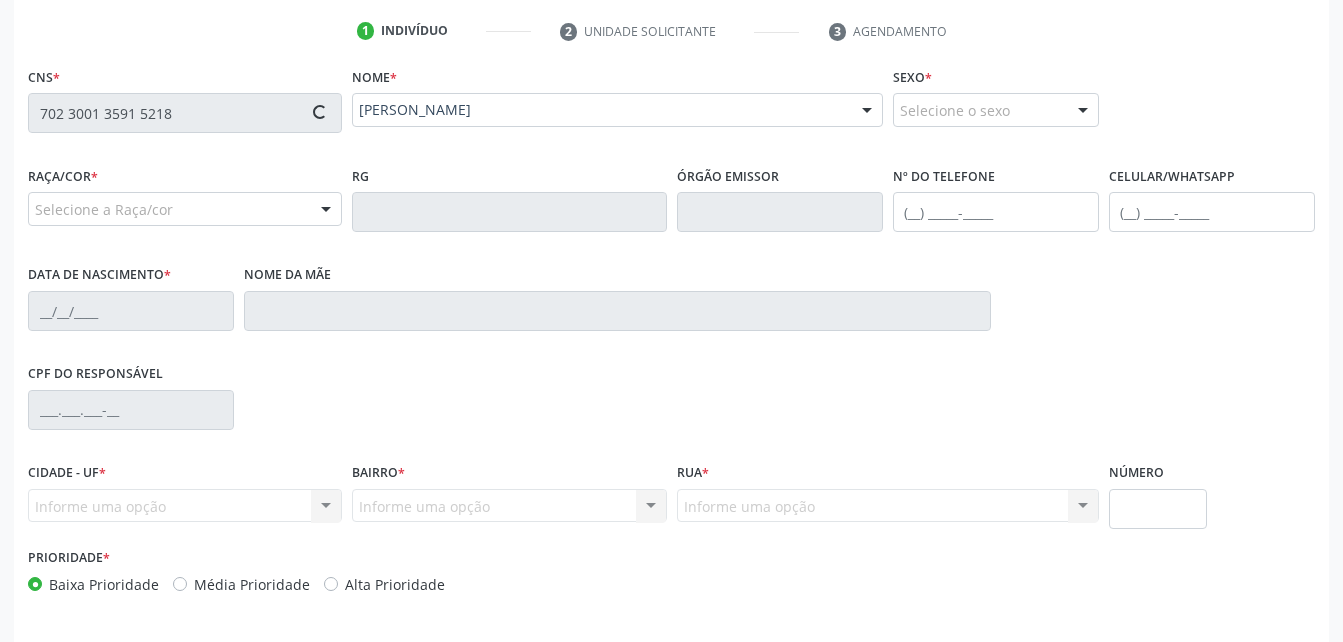type on "[PHONE_NUMBER]" 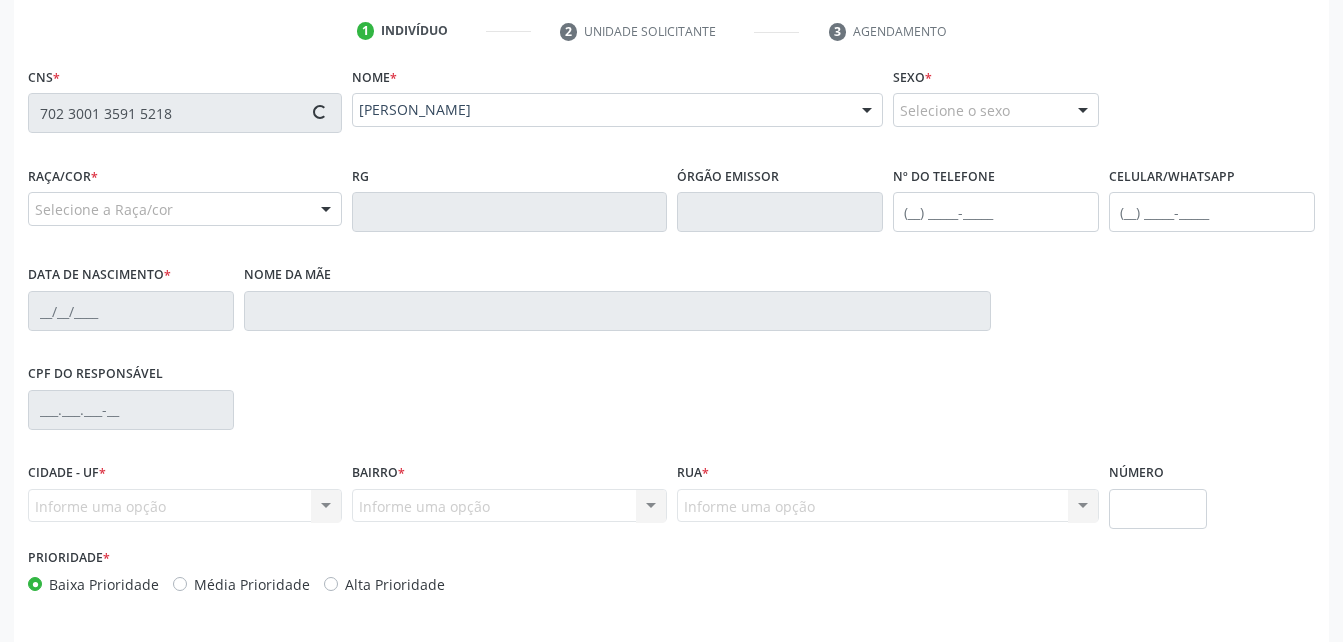 type on "[DATE]" 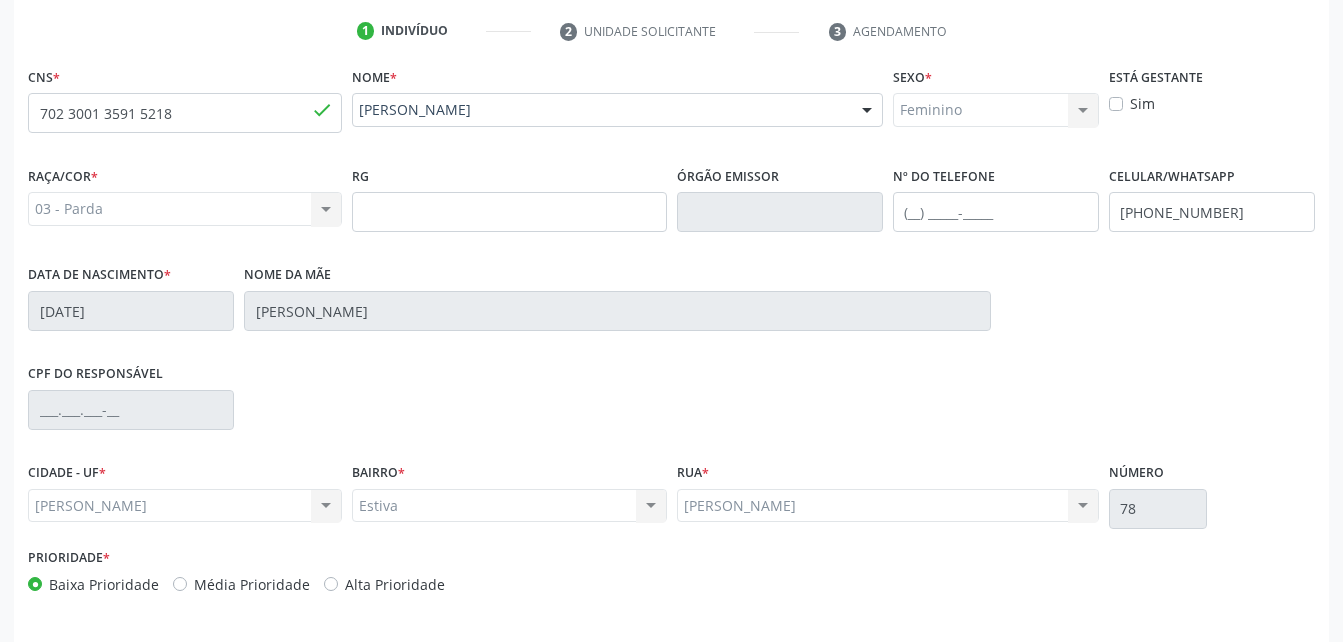 scroll, scrollTop: 470, scrollLeft: 0, axis: vertical 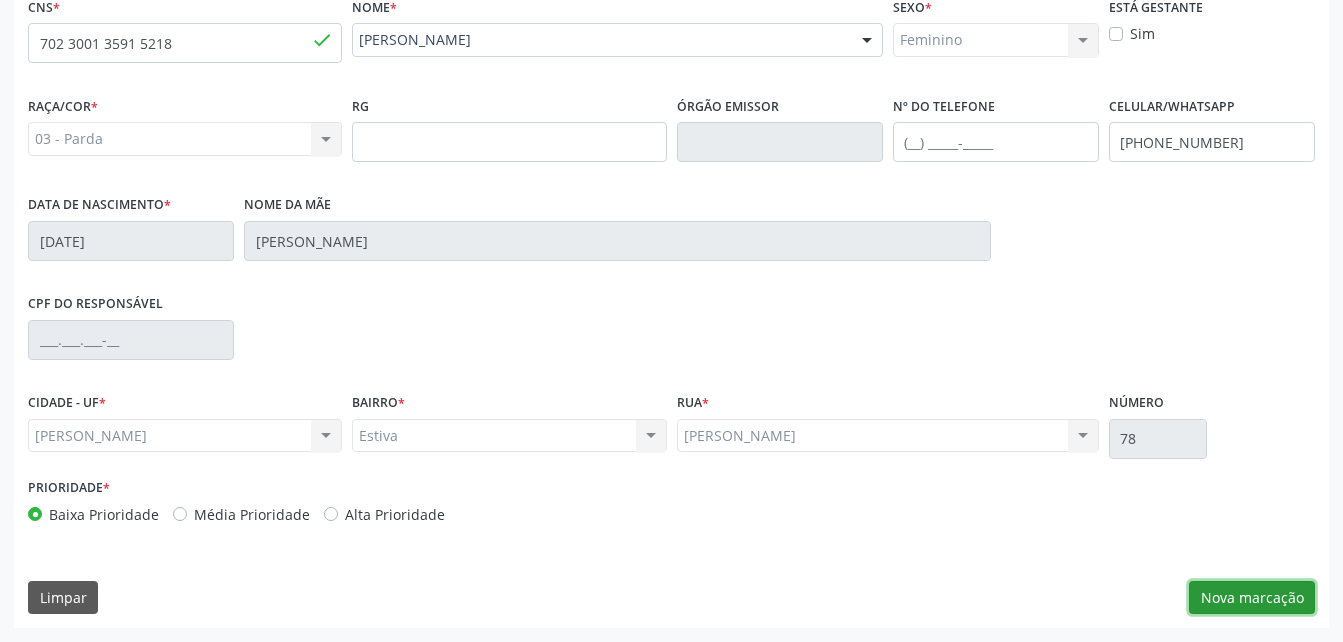 click on "Nova marcação" at bounding box center (1252, 598) 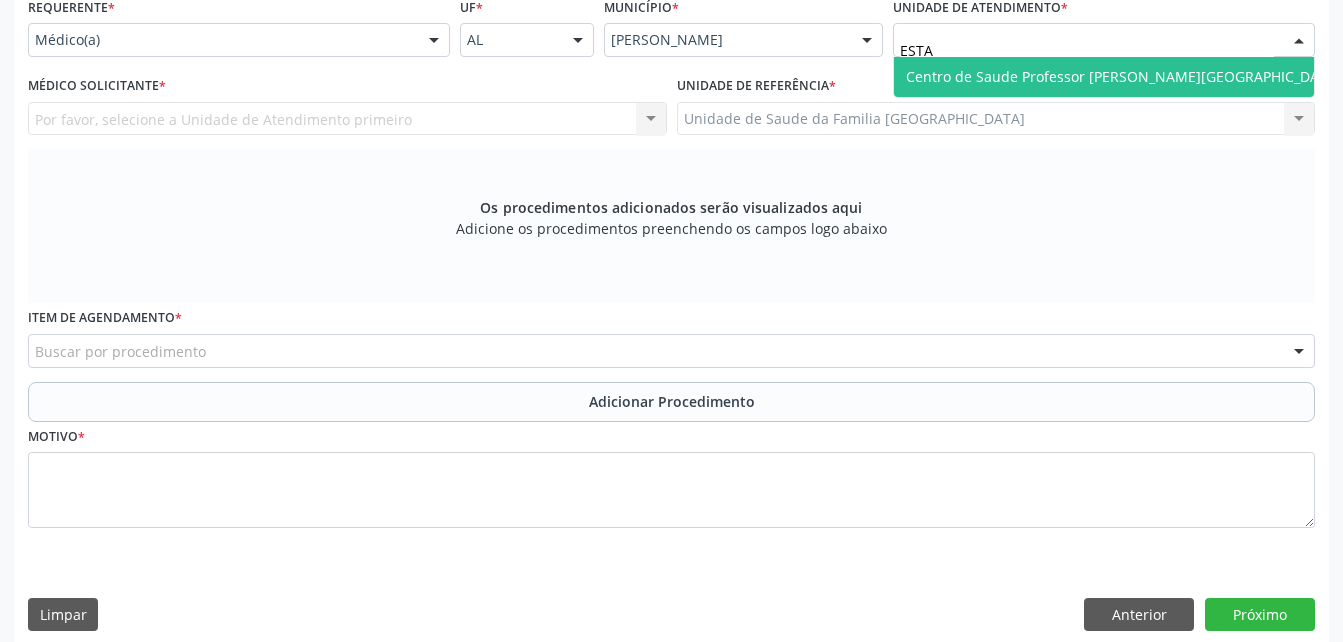 type on "ESTAC" 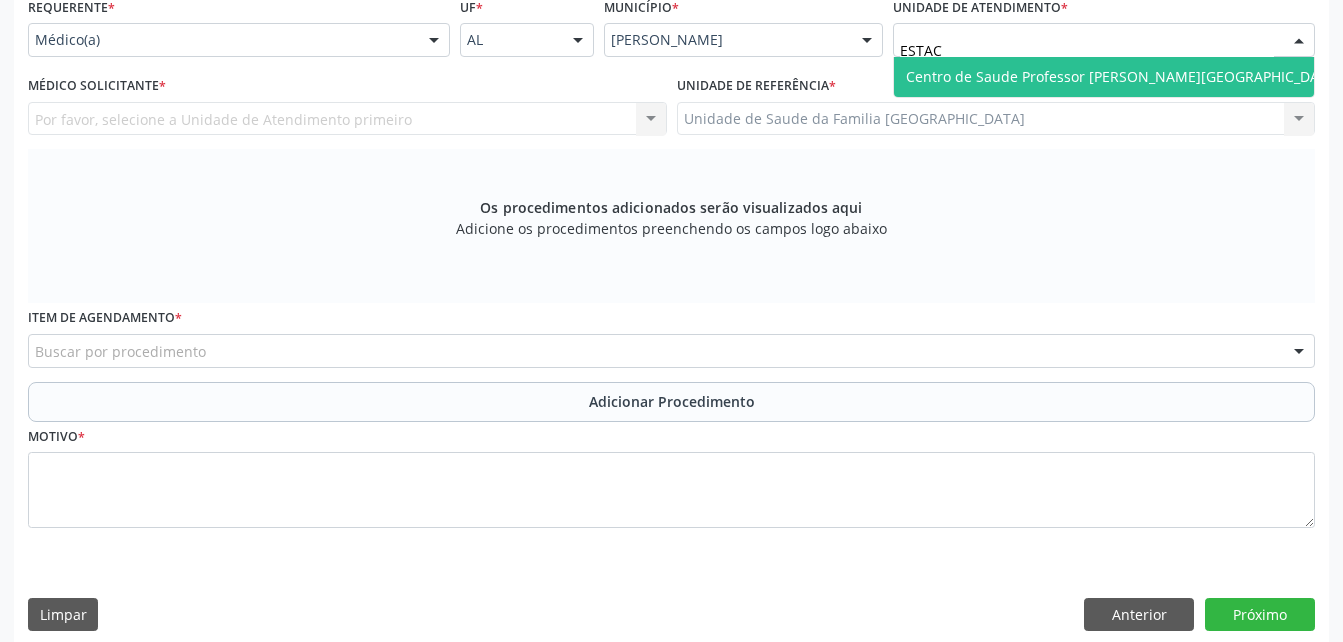 click on "Centro de Saude Professor [PERSON_NAME][GEOGRAPHIC_DATA]" at bounding box center (1123, 77) 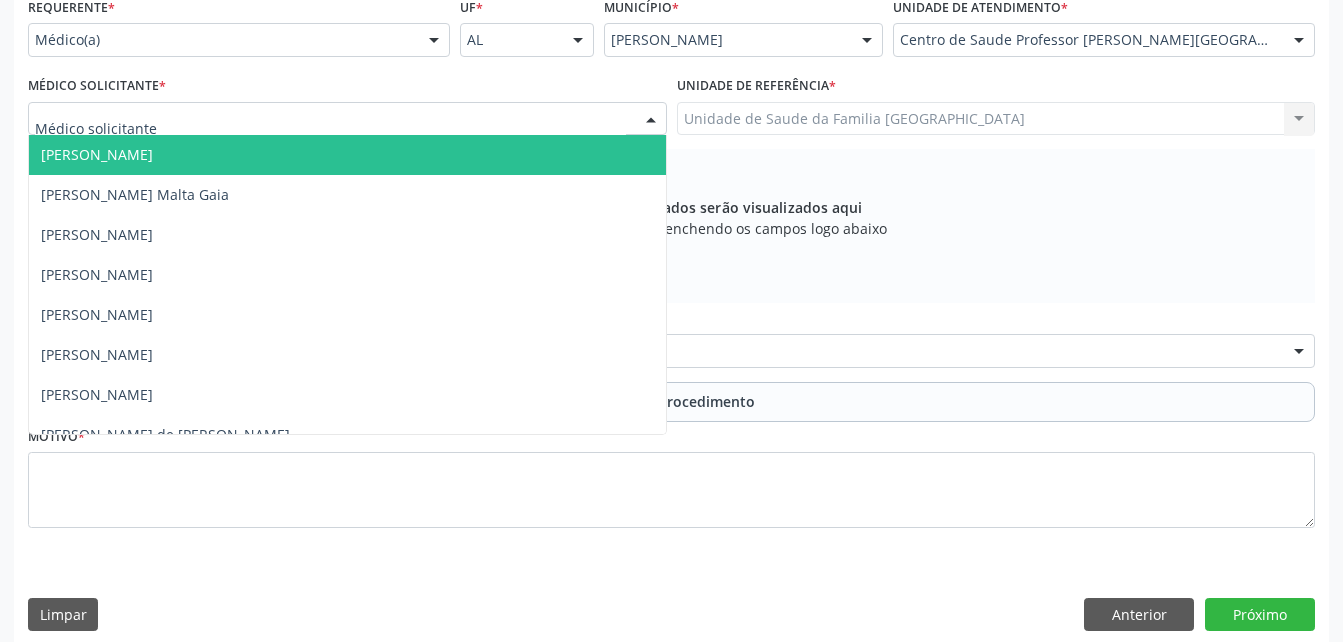 click at bounding box center (347, 119) 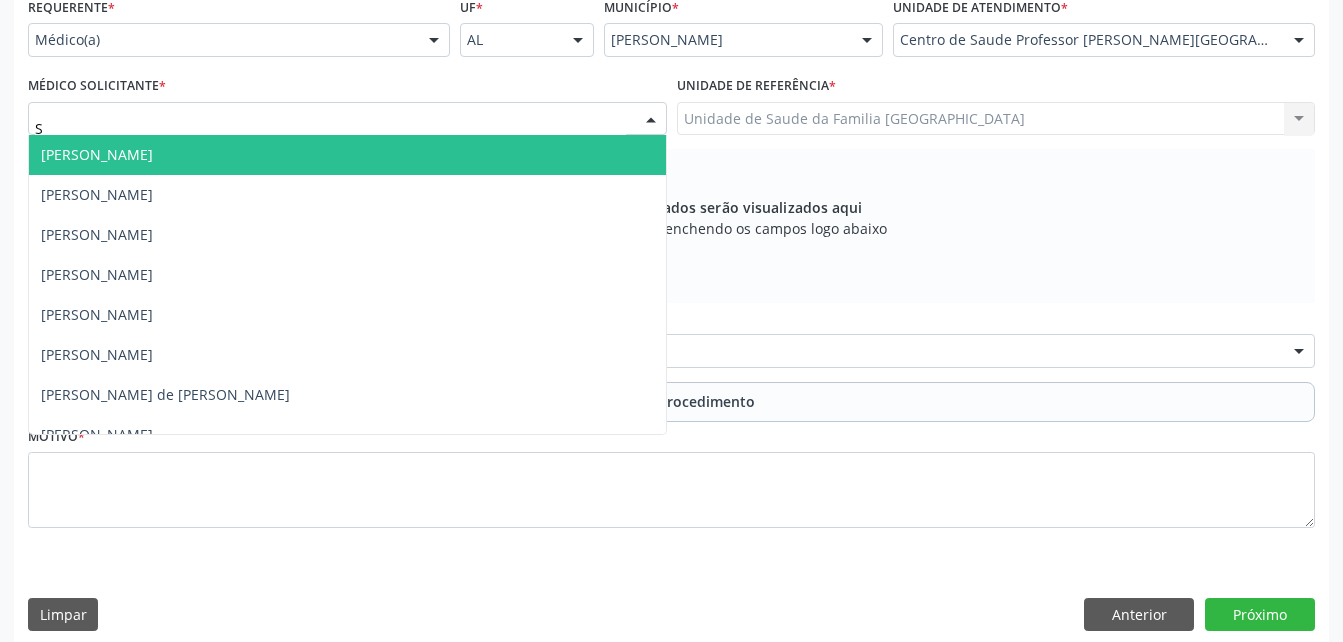type on "SA" 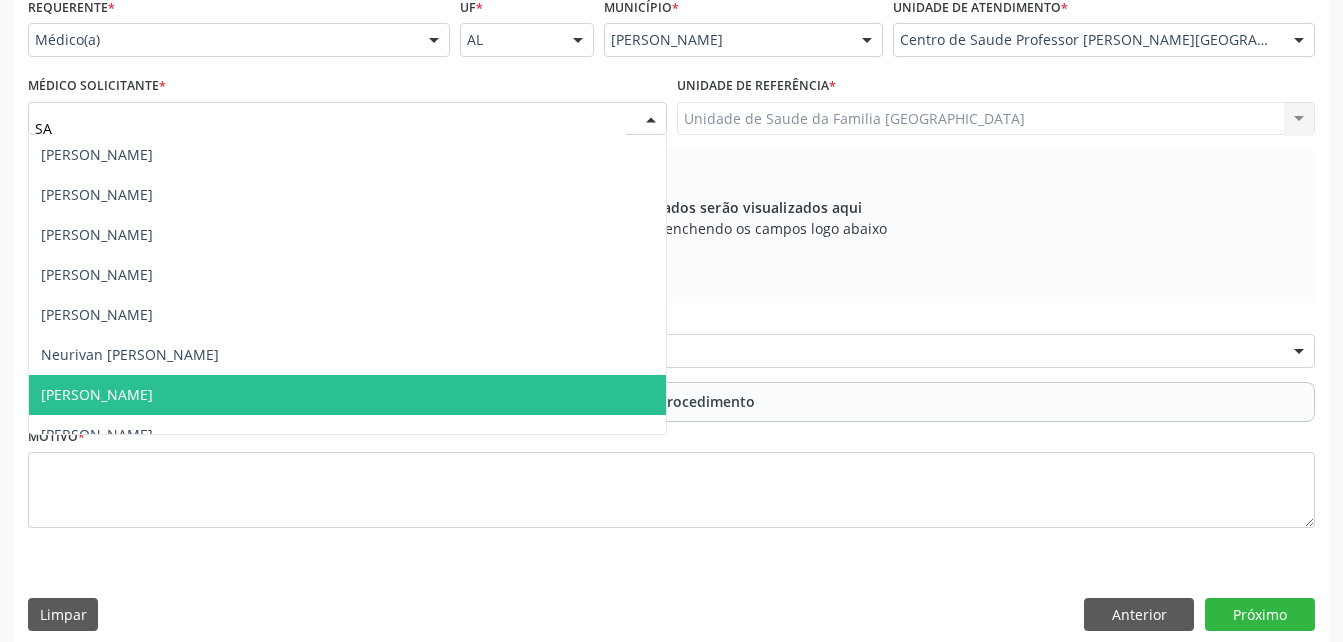 click on "[PERSON_NAME]" at bounding box center [347, 395] 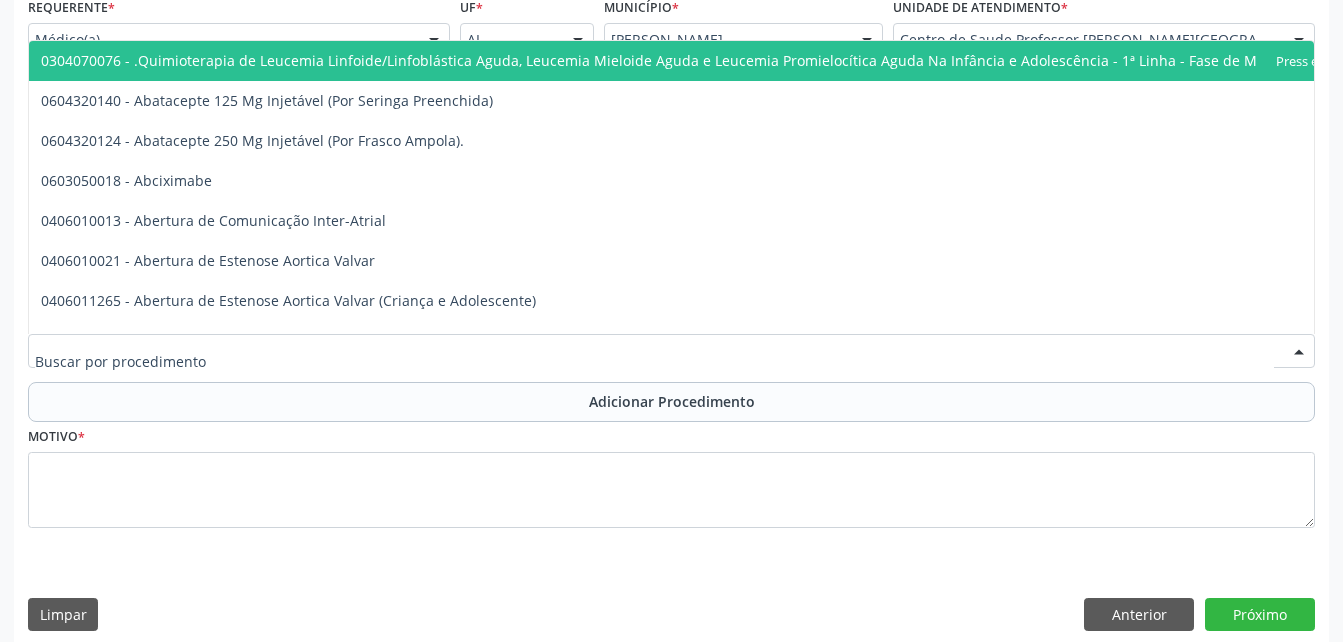 click at bounding box center [671, 351] 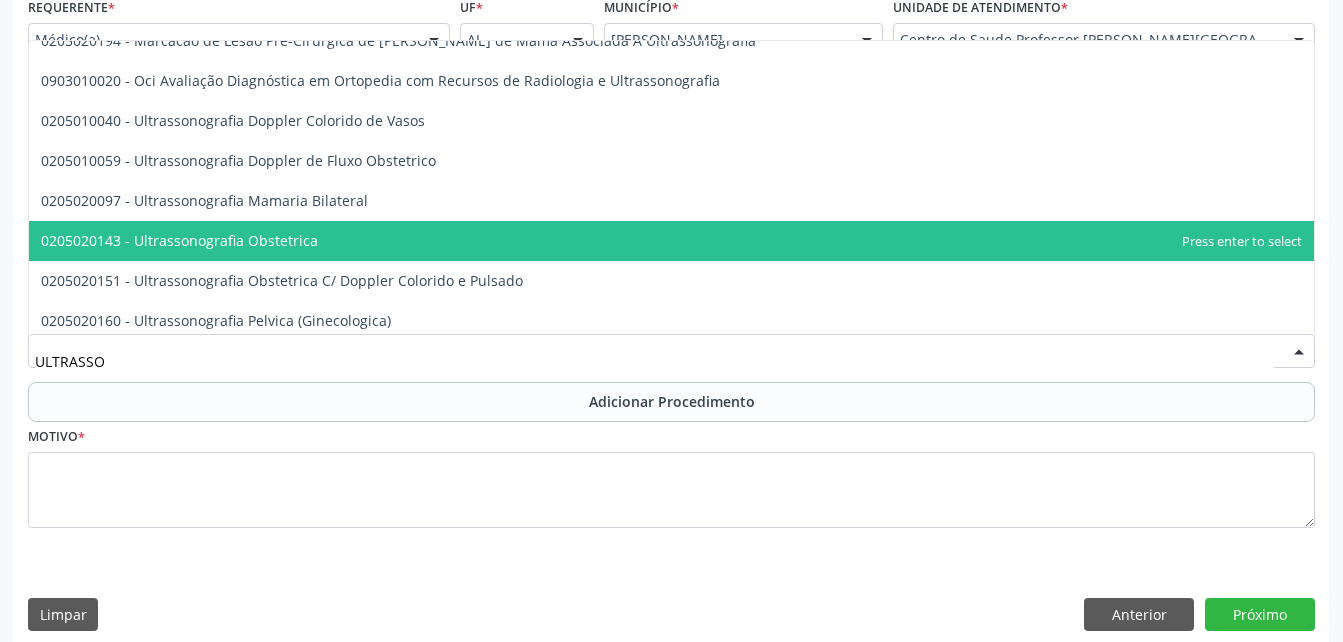 scroll, scrollTop: 200, scrollLeft: 0, axis: vertical 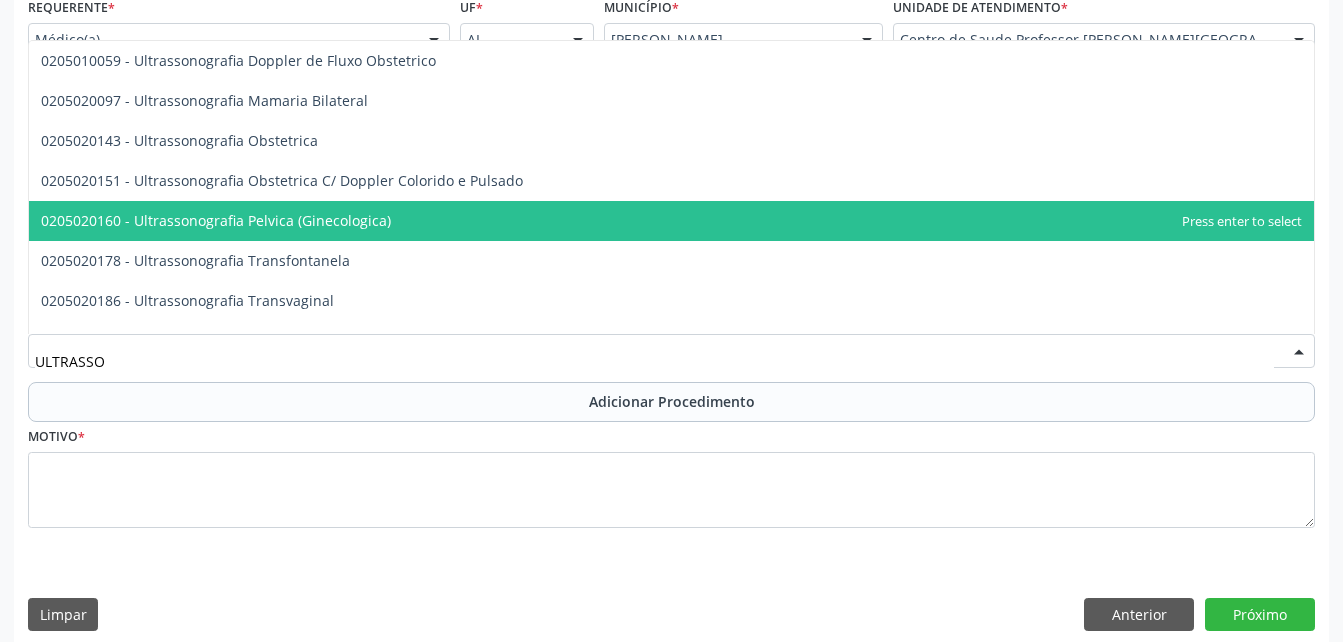 click on "0205020160 - Ultrassonografia Pelvica (Ginecologica)" at bounding box center [671, 221] 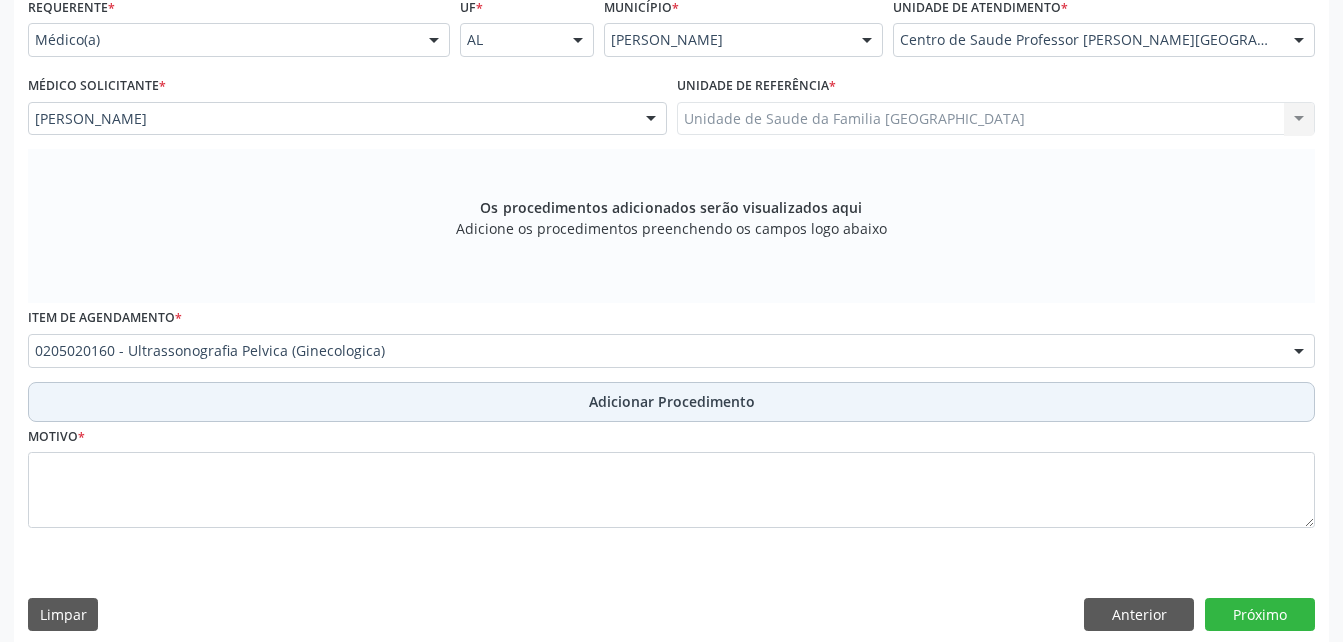 click on "Adicionar Procedimento" at bounding box center [672, 401] 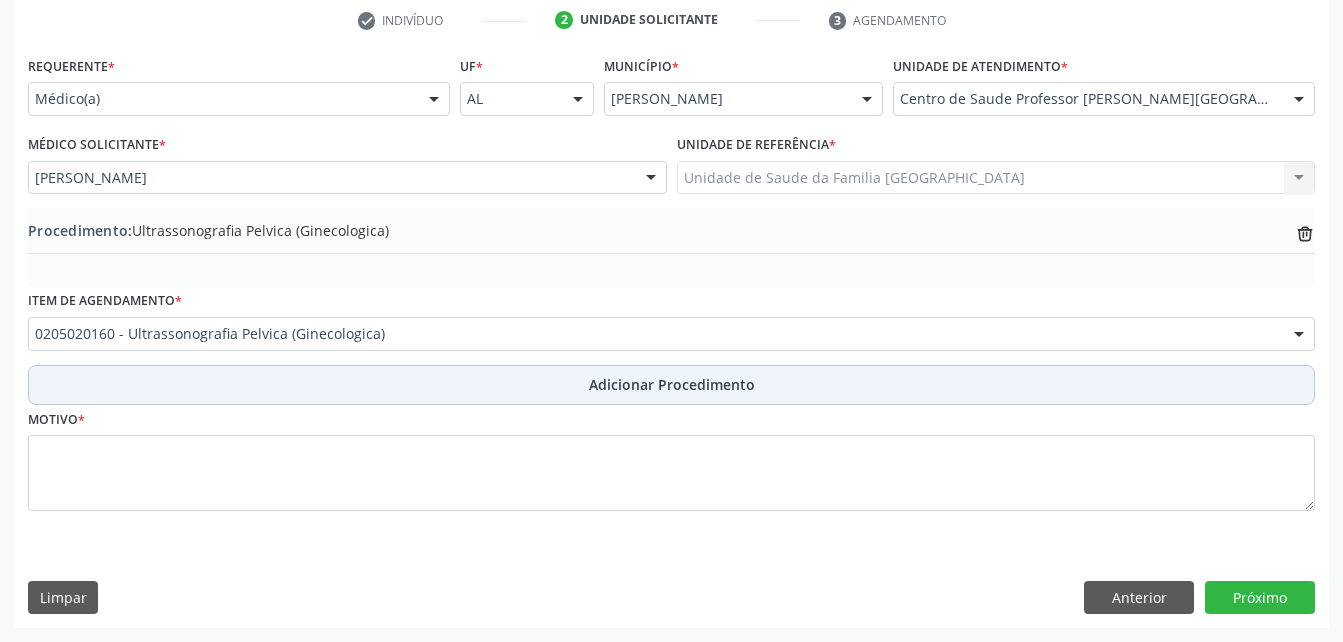 scroll, scrollTop: 411, scrollLeft: 0, axis: vertical 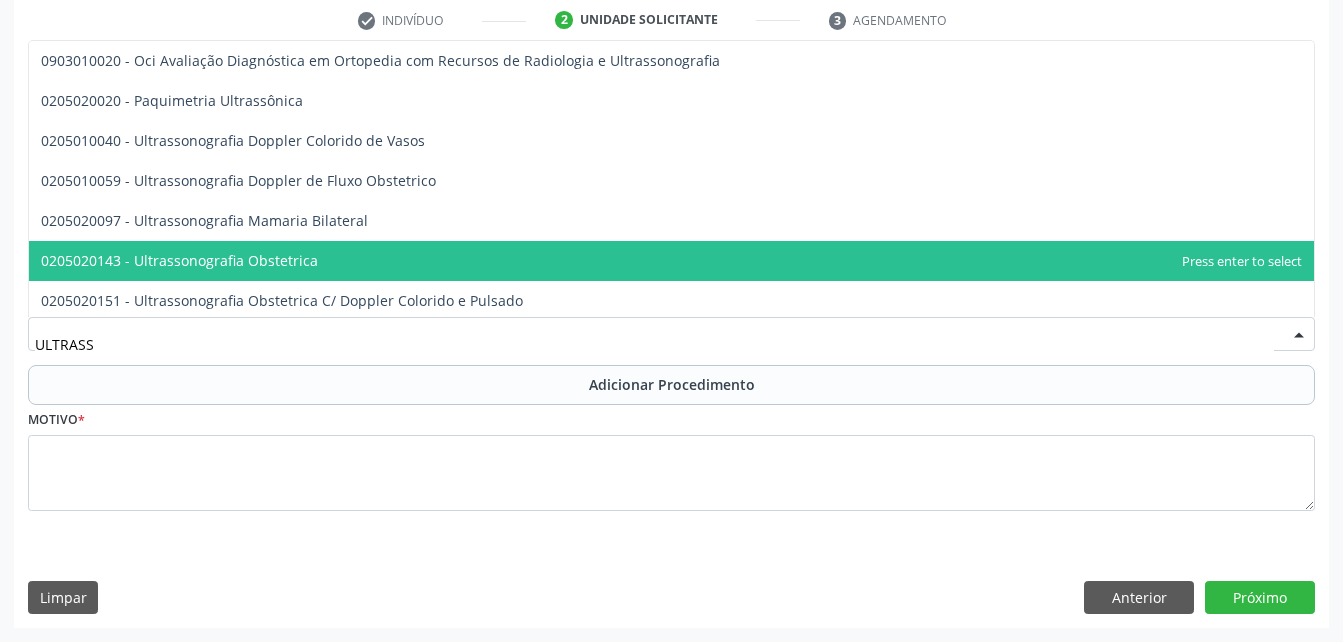 type on "ULTRASSO" 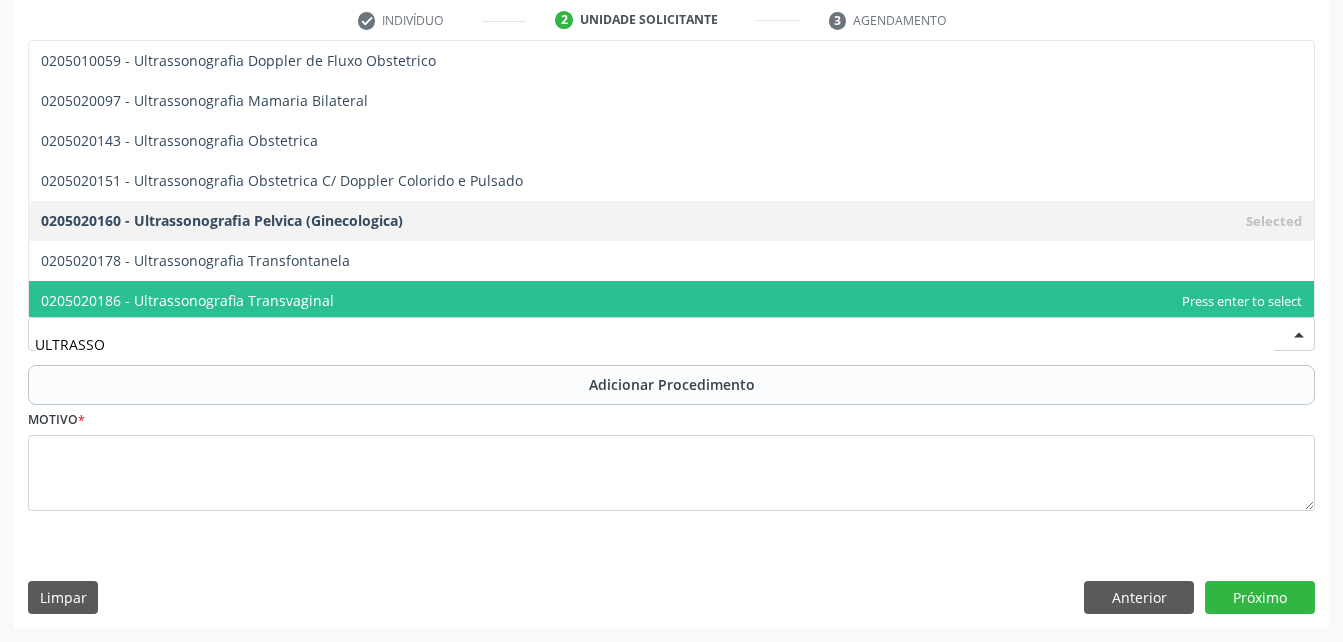 drag, startPoint x: 661, startPoint y: 297, endPoint x: 744, endPoint y: 380, distance: 117.37972 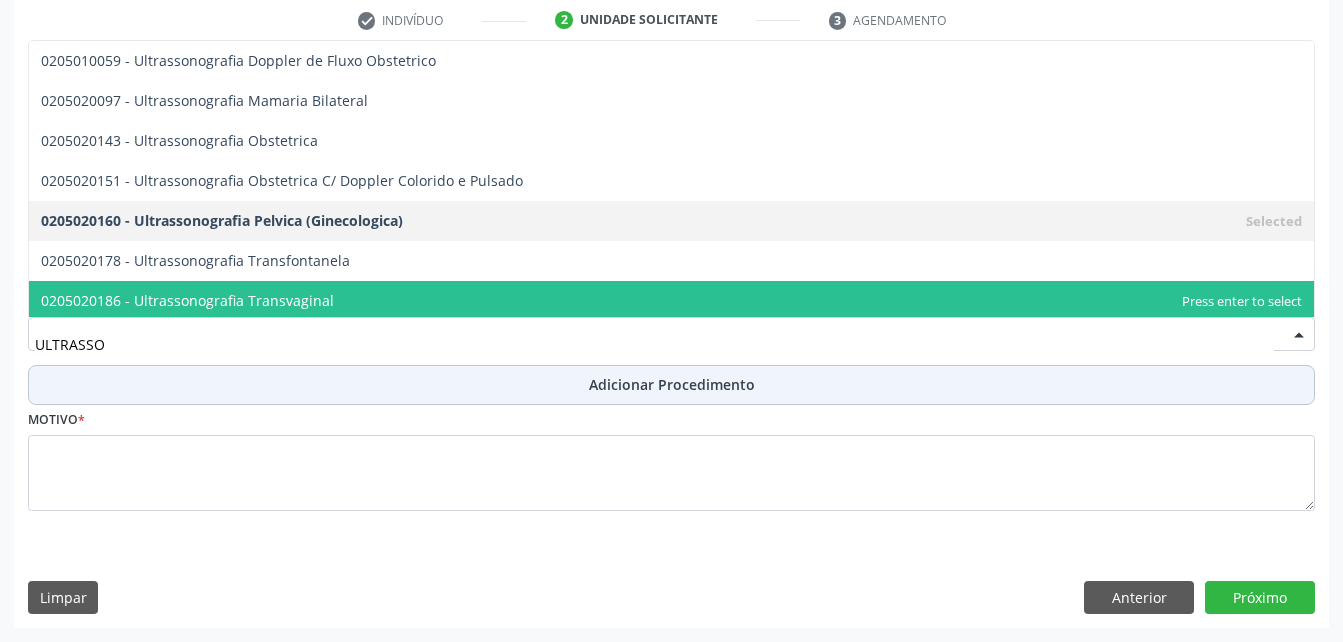 click on "0205020186 - Ultrassonografia Transvaginal" at bounding box center [671, 301] 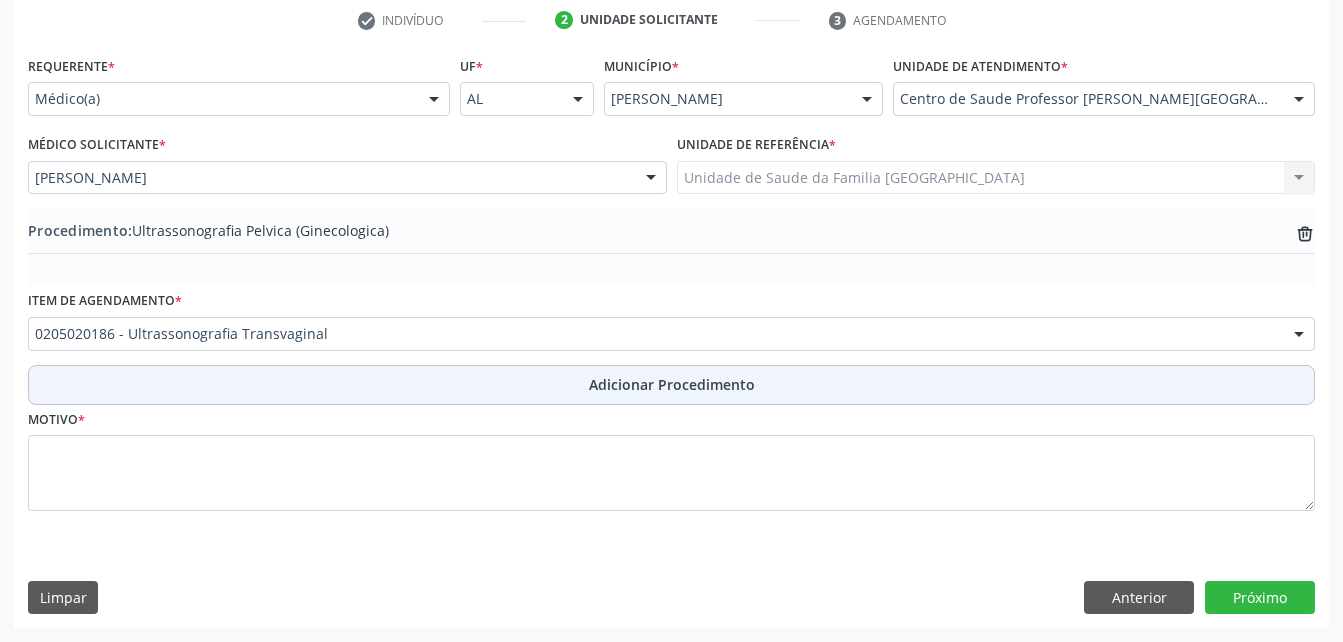 click on "Adicionar Procedimento" at bounding box center (672, 384) 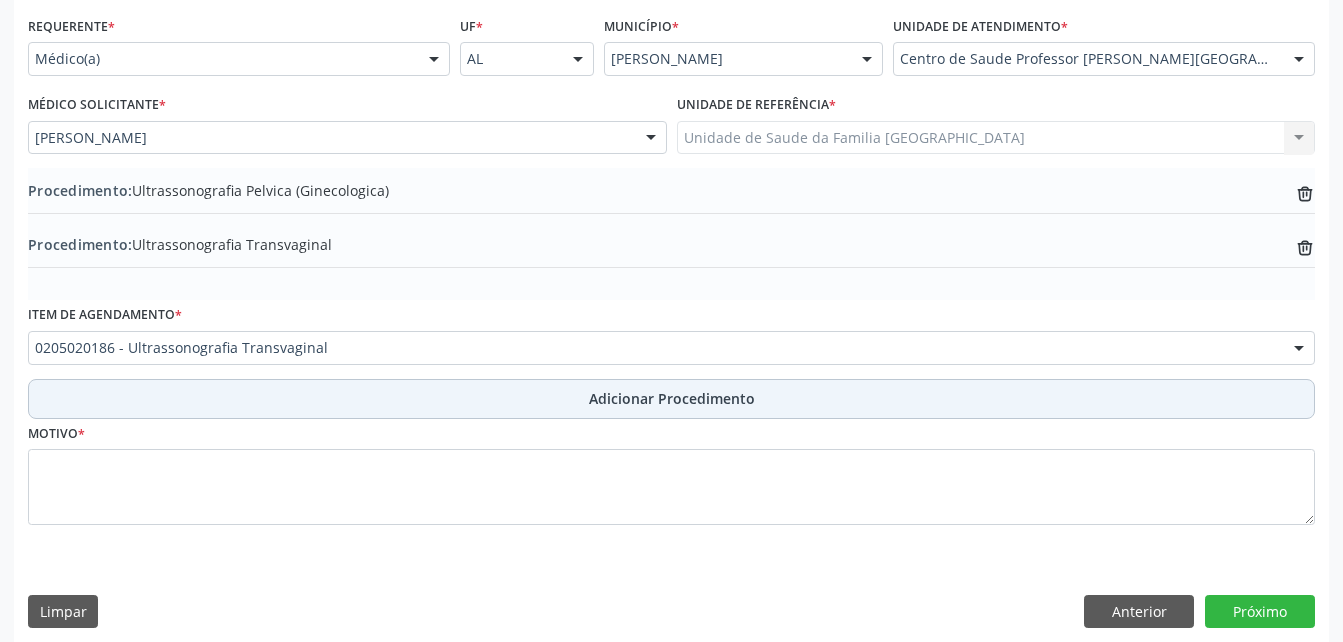 scroll, scrollTop: 465, scrollLeft: 0, axis: vertical 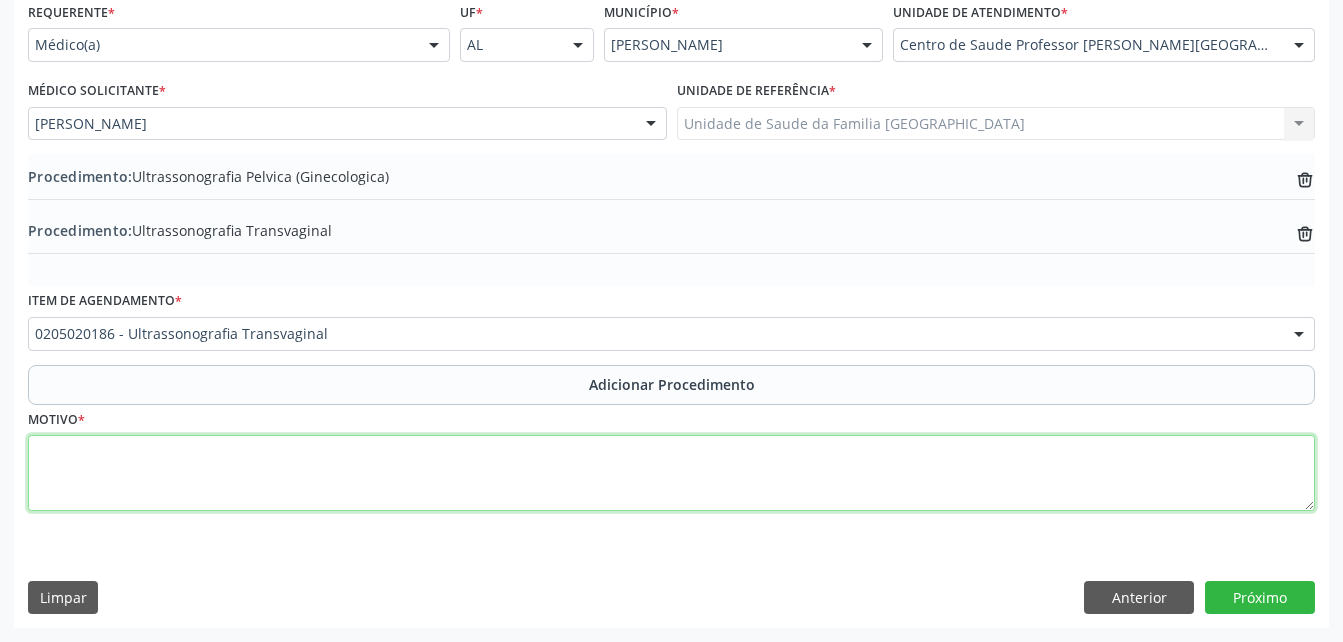 click at bounding box center [671, 473] 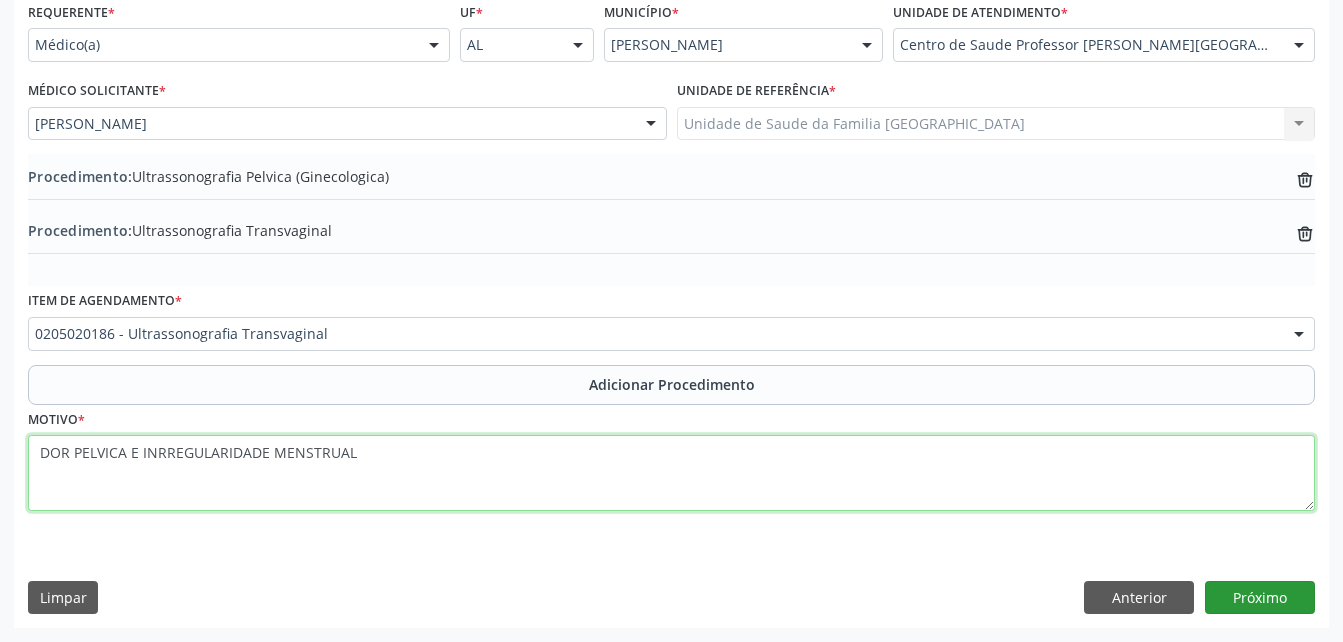 type on "DOR PELVICA E INRREGULARIDADE MENSTRUAL" 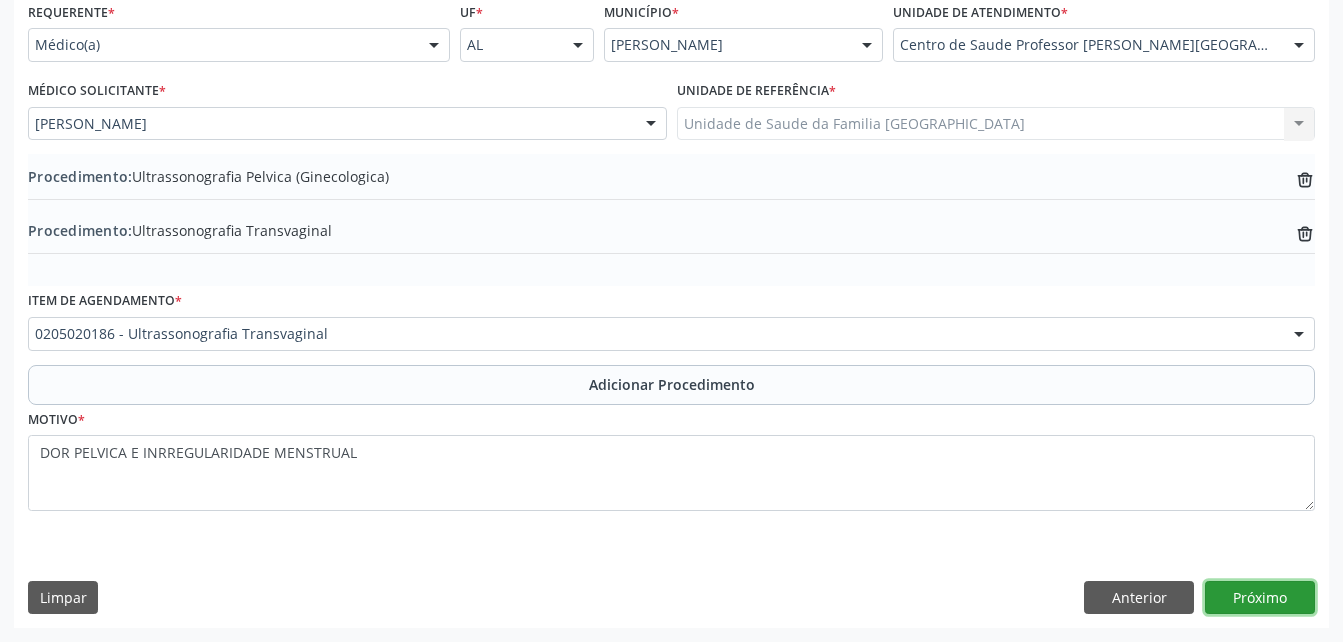 click on "Próximo" at bounding box center [1260, 598] 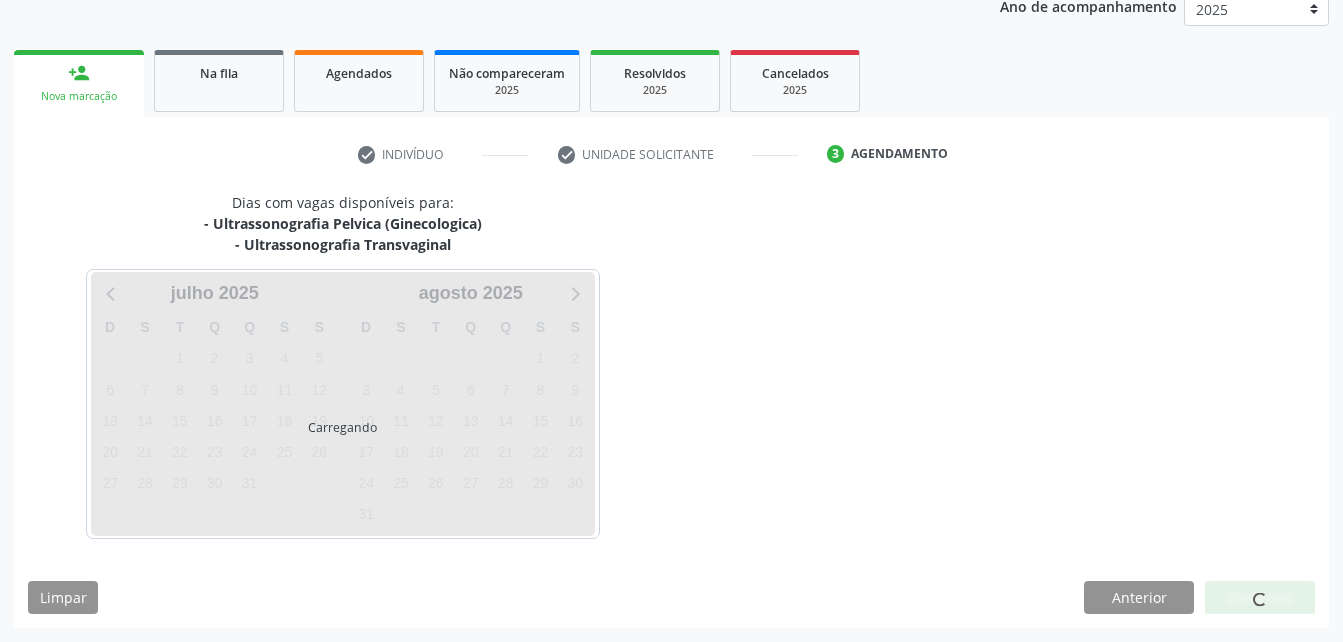 scroll, scrollTop: 336, scrollLeft: 0, axis: vertical 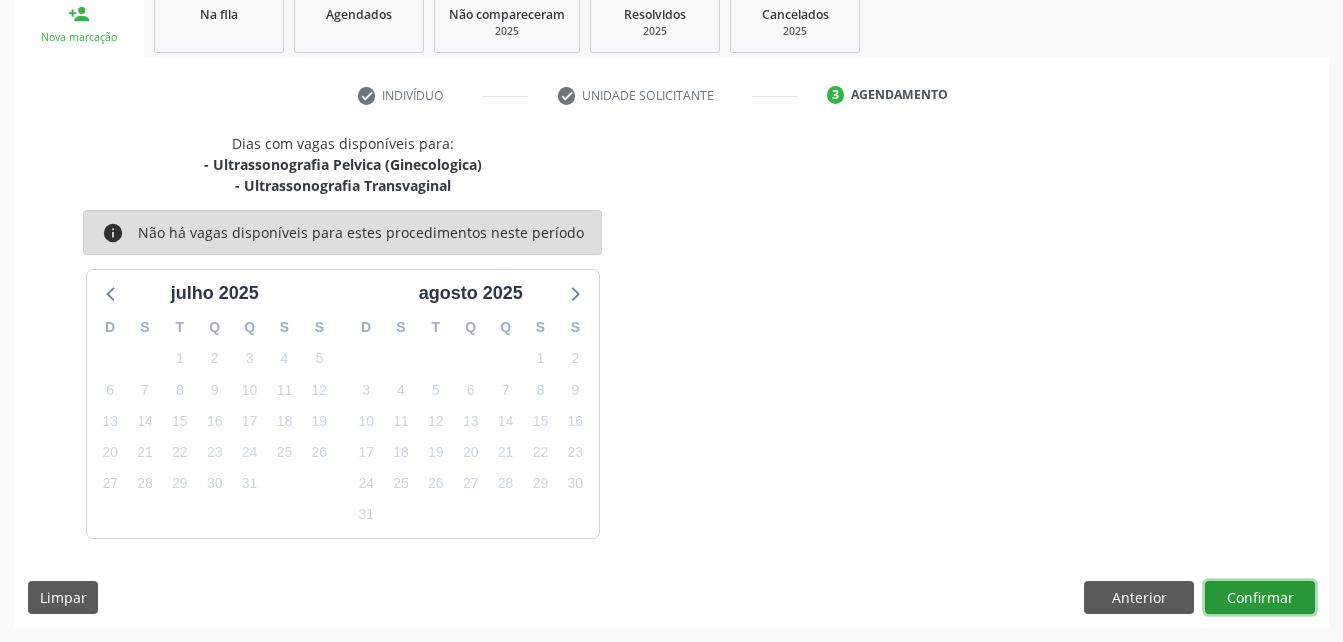 click on "Confirmar" at bounding box center (1260, 598) 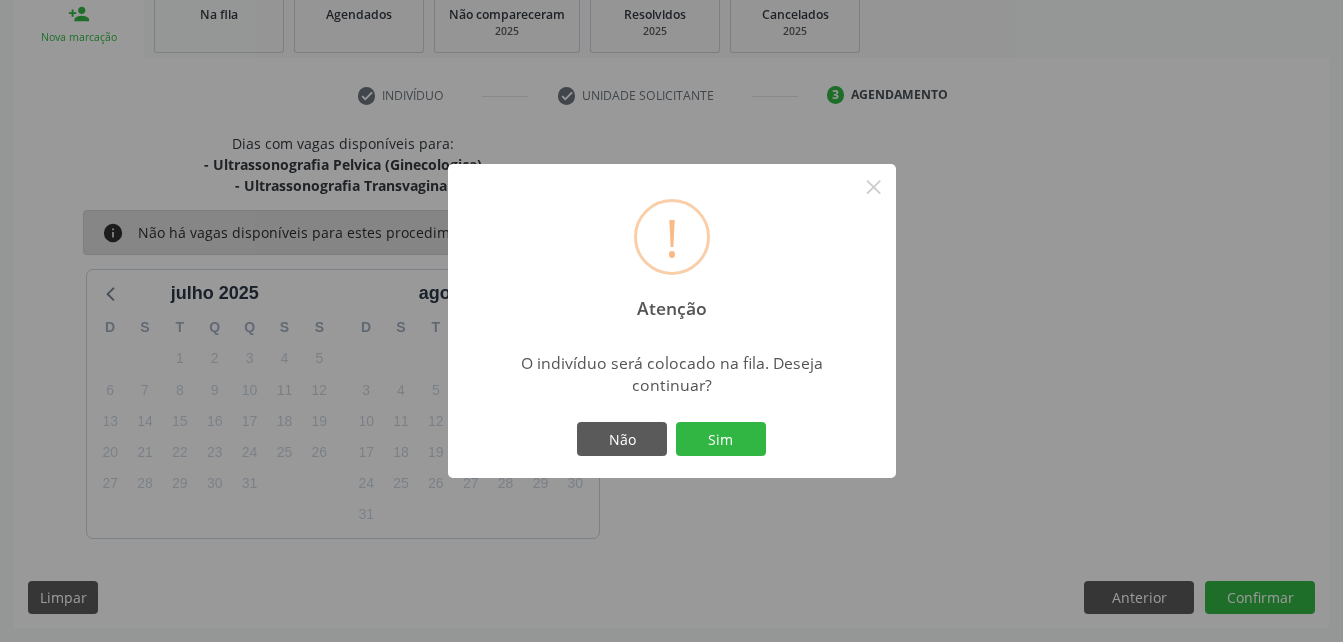 drag, startPoint x: 748, startPoint y: 438, endPoint x: 769, endPoint y: 398, distance: 45.17743 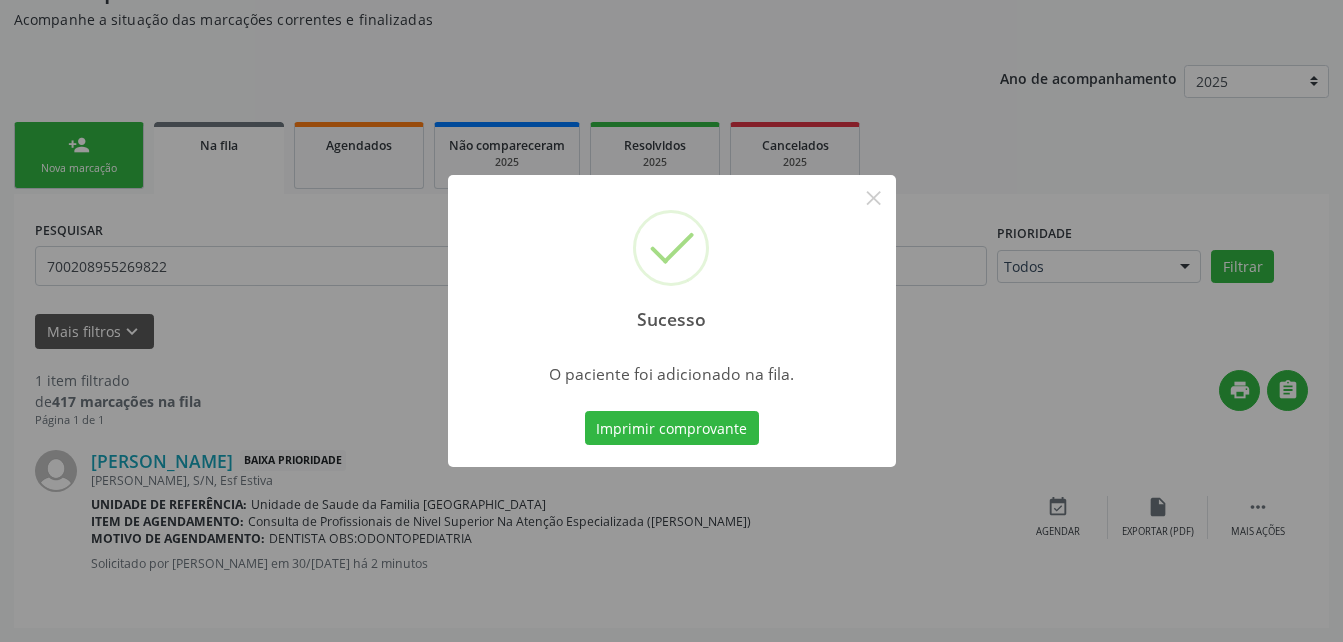 scroll, scrollTop: 53, scrollLeft: 0, axis: vertical 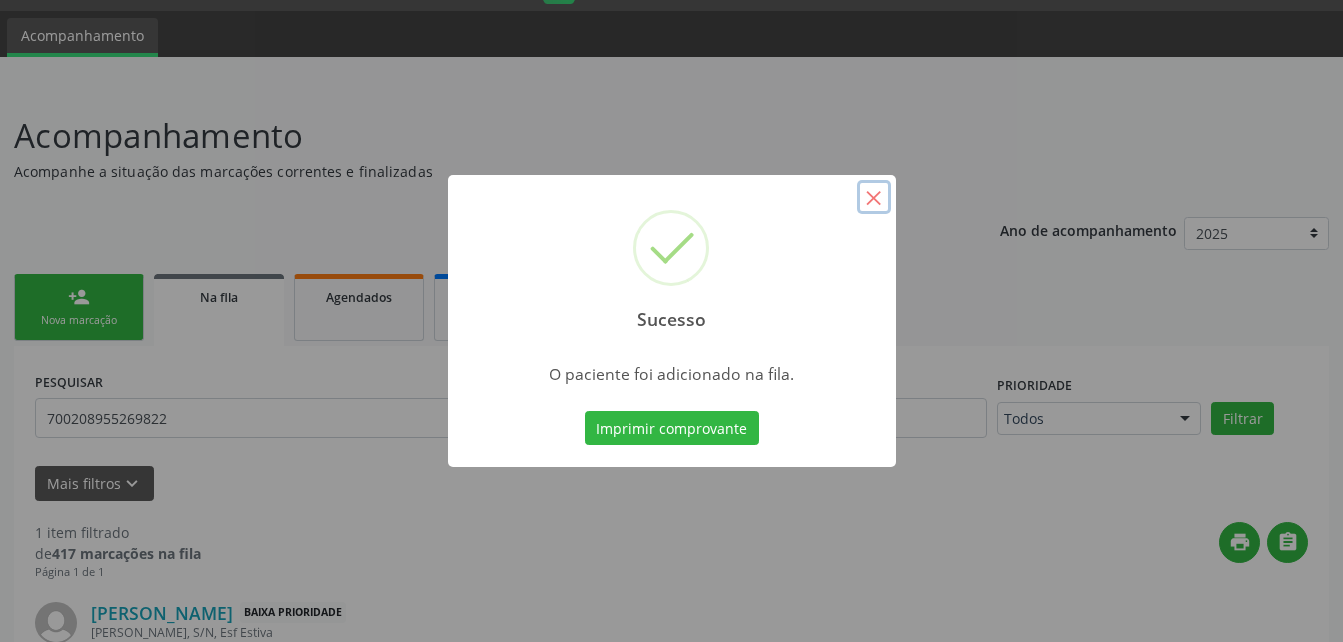 click on "×" at bounding box center (874, 197) 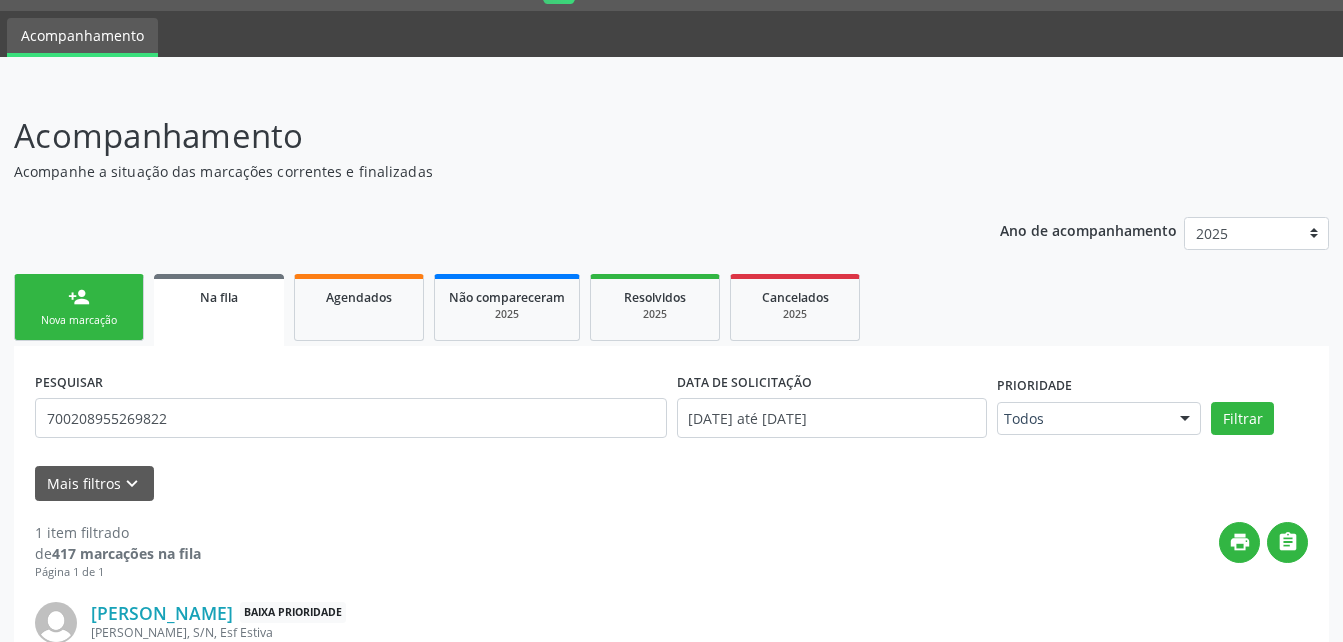 click on "person_add
Nova marcação" at bounding box center (79, 307) 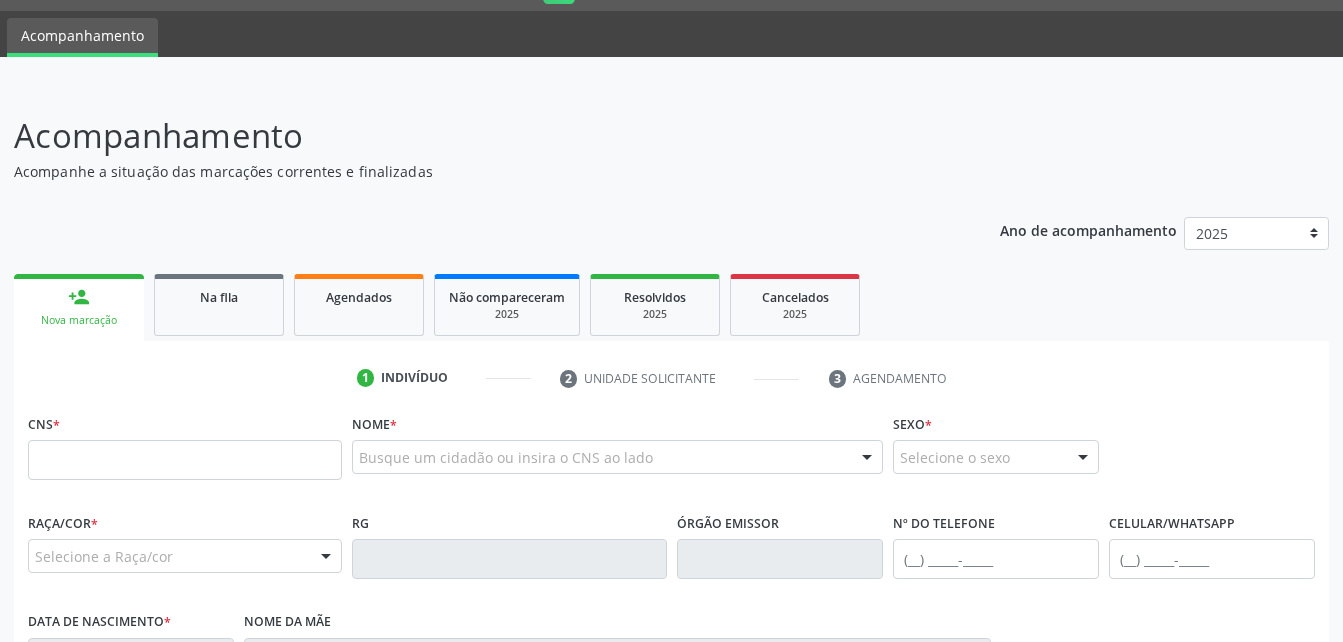 scroll, scrollTop: 153, scrollLeft: 0, axis: vertical 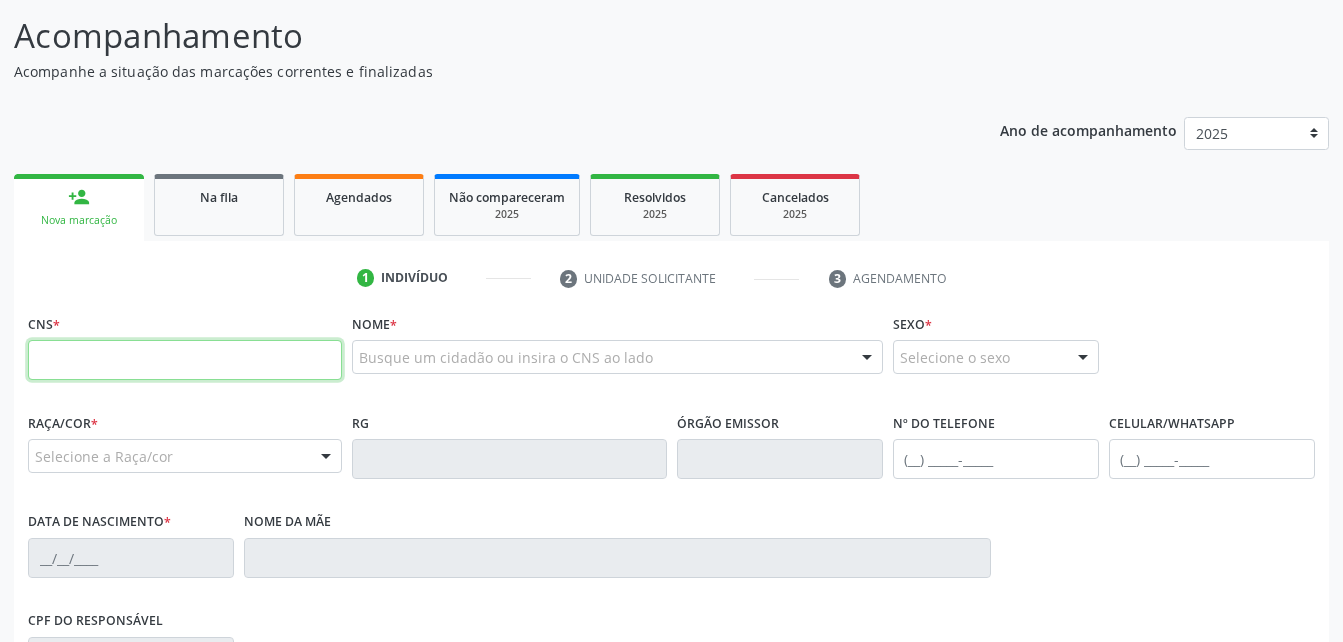 click at bounding box center (185, 360) 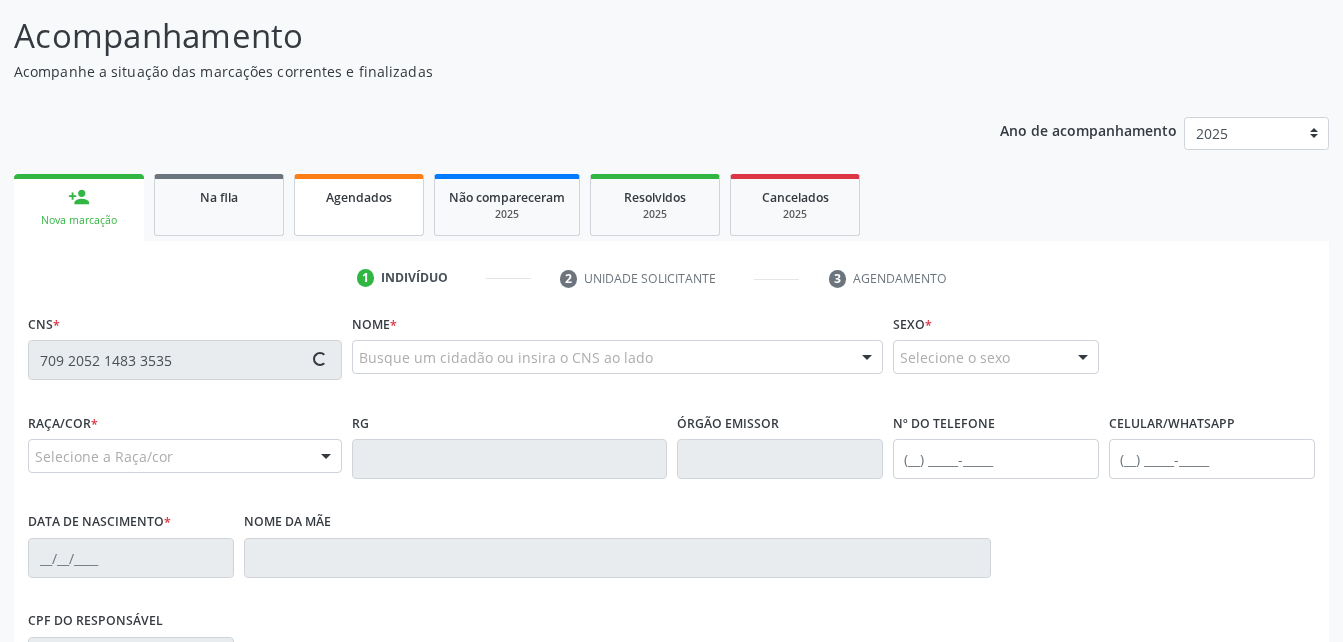 type on "709 2052 1483 3535" 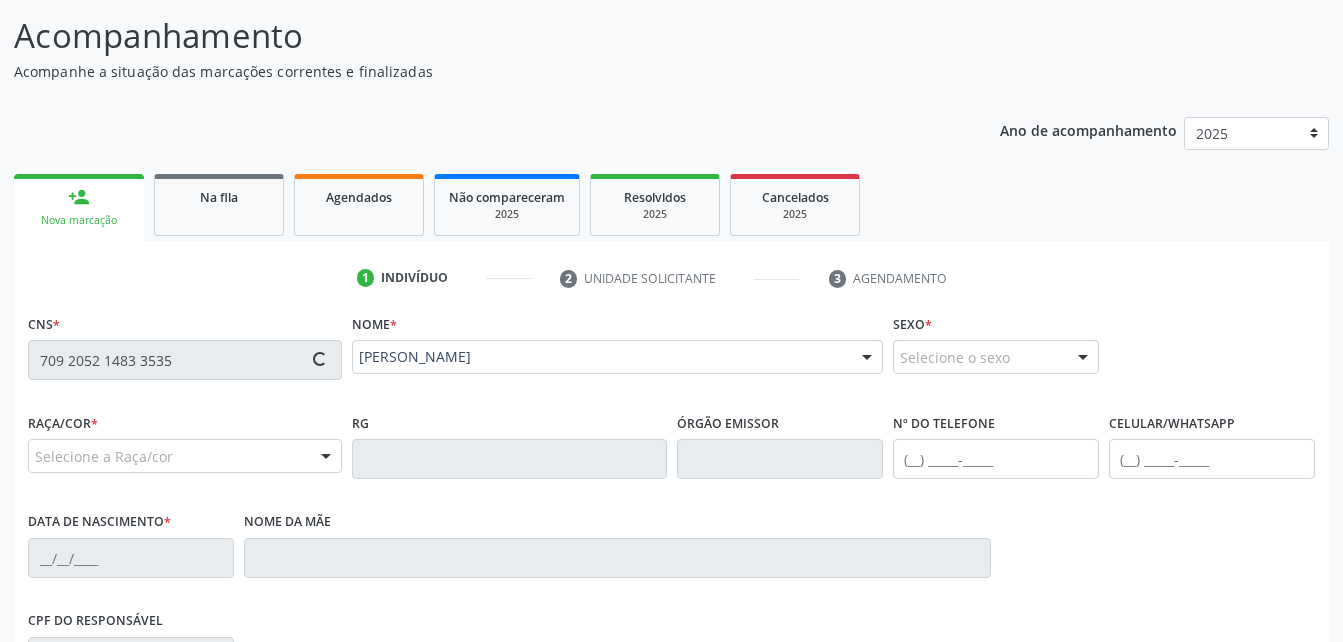 type on "[PHONE_NUMBER]" 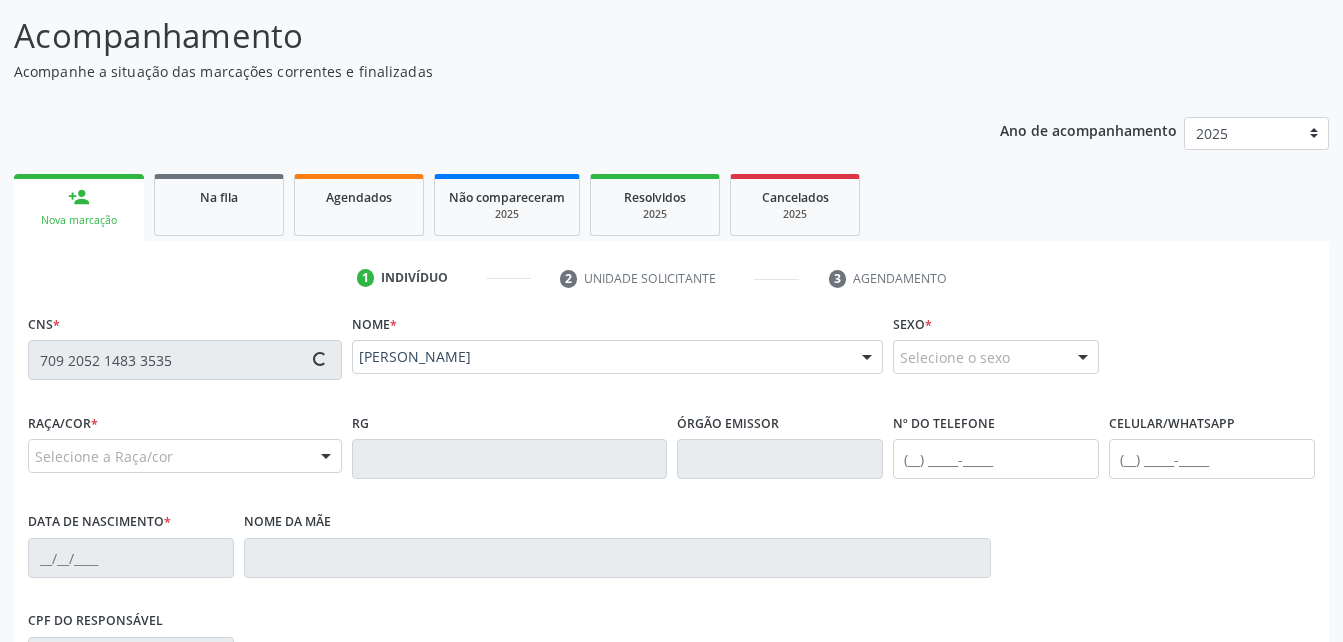 type on "[DATE]" 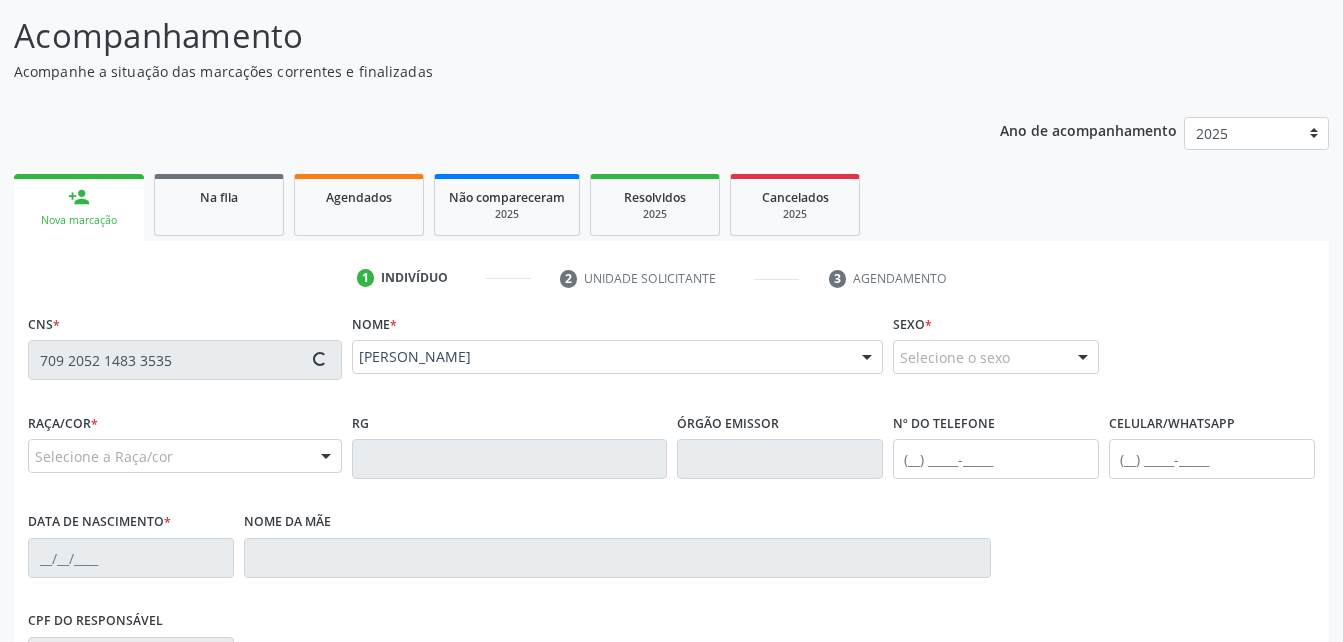 type on "Marluce [PERSON_NAME]" 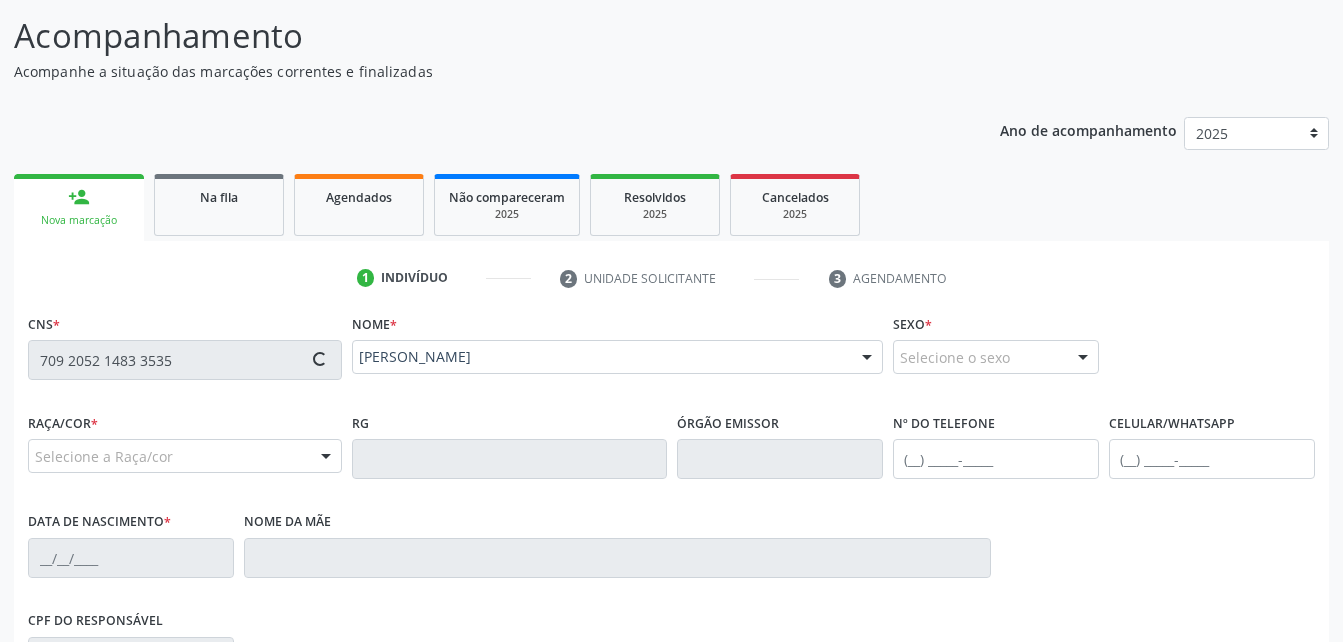 type on "S/N" 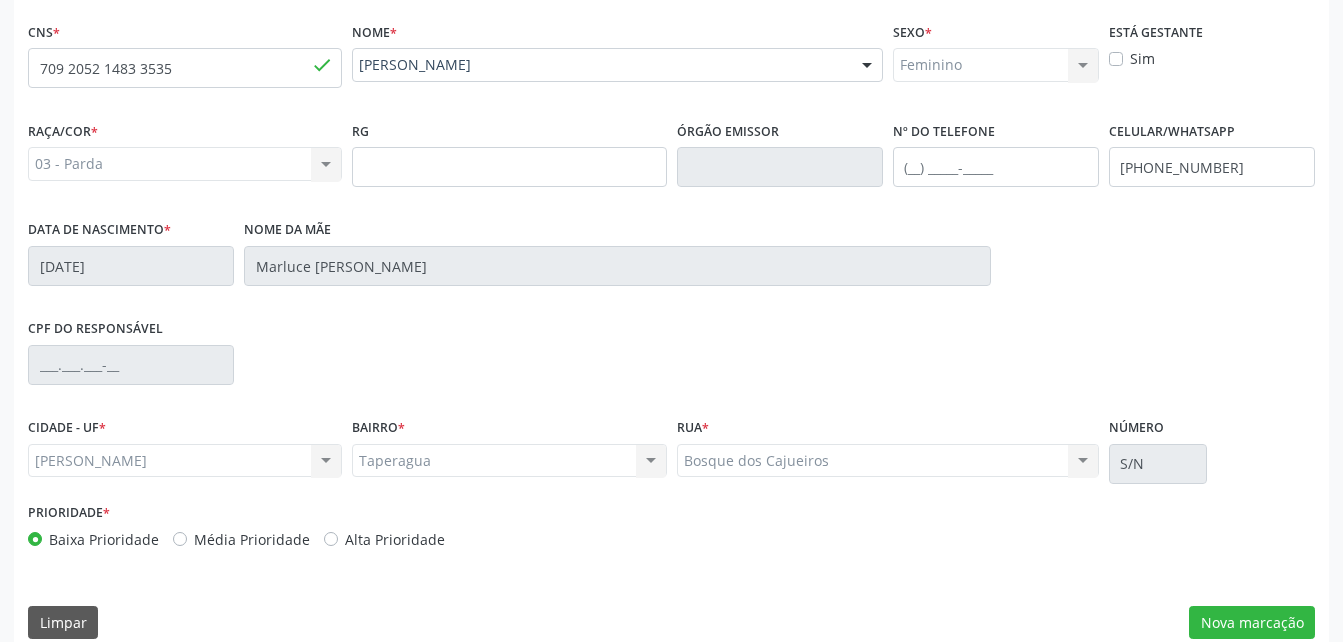 scroll, scrollTop: 470, scrollLeft: 0, axis: vertical 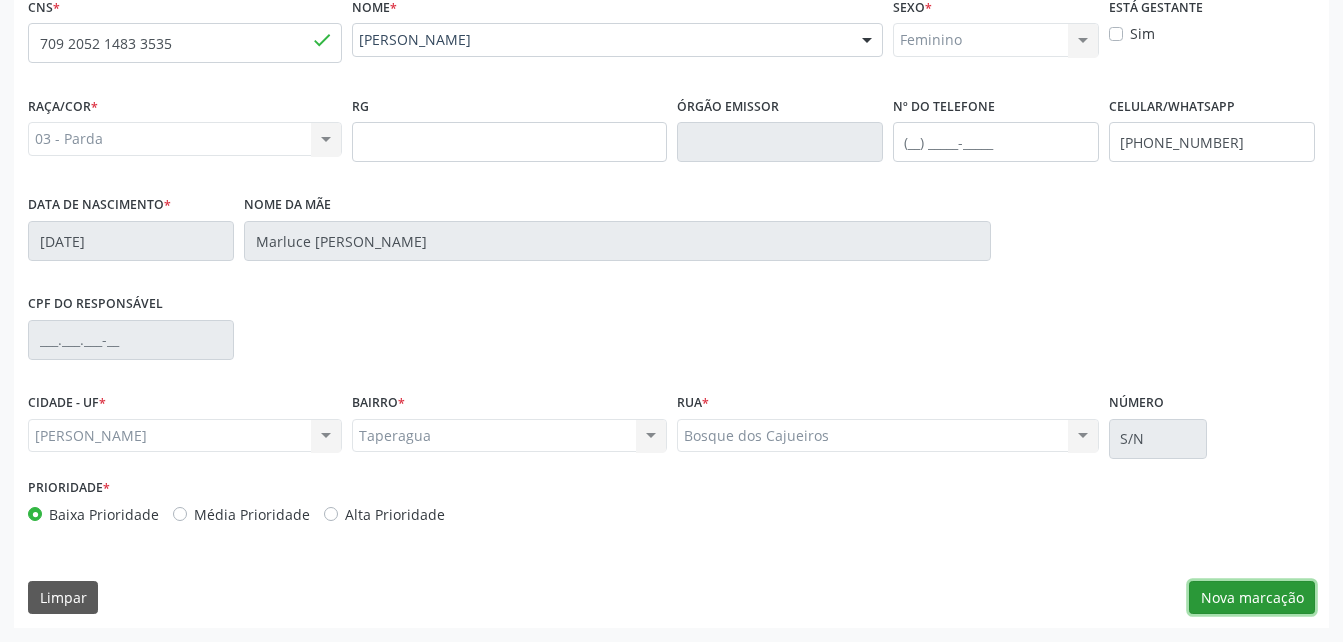 click on "Nova marcação" at bounding box center [1252, 598] 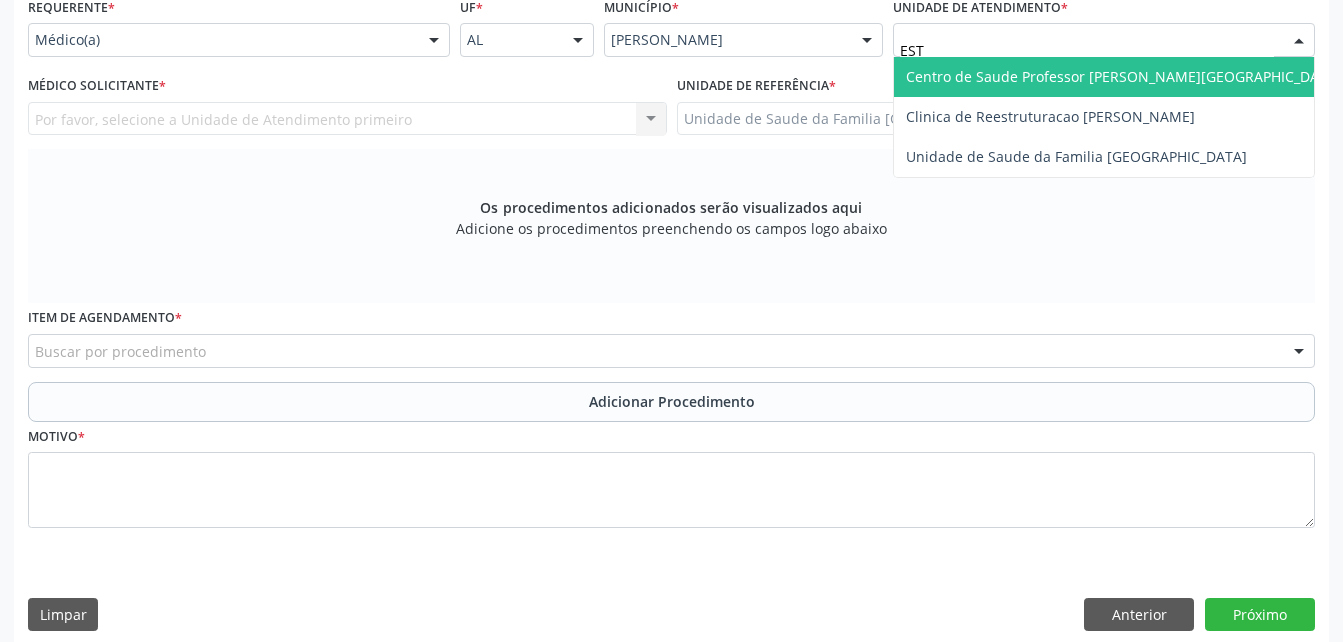 type on "ESTI" 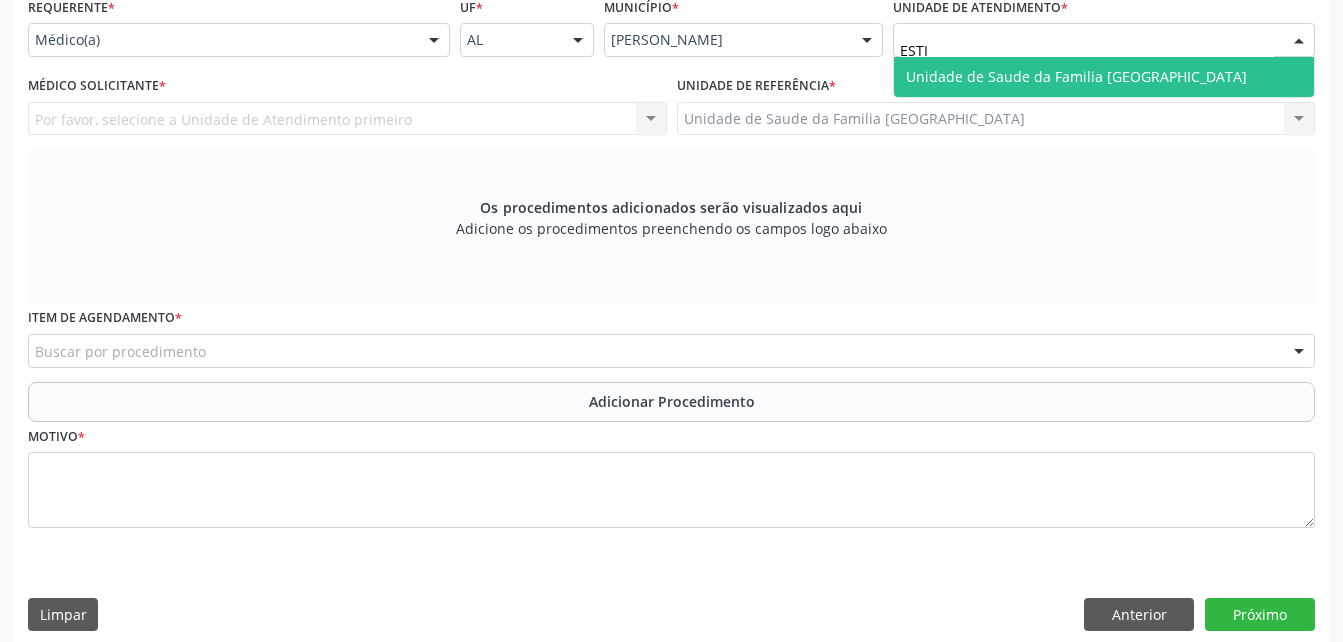 click on "Unidade de Saude da Familia [GEOGRAPHIC_DATA]" at bounding box center [1104, 77] 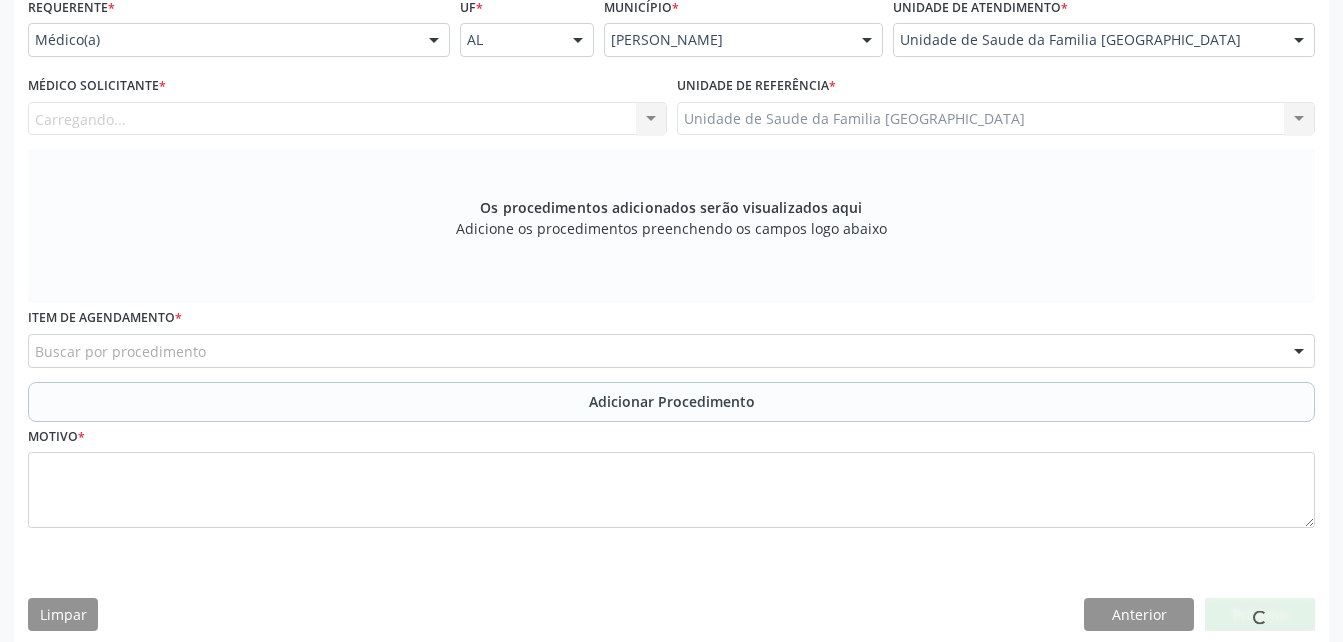click on "Carregando..." at bounding box center [347, 119] 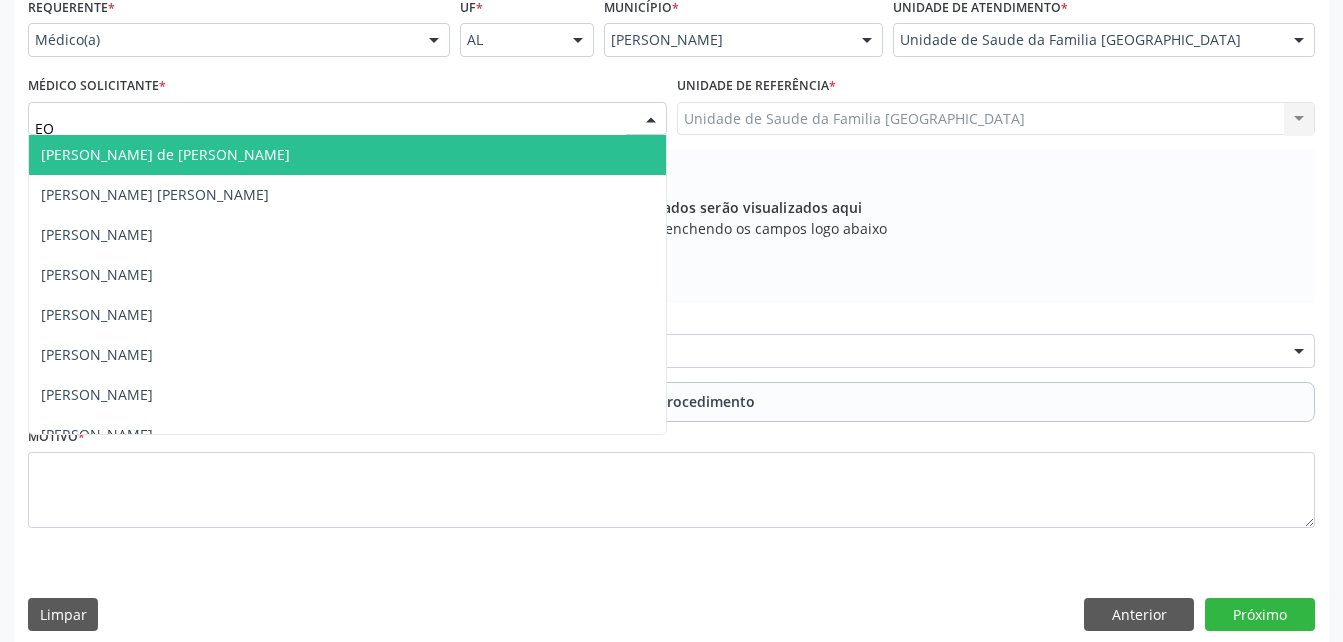 type on "E" 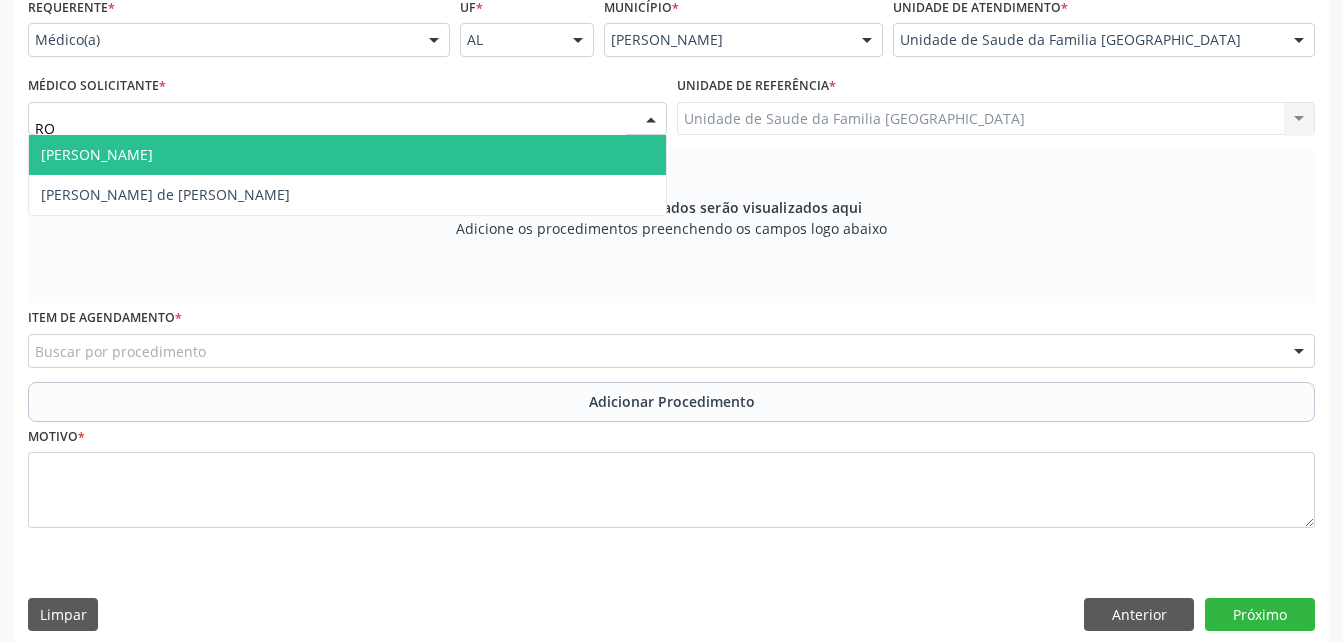 type on "ROD" 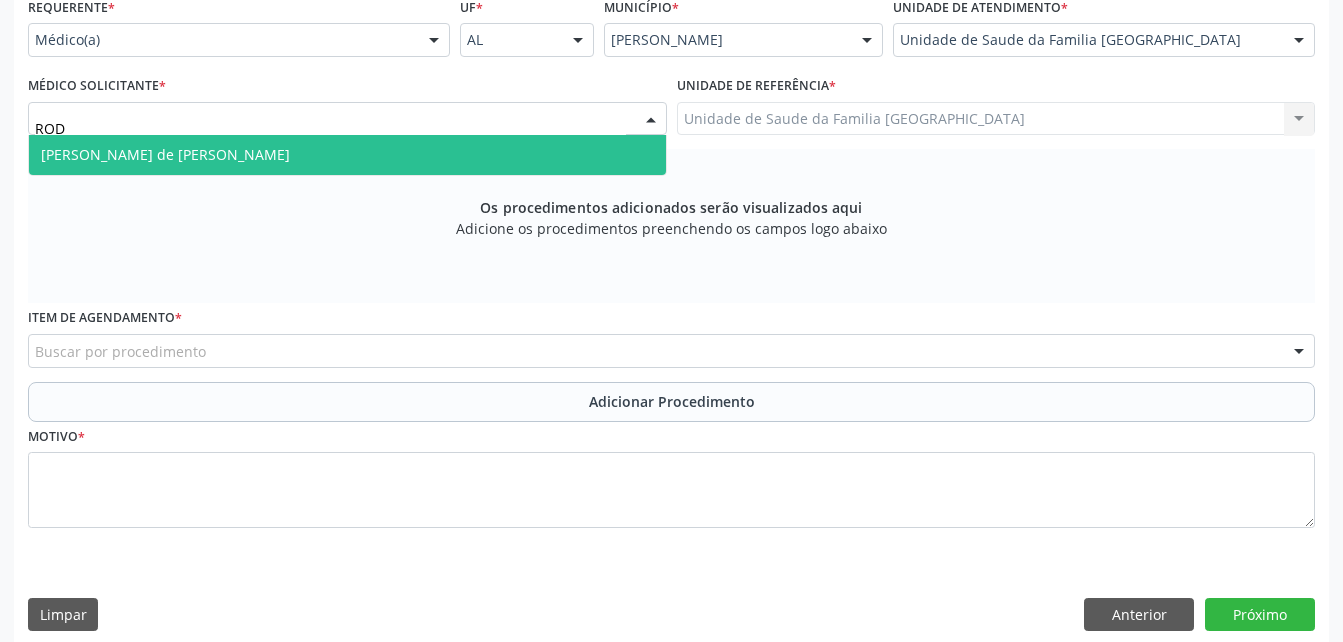 click on "[PERSON_NAME] de [PERSON_NAME]" at bounding box center (347, 155) 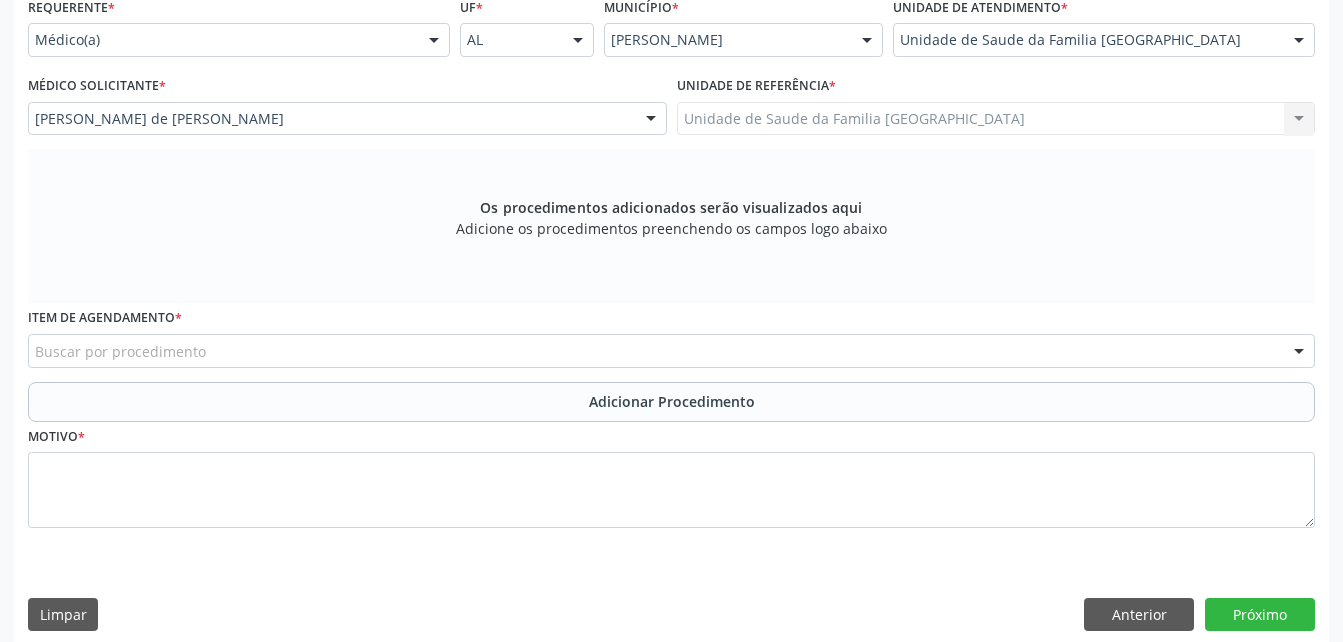 click on "Buscar por procedimento" at bounding box center (671, 351) 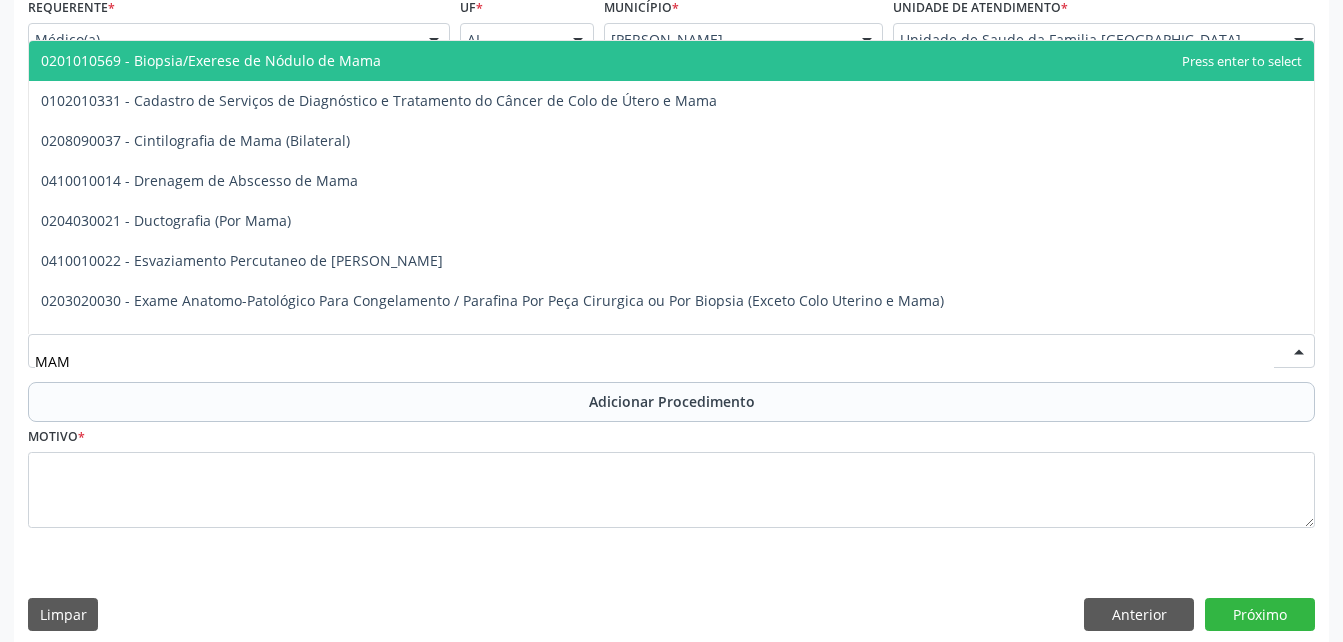type on "MAMO" 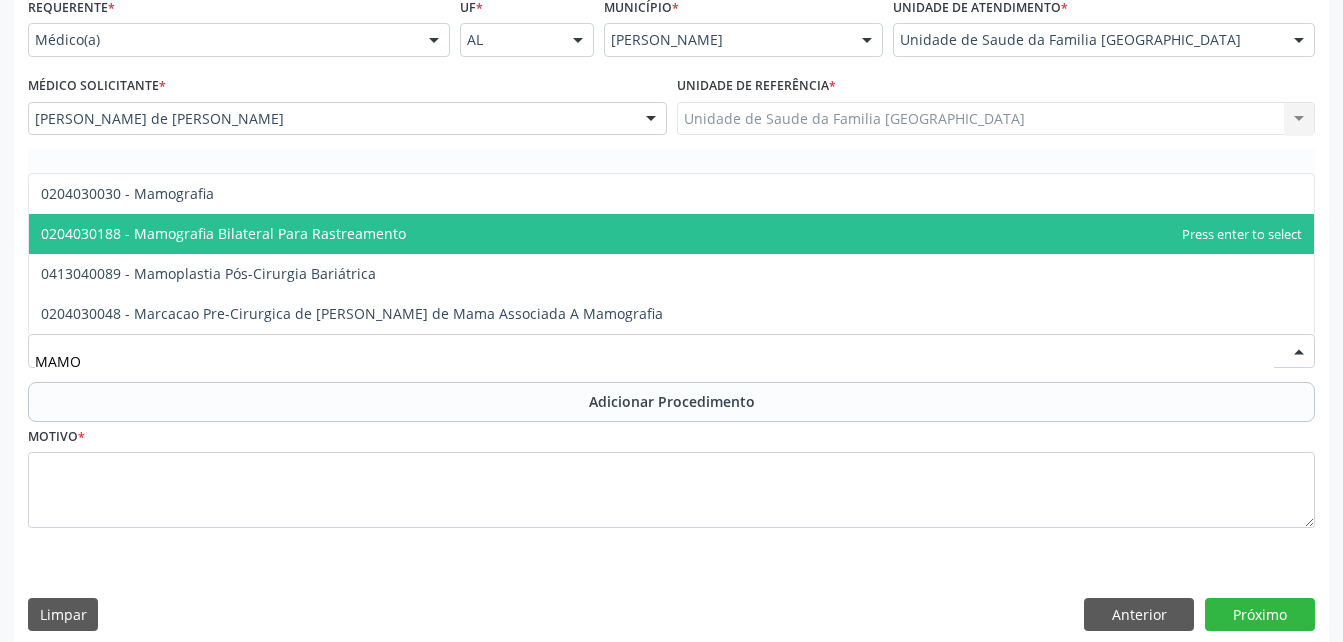 click on "0204030188 - Mamografia Bilateral Para Rastreamento" at bounding box center (671, 234) 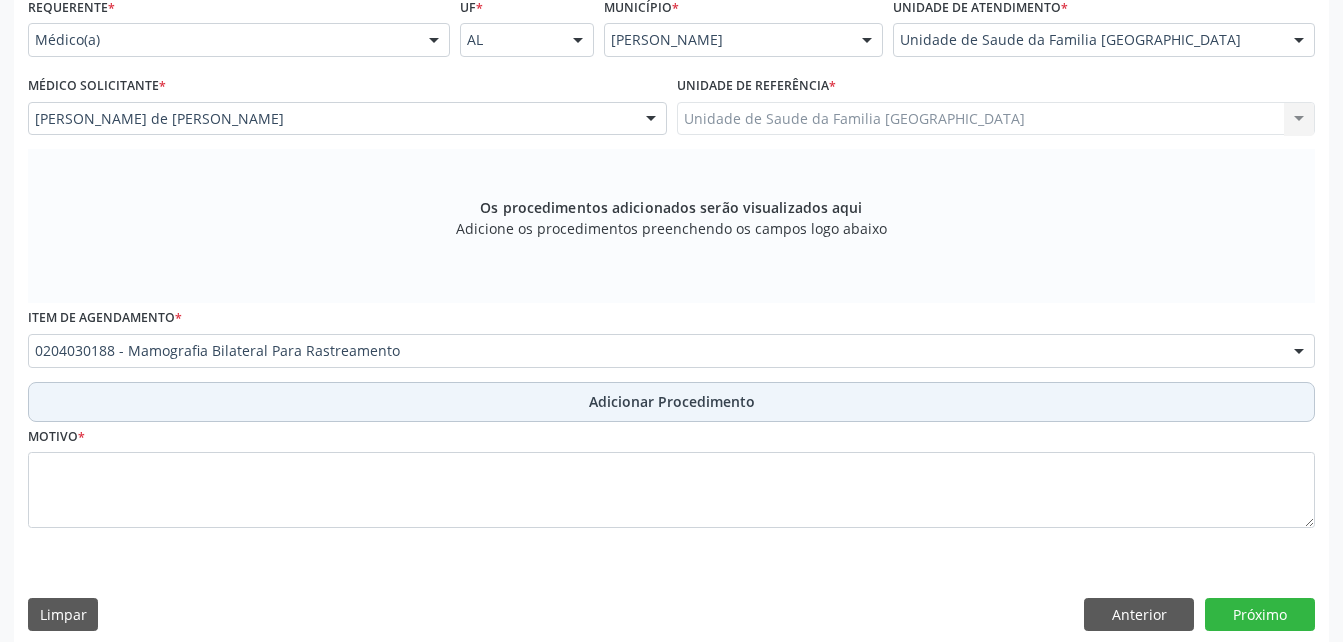 click on "Adicionar Procedimento" at bounding box center (671, 402) 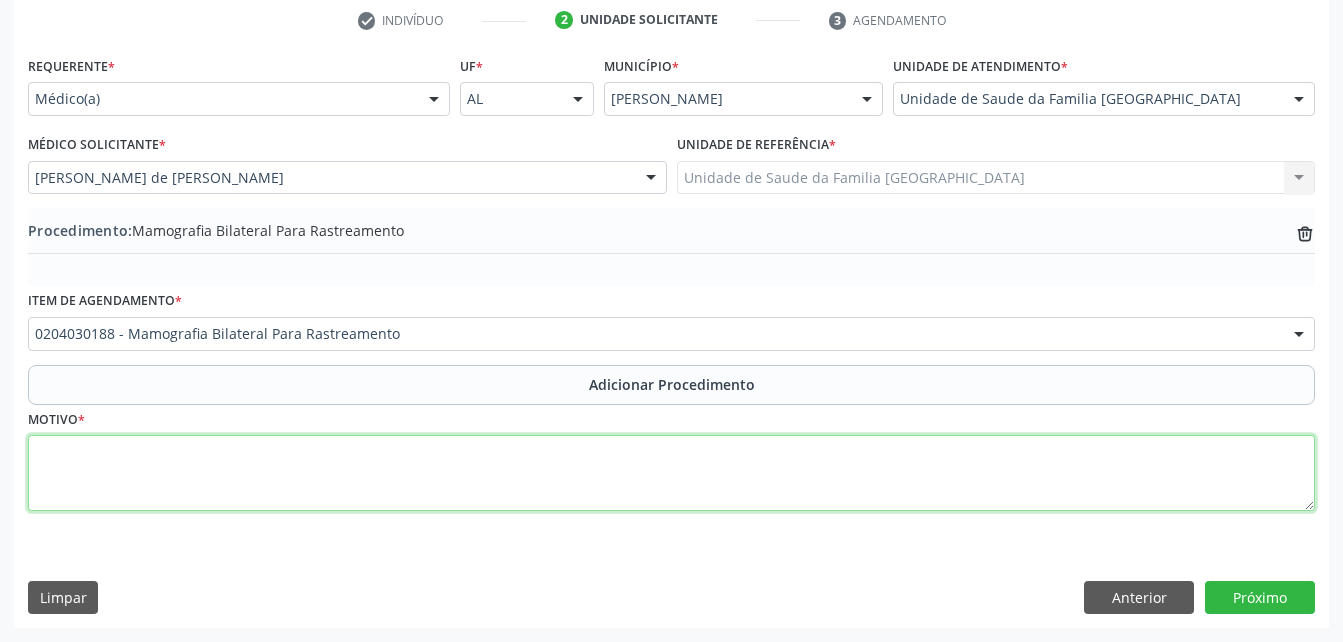 click at bounding box center (671, 473) 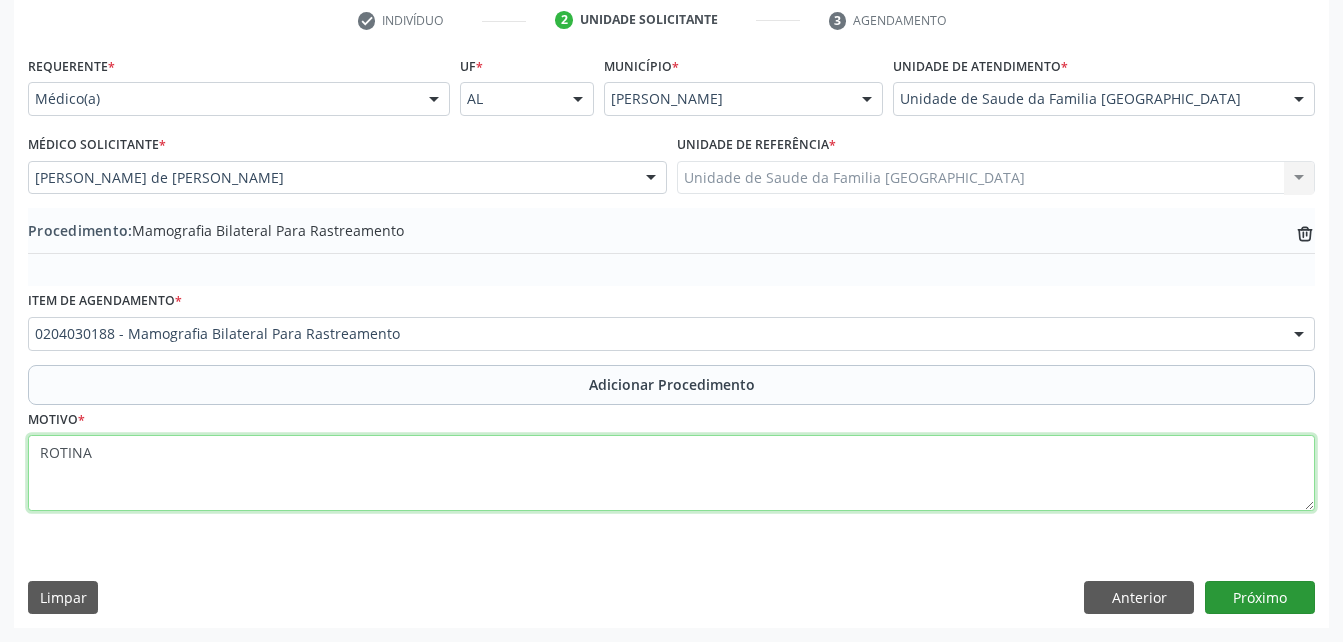 type on "ROTINA" 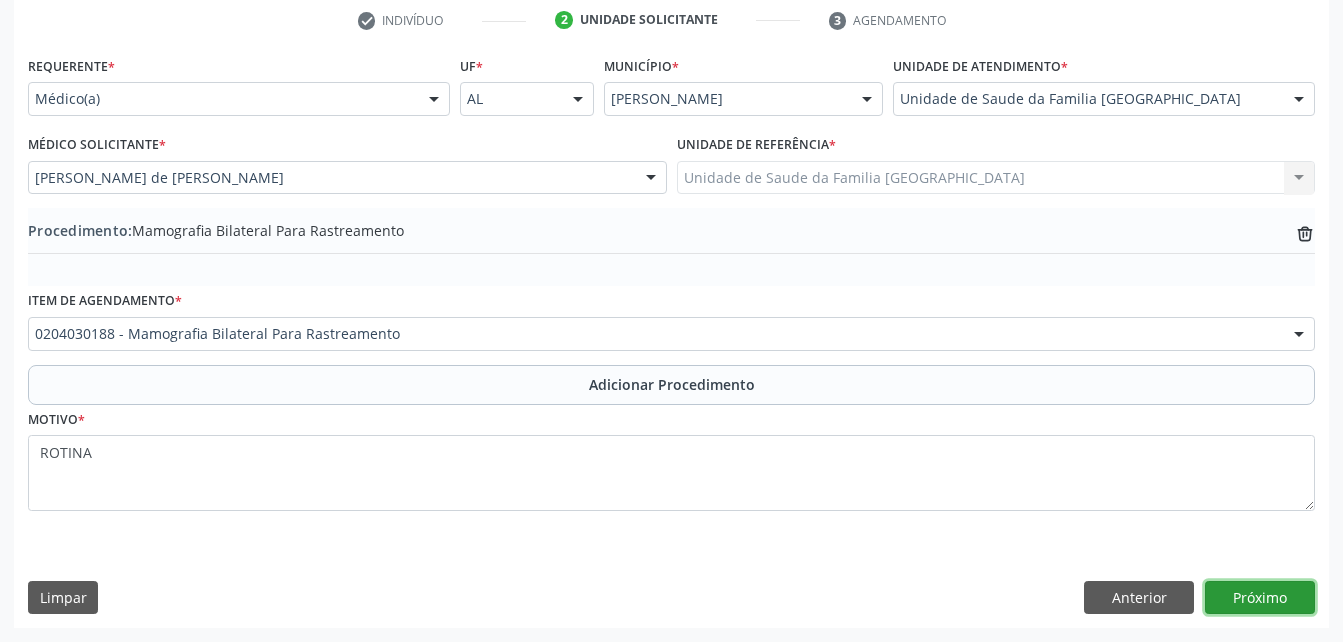 click on "Próximo" at bounding box center (1260, 598) 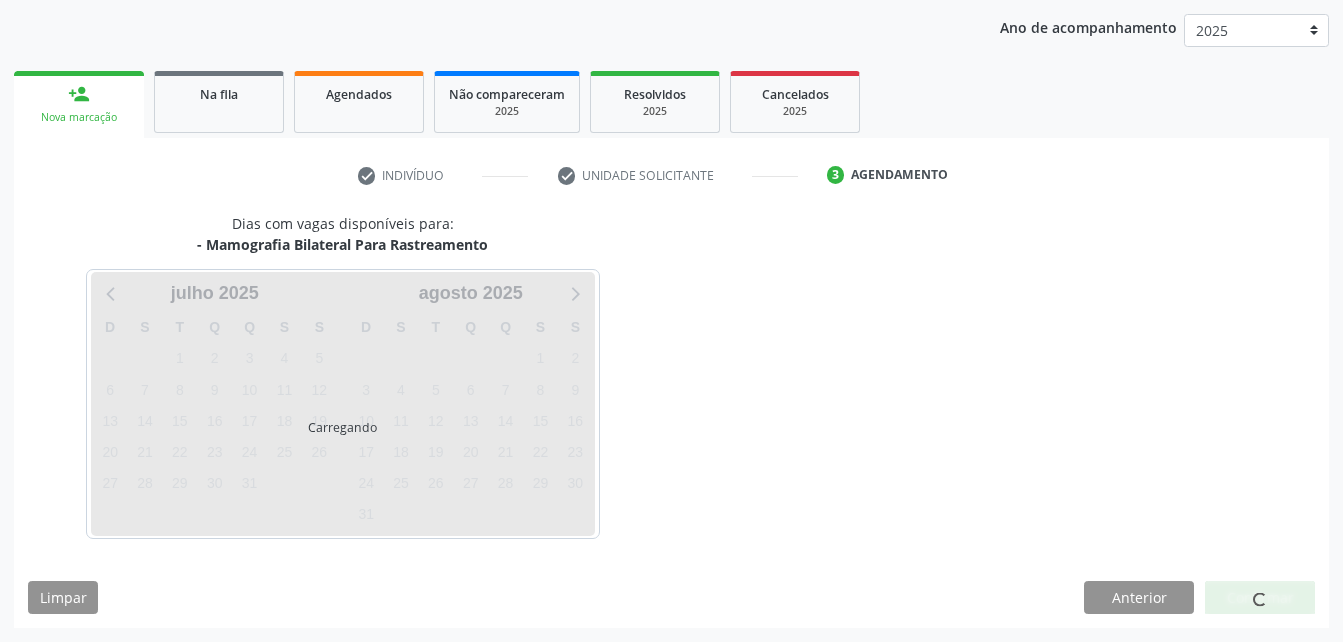 scroll, scrollTop: 315, scrollLeft: 0, axis: vertical 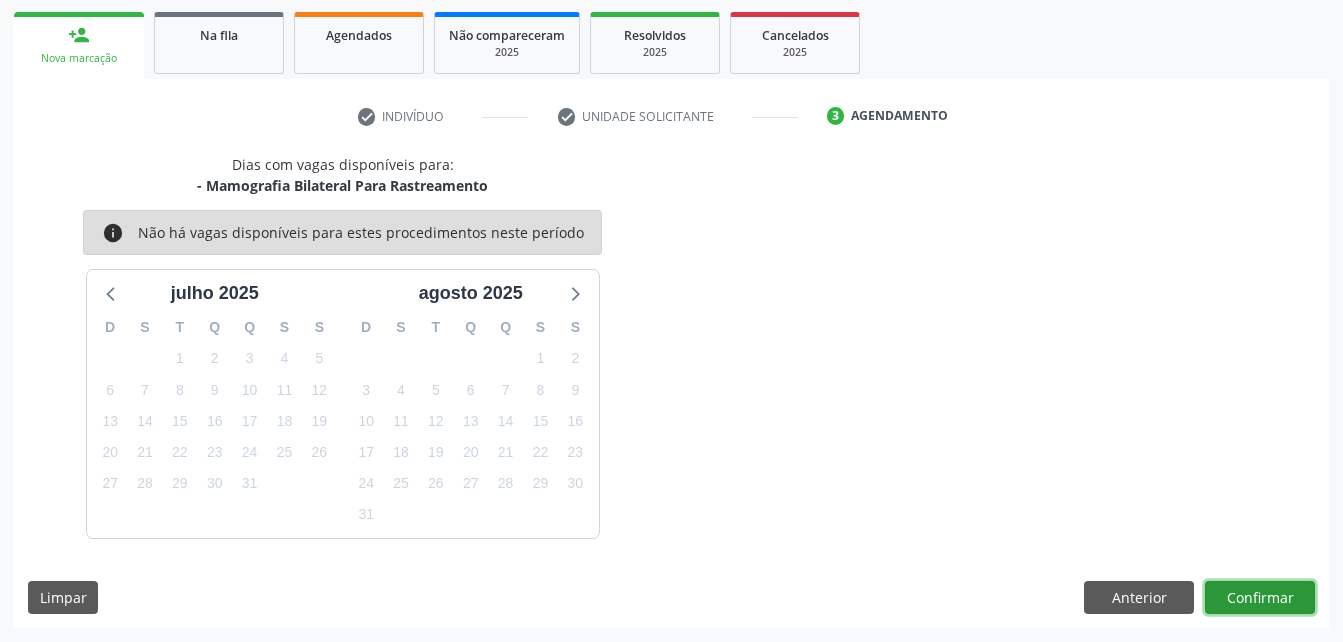 click on "Confirmar" at bounding box center [1260, 598] 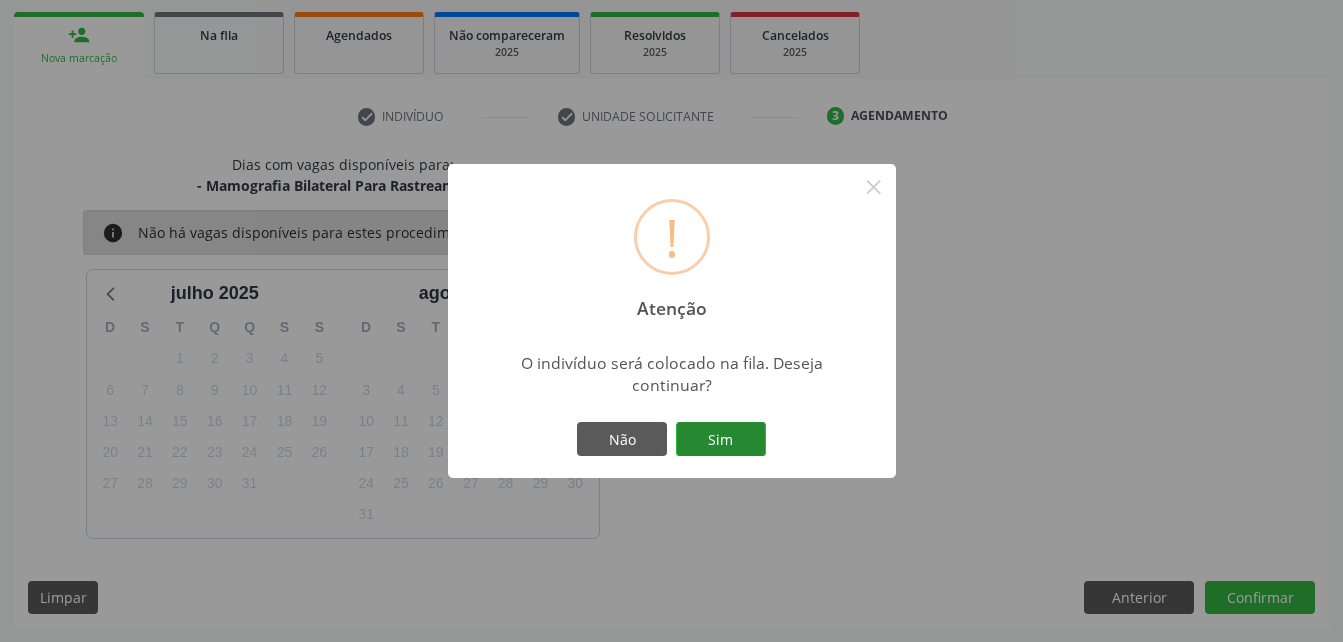 click on "Sim" at bounding box center (721, 439) 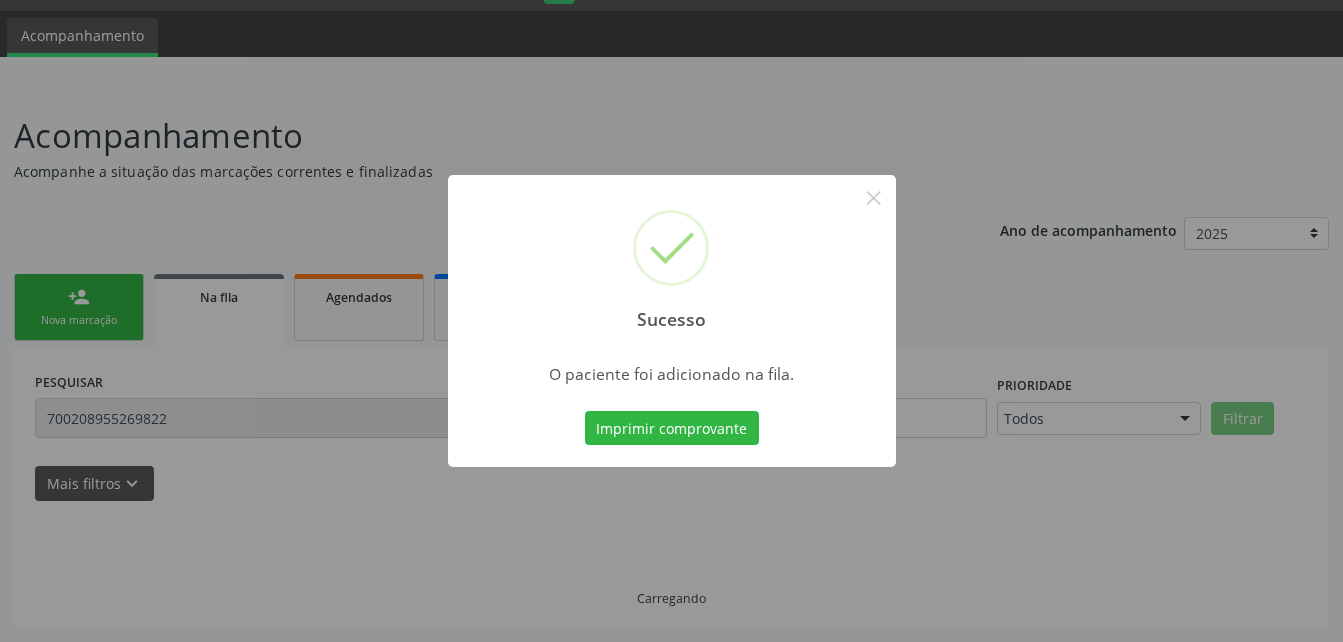 scroll, scrollTop: 53, scrollLeft: 0, axis: vertical 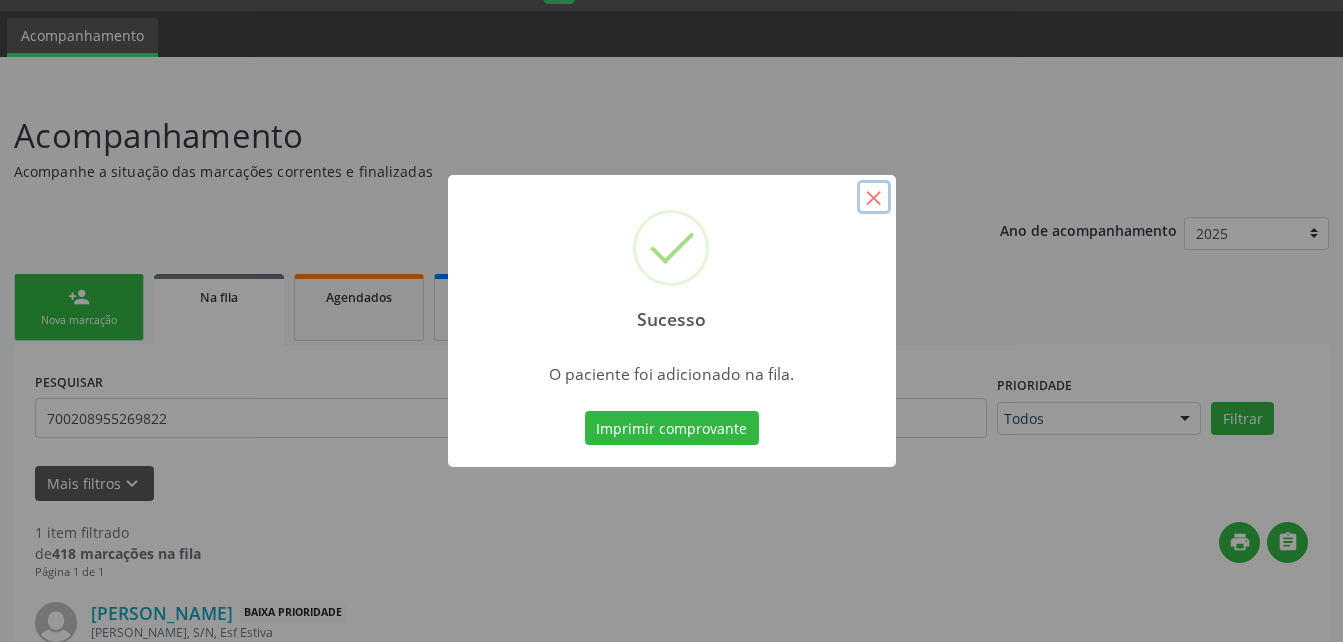 click on "×" at bounding box center [874, 197] 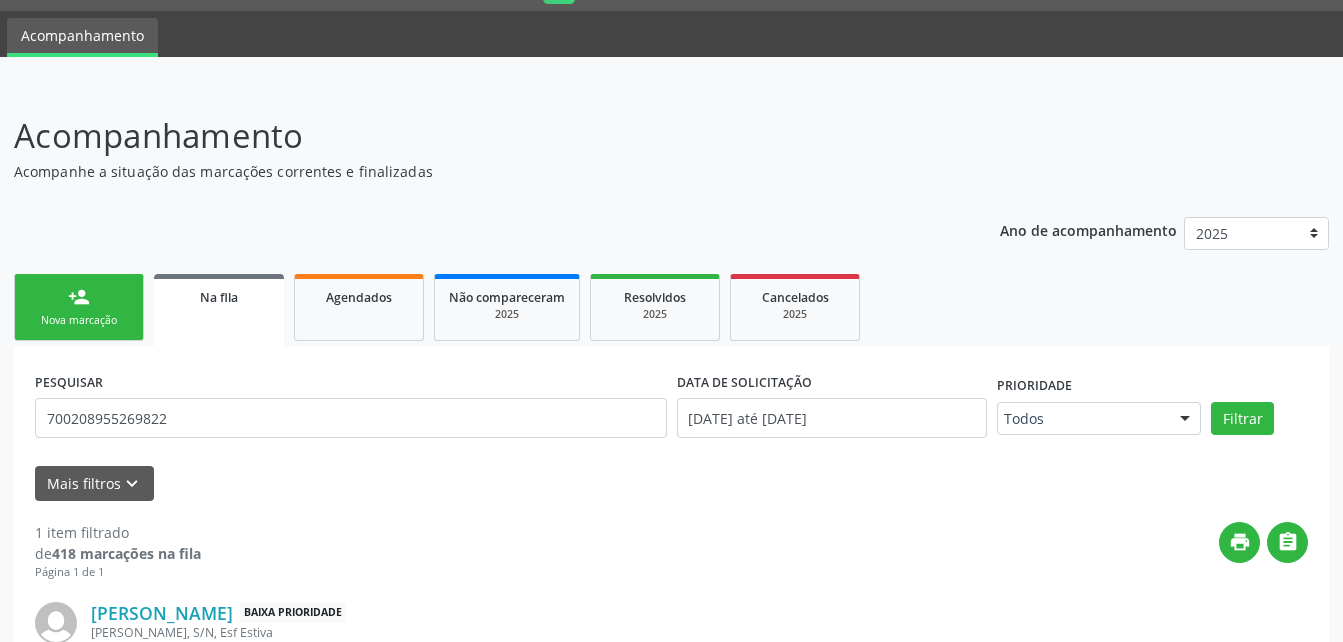 click on "person_add
Nova marcação" at bounding box center [79, 307] 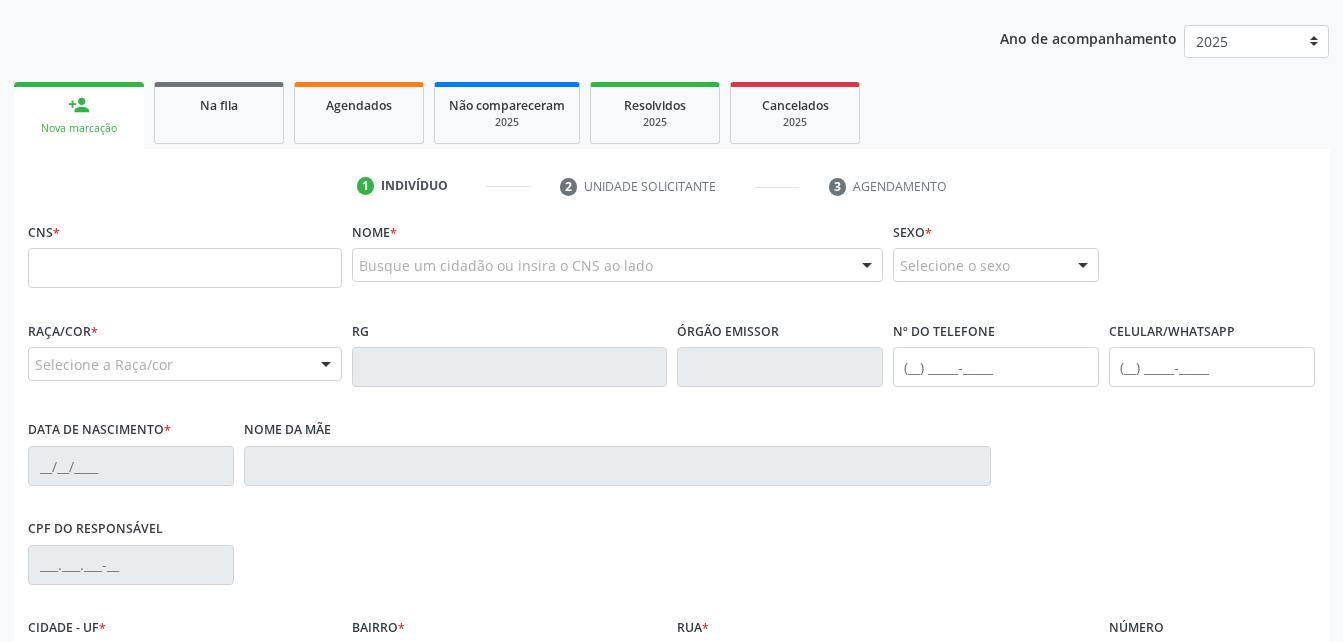 scroll, scrollTop: 253, scrollLeft: 0, axis: vertical 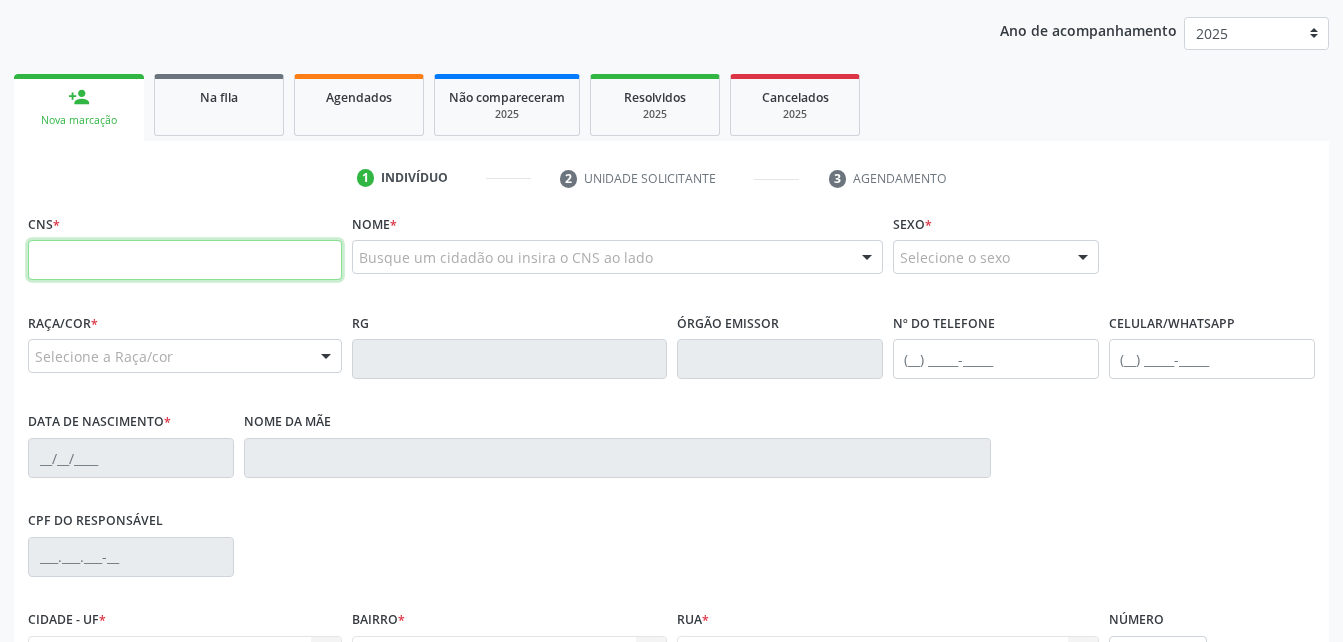 click at bounding box center [185, 260] 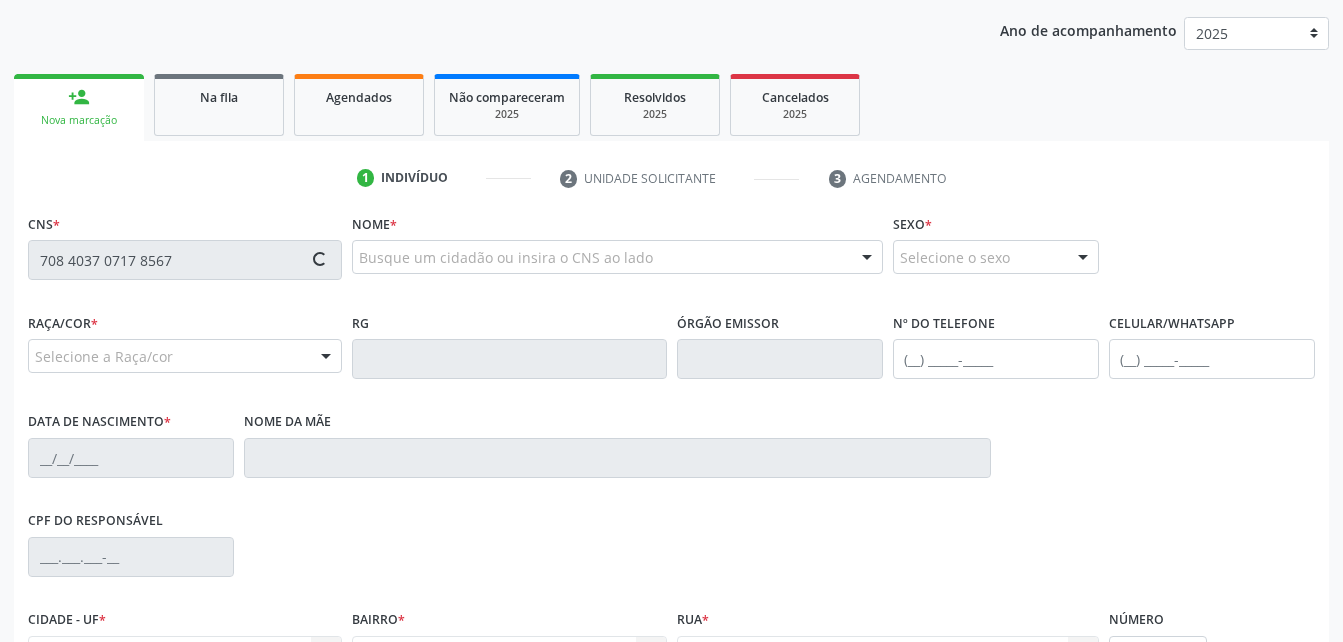type on "708 4037 0717 8567" 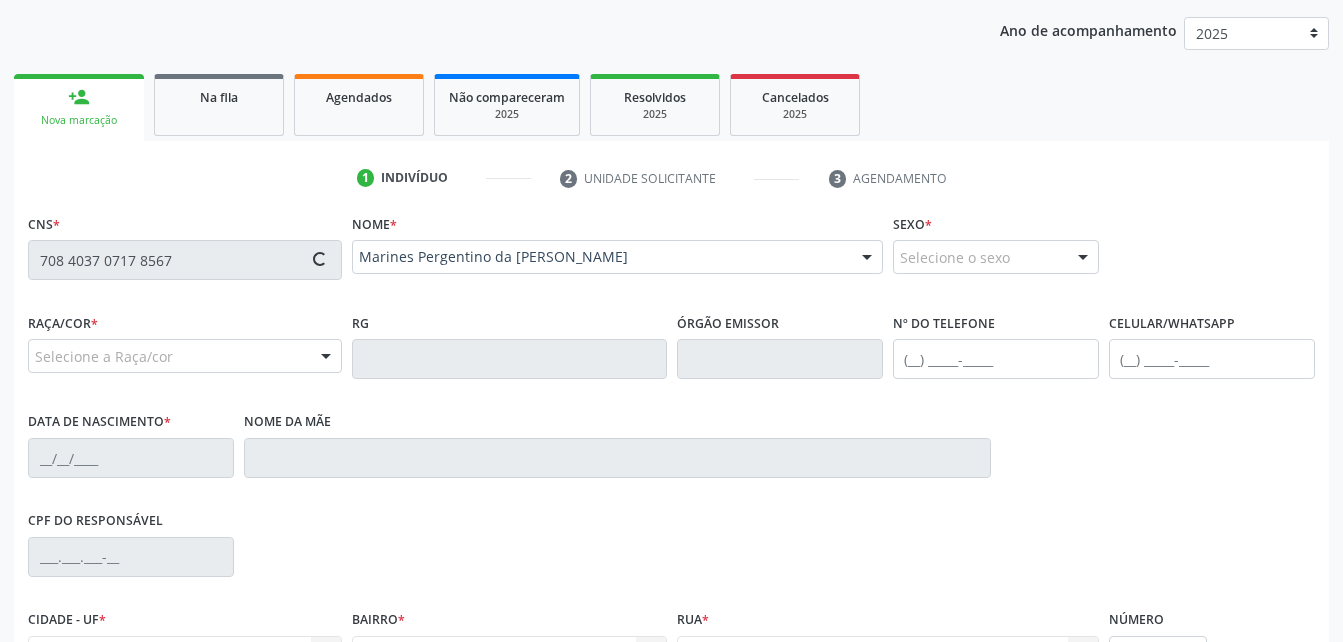 type on "[PHONE_NUMBER]" 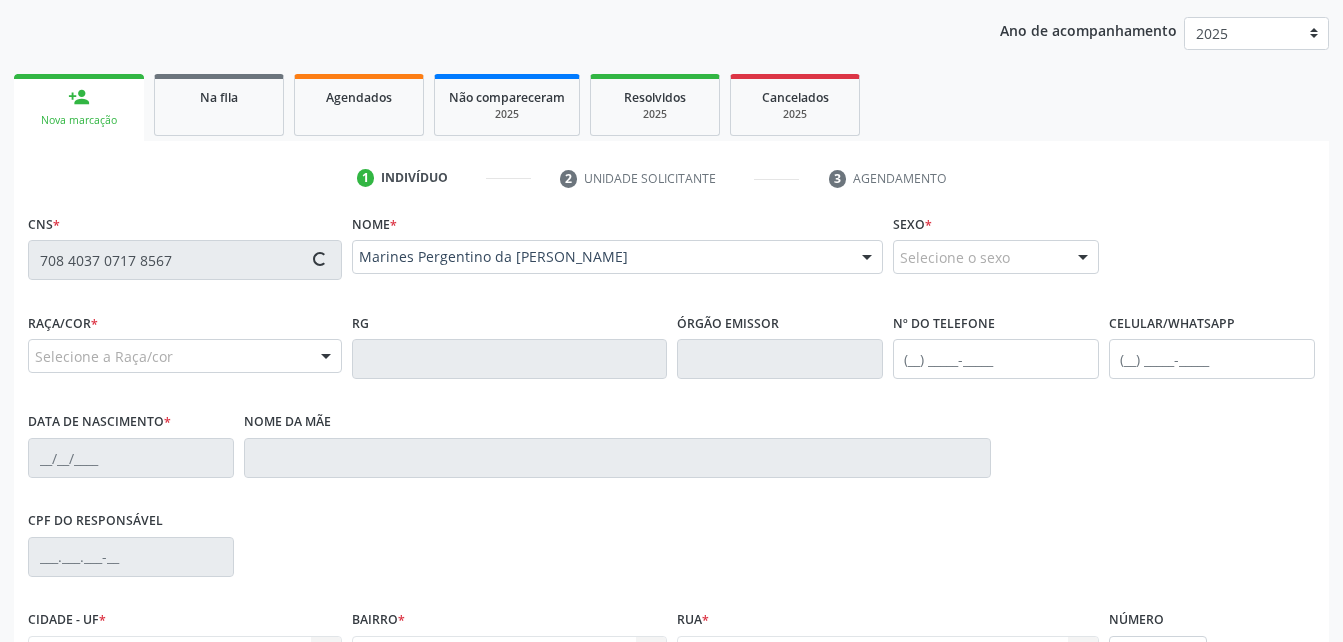 type on "14/[DATE]" 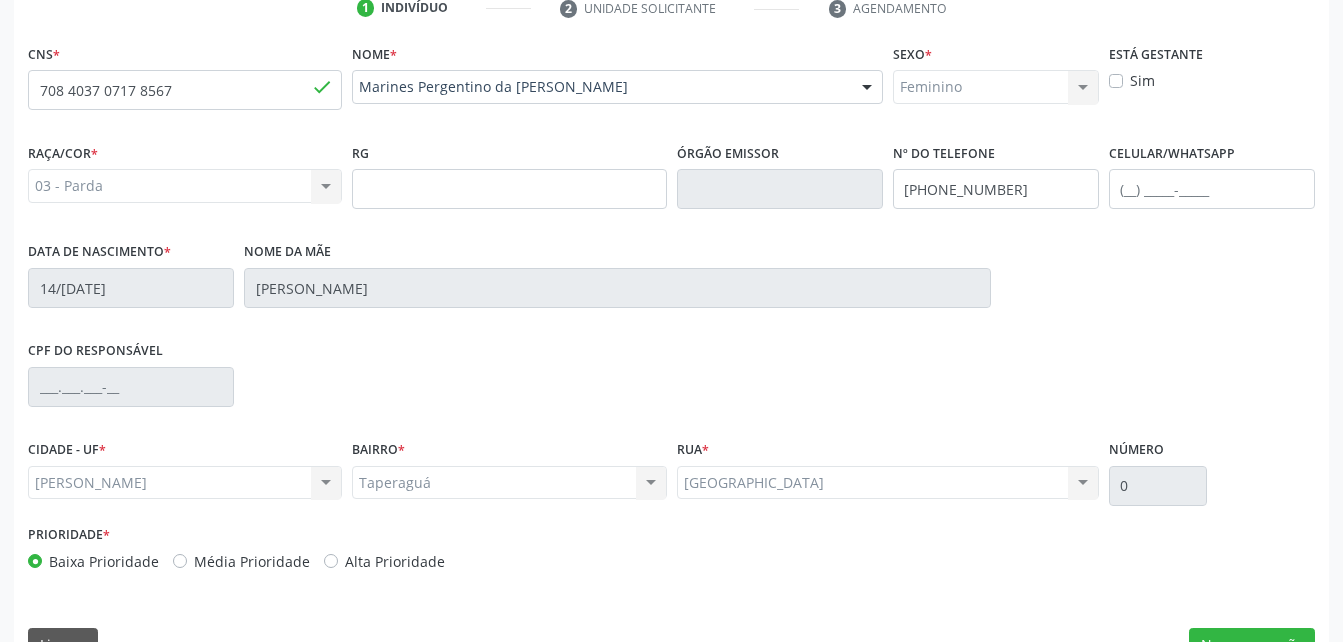 scroll, scrollTop: 470, scrollLeft: 0, axis: vertical 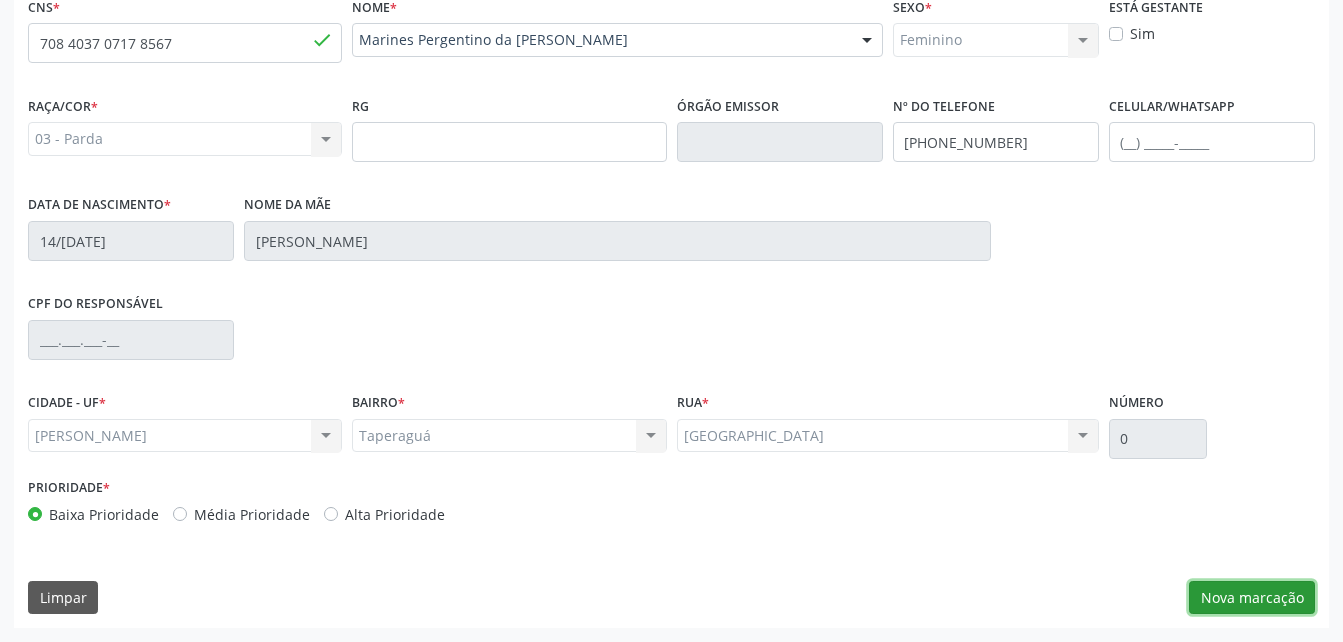 click on "Nova marcação" at bounding box center [1252, 598] 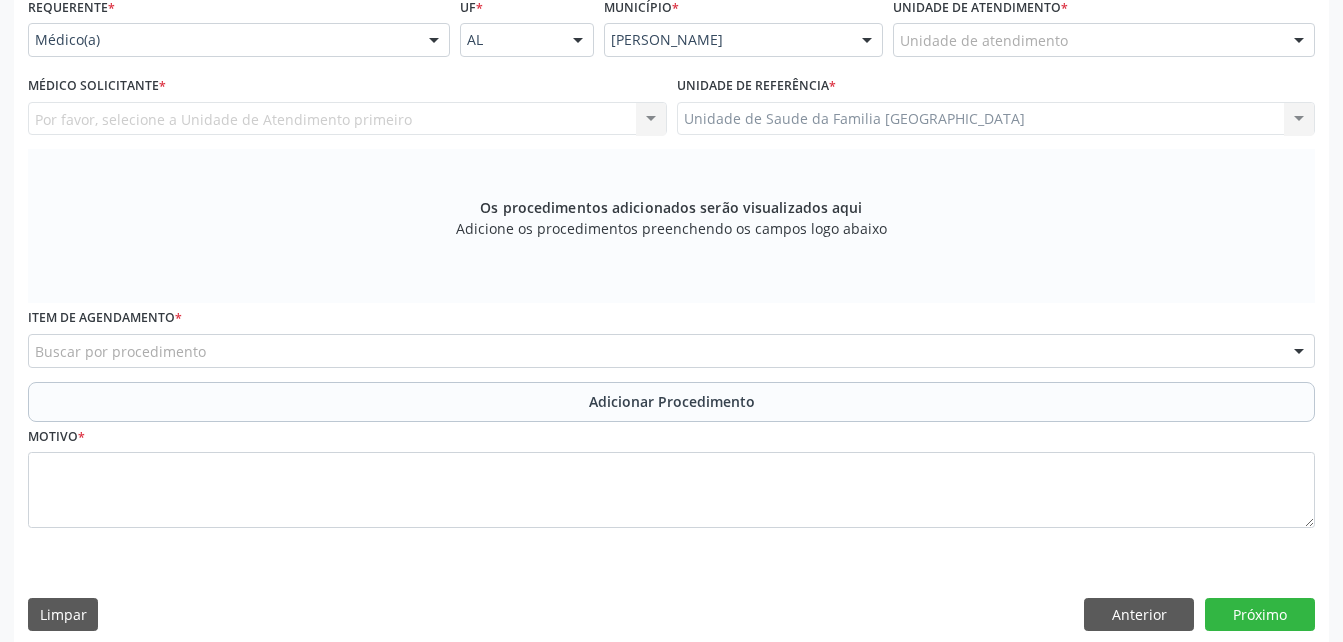 click on "Unidade de atendimento" at bounding box center [1104, 40] 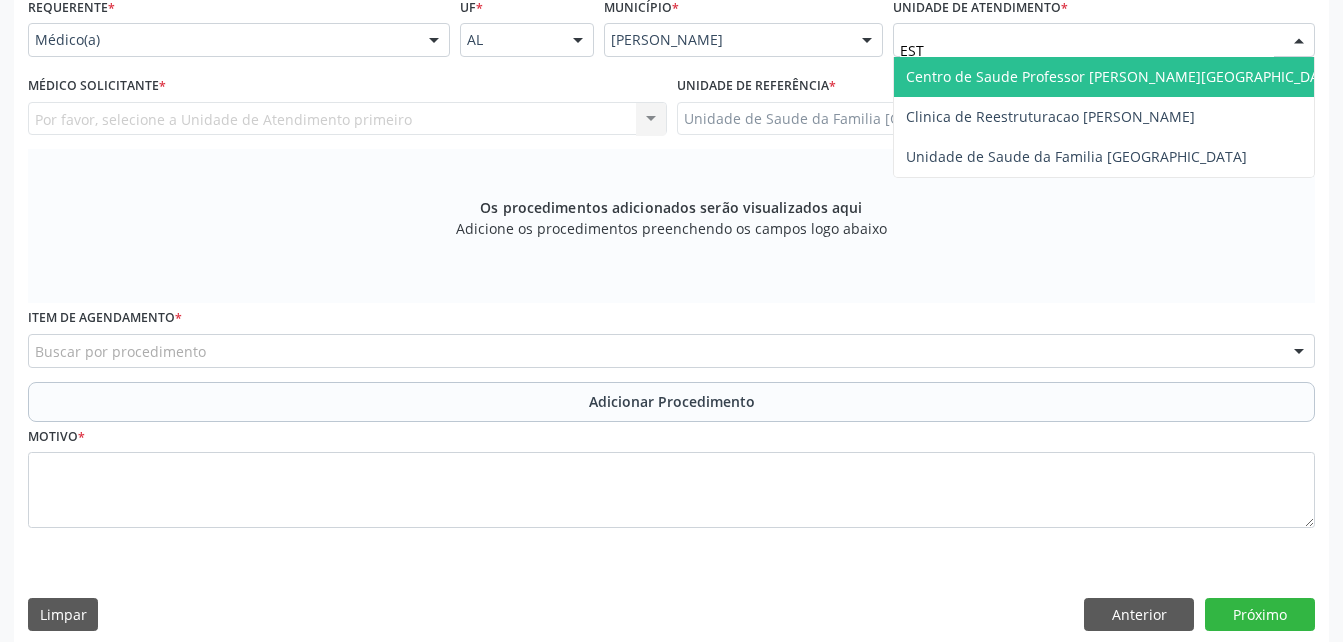 type on "ESTI" 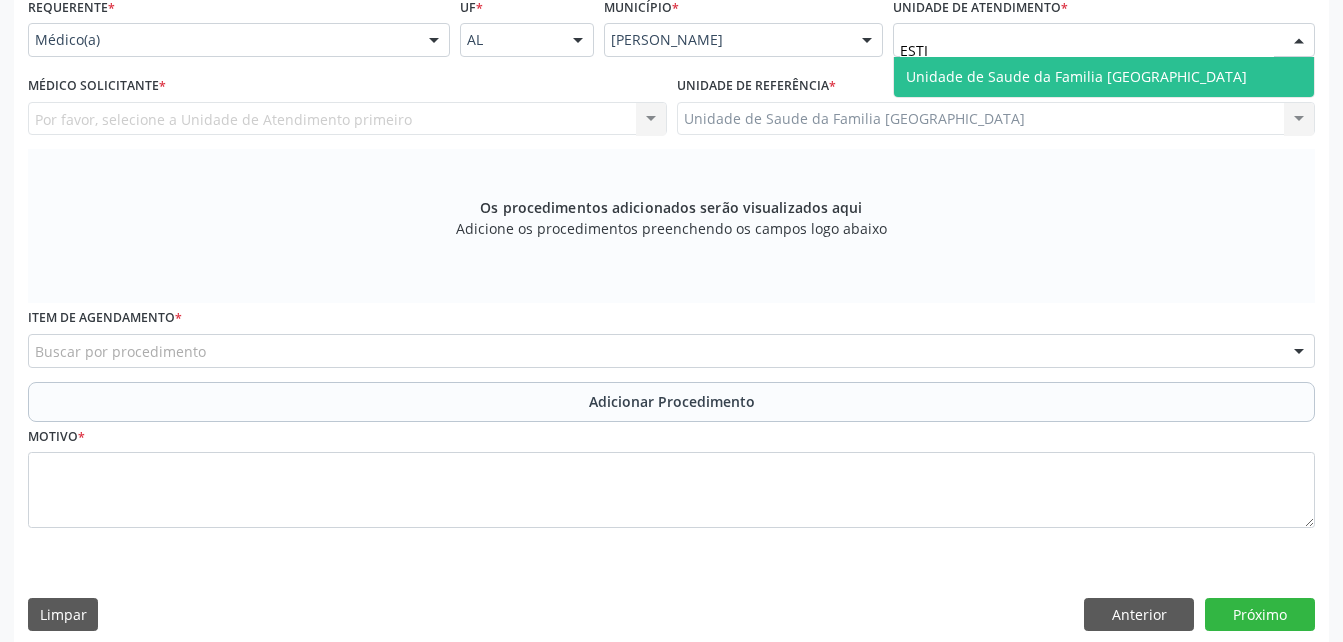 drag, startPoint x: 1138, startPoint y: 79, endPoint x: 755, endPoint y: 99, distance: 383.52185 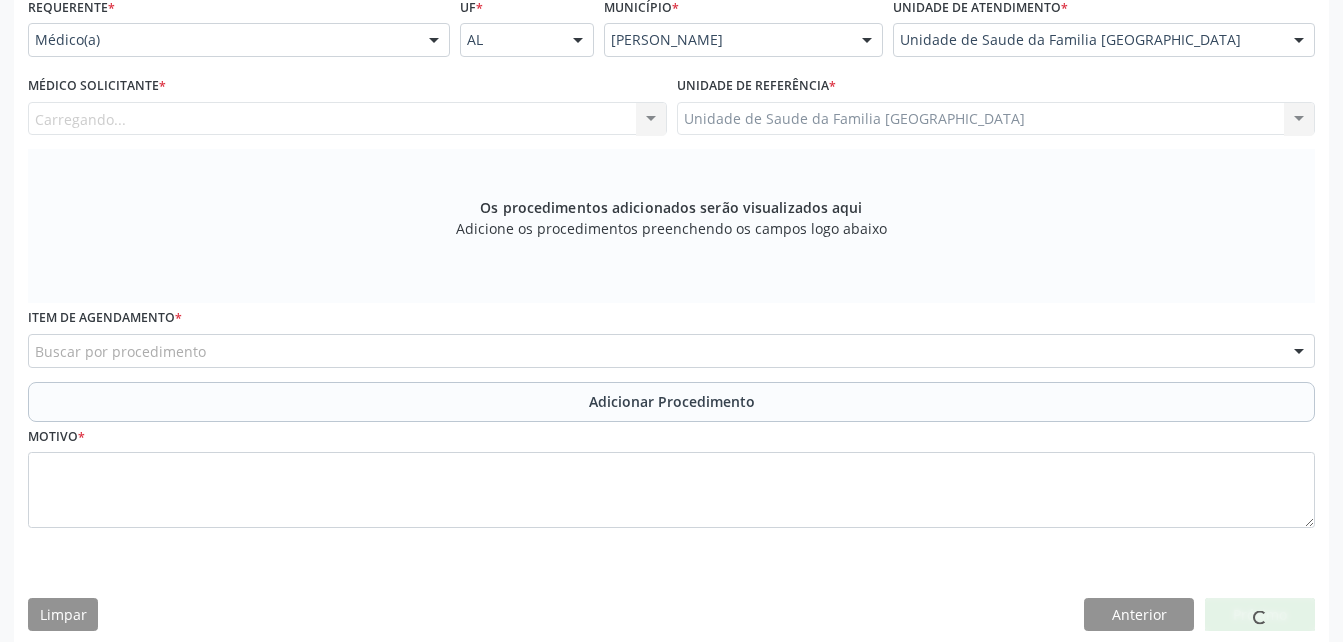 click on "Carregando...
Nenhum resultado encontrado para: "   "
Não há nenhuma opção para ser exibida." at bounding box center [347, 119] 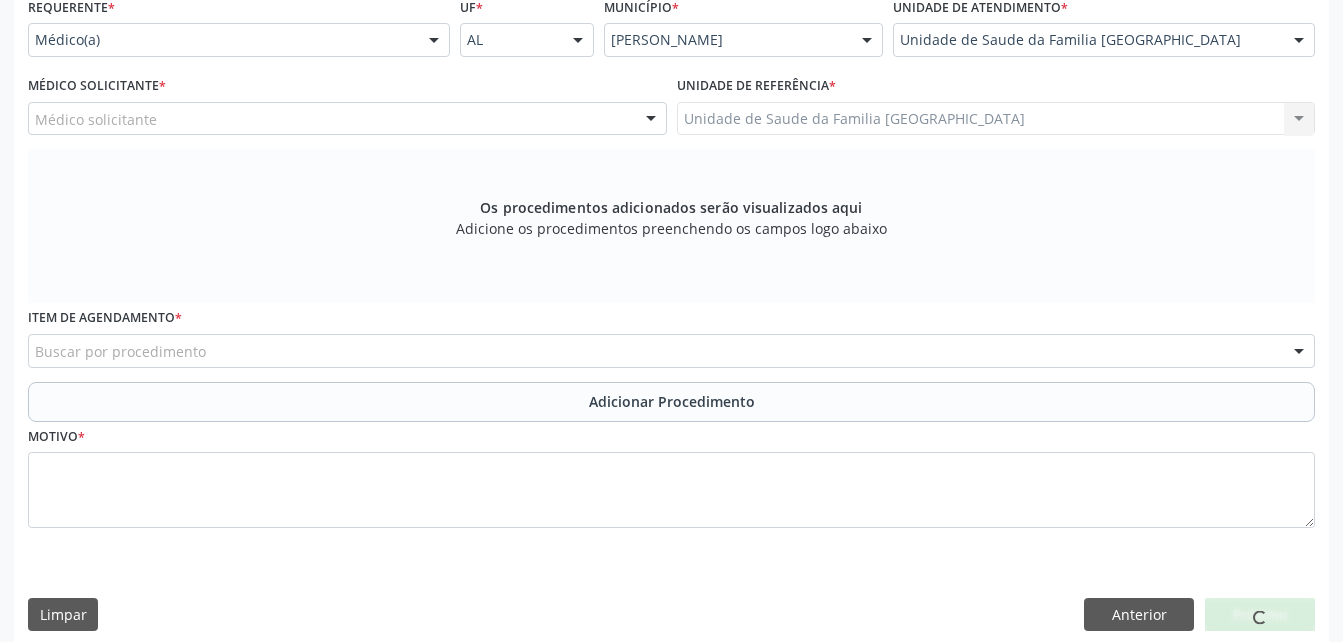 click on "Médico solicitante" at bounding box center (347, 119) 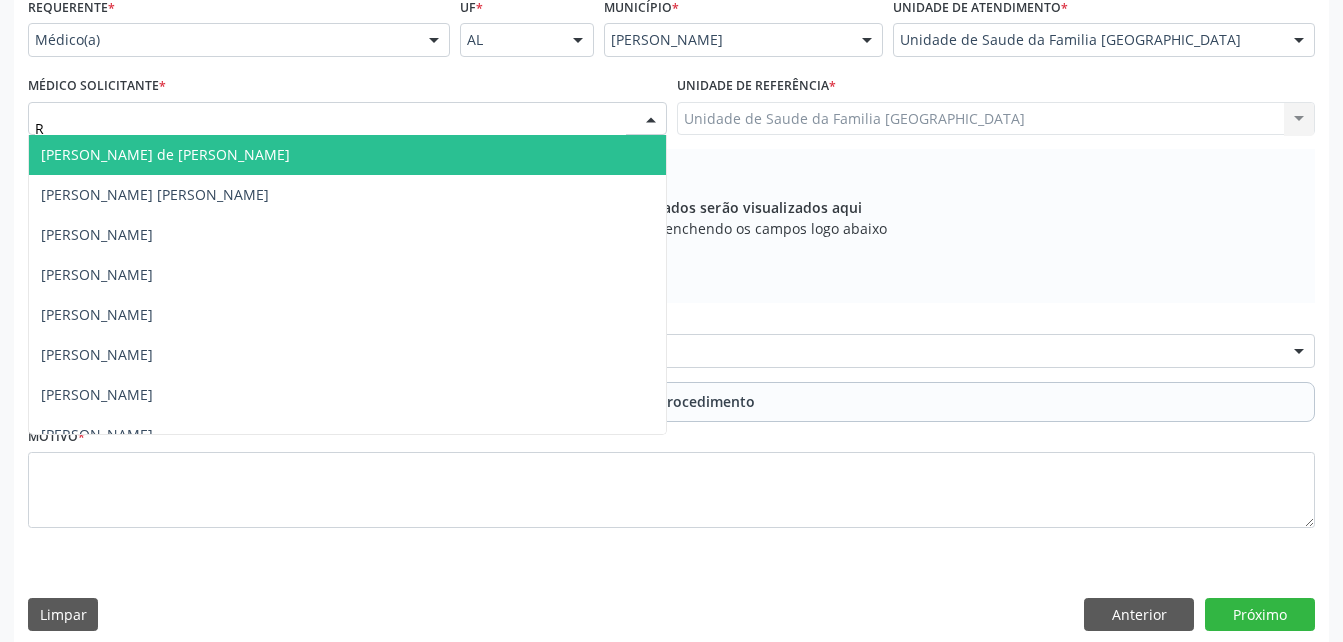 type on "RO" 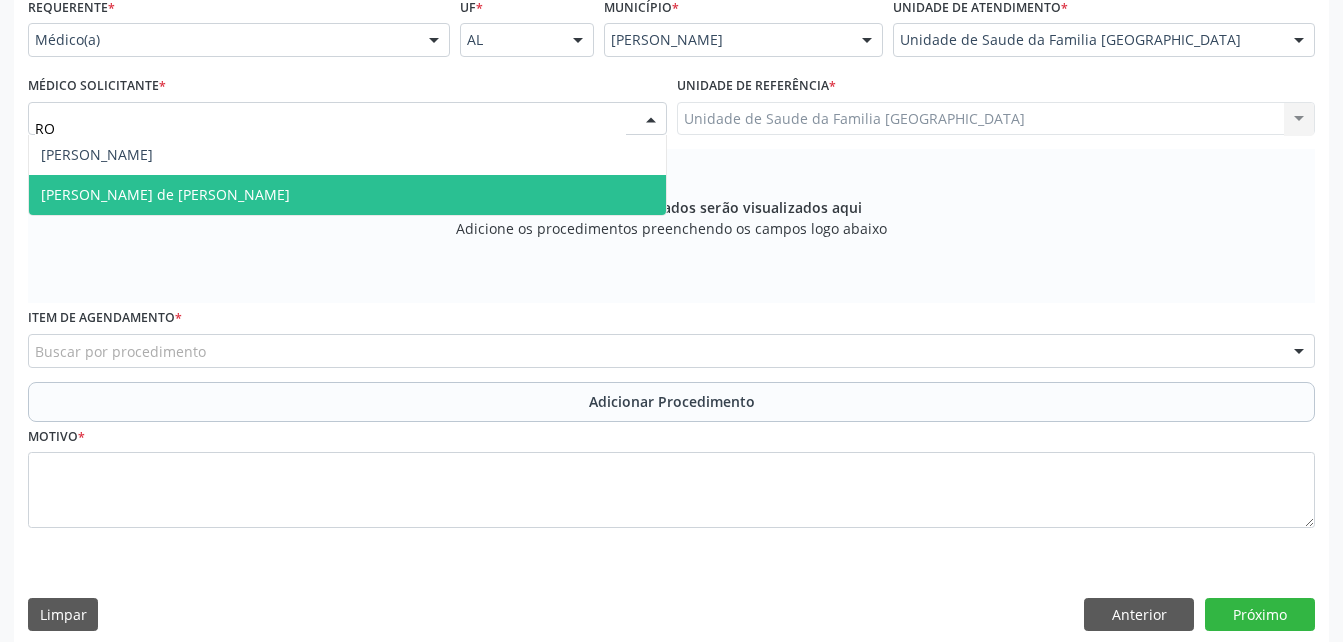 click on "[PERSON_NAME] de [PERSON_NAME]" at bounding box center (347, 195) 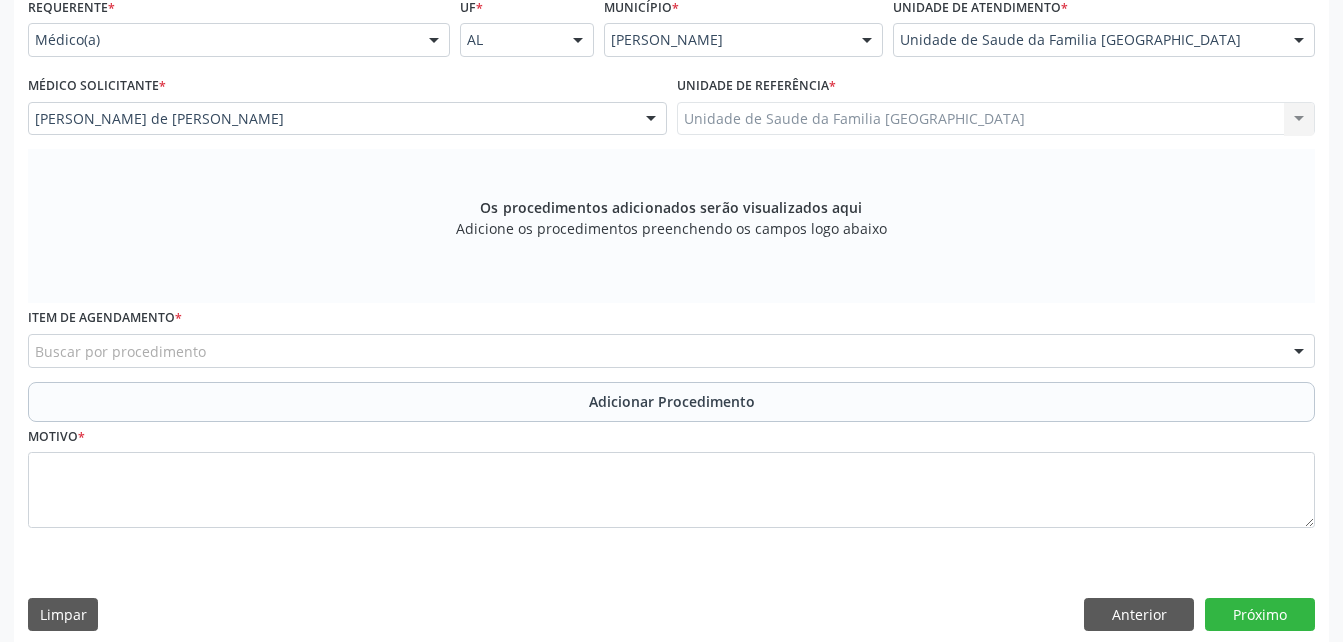 click on "Buscar por procedimento" at bounding box center (671, 351) 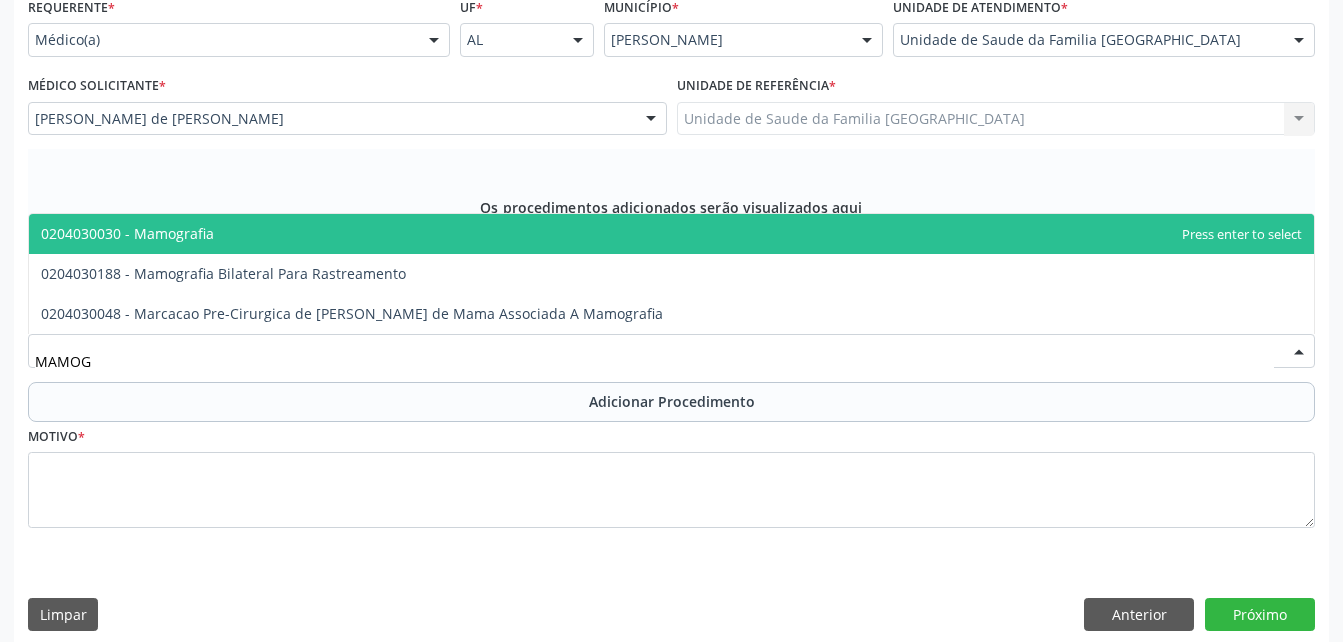 type on "MAMOGR" 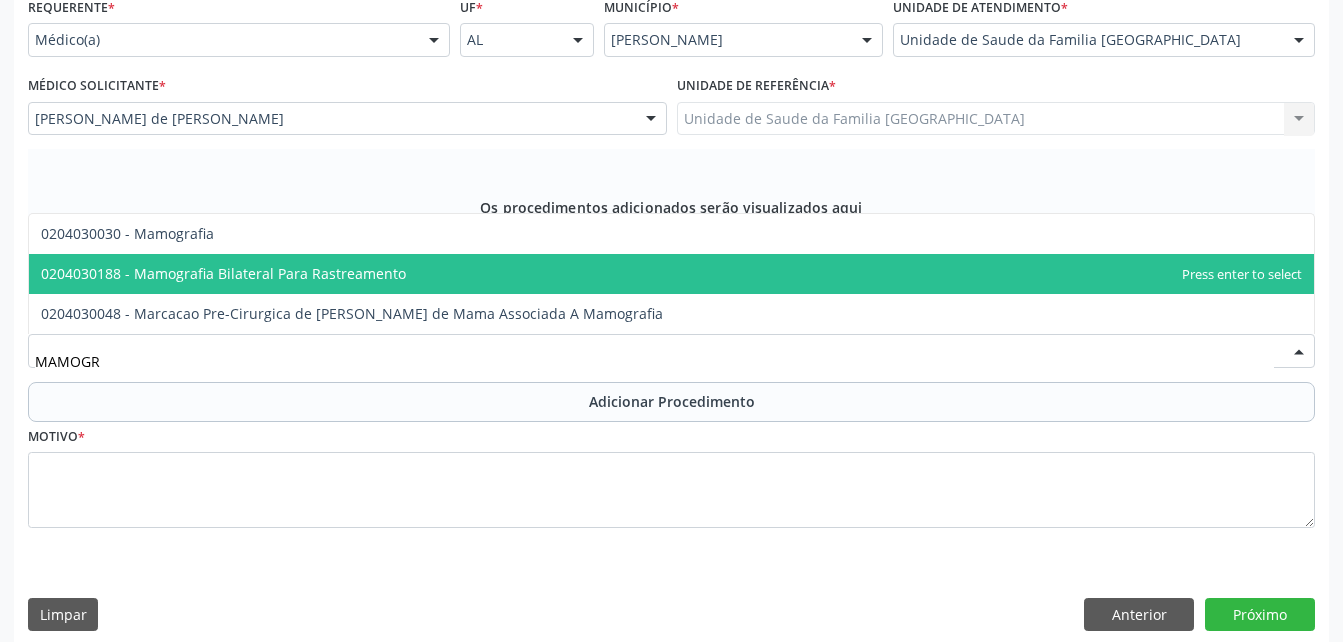 click on "0204030188 - Mamografia Bilateral Para Rastreamento" at bounding box center [671, 274] 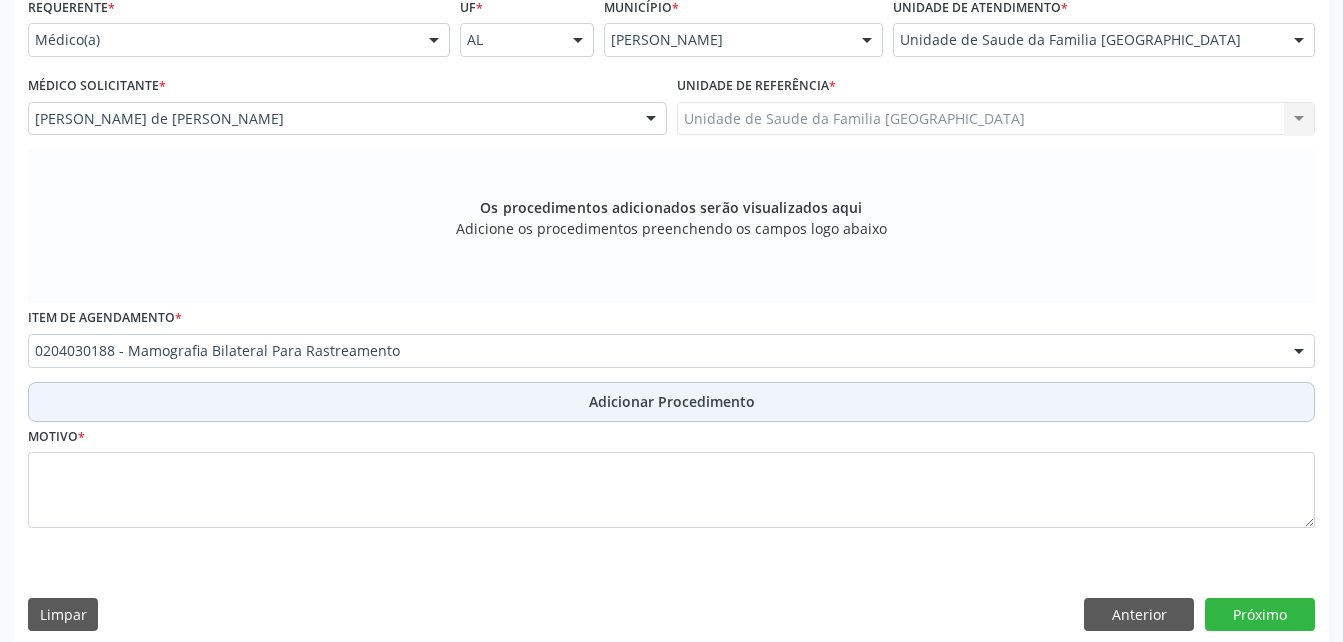 click on "Adicionar Procedimento" at bounding box center [671, 402] 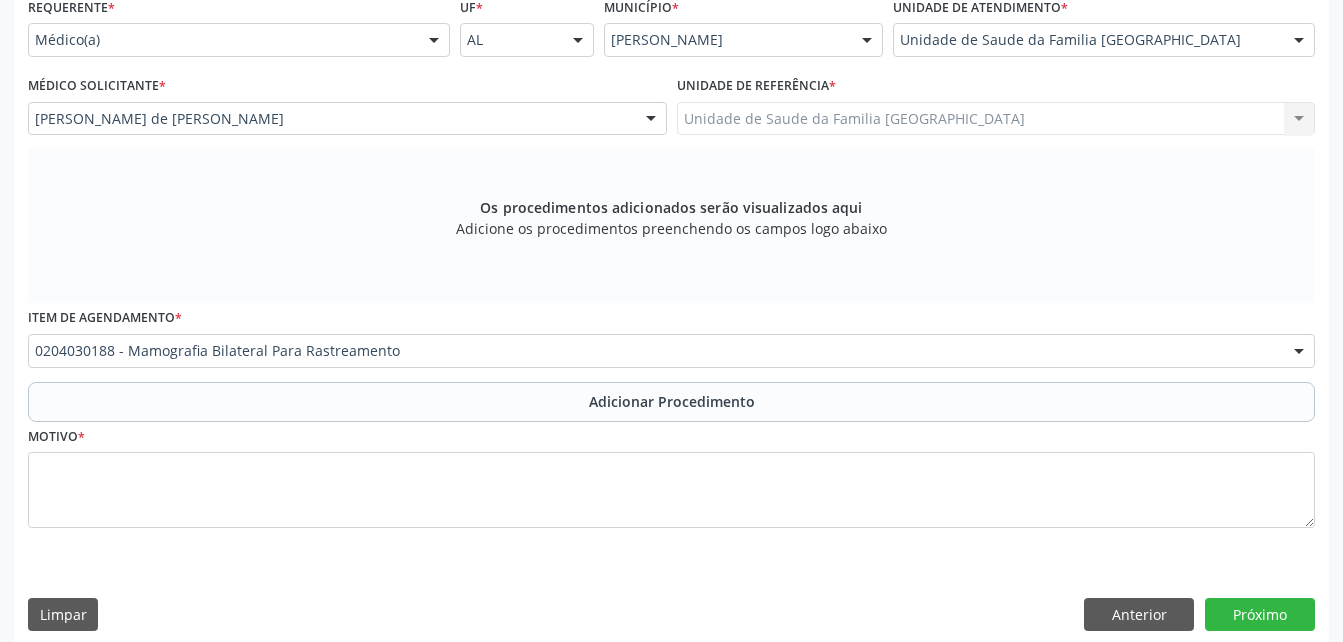 scroll, scrollTop: 411, scrollLeft: 0, axis: vertical 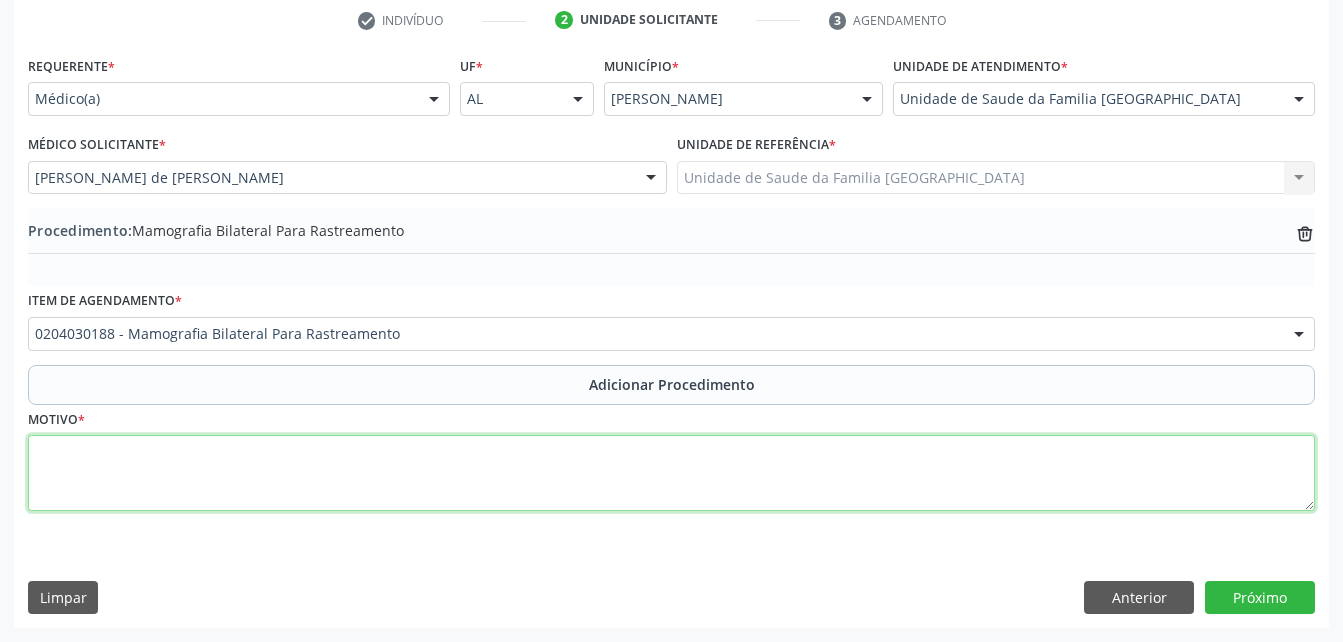 click at bounding box center (671, 473) 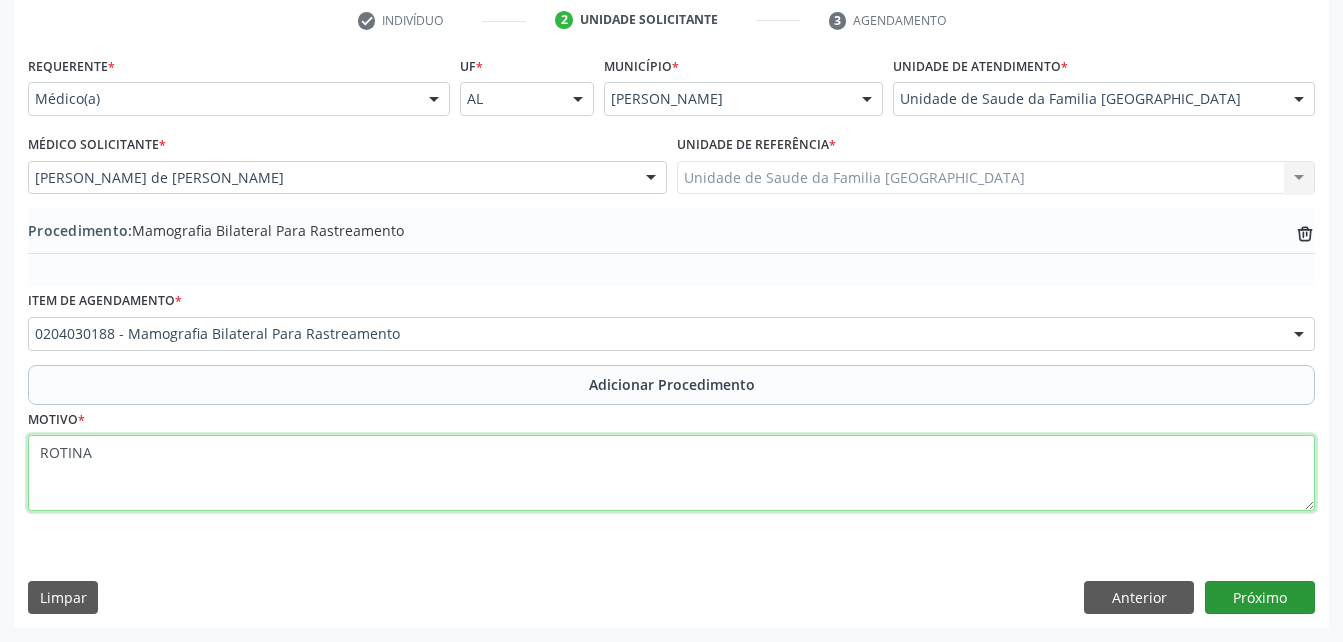 type on "ROTINA" 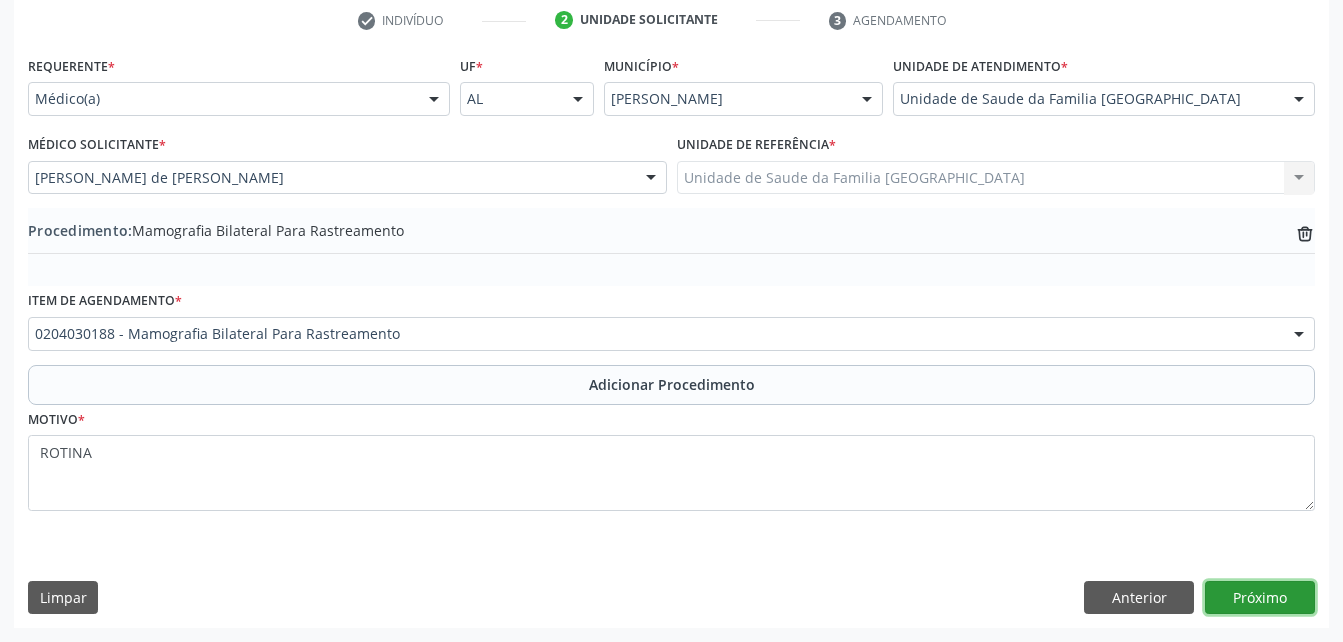 click on "Próximo" at bounding box center [1260, 598] 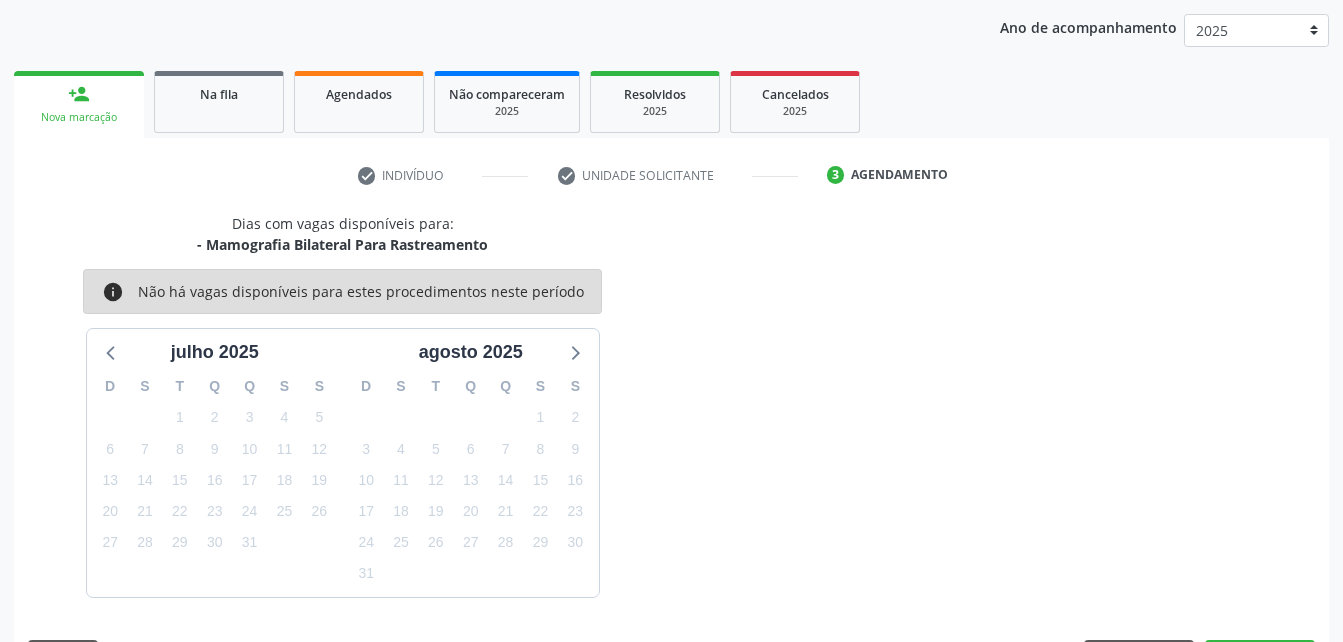 scroll, scrollTop: 315, scrollLeft: 0, axis: vertical 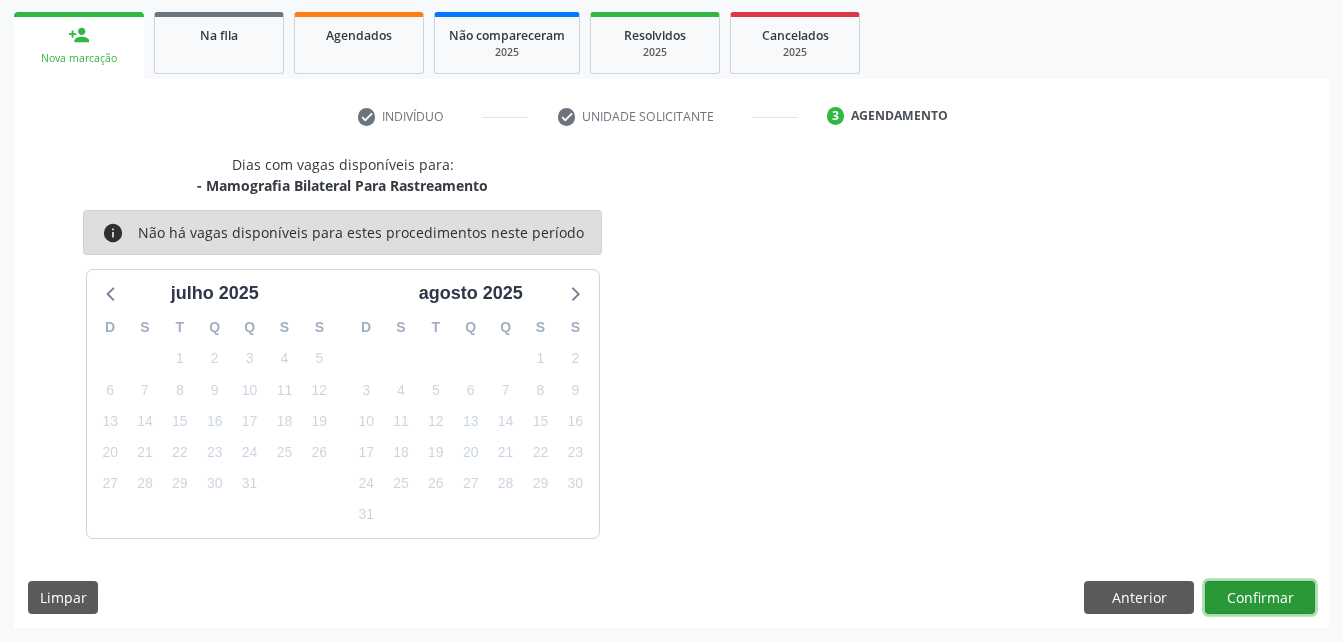 click on "Confirmar" at bounding box center [1260, 598] 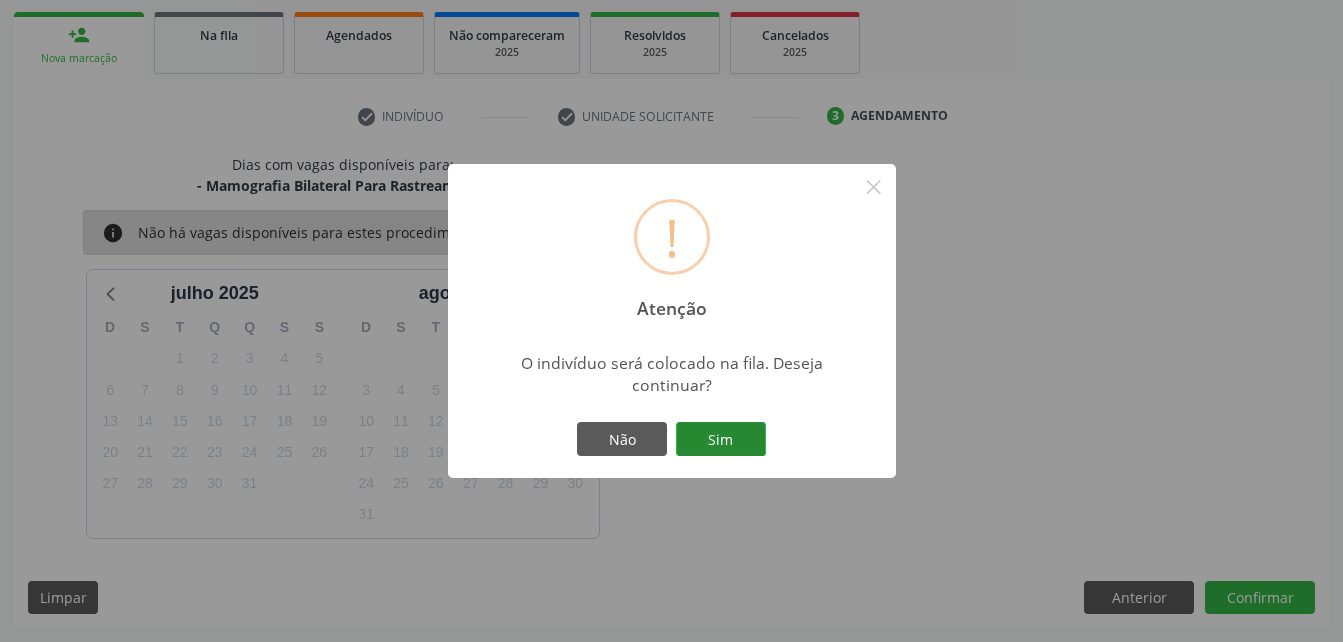 click on "Sim" at bounding box center [721, 439] 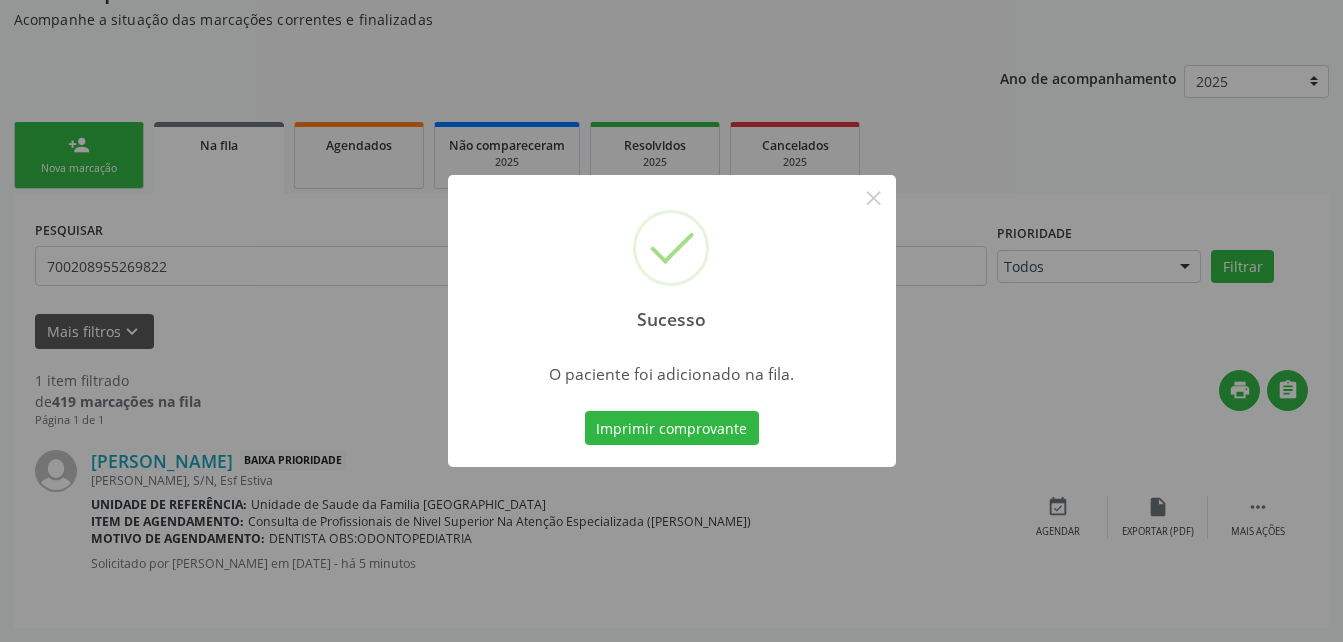 scroll, scrollTop: 53, scrollLeft: 0, axis: vertical 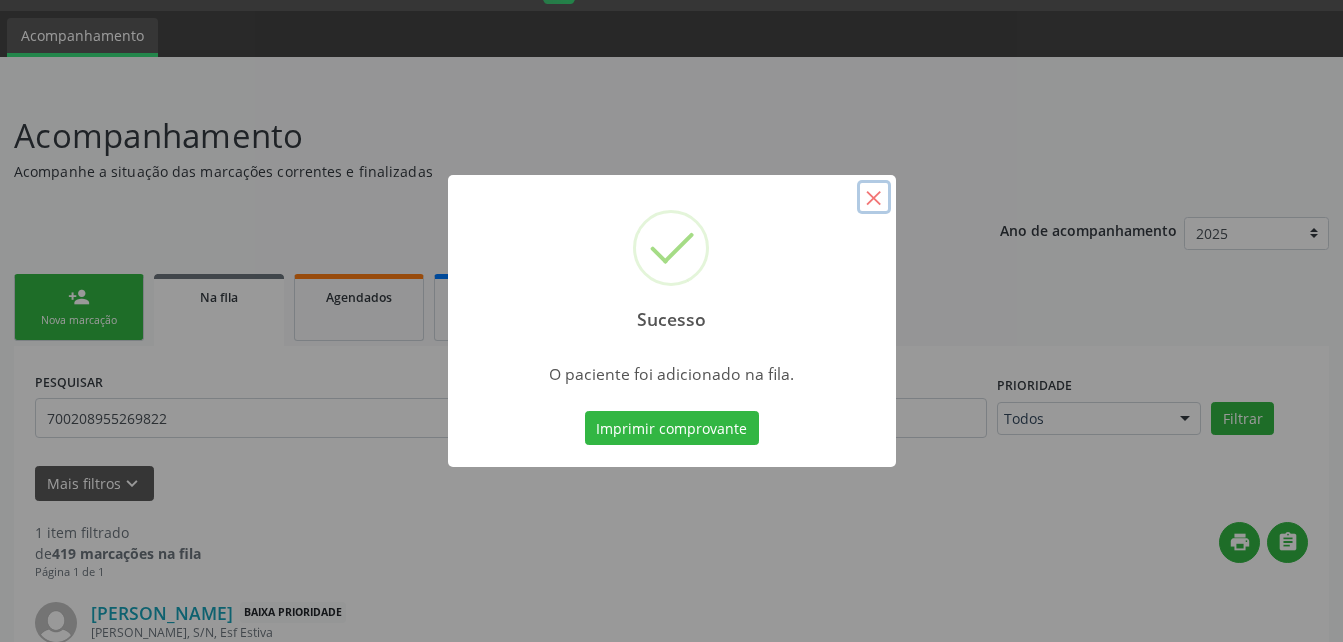click on "×" at bounding box center (874, 197) 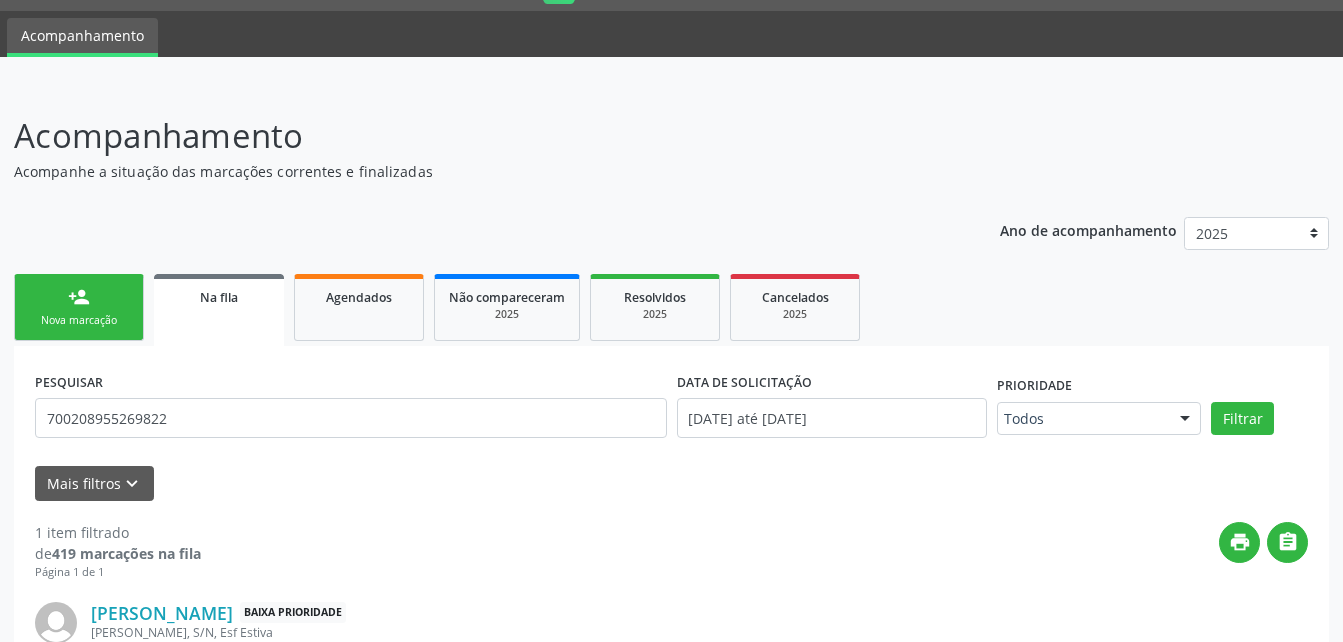 drag, startPoint x: 111, startPoint y: 296, endPoint x: 135, endPoint y: 3, distance: 293.9813 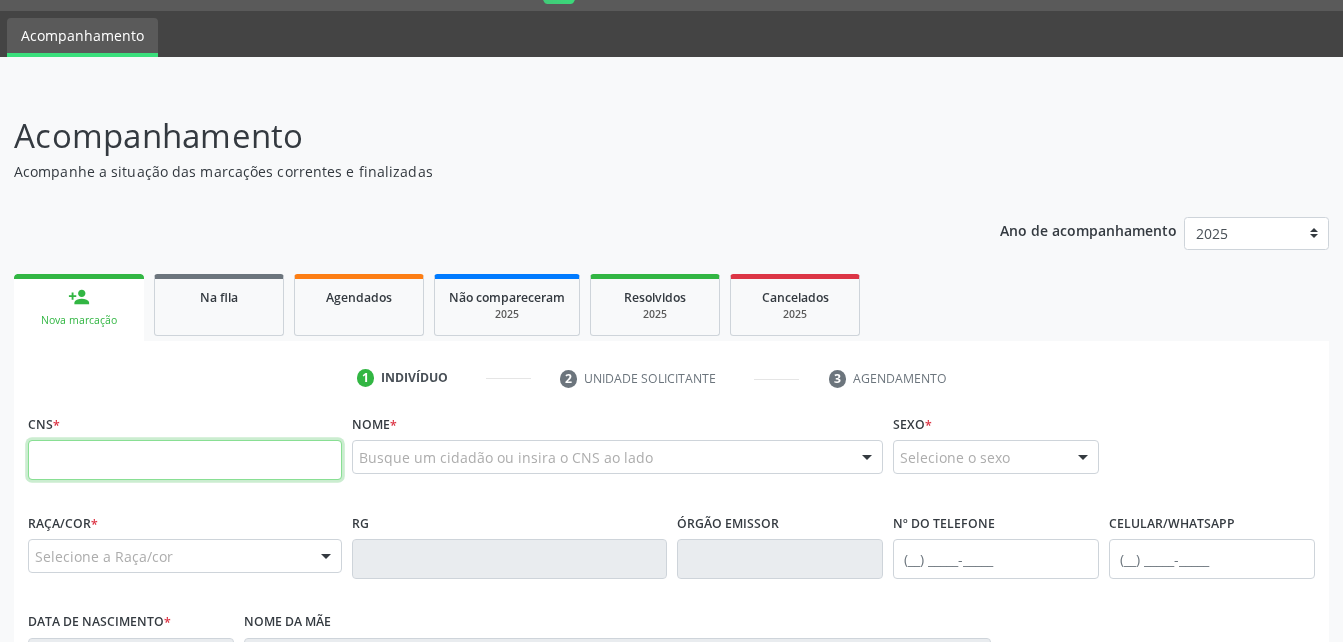 click at bounding box center [185, 460] 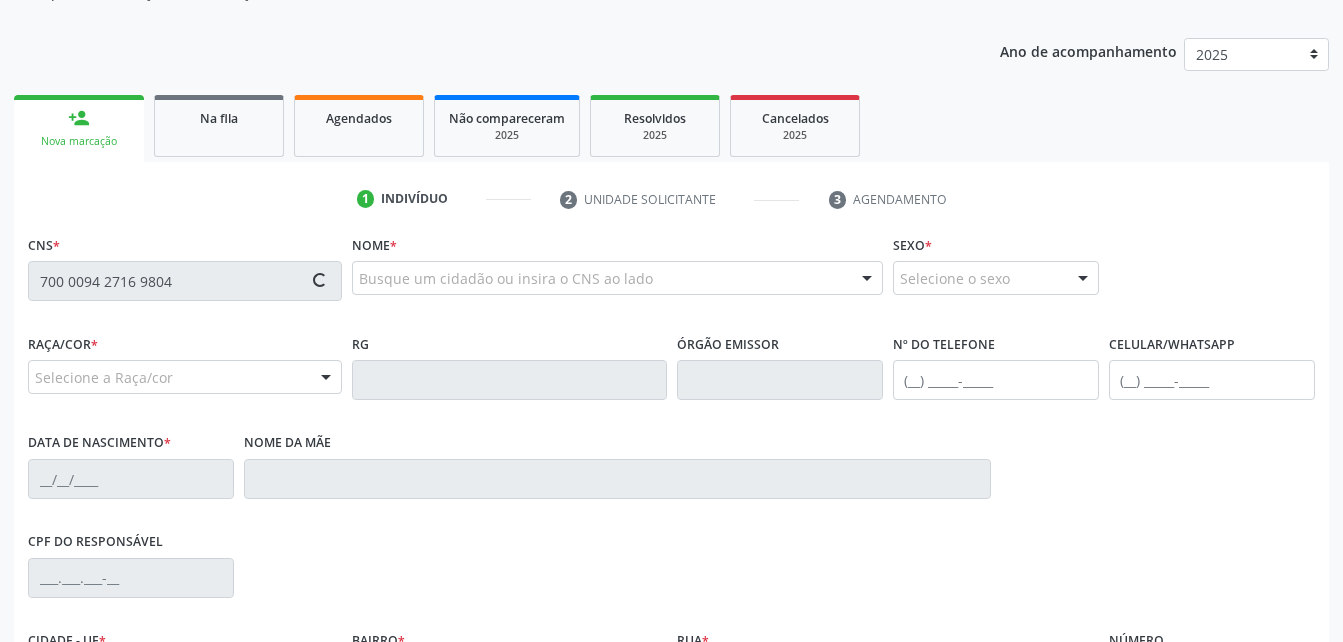 scroll, scrollTop: 253, scrollLeft: 0, axis: vertical 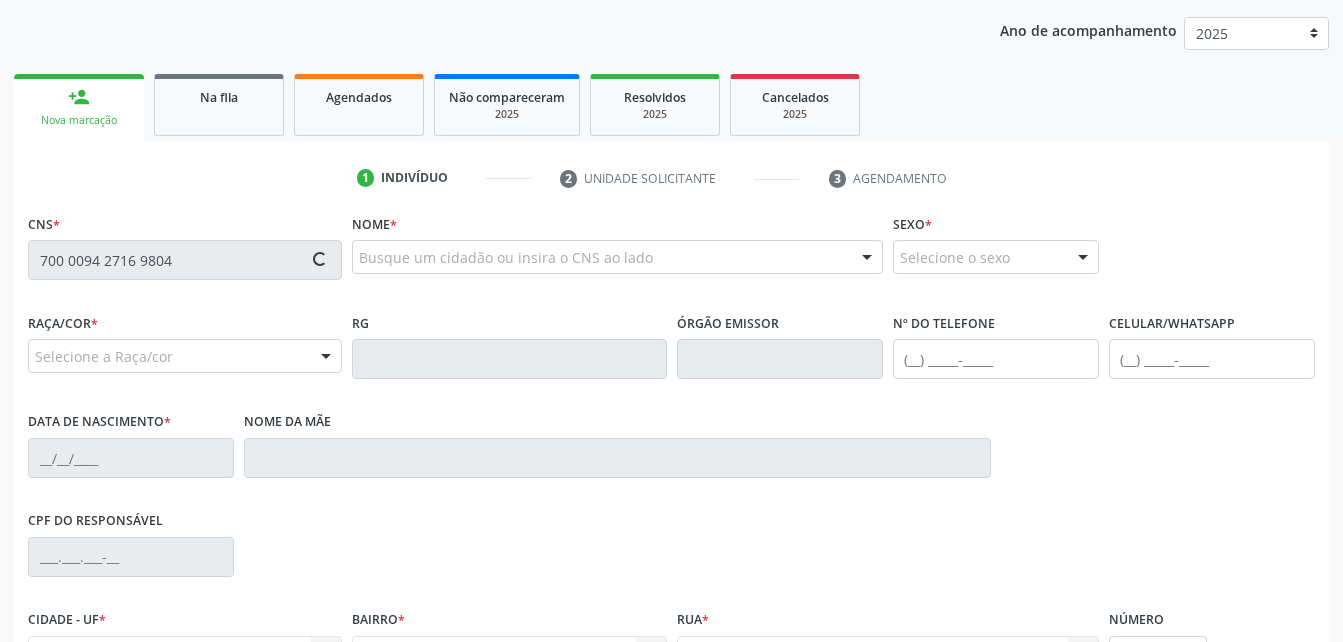 type on "700 0094 2716 9804" 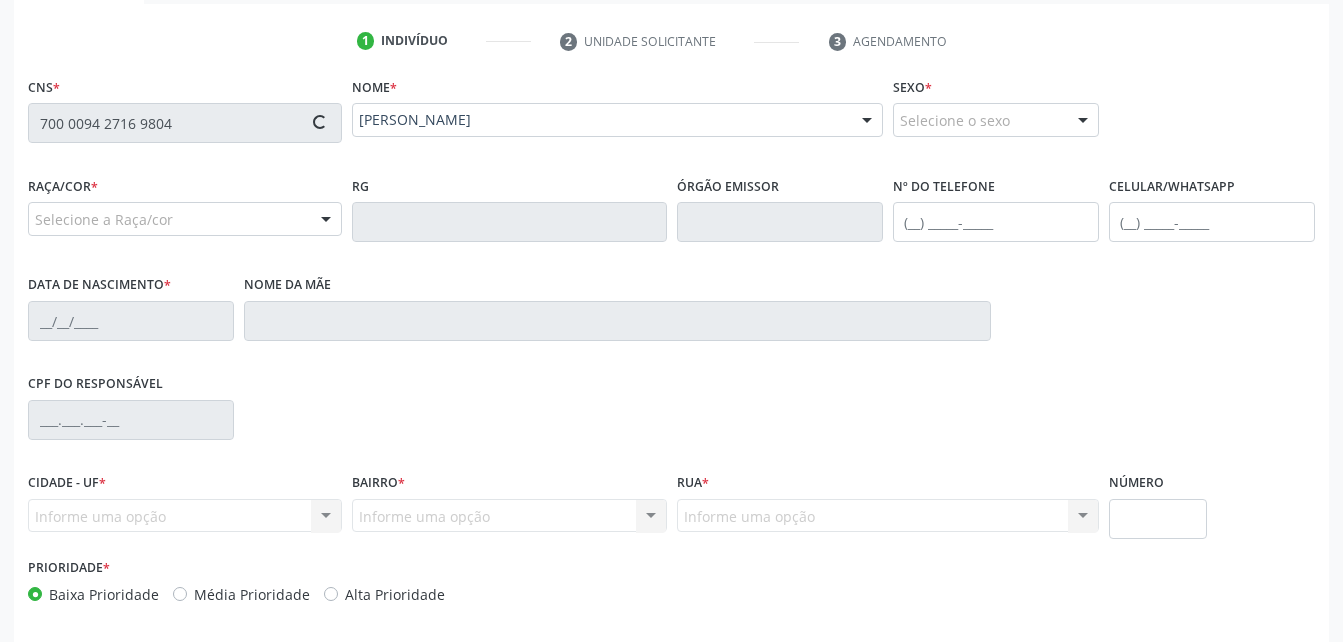 scroll, scrollTop: 453, scrollLeft: 0, axis: vertical 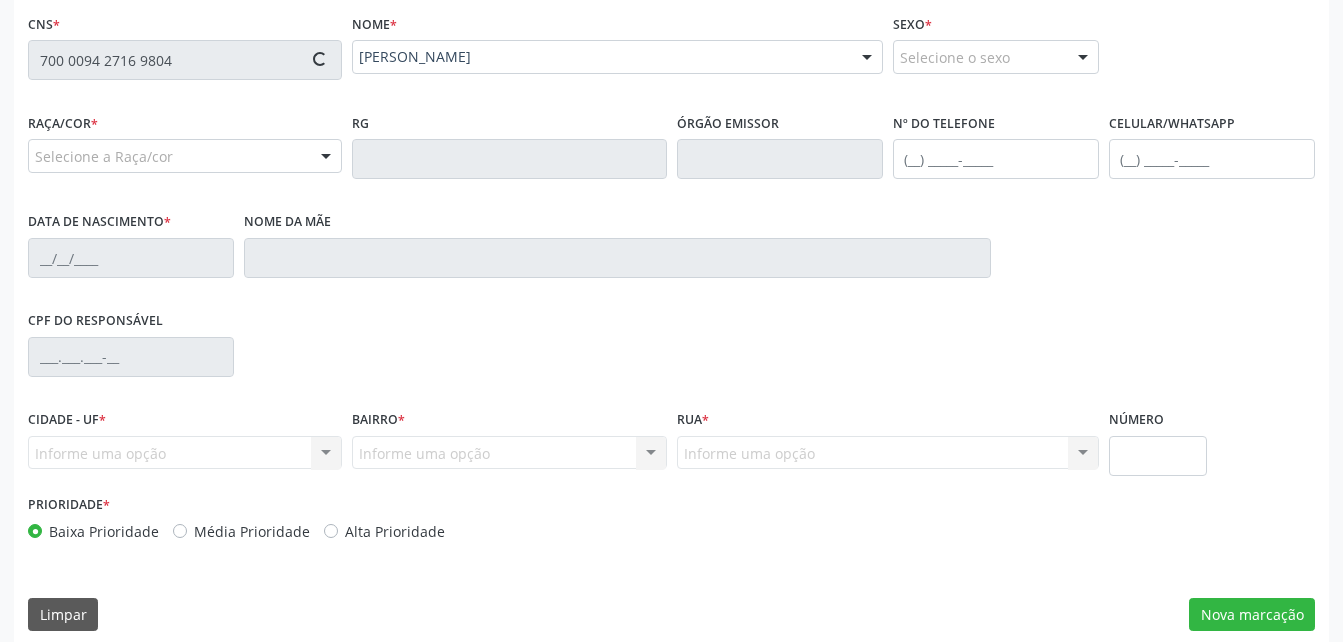 type on "[PHONE_NUMBER]" 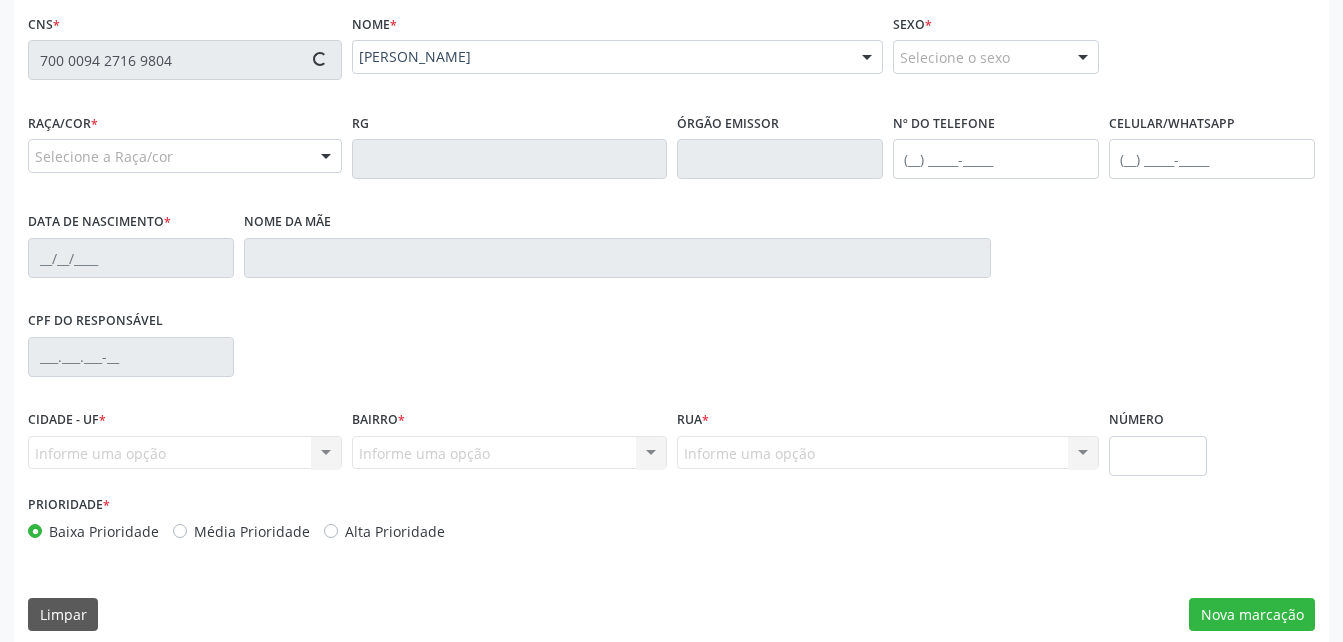 type on "[PERSON_NAME] da Conceição" 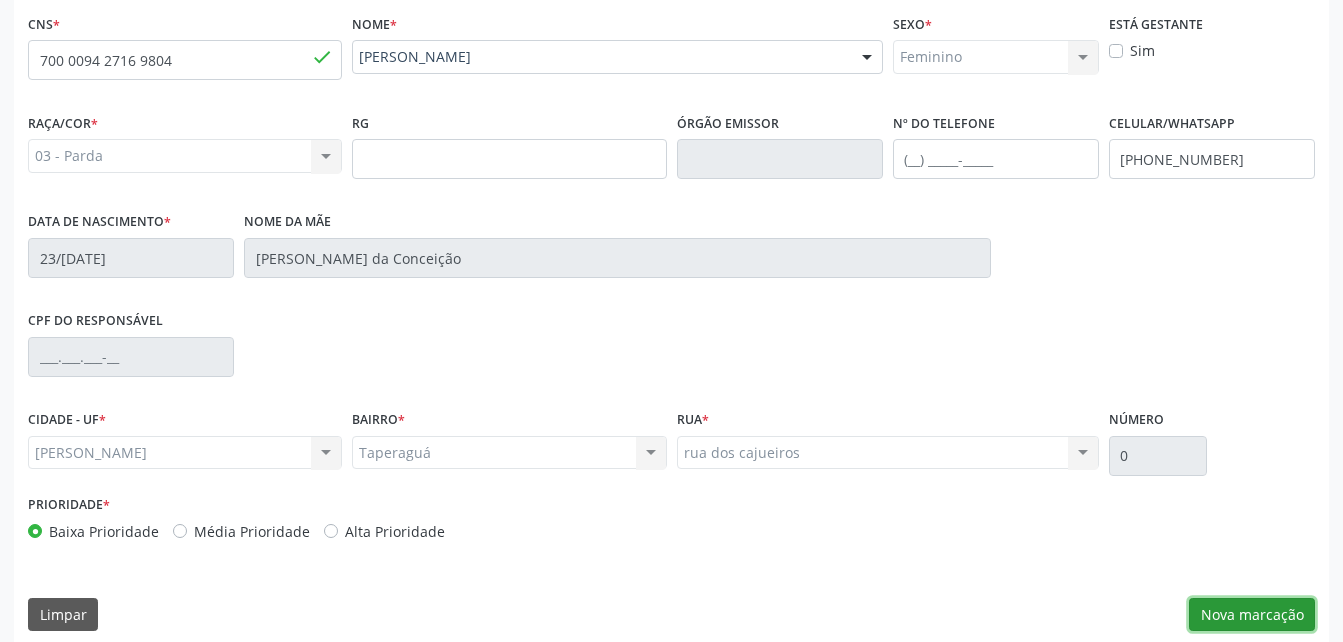 click on "Nova marcação" at bounding box center [1252, 615] 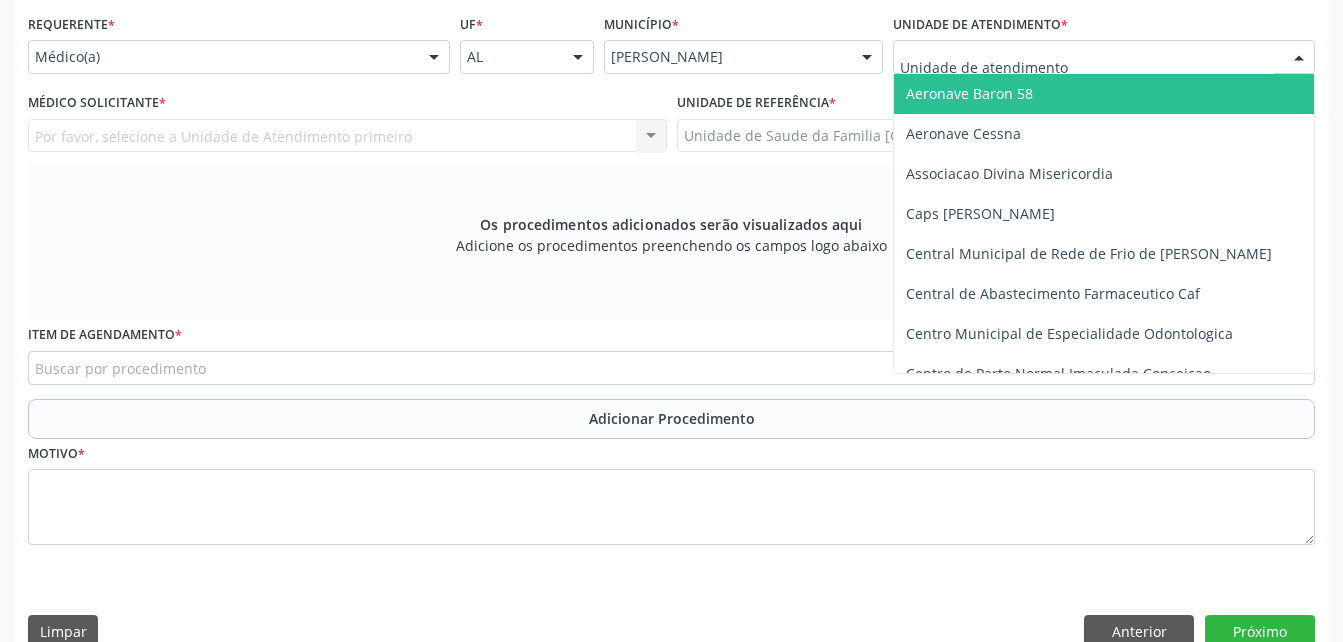 click at bounding box center [1104, 57] 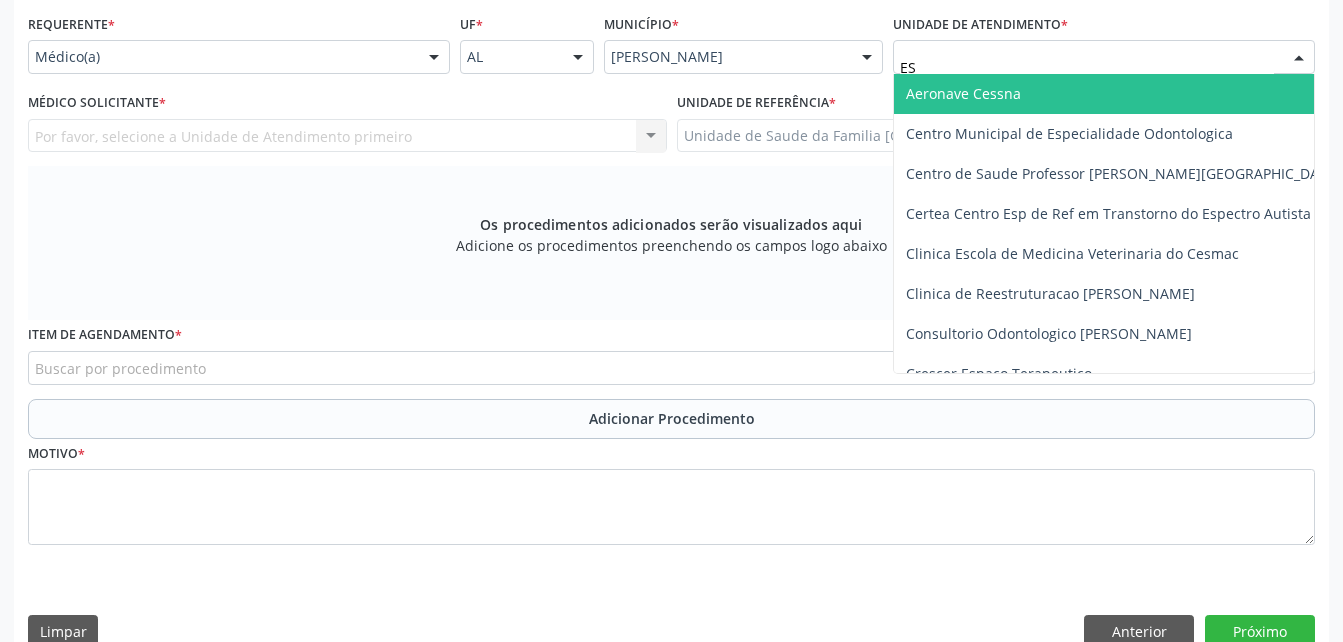type on "EST" 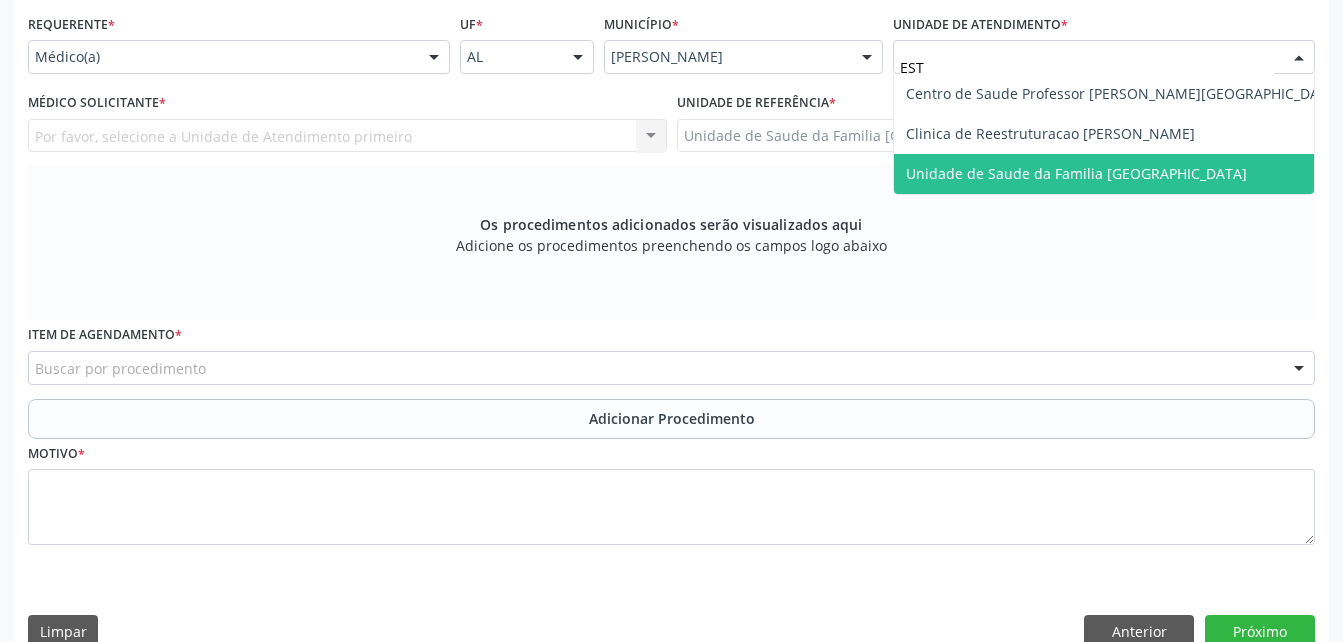 click on "Unidade de Saude da Familia [GEOGRAPHIC_DATA]" at bounding box center (1076, 173) 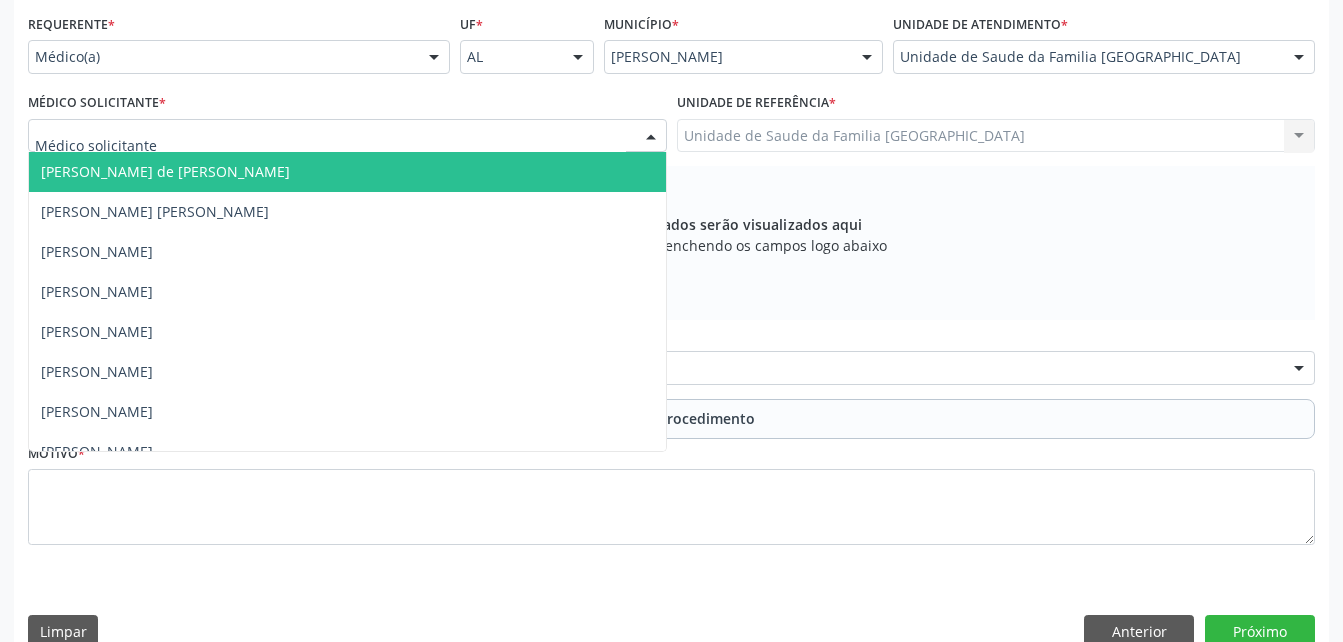 click at bounding box center (347, 136) 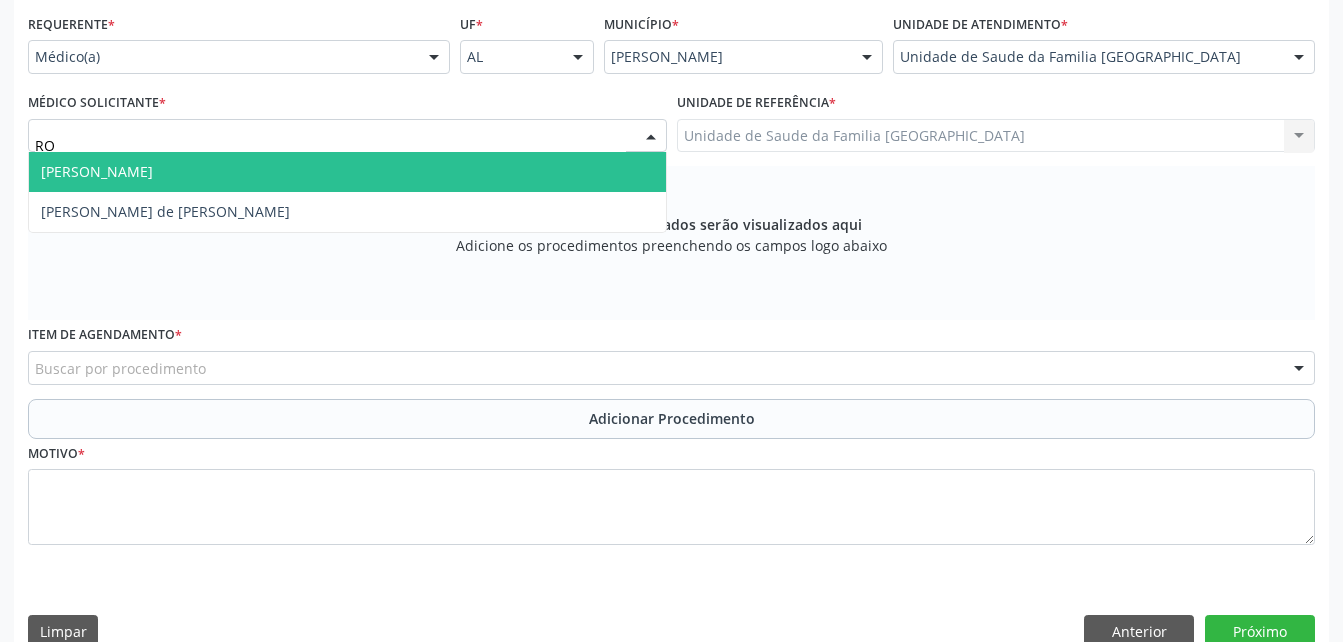 type on "ROD" 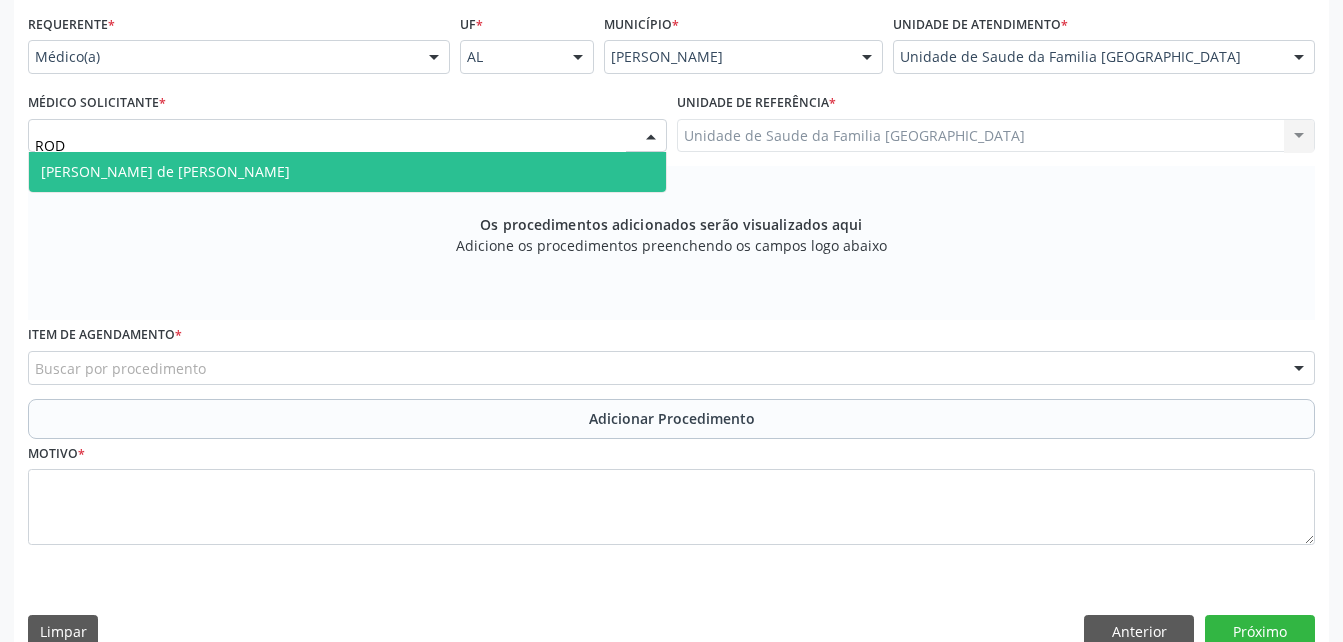 click on "[PERSON_NAME] de [PERSON_NAME]" at bounding box center [347, 172] 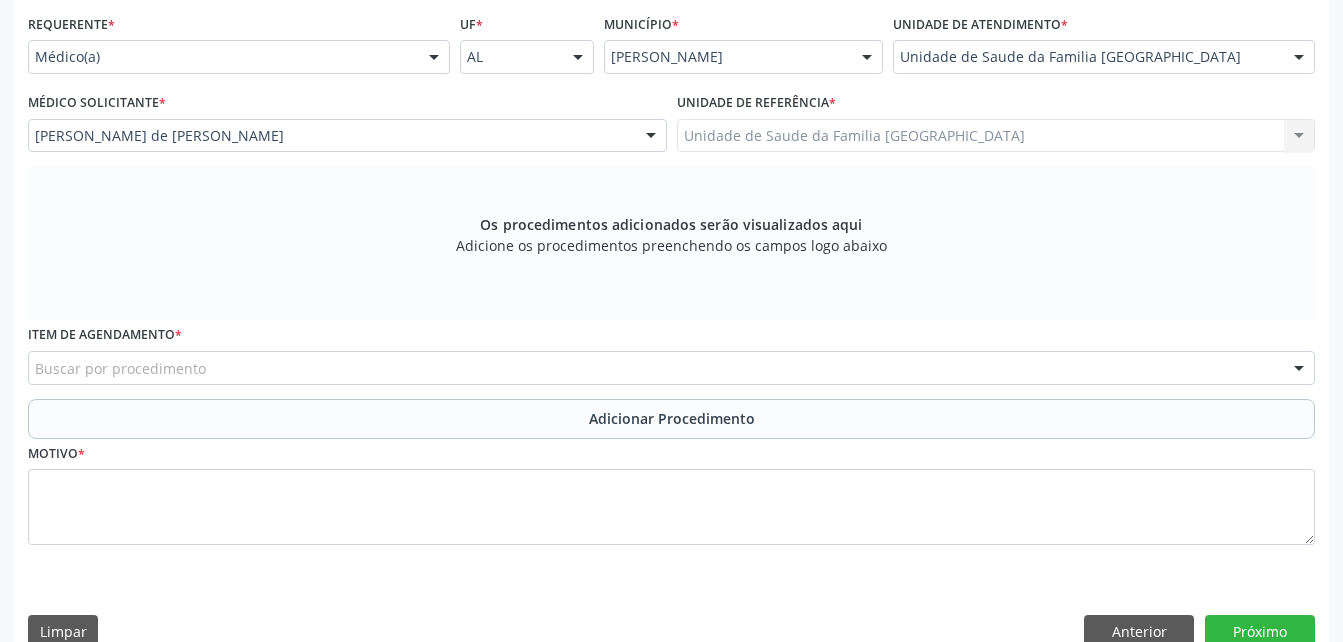 click on "Buscar por procedimento" at bounding box center (671, 368) 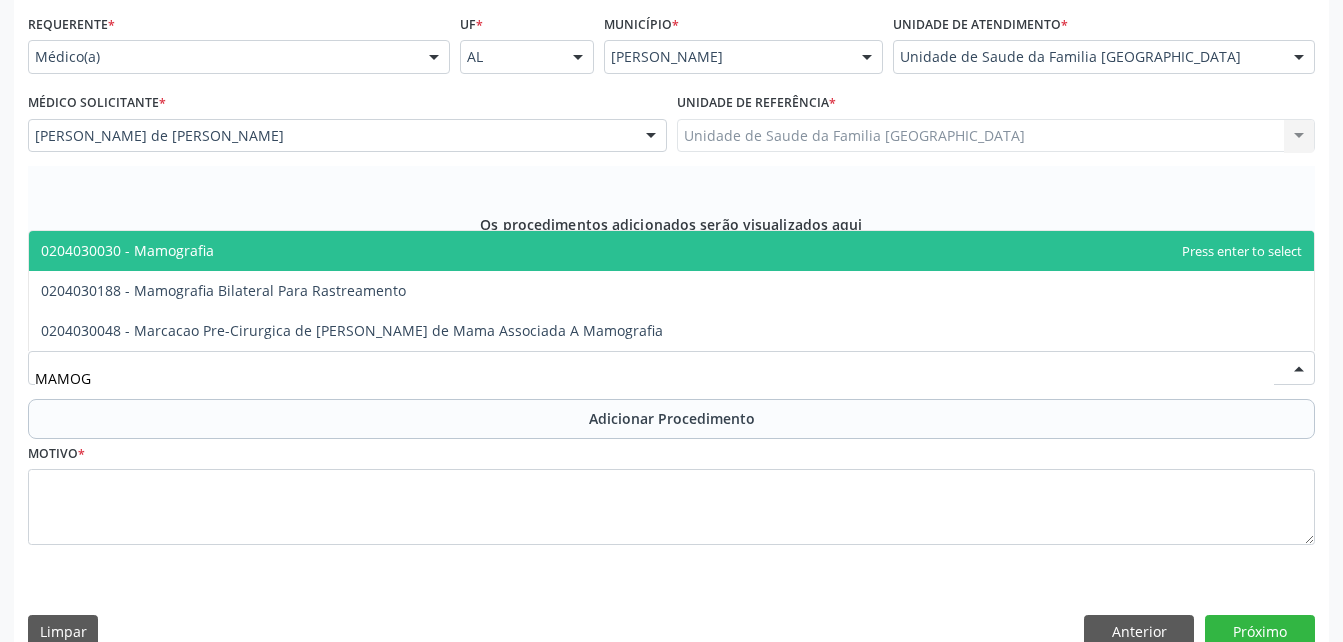 type on "MAMOGR" 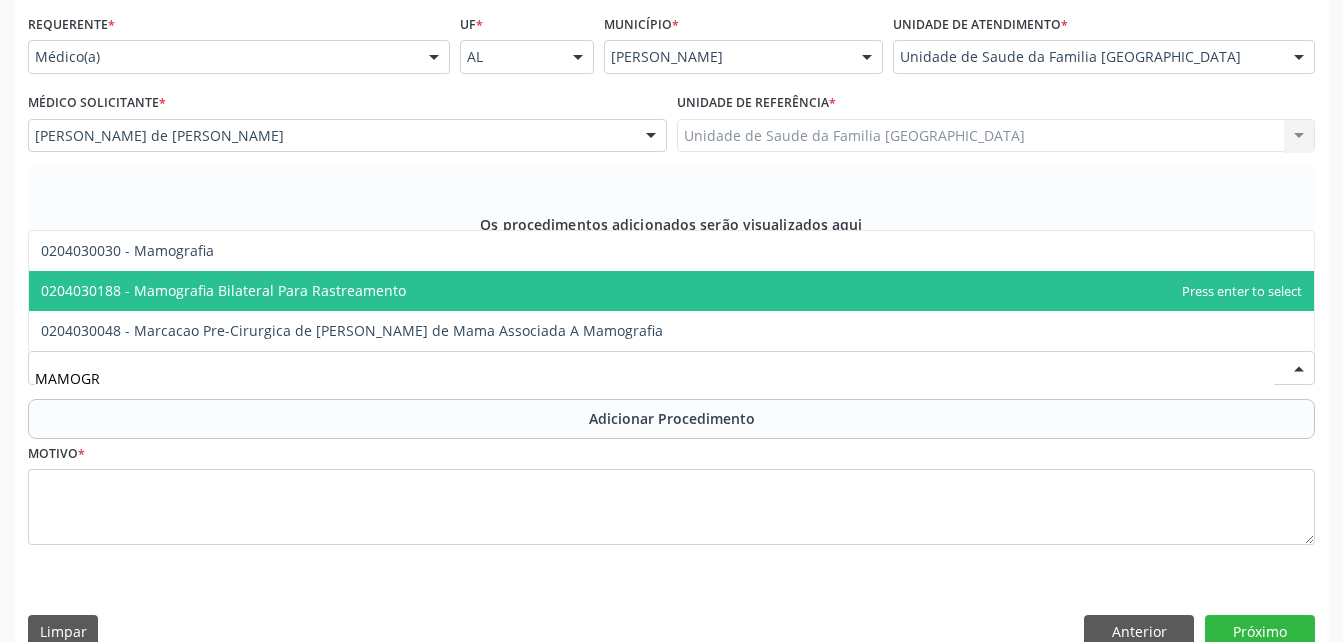 click on "0204030188 - Mamografia Bilateral Para Rastreamento" at bounding box center (671, 291) 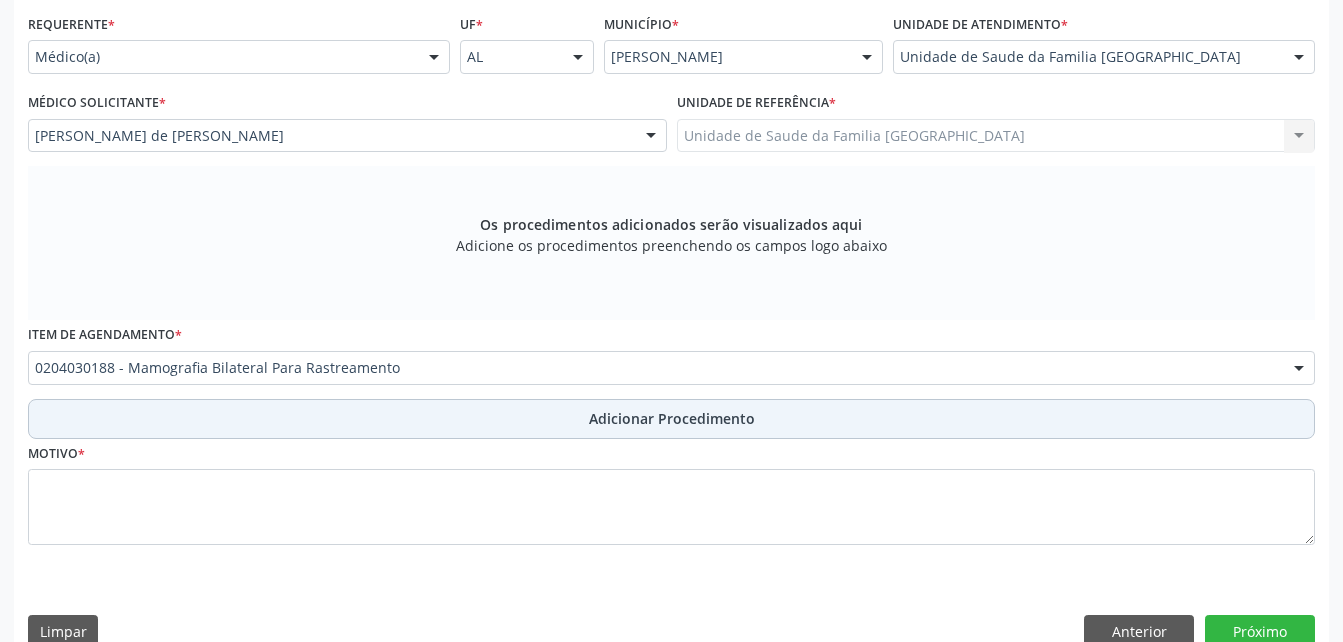 click on "Adicionar Procedimento" at bounding box center (671, 419) 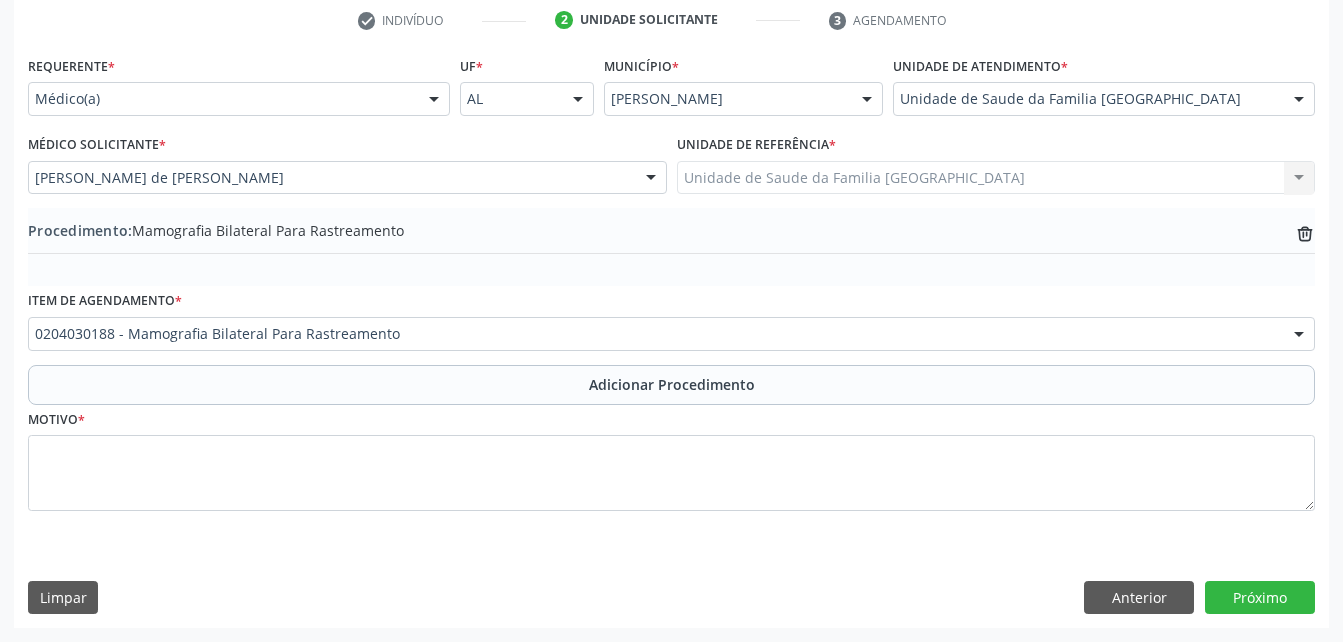 scroll, scrollTop: 411, scrollLeft: 0, axis: vertical 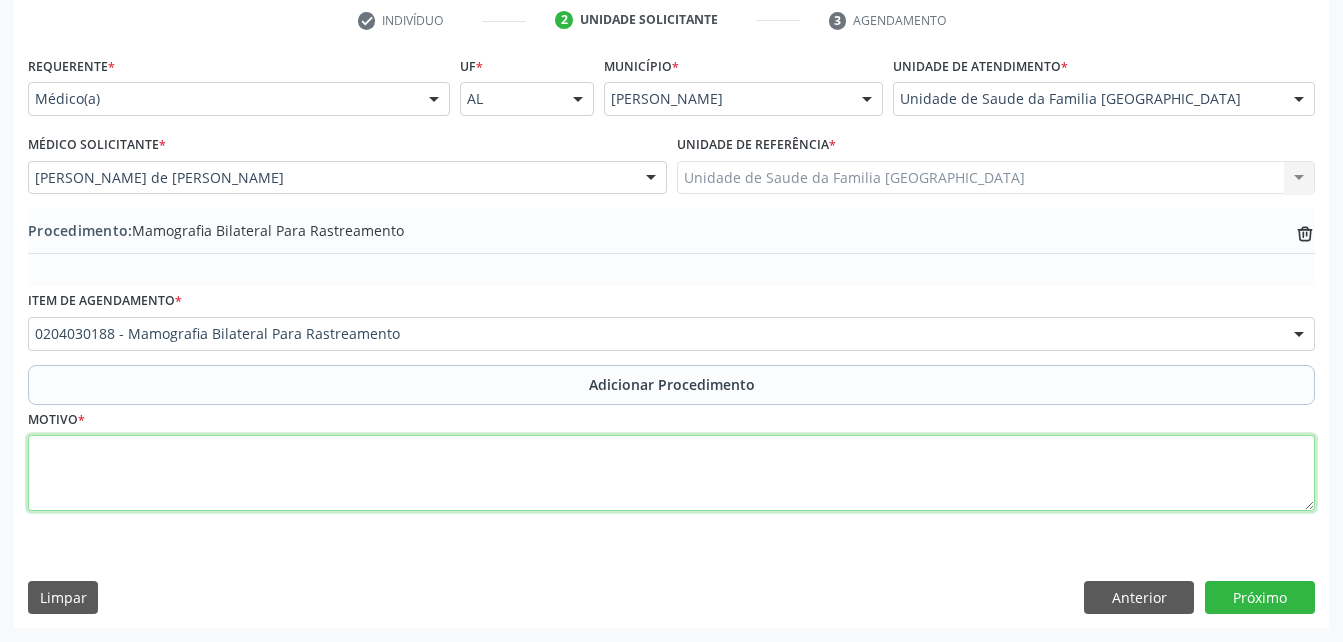 click at bounding box center [671, 473] 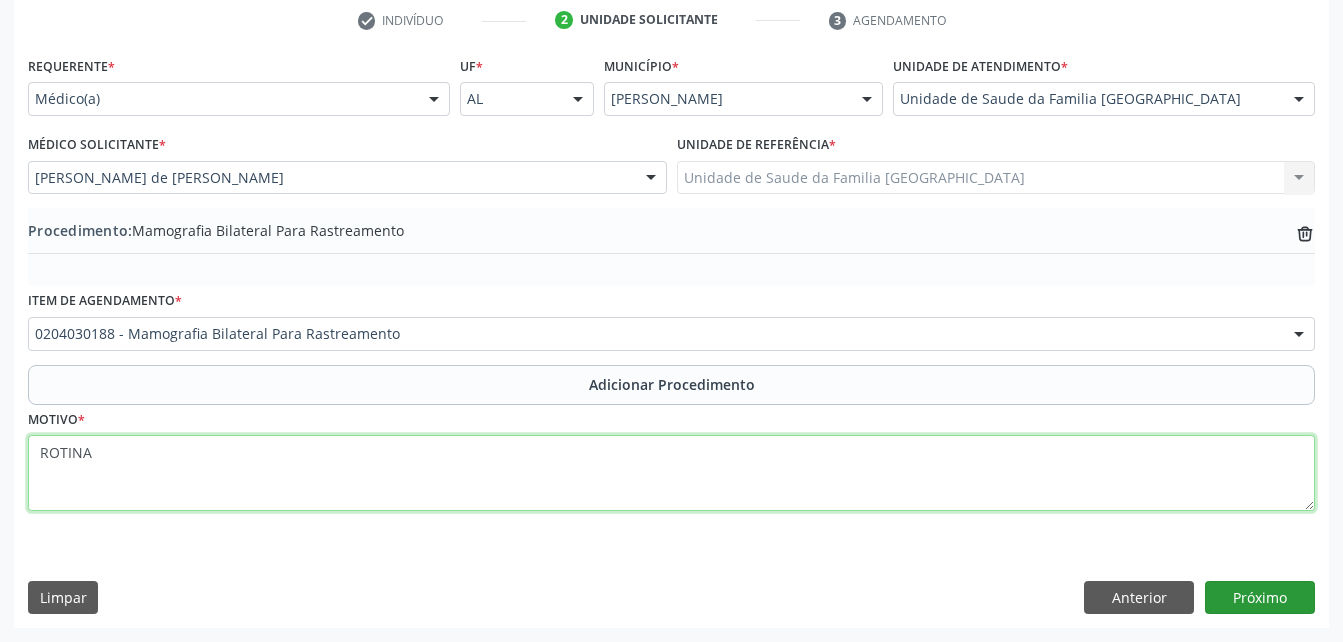 type on "ROTINA" 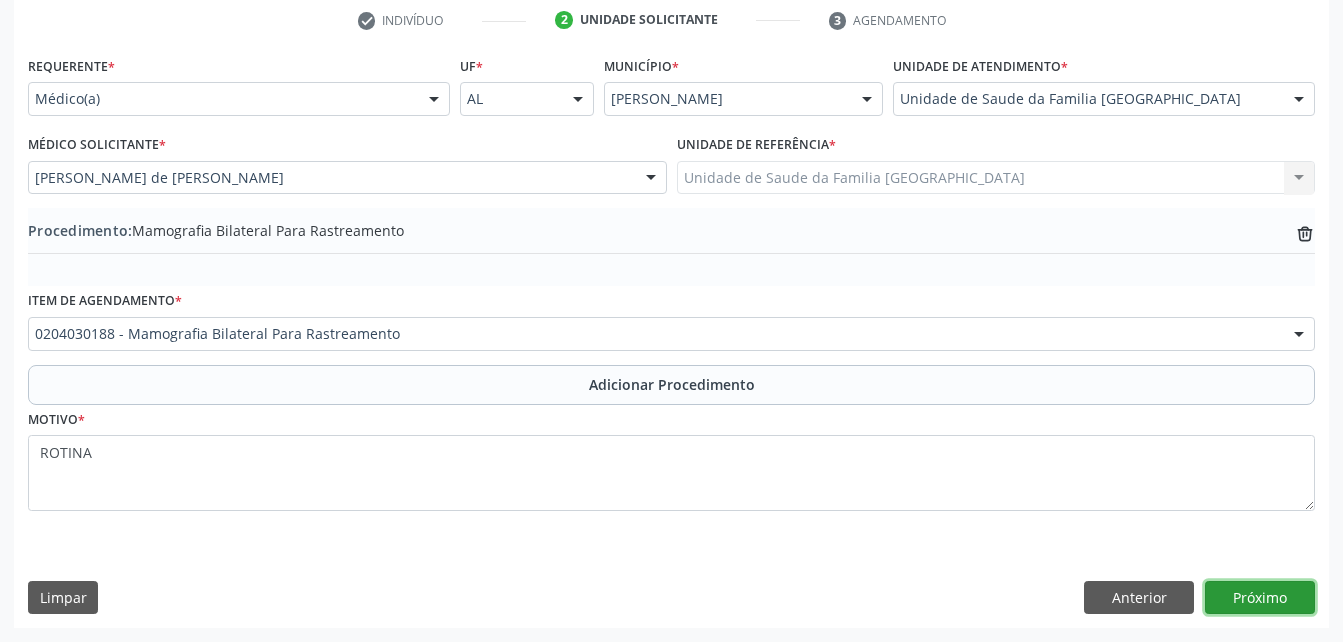 click on "Próximo" at bounding box center (1260, 598) 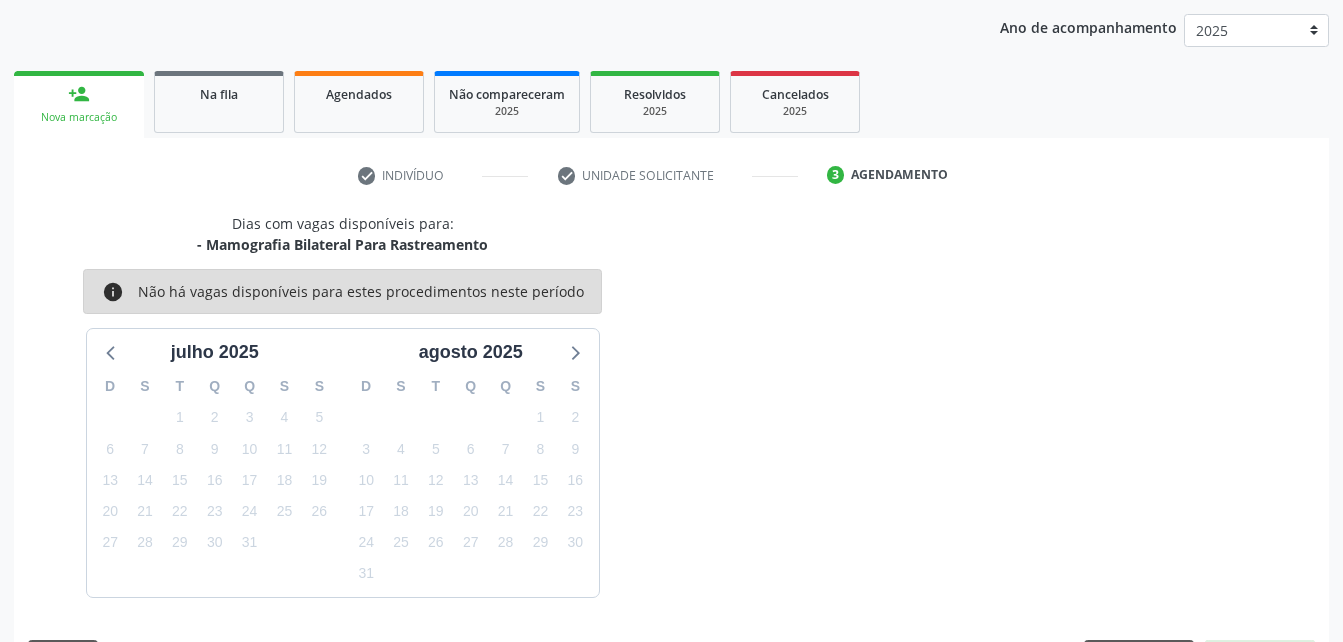 scroll, scrollTop: 315, scrollLeft: 0, axis: vertical 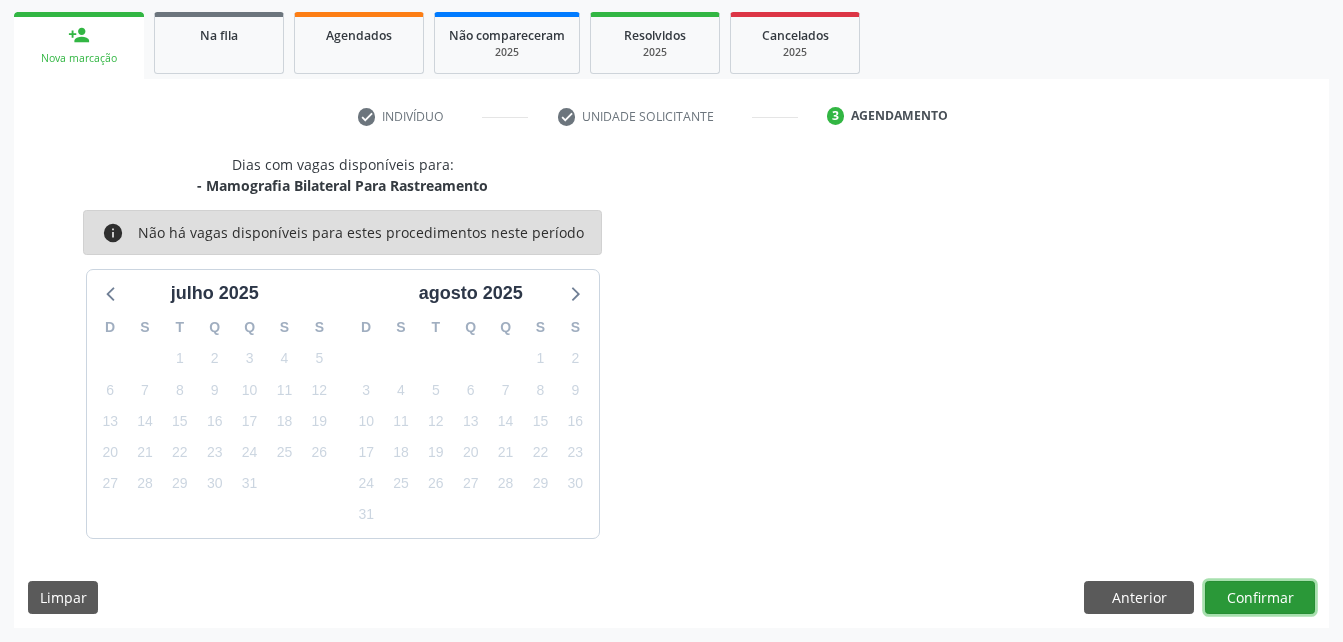 click on "Confirmar" at bounding box center [1260, 598] 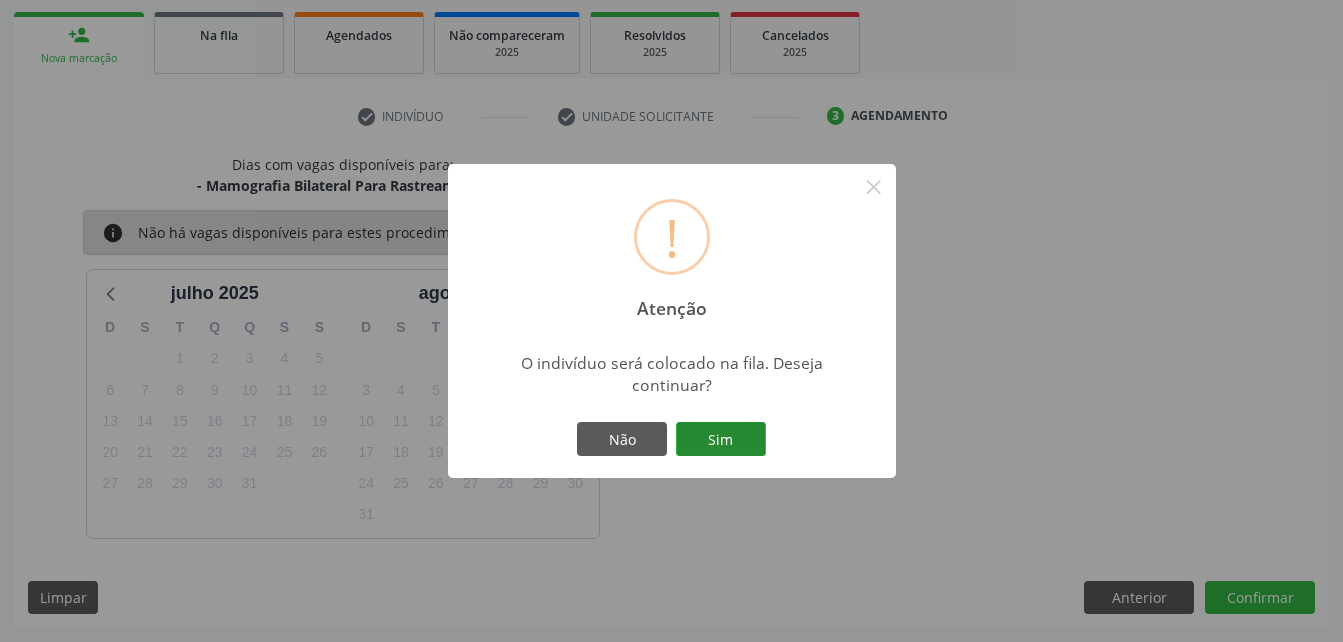 click on "Sim" at bounding box center [721, 439] 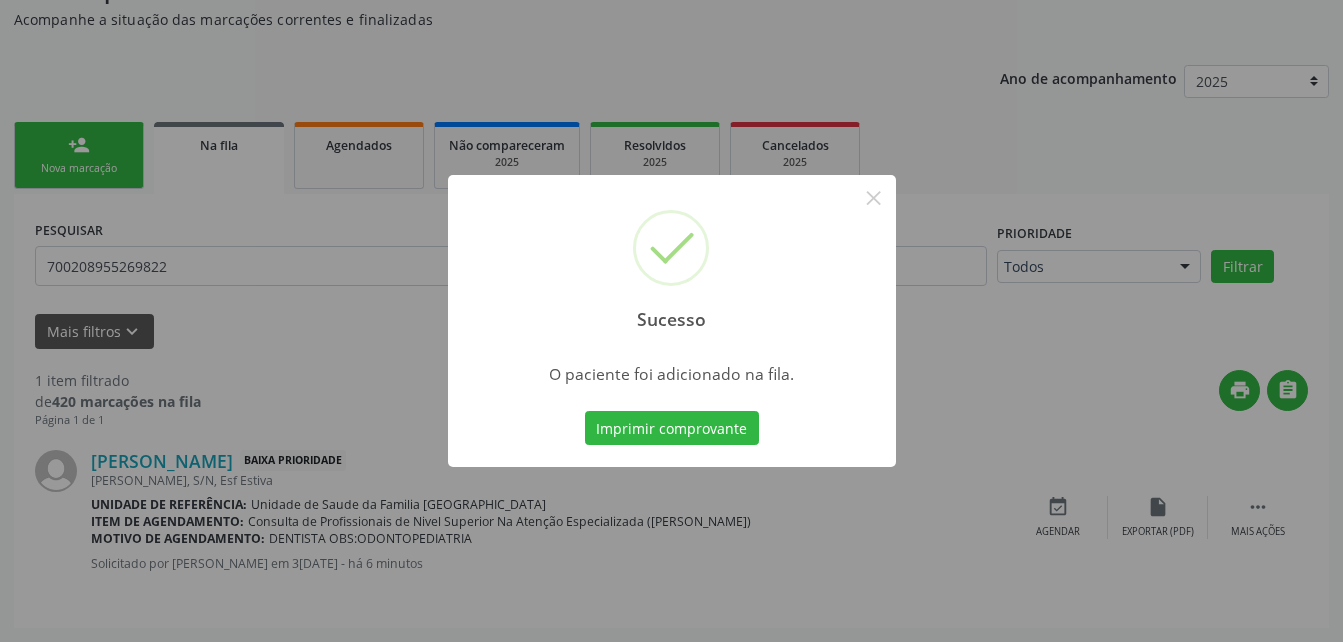 scroll, scrollTop: 53, scrollLeft: 0, axis: vertical 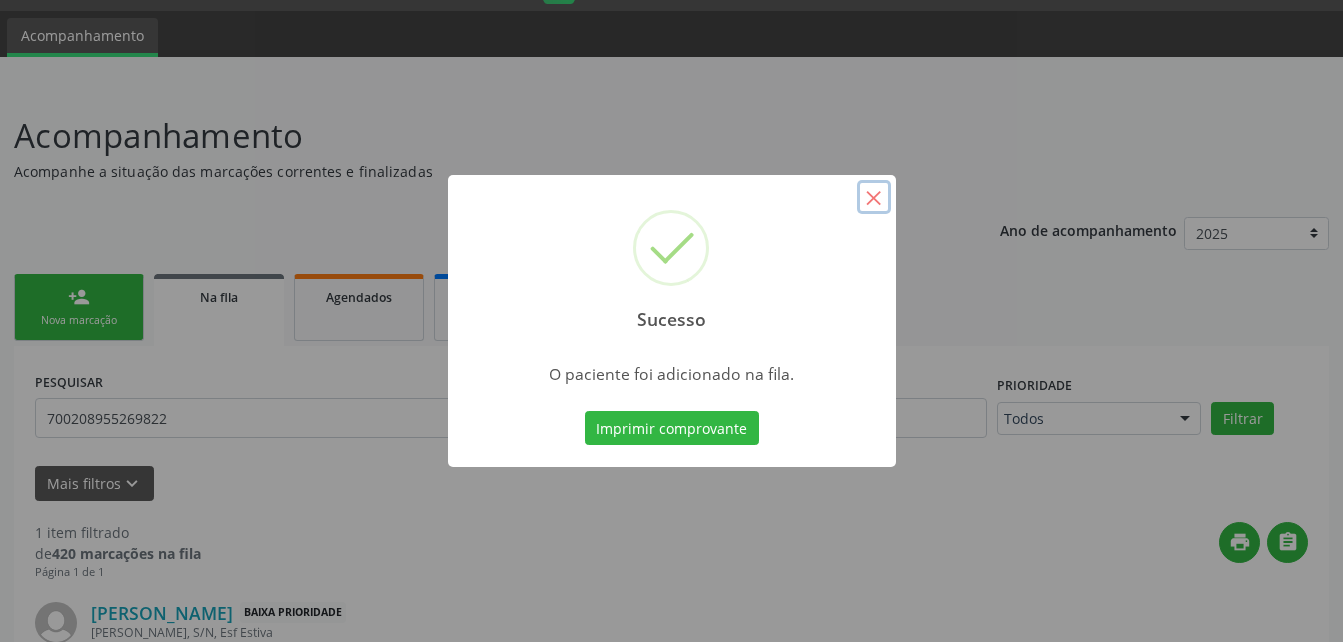 click on "×" at bounding box center [874, 197] 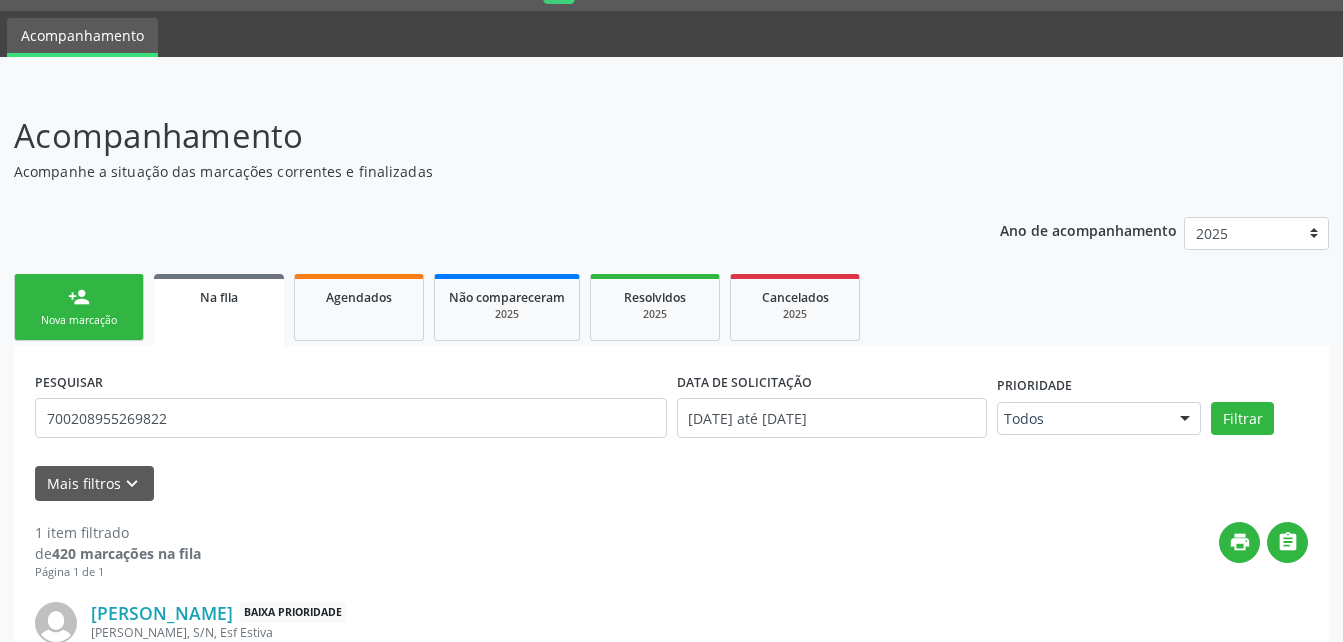 drag, startPoint x: 123, startPoint y: 298, endPoint x: 96, endPoint y: 34, distance: 265.37708 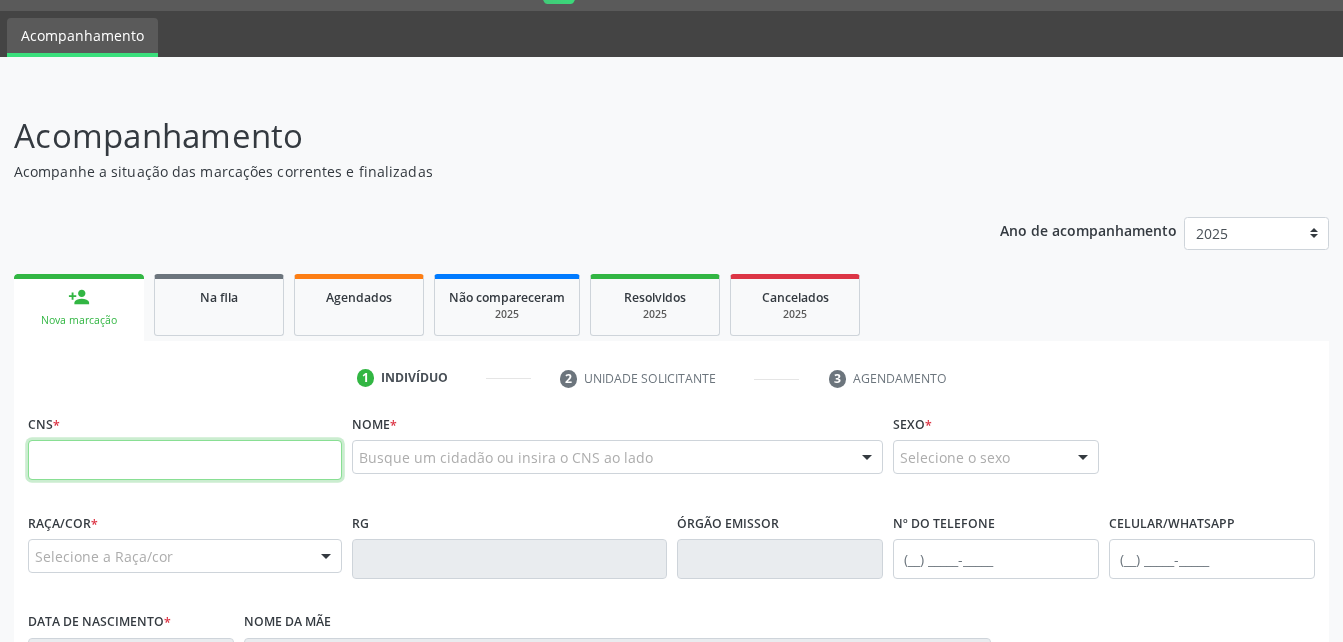 click at bounding box center (185, 460) 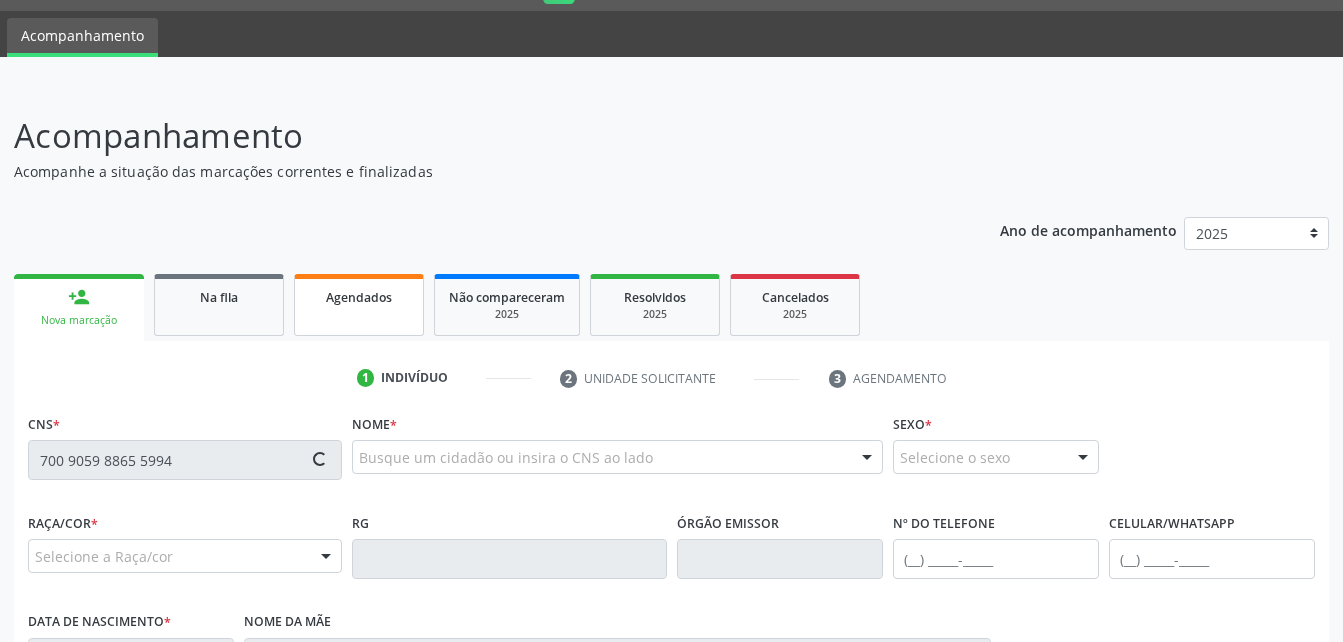 type on "700 9059 8865 5994" 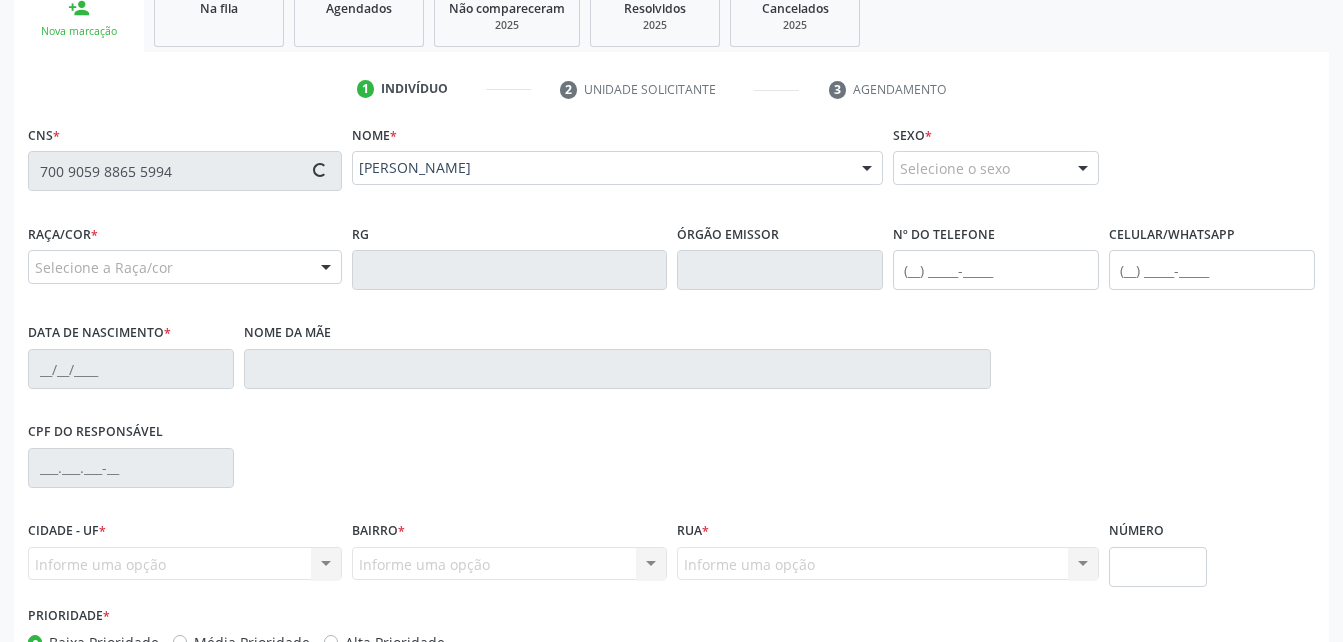scroll, scrollTop: 353, scrollLeft: 0, axis: vertical 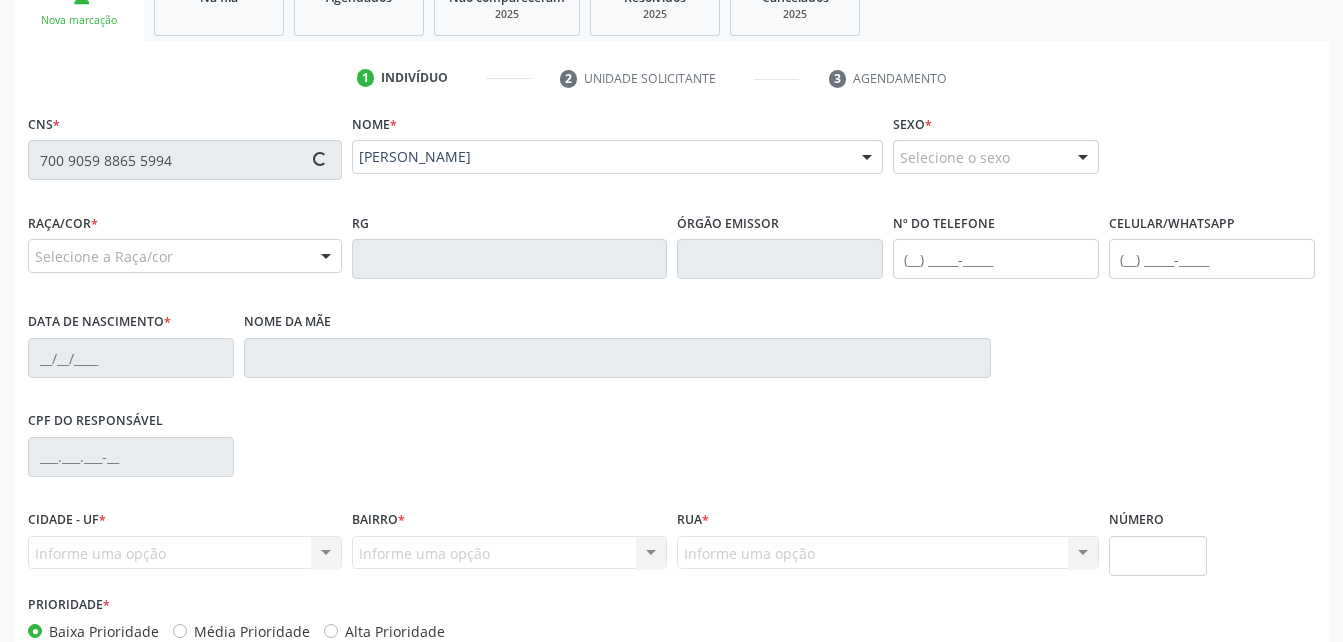 type on "[PHONE_NUMBER]" 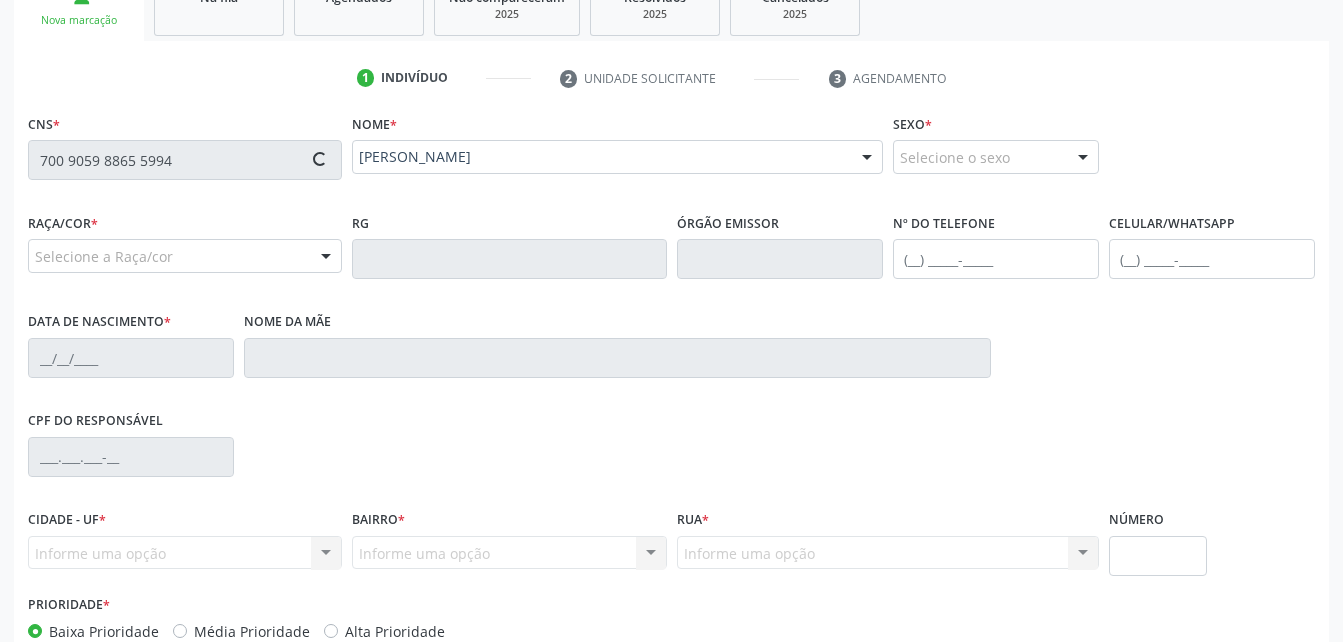 type on "18[DATE]" 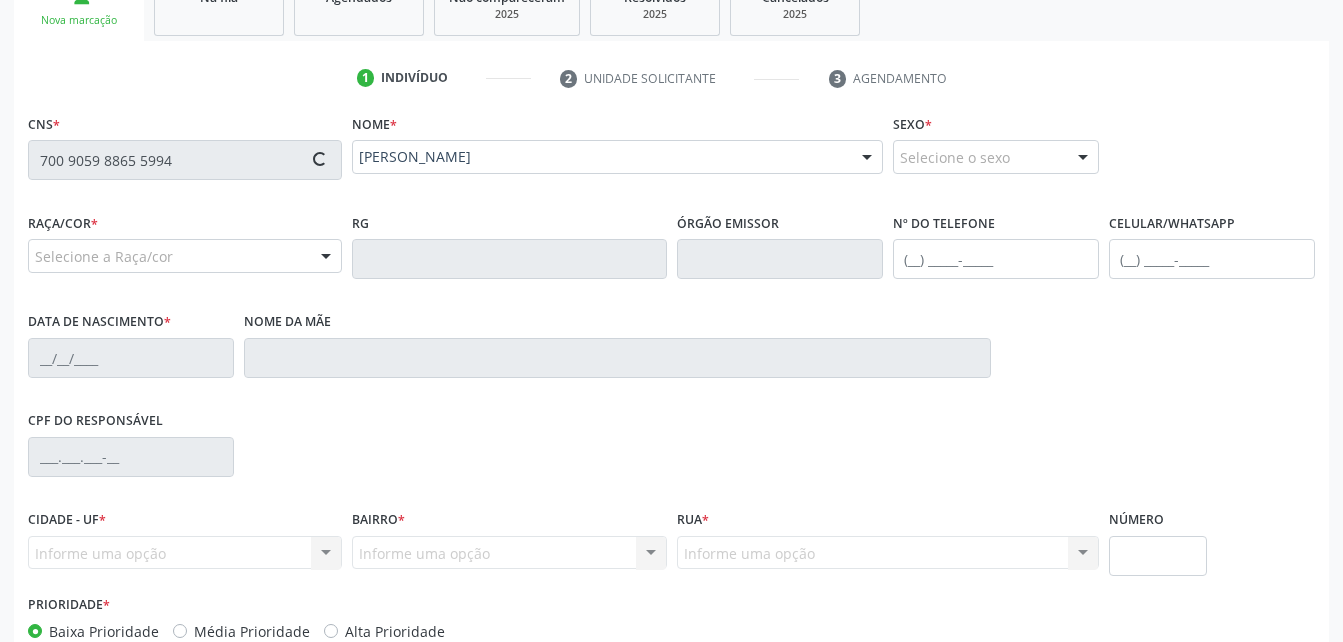 type on "Geogina Cavalcante Santos" 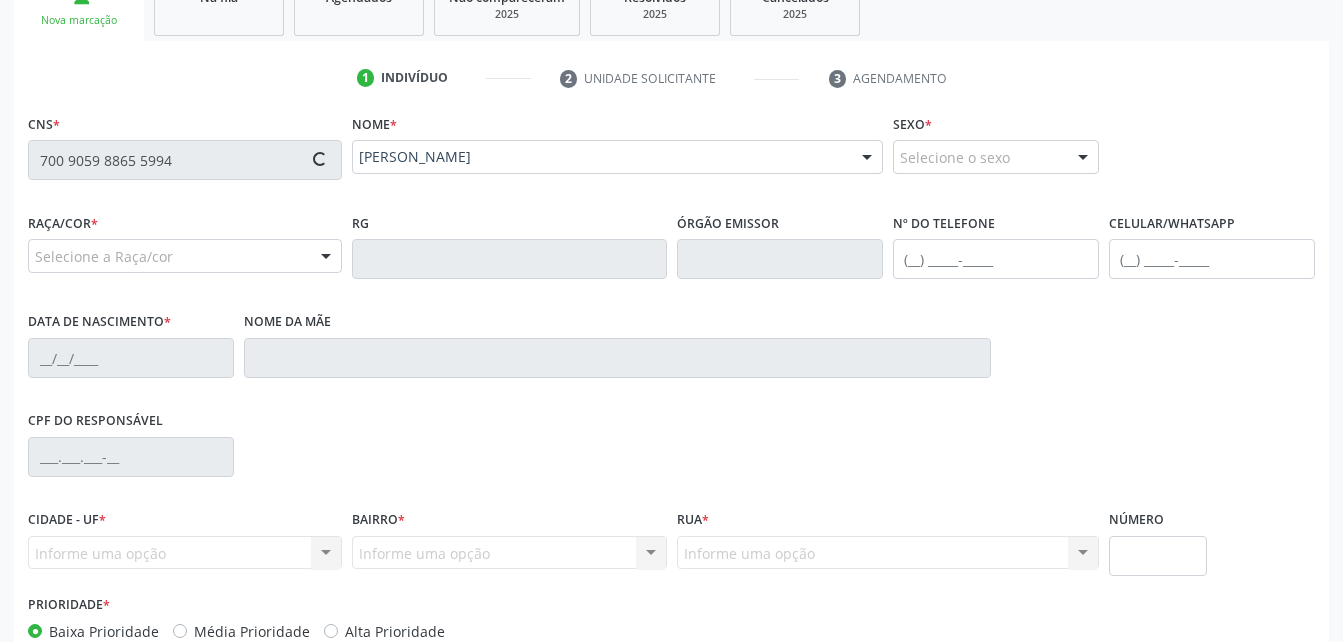 type on "S/N" 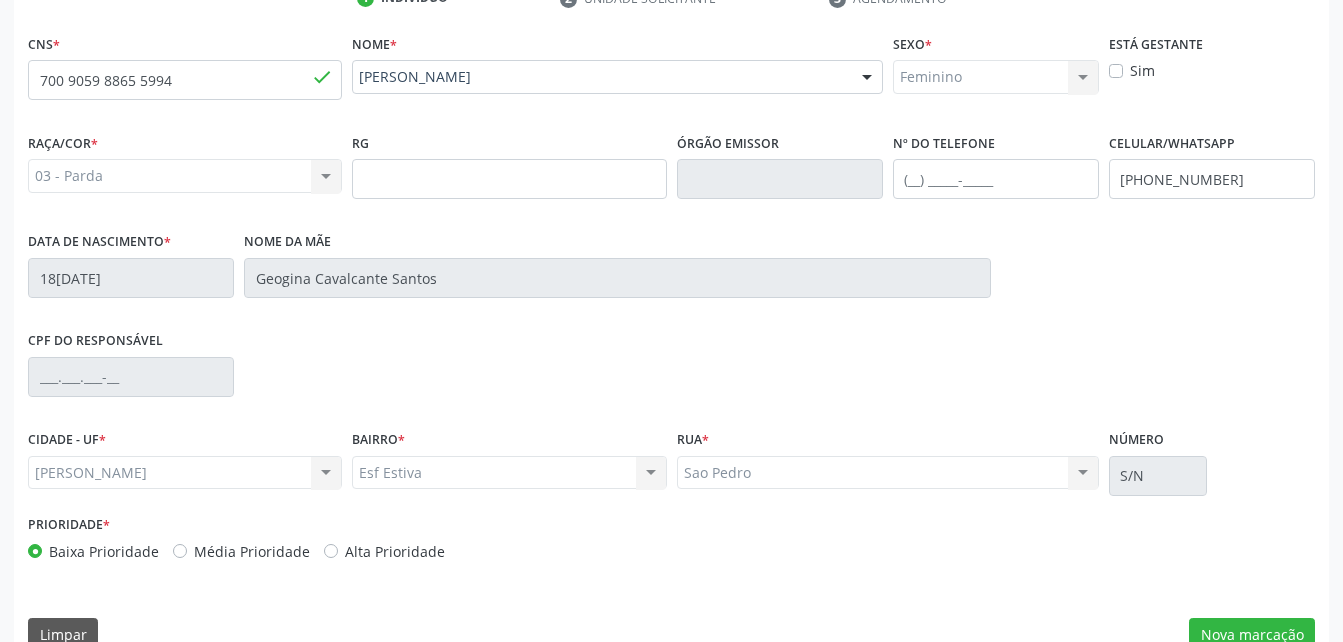 scroll, scrollTop: 470, scrollLeft: 0, axis: vertical 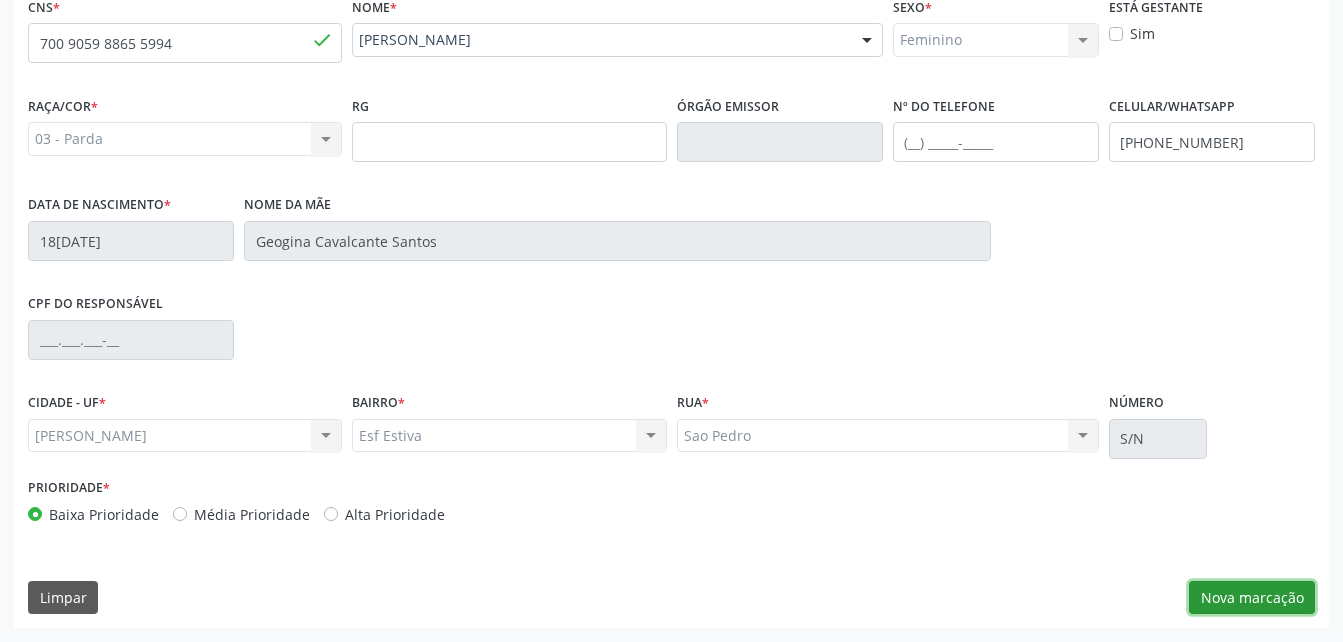 click on "Nova marcação" at bounding box center [1252, 598] 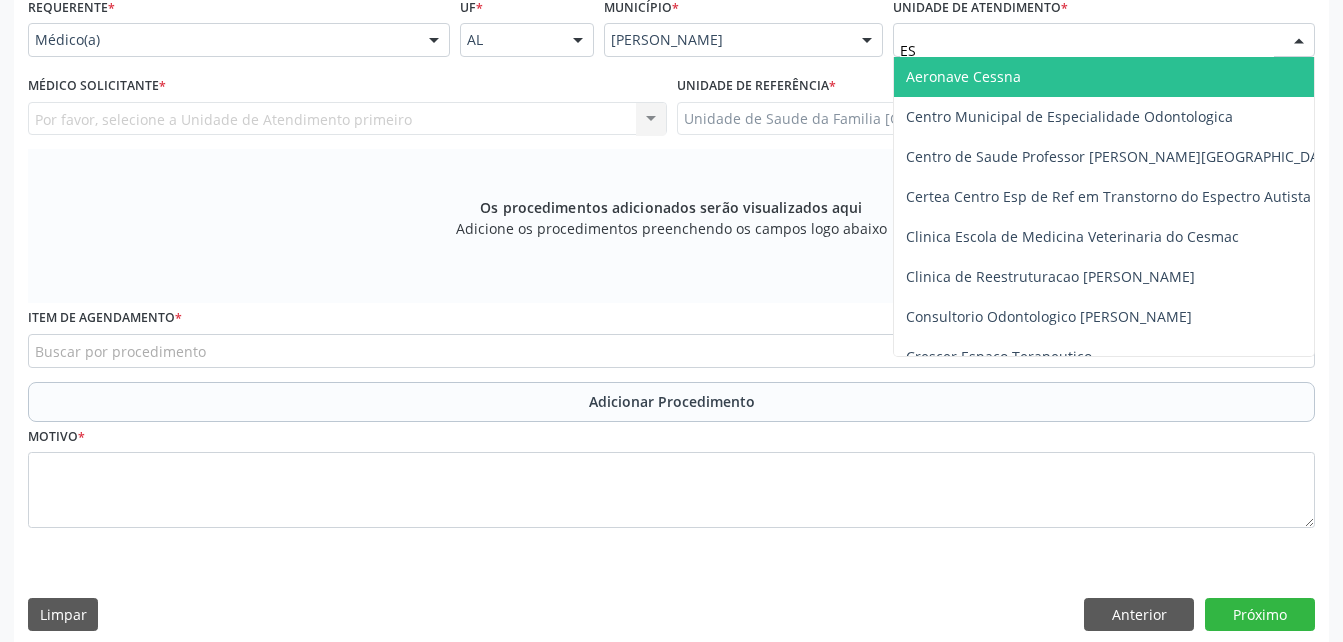 type on "EST" 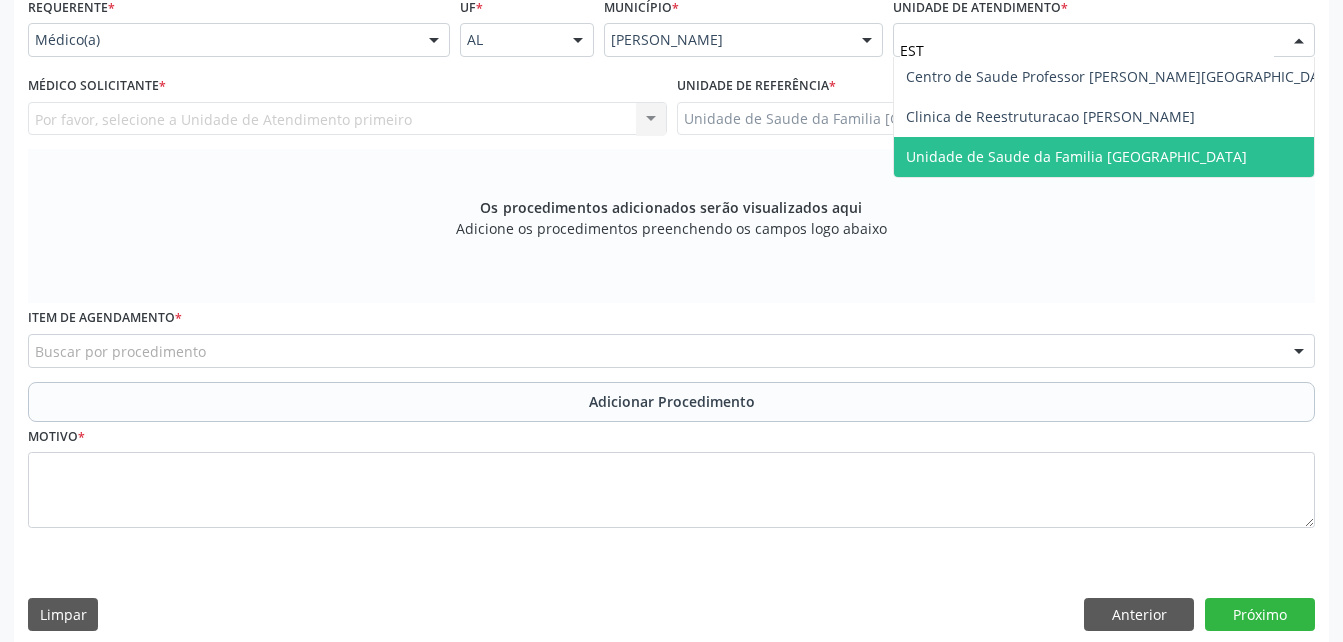 click on "Unidade de Saude da Familia [GEOGRAPHIC_DATA]" at bounding box center (1076, 156) 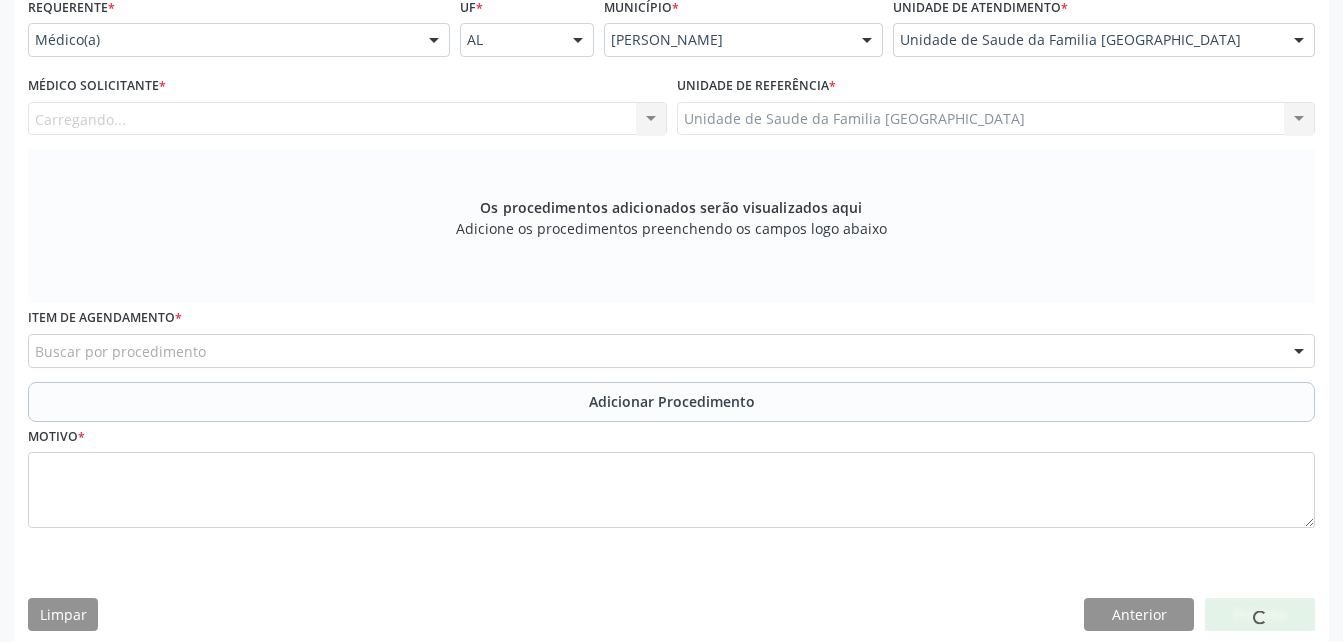 click on "Carregando...
Nenhum resultado encontrado para: "   "
Não há nenhuma opção para ser exibida." at bounding box center (347, 119) 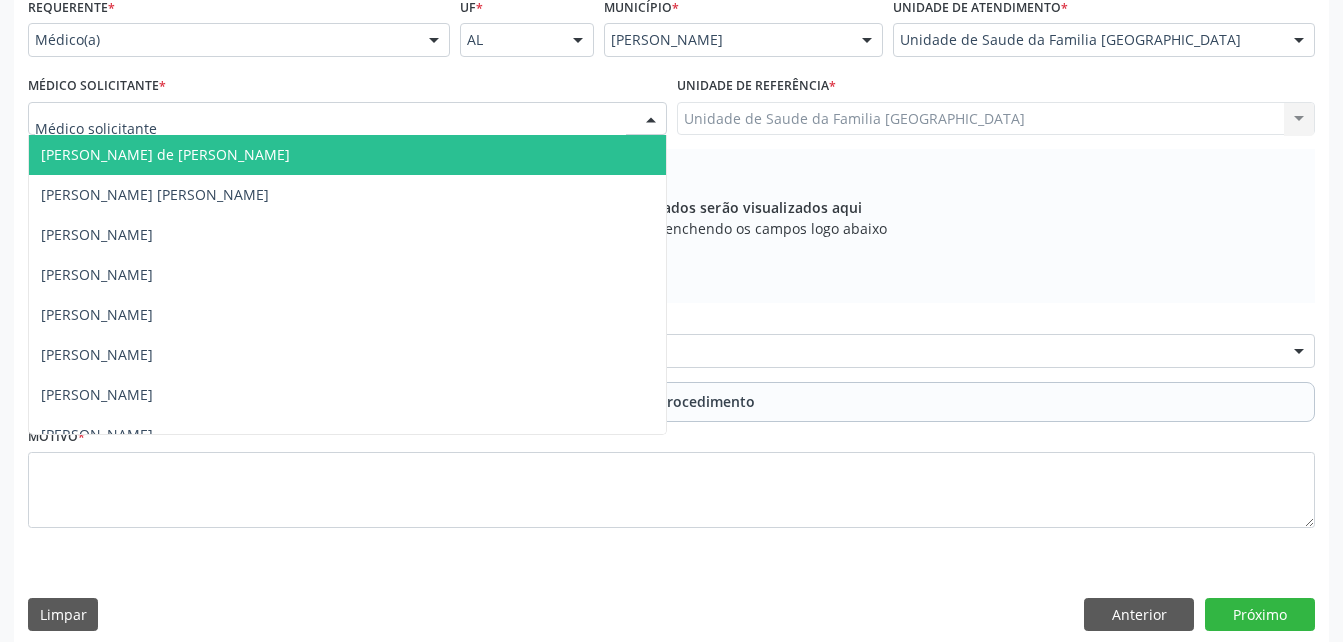 click at bounding box center (347, 119) 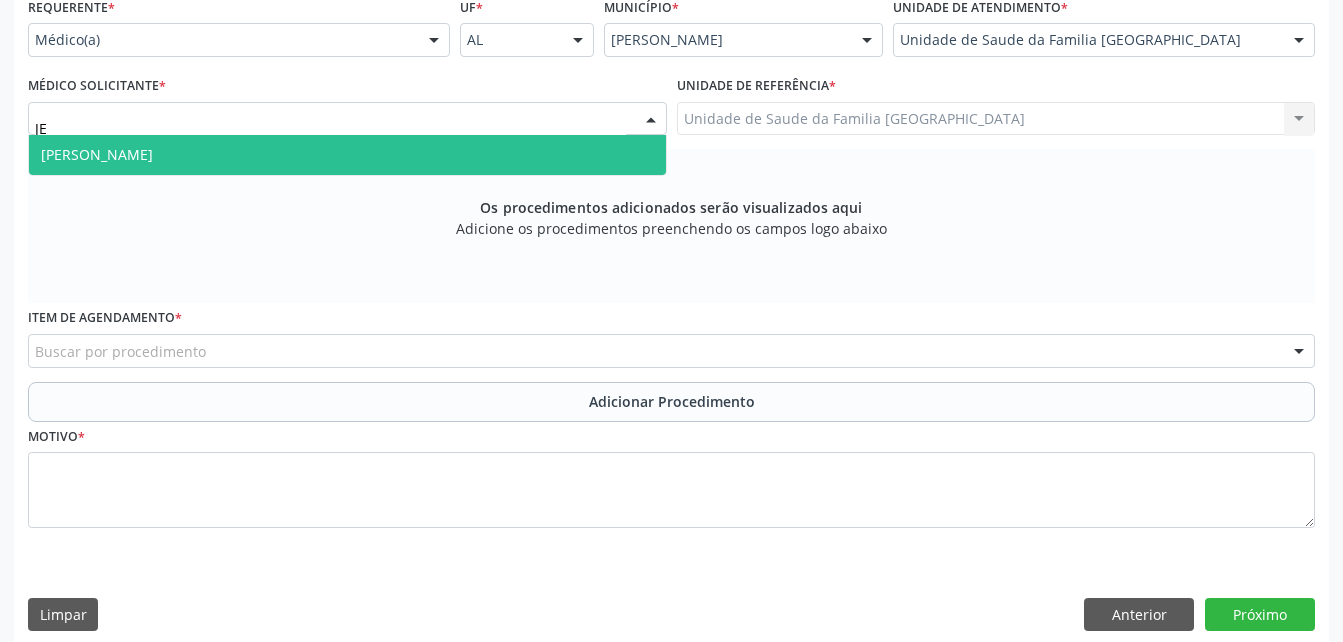 type on "JEA" 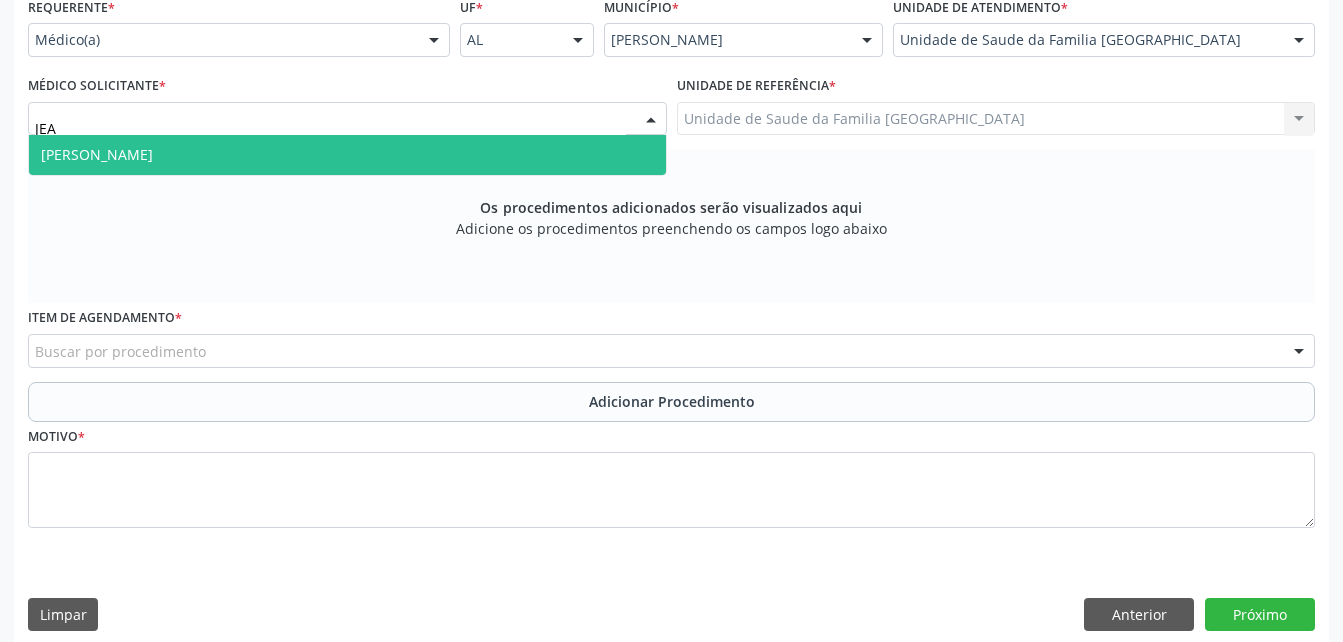 click on "[PERSON_NAME]" at bounding box center [347, 155] 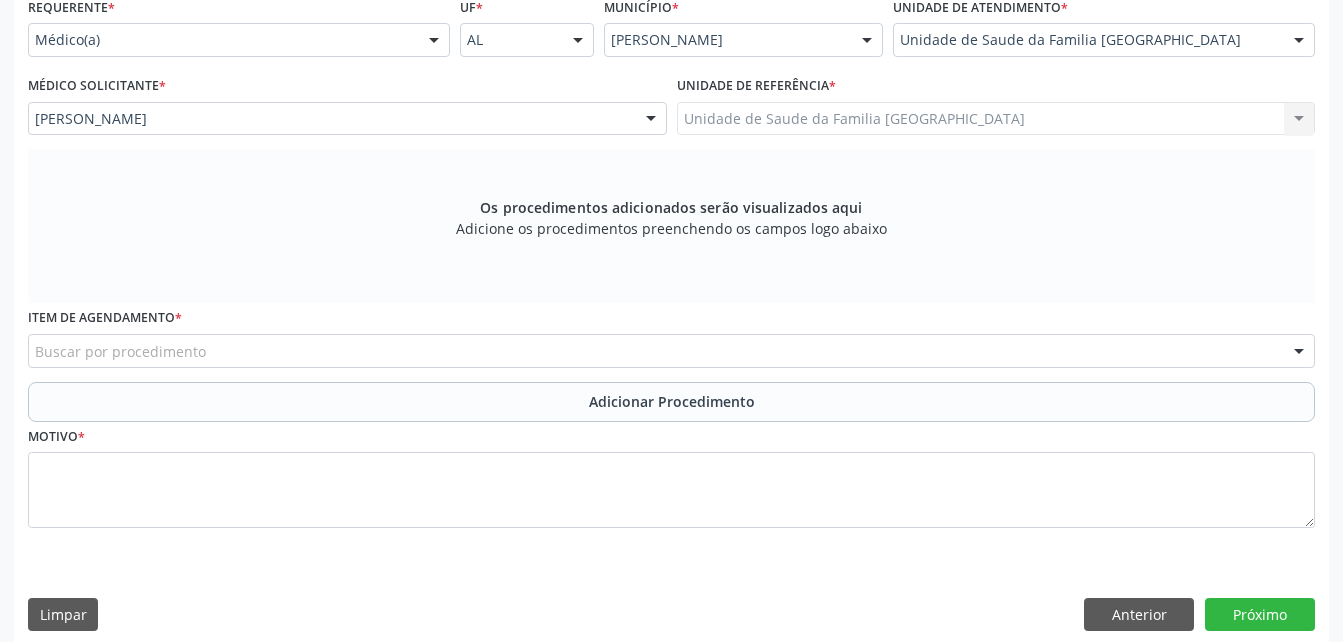 click on "Buscar por procedimento" at bounding box center [671, 351] 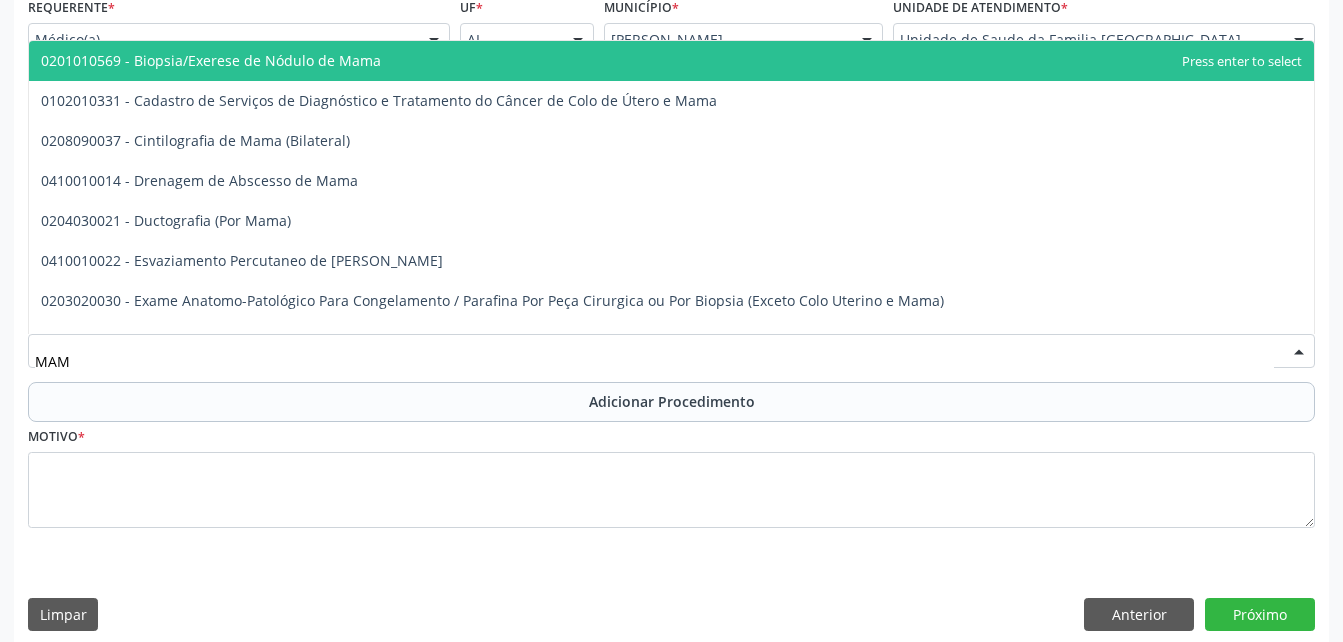 type on "MAMO" 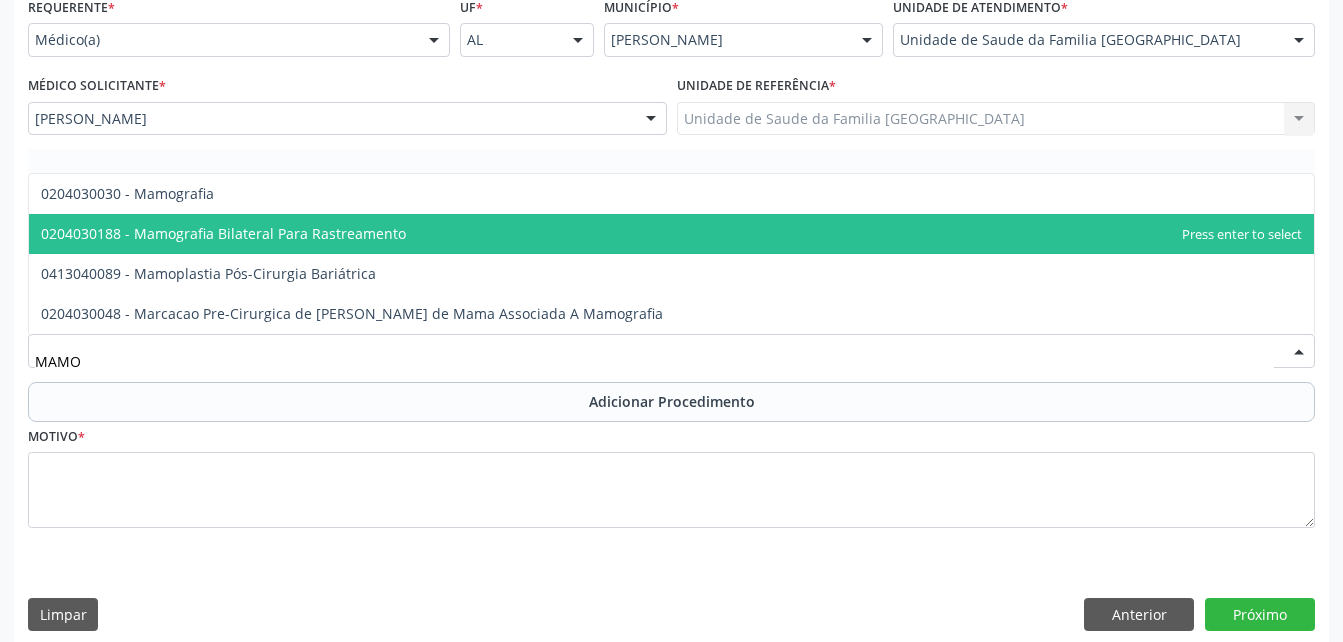 click on "0204030188 - Mamografia Bilateral Para Rastreamento" at bounding box center (671, 234) 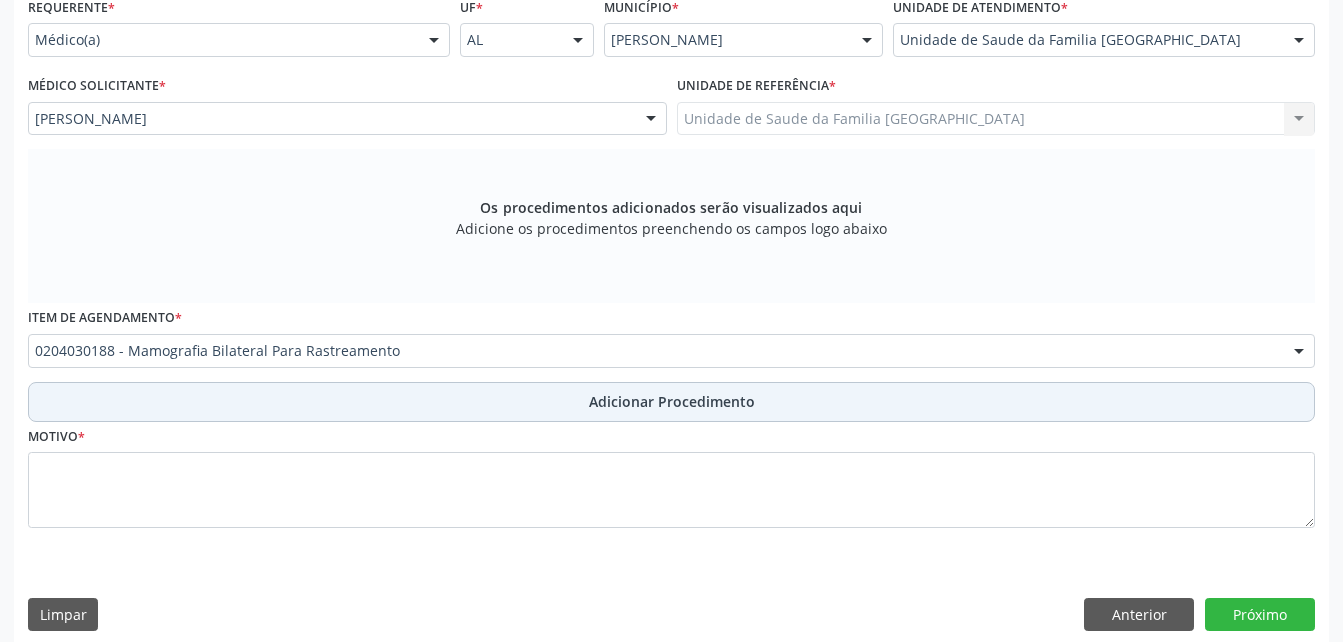click on "Adicionar Procedimento" at bounding box center [671, 402] 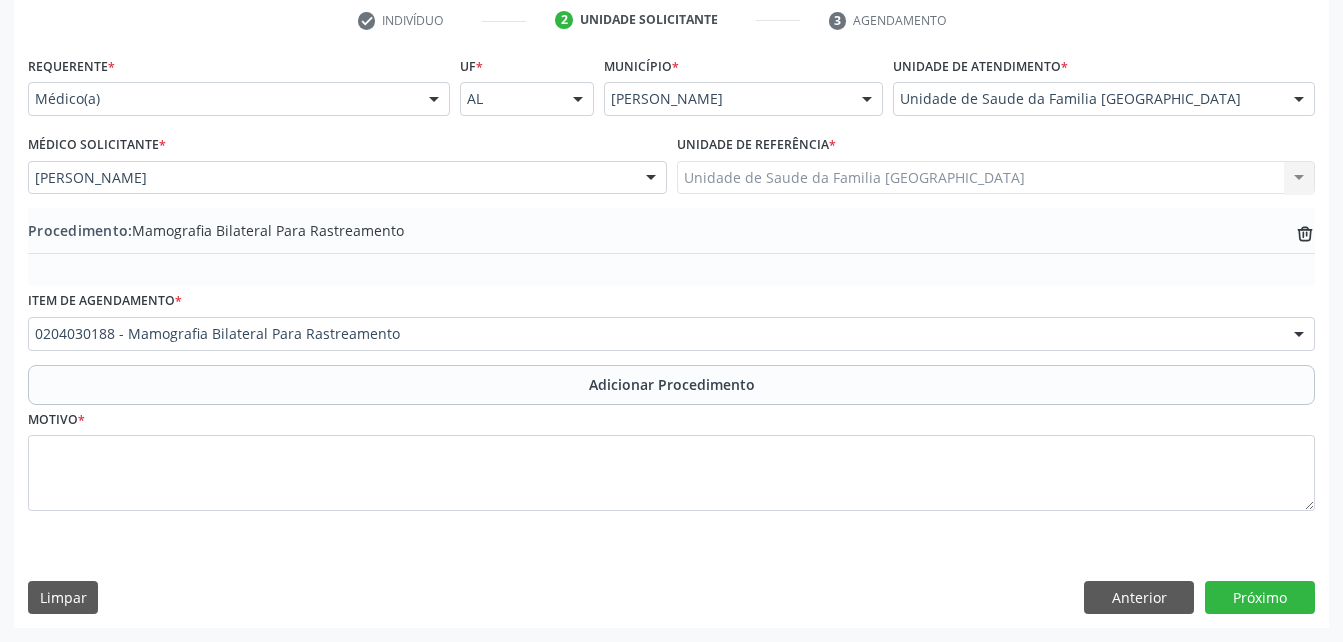 scroll, scrollTop: 411, scrollLeft: 0, axis: vertical 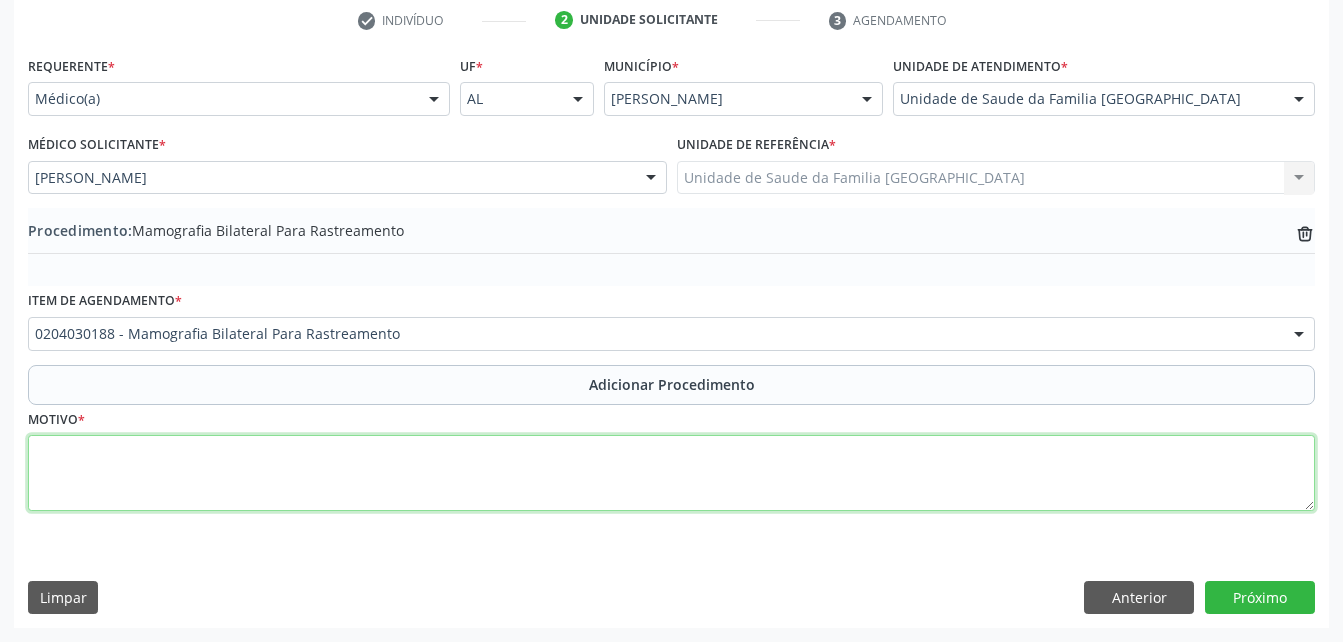 click at bounding box center (671, 473) 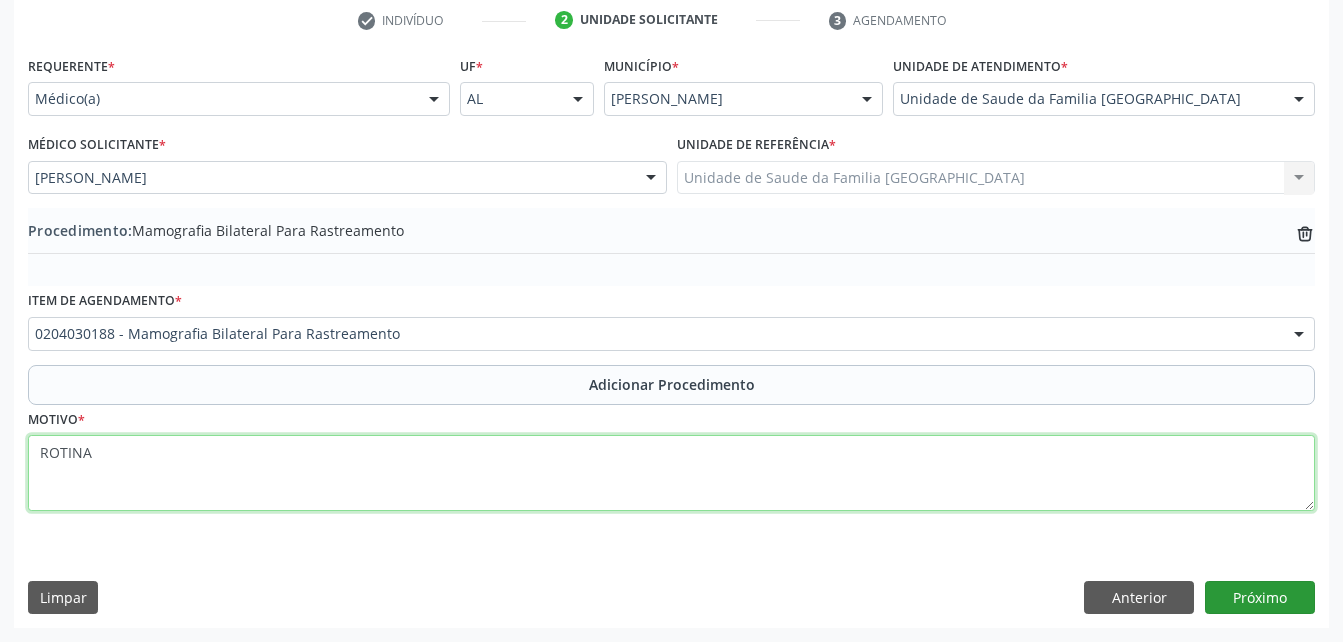 type on "ROTINA" 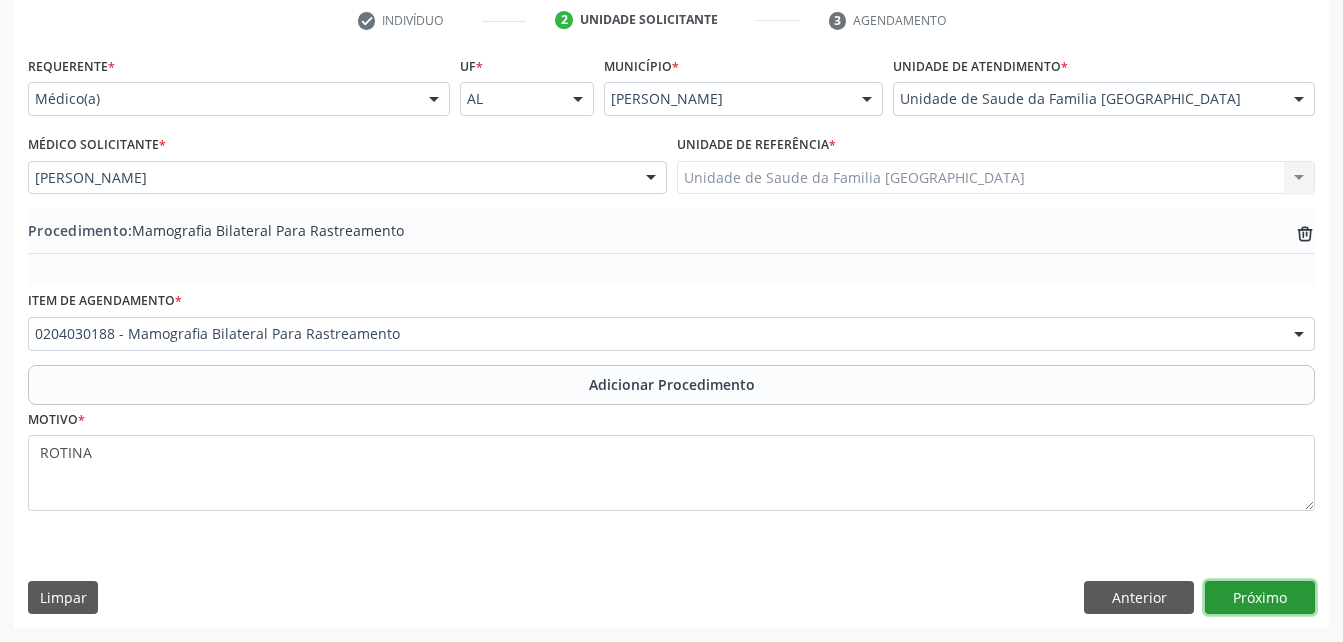 click on "Próximo" at bounding box center (1260, 598) 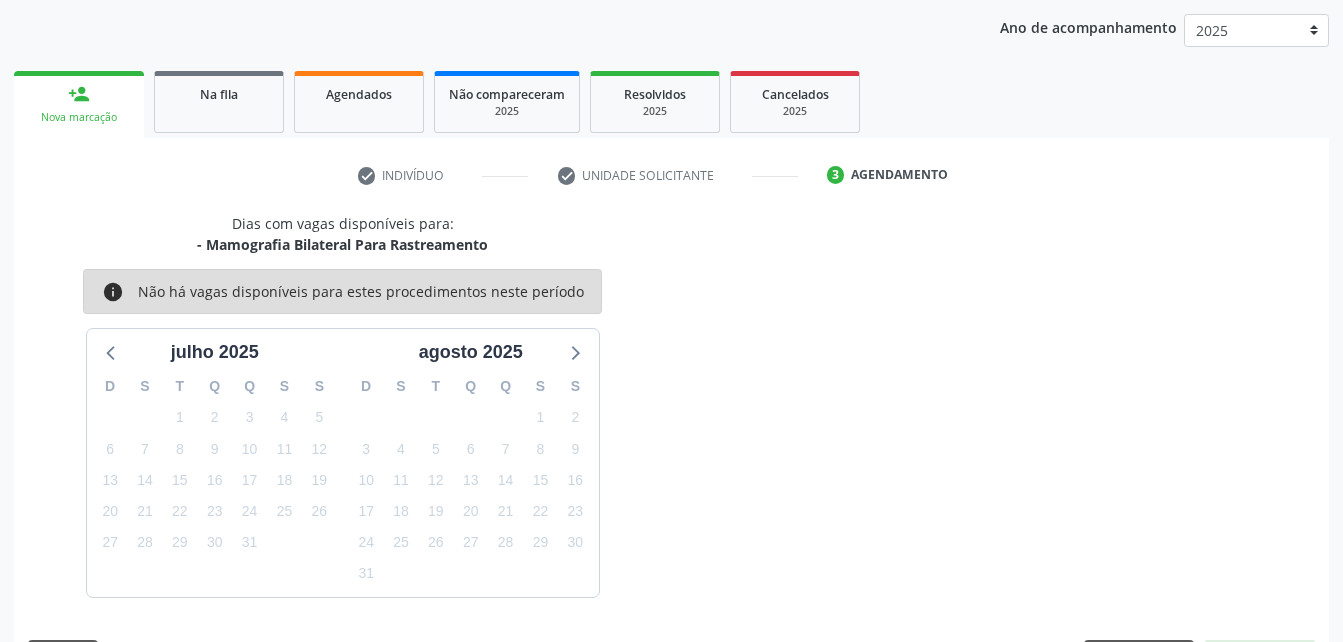 scroll, scrollTop: 315, scrollLeft: 0, axis: vertical 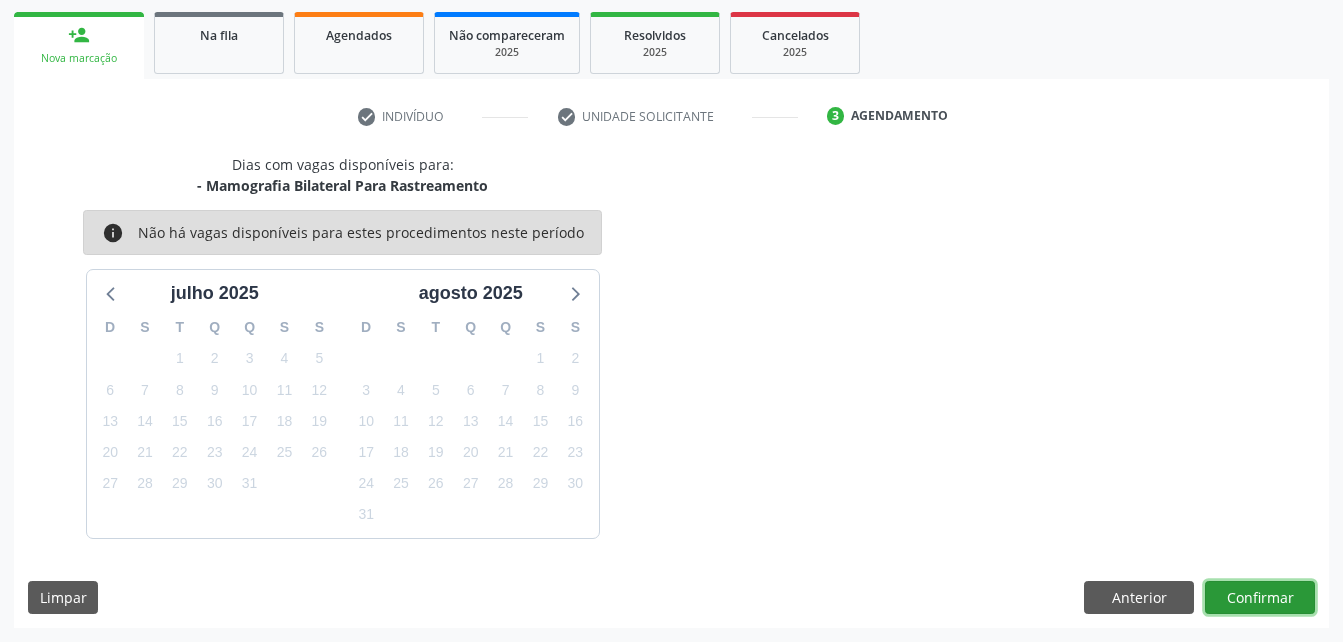 click on "Confirmar" at bounding box center (1260, 598) 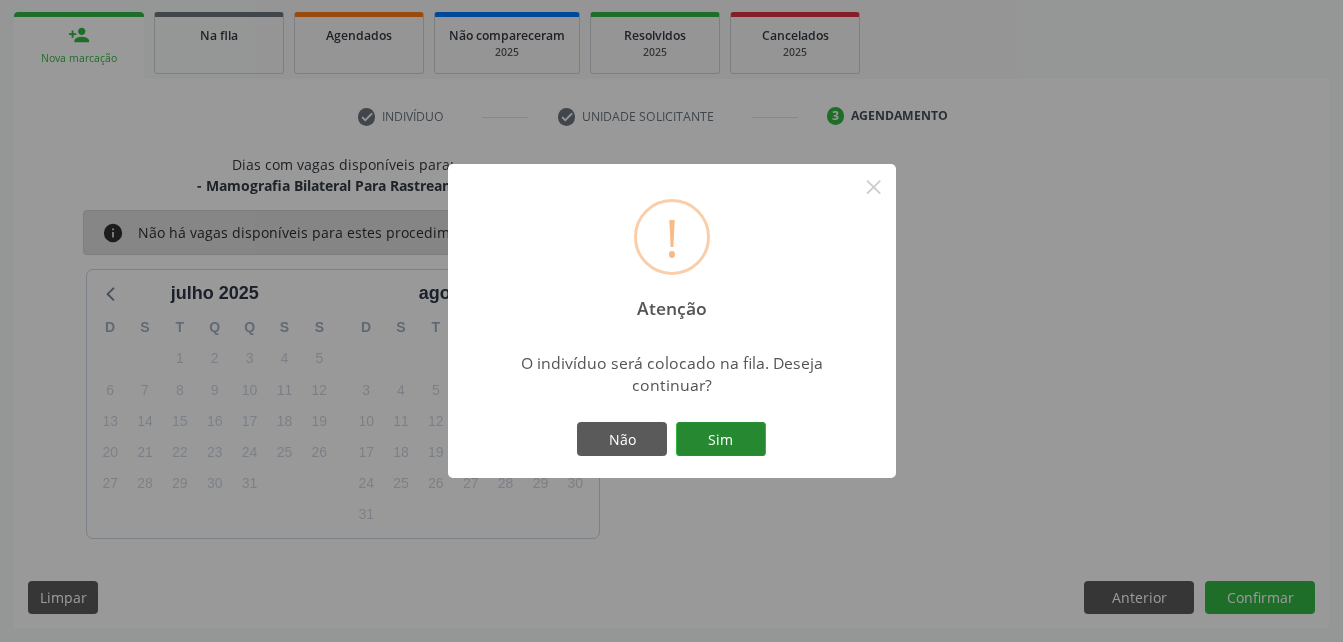 click on "Sim" at bounding box center (721, 439) 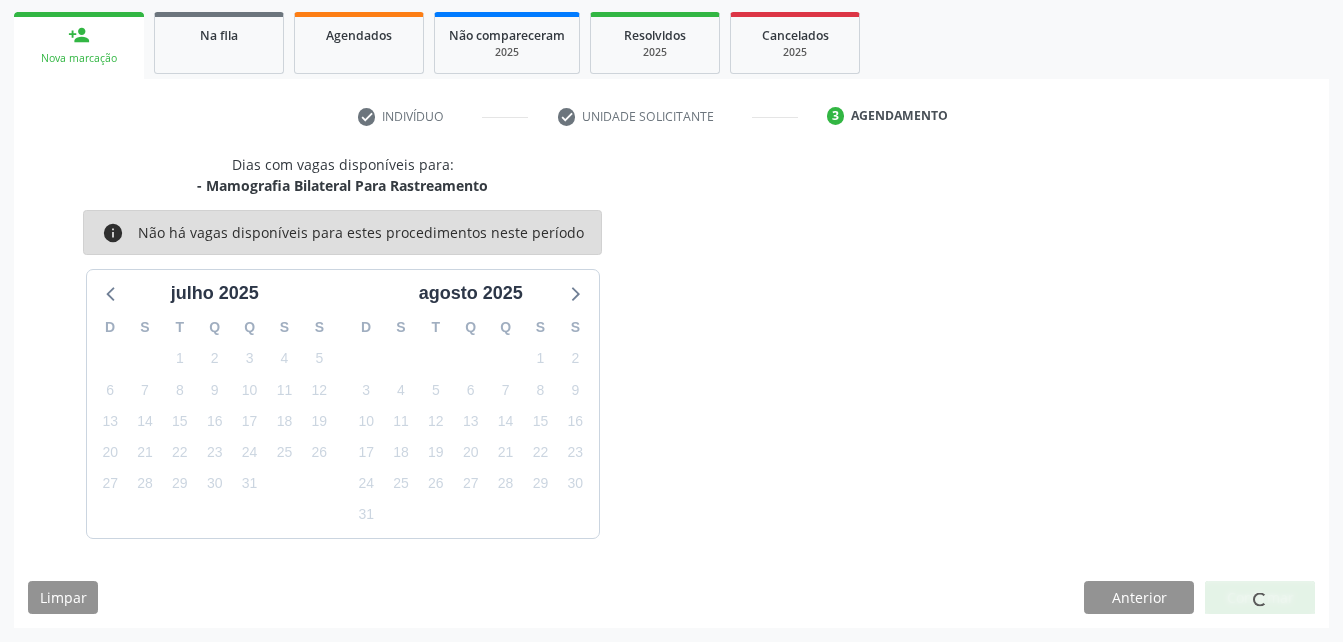 scroll, scrollTop: 53, scrollLeft: 0, axis: vertical 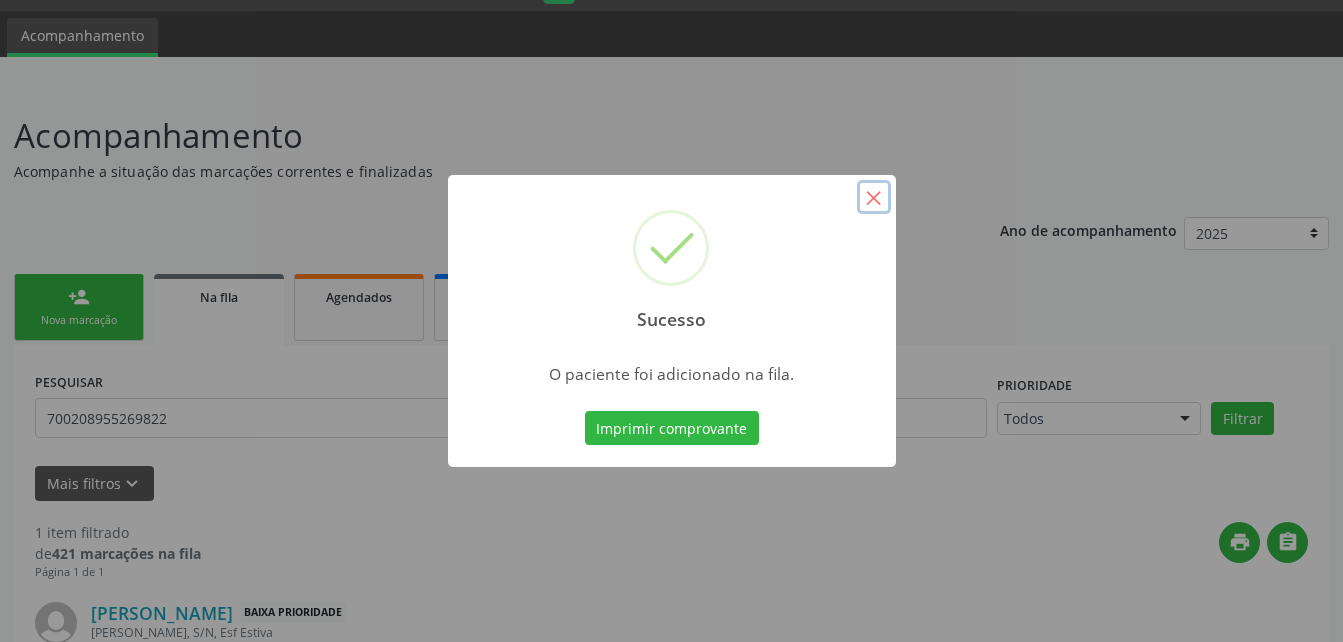 click on "×" at bounding box center (874, 197) 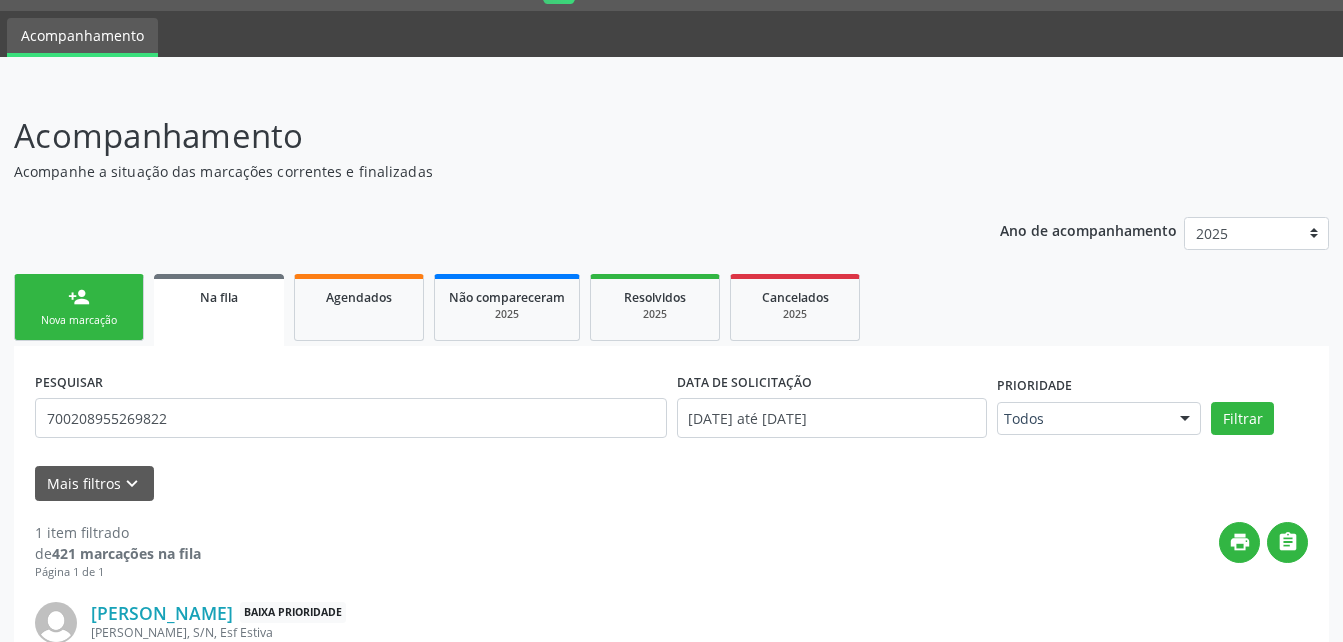 click on "person_add
Nova marcação" at bounding box center (79, 307) 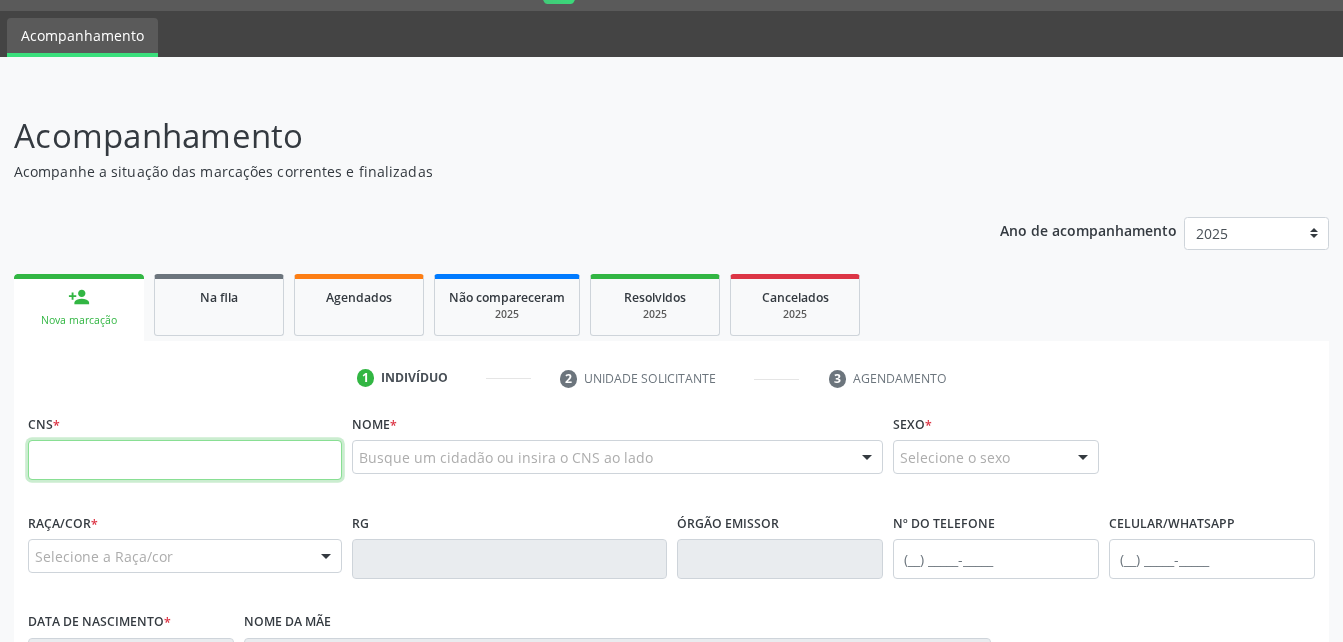 click at bounding box center [185, 460] 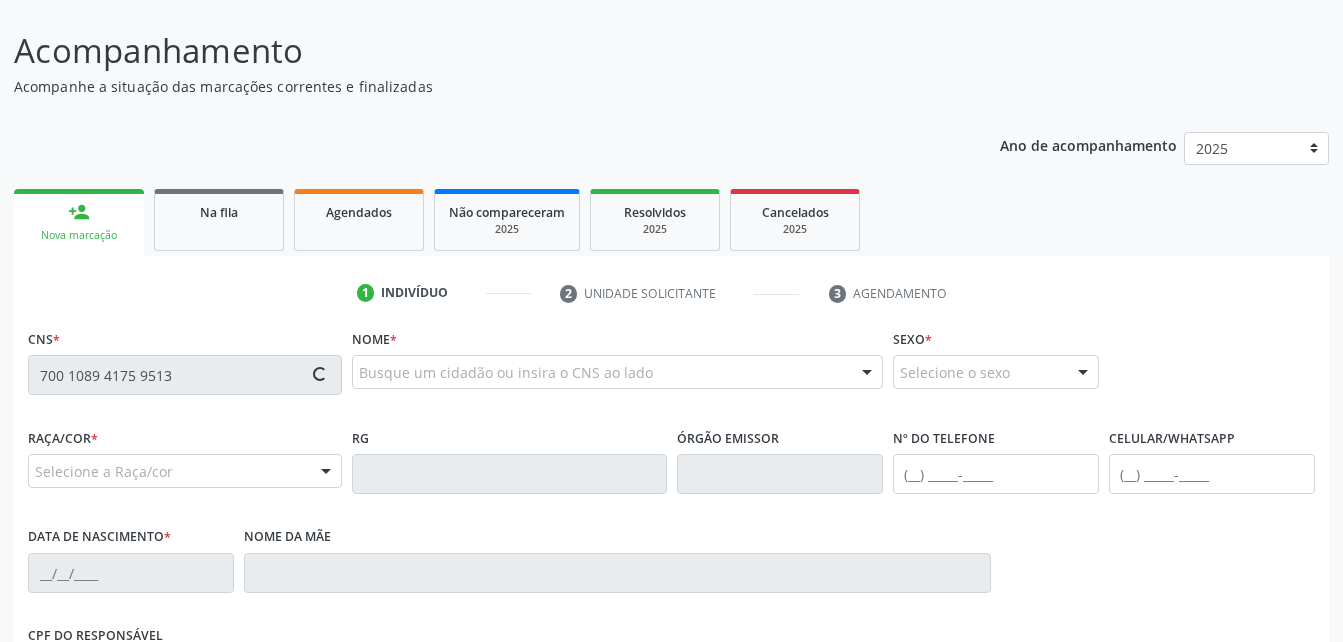 scroll, scrollTop: 253, scrollLeft: 0, axis: vertical 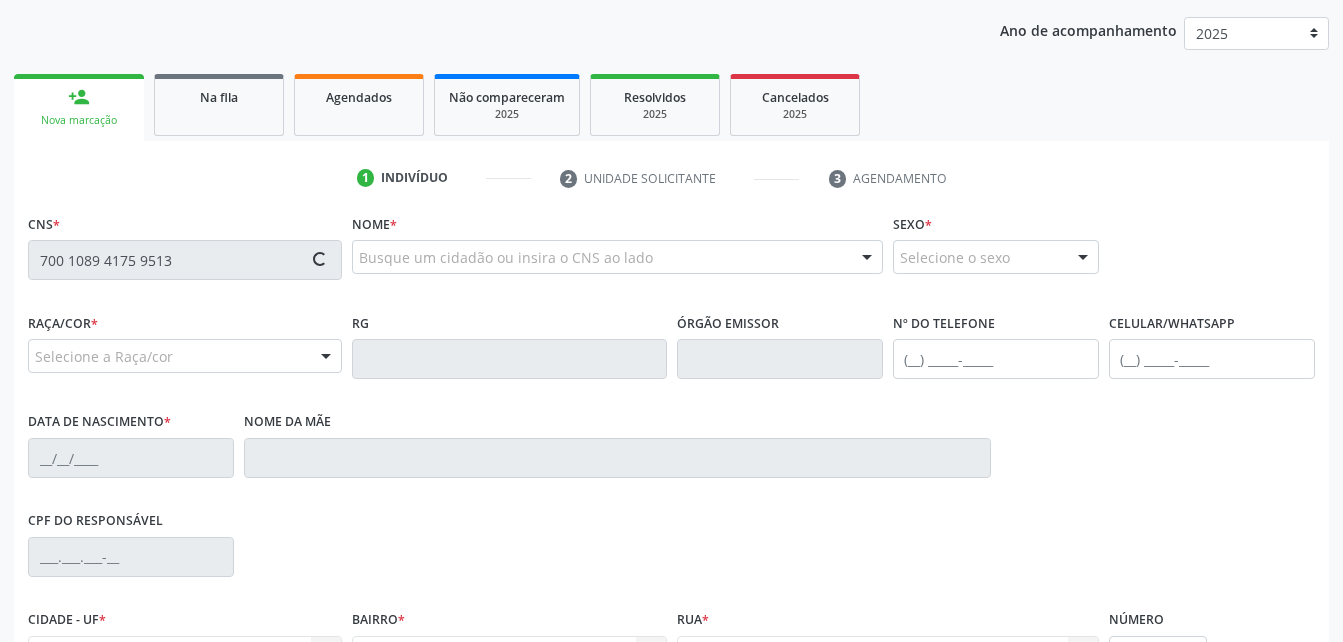 type on "700 1089 4175 9513" 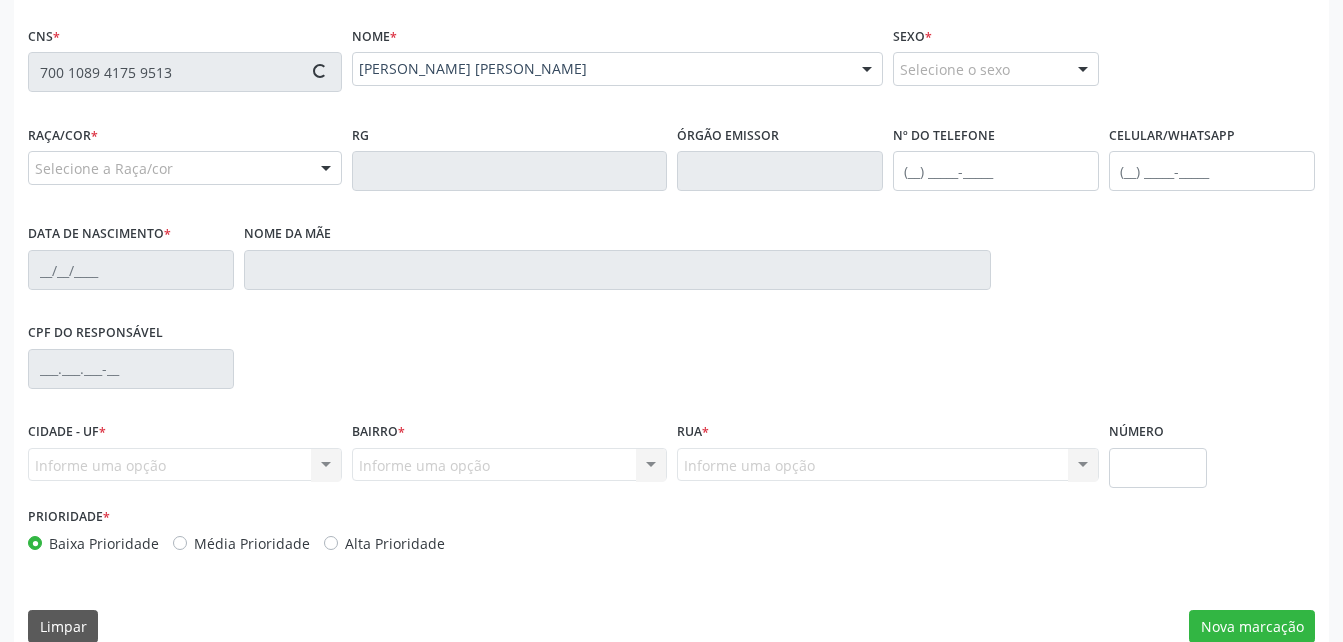 scroll, scrollTop: 470, scrollLeft: 0, axis: vertical 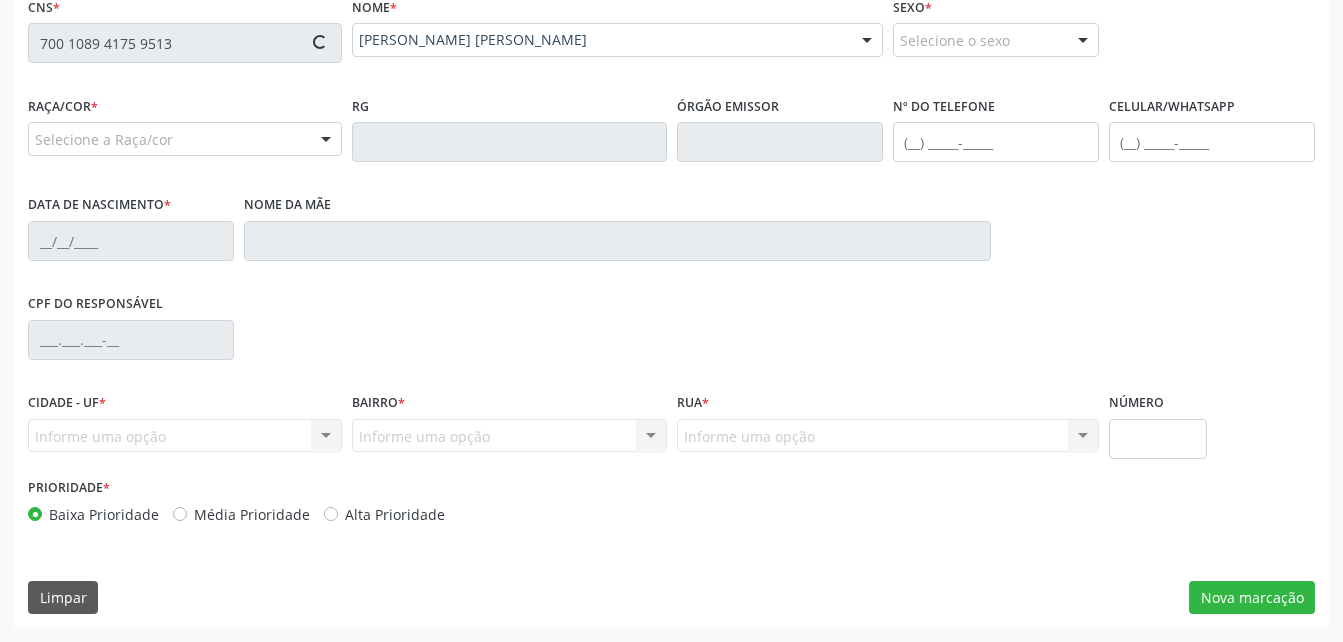 type on "[PHONE_NUMBER]" 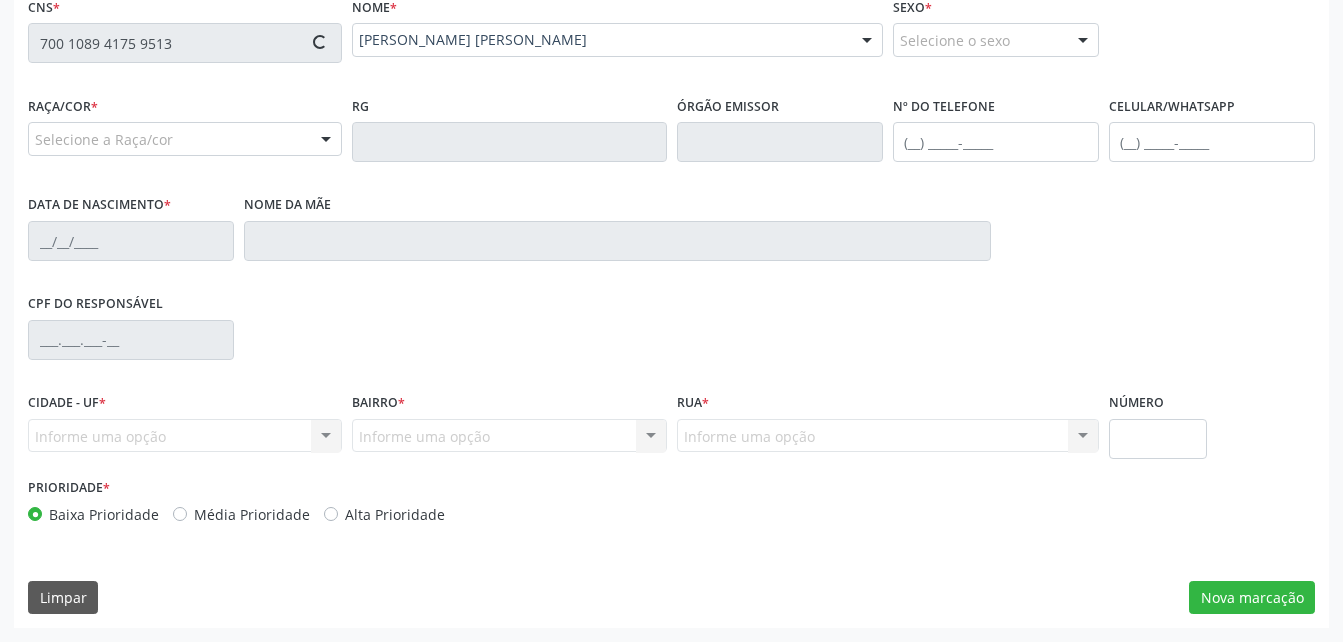 type on "[DATE]" 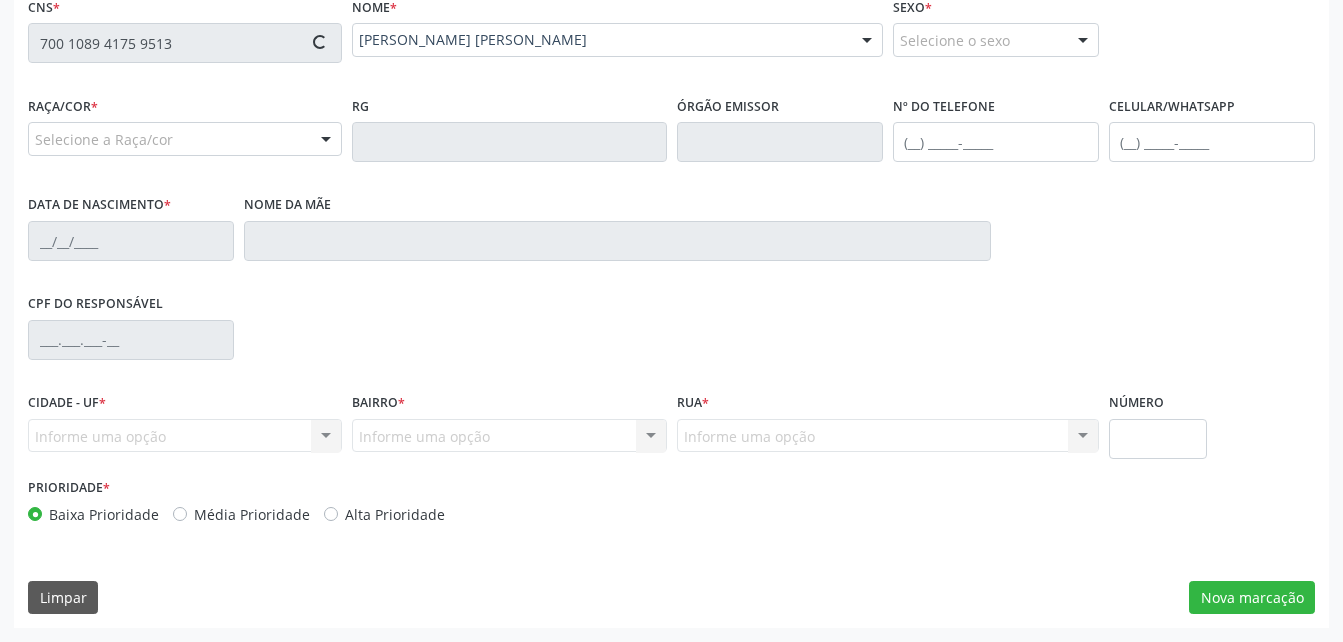 type on "[PERSON_NAME]" 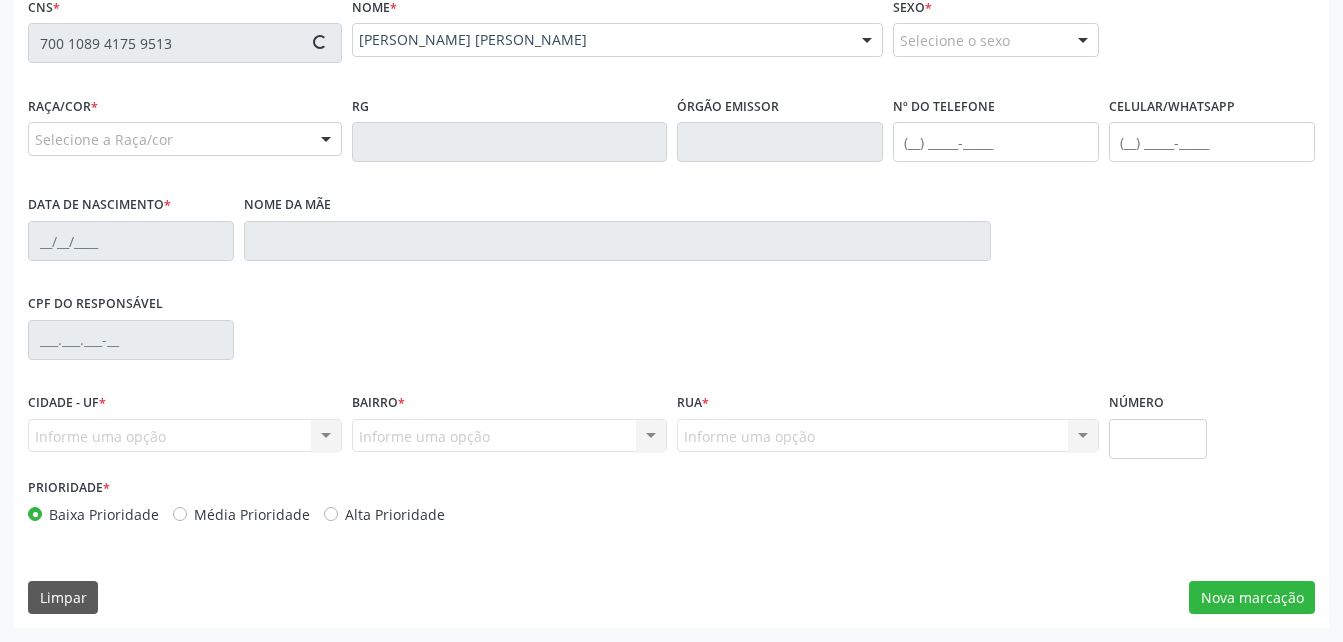 type on "S/N" 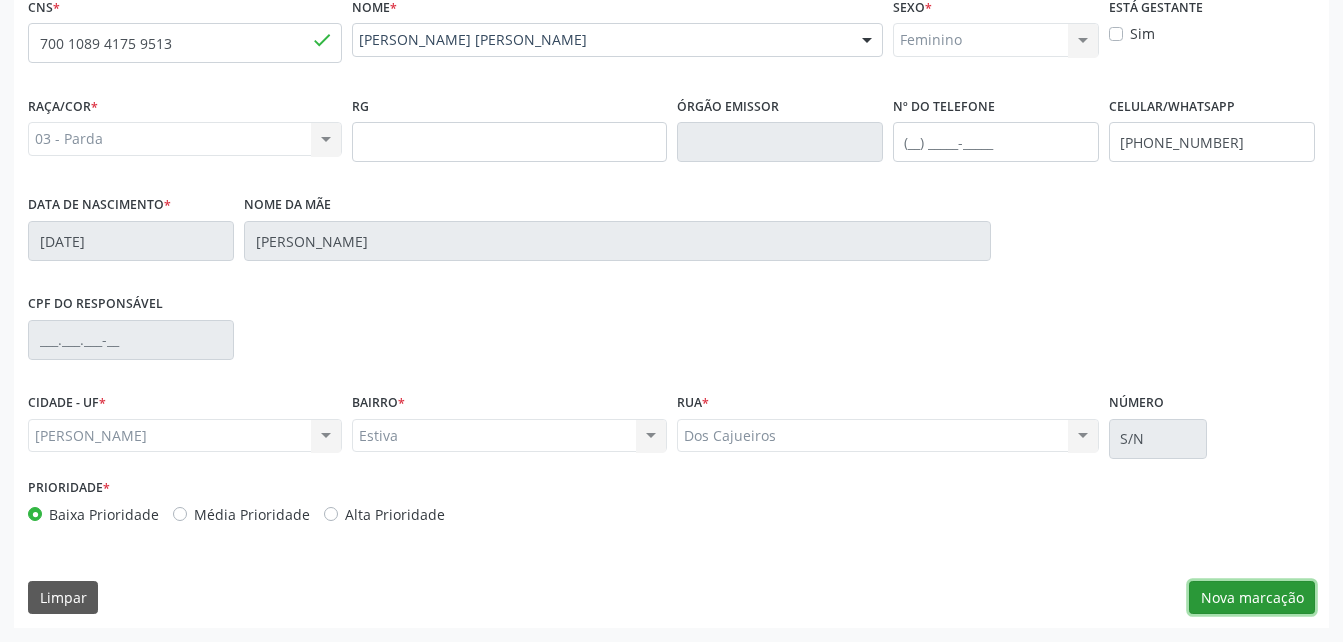 click on "Nova marcação" at bounding box center [1252, 598] 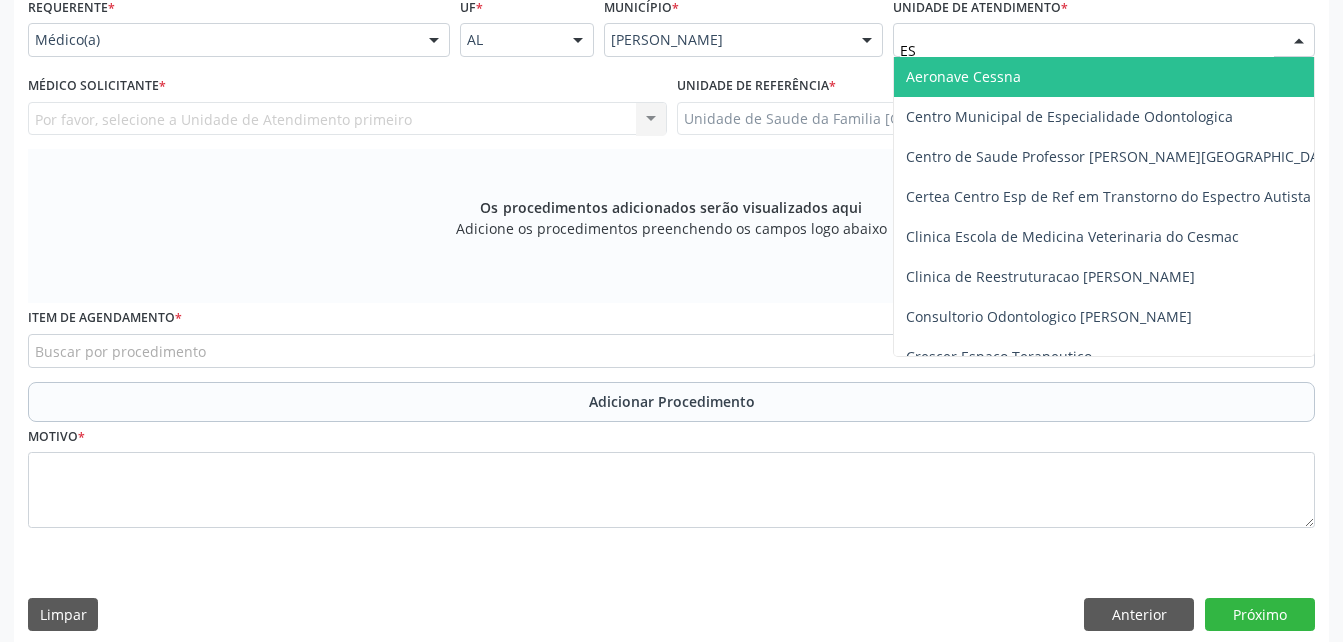 type on "EST" 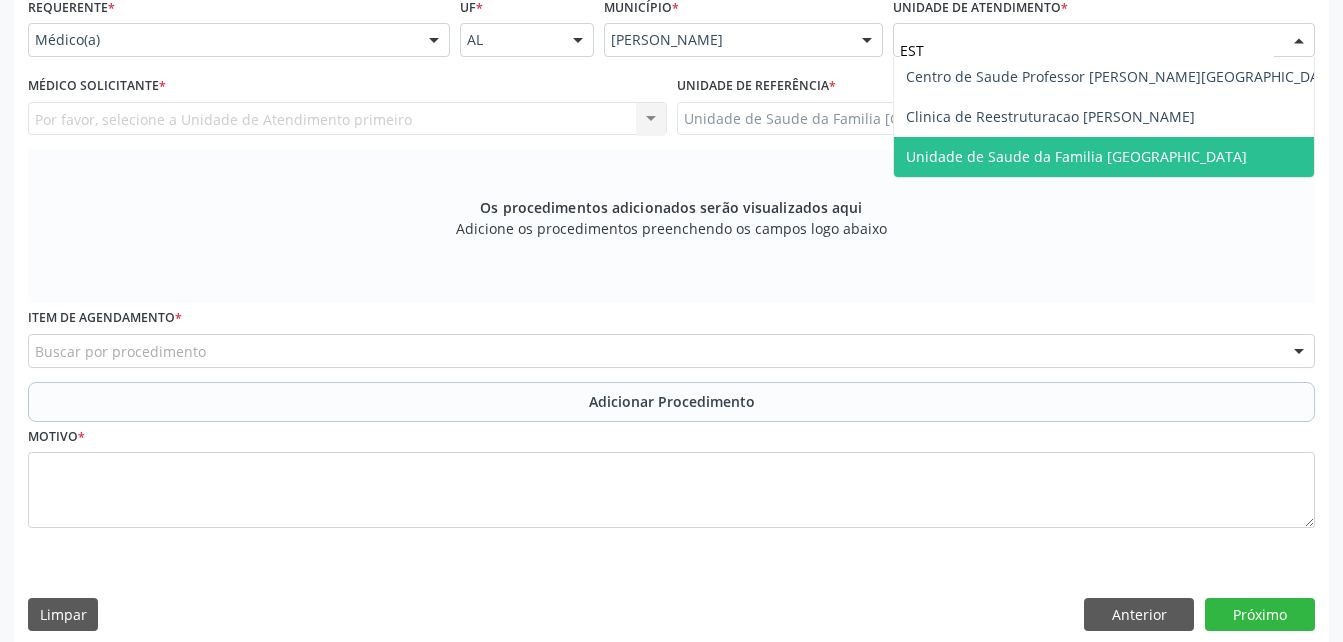 click on "Unidade de Saude da Familia [GEOGRAPHIC_DATA]" at bounding box center [1076, 156] 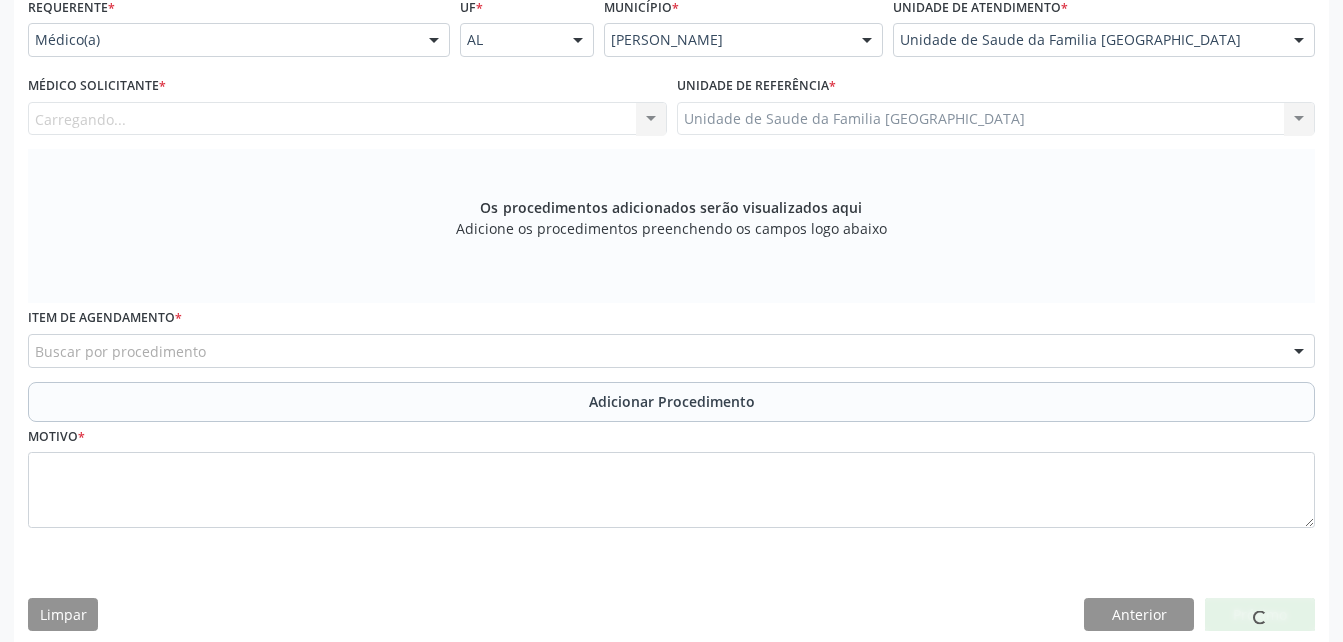 click on "Carregando...
Nenhum resultado encontrado para: "   "
Não há nenhuma opção para ser exibida." at bounding box center (347, 119) 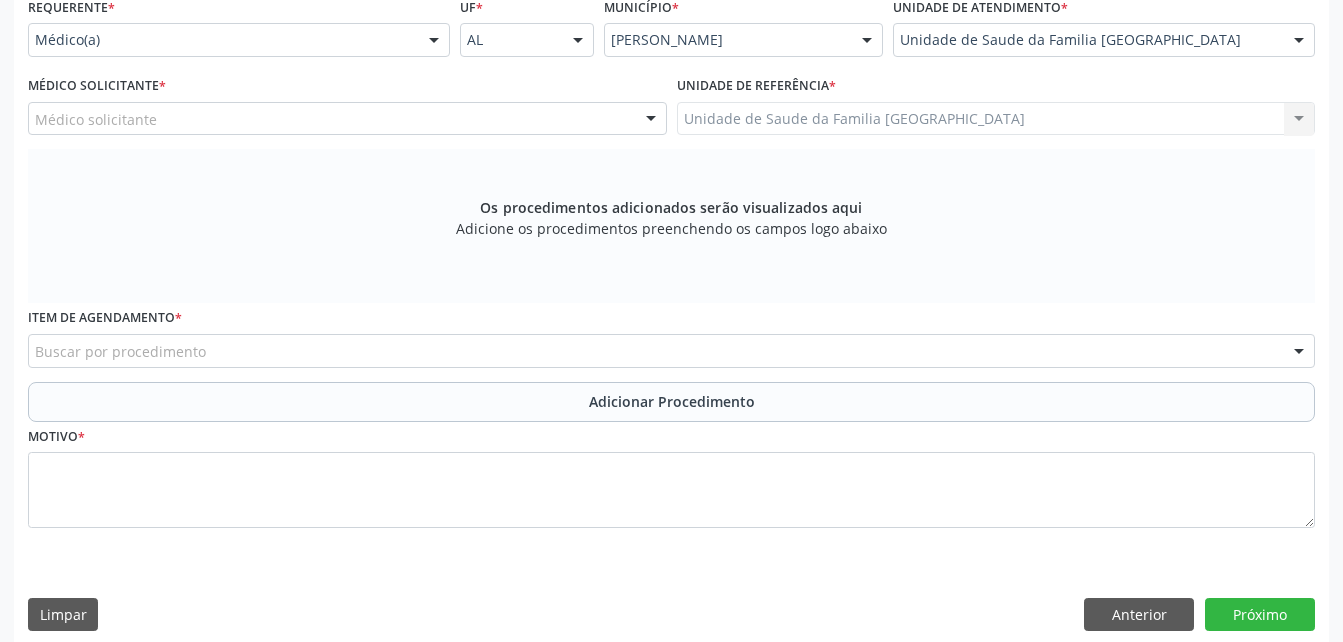click on "Médico solicitante" at bounding box center (347, 119) 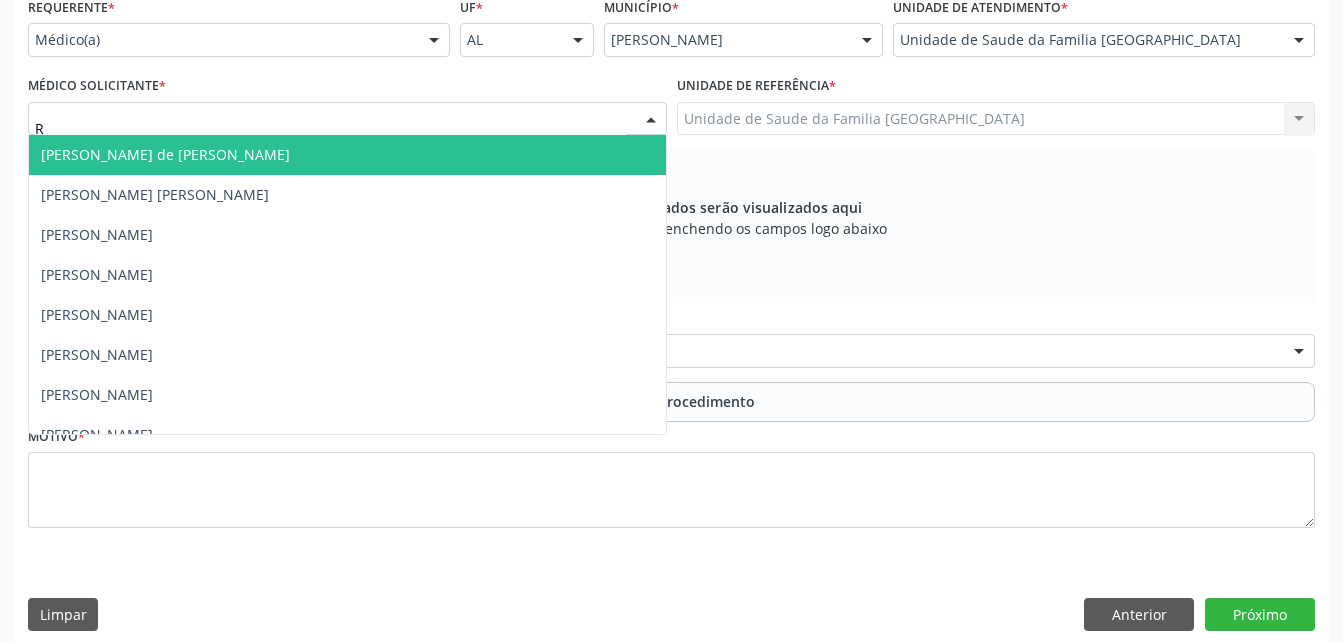 type on "RO" 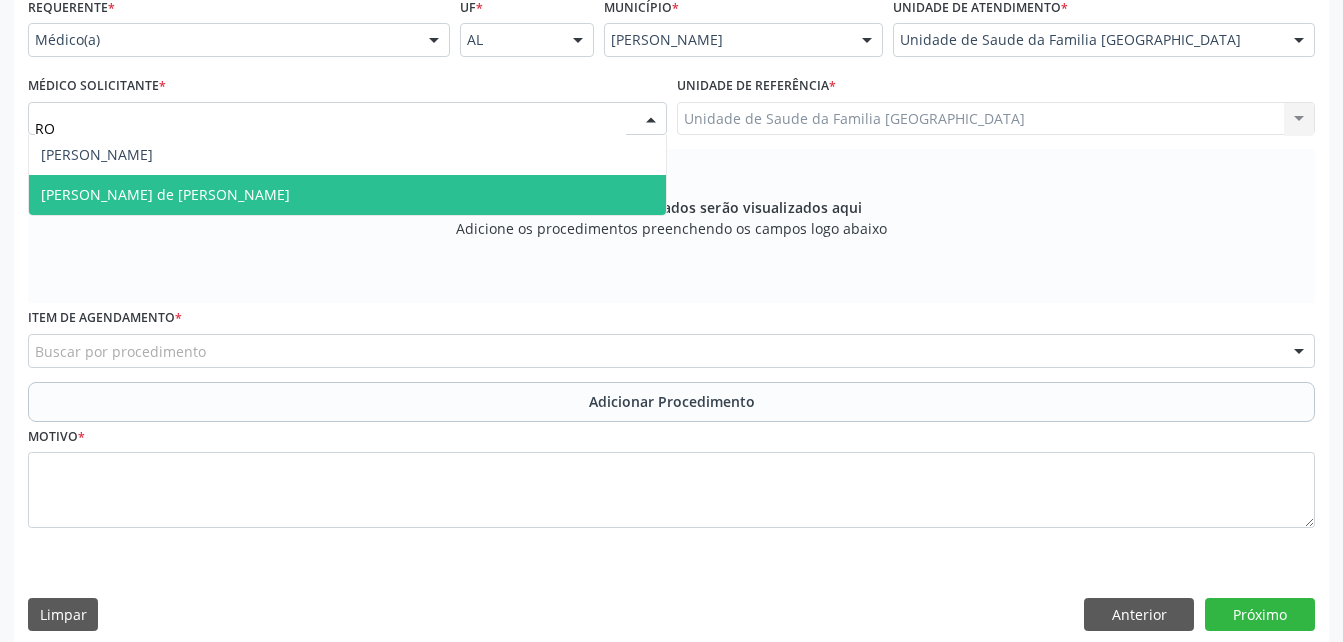 click on "[PERSON_NAME] de [PERSON_NAME]" at bounding box center [347, 195] 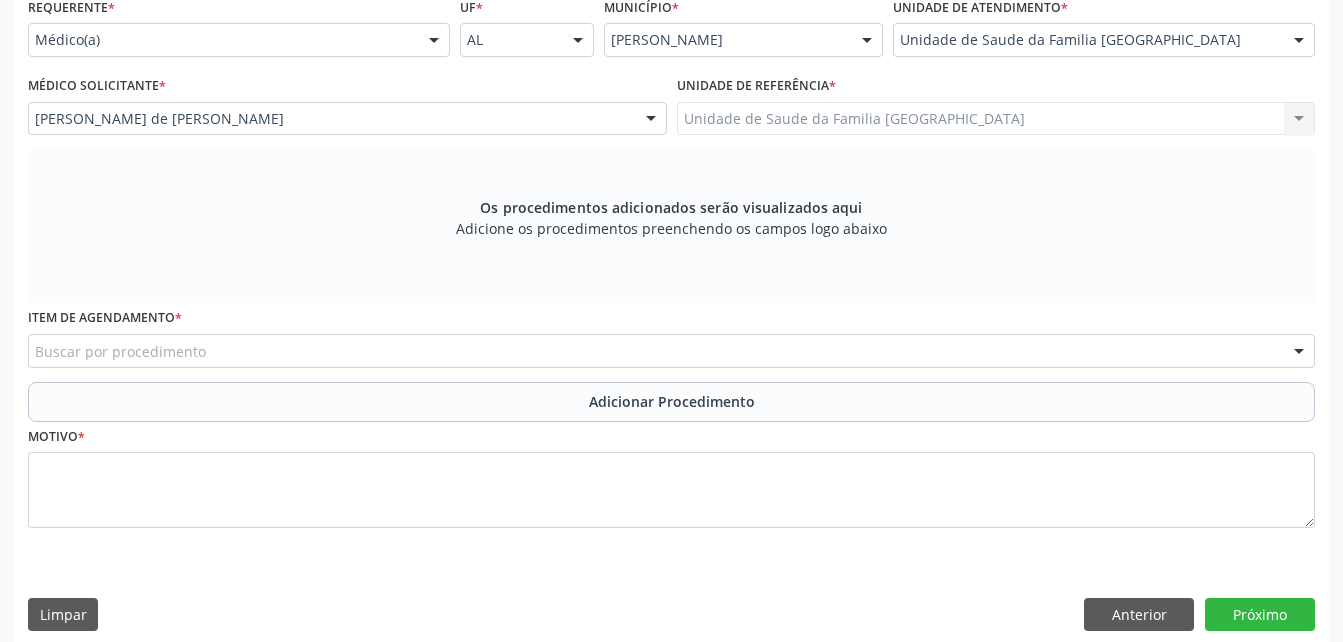 click on "Buscar por procedimento" at bounding box center [671, 351] 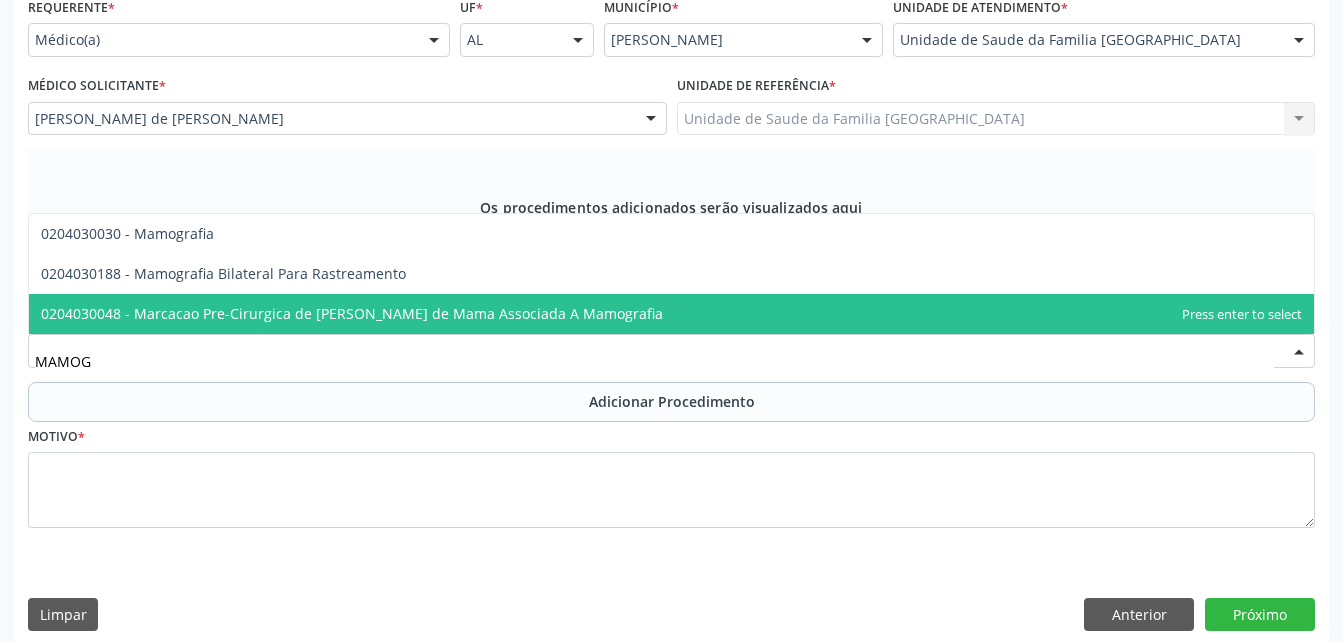 type on "MAMOGR" 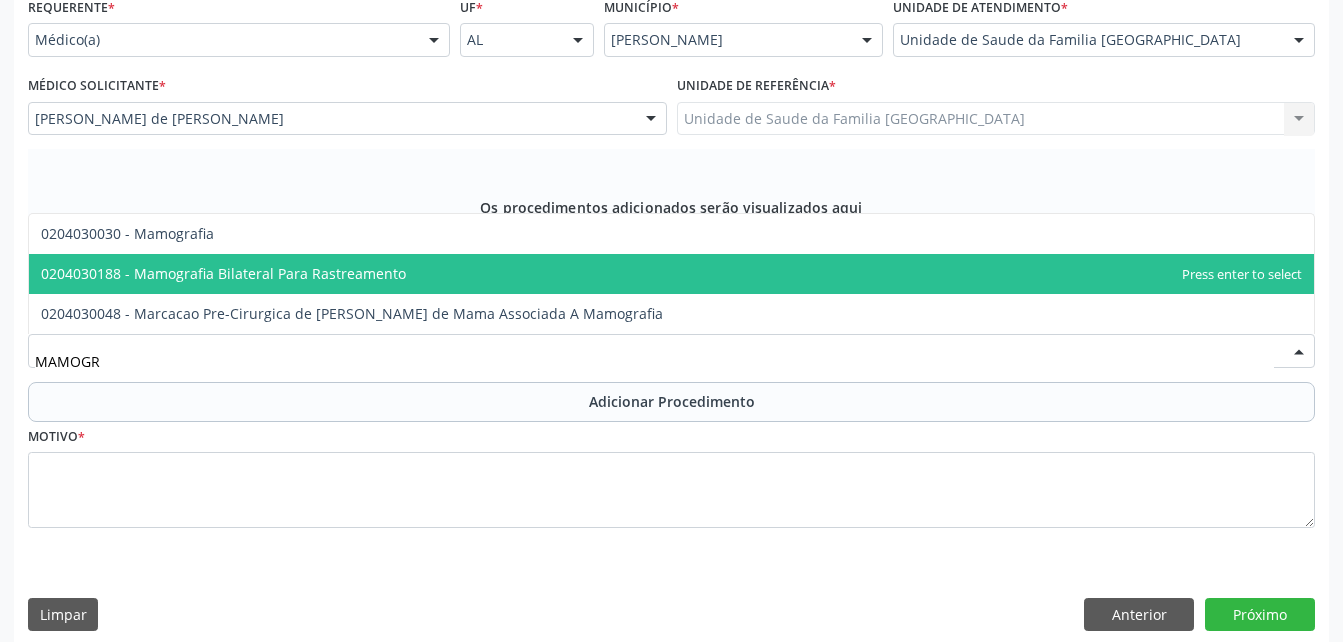 click on "0204030188 - Mamografia Bilateral Para Rastreamento" at bounding box center [671, 274] 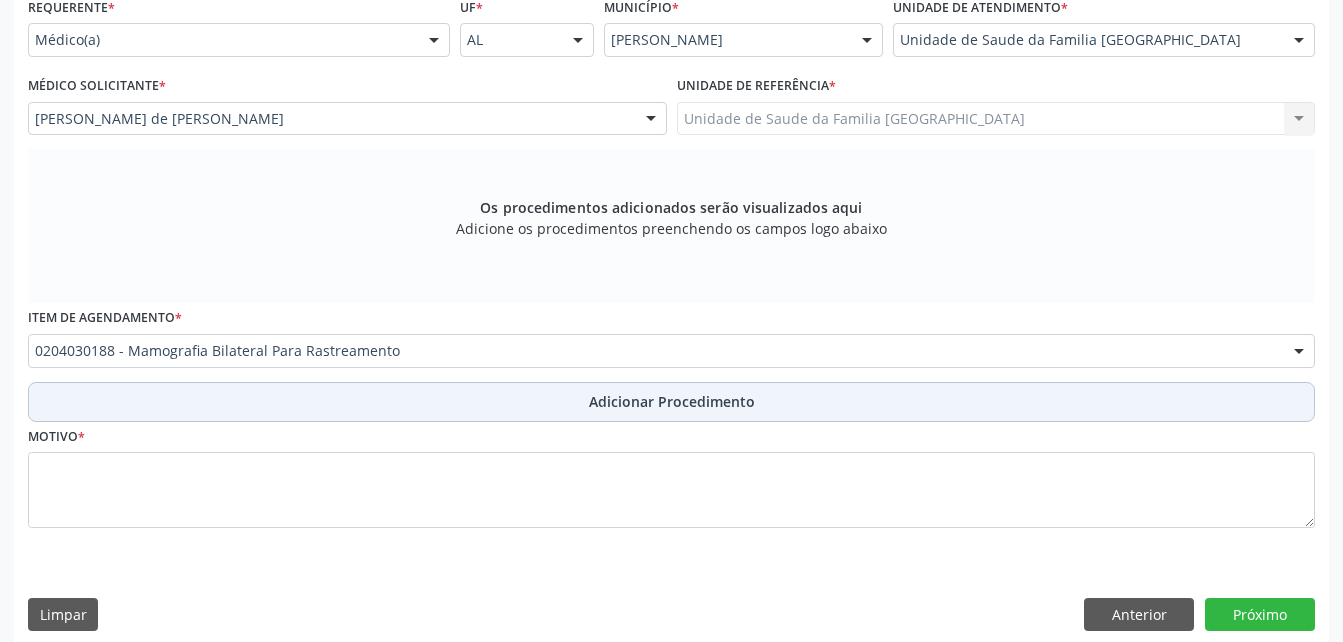 click on "Adicionar Procedimento" at bounding box center (672, 401) 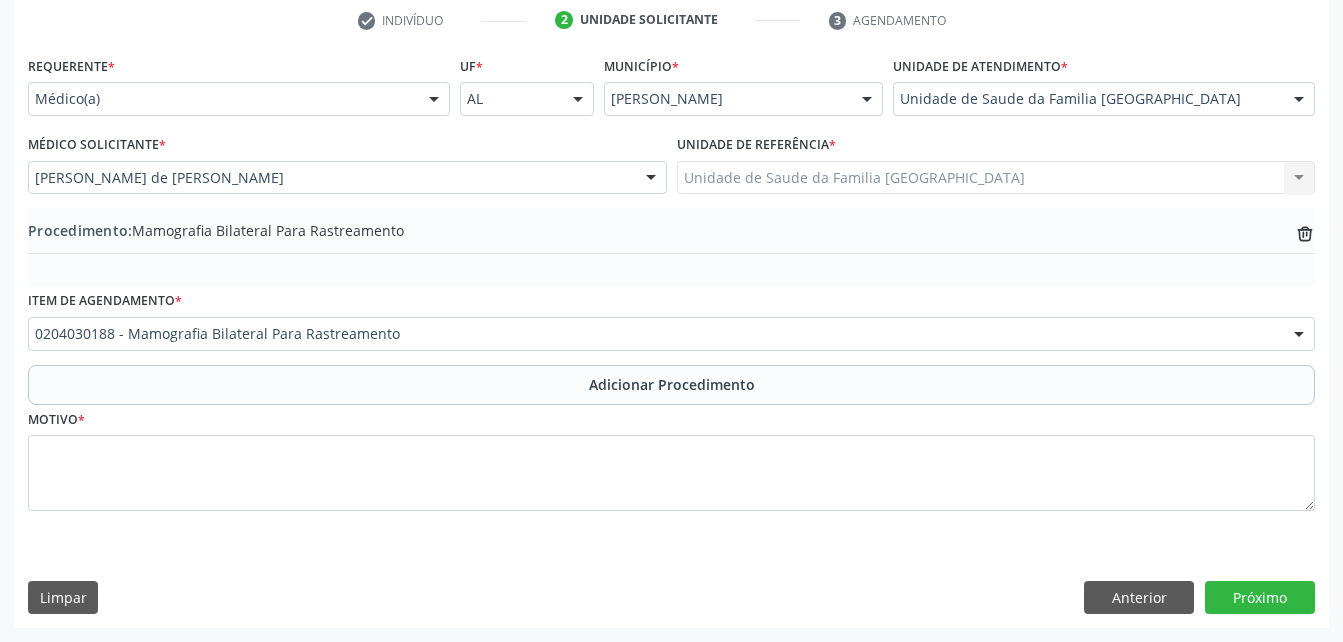 scroll, scrollTop: 411, scrollLeft: 0, axis: vertical 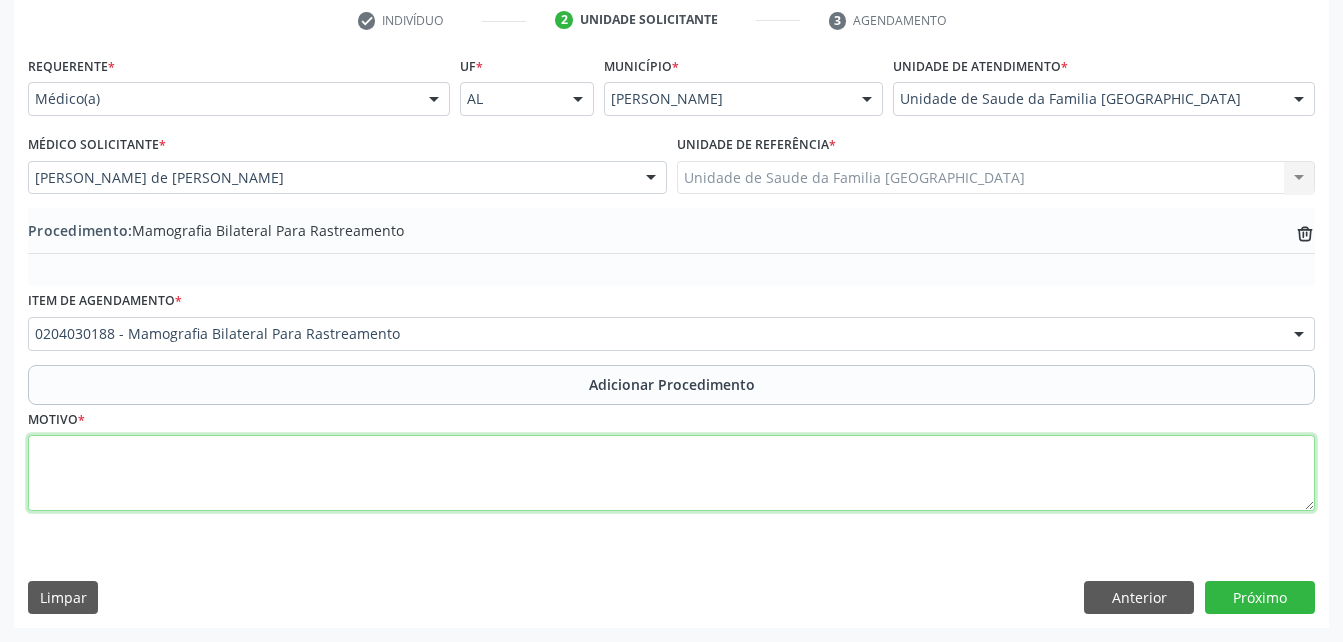 click at bounding box center (671, 473) 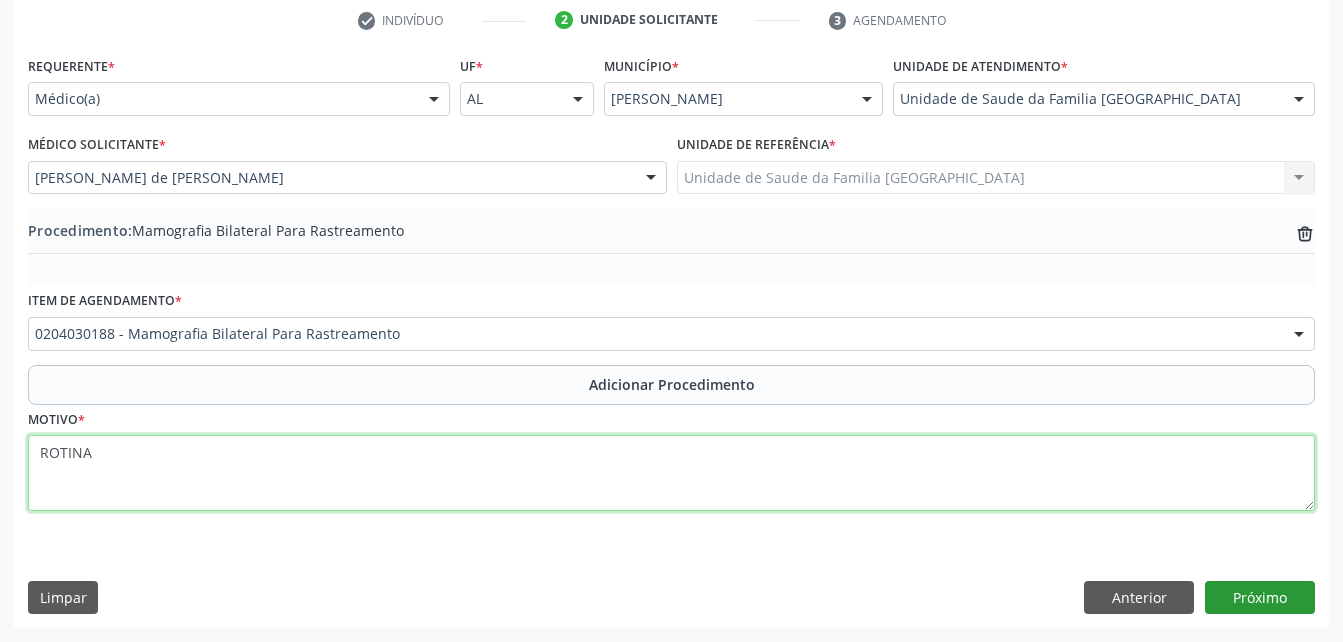 type on "ROTINA" 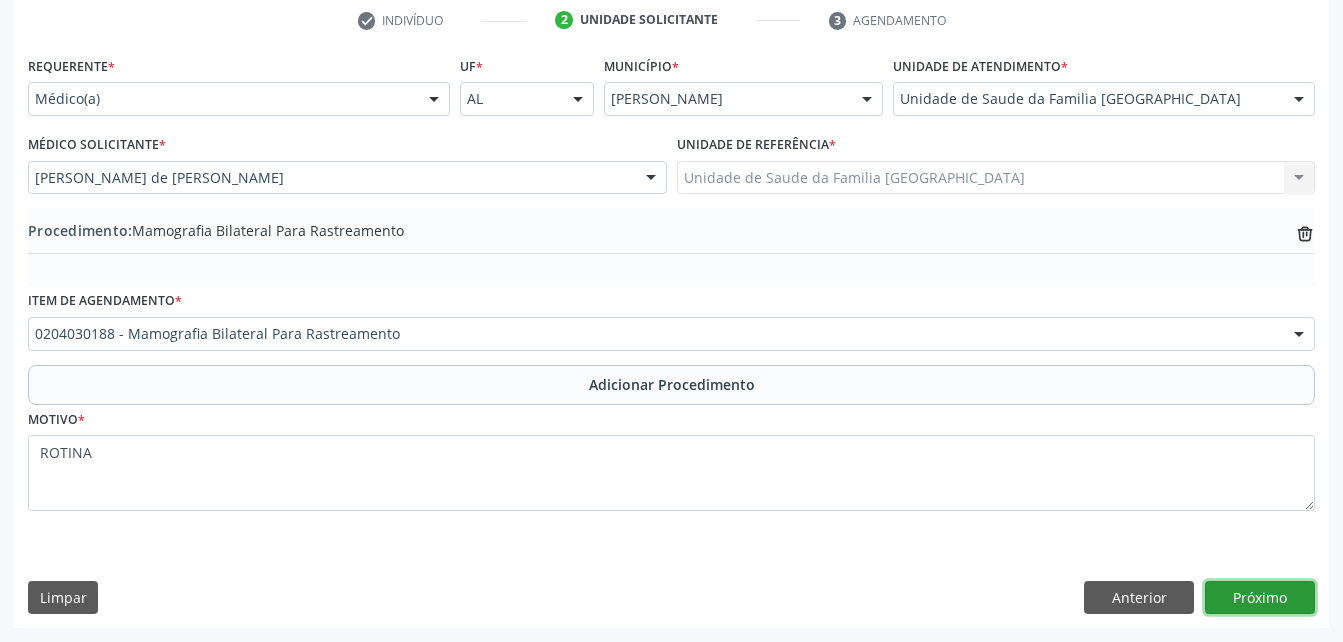 click on "Próximo" at bounding box center (1260, 598) 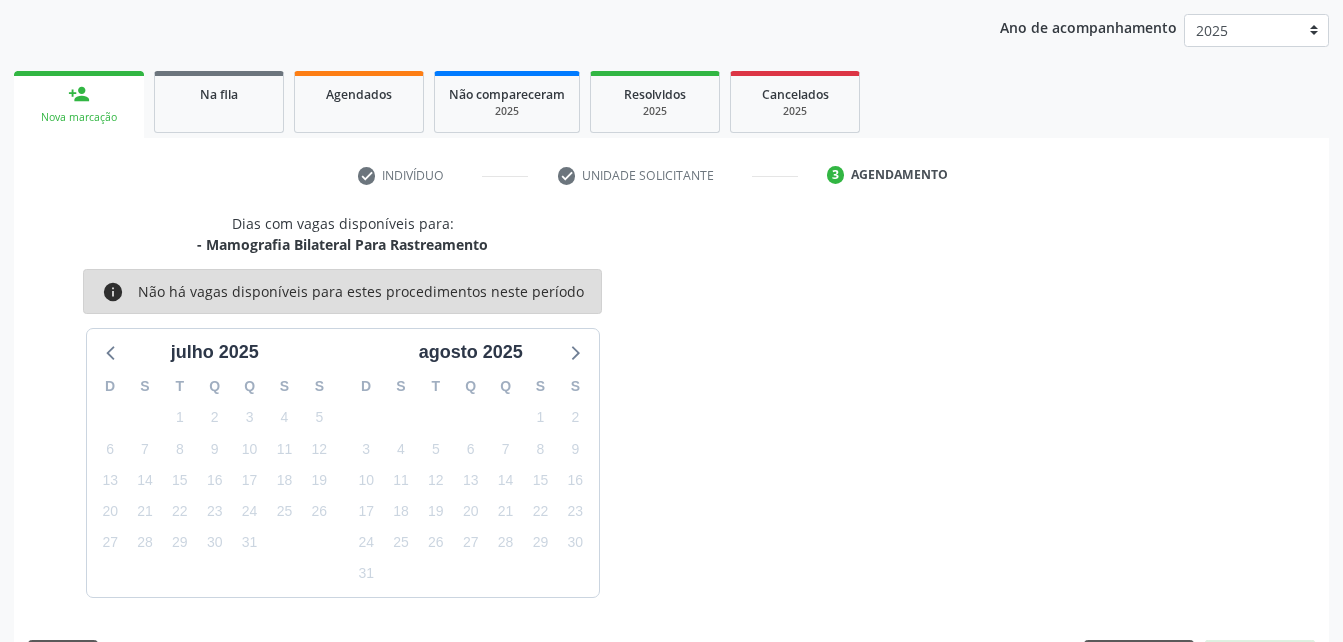 scroll, scrollTop: 315, scrollLeft: 0, axis: vertical 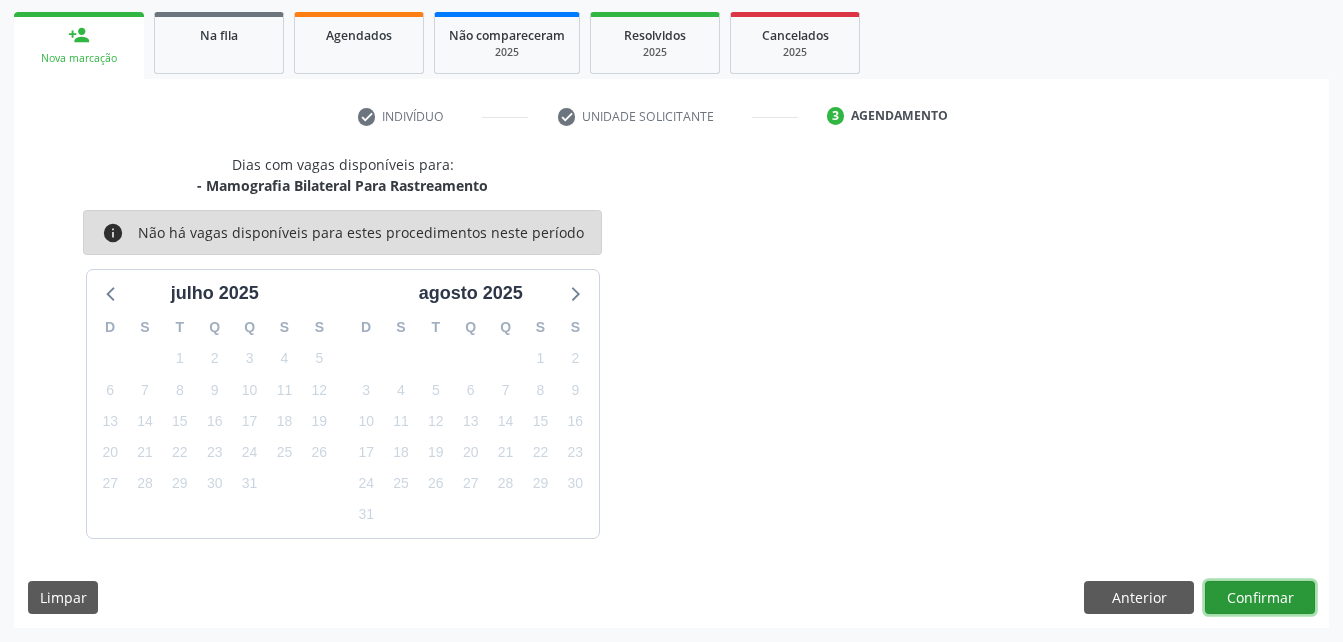 click on "Confirmar" at bounding box center (1260, 598) 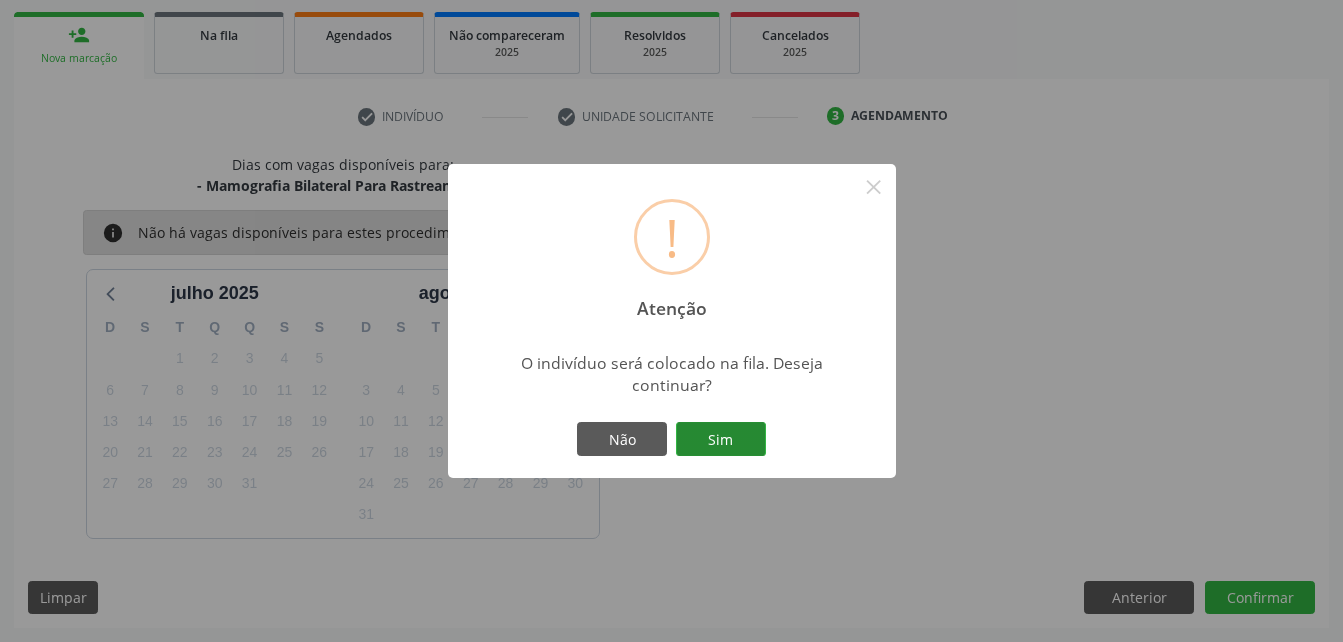 click on "Sim" at bounding box center (721, 439) 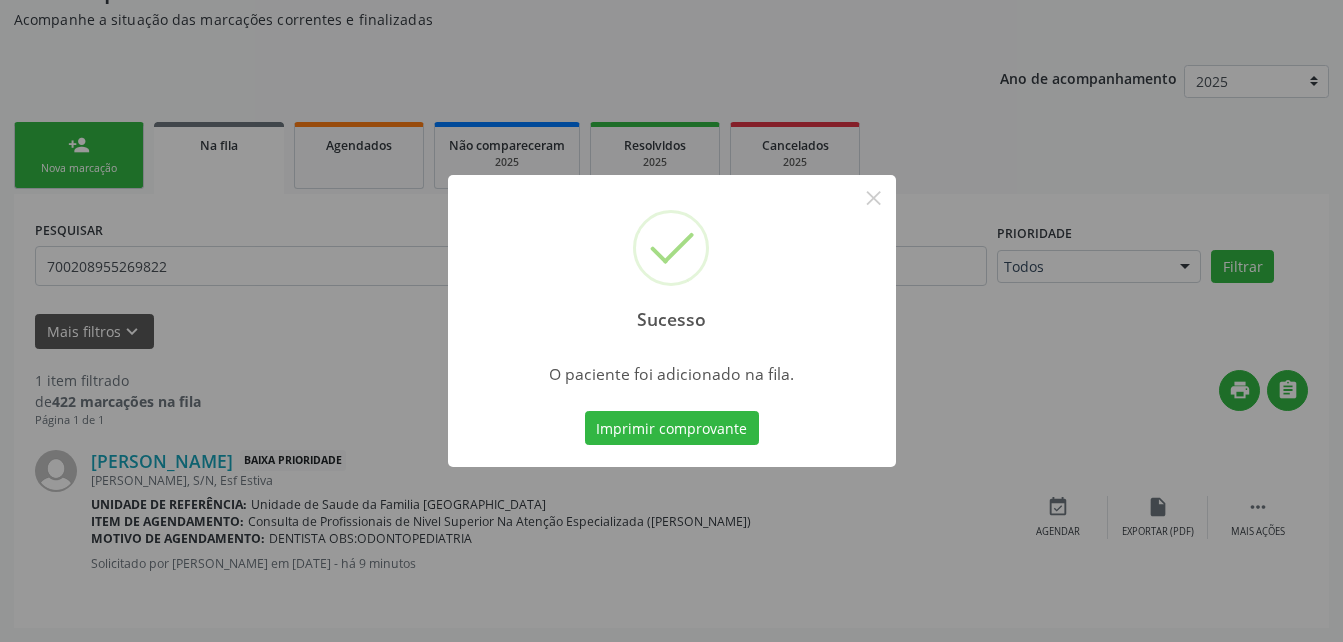 scroll, scrollTop: 53, scrollLeft: 0, axis: vertical 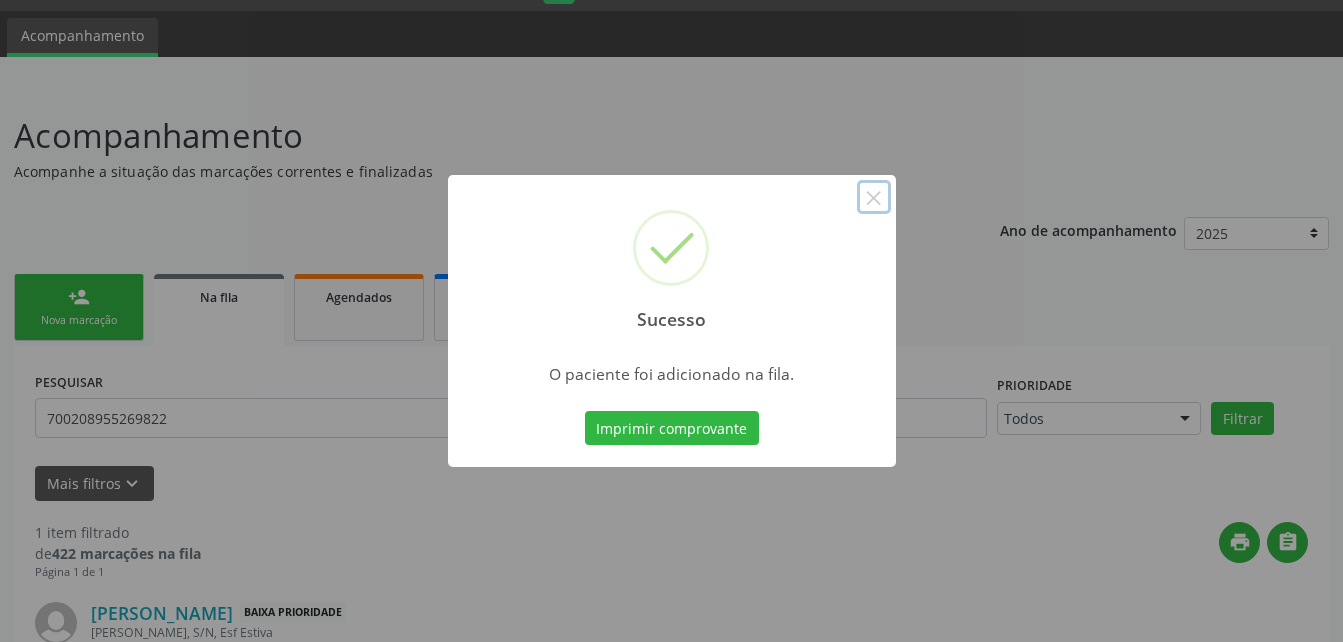 drag, startPoint x: 873, startPoint y: 208, endPoint x: 744, endPoint y: 179, distance: 132.21951 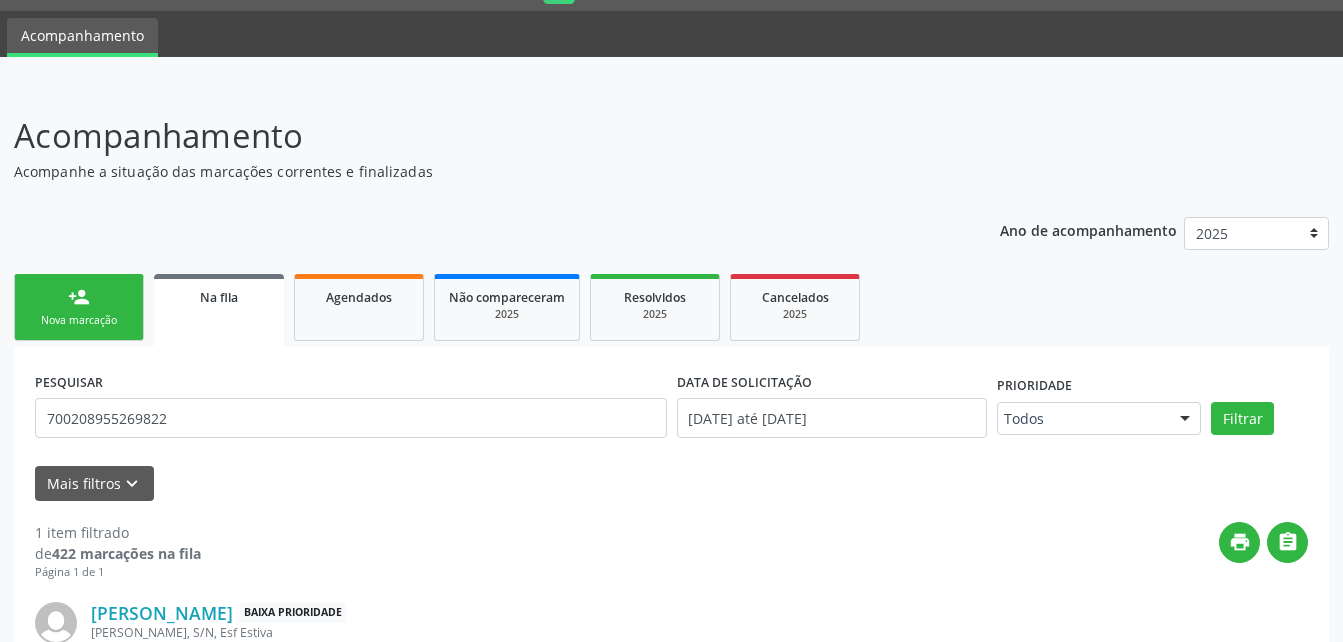 click on "person_add" at bounding box center (79, 297) 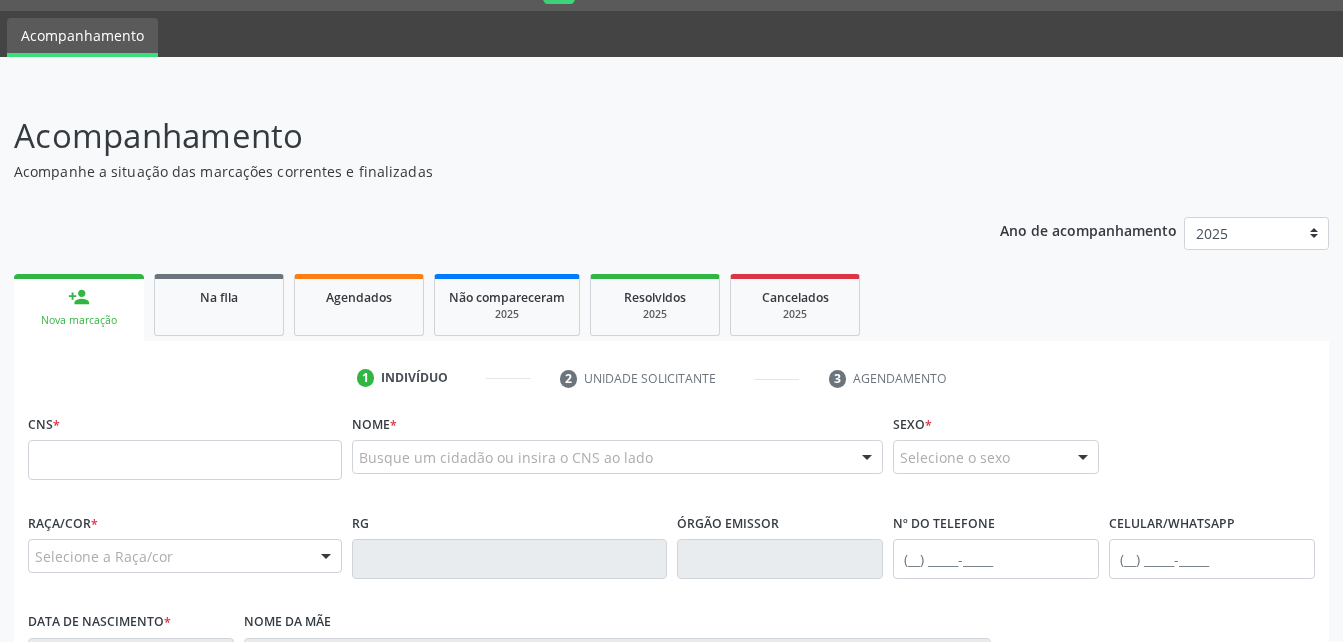 drag, startPoint x: 138, startPoint y: 438, endPoint x: 144, endPoint y: 454, distance: 17.088007 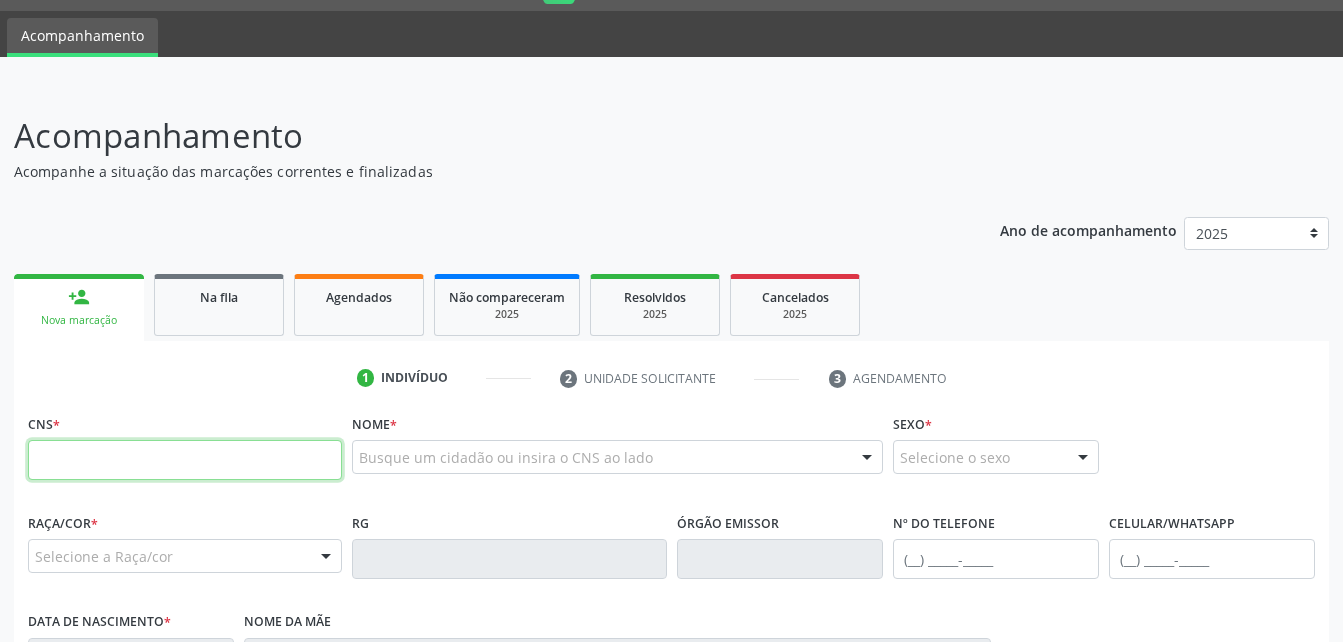 click at bounding box center (185, 460) 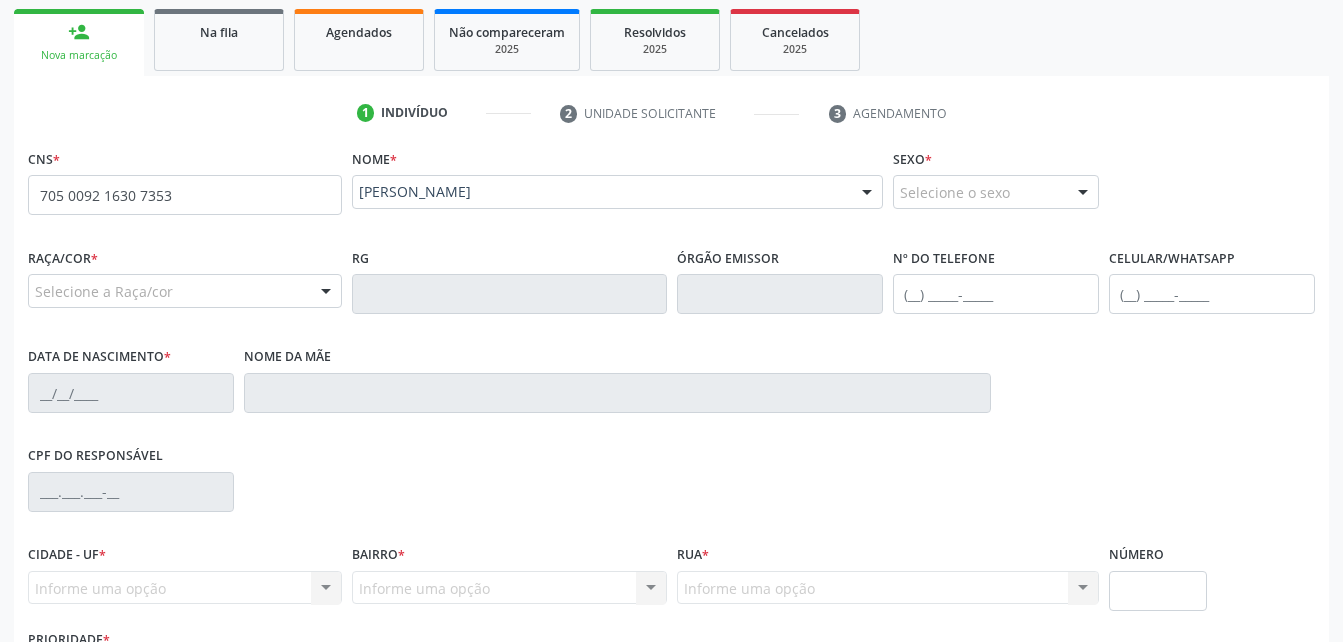 type on "705 0092 1630 7353" 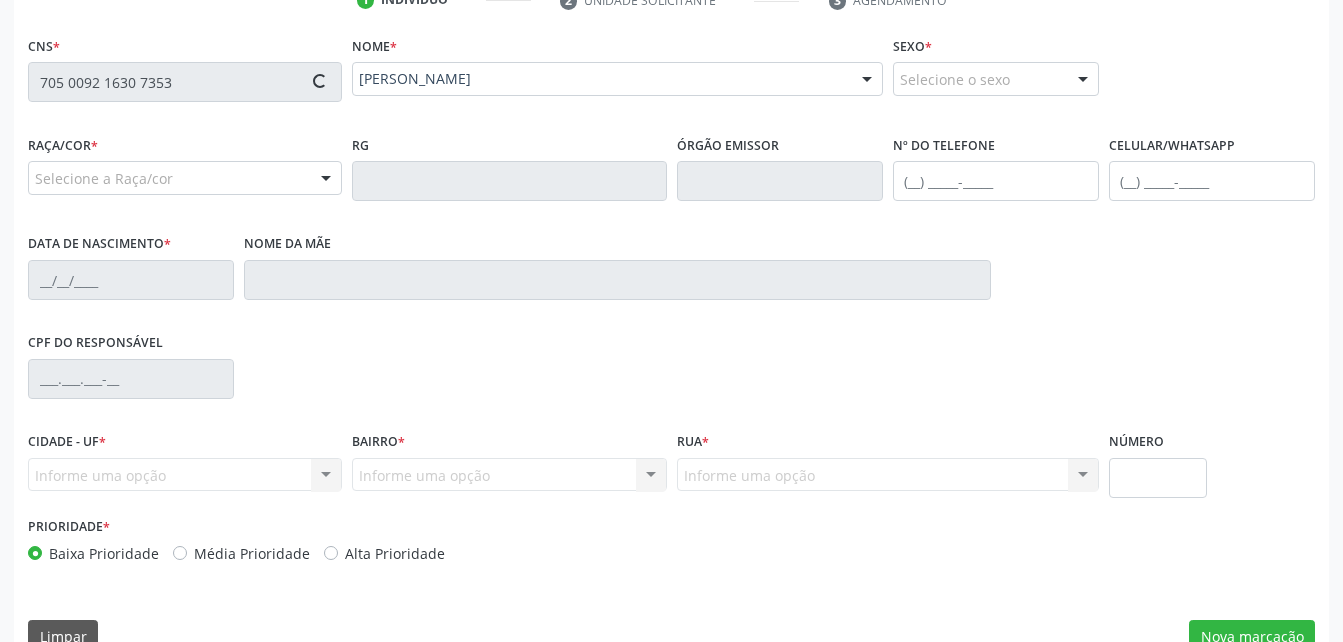 scroll, scrollTop: 470, scrollLeft: 0, axis: vertical 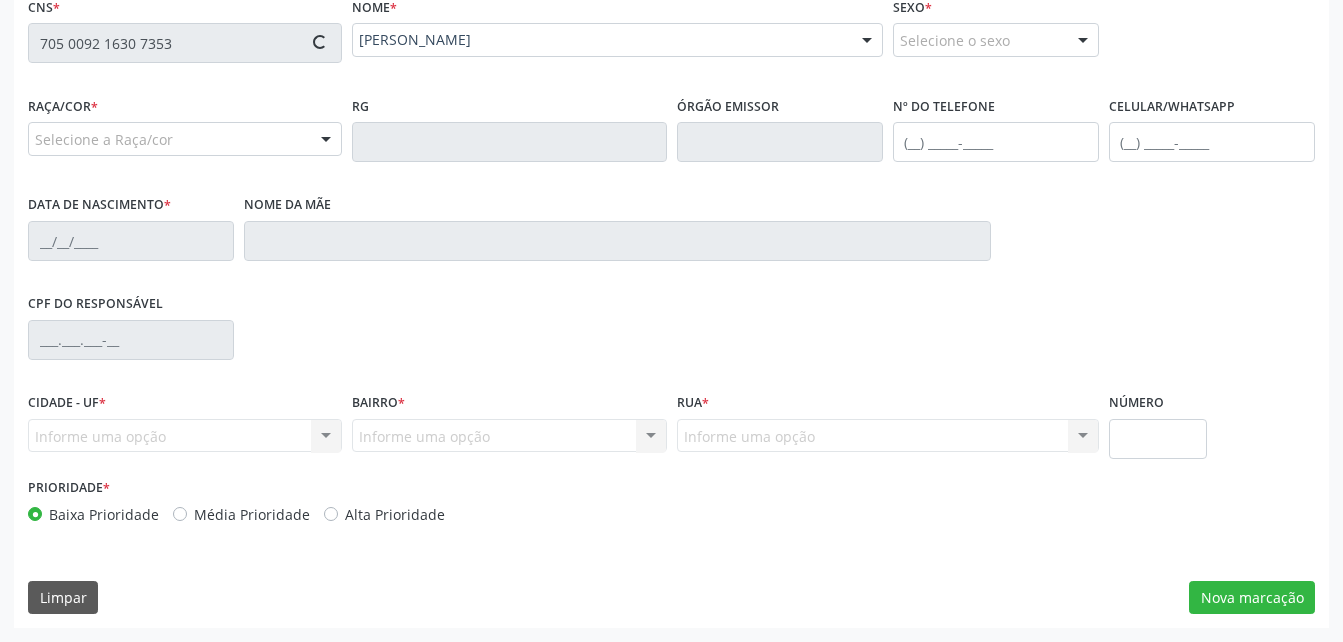 type on "[PHONE_NUMBER]" 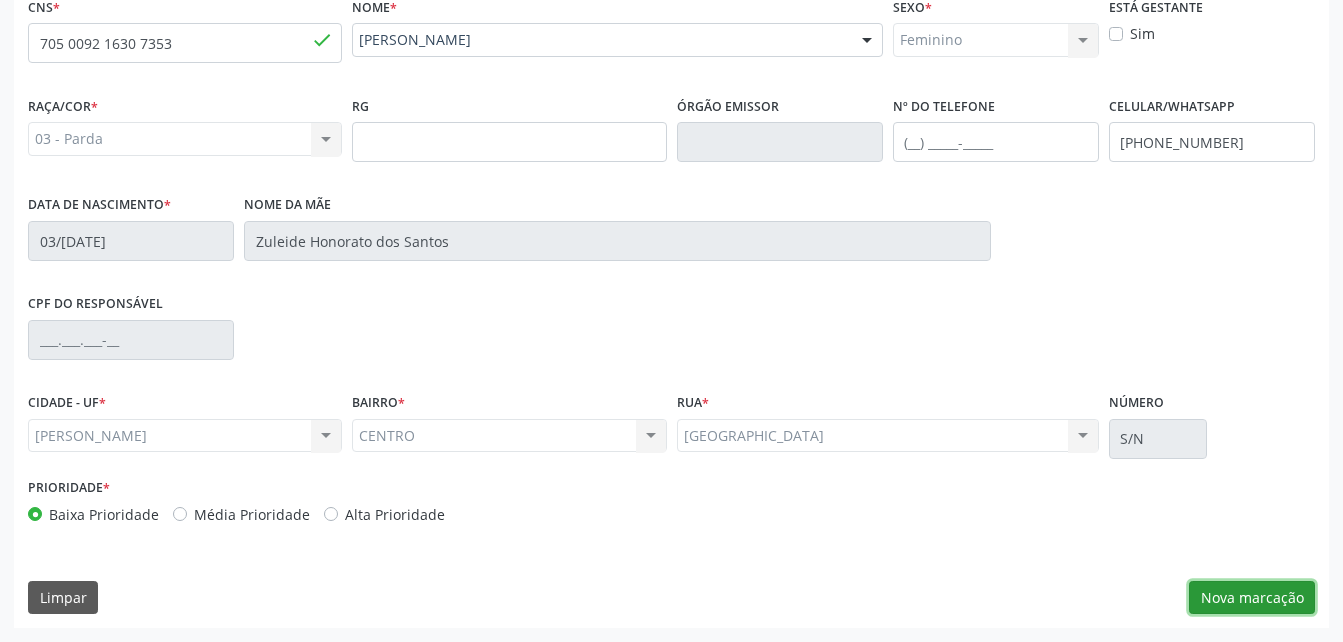 click on "Nova marcação" at bounding box center [1252, 598] 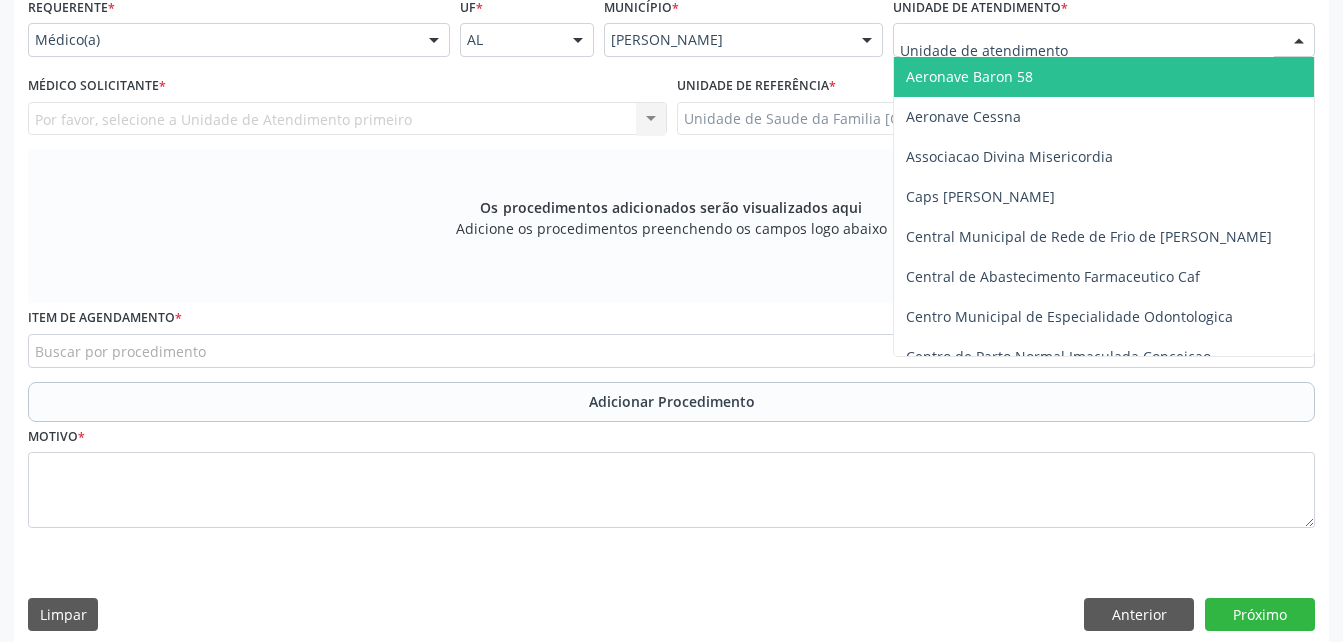 click at bounding box center (1104, 40) 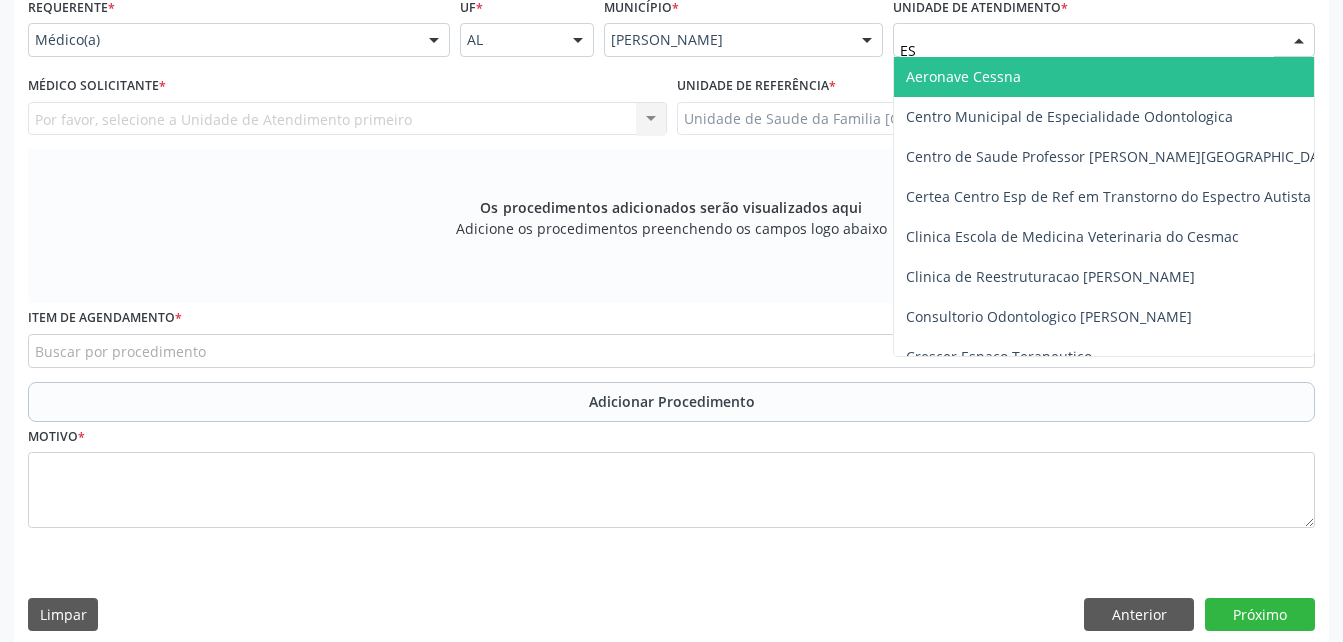 type on "EST" 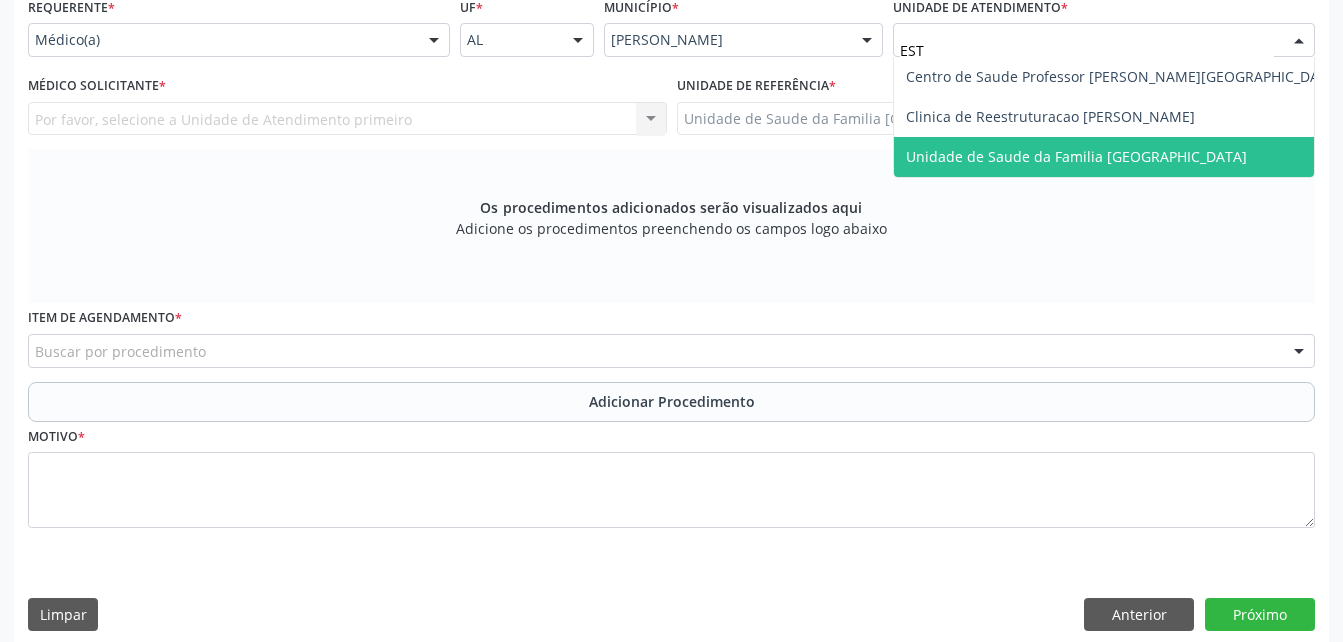 click on "Unidade de Saude da Familia [GEOGRAPHIC_DATA]" at bounding box center [1076, 156] 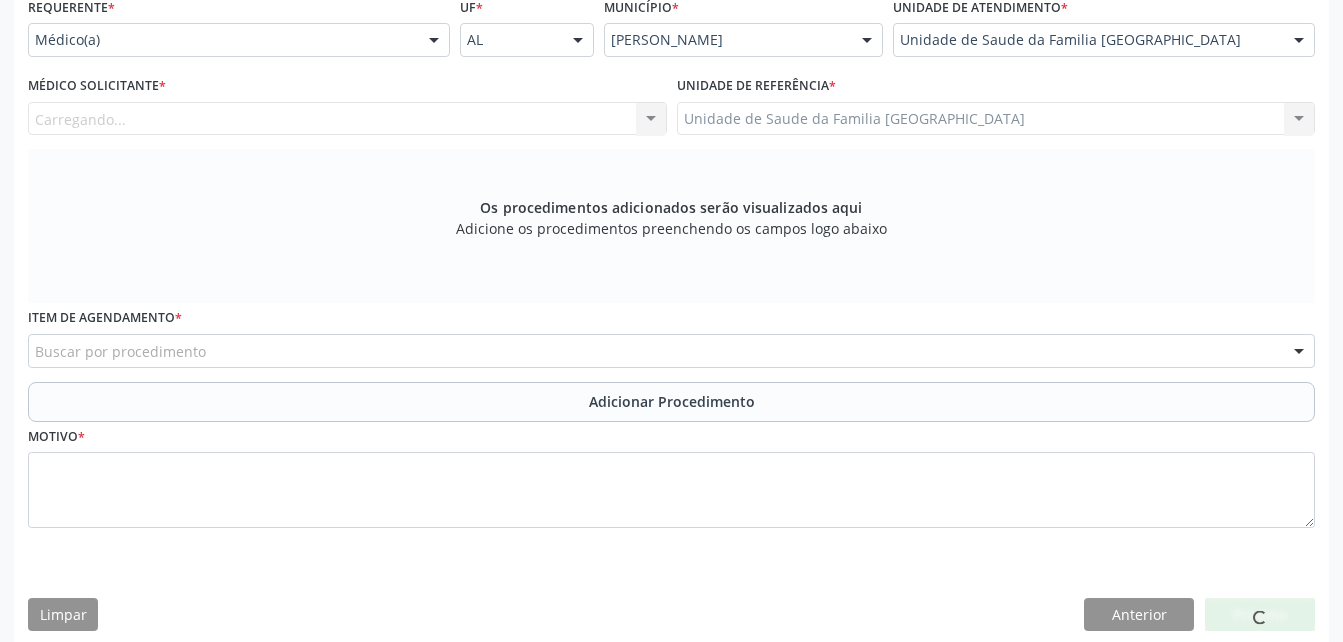 click on "Carregando...
Nenhum resultado encontrado para: "   "
Não há nenhuma opção para ser exibida." at bounding box center (347, 119) 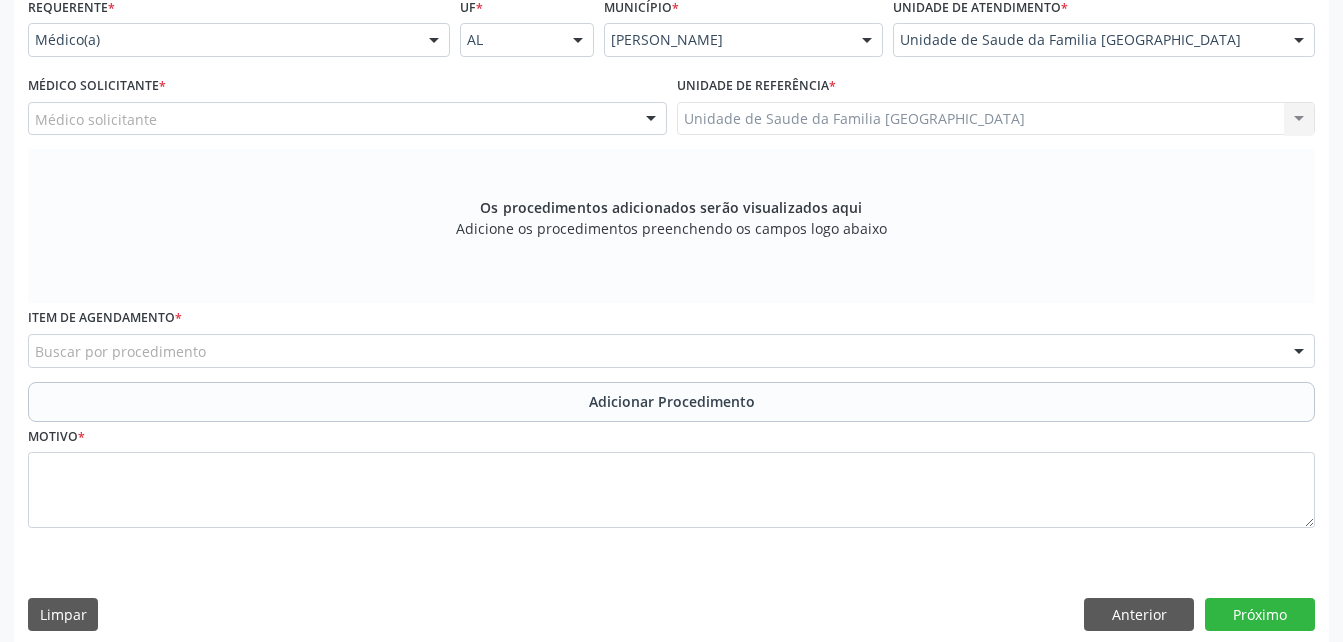 click on "Médico solicitante" at bounding box center (347, 119) 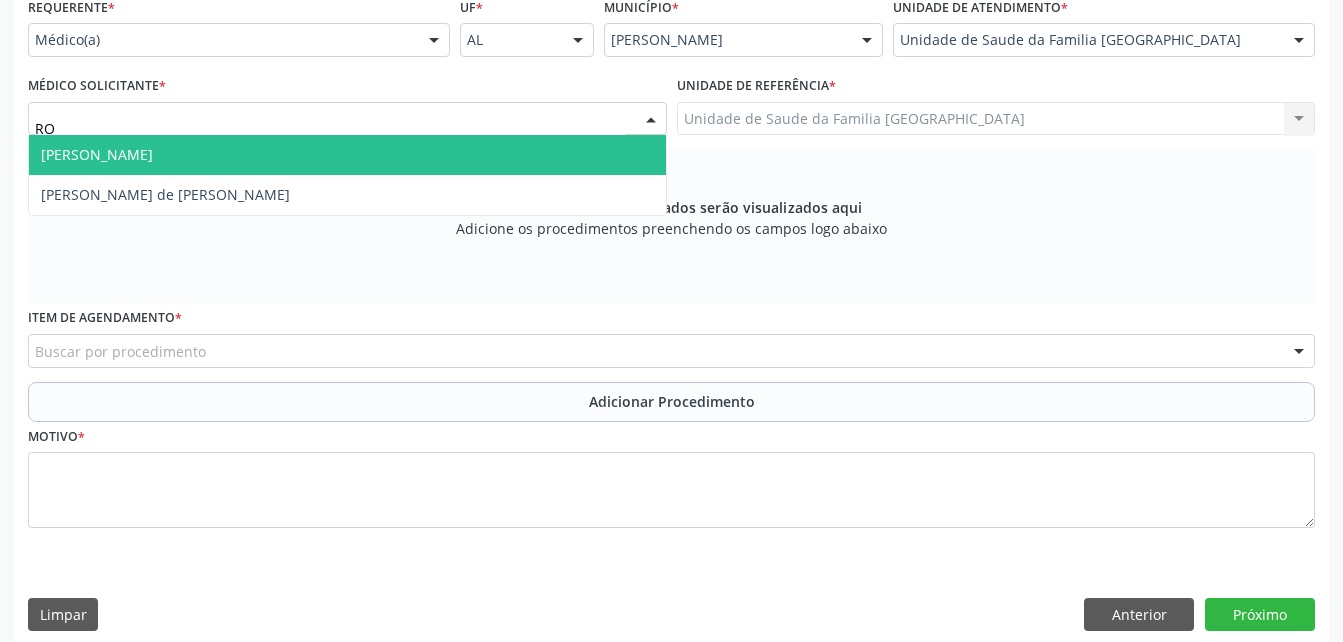 type on "ROD" 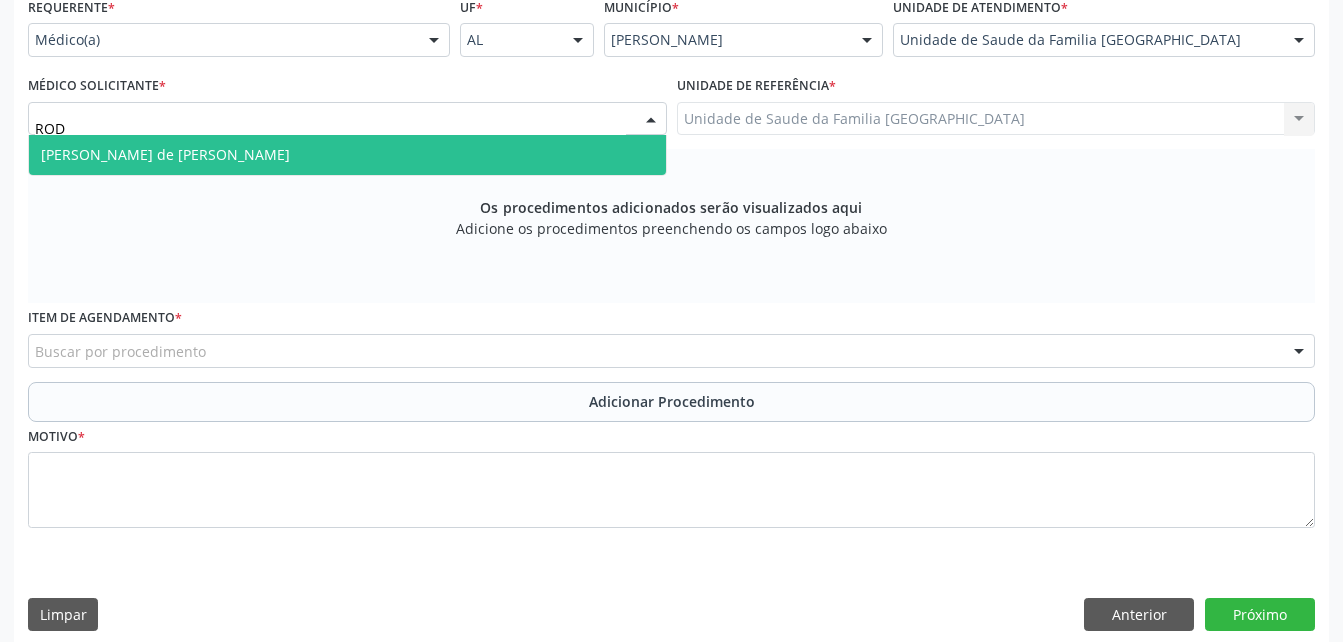click on "[PERSON_NAME] de [PERSON_NAME]" at bounding box center [347, 155] 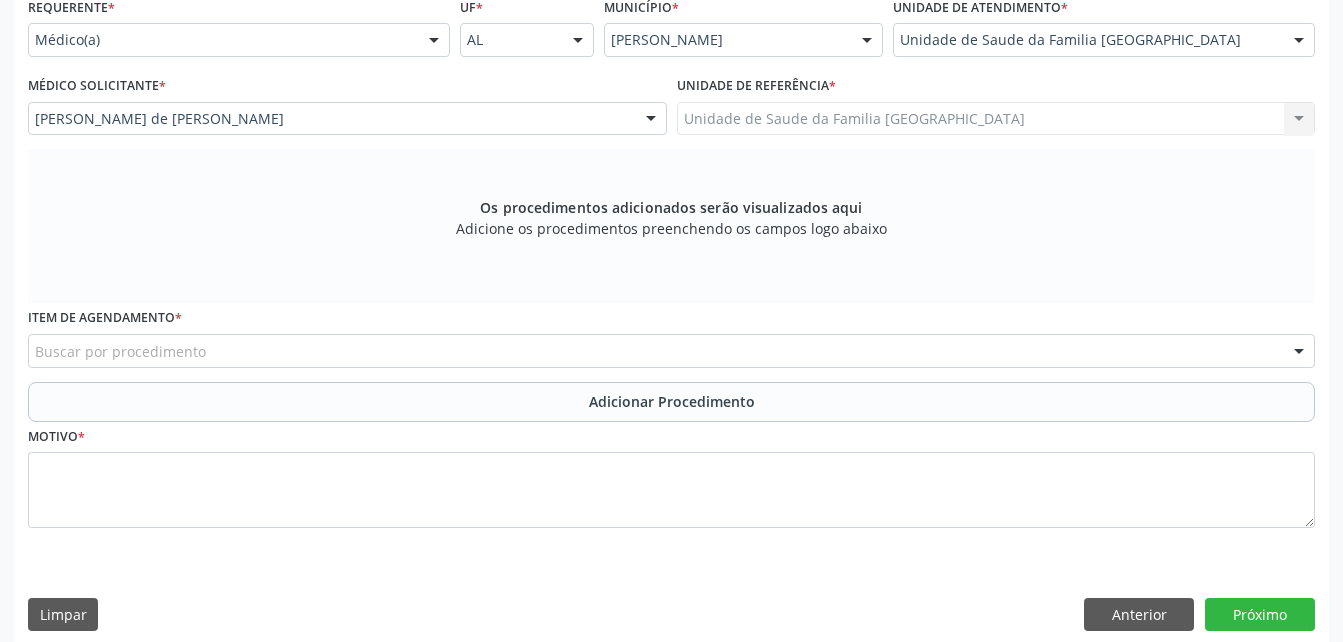 click on "Buscar por procedimento" at bounding box center [671, 351] 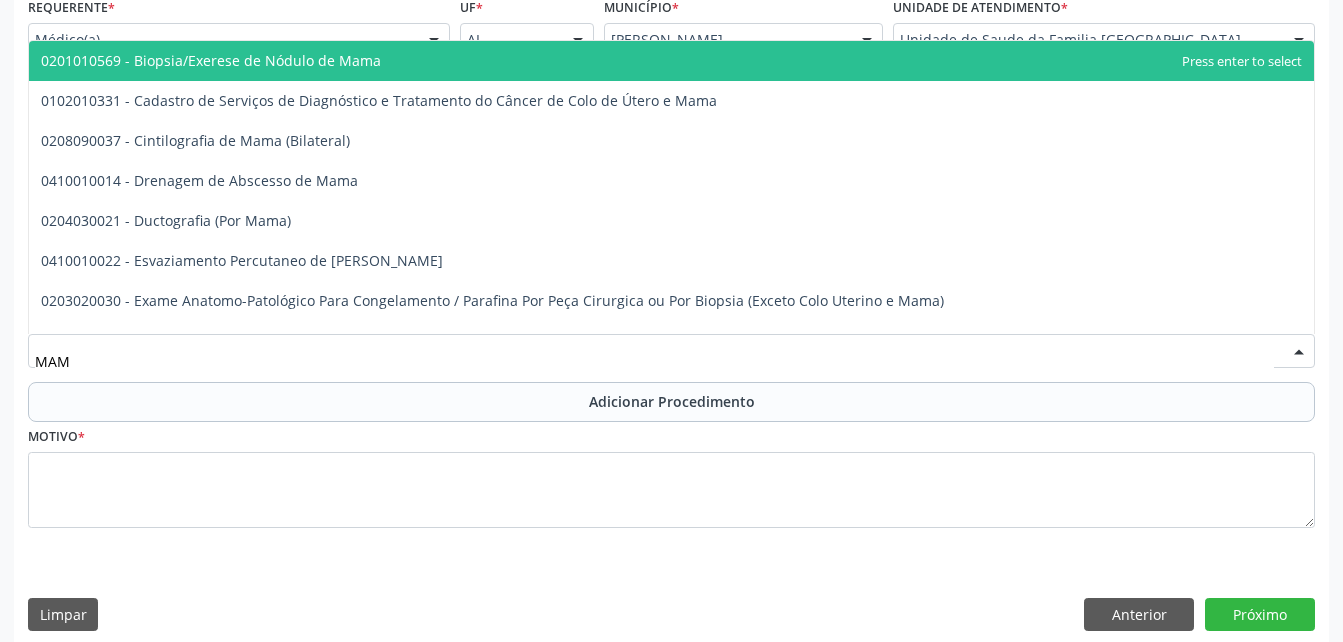 type on "MAMO" 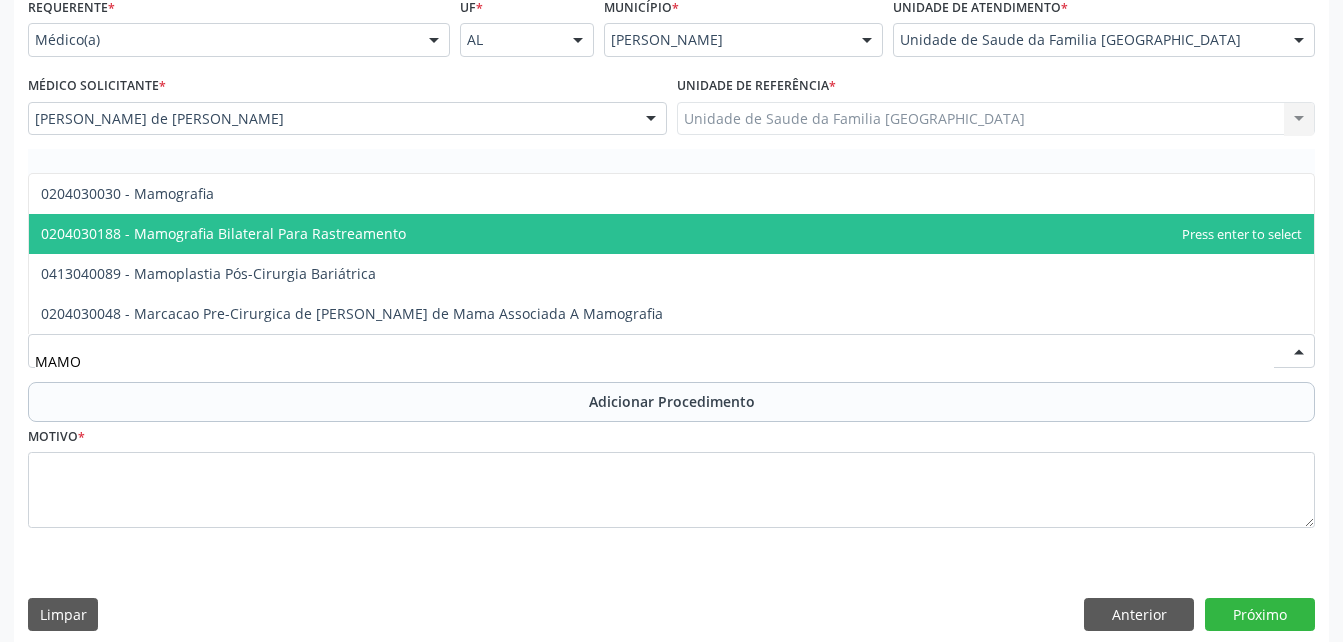 click on "0204030188 - Mamografia Bilateral Para Rastreamento" at bounding box center [671, 234] 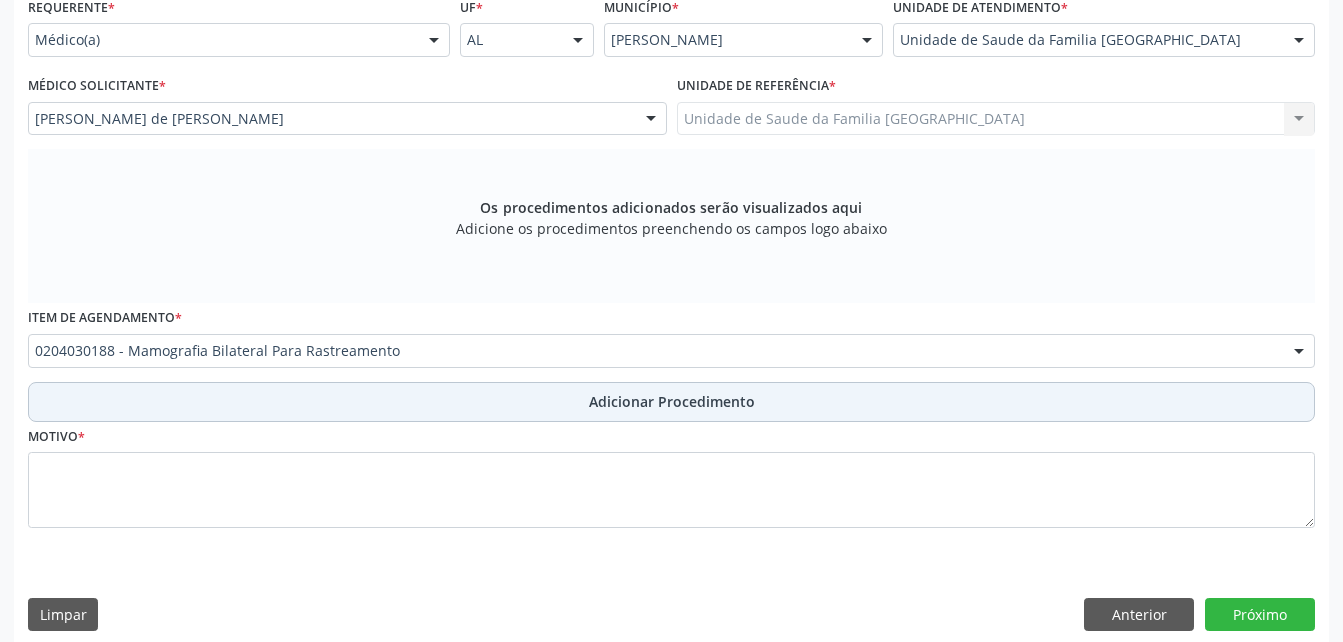 click on "Adicionar Procedimento" at bounding box center [672, 401] 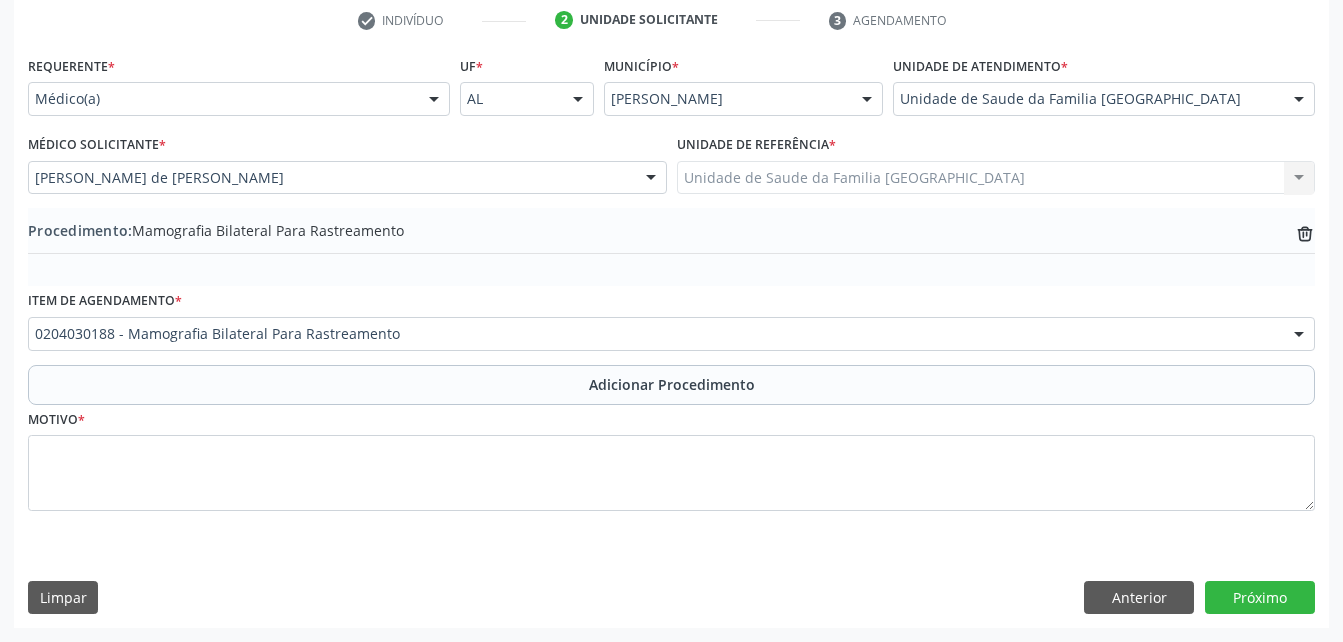 scroll, scrollTop: 411, scrollLeft: 0, axis: vertical 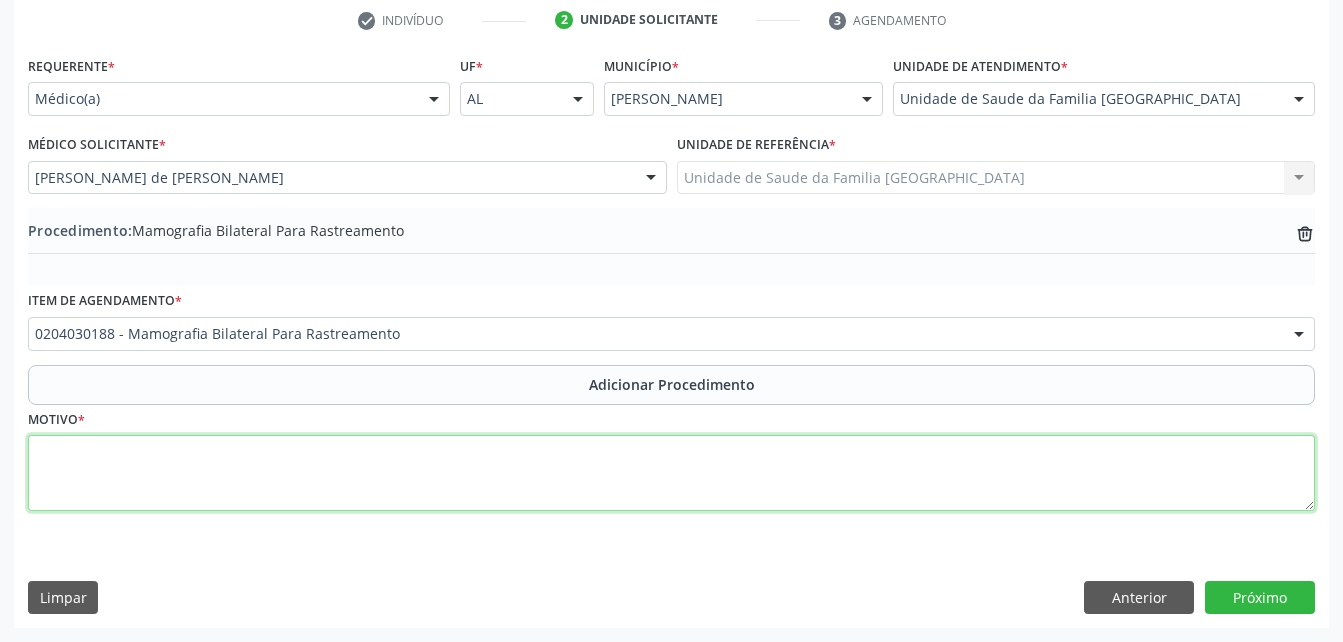 click at bounding box center (671, 473) 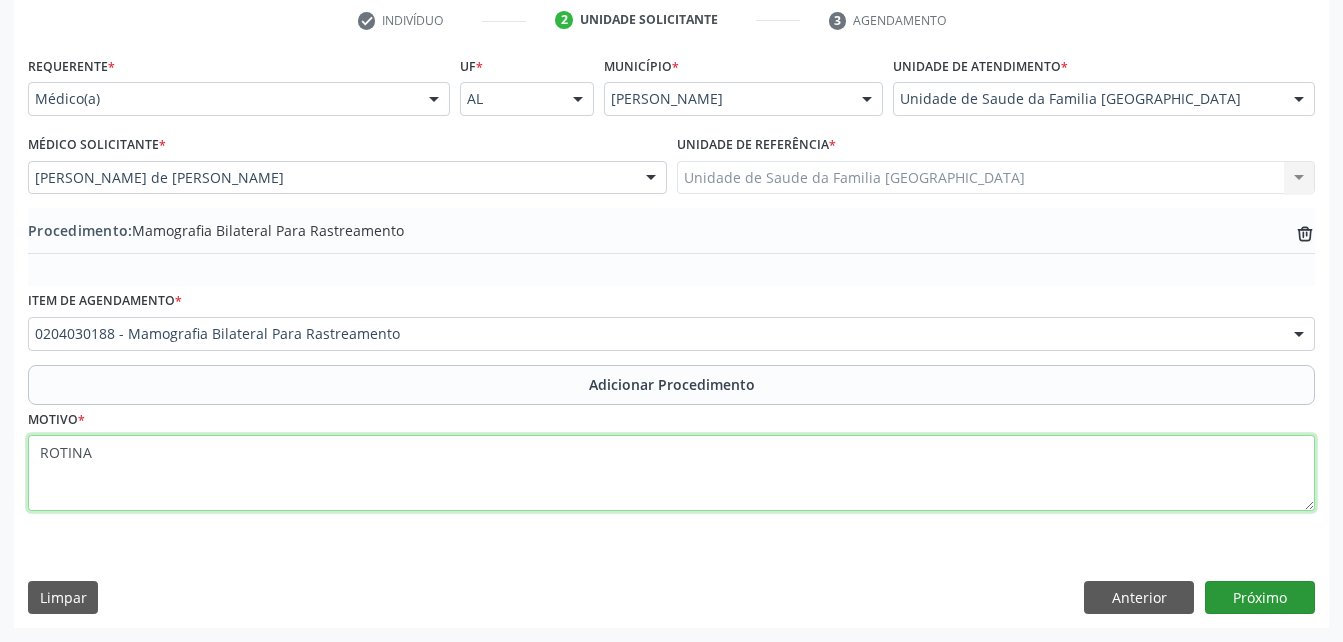 type on "ROTINA" 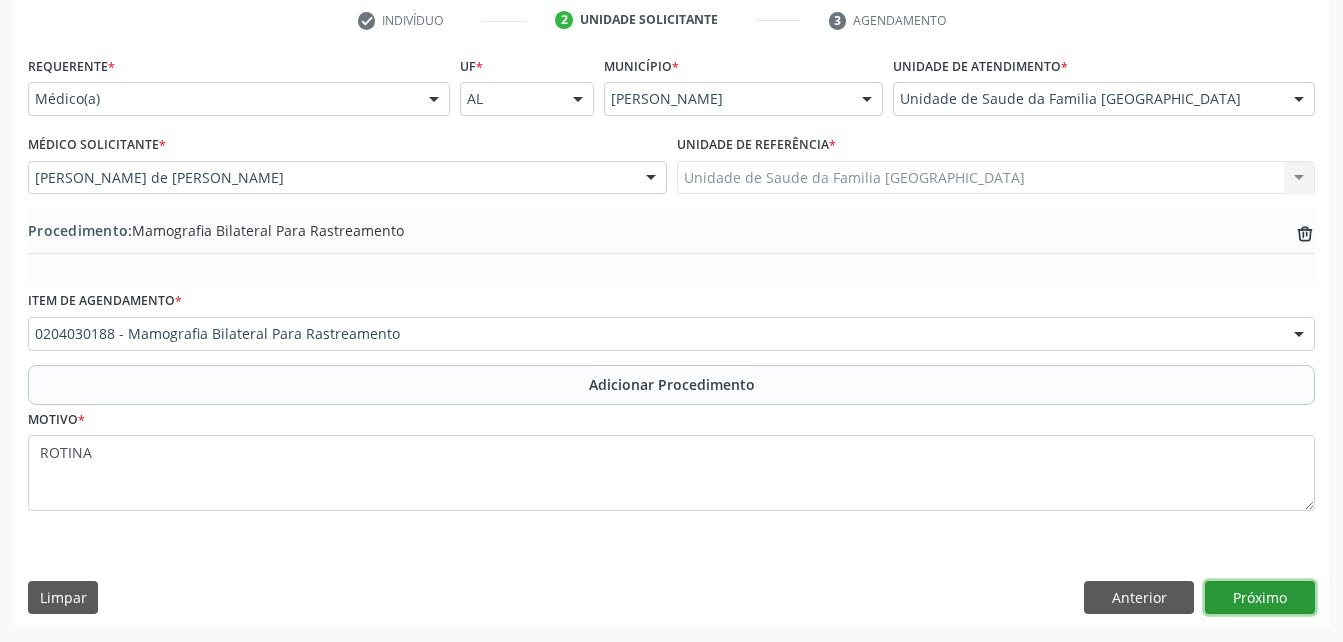 click on "Próximo" at bounding box center [1260, 598] 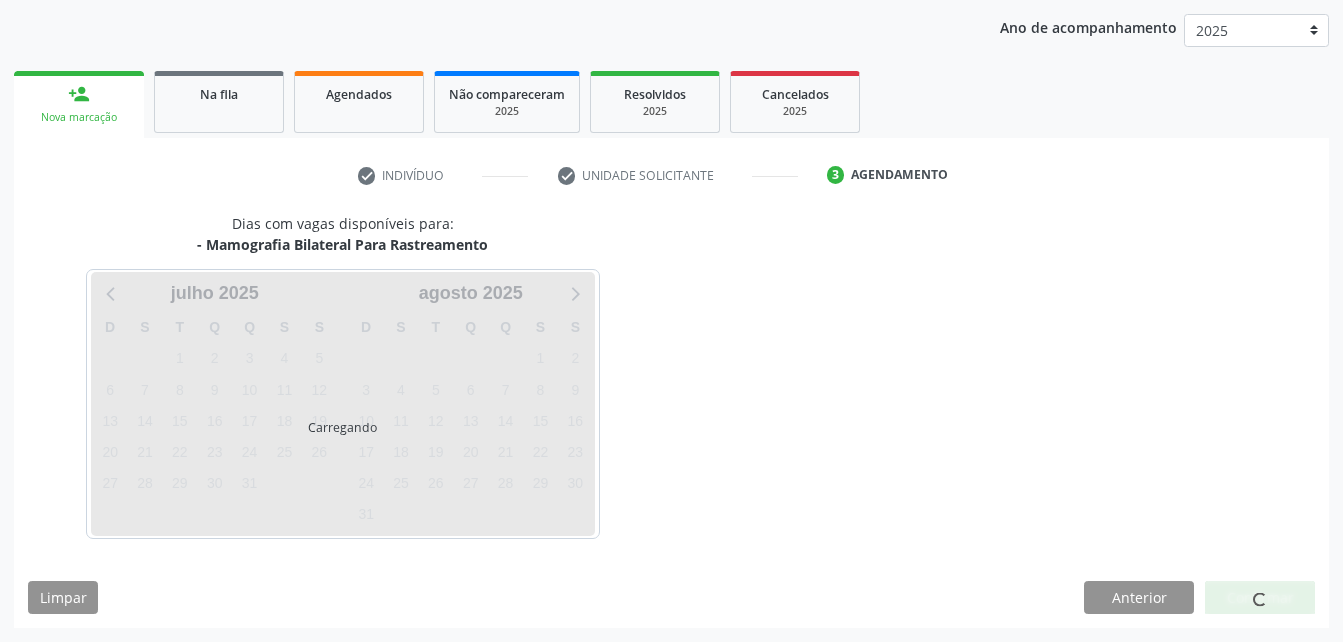scroll, scrollTop: 315, scrollLeft: 0, axis: vertical 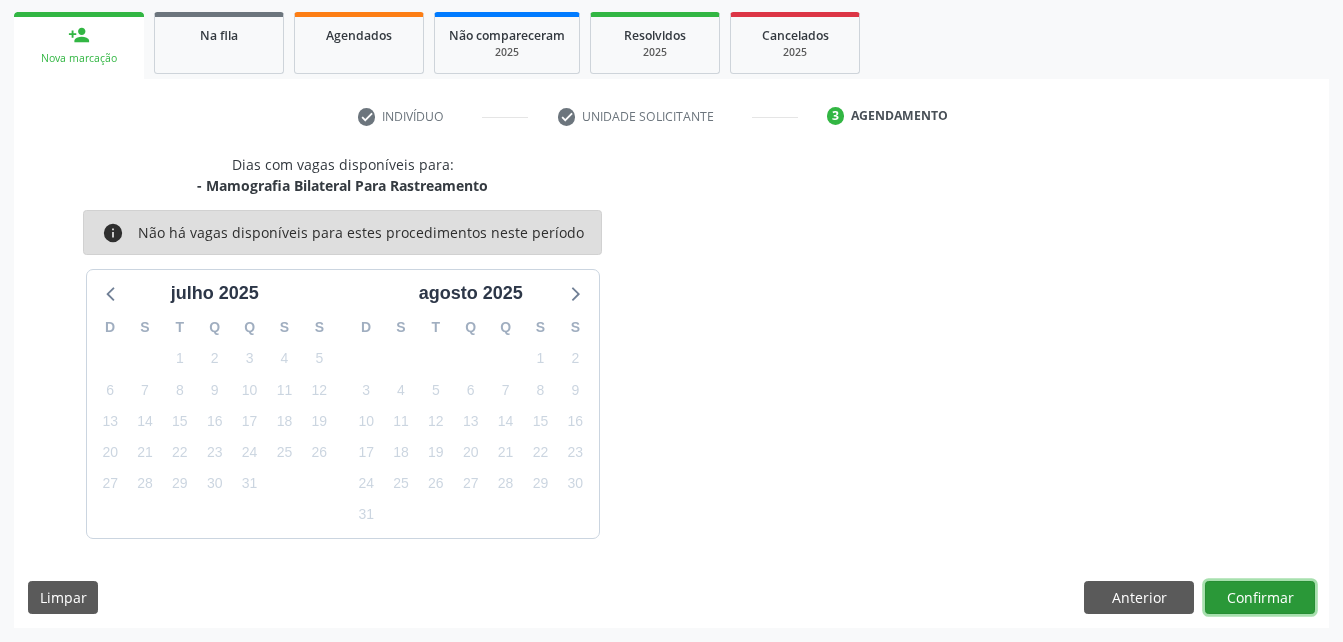 click on "Confirmar" at bounding box center [1260, 598] 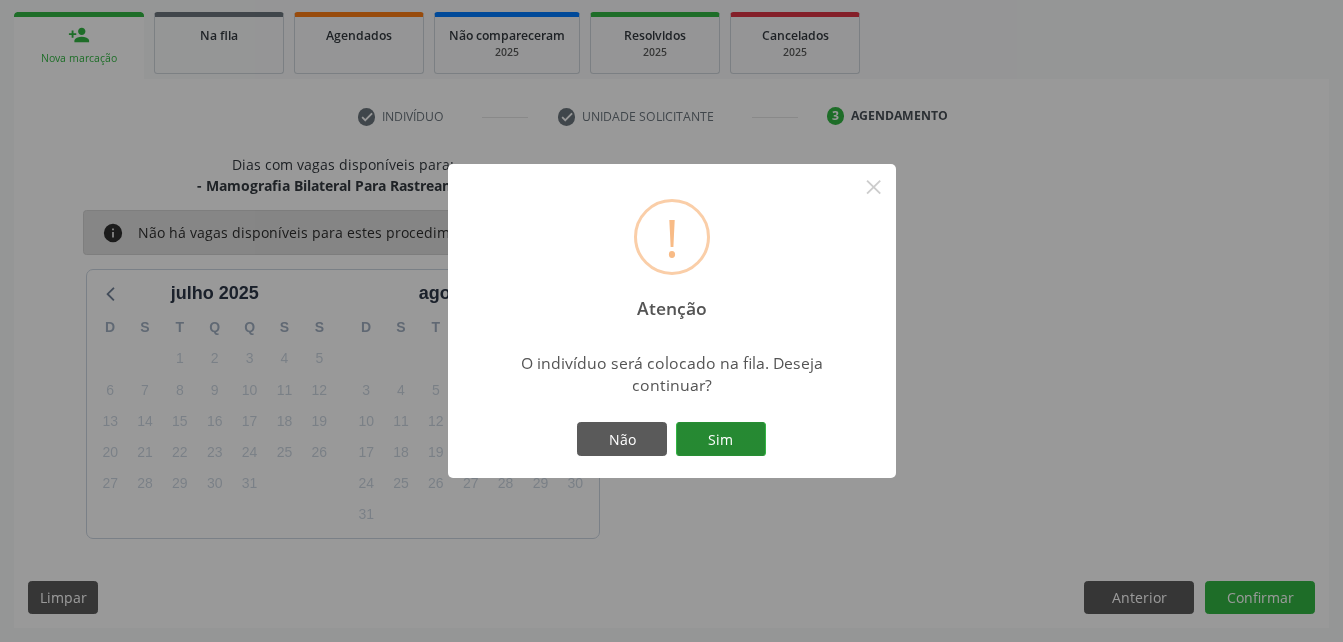 click on "Sim" at bounding box center (721, 439) 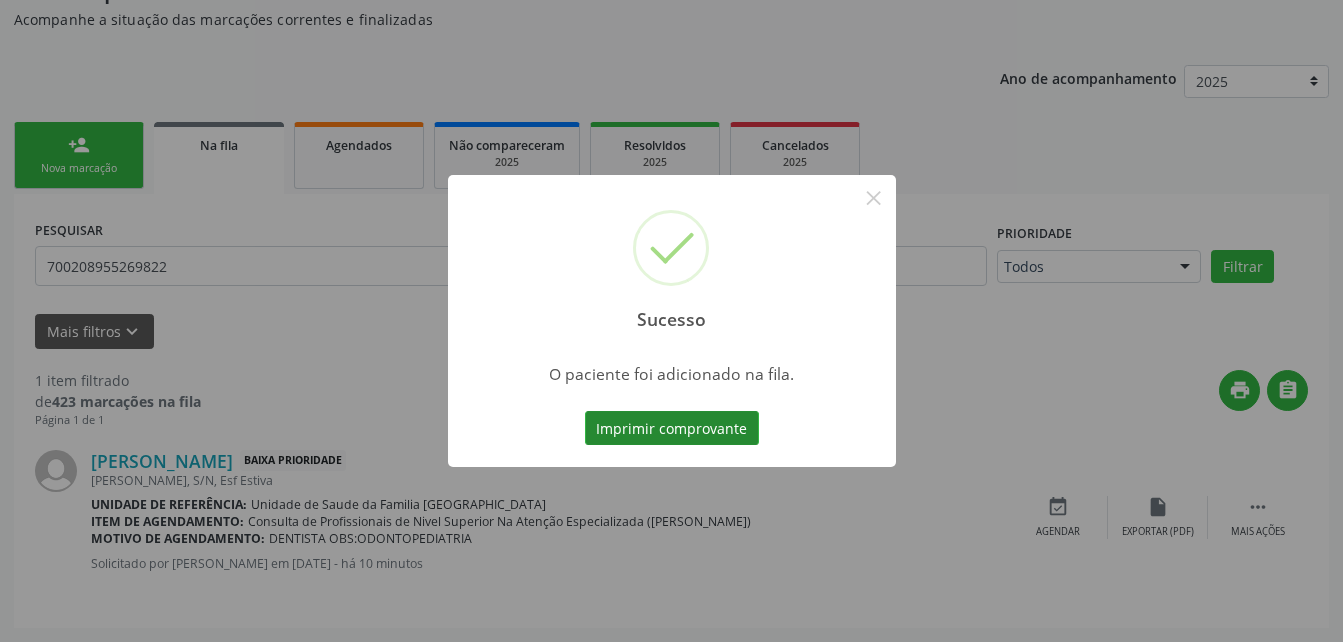 scroll, scrollTop: 53, scrollLeft: 0, axis: vertical 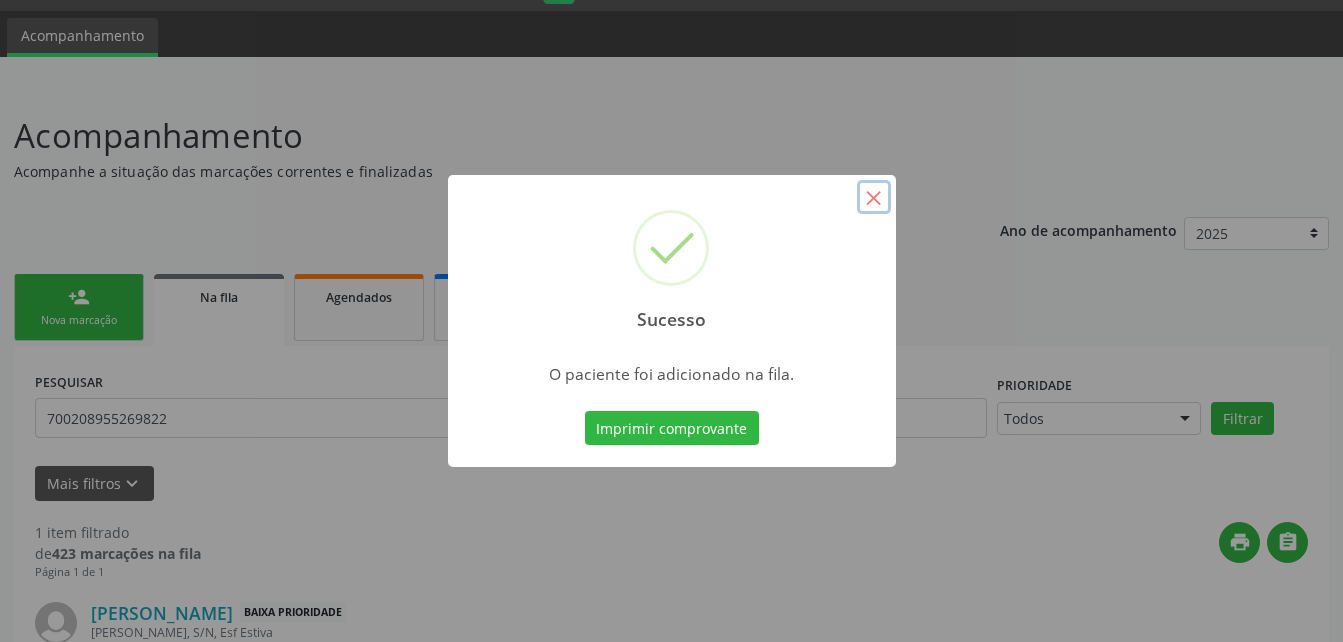 click on "×" at bounding box center (874, 197) 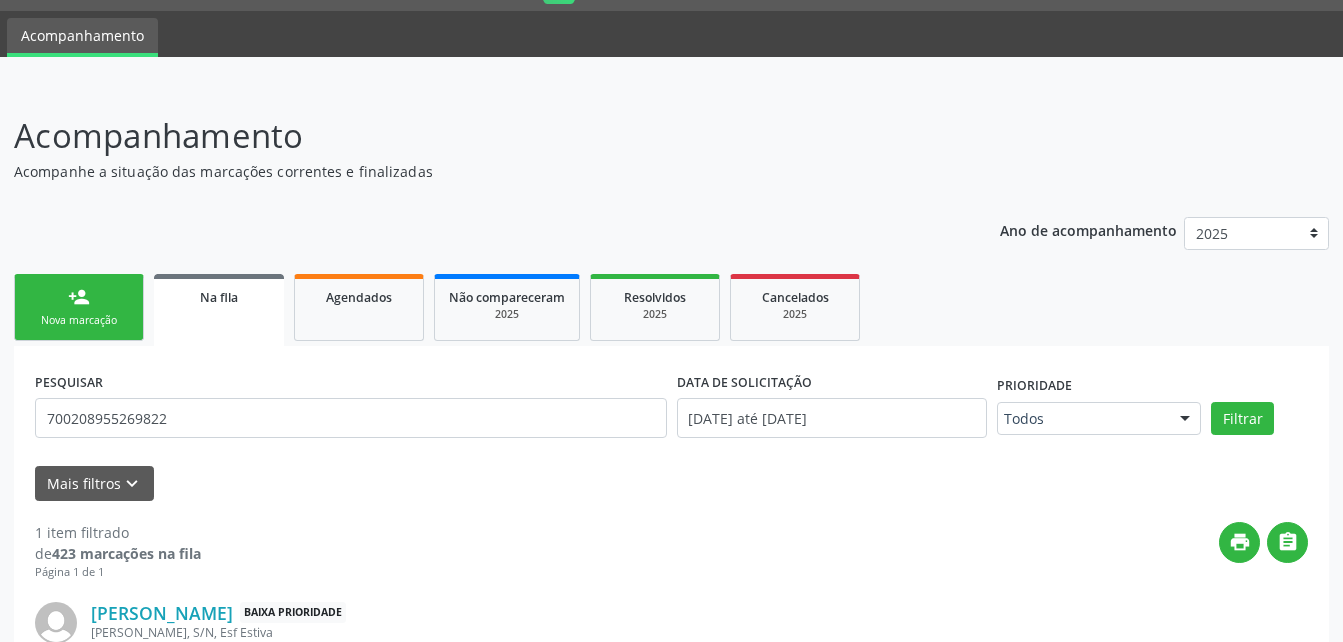 click on "person_add
Nova marcação" at bounding box center [79, 307] 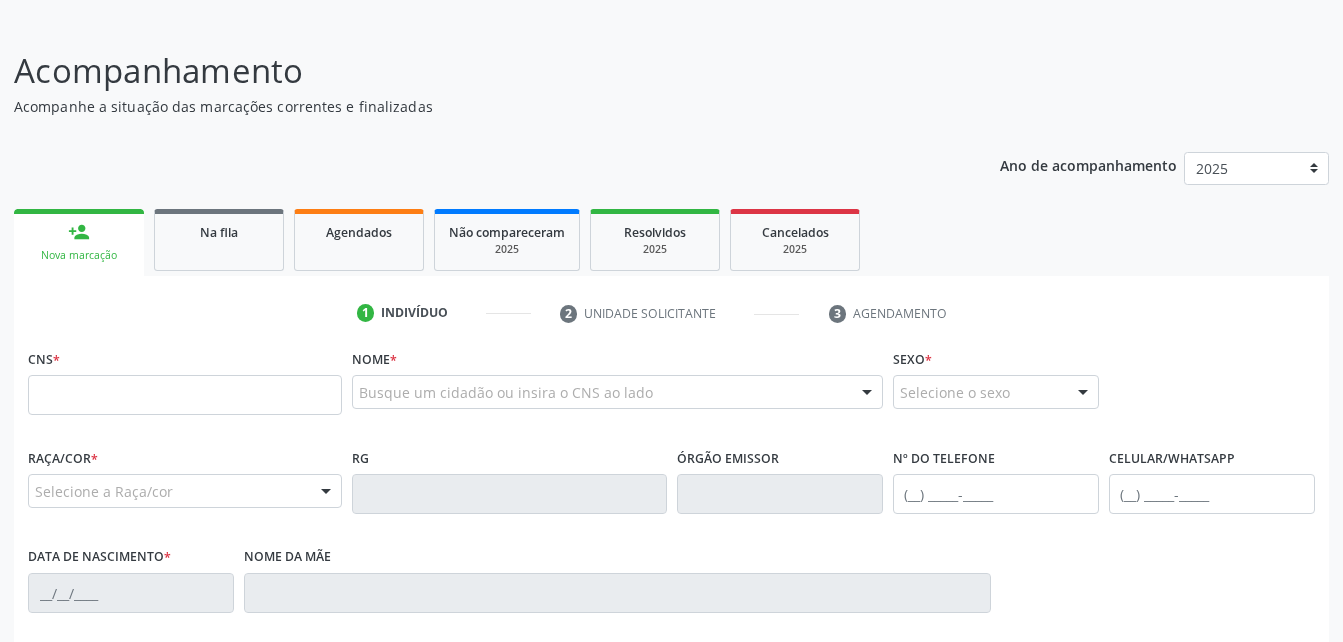scroll, scrollTop: 253, scrollLeft: 0, axis: vertical 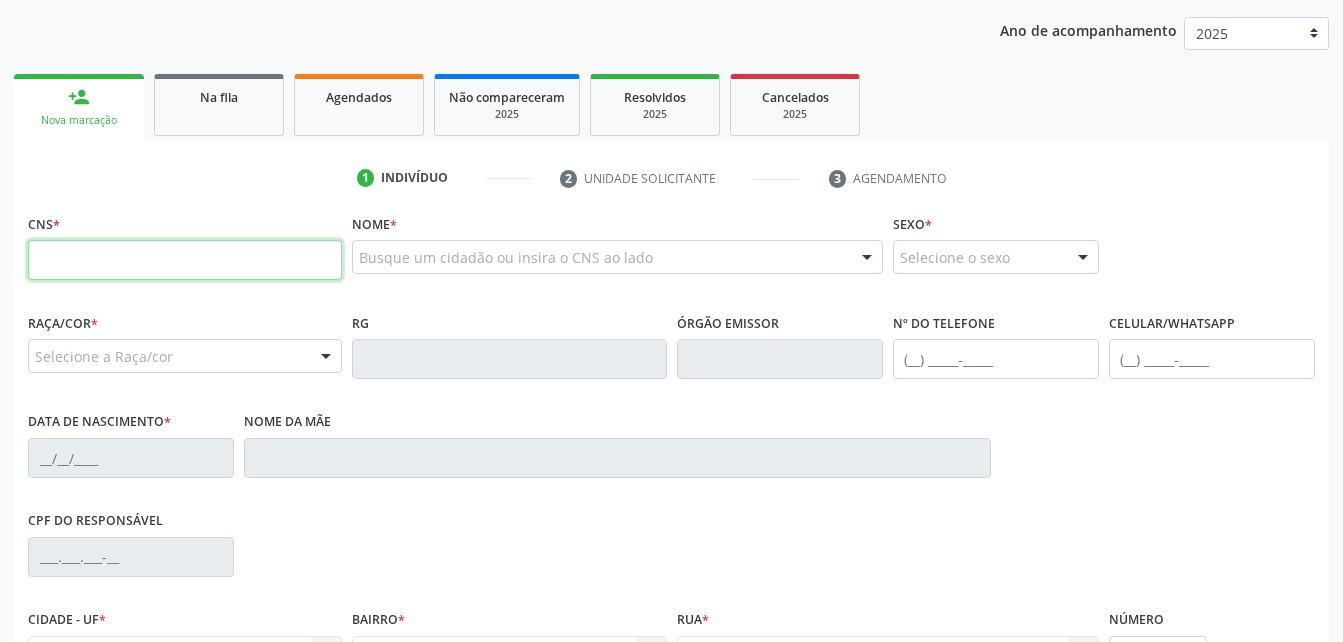 click at bounding box center [185, 260] 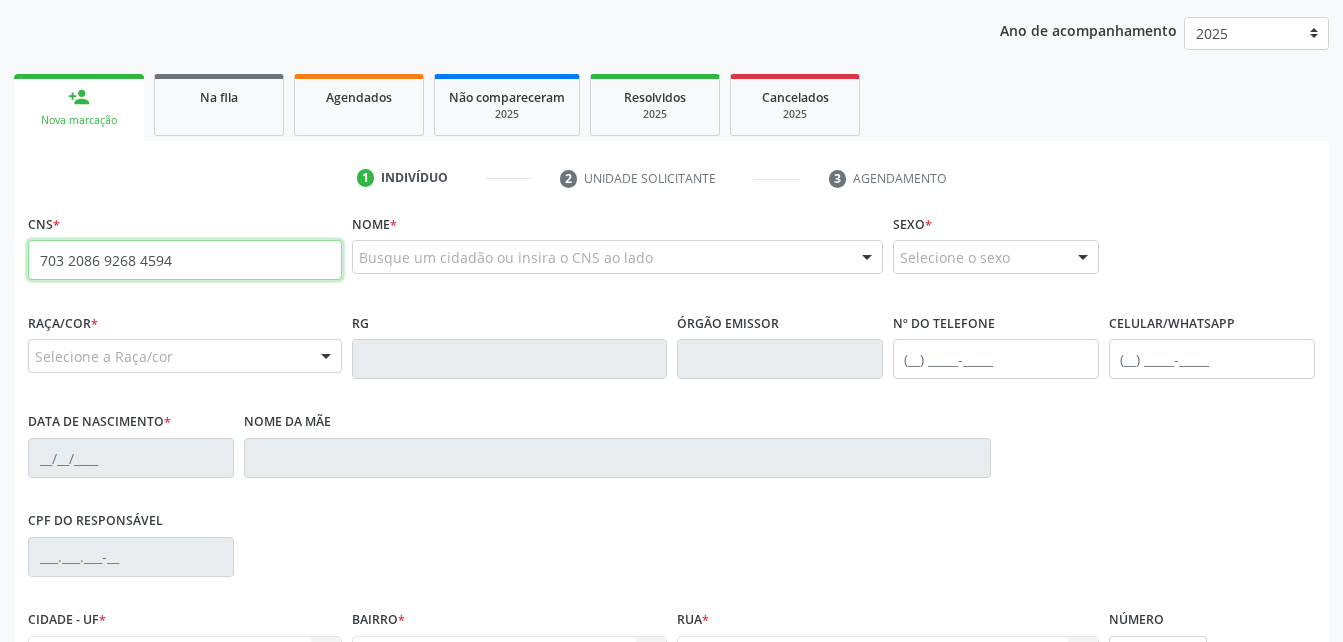 type on "703 2086 9268 4594" 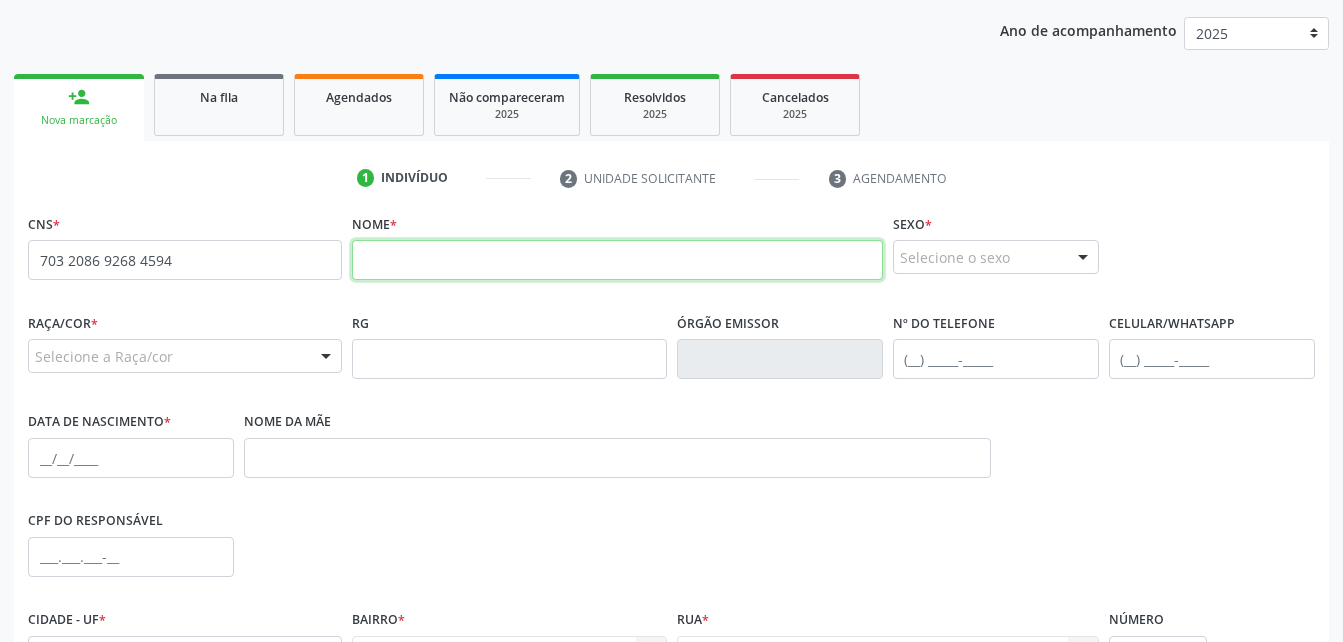 click at bounding box center (617, 260) 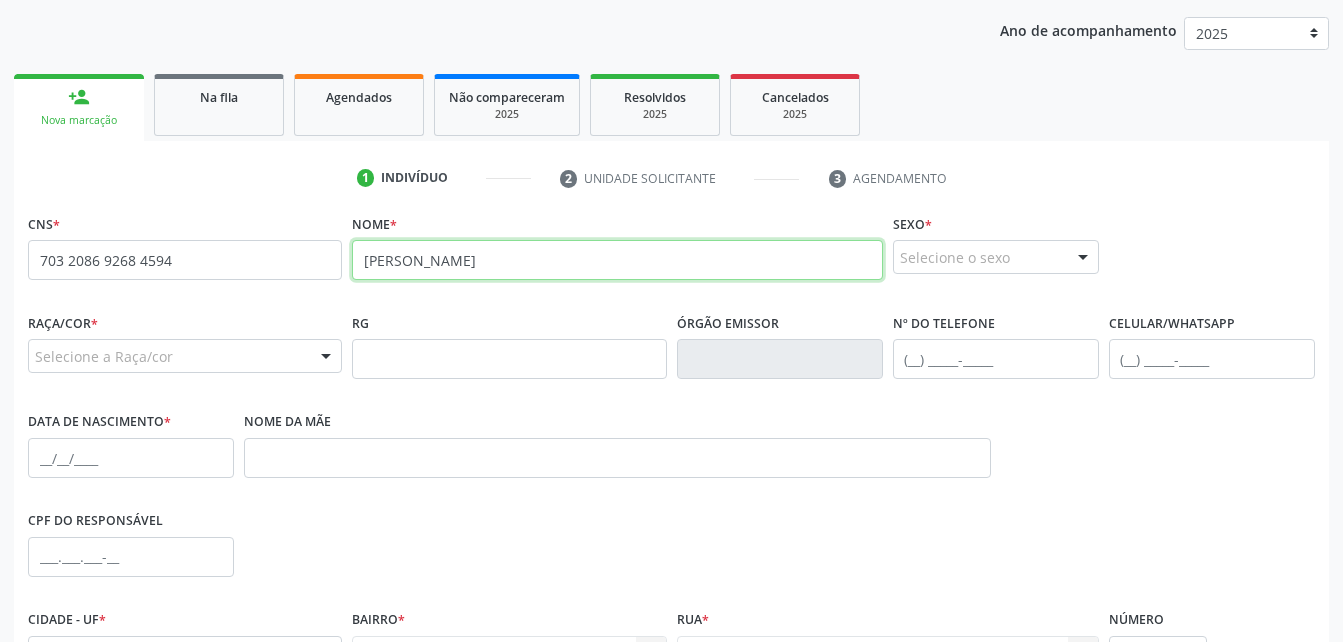 type on "[PERSON_NAME]" 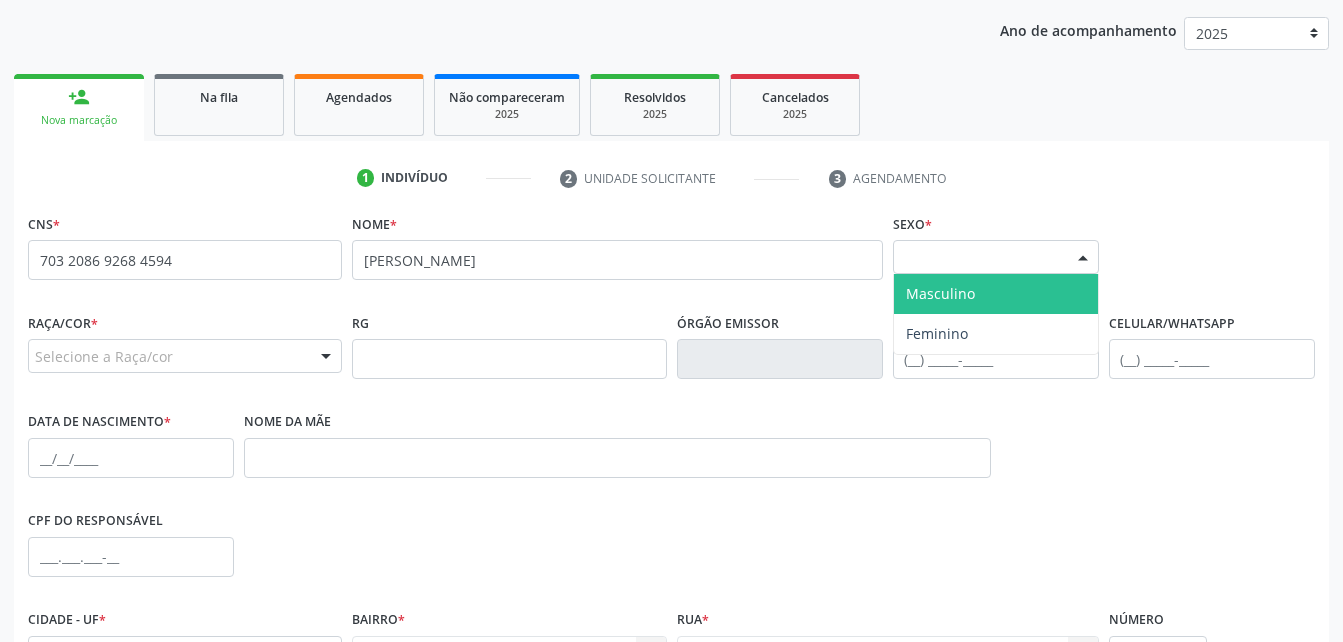 click on "Selecione o sexo" at bounding box center (996, 257) 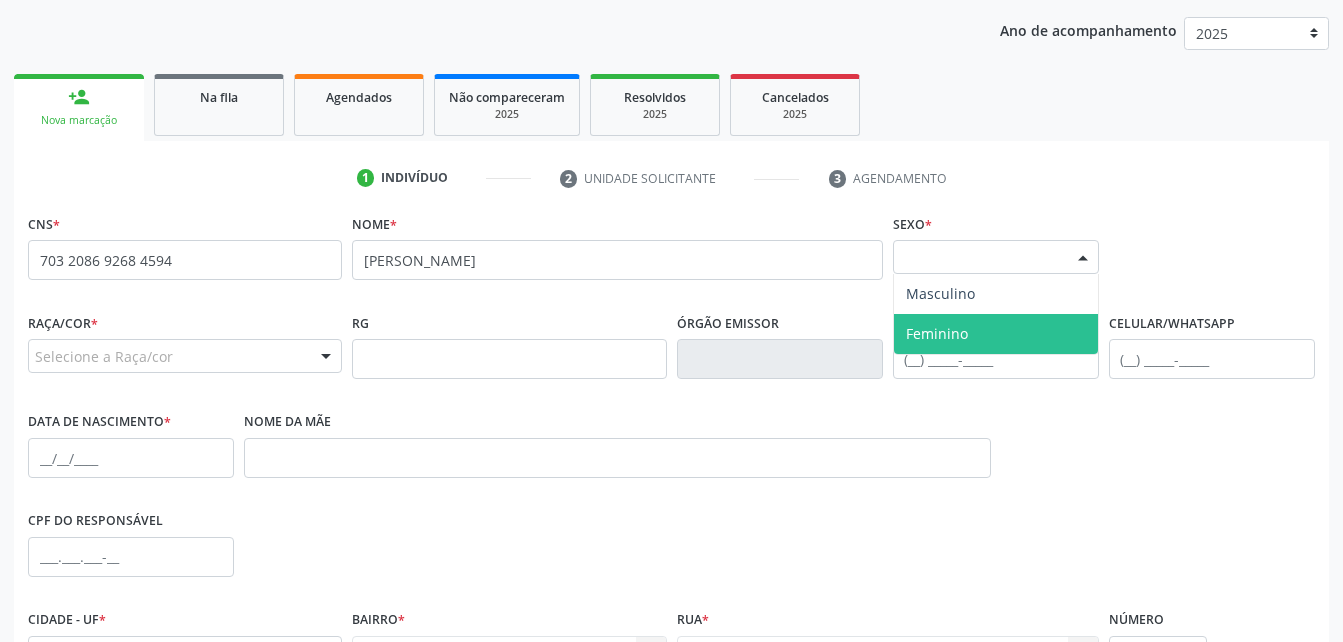 drag, startPoint x: 1053, startPoint y: 343, endPoint x: 560, endPoint y: 278, distance: 497.26654 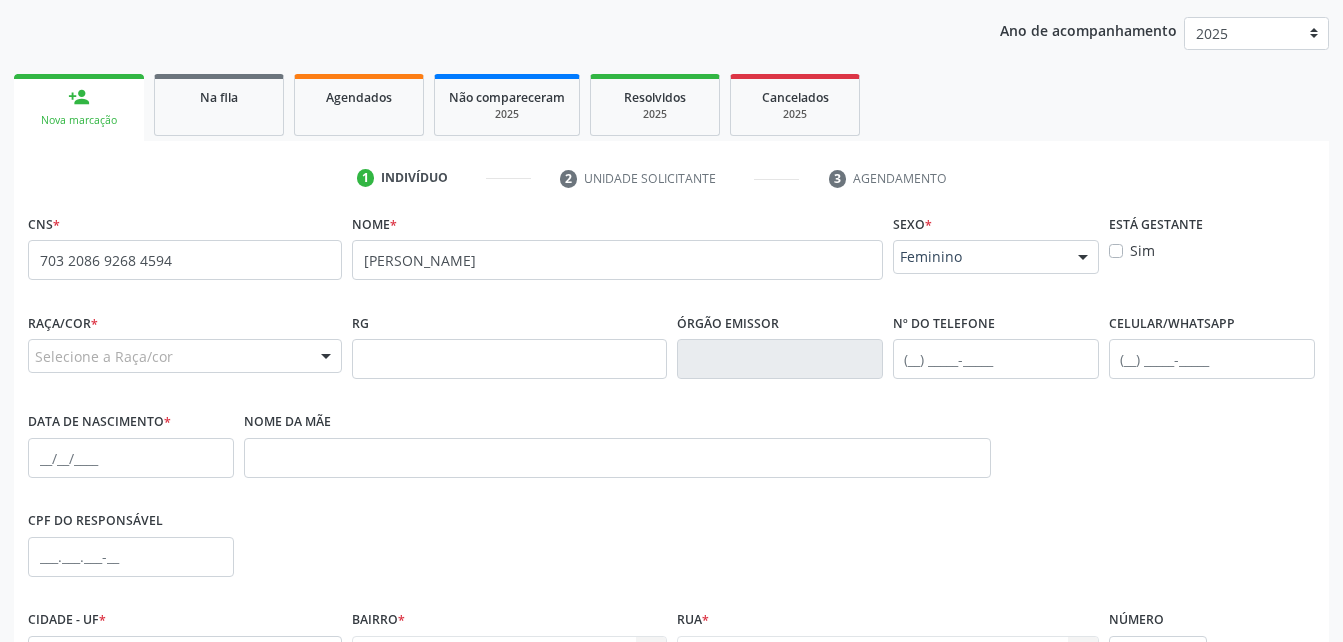 click on "Selecione a Raça/cor" at bounding box center (185, 356) 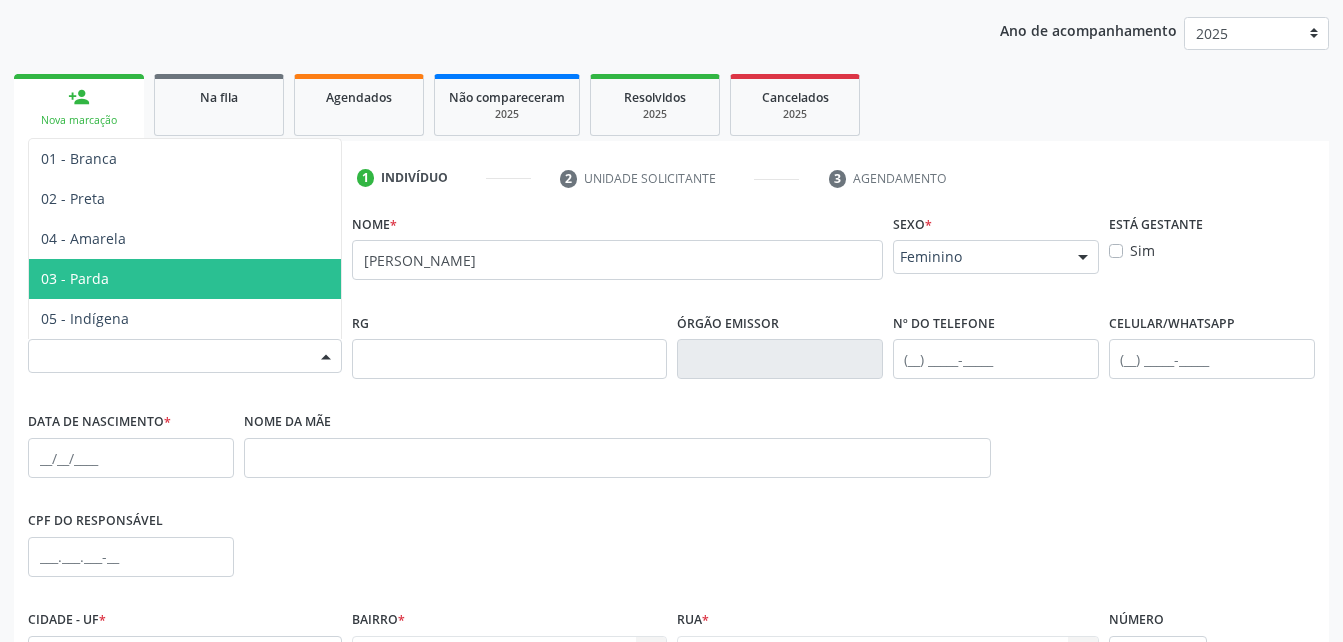 click on "03 - Parda" at bounding box center (185, 279) 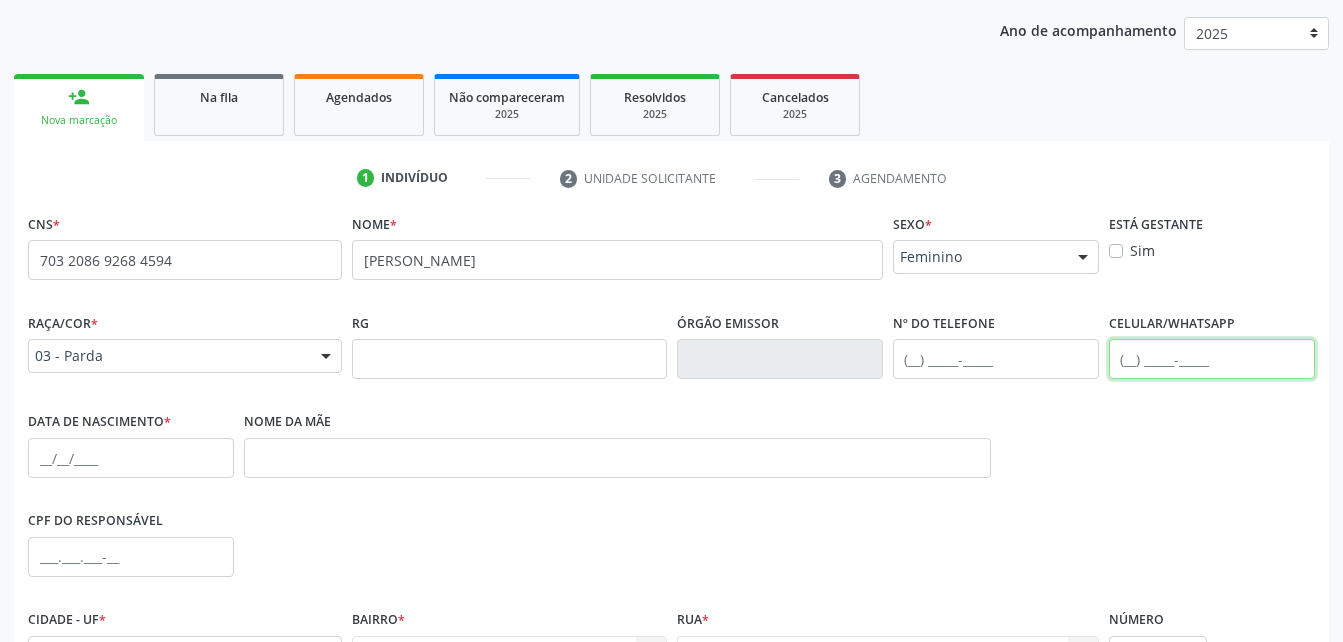 click at bounding box center [1212, 359] 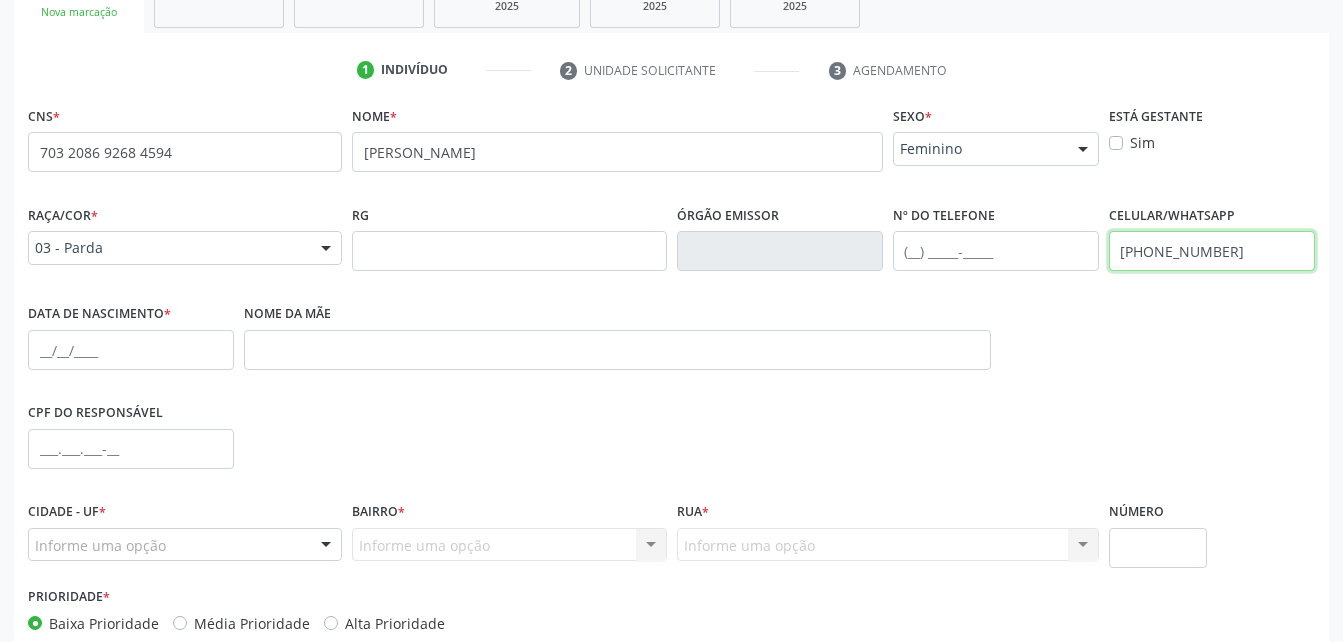 scroll, scrollTop: 453, scrollLeft: 0, axis: vertical 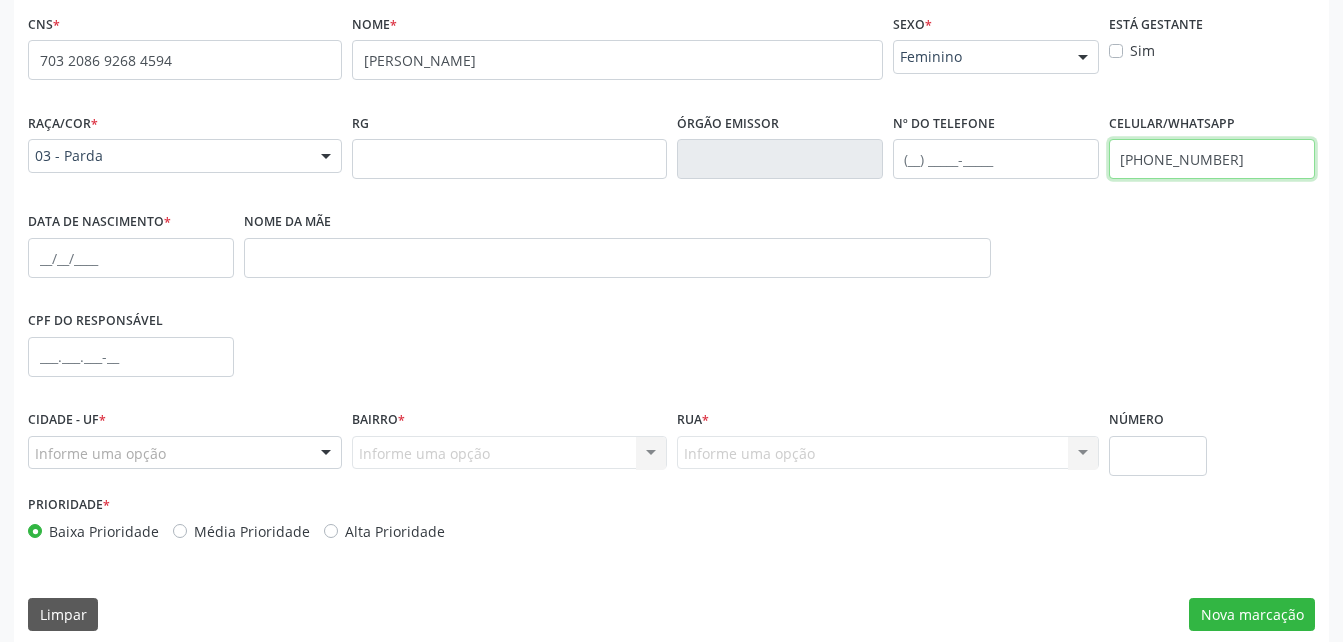 type on "[PHONE_NUMBER]" 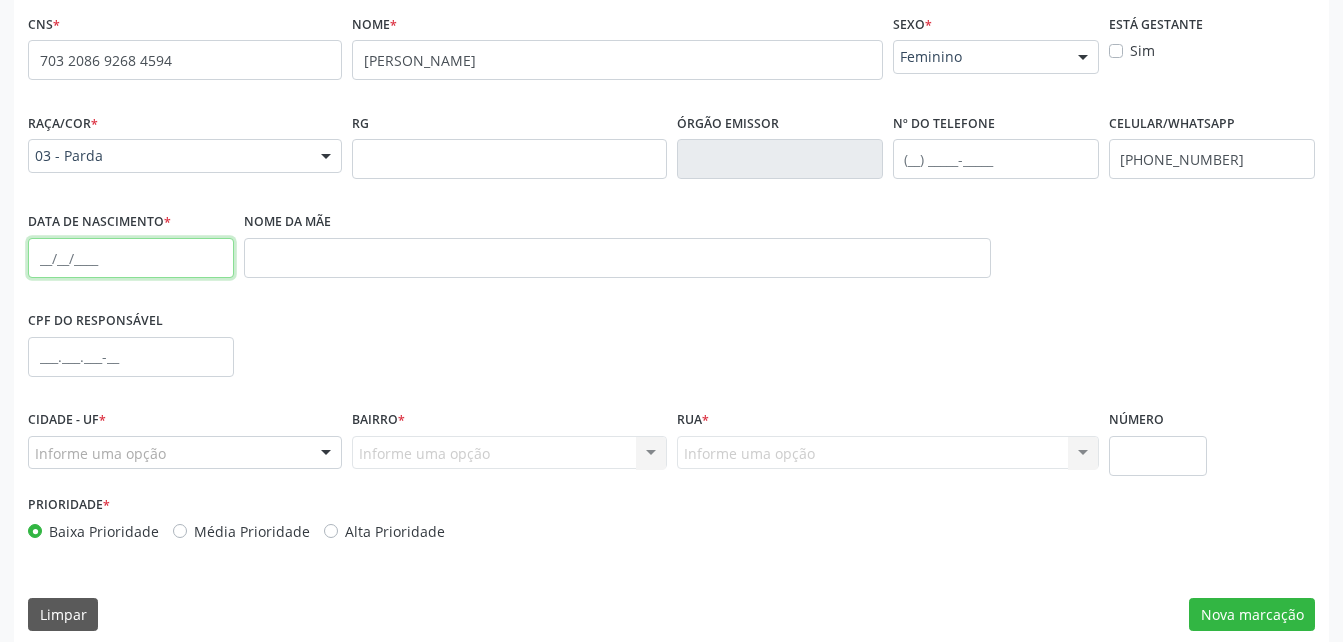 drag, startPoint x: 143, startPoint y: 259, endPoint x: 139, endPoint y: 234, distance: 25.317978 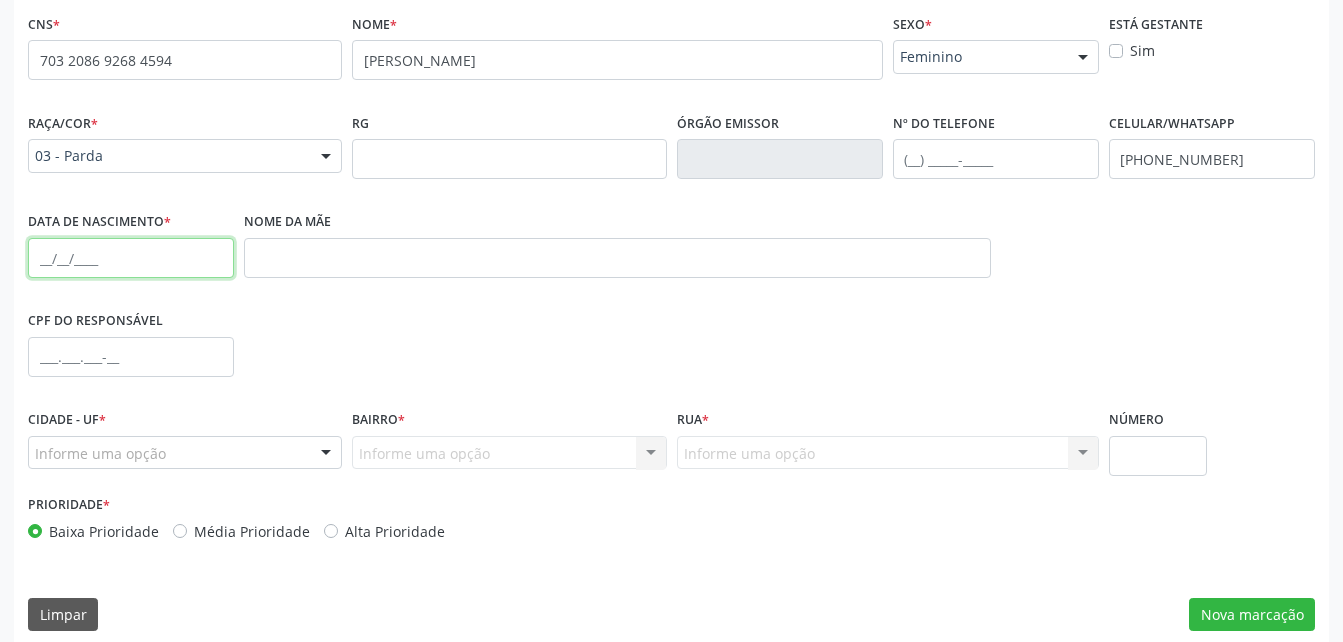 click at bounding box center [131, 258] 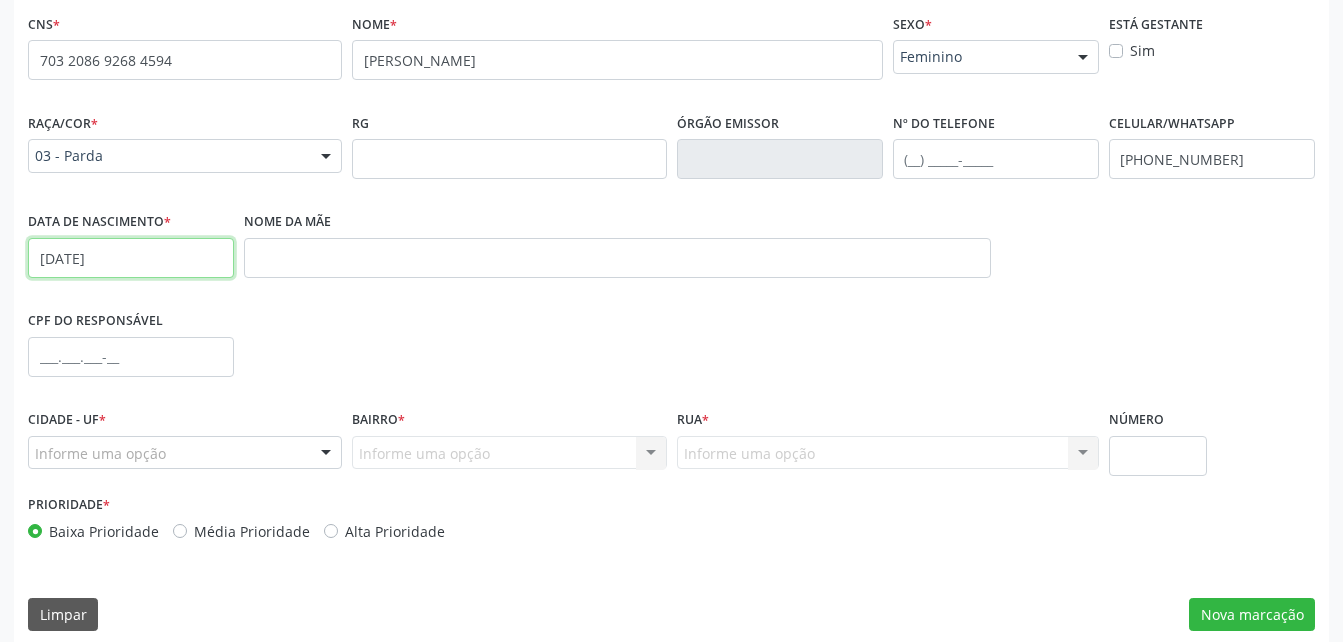 type on "[DATE]" 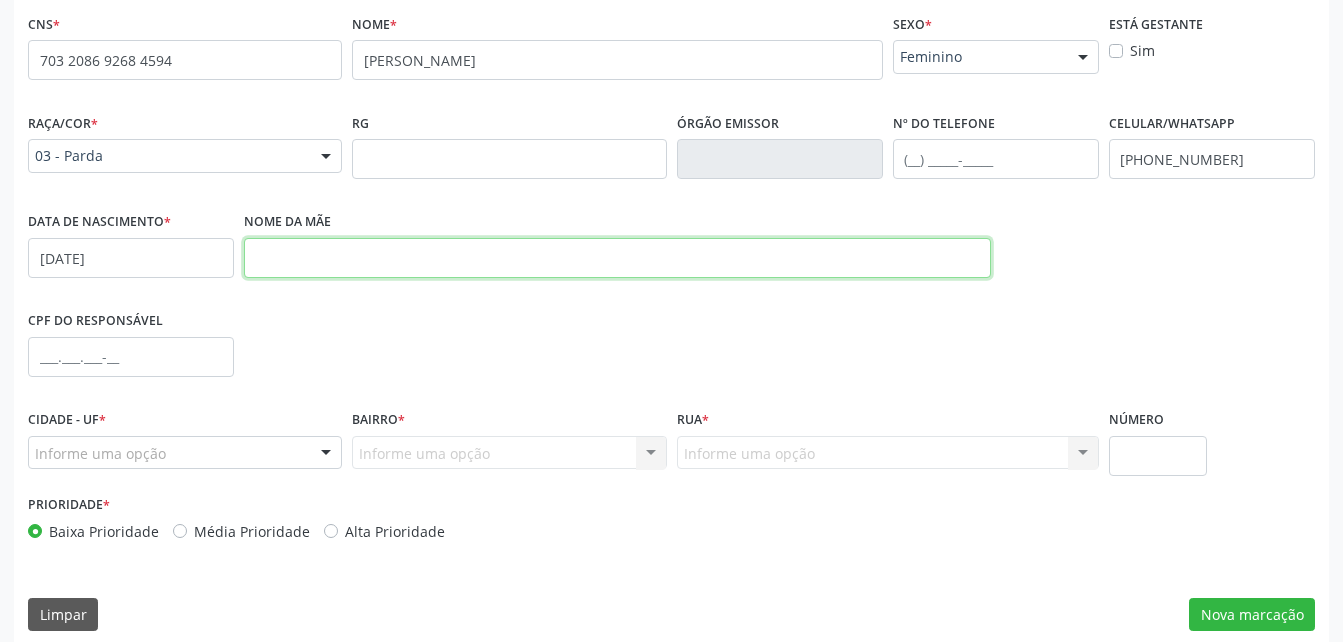 drag, startPoint x: 365, startPoint y: 253, endPoint x: 338, endPoint y: 203, distance: 56.82429 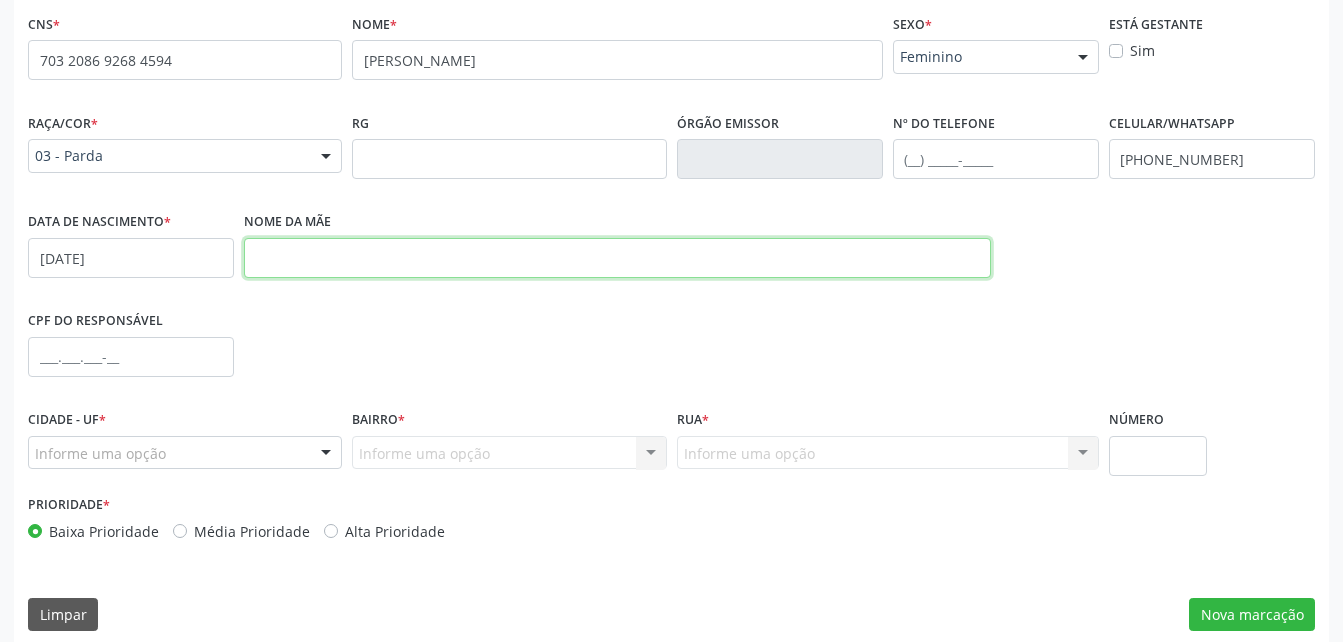 click at bounding box center (617, 258) 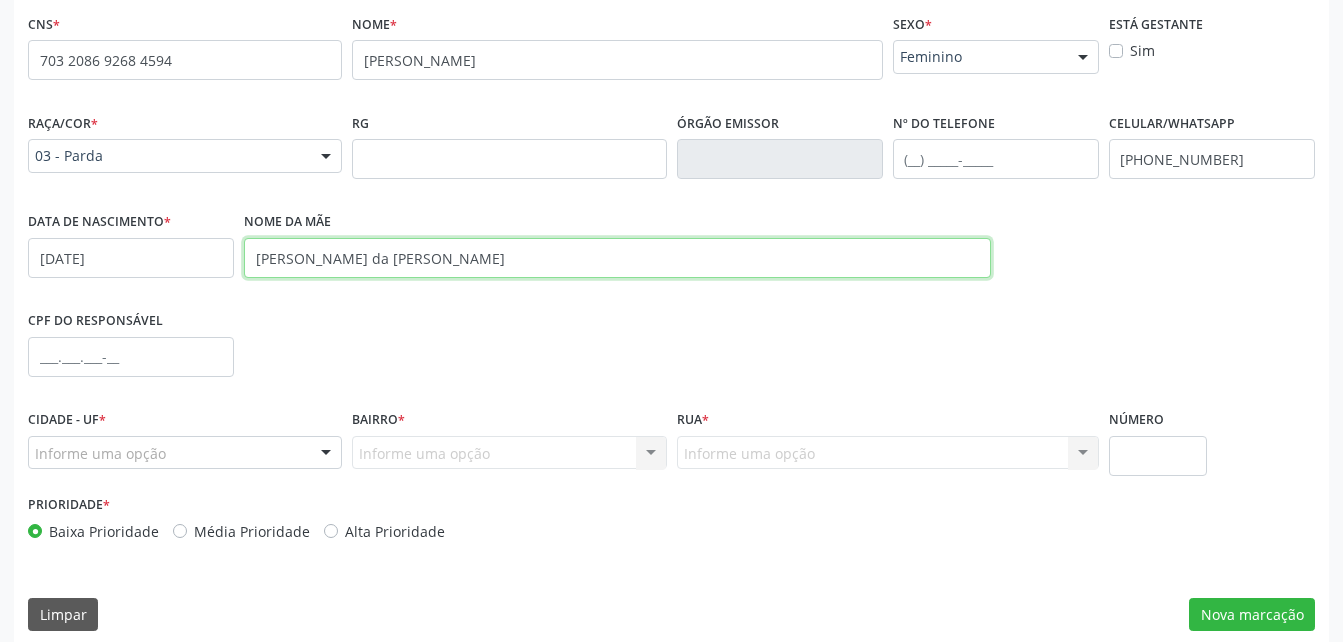 type on "[PERSON_NAME] da [PERSON_NAME]" 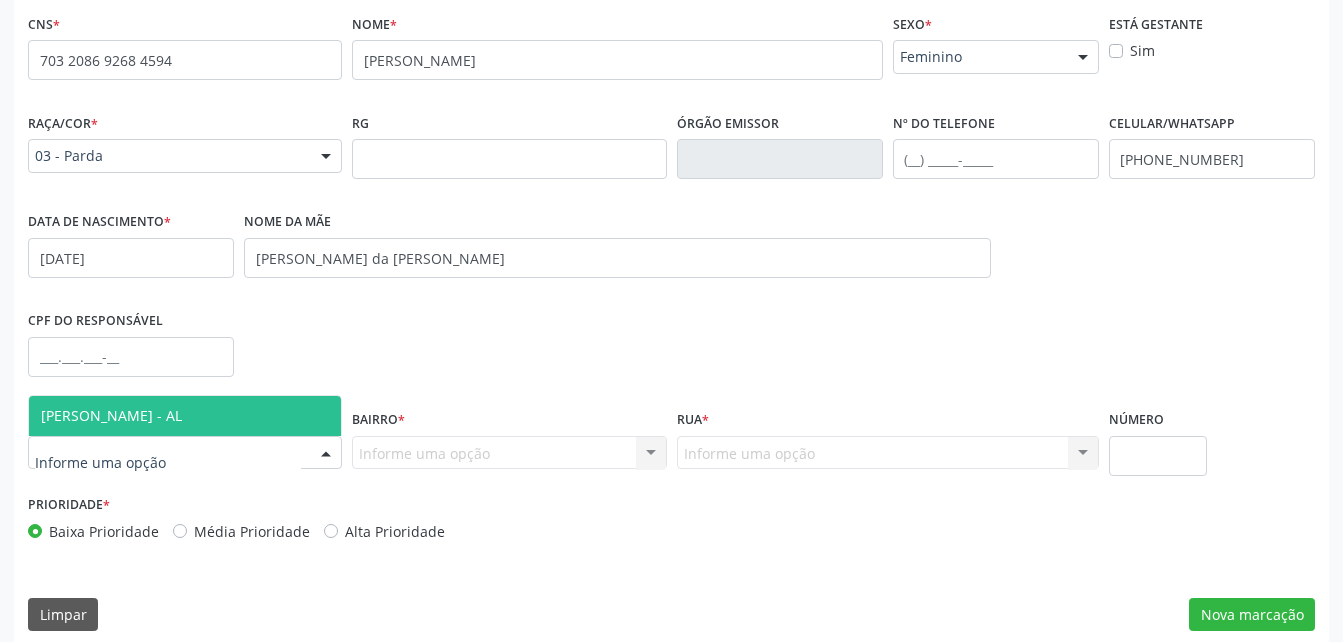 drag, startPoint x: 283, startPoint y: 439, endPoint x: 285, endPoint y: 456, distance: 17.117243 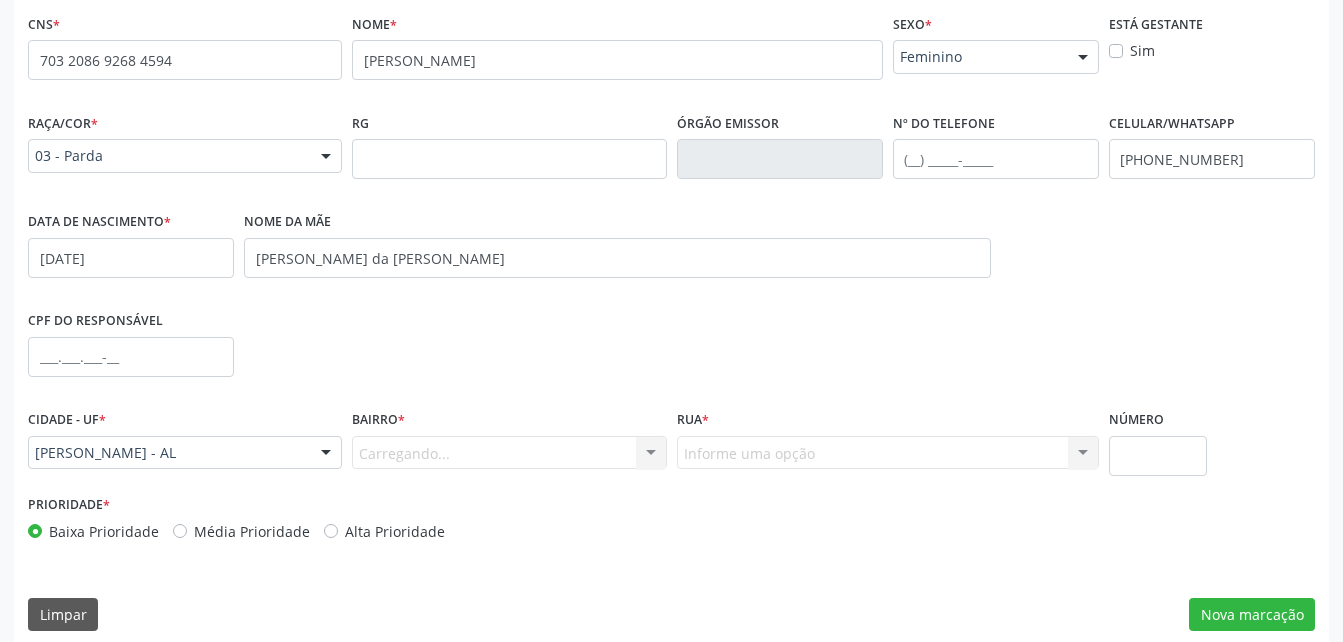 click on "Carregando...
Nenhum resultado encontrado para: "   "
Nenhuma opção encontrada. Digite para adicionar." at bounding box center (509, 453) 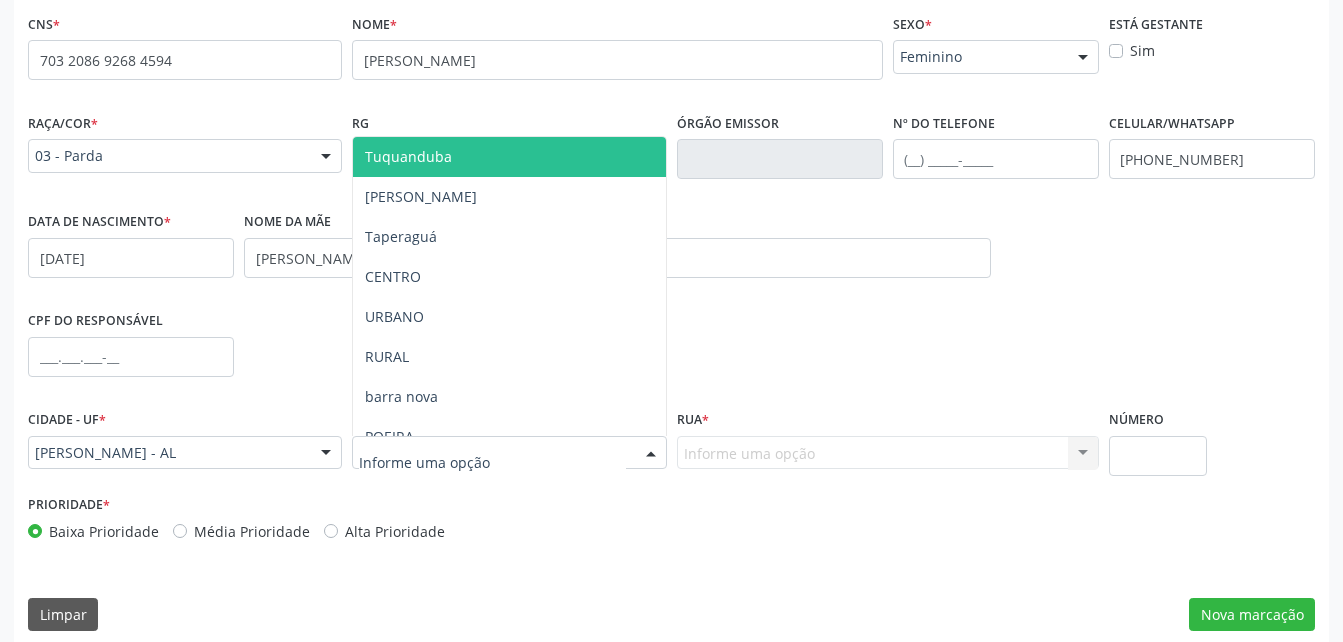 click at bounding box center [509, 453] 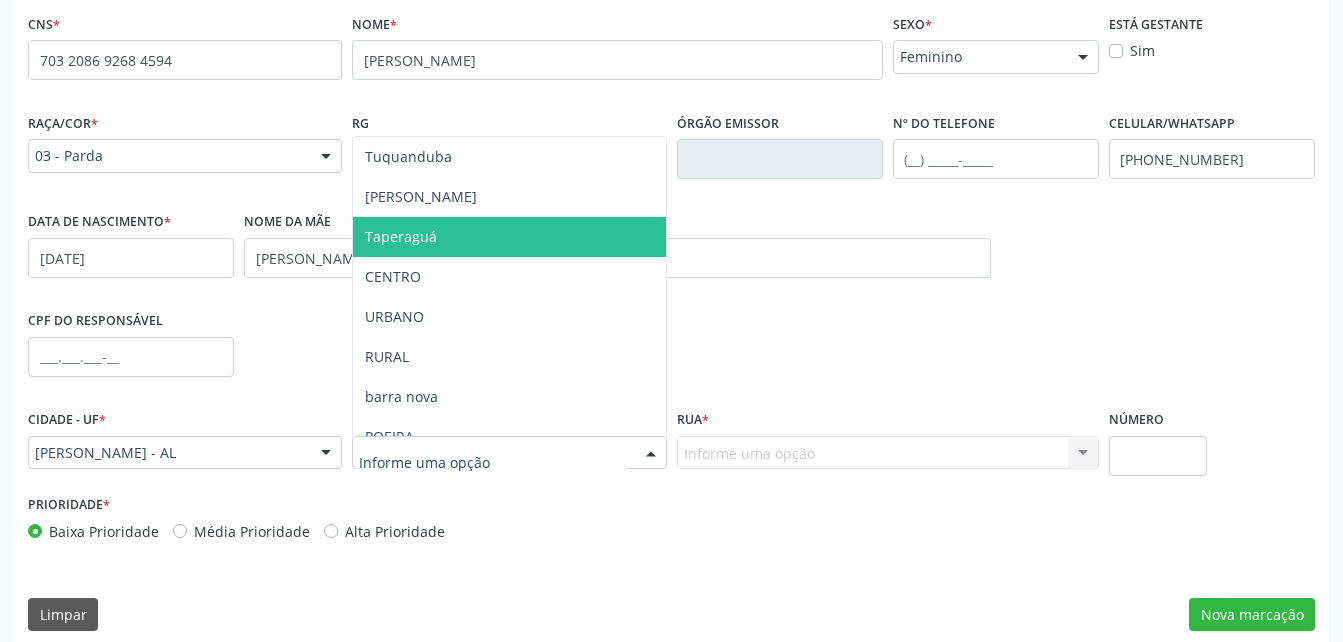 drag, startPoint x: 416, startPoint y: 232, endPoint x: 941, endPoint y: 412, distance: 555 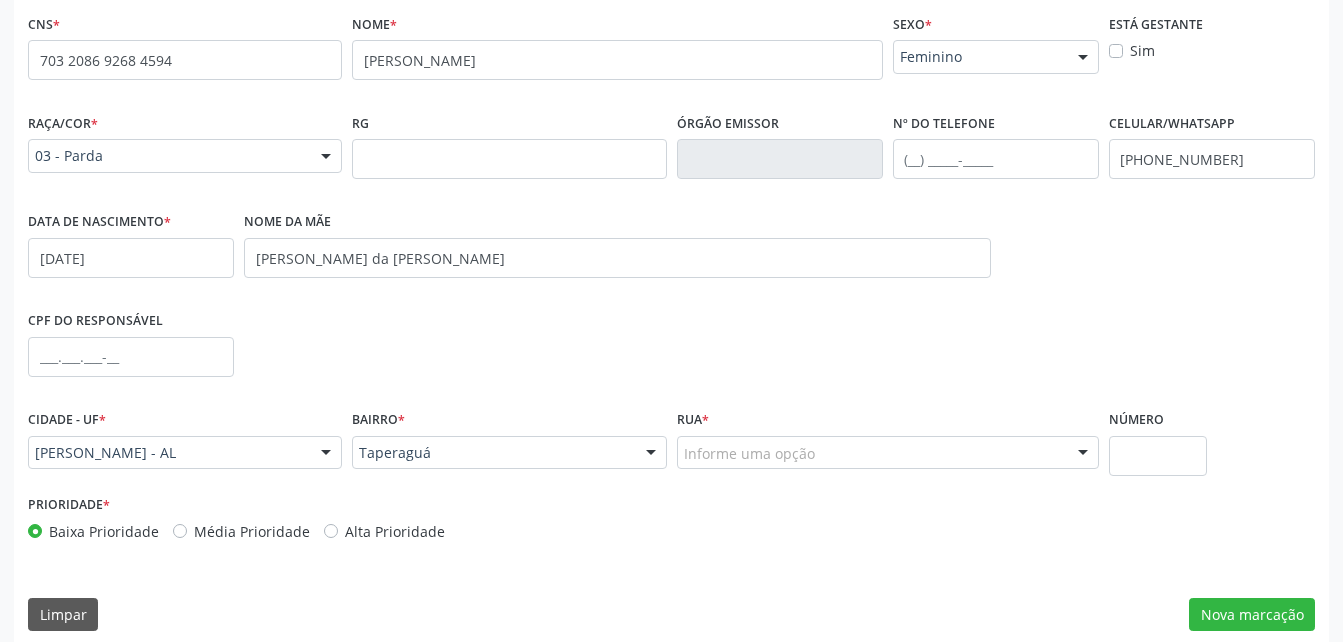 click on "Informe uma opção" at bounding box center [888, 453] 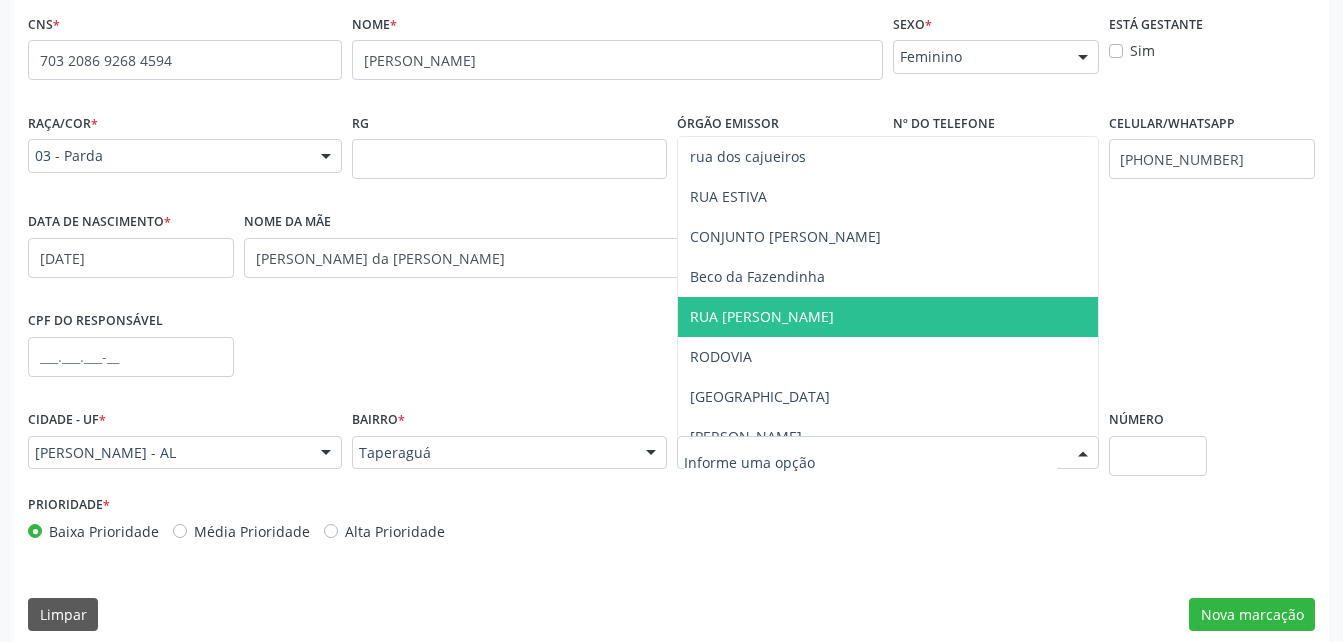 scroll, scrollTop: 741, scrollLeft: 0, axis: vertical 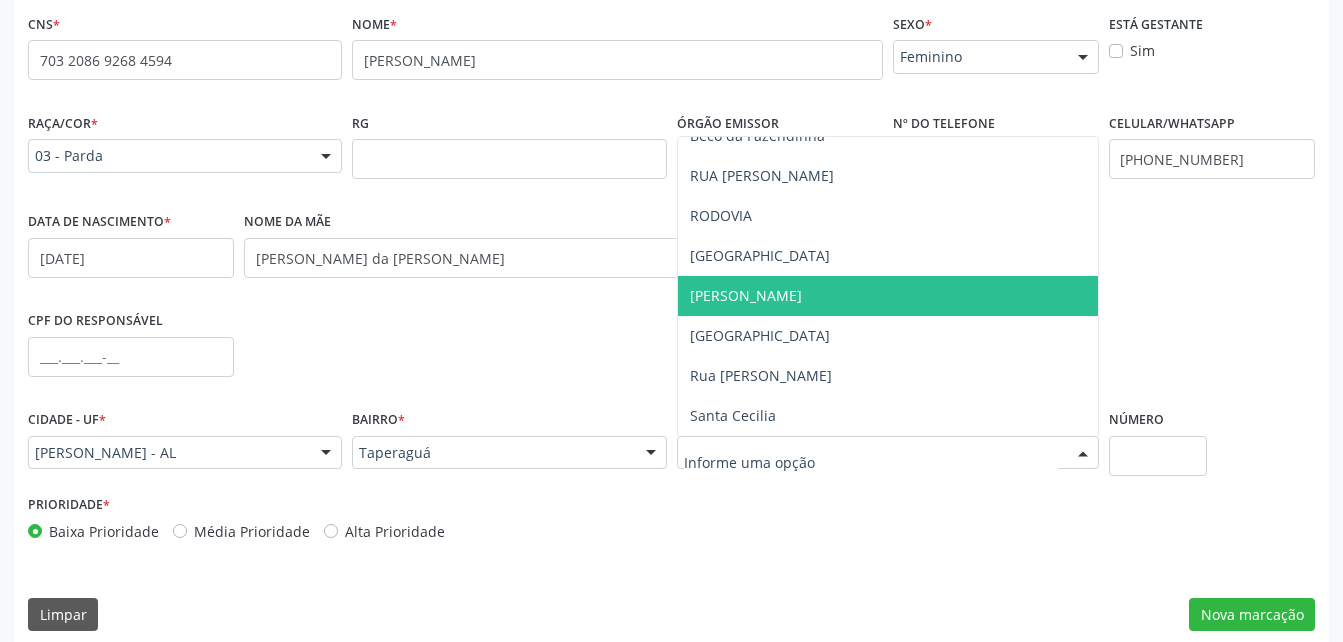 click on "[PERSON_NAME]" at bounding box center (888, 296) 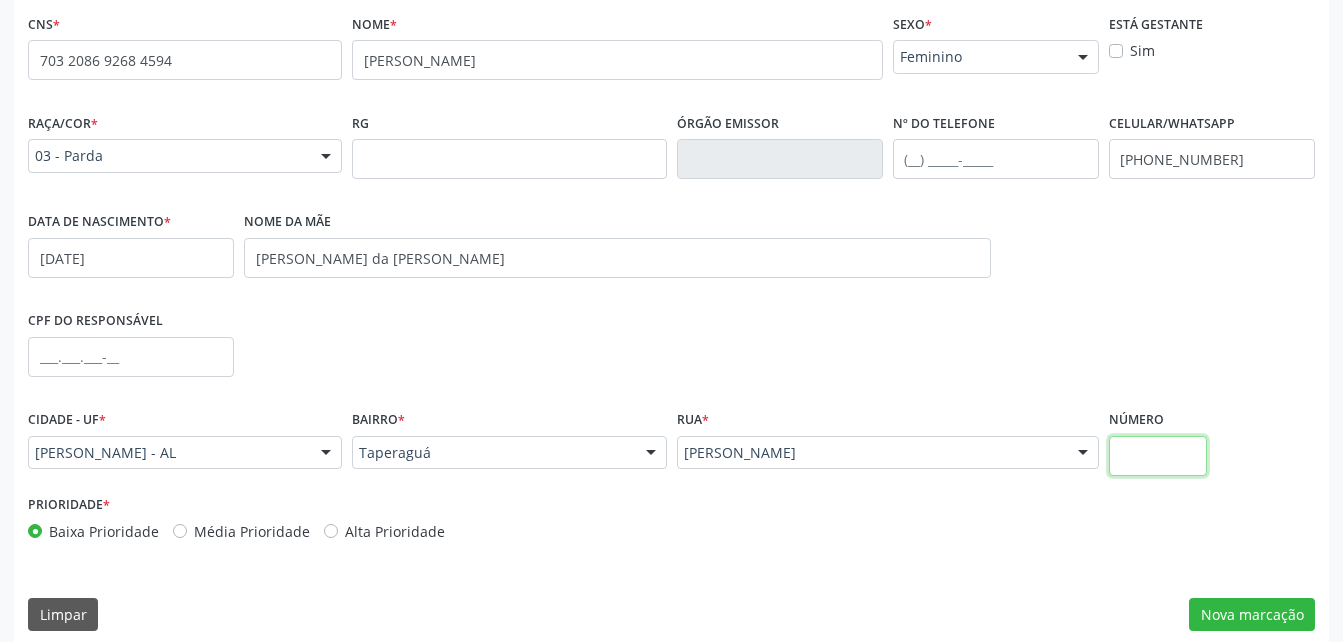drag, startPoint x: 1140, startPoint y: 451, endPoint x: 1130, endPoint y: 443, distance: 12.806249 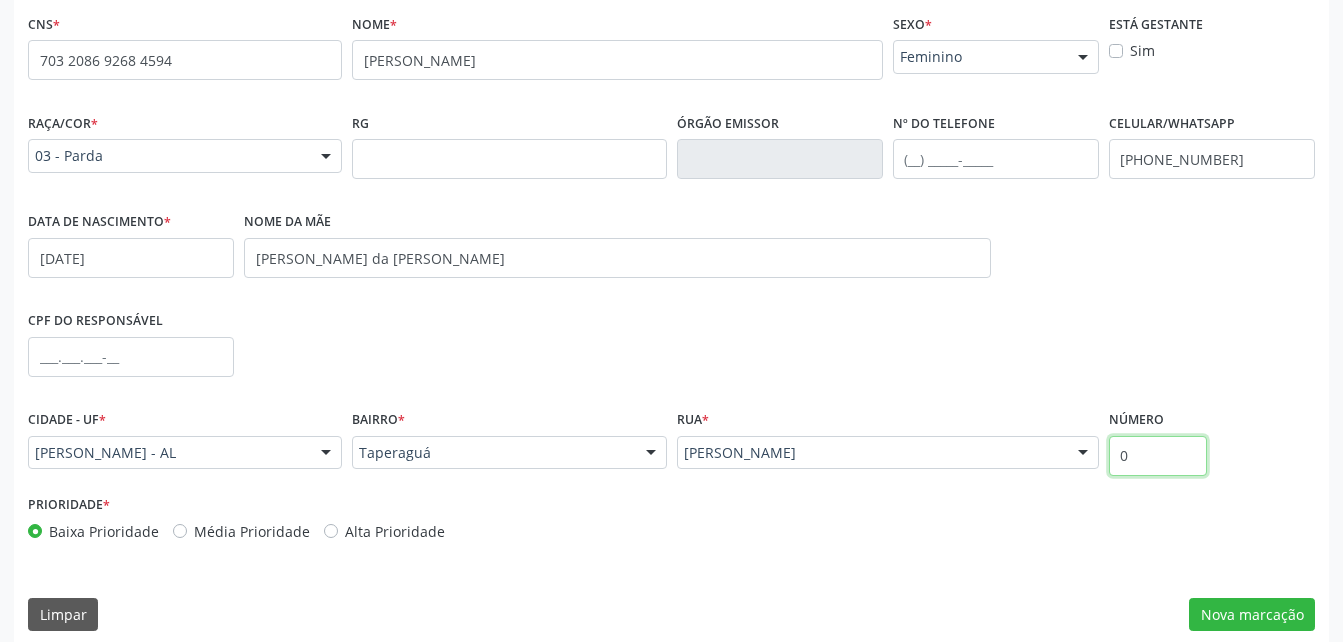 scroll, scrollTop: 470, scrollLeft: 0, axis: vertical 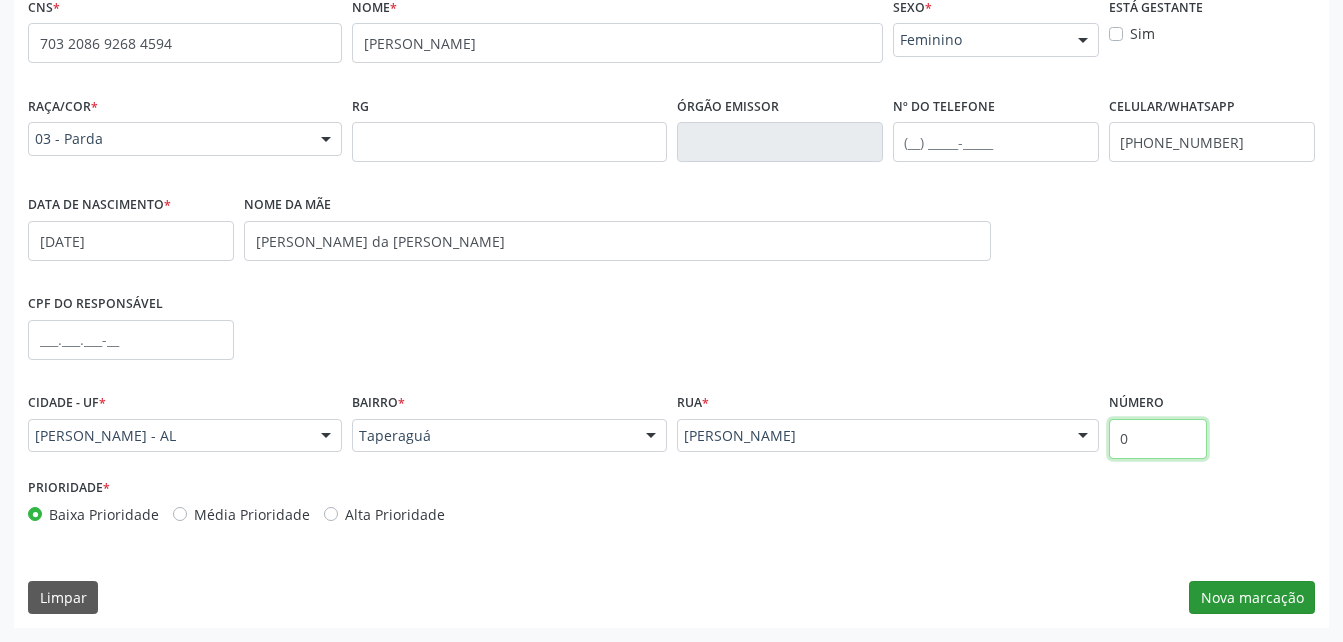 type on "0" 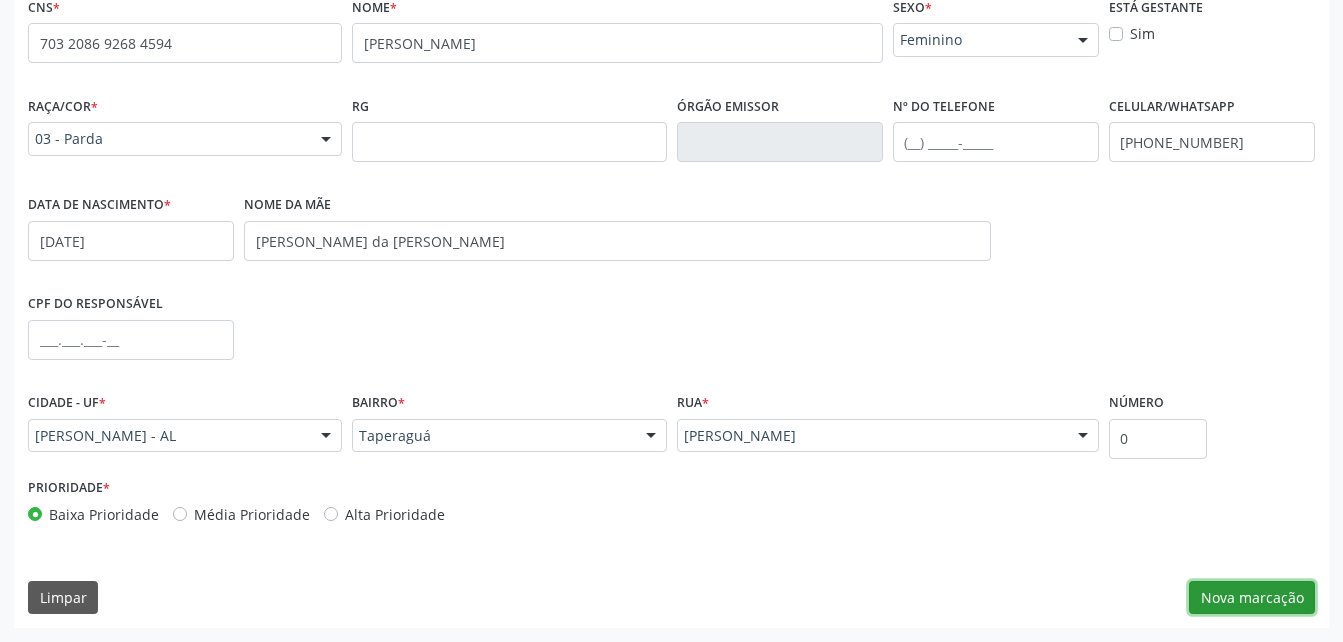 click on "Nova marcação" at bounding box center [1252, 598] 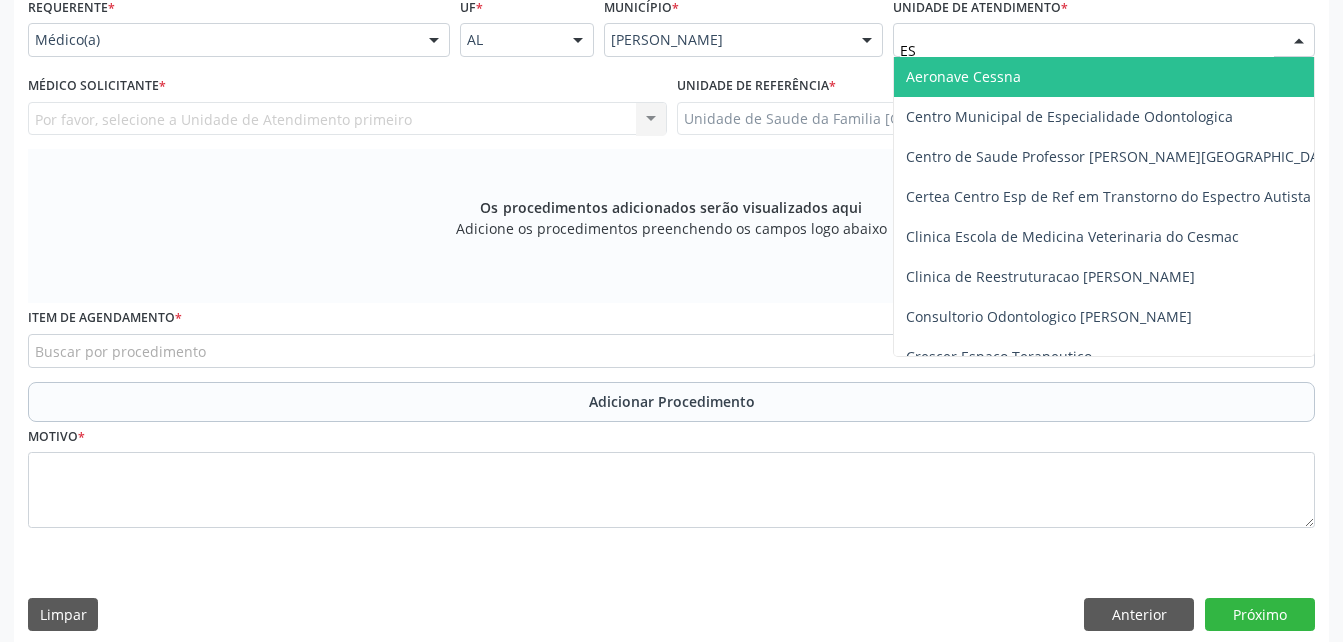 type on "EST" 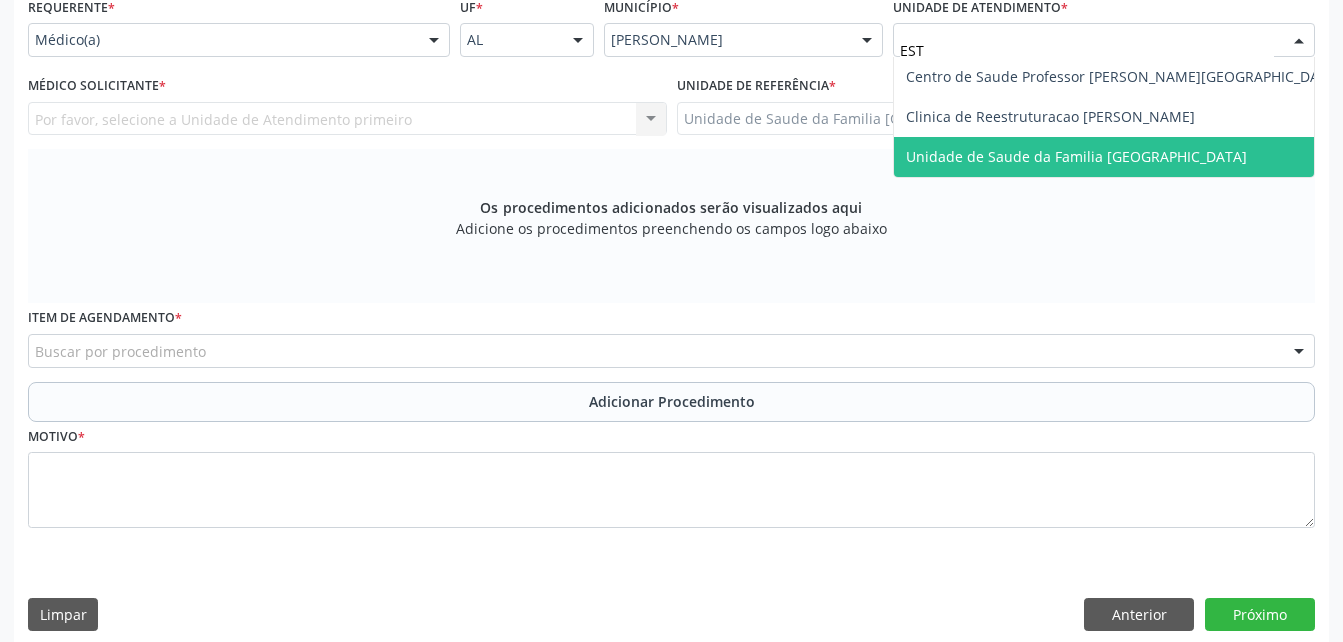 drag, startPoint x: 975, startPoint y: 145, endPoint x: 758, endPoint y: 141, distance: 217.03687 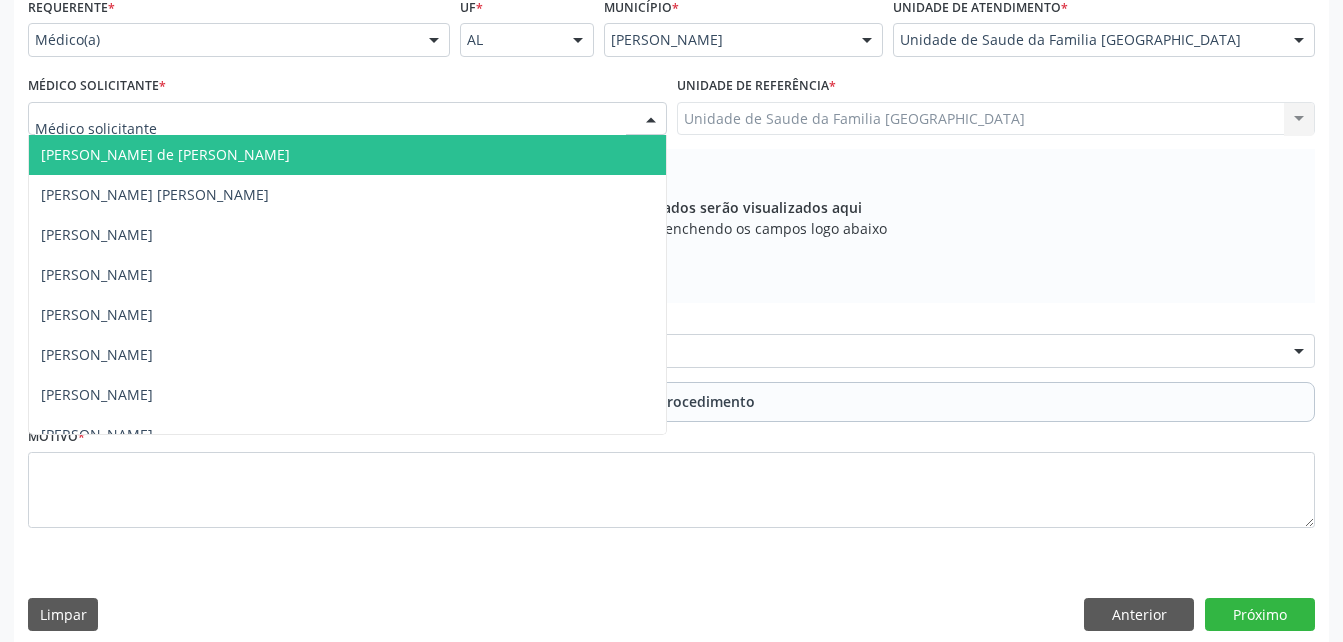 click at bounding box center [347, 119] 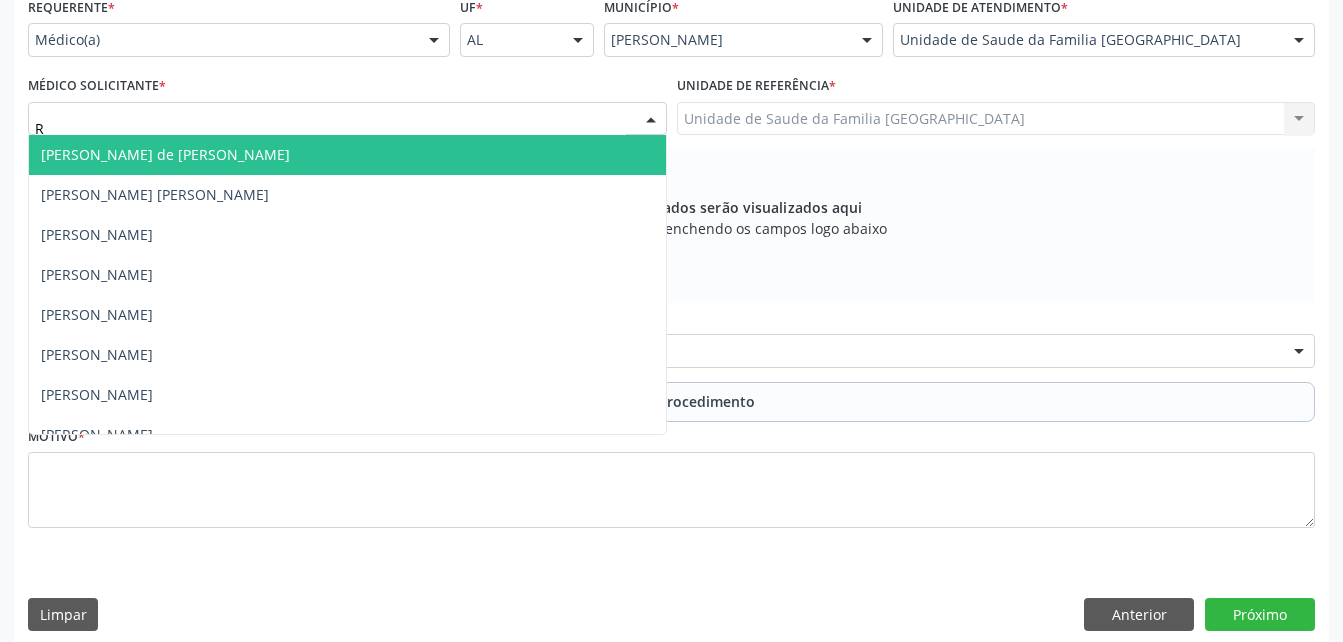 type on "RO" 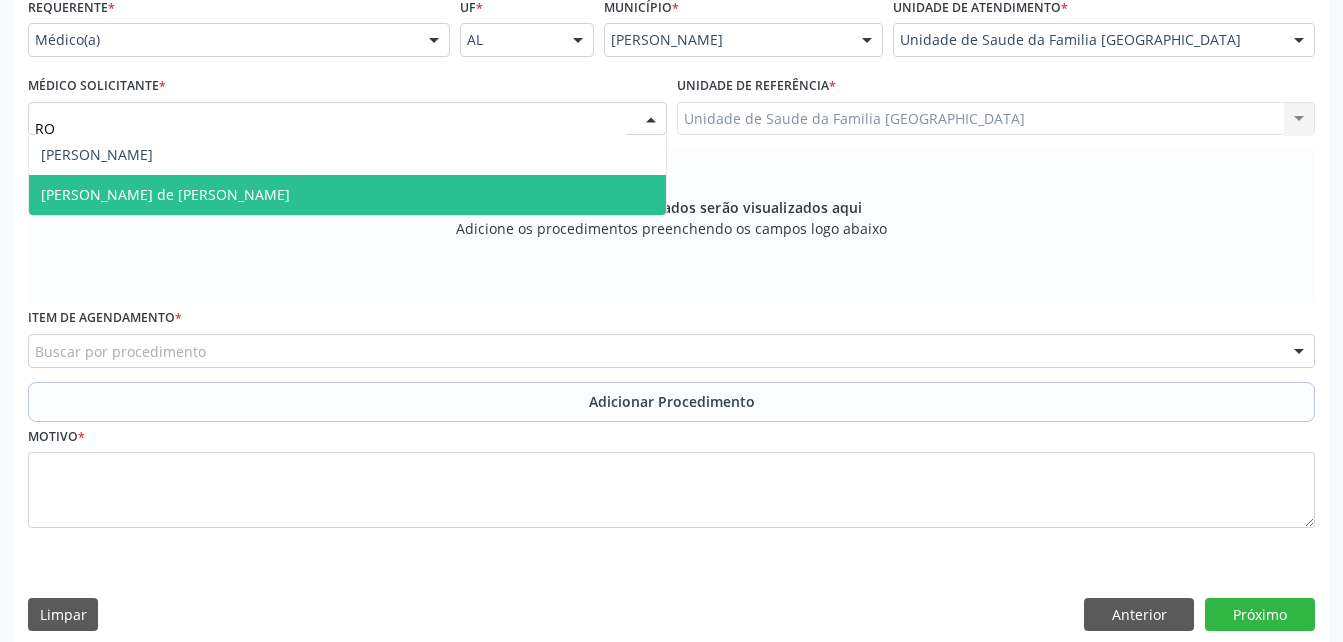 click on "[PERSON_NAME] de [PERSON_NAME]" at bounding box center (347, 195) 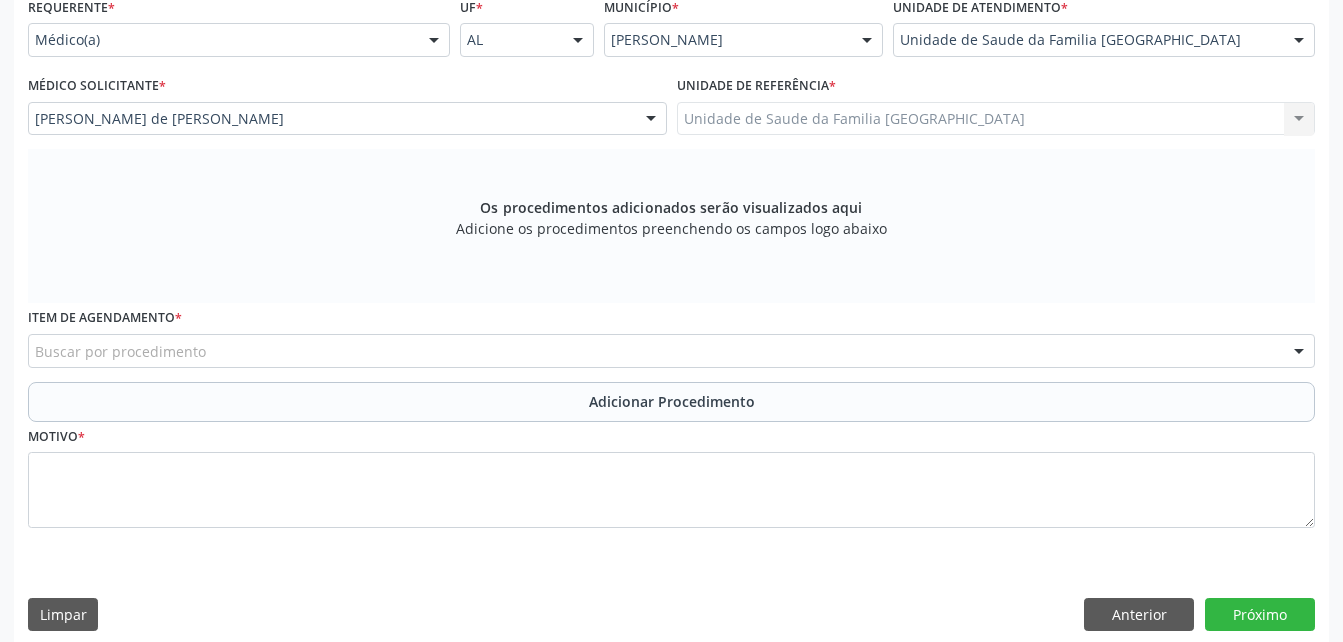 click on "Buscar por procedimento" at bounding box center (671, 351) 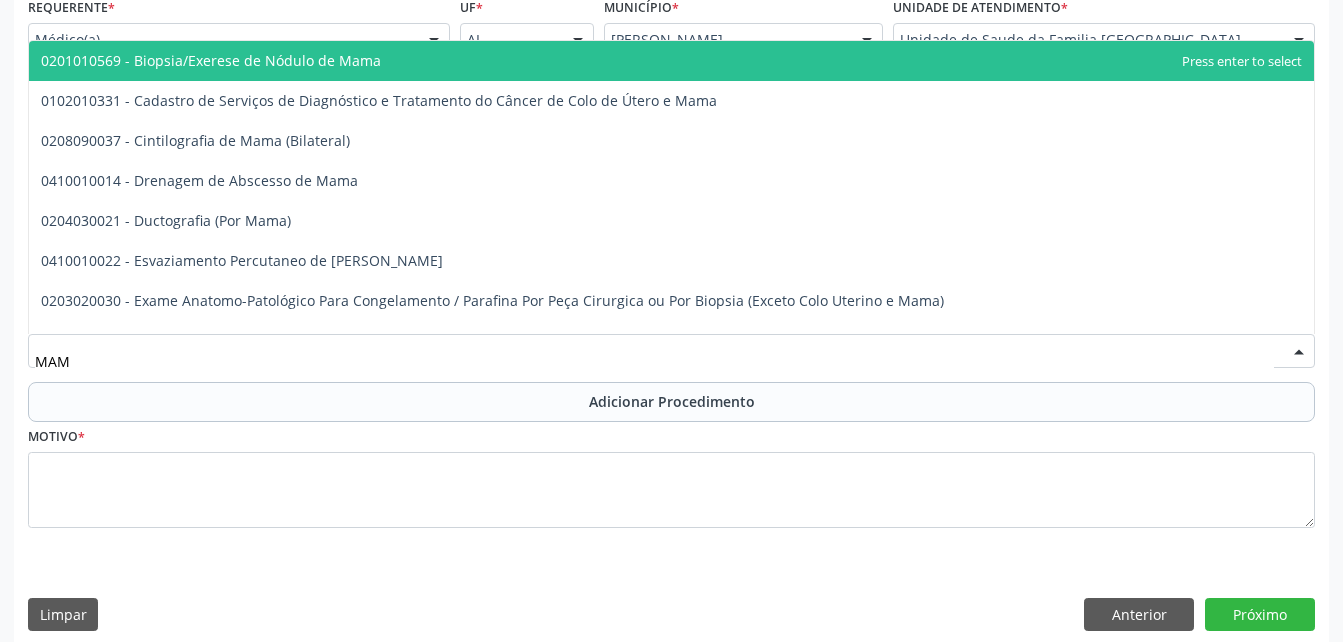 type on "MAMO" 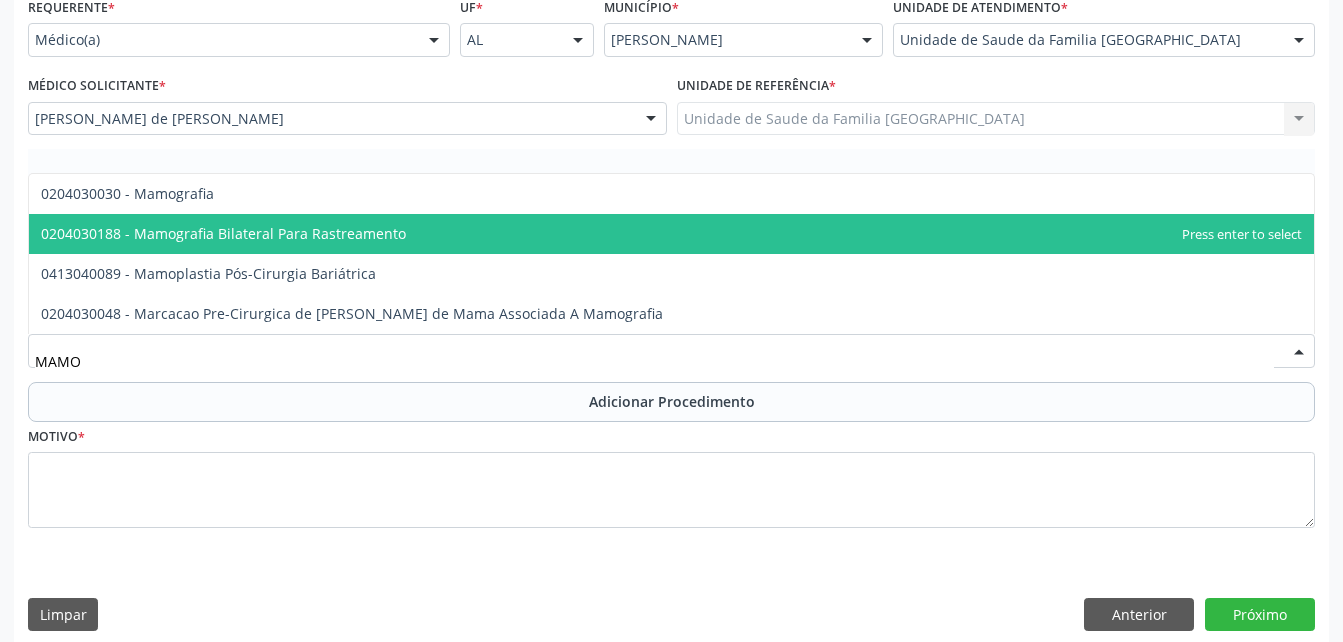 click on "0204030188 - Mamografia Bilateral Para Rastreamento" at bounding box center [671, 234] 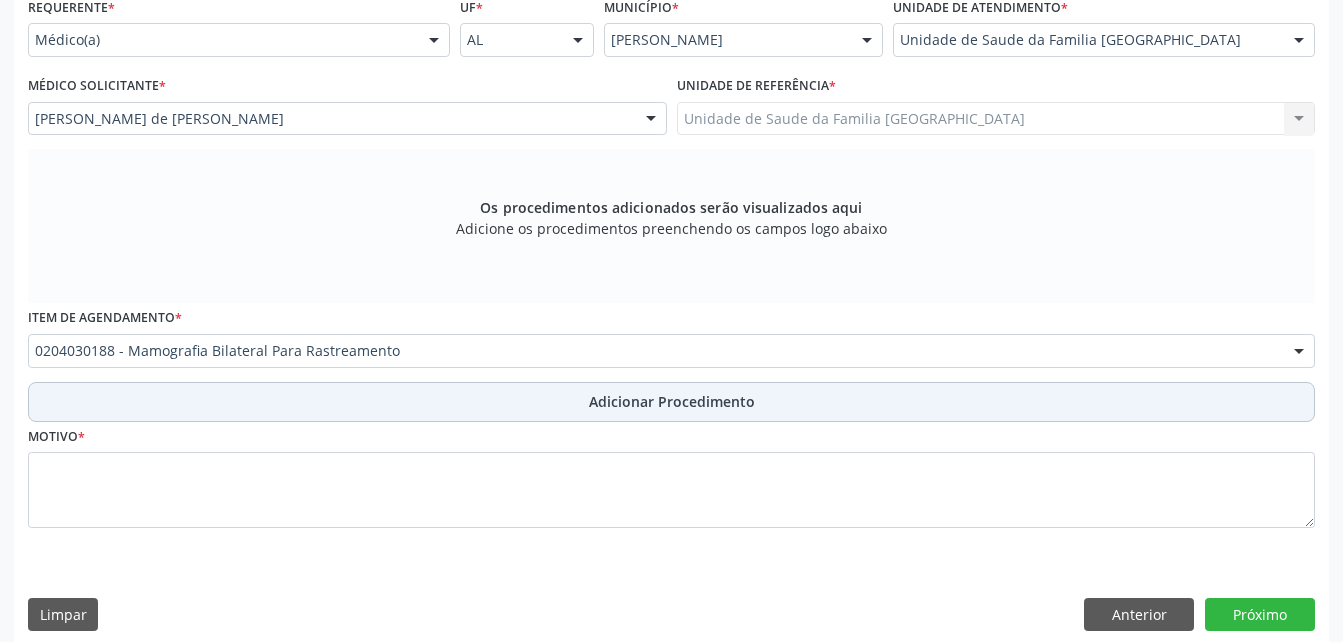 click on "Adicionar Procedimento" at bounding box center (671, 402) 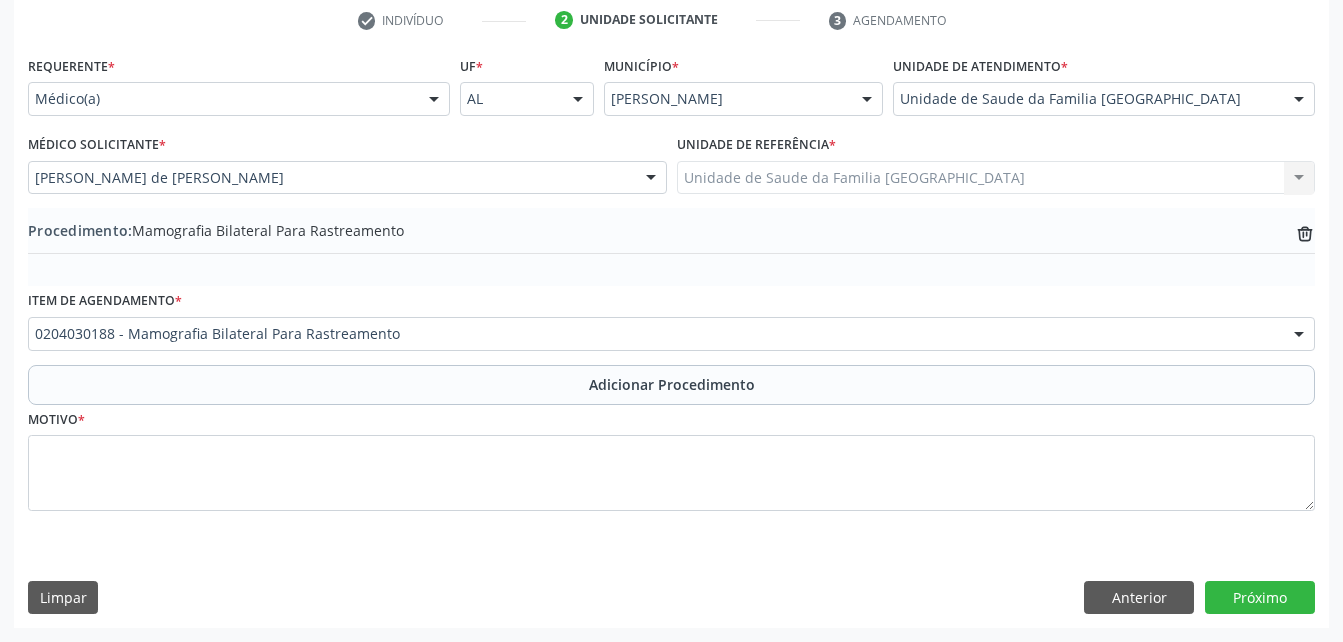 scroll, scrollTop: 411, scrollLeft: 0, axis: vertical 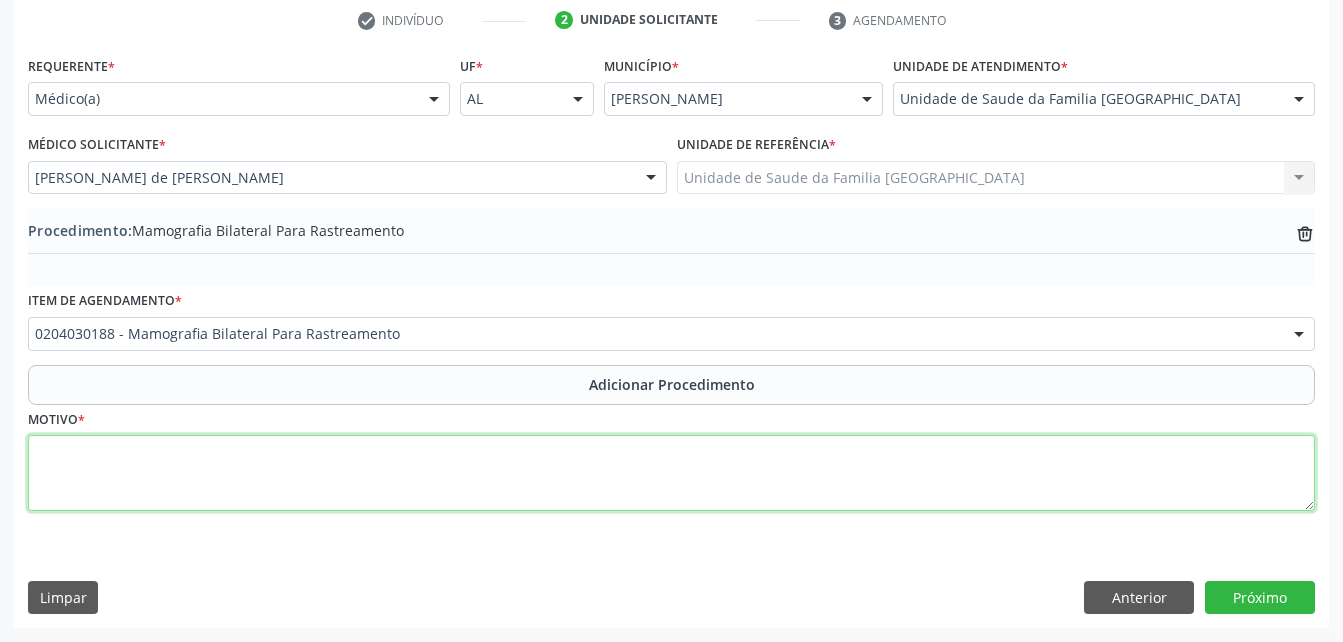 click at bounding box center (671, 473) 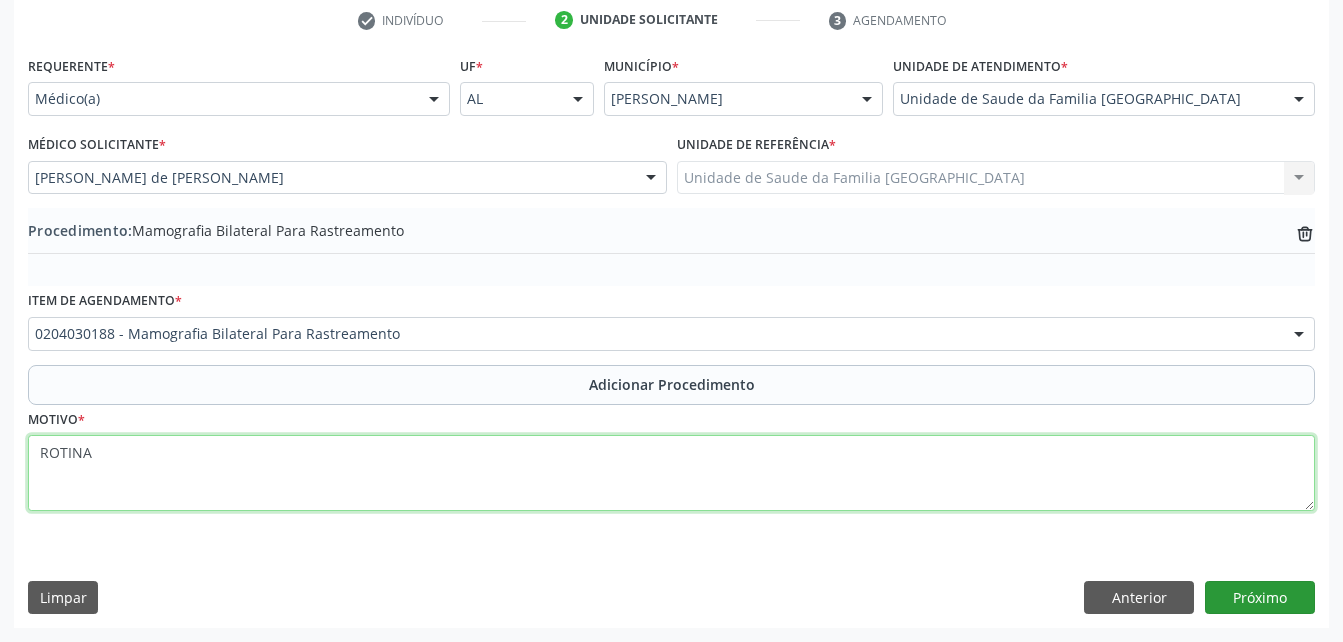 type on "ROTINA" 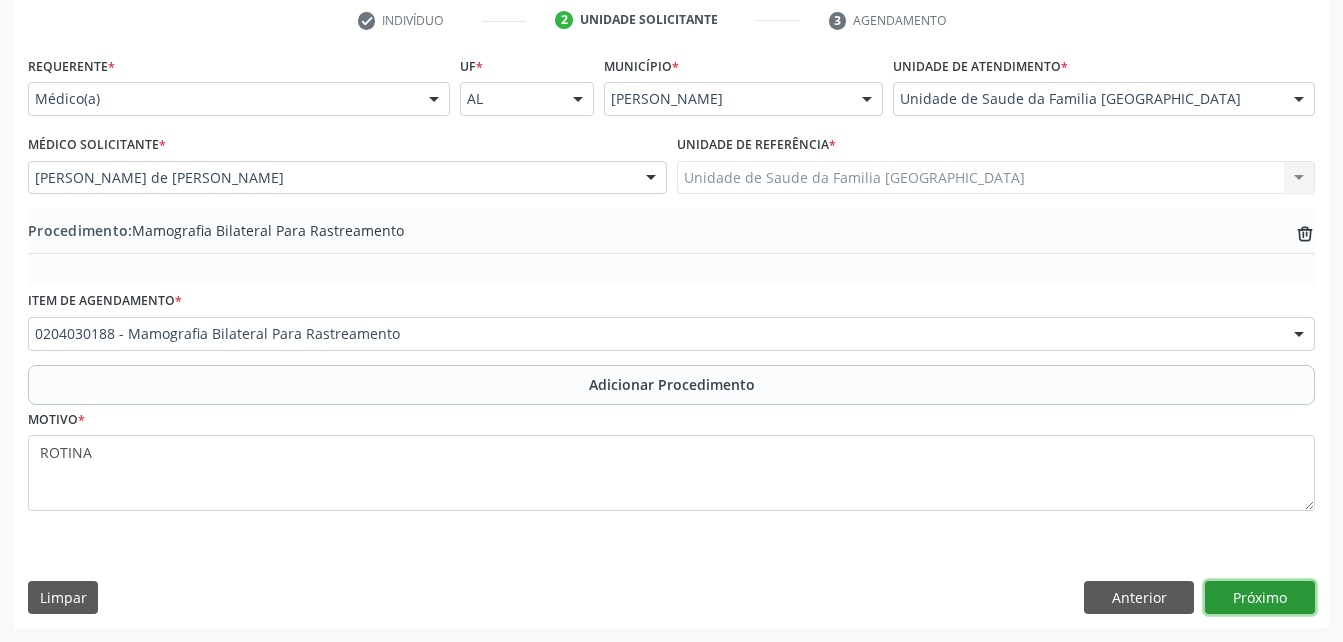 click on "Próximo" at bounding box center (1260, 598) 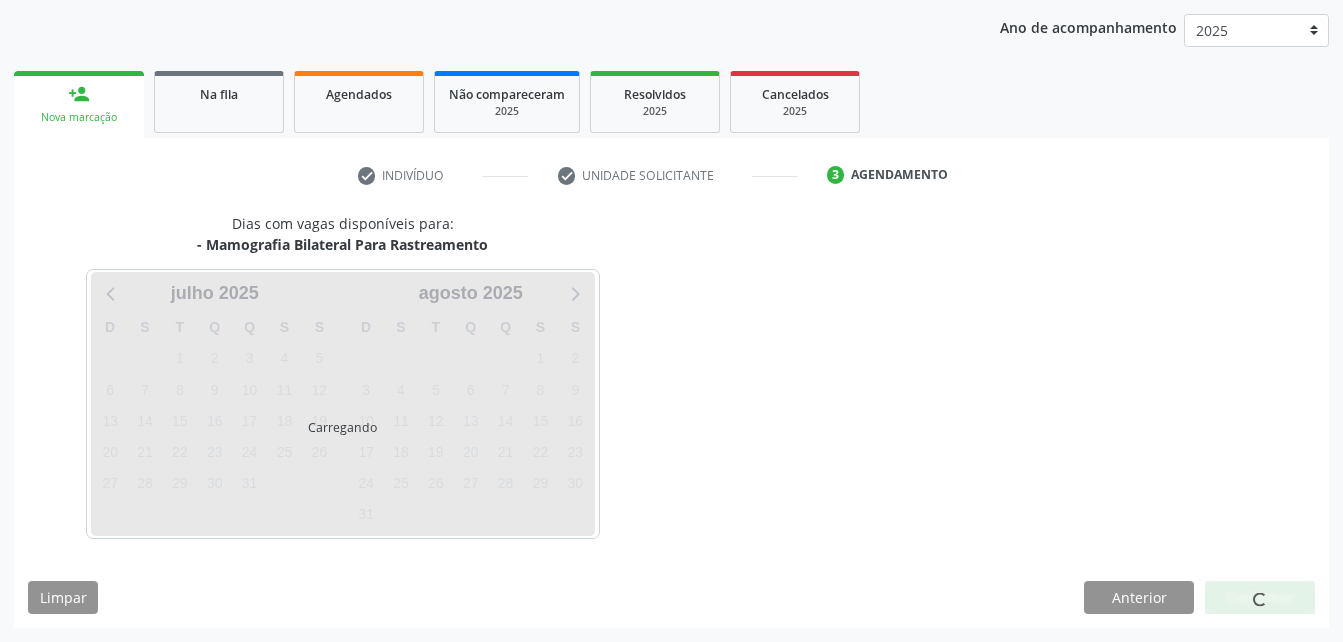 scroll, scrollTop: 315, scrollLeft: 0, axis: vertical 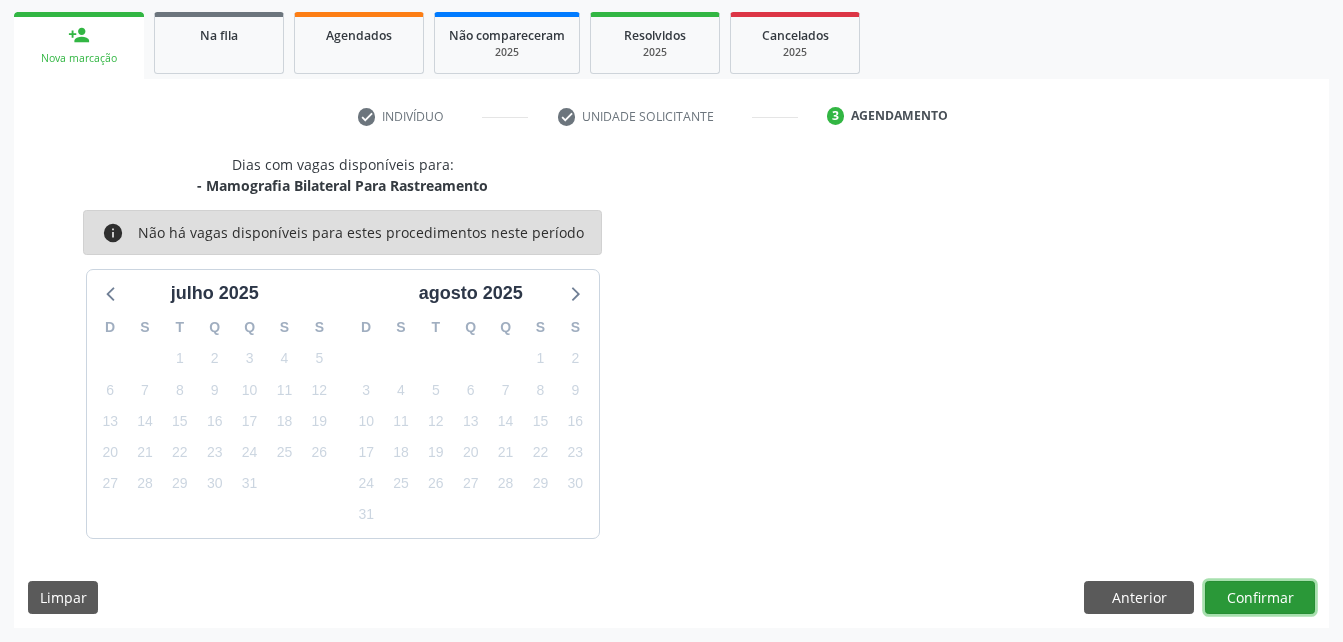 click on "Confirmar" at bounding box center (1260, 598) 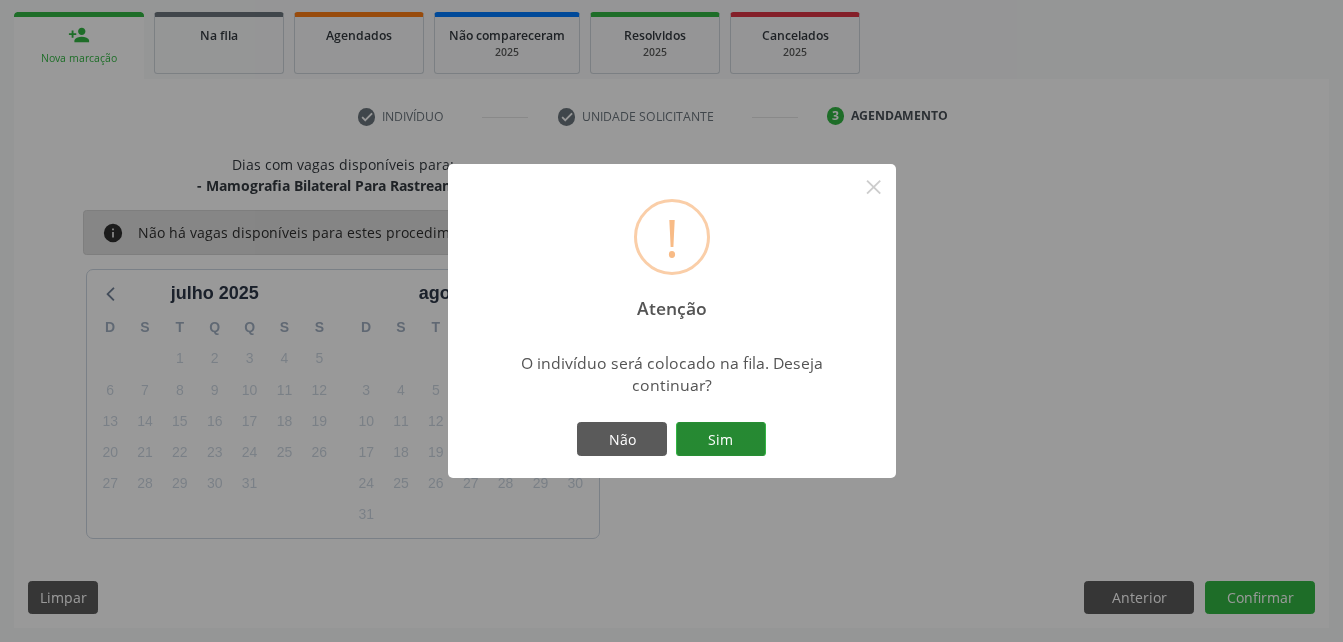 click on "Sim" at bounding box center (721, 439) 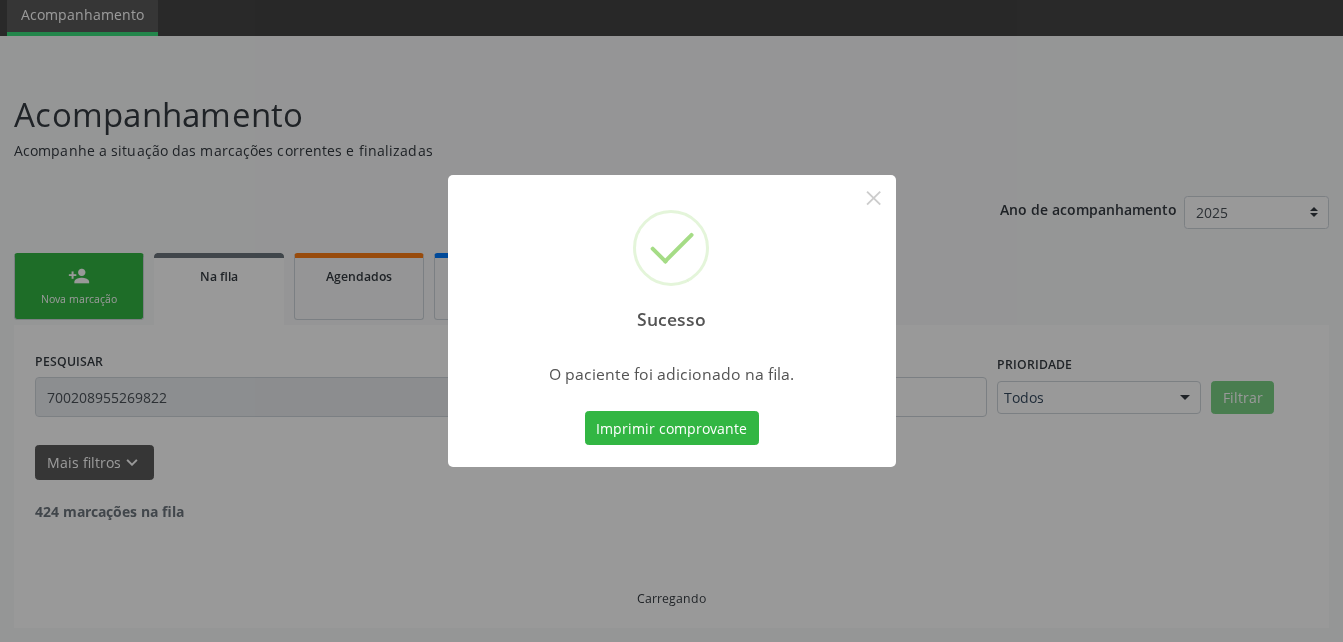 scroll, scrollTop: 53, scrollLeft: 0, axis: vertical 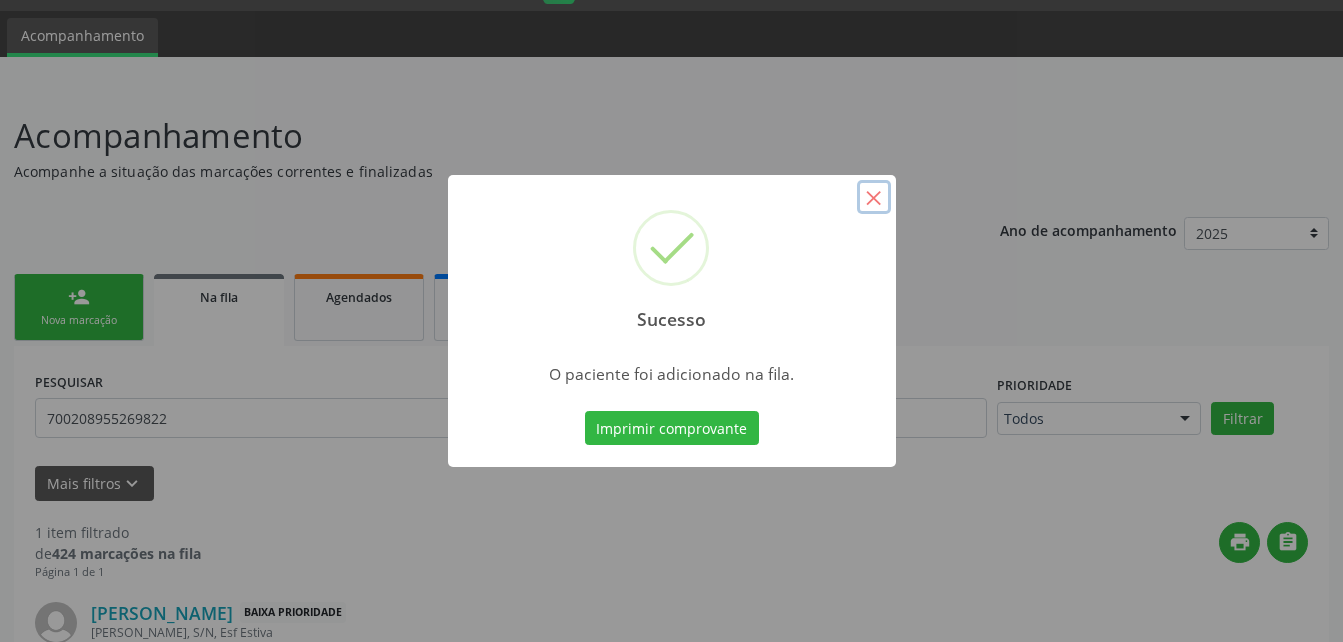 click on "×" at bounding box center (874, 197) 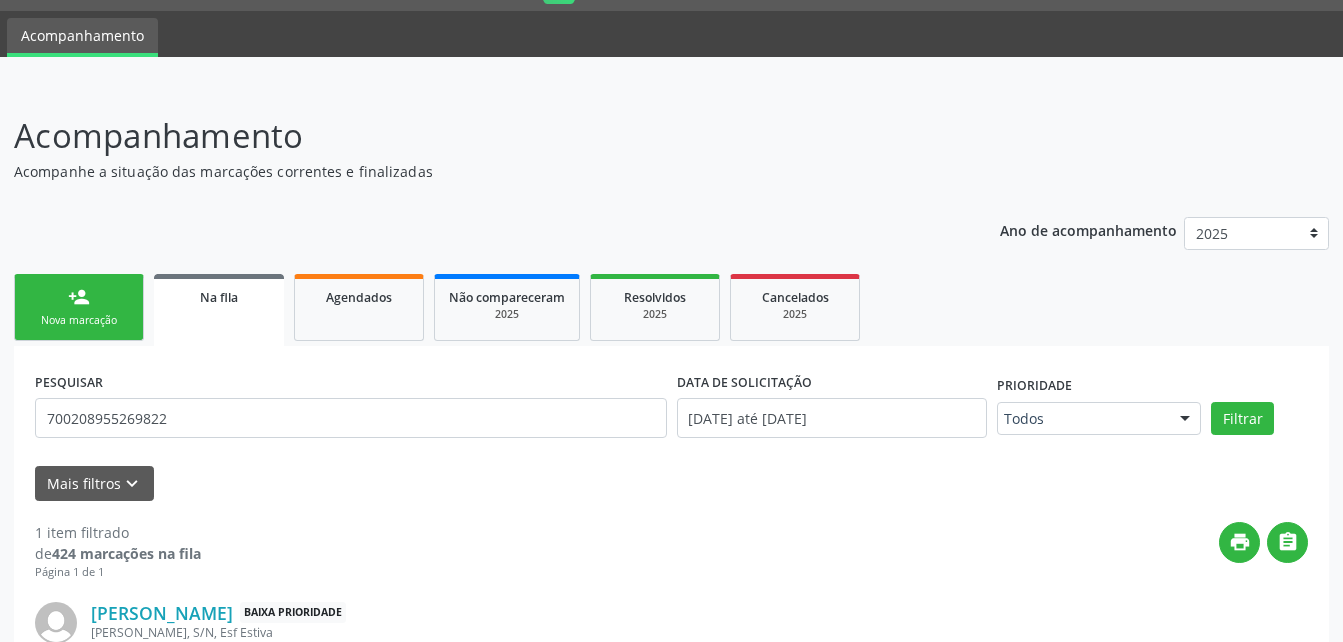 drag, startPoint x: 111, startPoint y: 291, endPoint x: 199, endPoint y: 329, distance: 95.85406 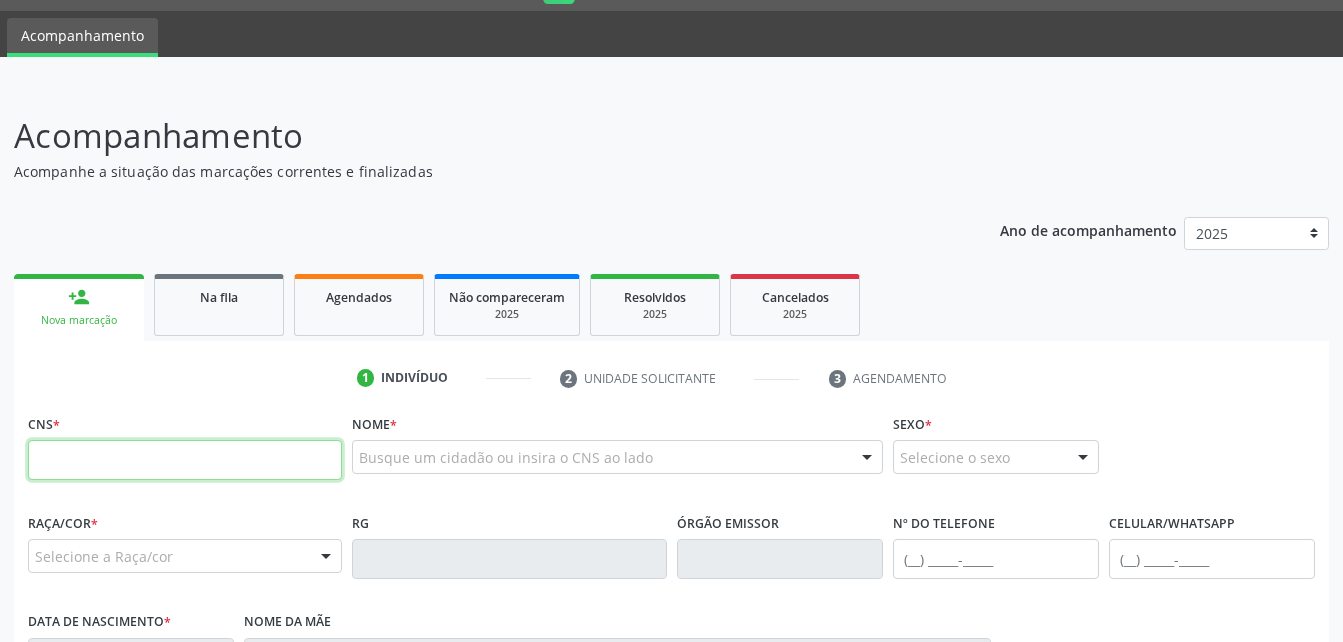 drag, startPoint x: 258, startPoint y: 457, endPoint x: 232, endPoint y: 122, distance: 336.00745 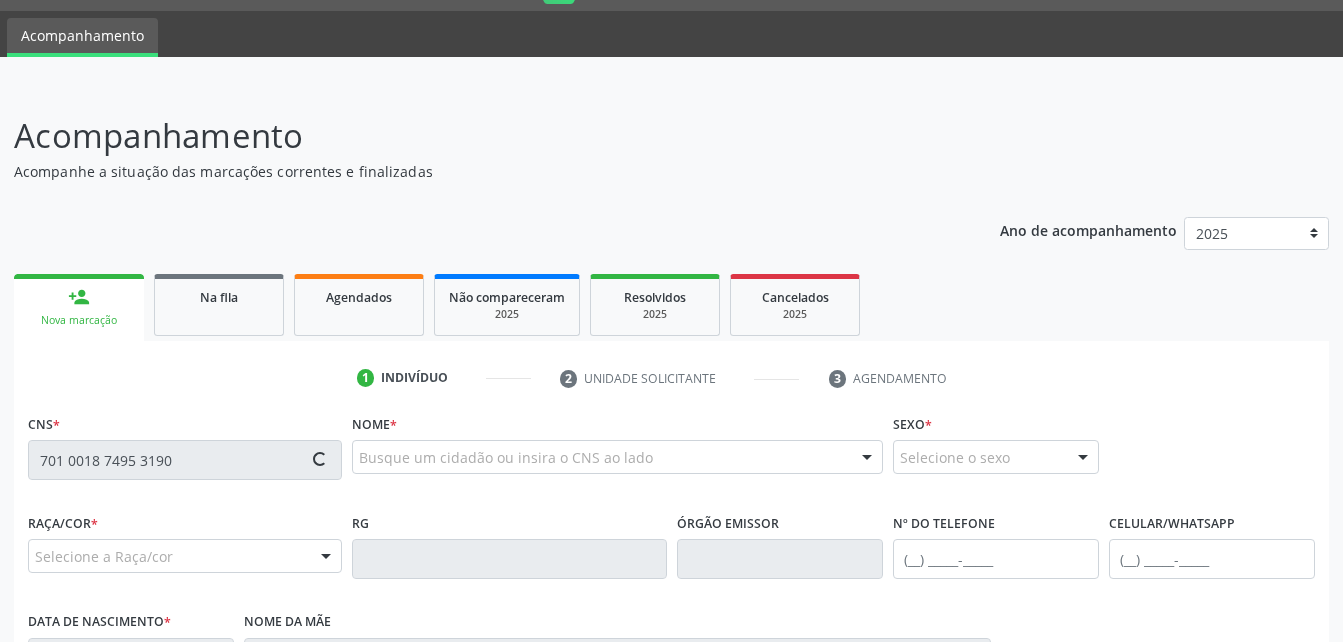 type on "701 0018 7495 3190" 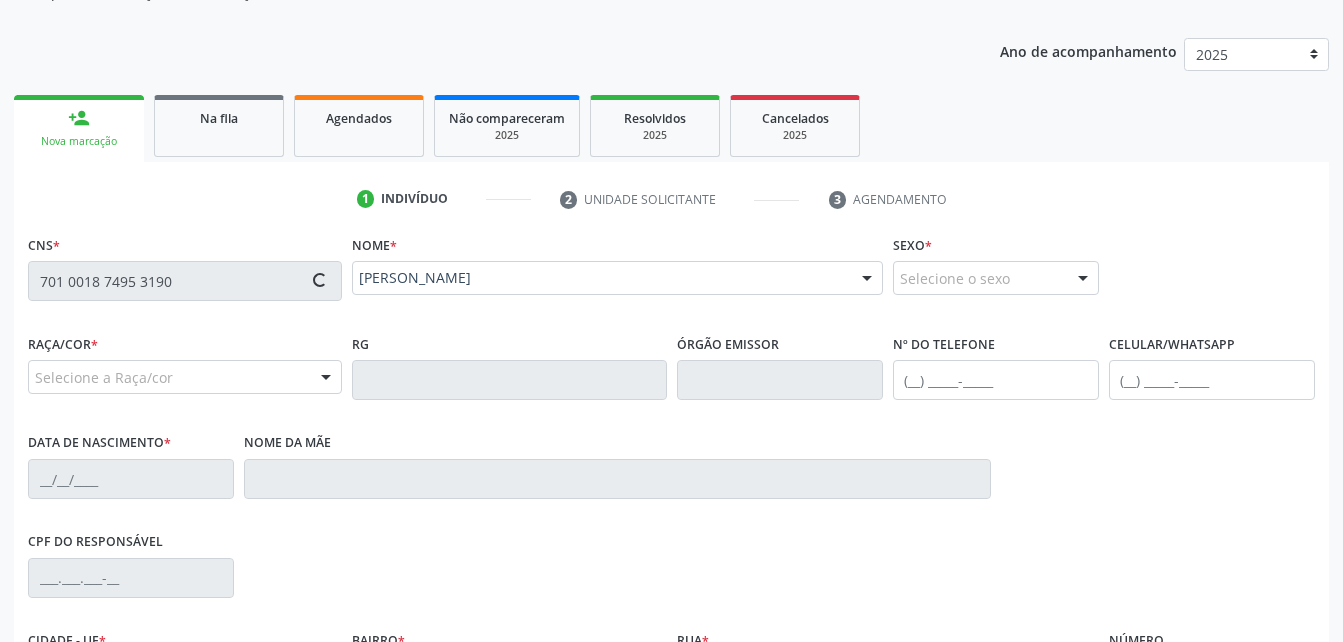 scroll, scrollTop: 253, scrollLeft: 0, axis: vertical 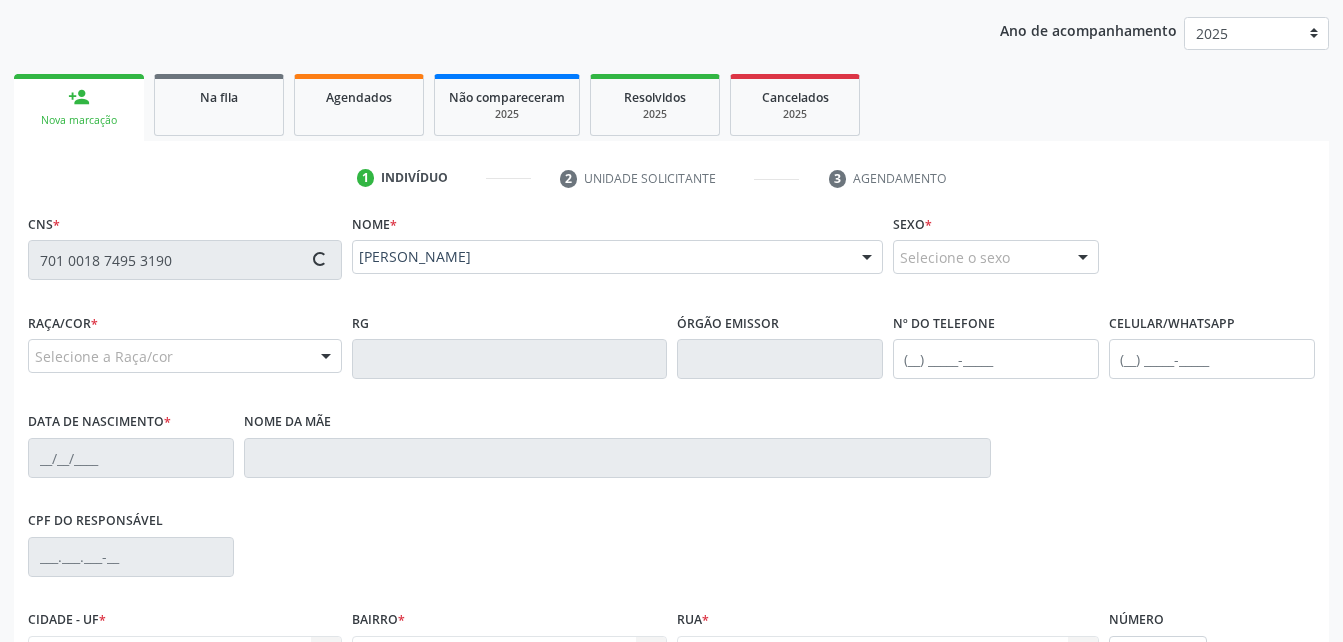 type on "[PHONE_NUMBER]" 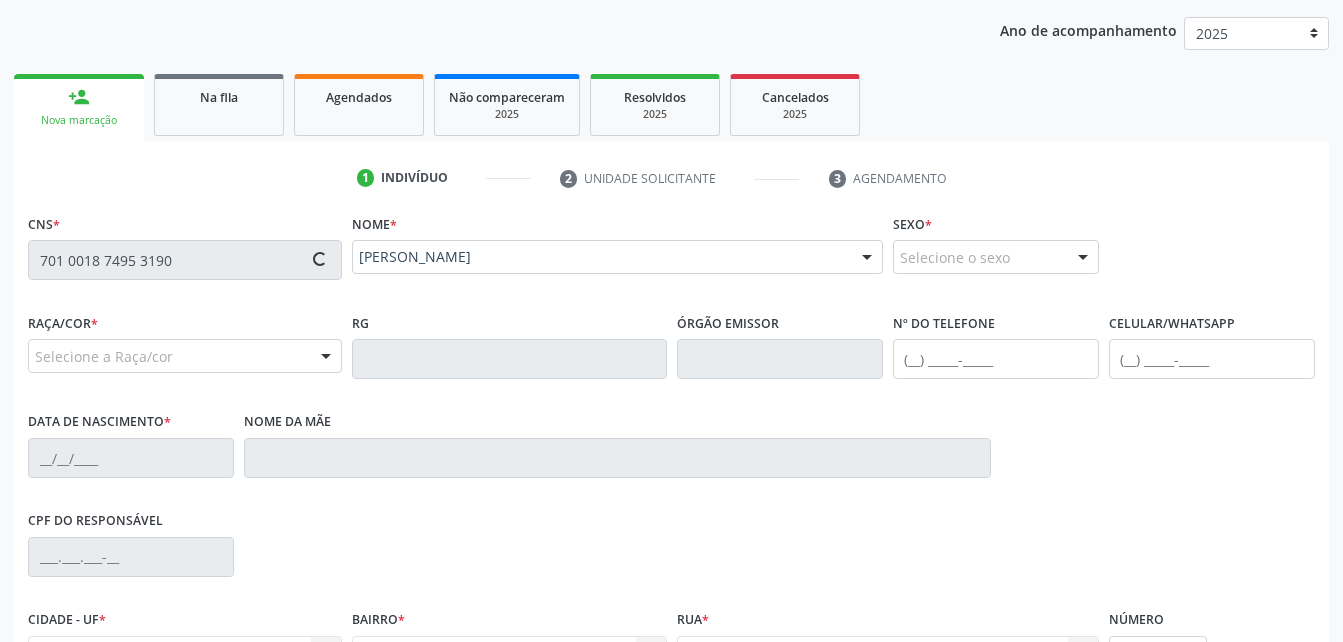 type on "[PHONE_NUMBER]" 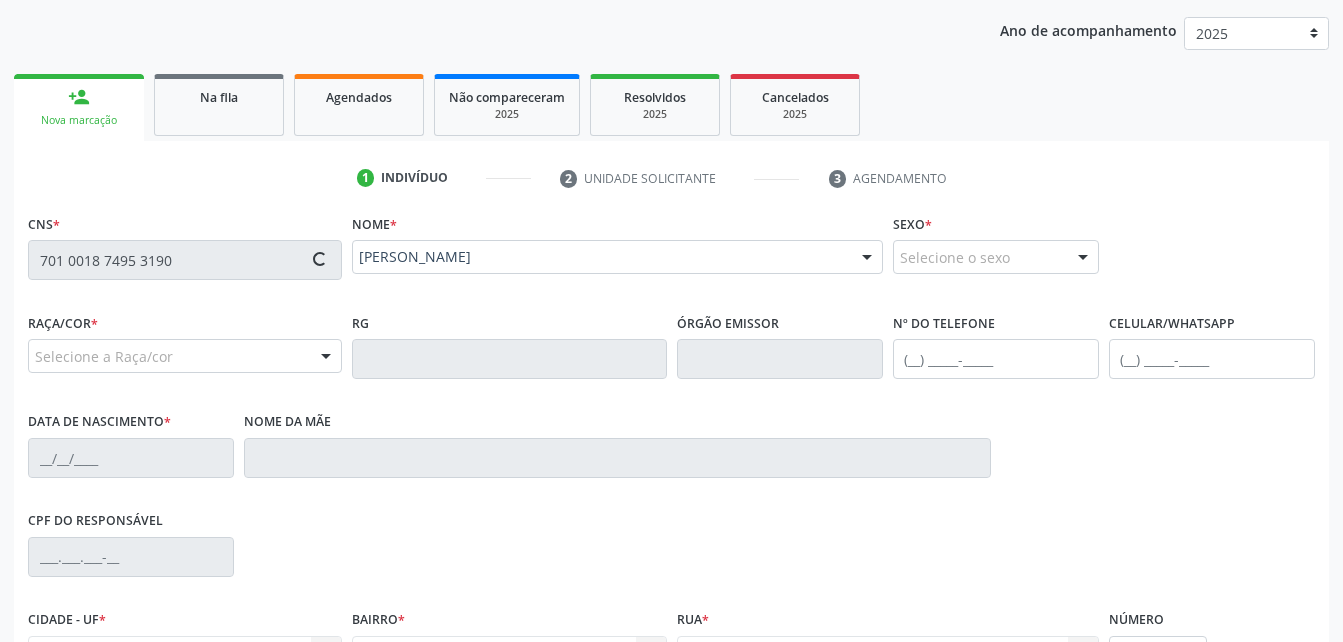 type on "[PERSON_NAME]" 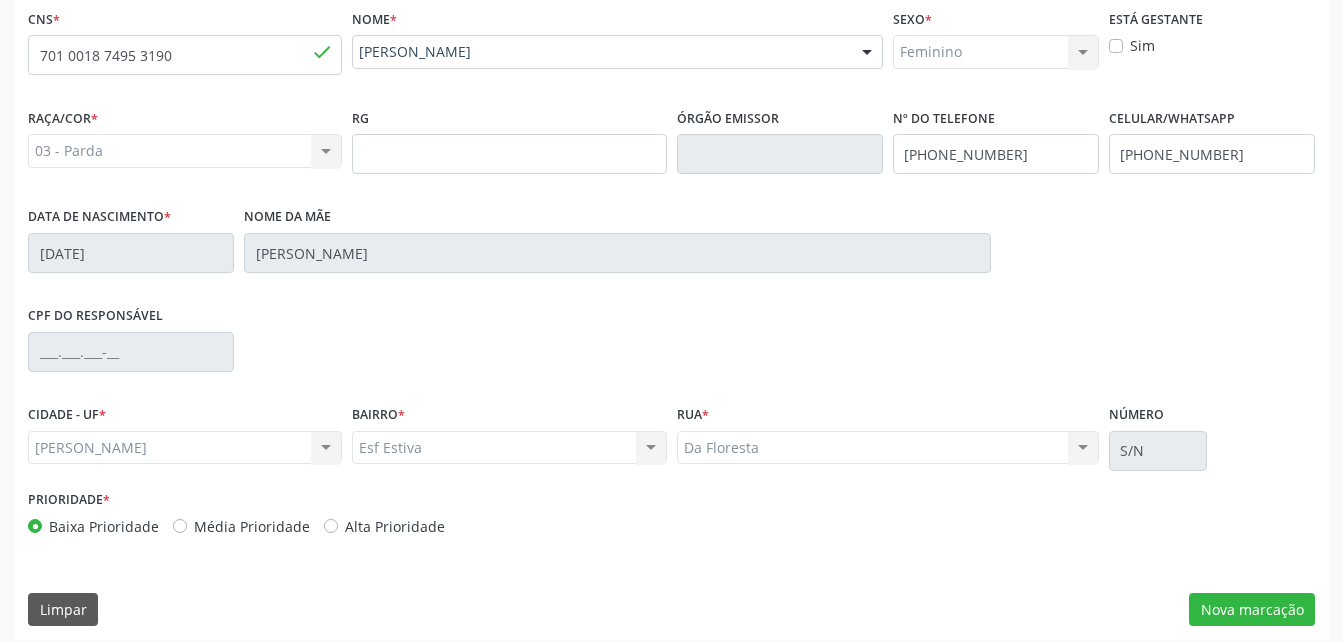scroll, scrollTop: 470, scrollLeft: 0, axis: vertical 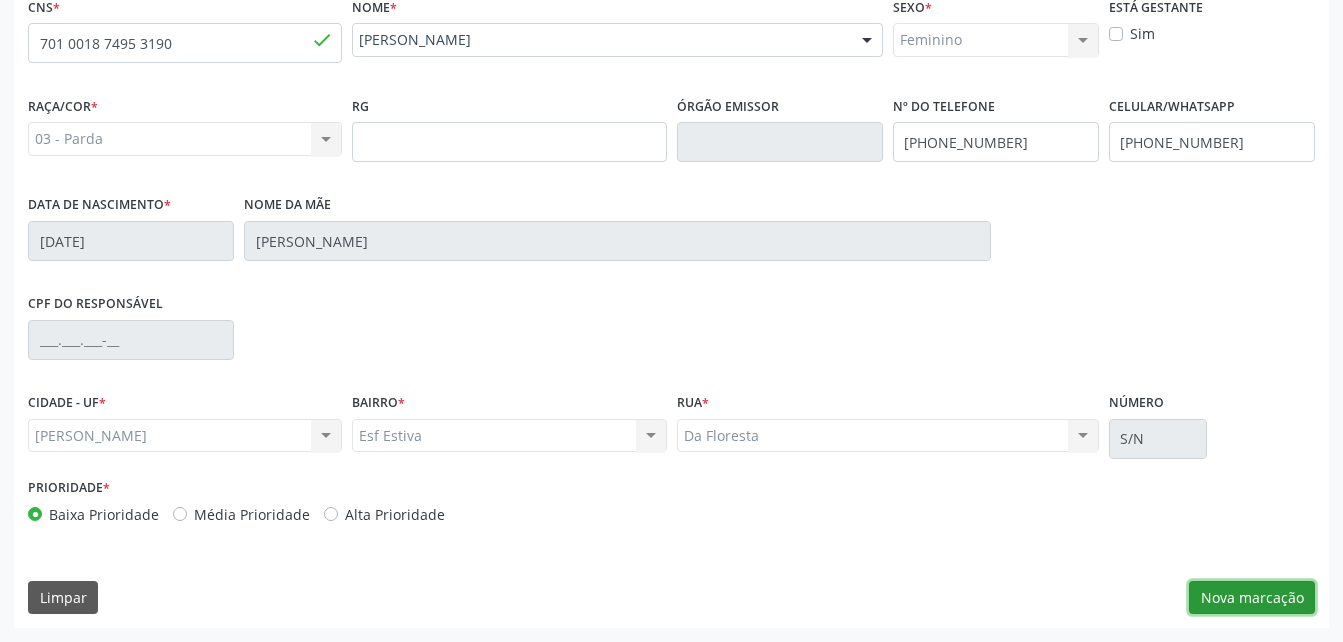 click on "Nova marcação" at bounding box center (1252, 598) 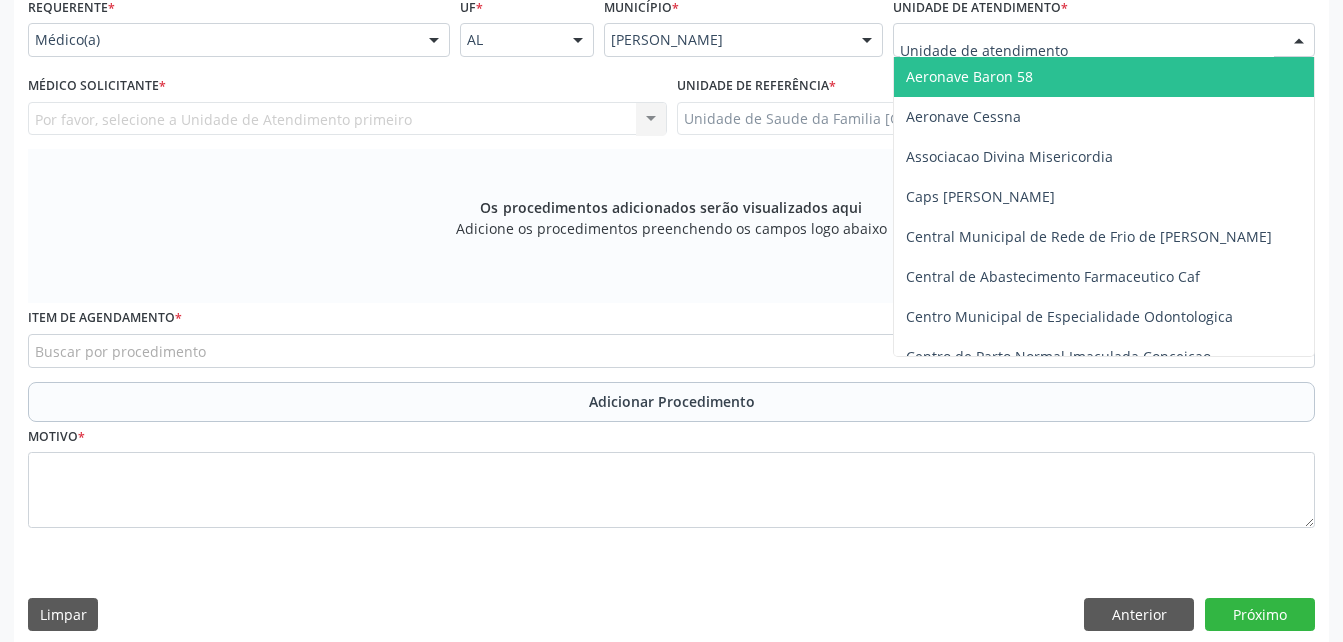 type on "R" 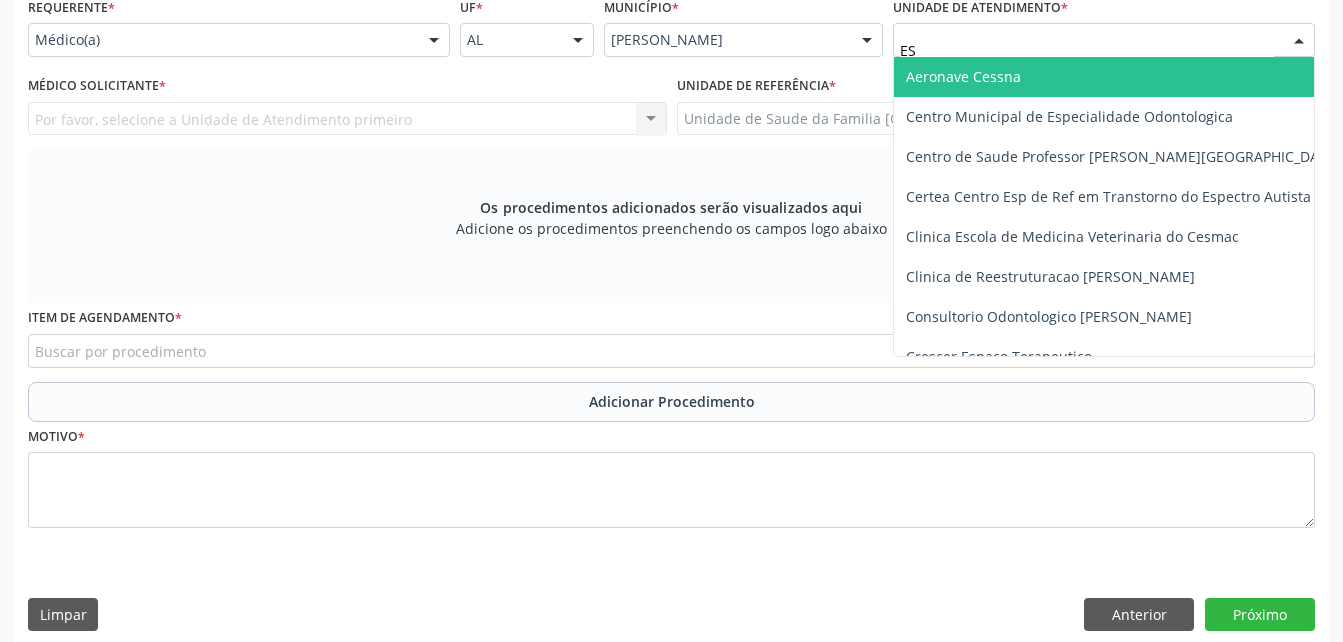 type on "EST" 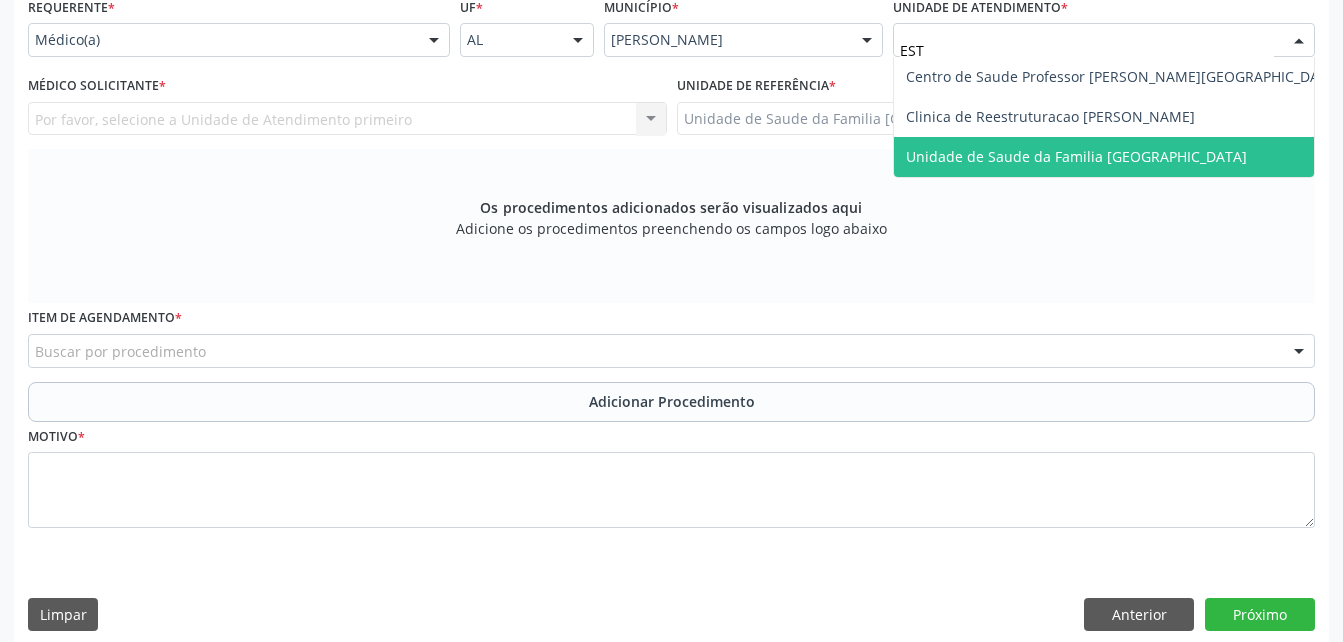 drag, startPoint x: 1056, startPoint y: 168, endPoint x: 1011, endPoint y: 162, distance: 45.39824 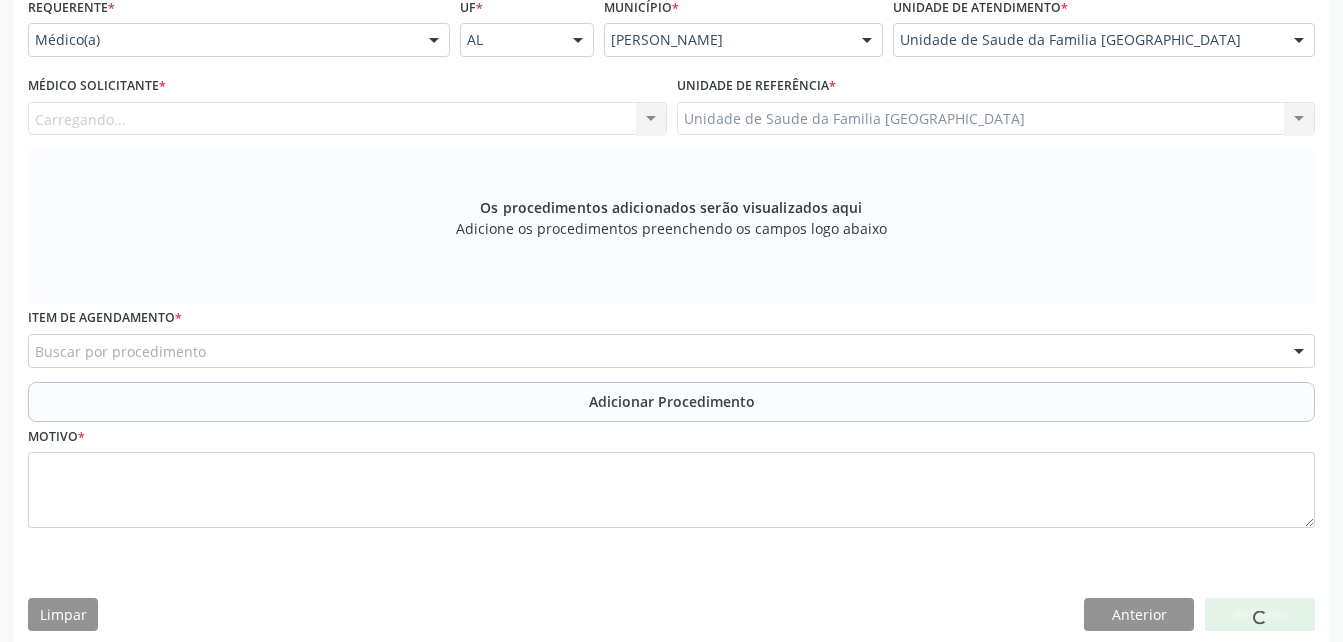 click on "Carregando...
Nenhum resultado encontrado para: "   "
Não há nenhuma opção para ser exibida." at bounding box center (347, 119) 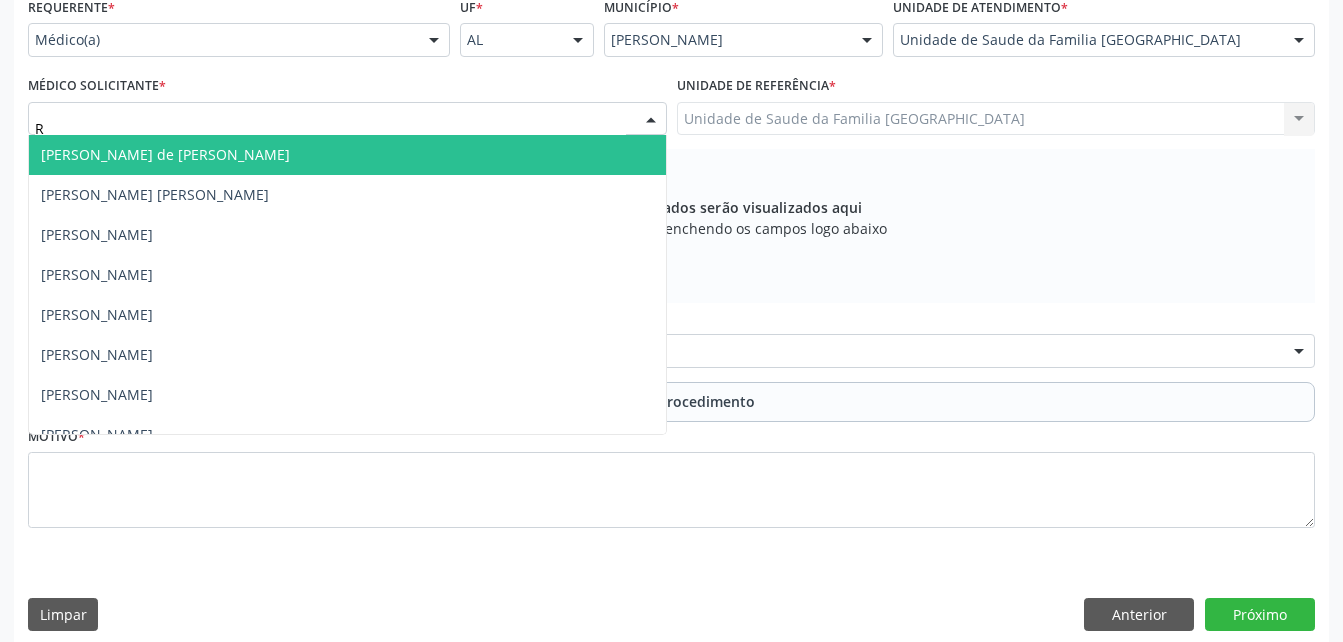 type on "RO" 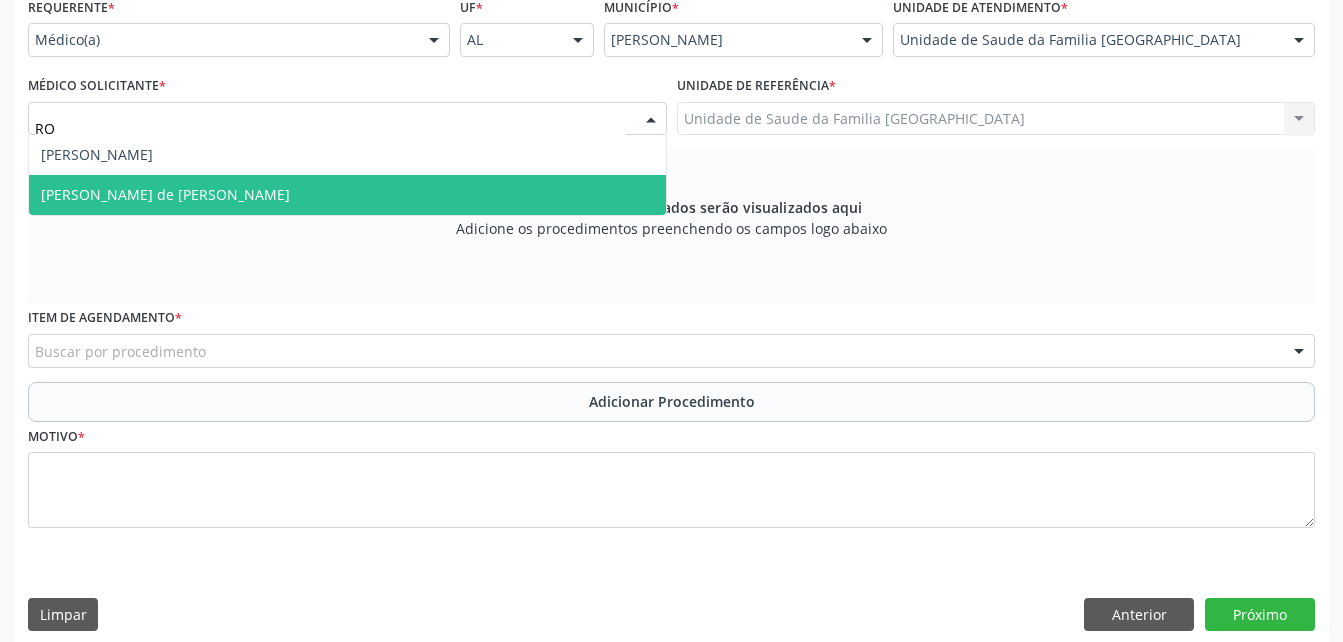 click on "[PERSON_NAME] de [PERSON_NAME]" at bounding box center (347, 195) 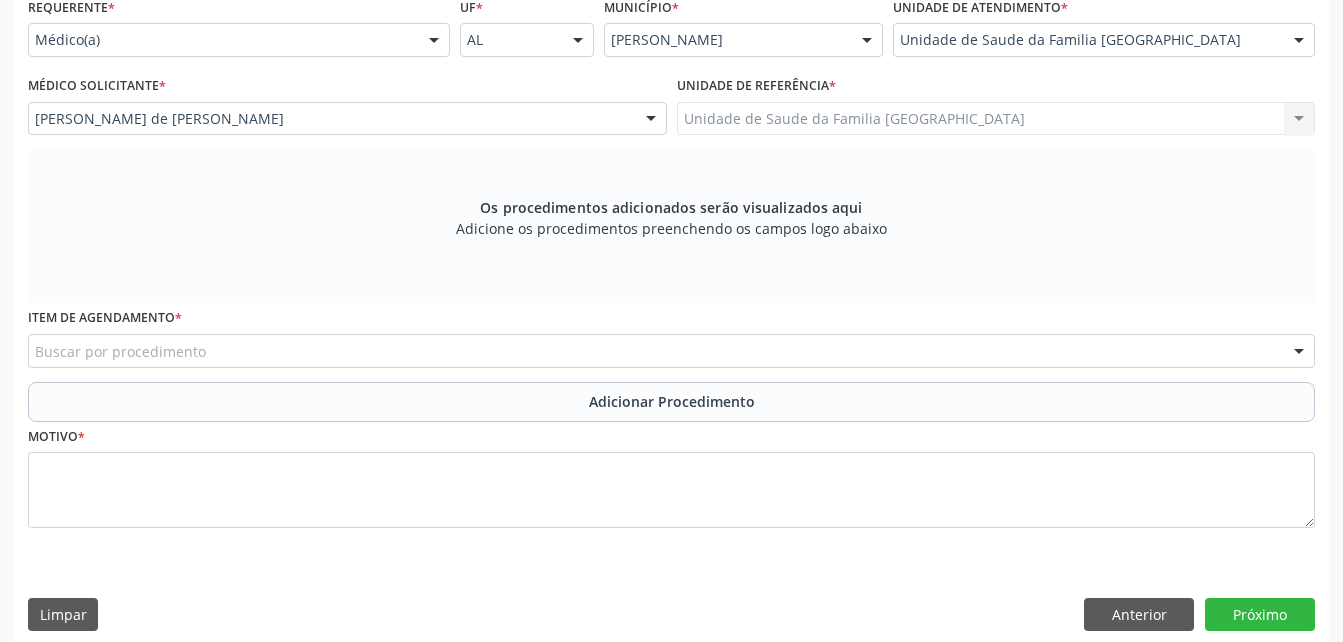click on "Buscar por procedimento" at bounding box center [671, 351] 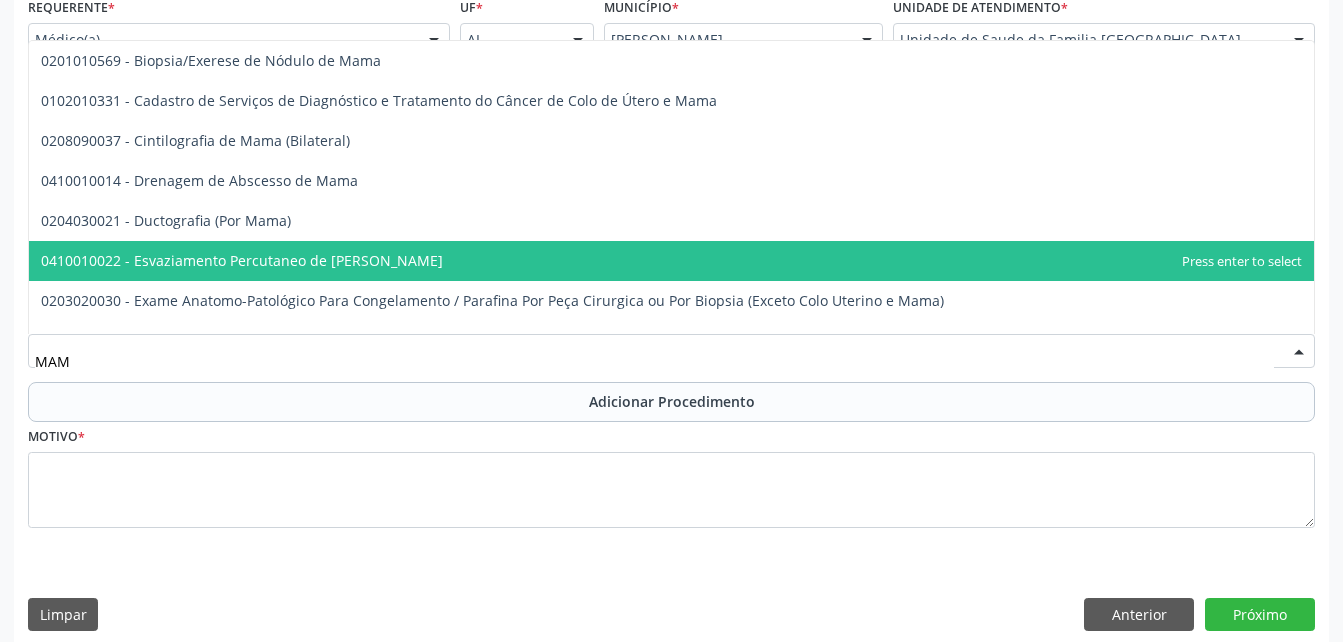 type on "MAMO" 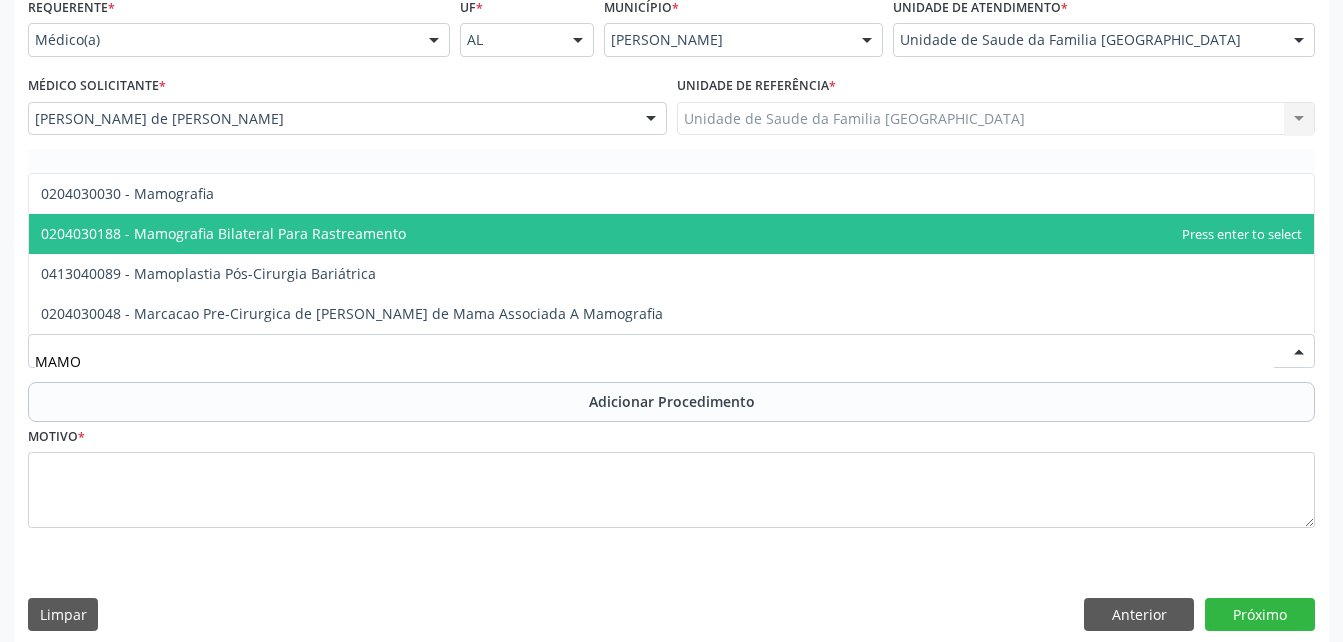 click on "0204030188 - Mamografia Bilateral Para Rastreamento" at bounding box center (671, 234) 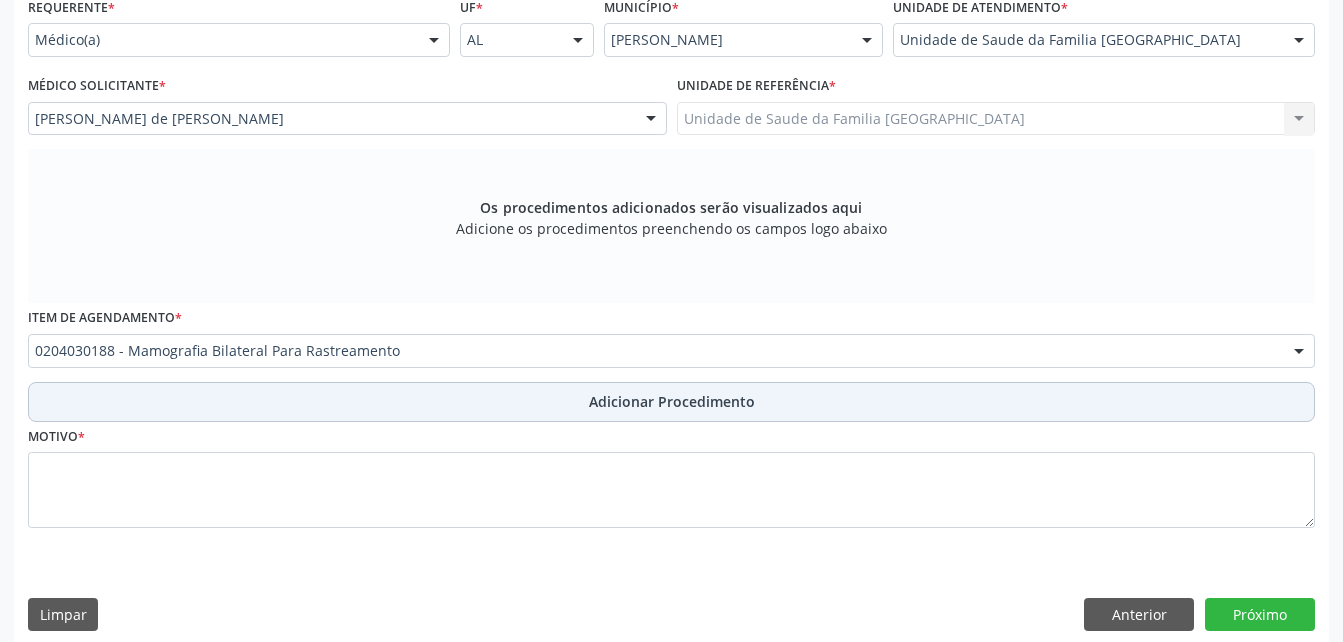 drag, startPoint x: 663, startPoint y: 385, endPoint x: 653, endPoint y: 403, distance: 20.59126 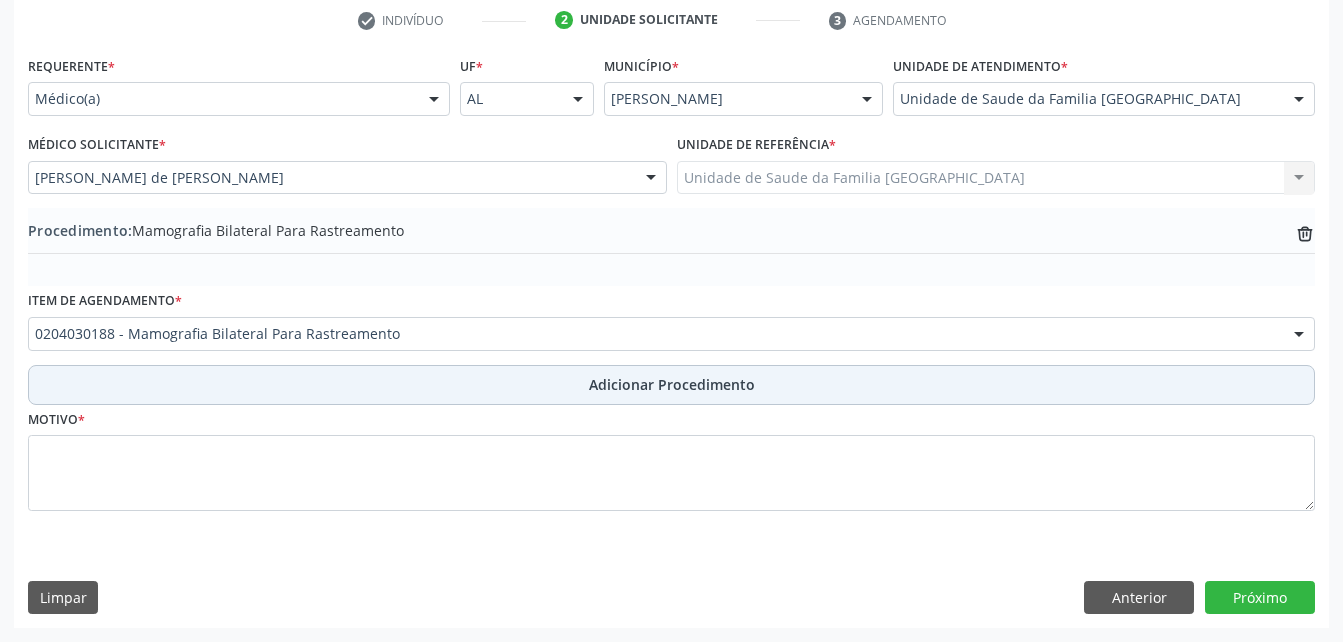 click on "Adicionar Procedimento" at bounding box center [671, 385] 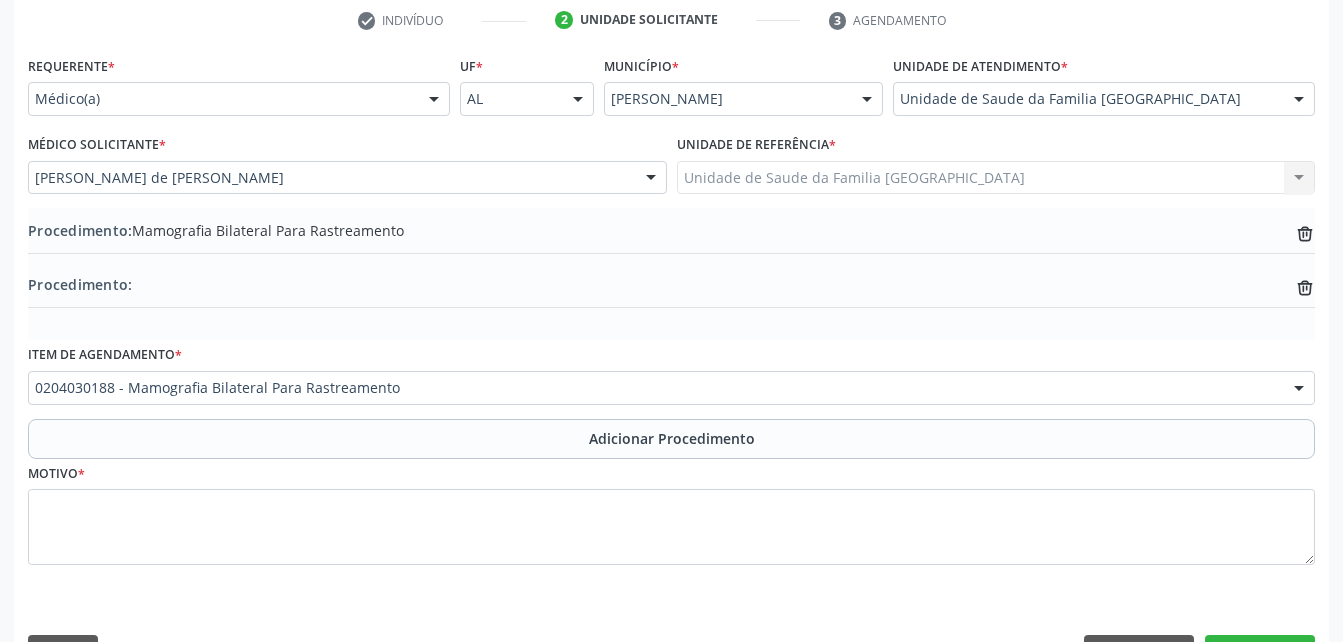scroll, scrollTop: 465, scrollLeft: 0, axis: vertical 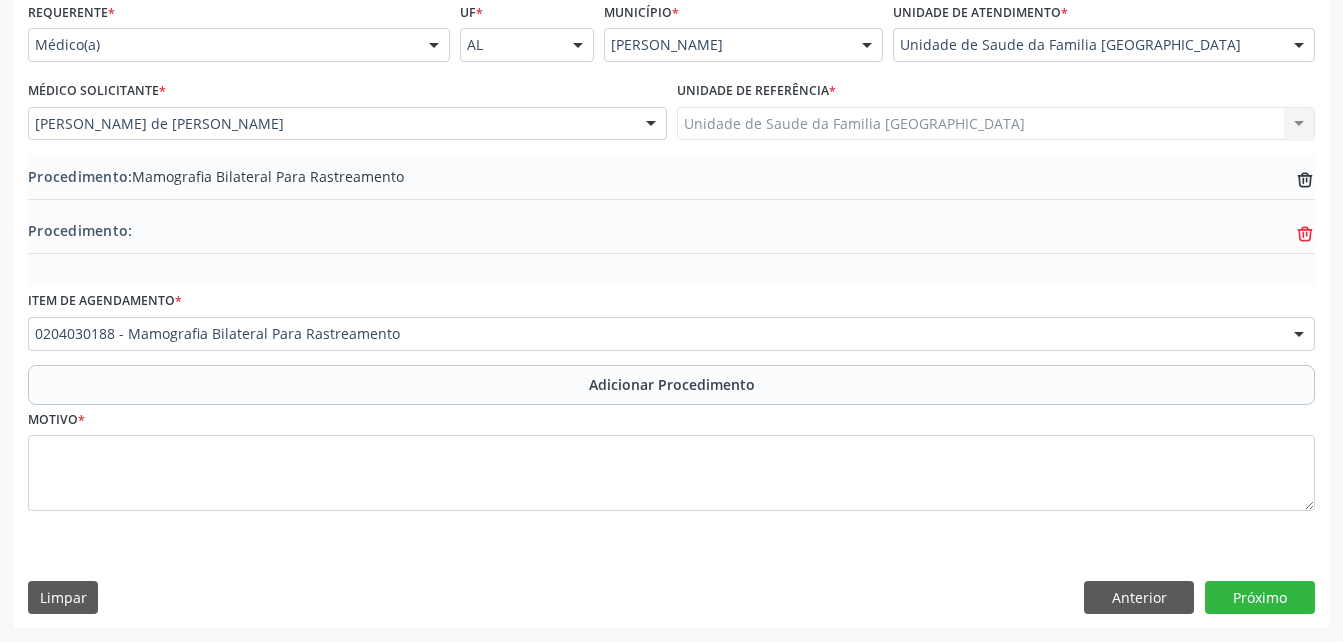 click 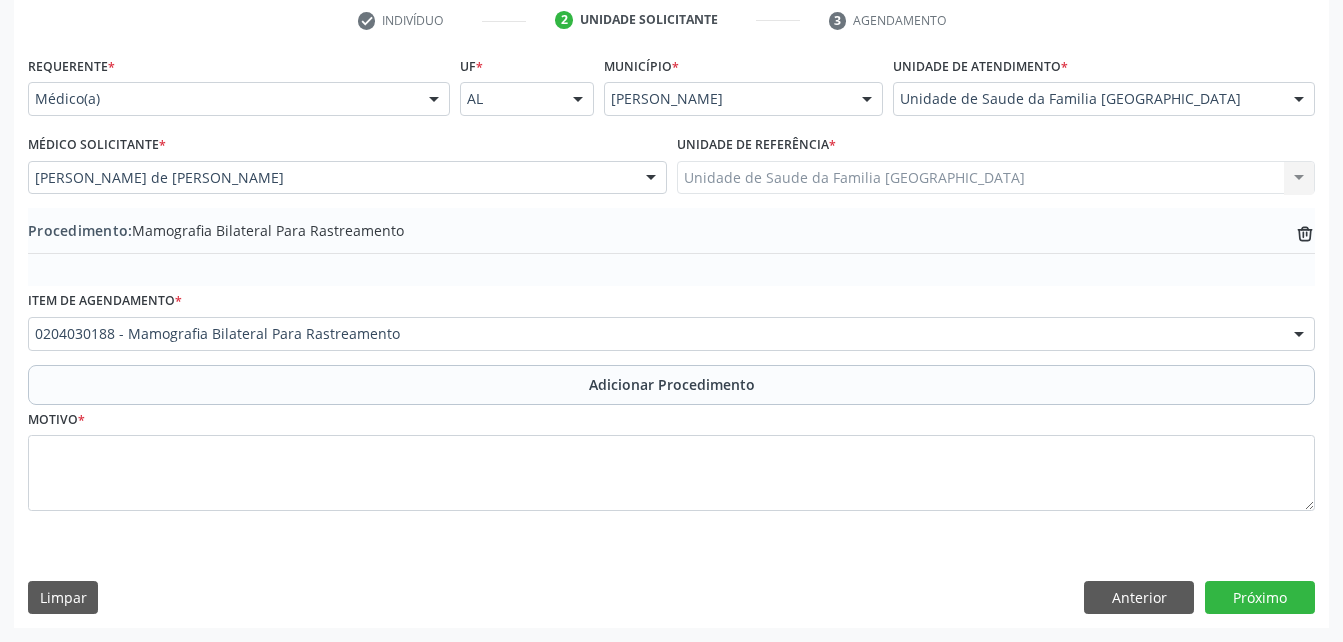 scroll, scrollTop: 411, scrollLeft: 0, axis: vertical 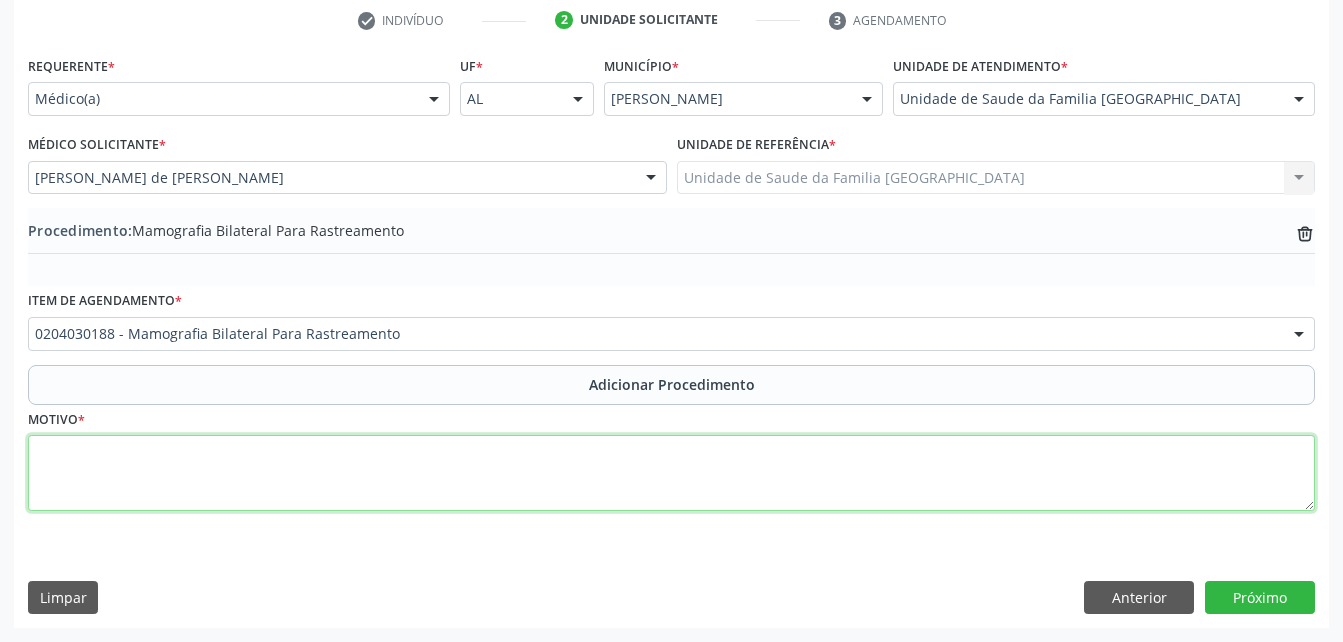 click at bounding box center (671, 473) 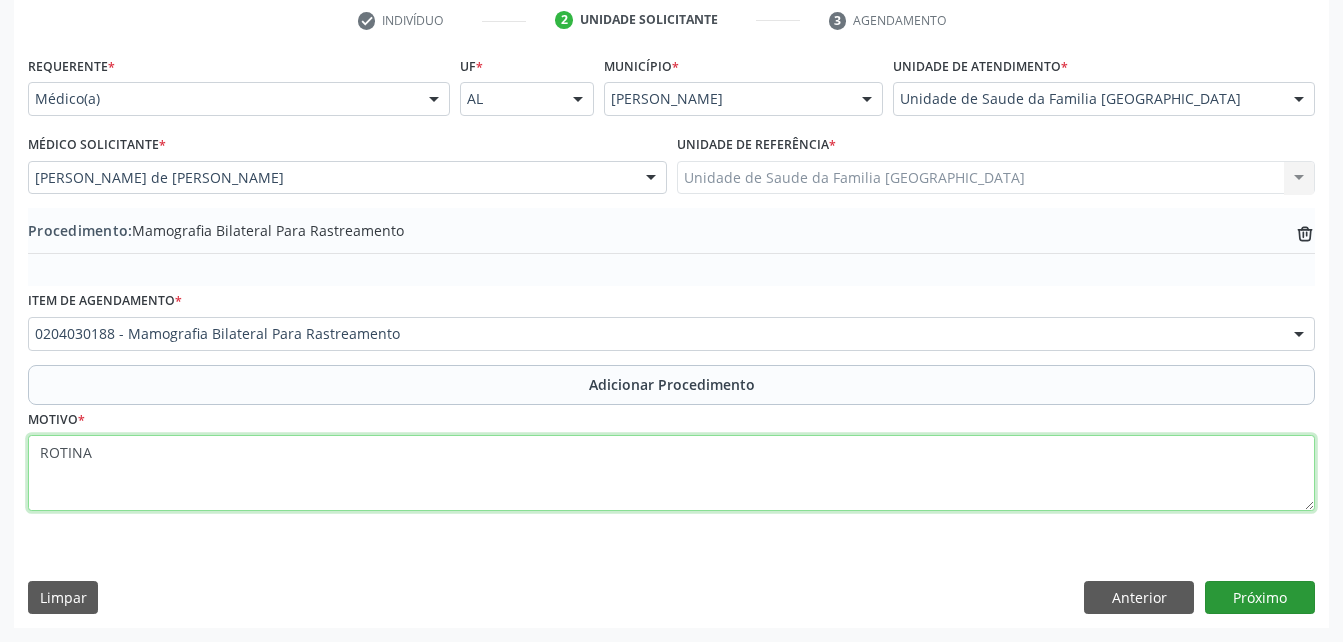 type on "ROTINA" 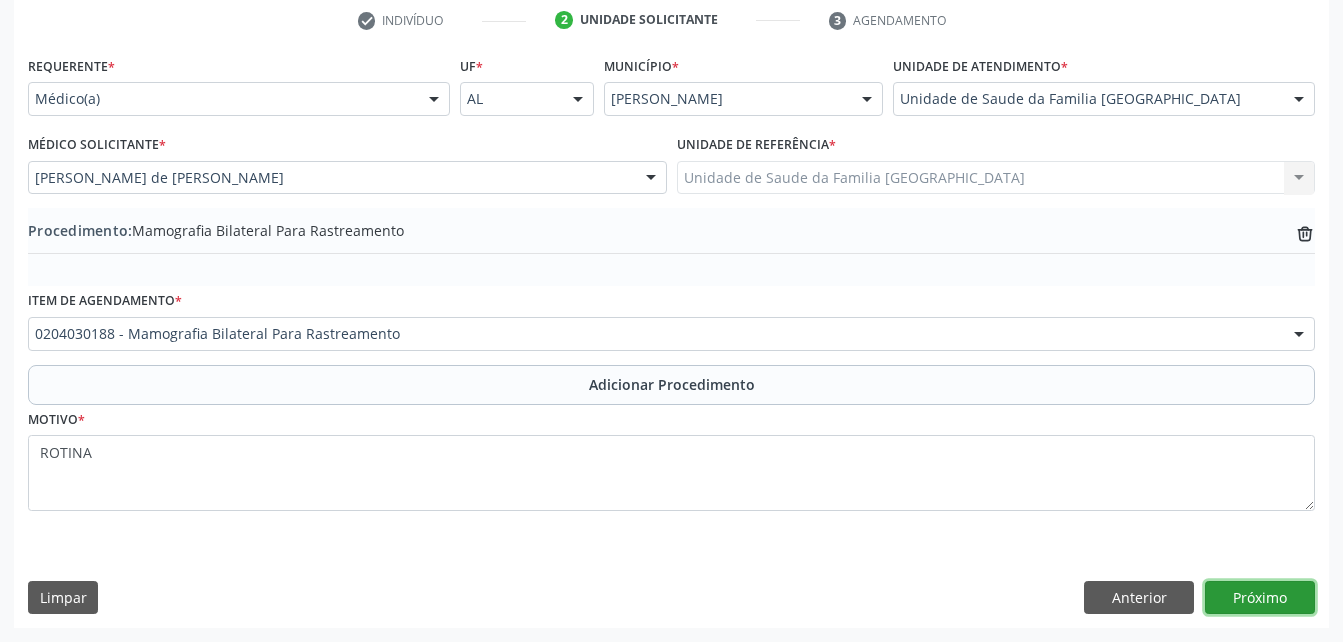 click on "Próximo" at bounding box center [1260, 598] 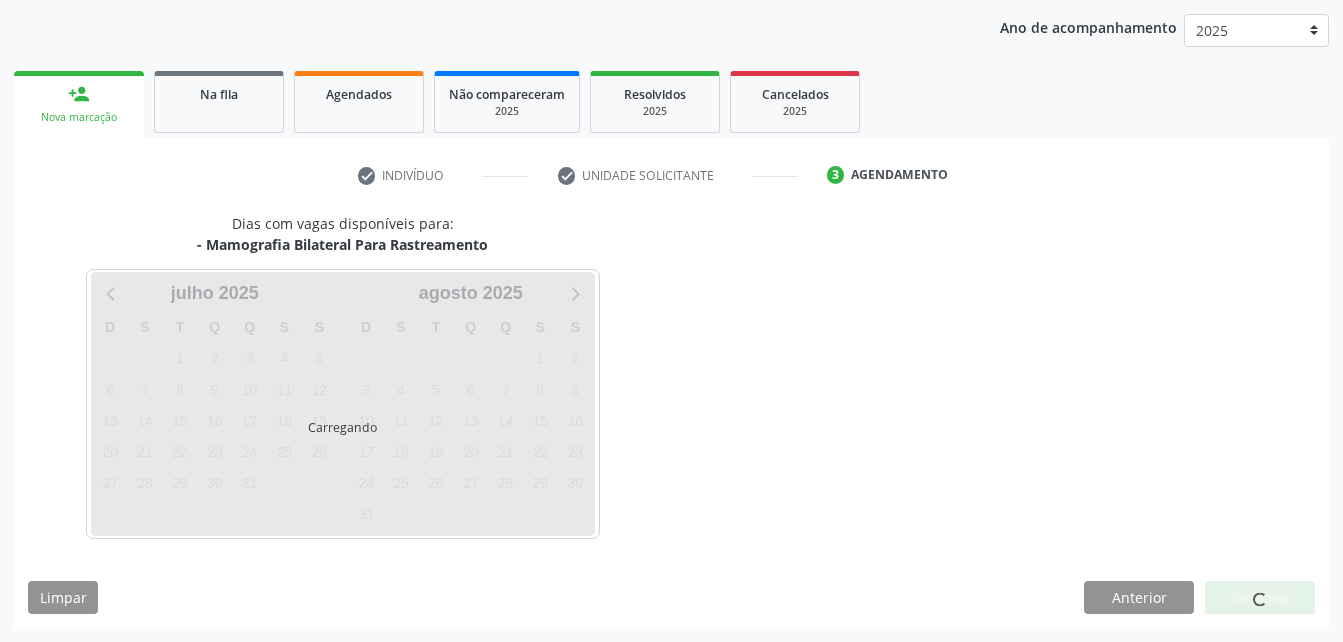 scroll, scrollTop: 315, scrollLeft: 0, axis: vertical 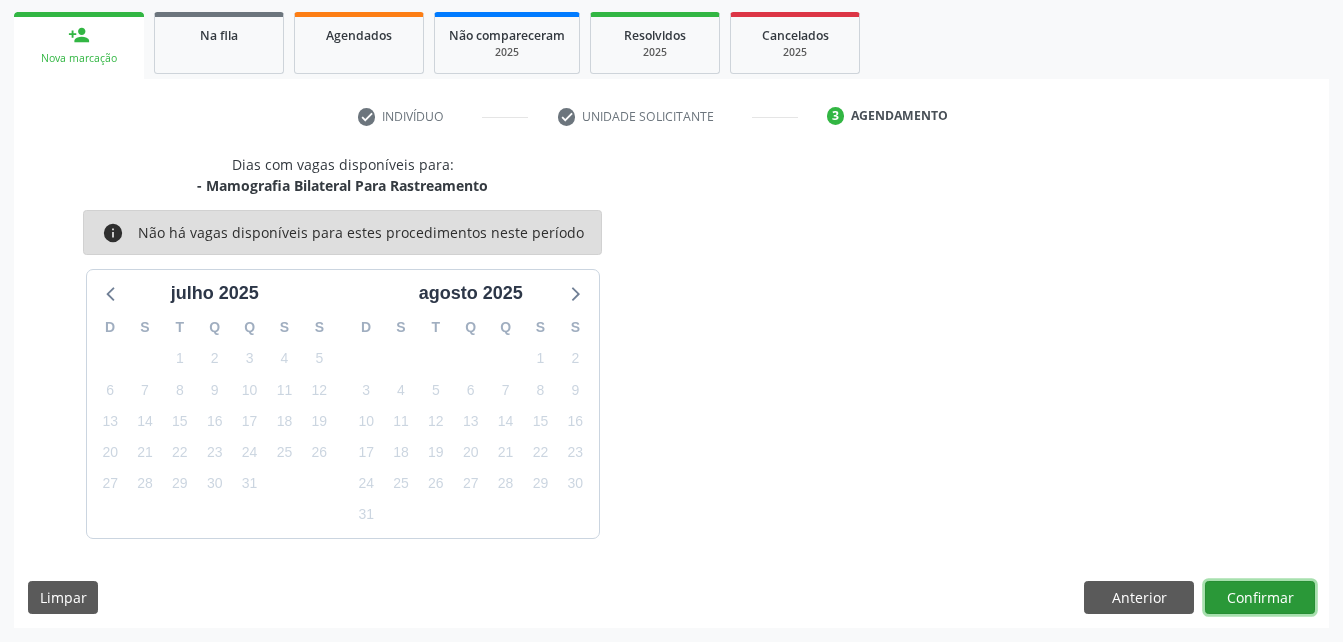 click on "Confirmar" at bounding box center [1260, 598] 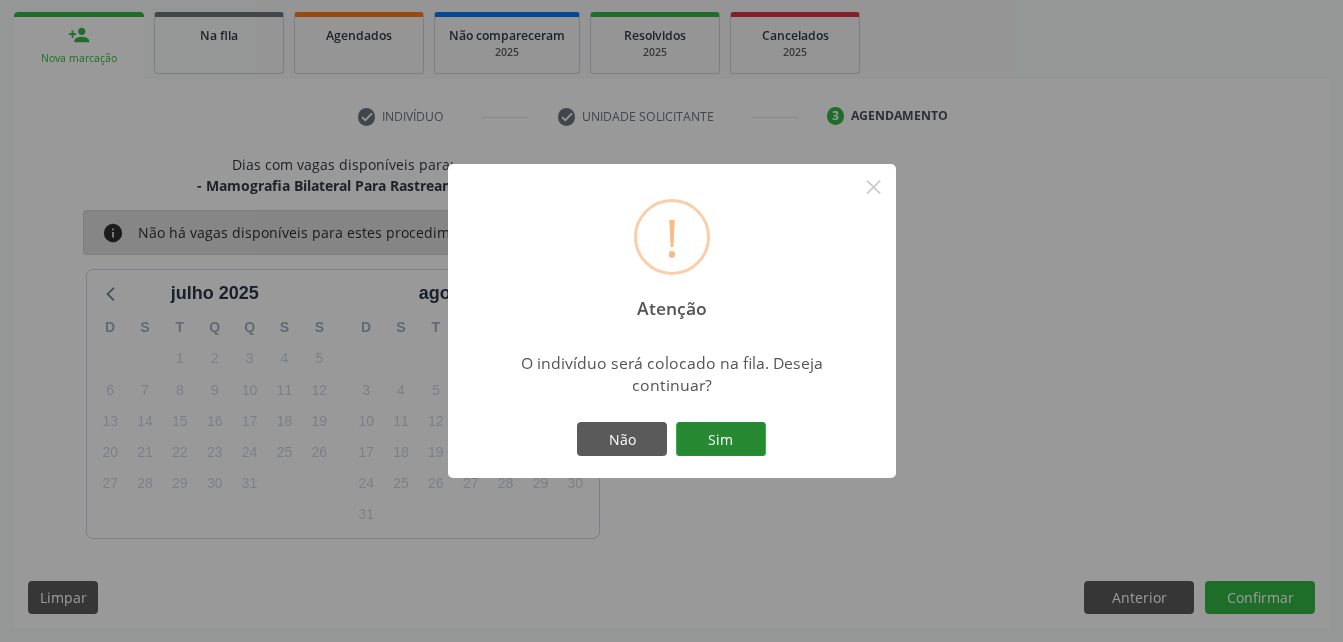 click on "Sim" at bounding box center (721, 439) 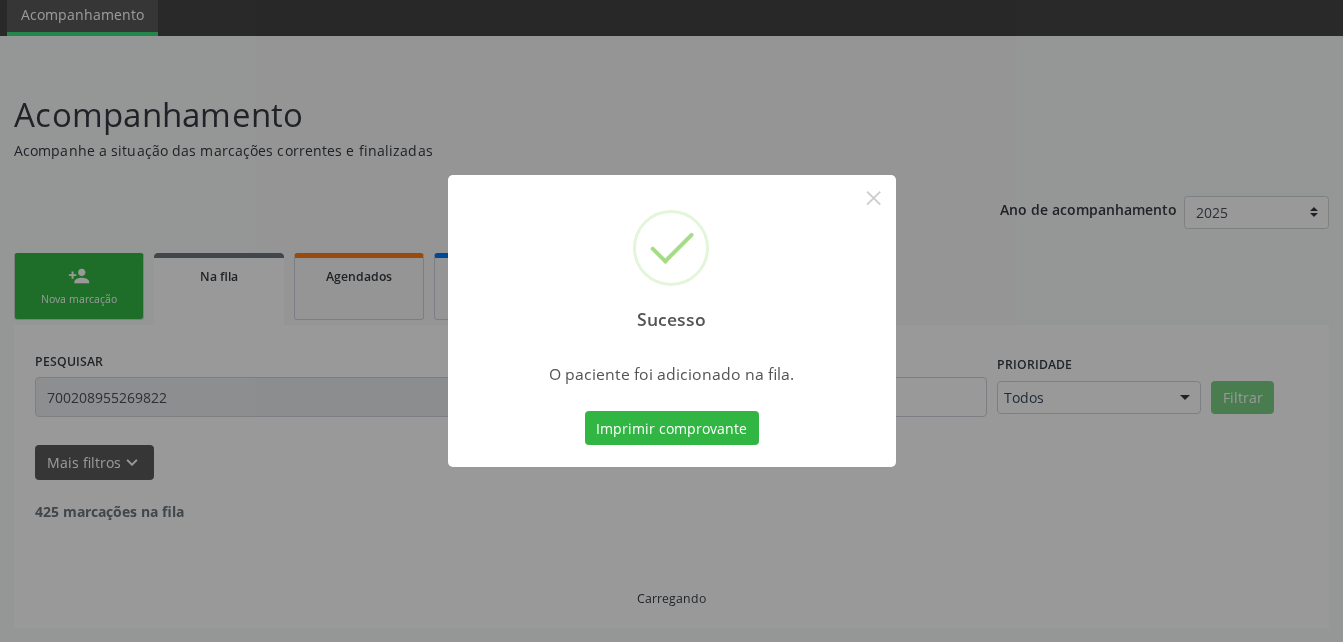 scroll, scrollTop: 53, scrollLeft: 0, axis: vertical 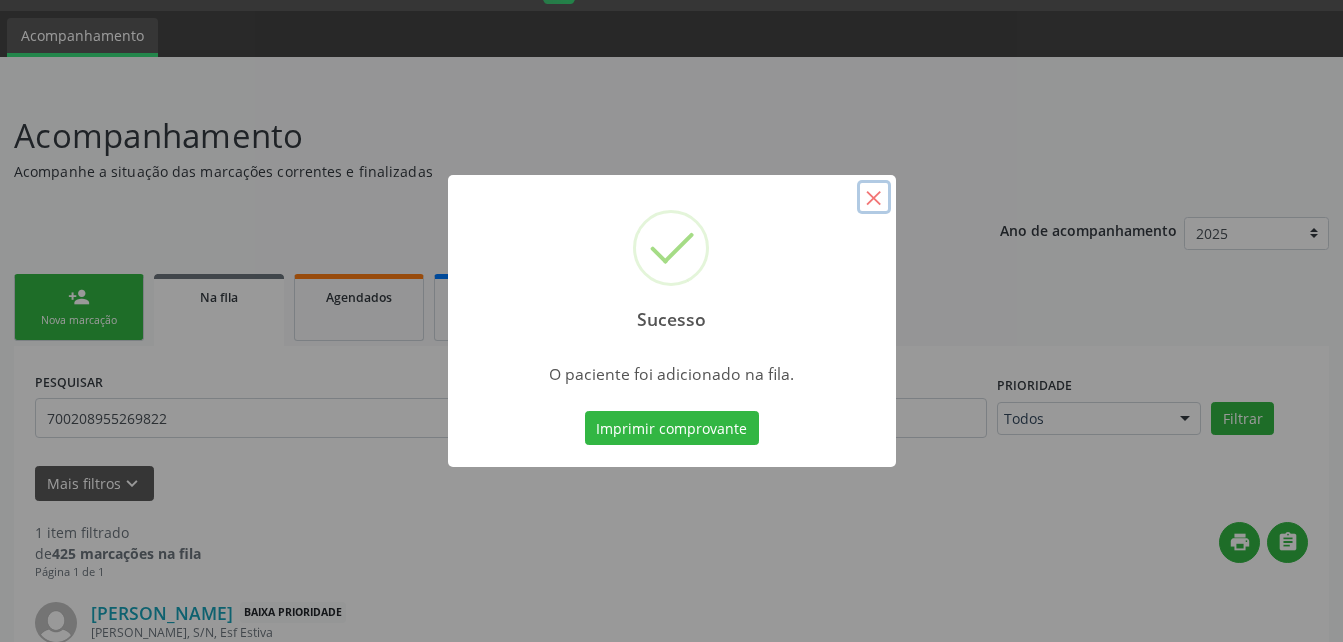 click on "×" at bounding box center [874, 197] 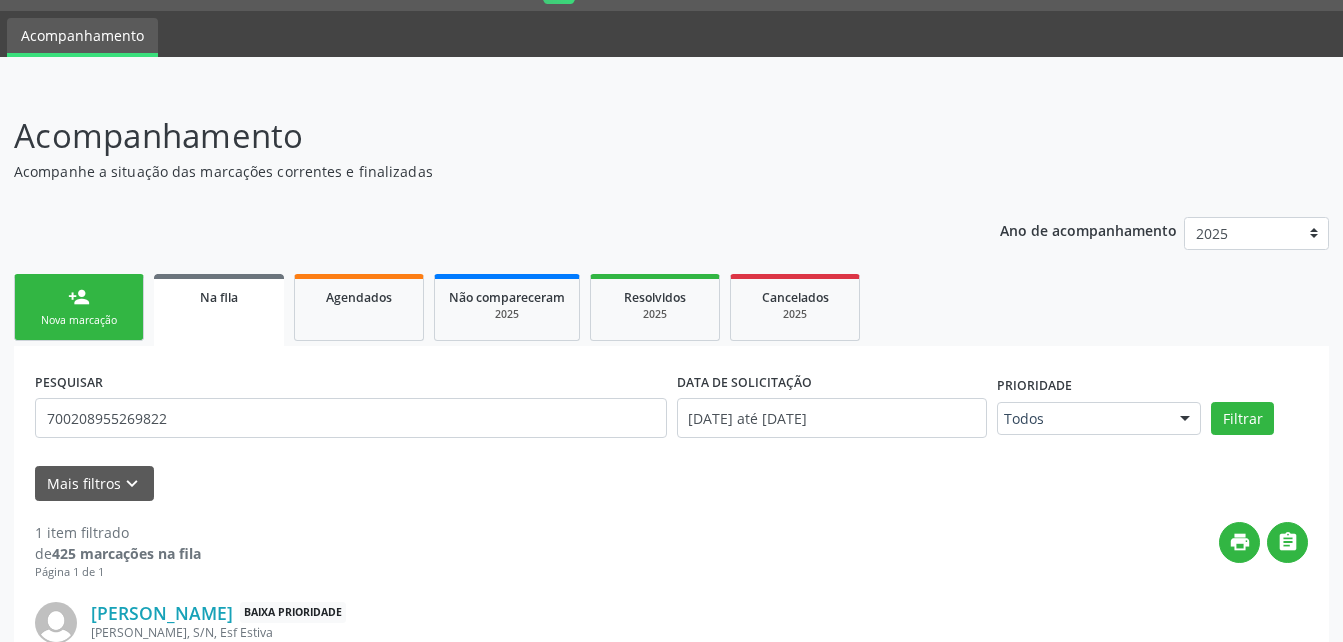 click on "Nova marcação" at bounding box center (79, 320) 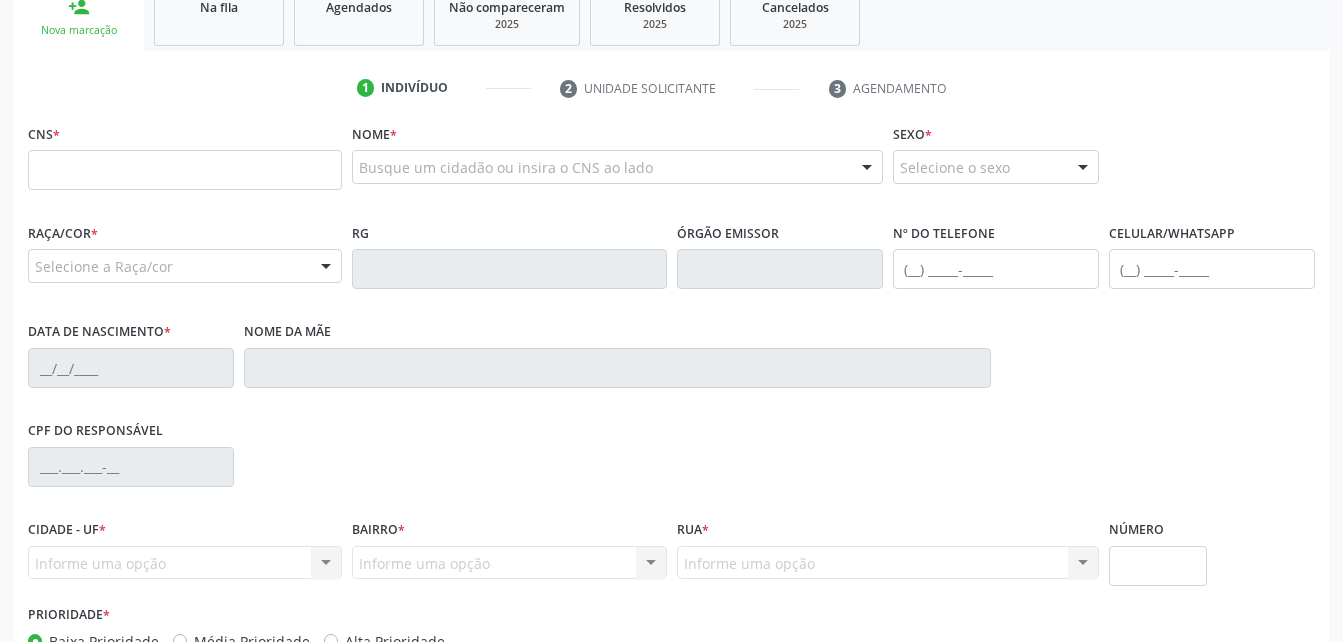 scroll, scrollTop: 353, scrollLeft: 0, axis: vertical 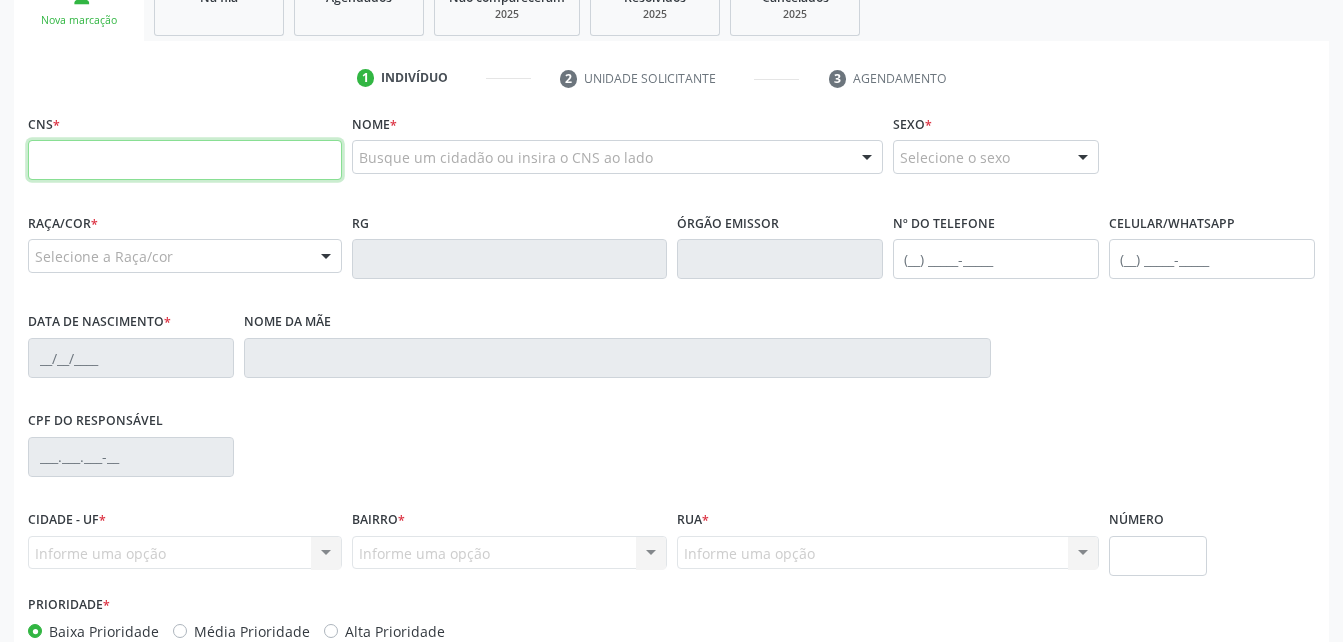 click at bounding box center [185, 160] 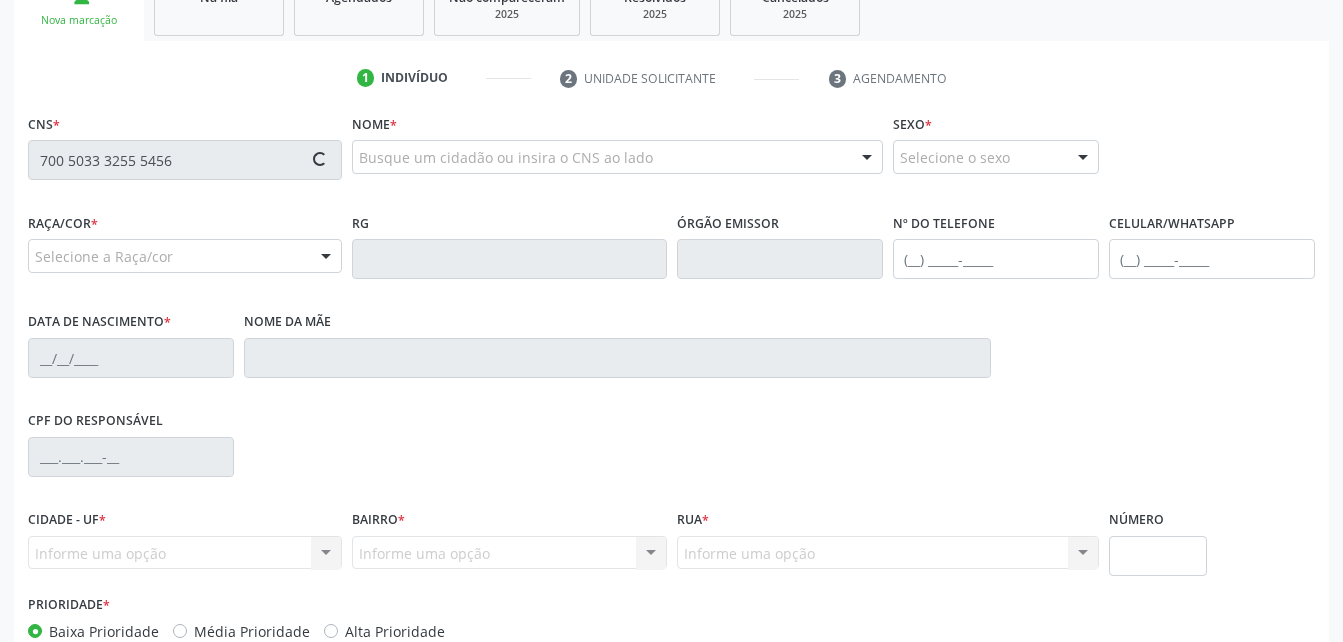 type on "700 5033 3255 5456" 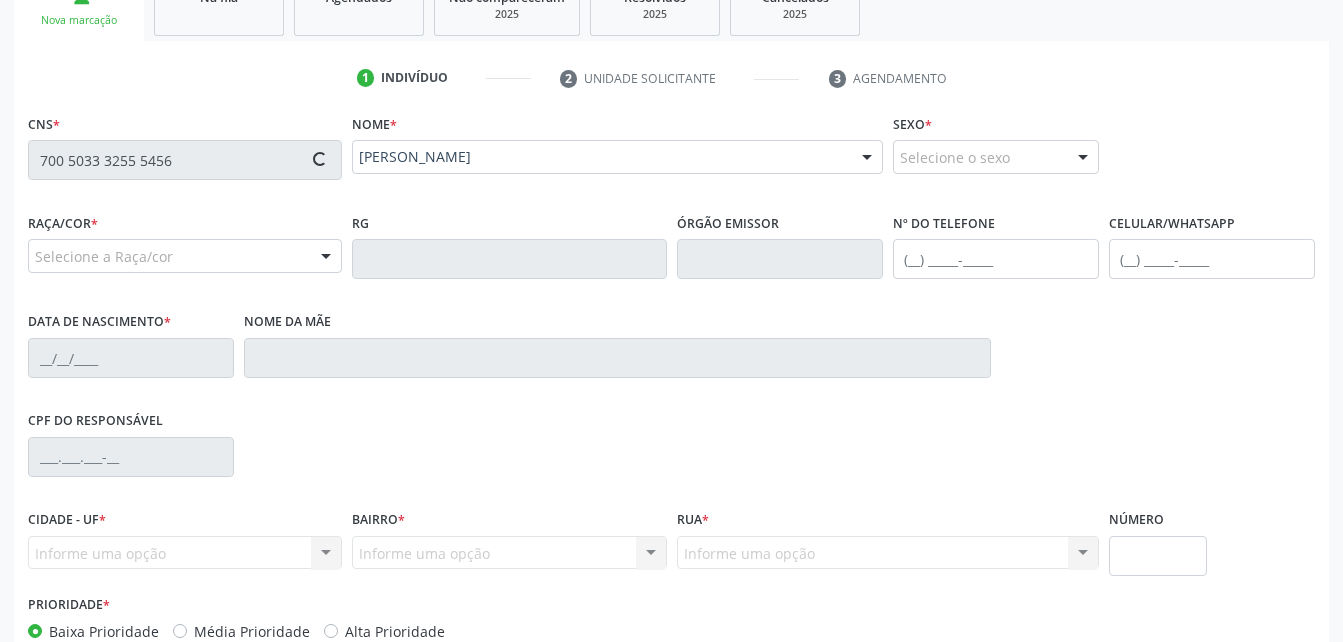 type on "[PHONE_NUMBER]" 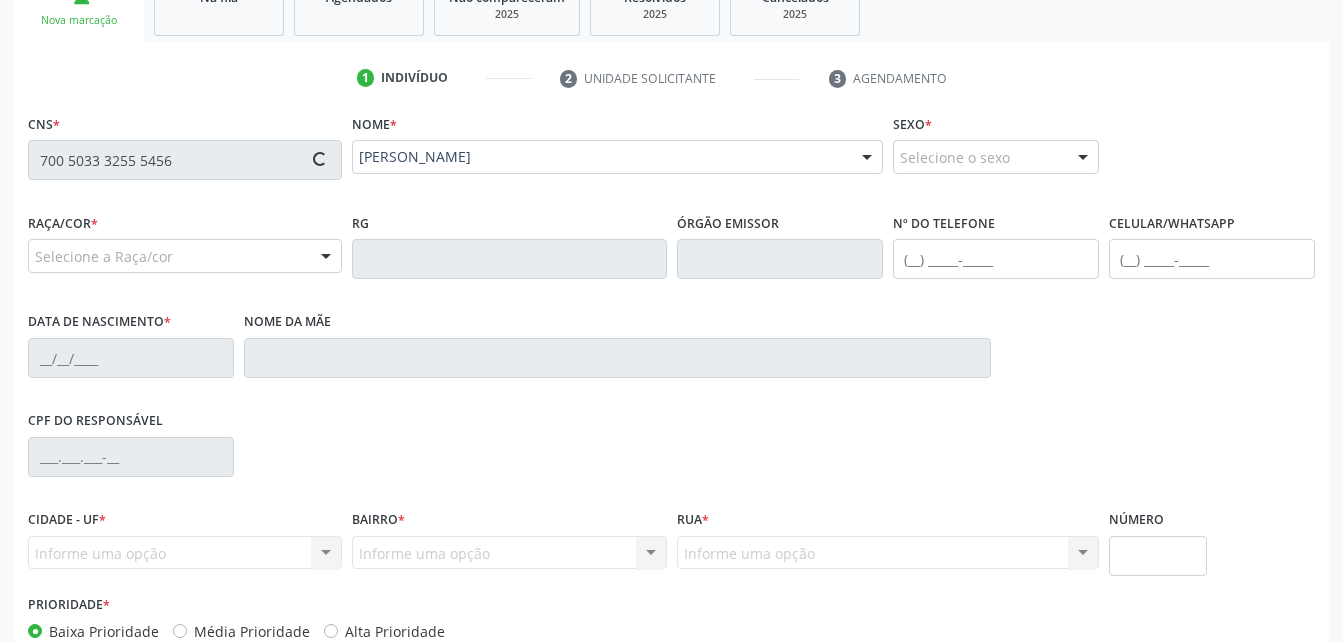 type on "[DATE]" 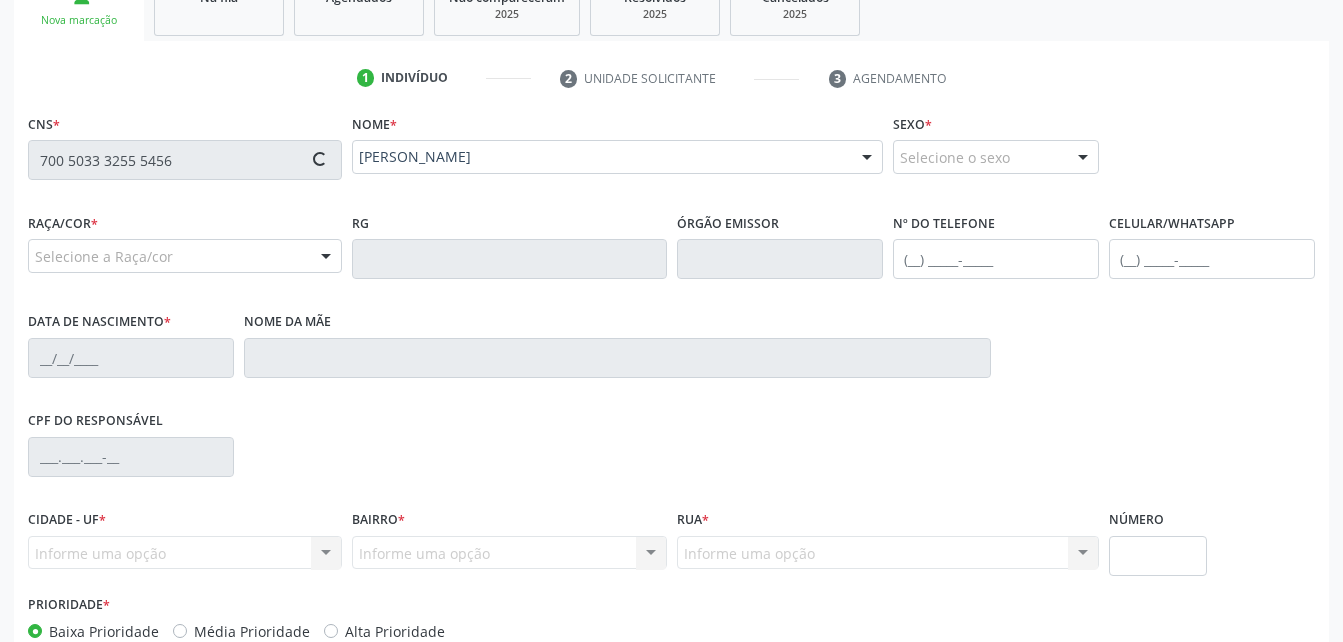 type on "[PERSON_NAME]" 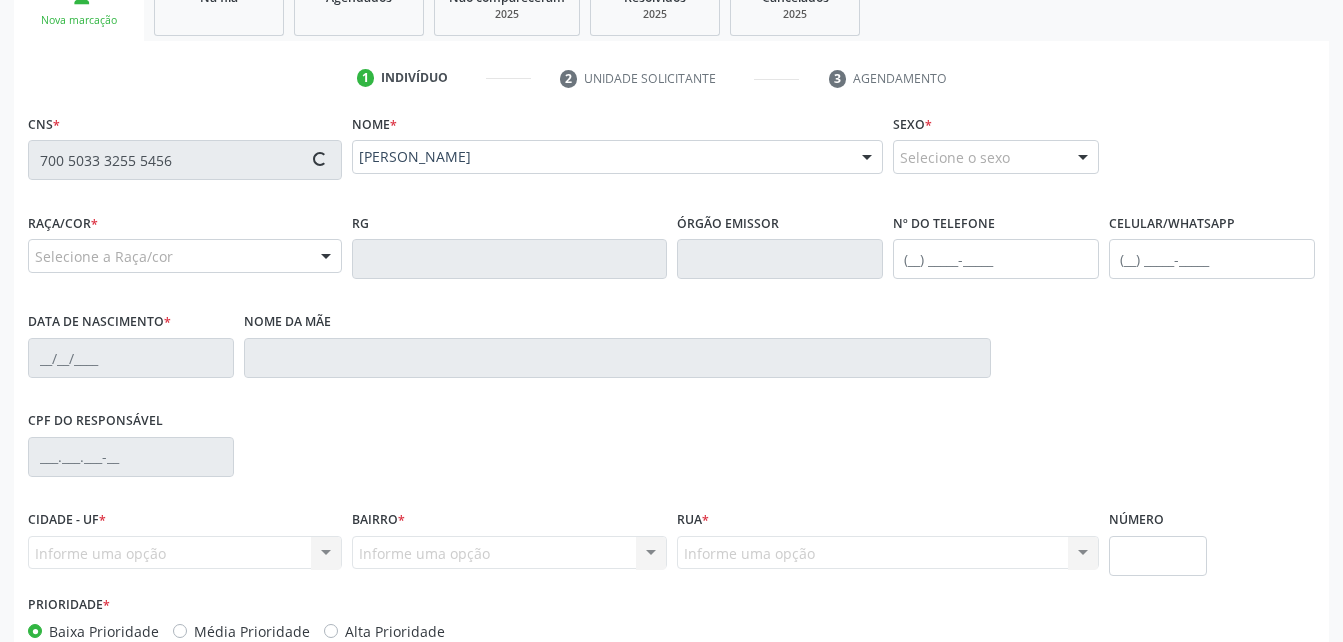 type on "01" 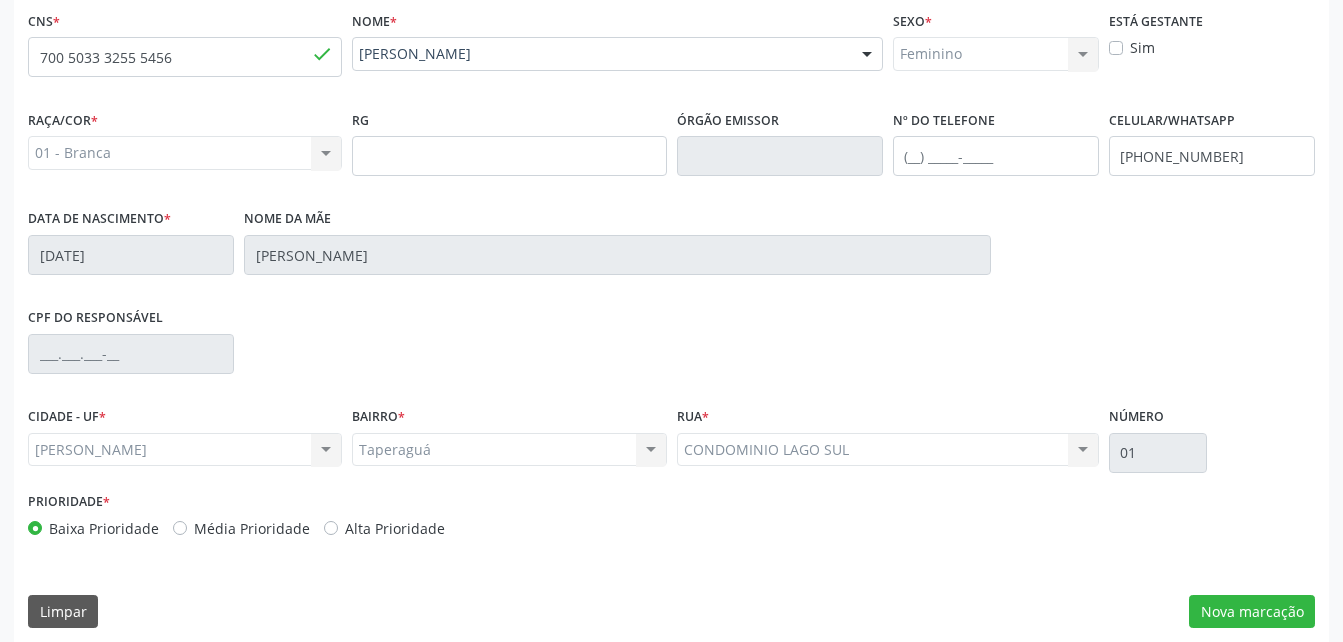 scroll, scrollTop: 470, scrollLeft: 0, axis: vertical 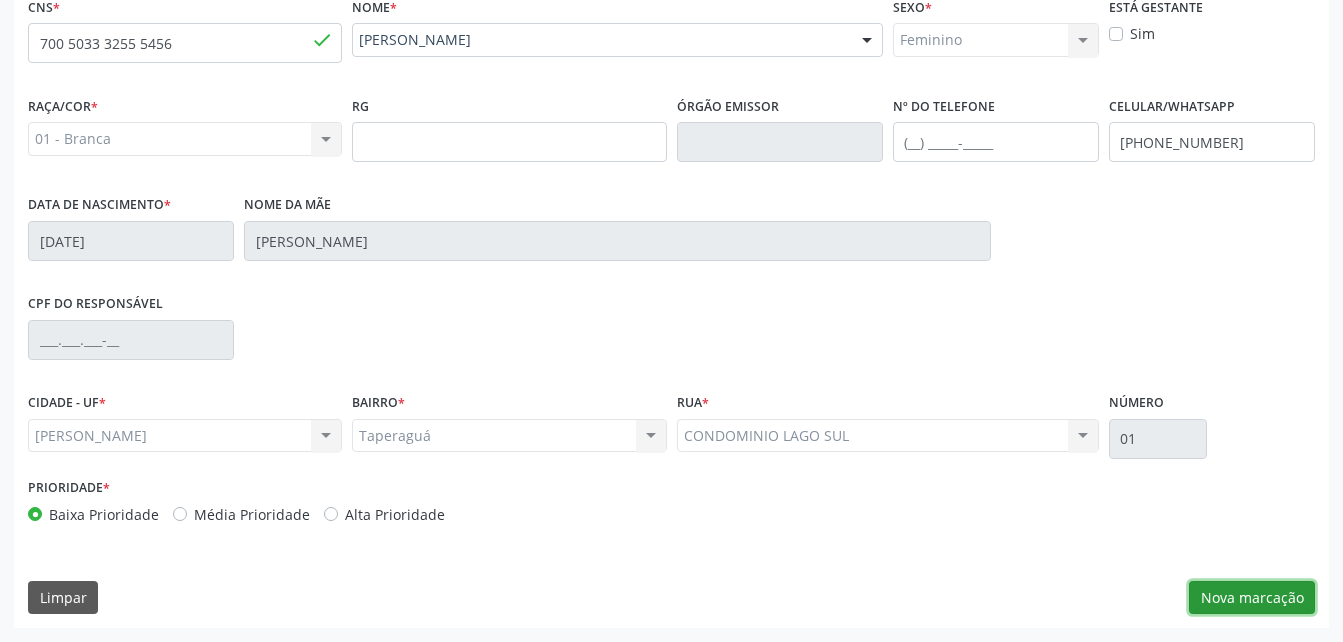 click on "Nova marcação" at bounding box center [1252, 598] 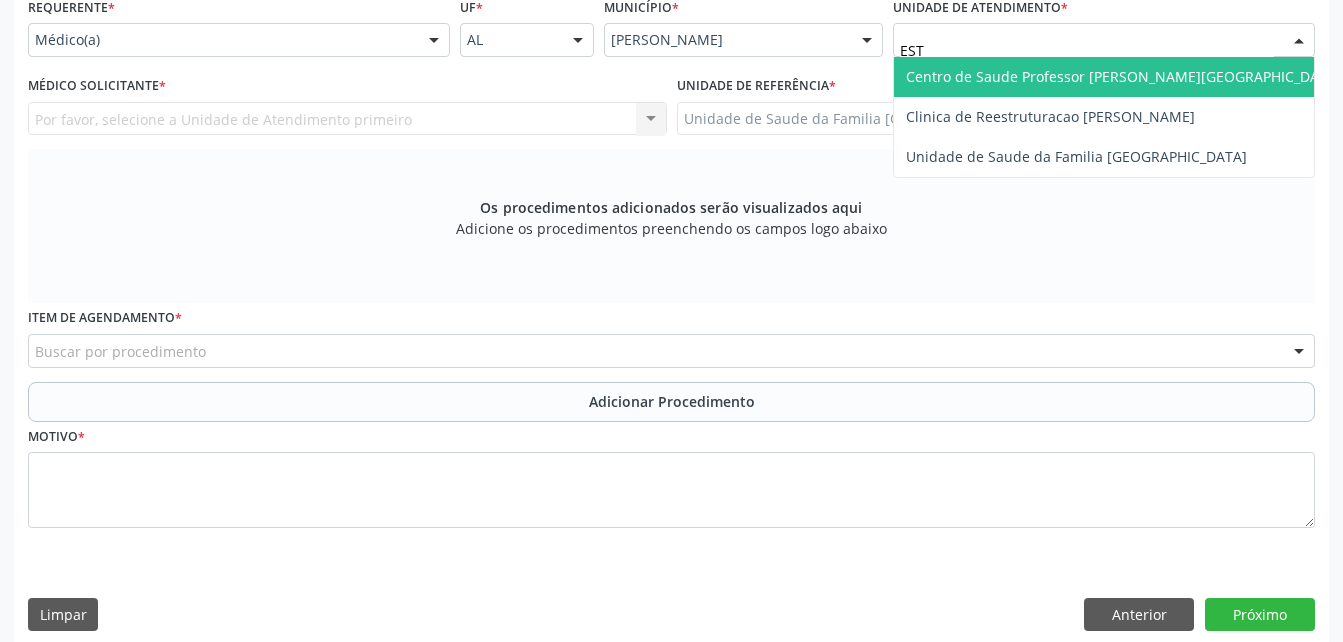 type on "ESTI" 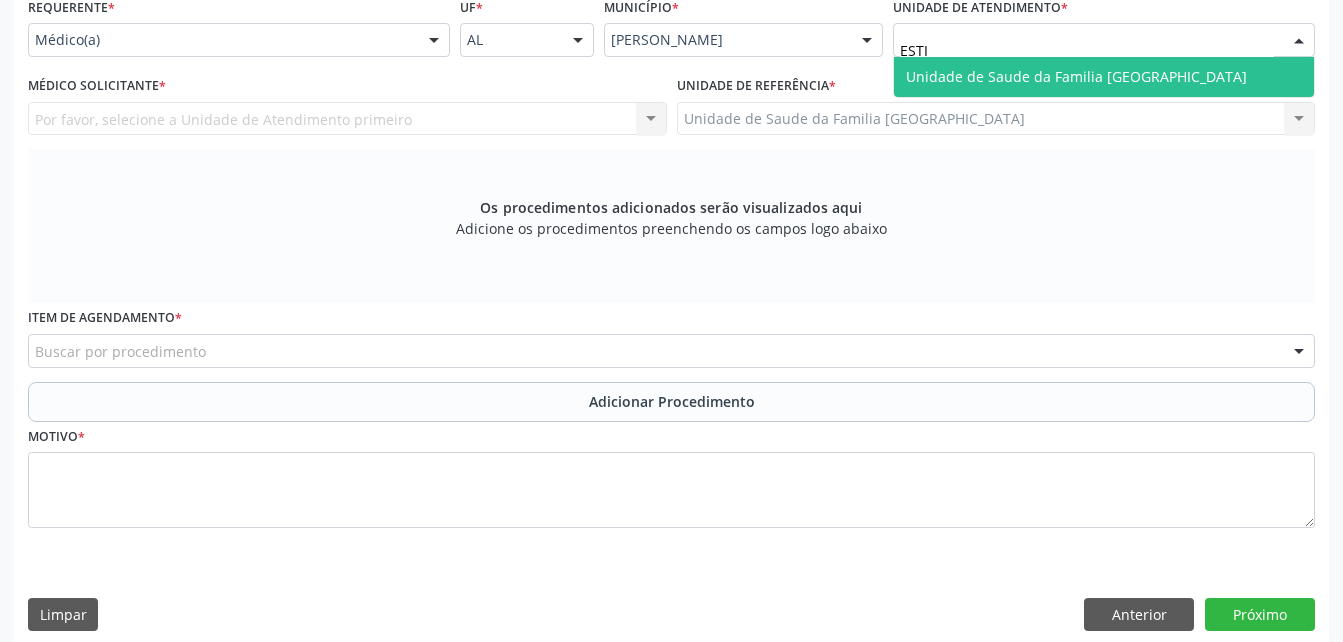 drag, startPoint x: 1071, startPoint y: 68, endPoint x: 824, endPoint y: 102, distance: 249.3291 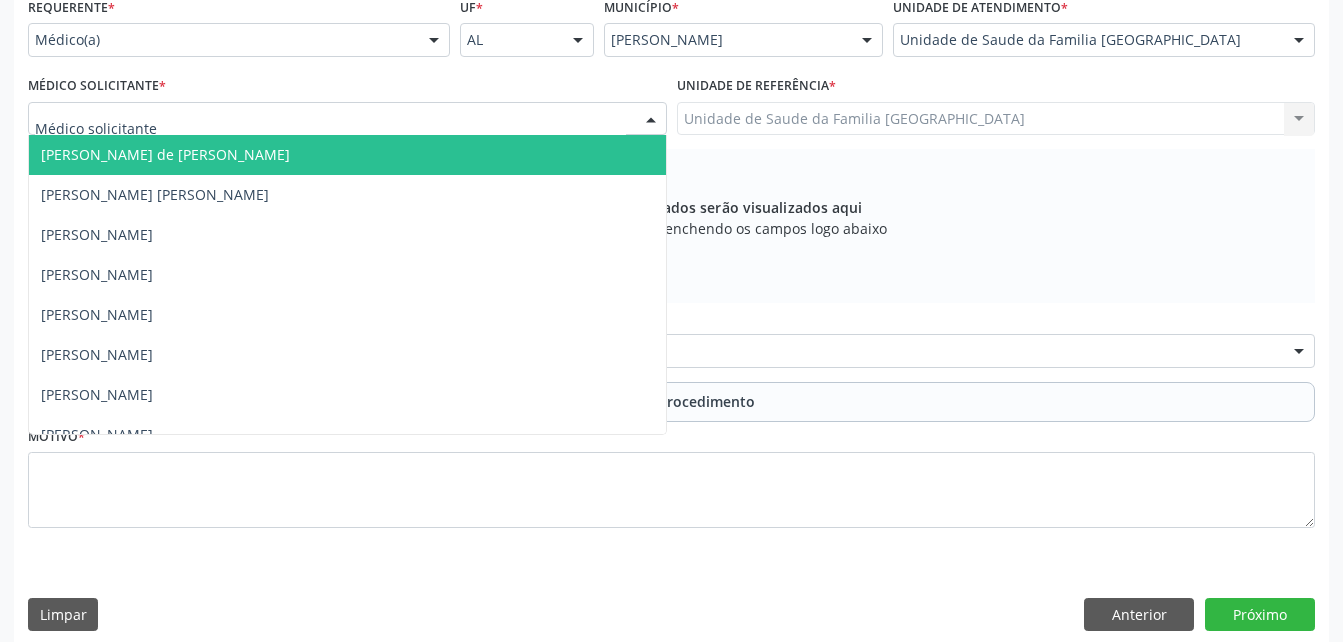click at bounding box center (347, 119) 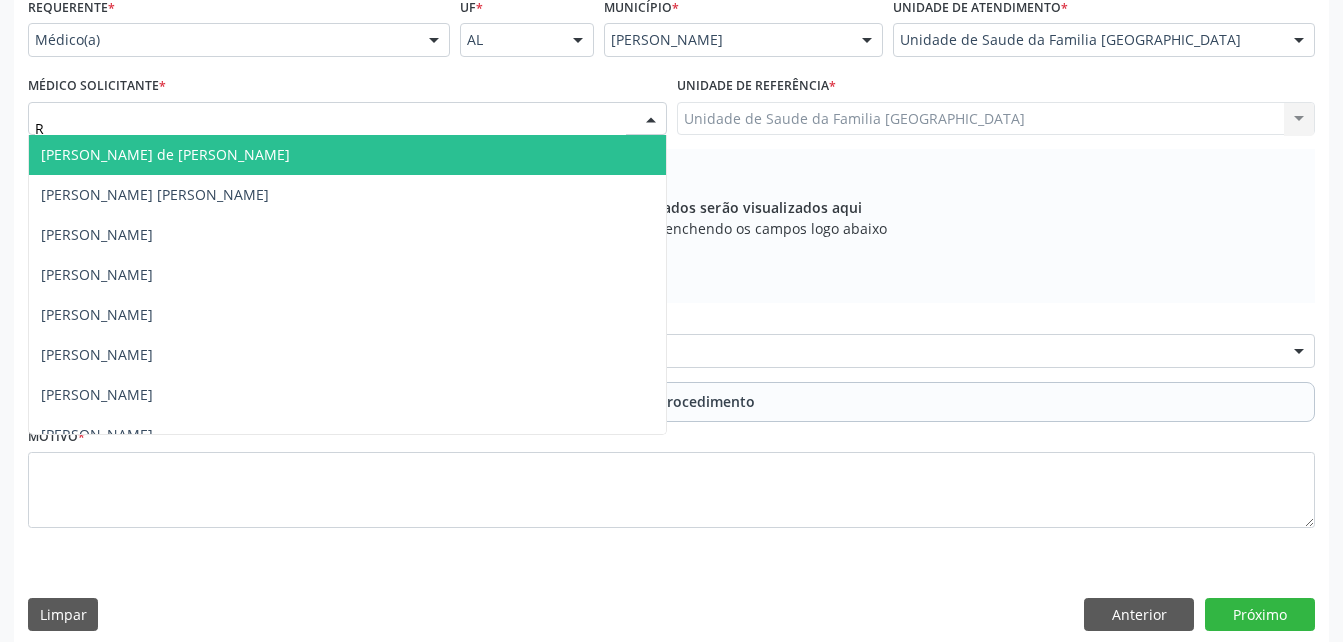 type on "RO" 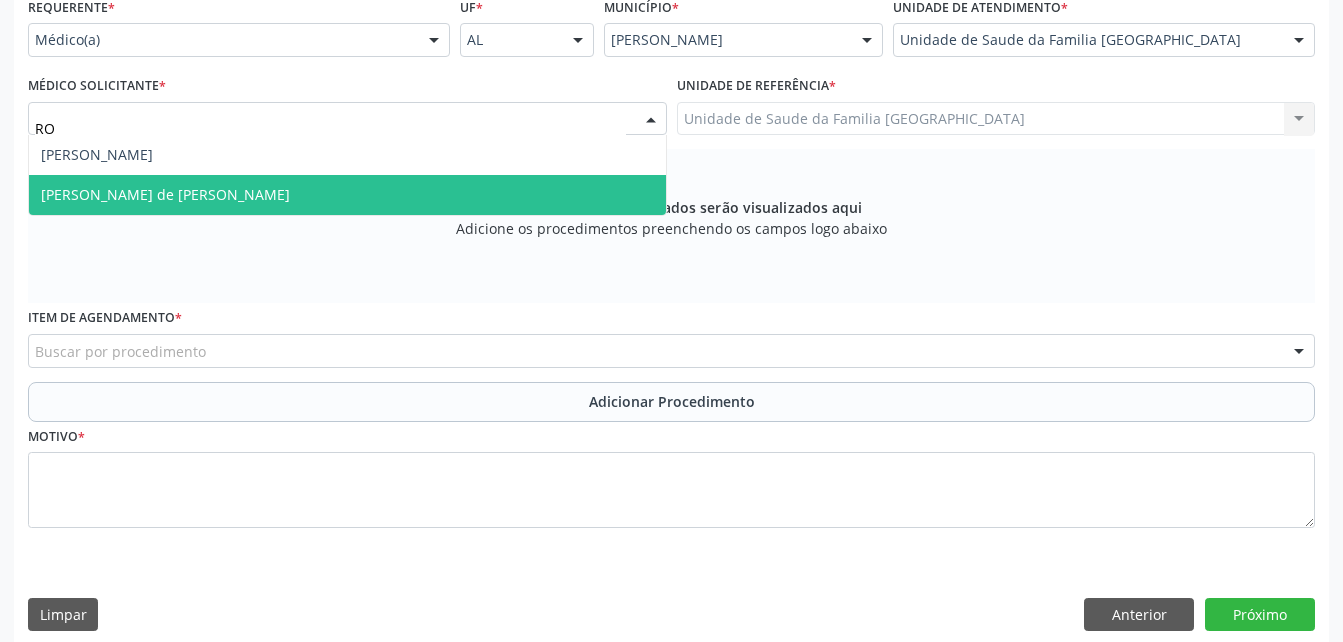 click on "[PERSON_NAME] de [PERSON_NAME]" at bounding box center [347, 195] 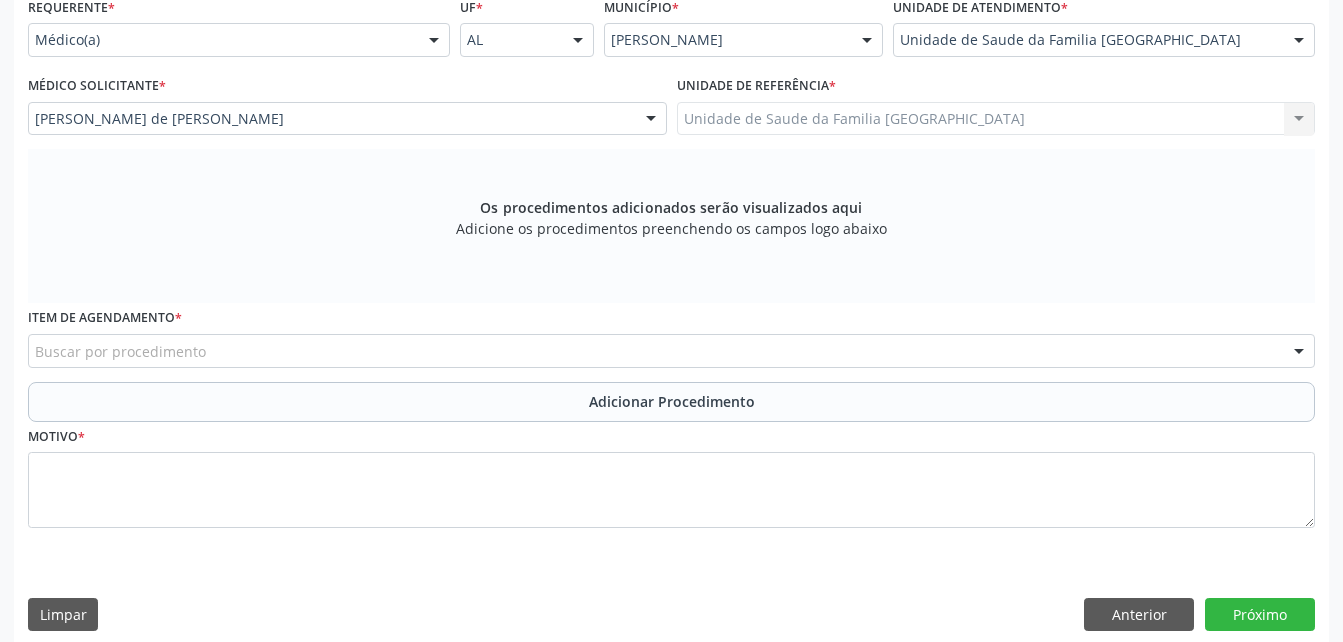 click on "Buscar por procedimento" at bounding box center [671, 351] 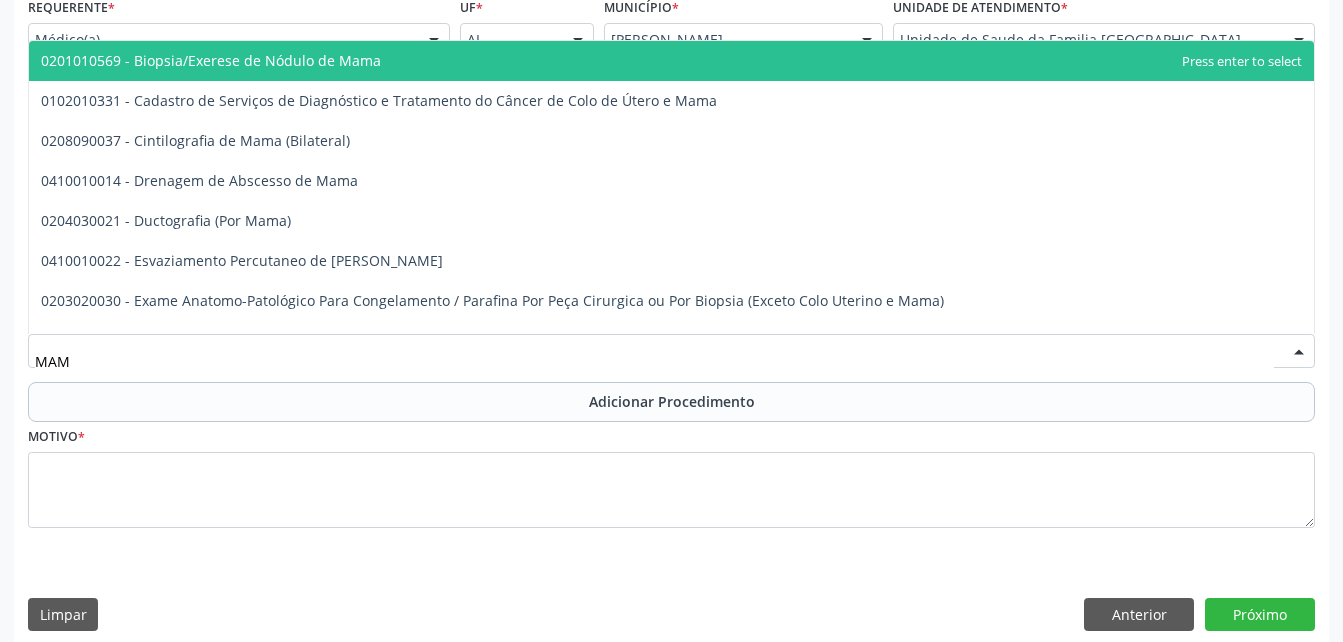 type on "MAMO" 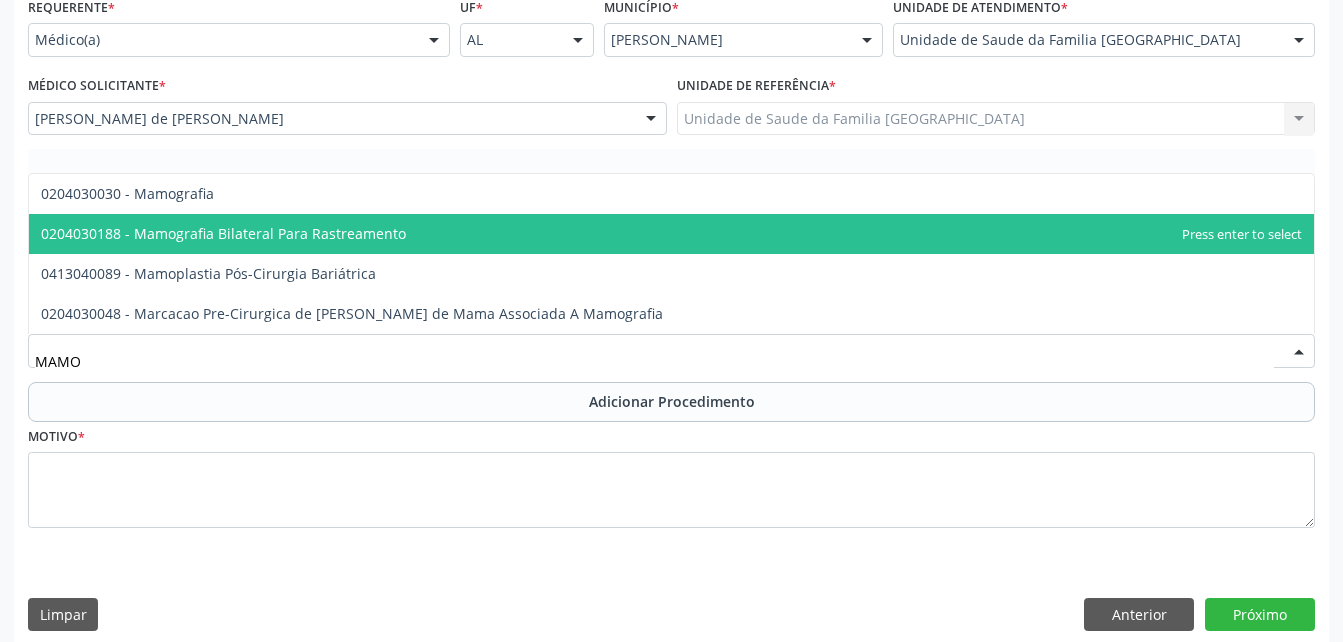 click on "0204030188 - Mamografia Bilateral Para Rastreamento" at bounding box center (671, 234) 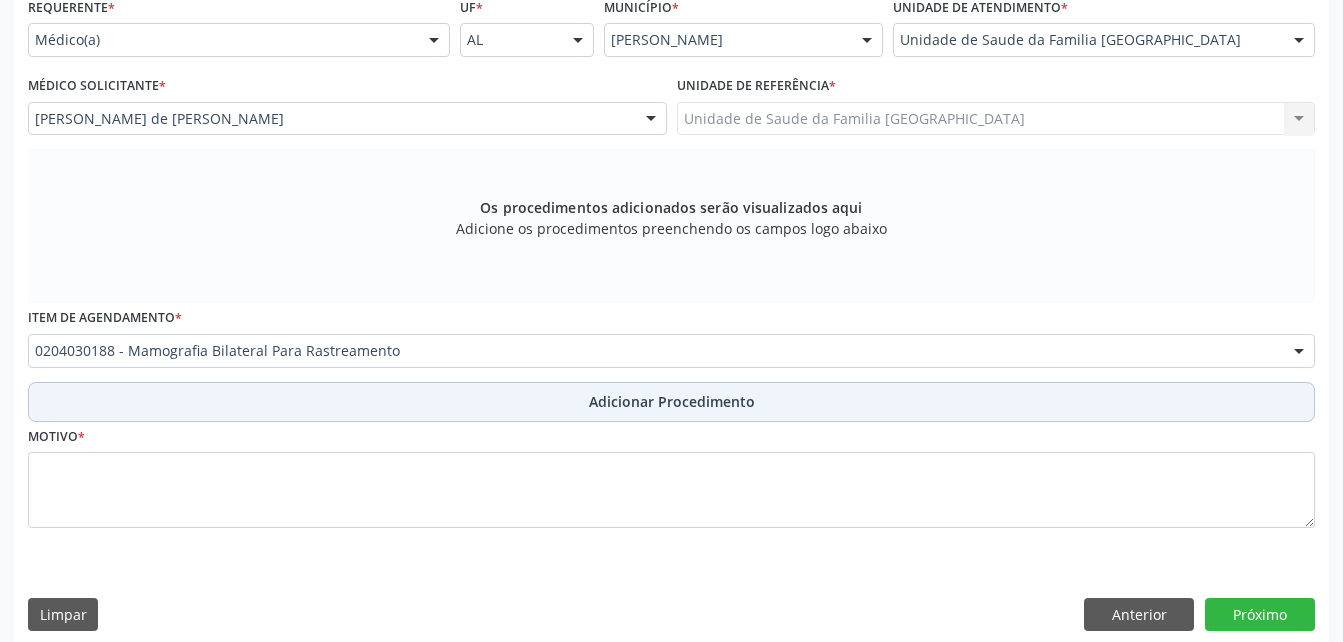 click on "Adicionar Procedimento" at bounding box center (671, 402) 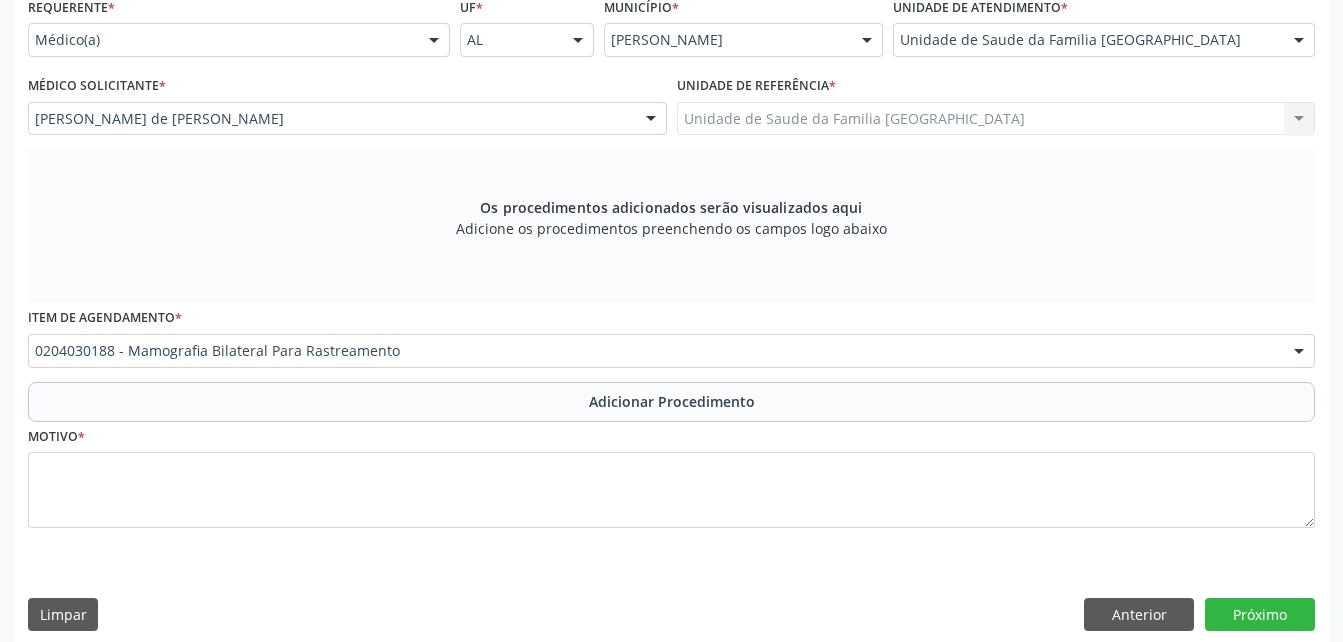 scroll, scrollTop: 411, scrollLeft: 0, axis: vertical 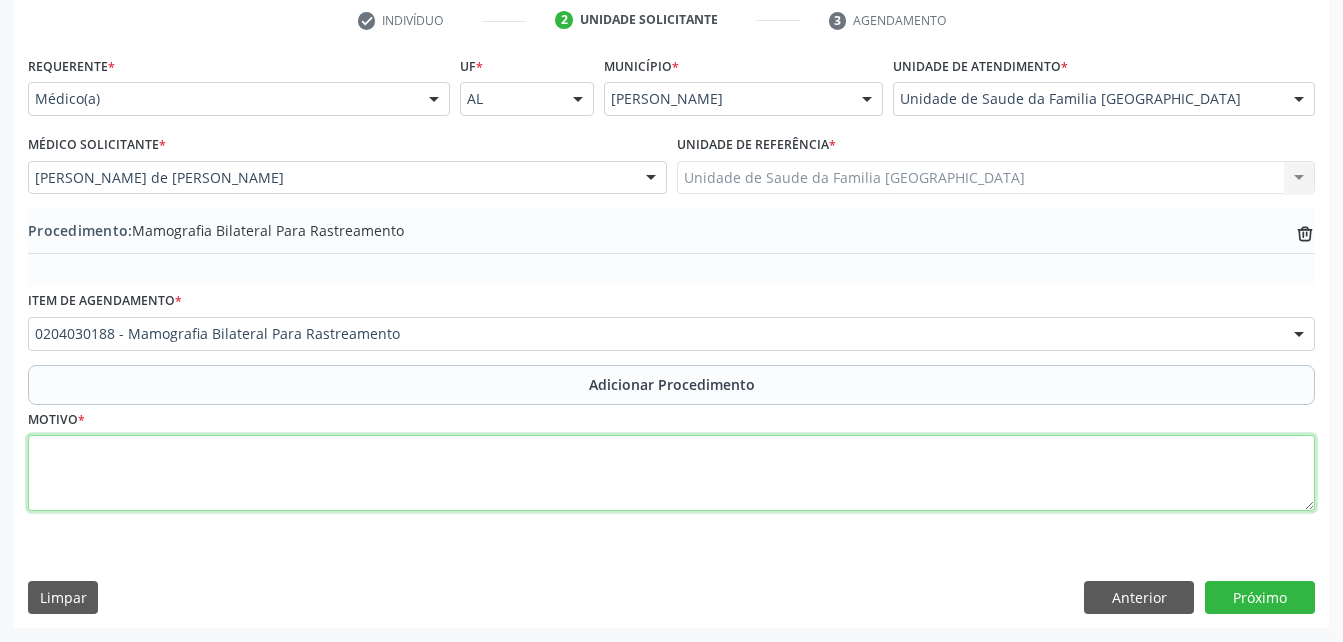 click at bounding box center (671, 473) 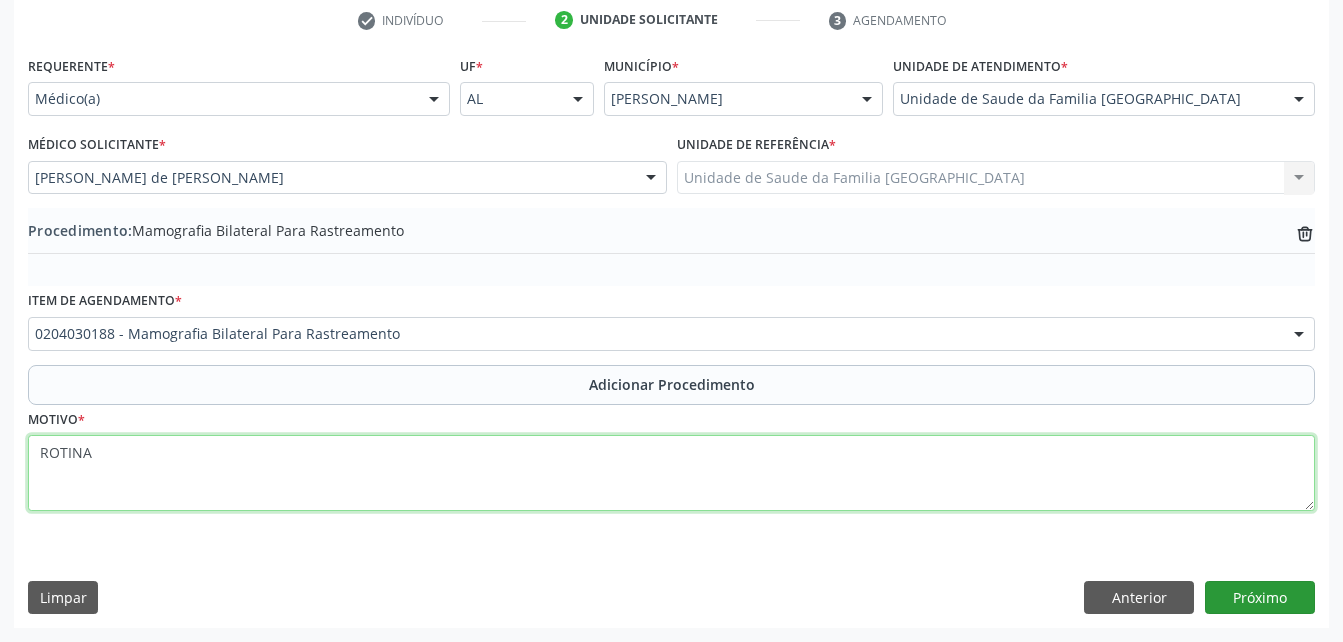 type on "ROTINA" 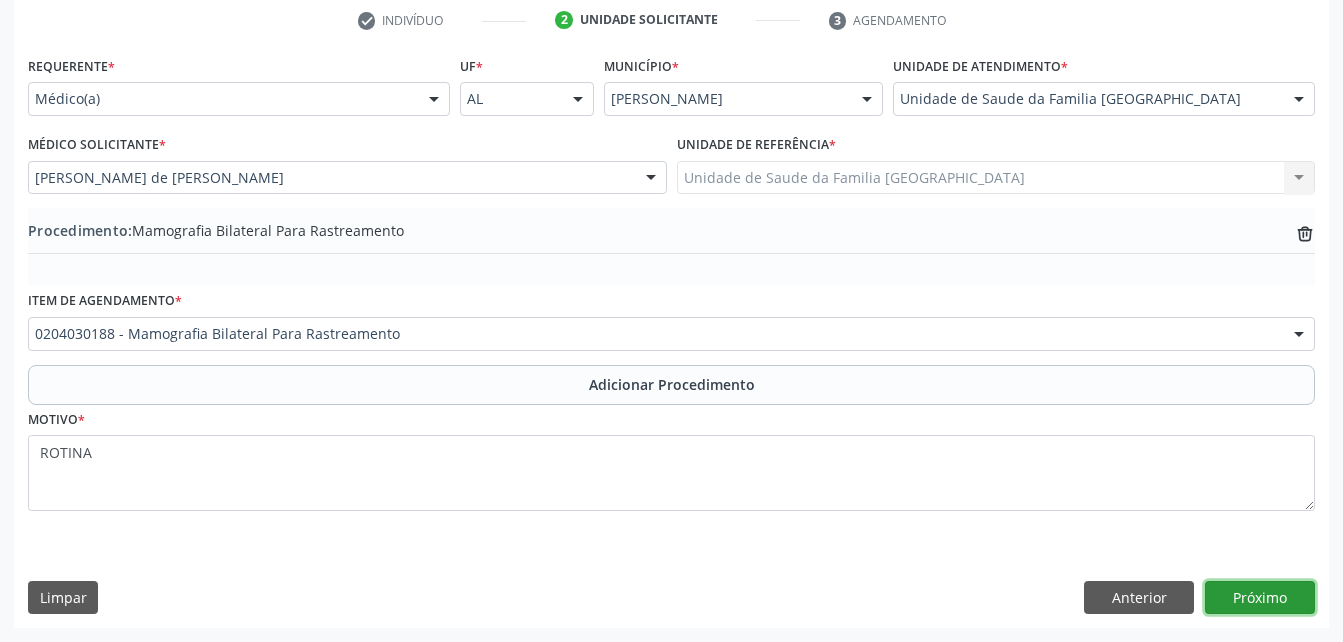 click on "Próximo" at bounding box center (1260, 598) 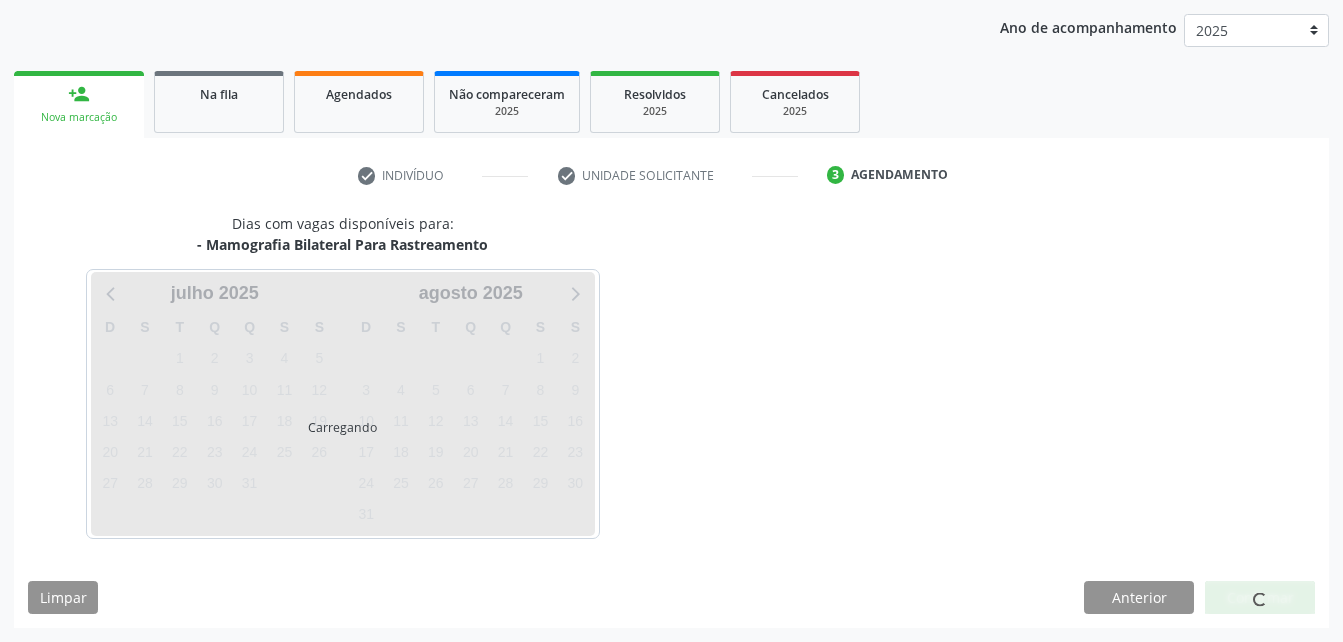scroll, scrollTop: 315, scrollLeft: 0, axis: vertical 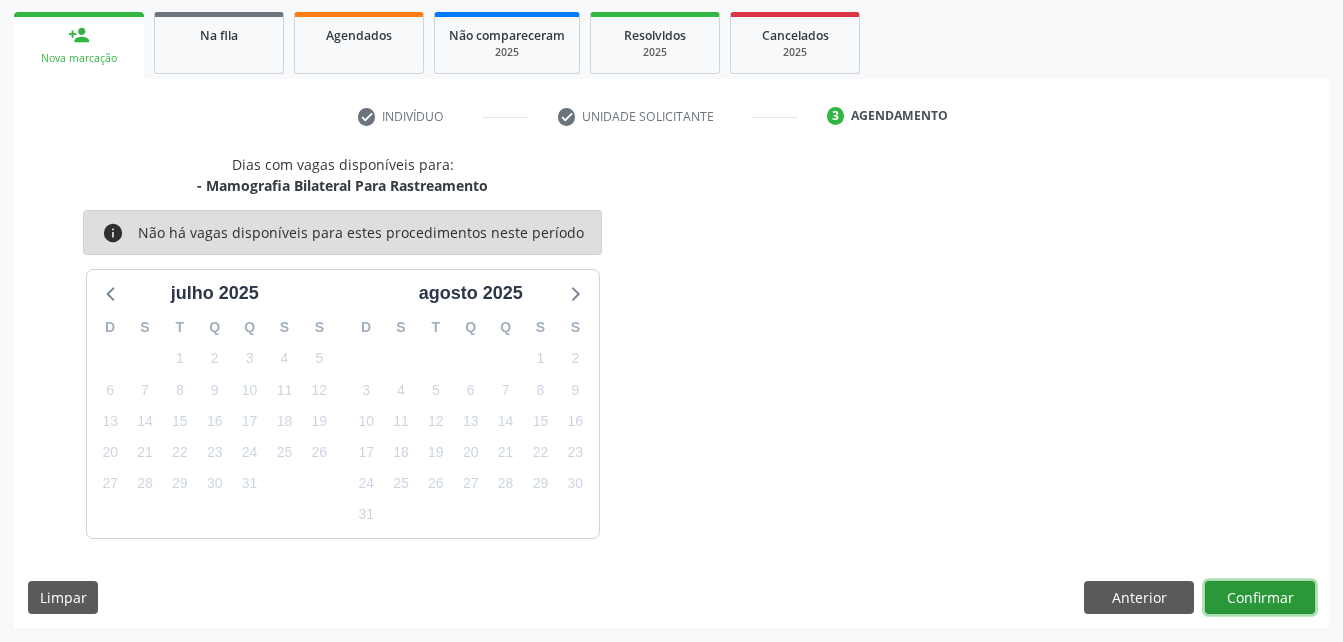 click on "Confirmar" at bounding box center (1260, 598) 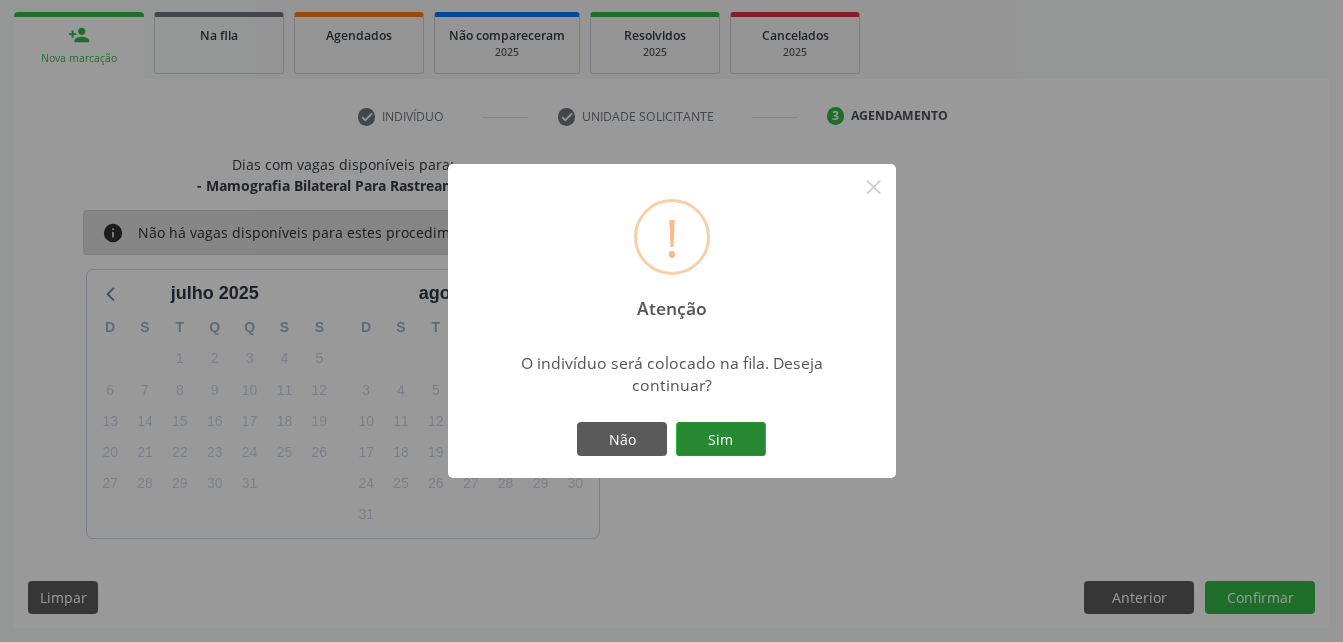 click on "Sim" at bounding box center [721, 439] 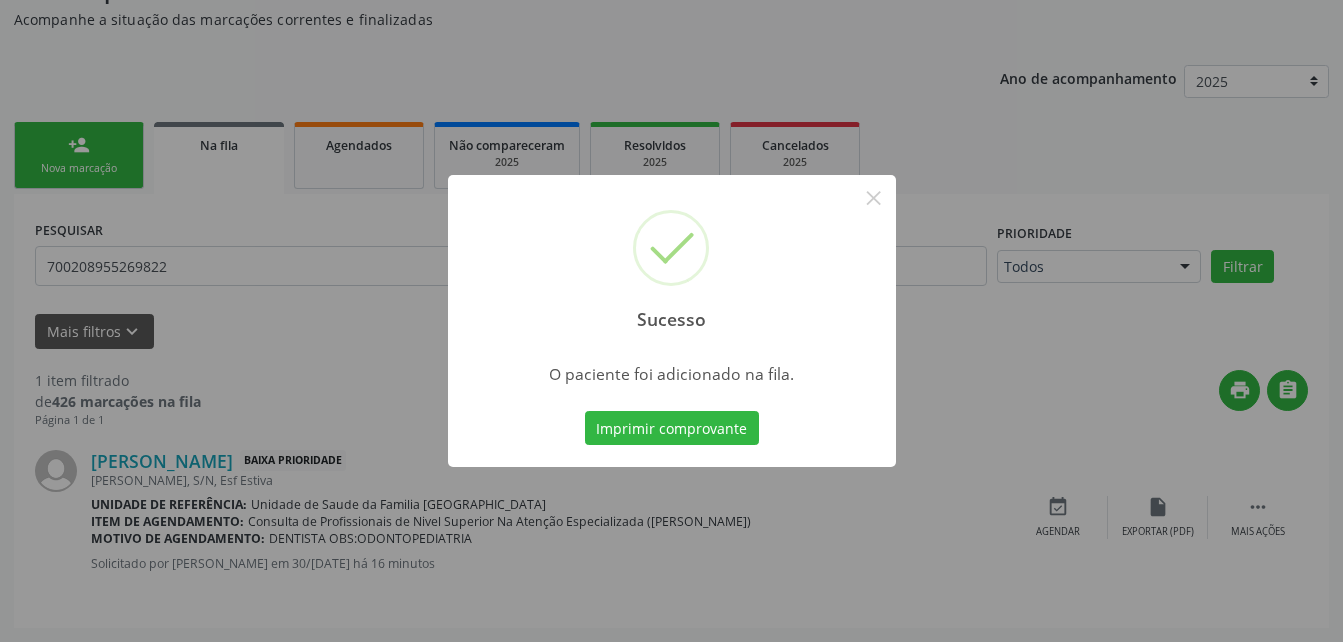scroll, scrollTop: 53, scrollLeft: 0, axis: vertical 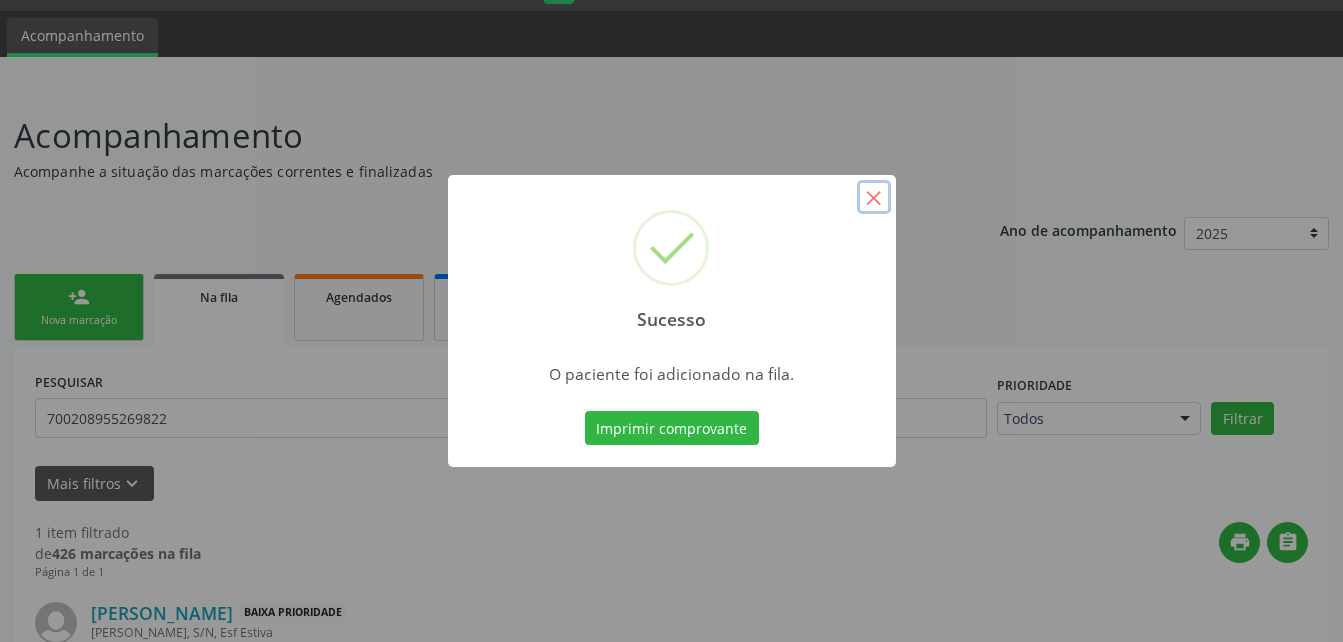 click on "×" at bounding box center (874, 197) 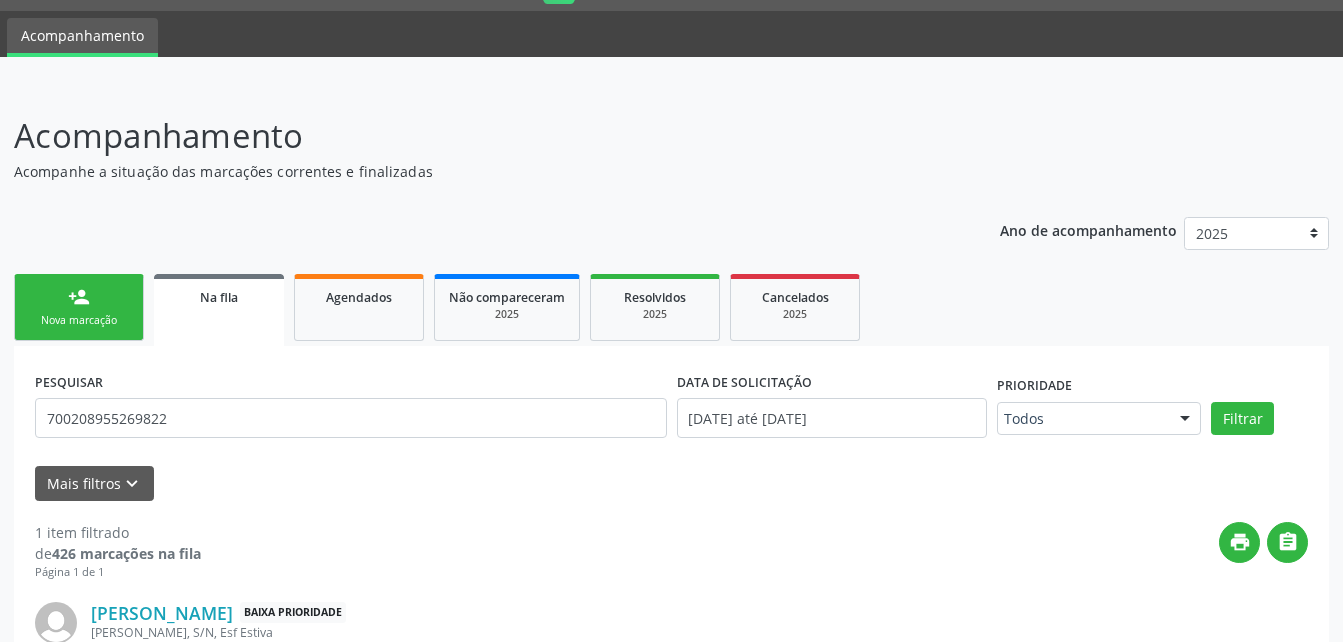 click on "person_add
Nova marcação" at bounding box center [79, 307] 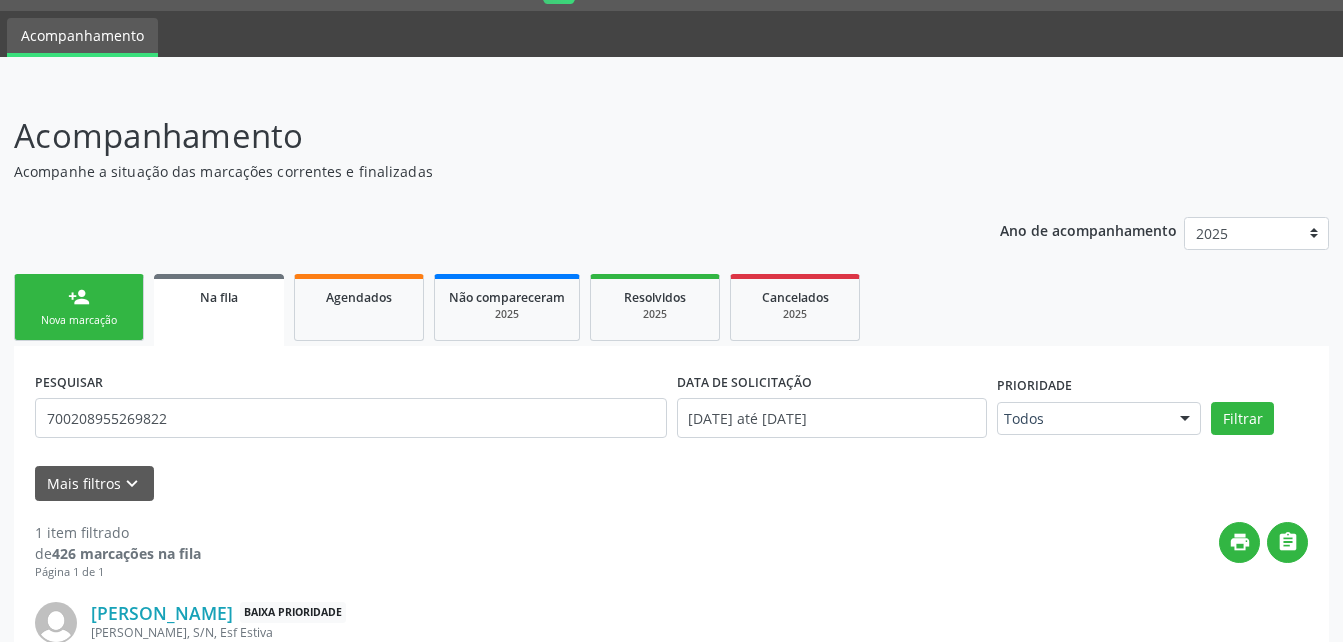click on "person_add
Nova marcação" at bounding box center (79, 307) 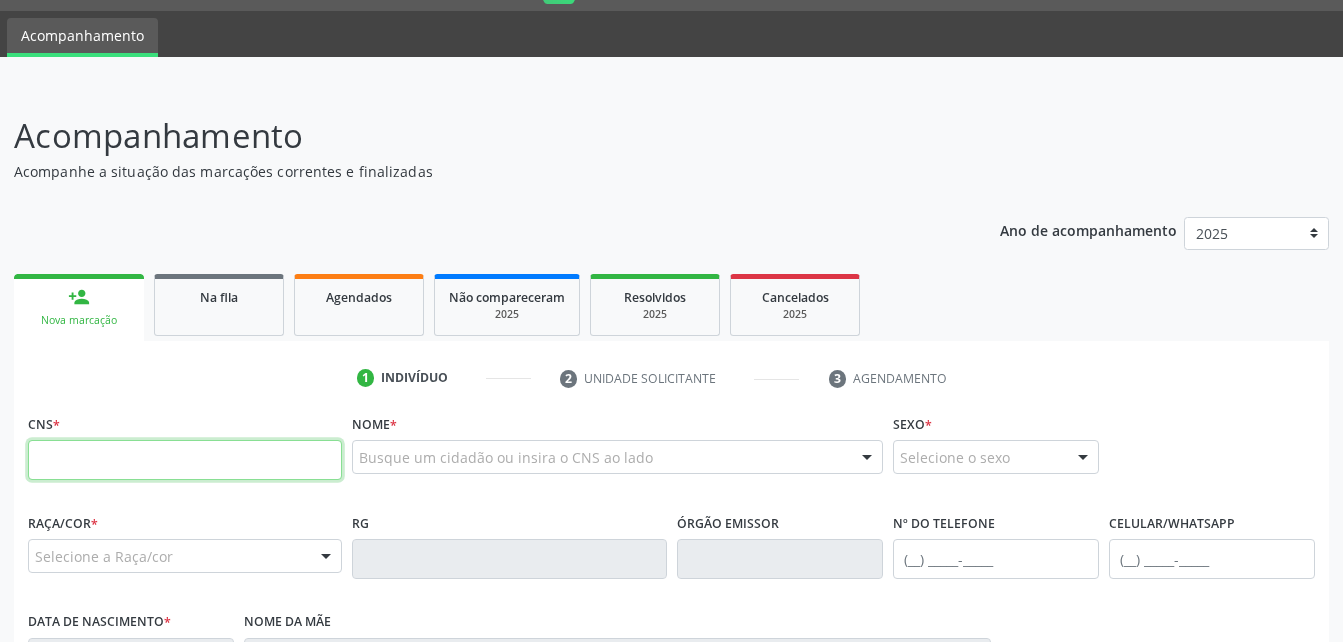 click at bounding box center [185, 460] 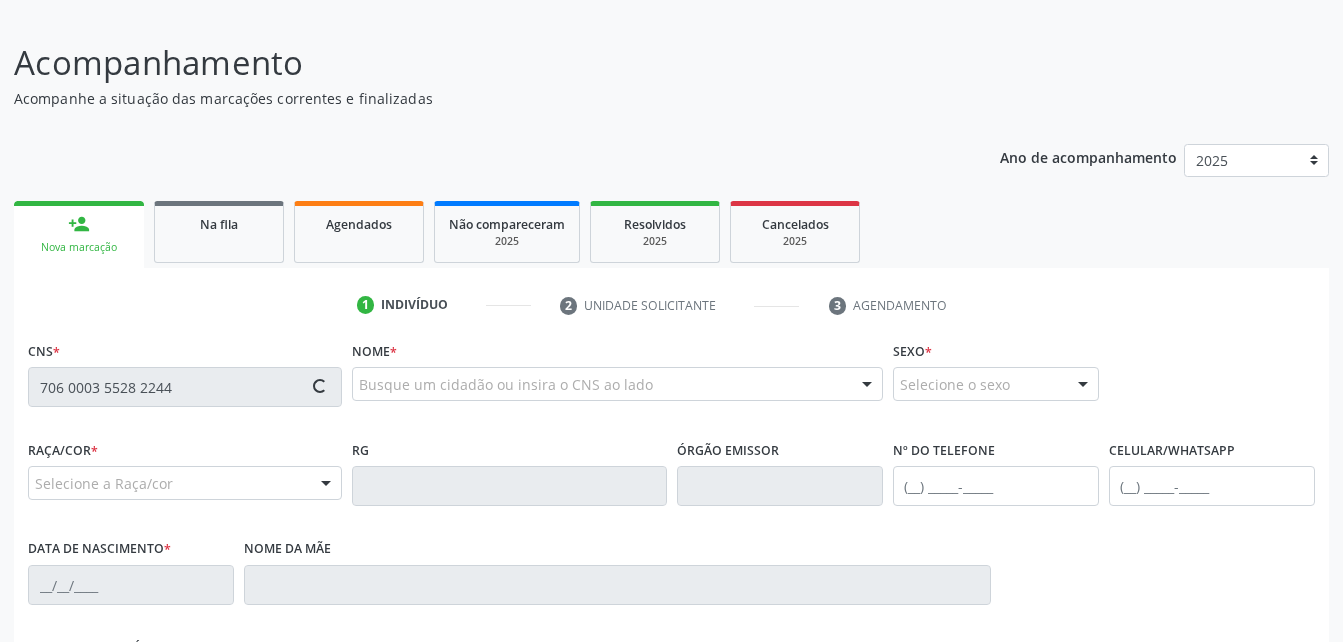 scroll, scrollTop: 253, scrollLeft: 0, axis: vertical 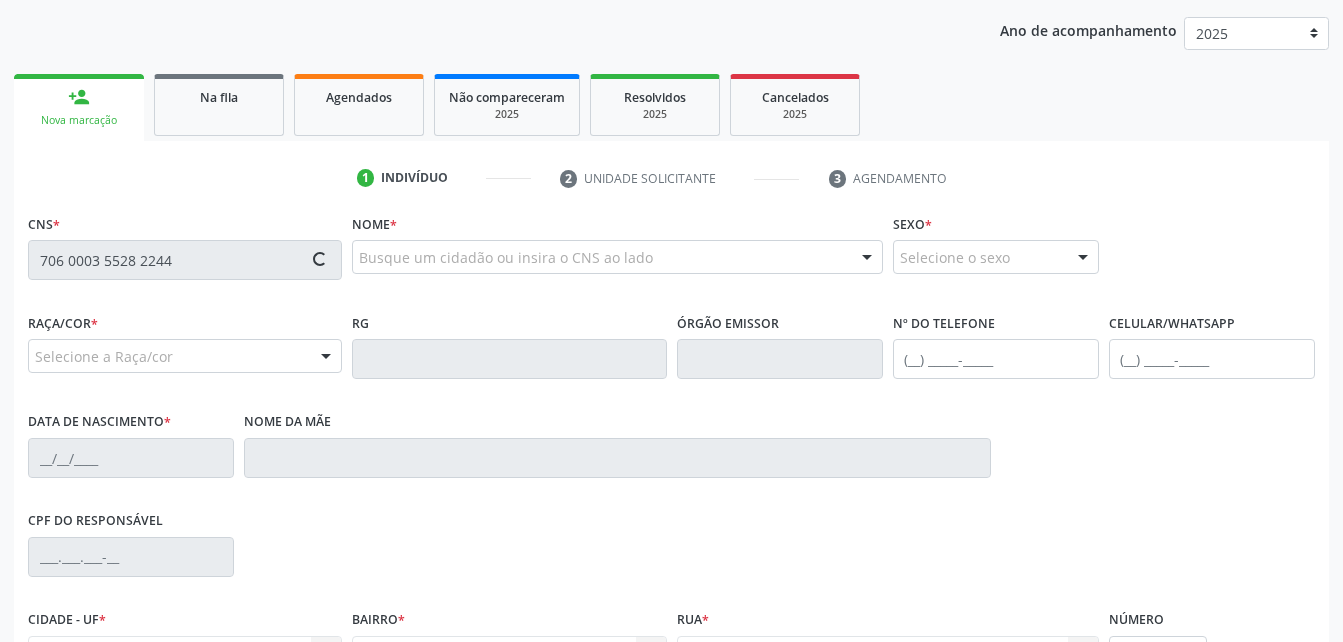 type on "706 0003 5528 2244" 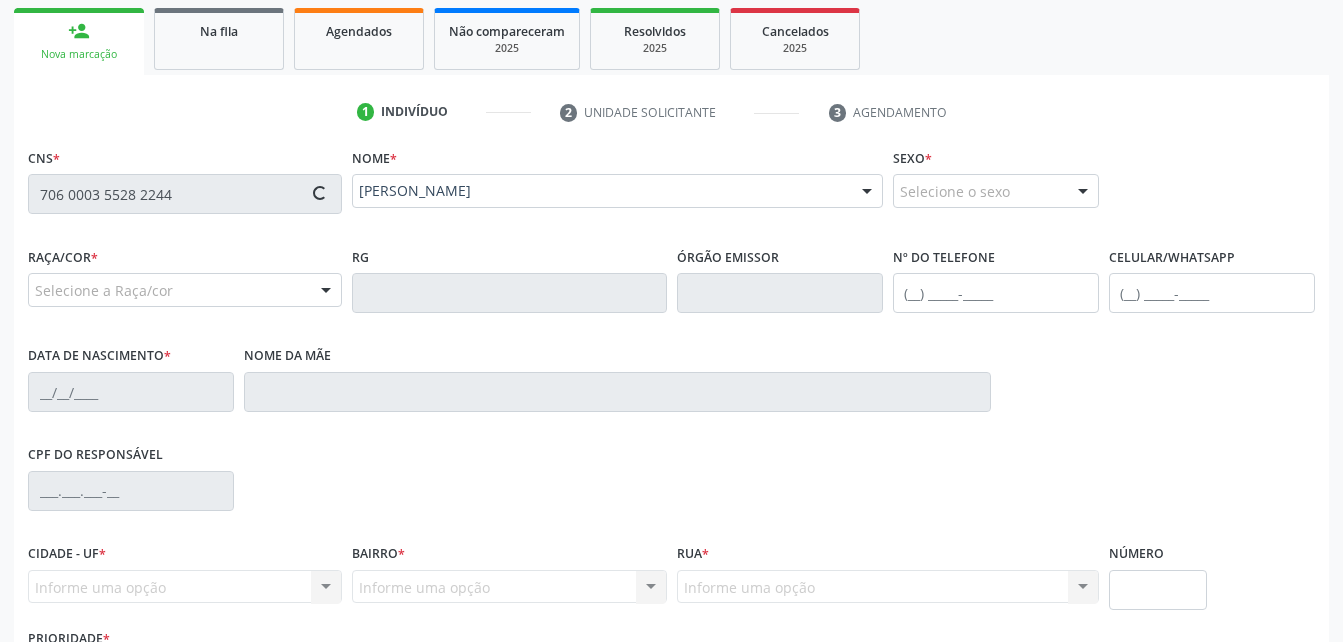 scroll, scrollTop: 453, scrollLeft: 0, axis: vertical 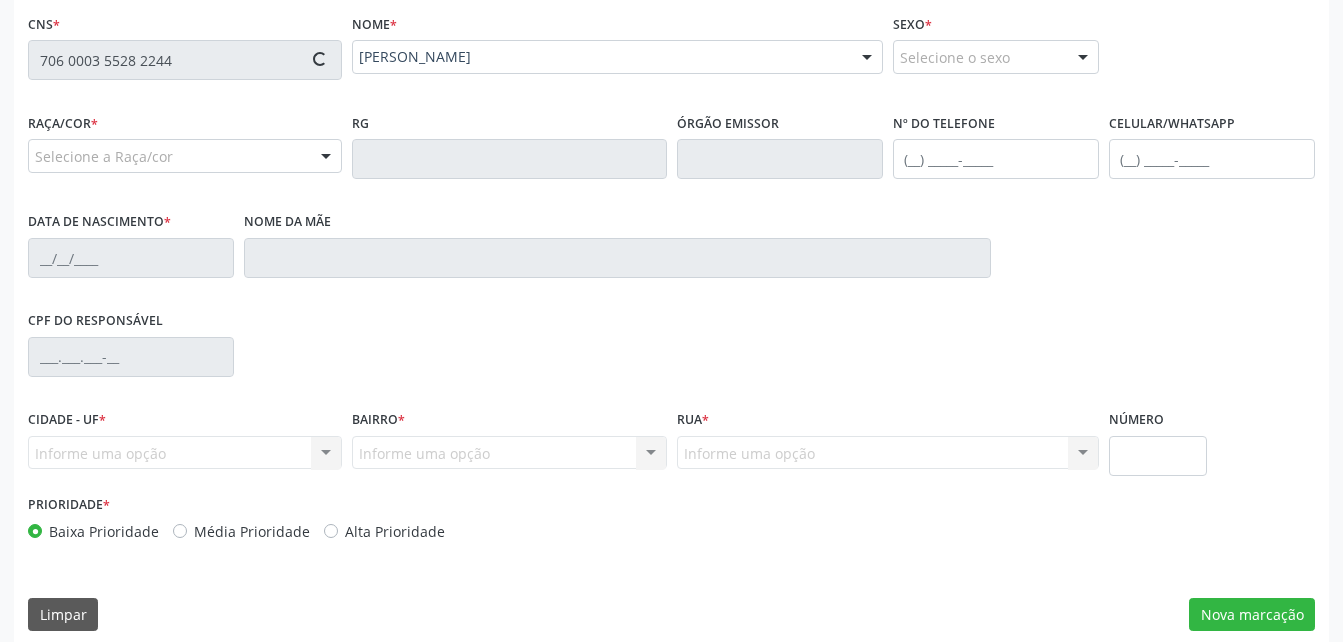 type on "[PHONE_NUMBER]" 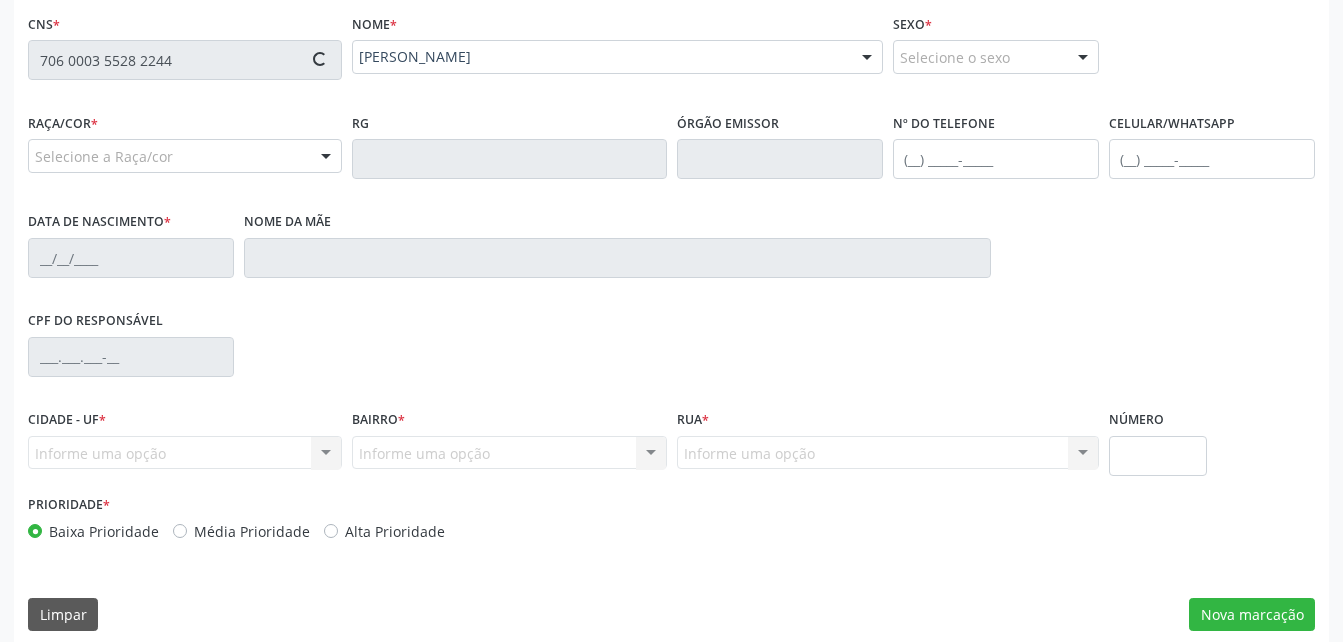 type on "[DATE]" 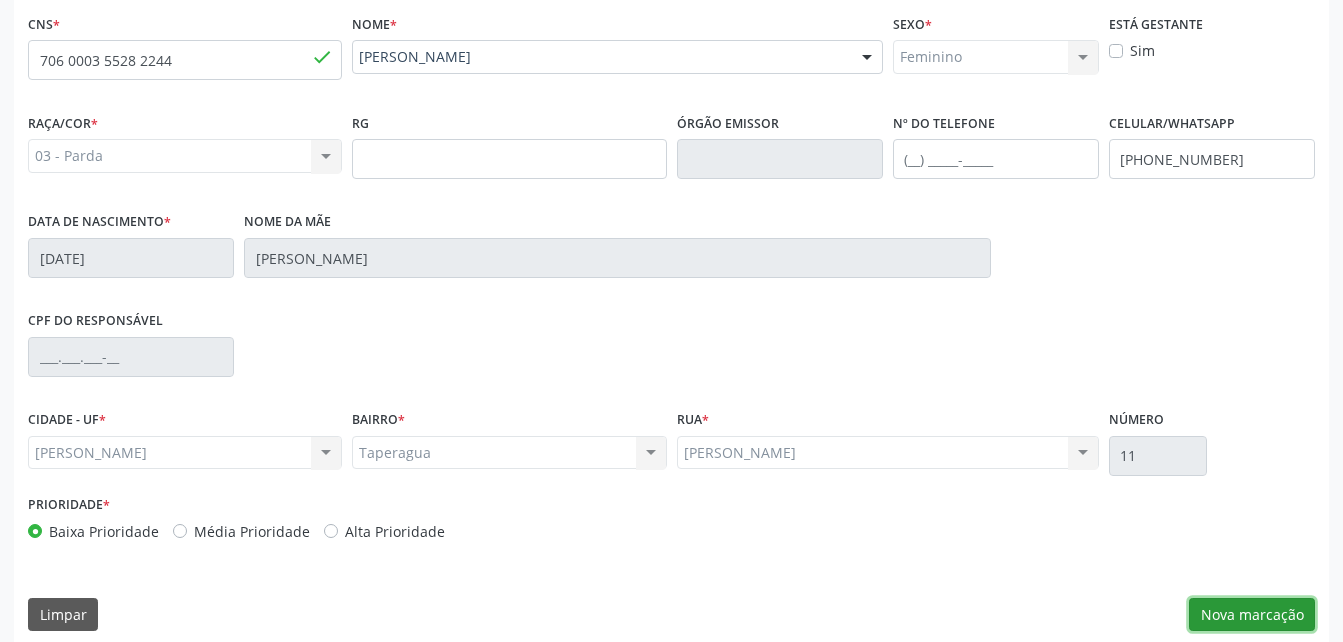 click on "Nova marcação" at bounding box center [1252, 615] 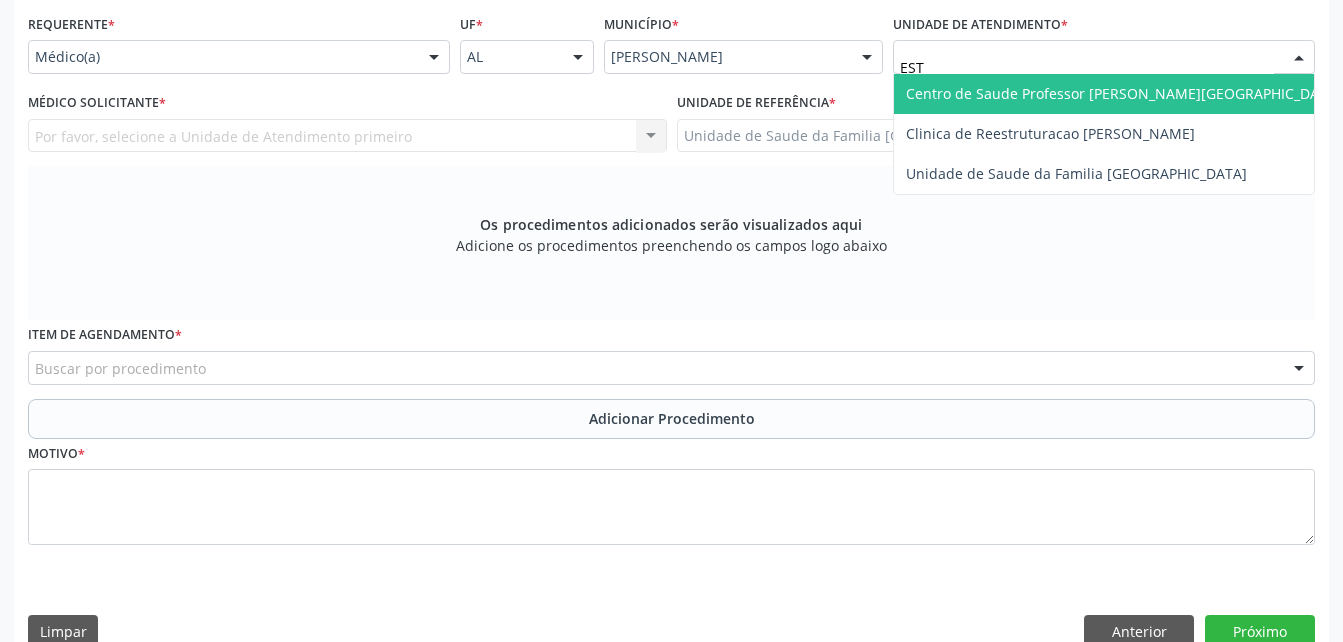 type on "ESTI" 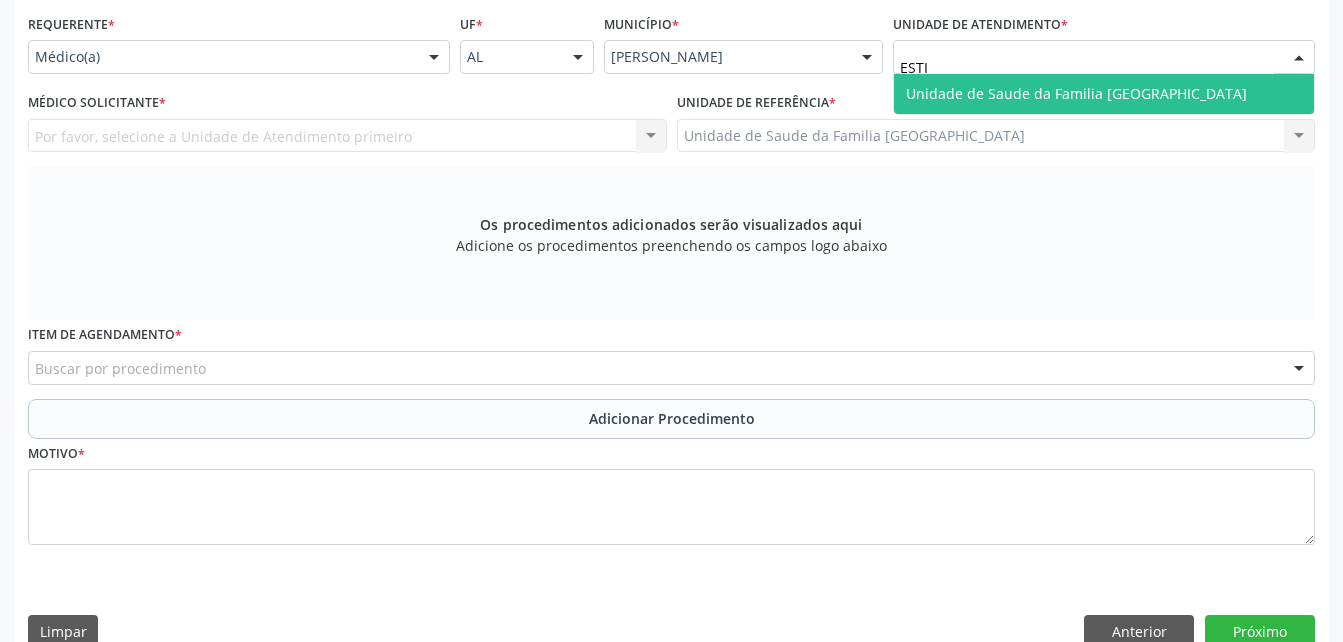click on "Unidade de Saude da Familia [GEOGRAPHIC_DATA]" at bounding box center (1076, 93) 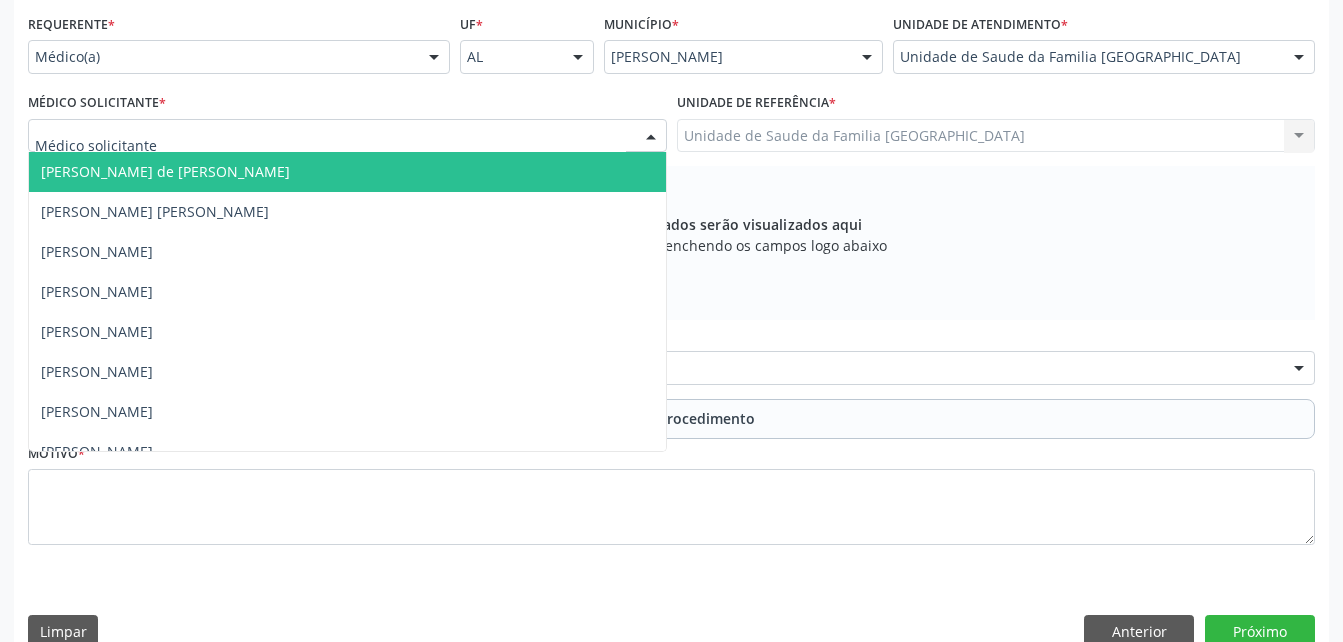 click at bounding box center (347, 136) 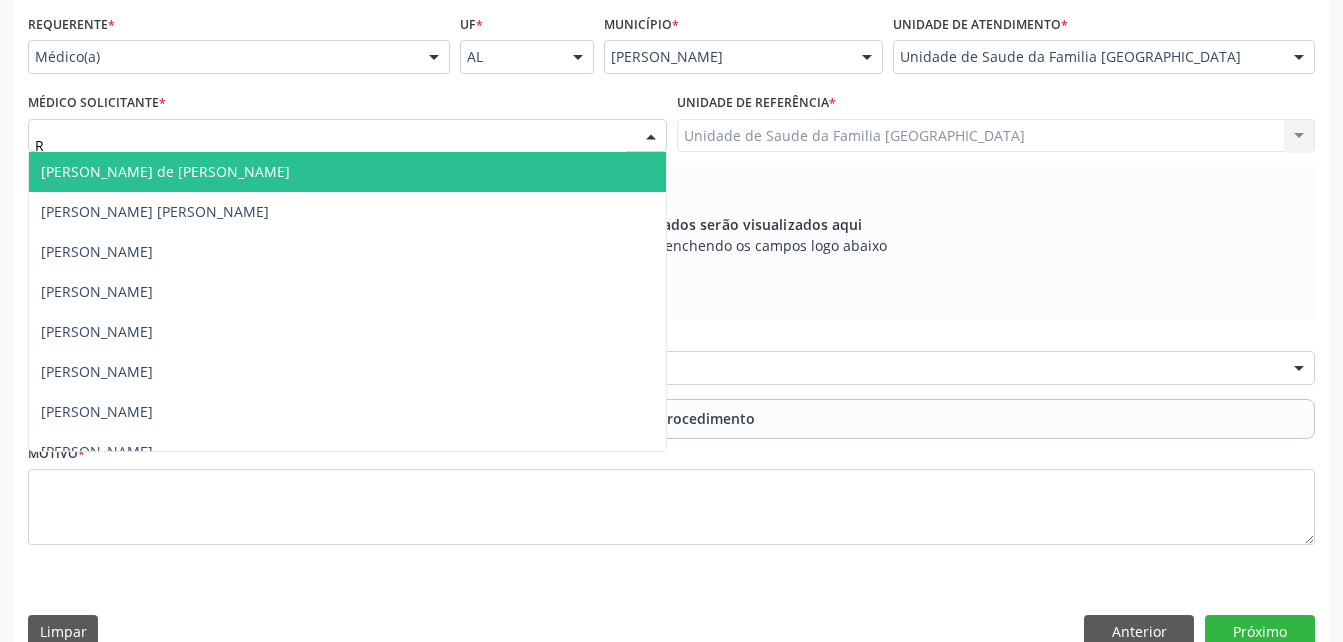 type on "RO" 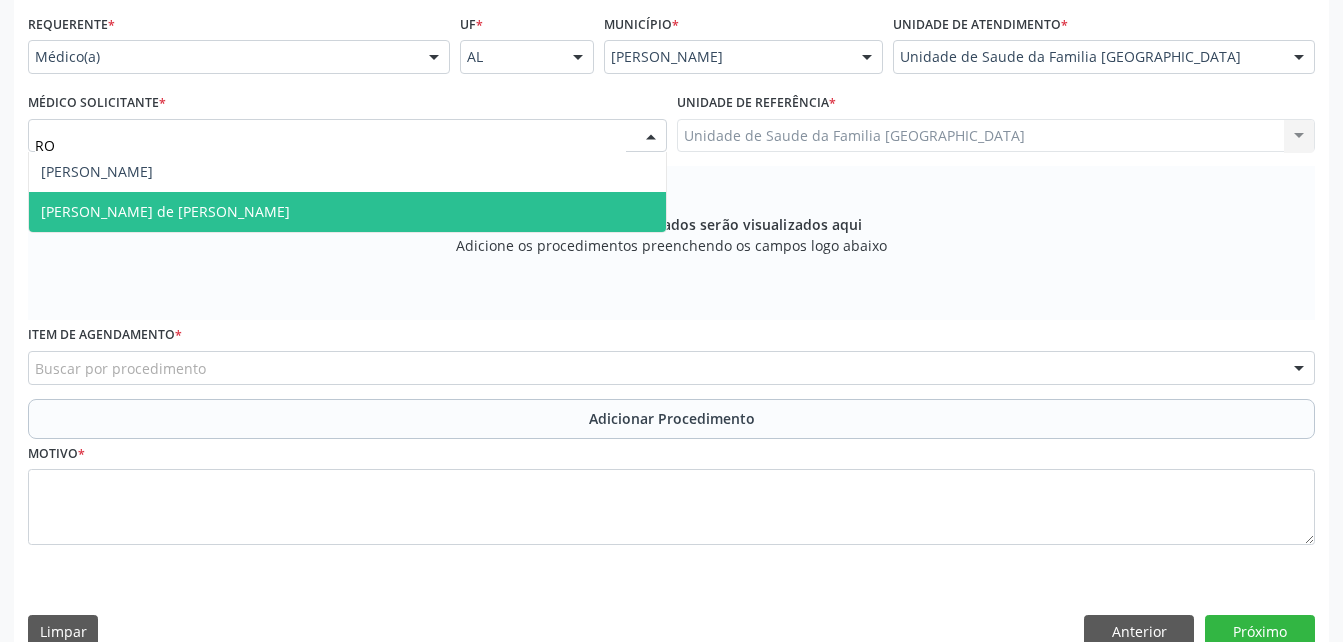 click on "[PERSON_NAME] de [PERSON_NAME]" at bounding box center (347, 212) 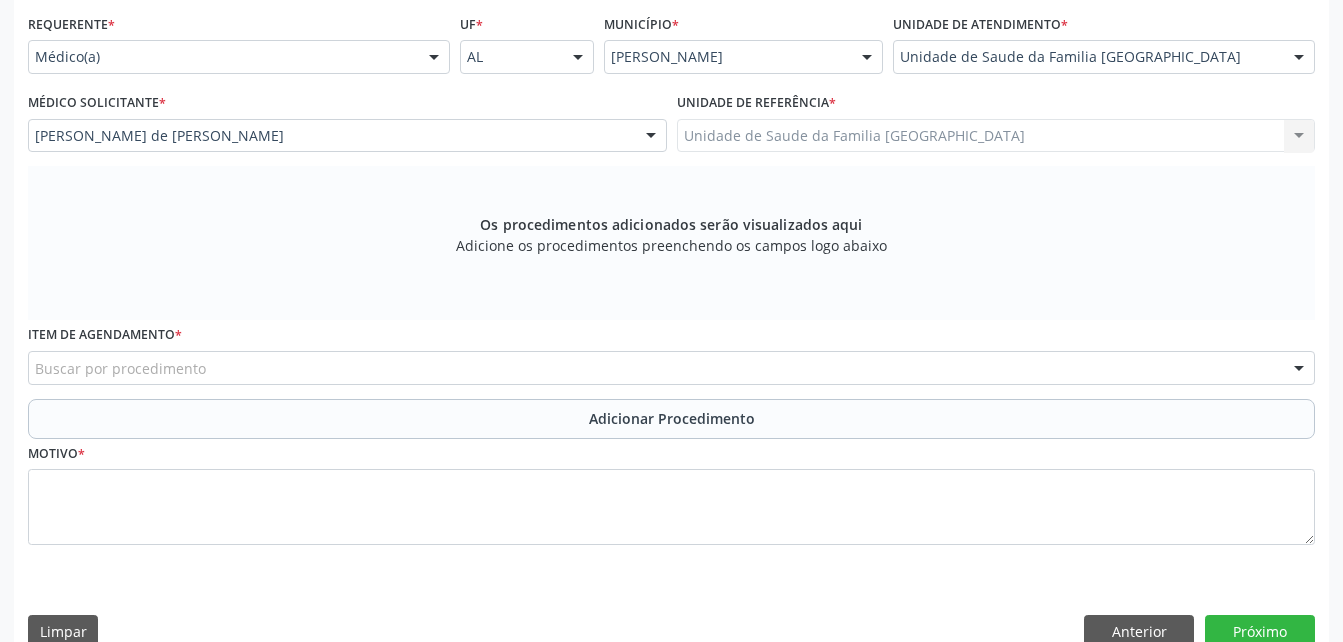 click on "Buscar por procedimento" at bounding box center [671, 368] 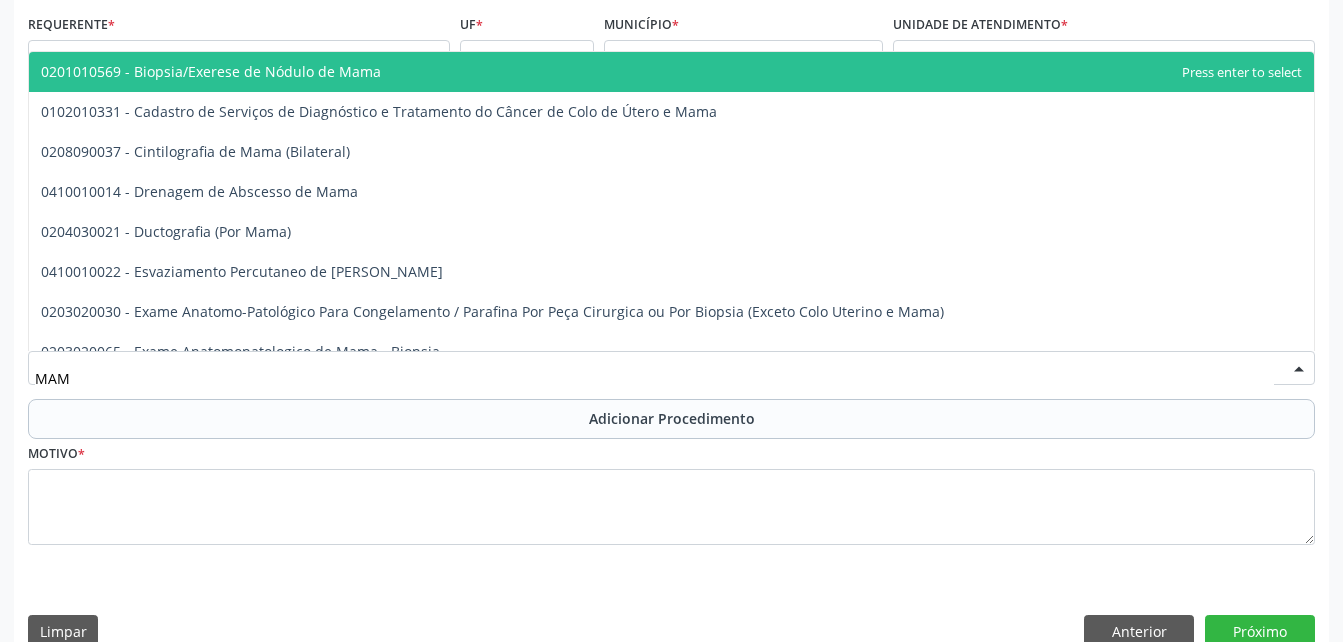 type on "MAMO" 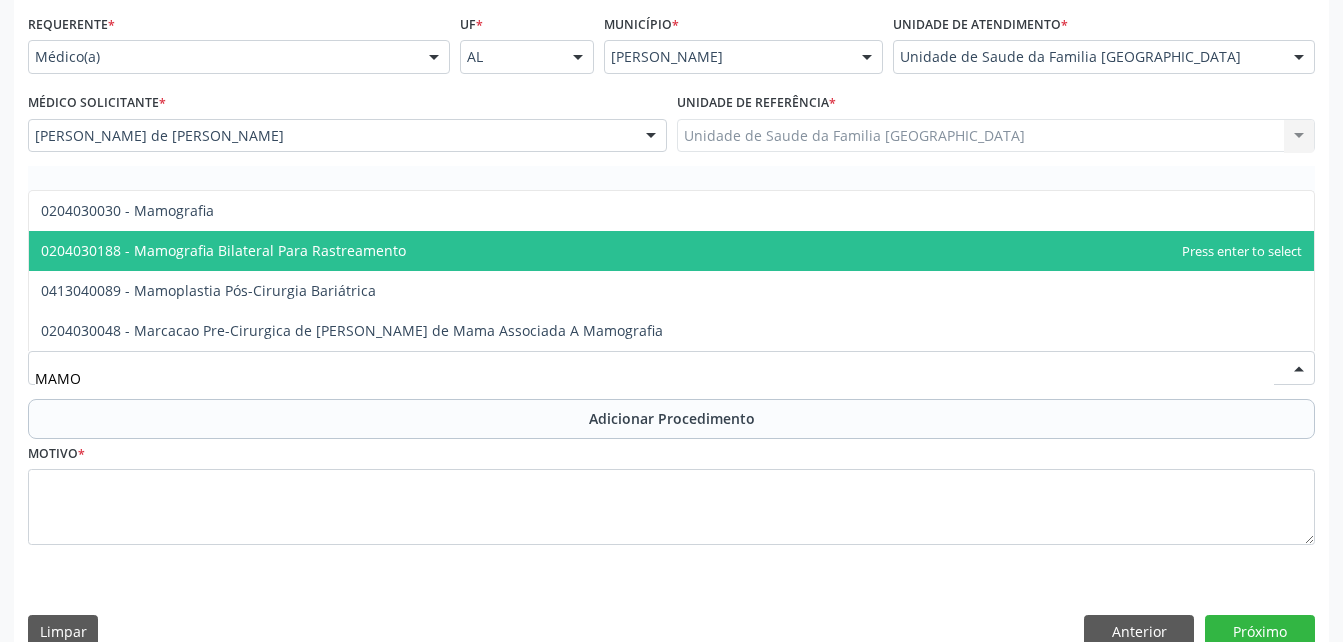 click on "0204030188 - Mamografia Bilateral Para Rastreamento" at bounding box center (671, 251) 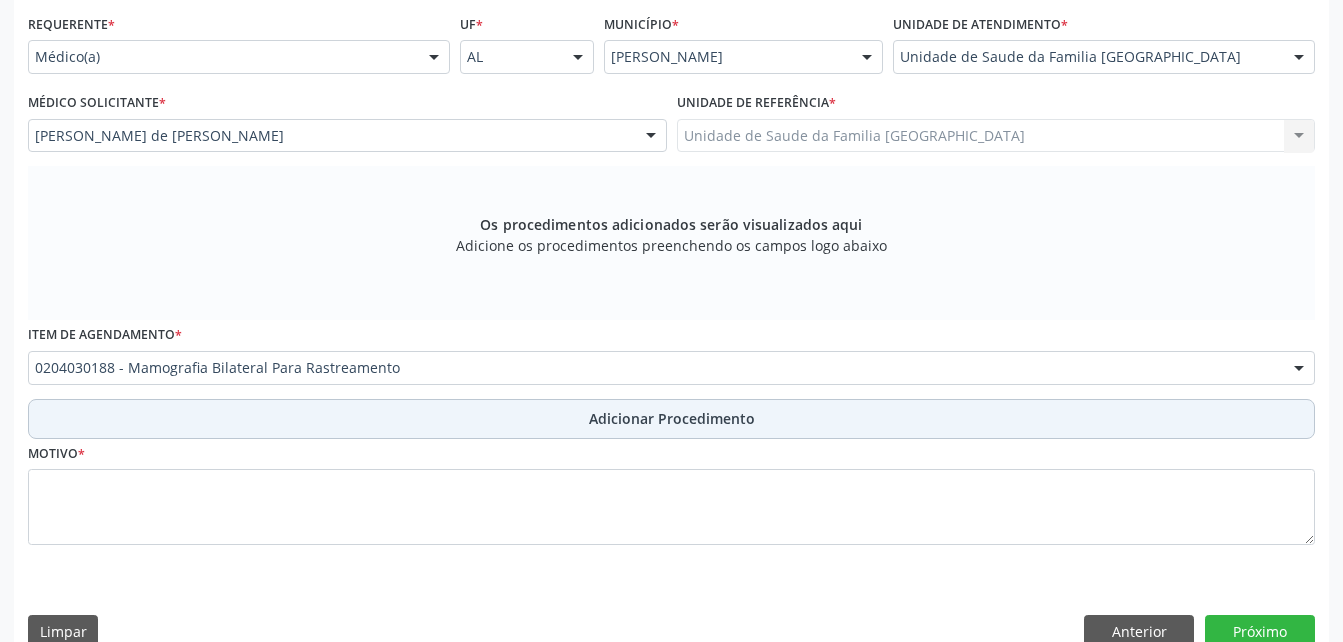 click on "Adicionar Procedimento" at bounding box center [671, 419] 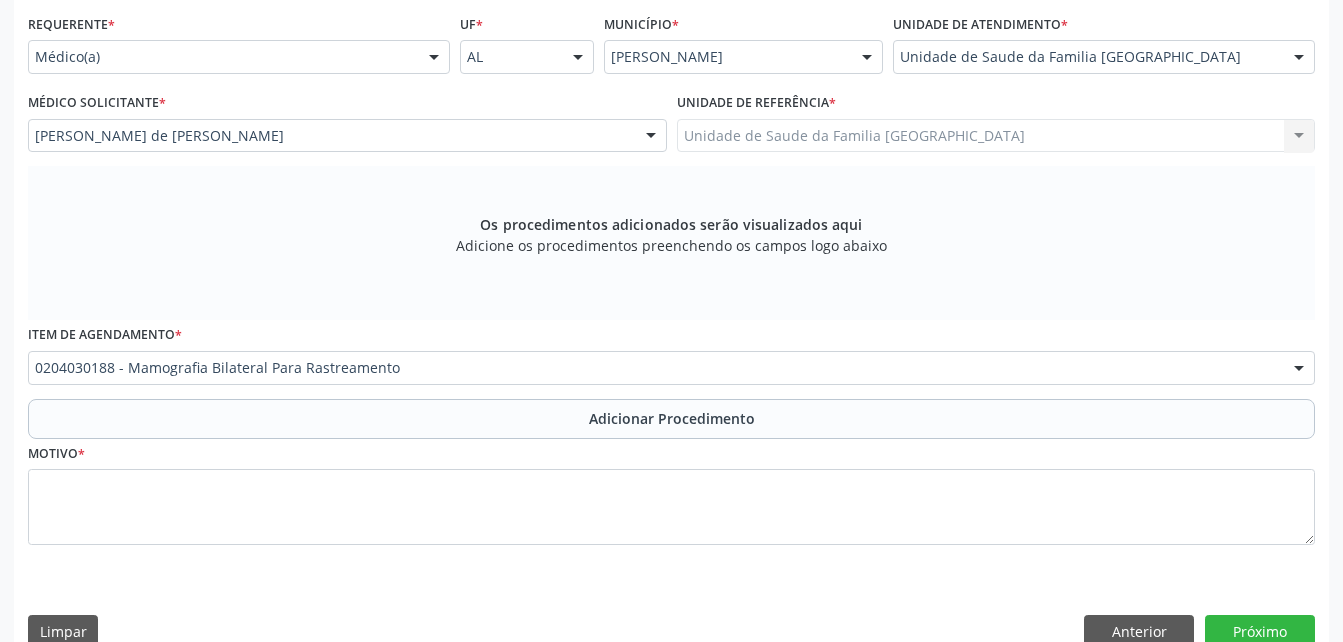 scroll, scrollTop: 411, scrollLeft: 0, axis: vertical 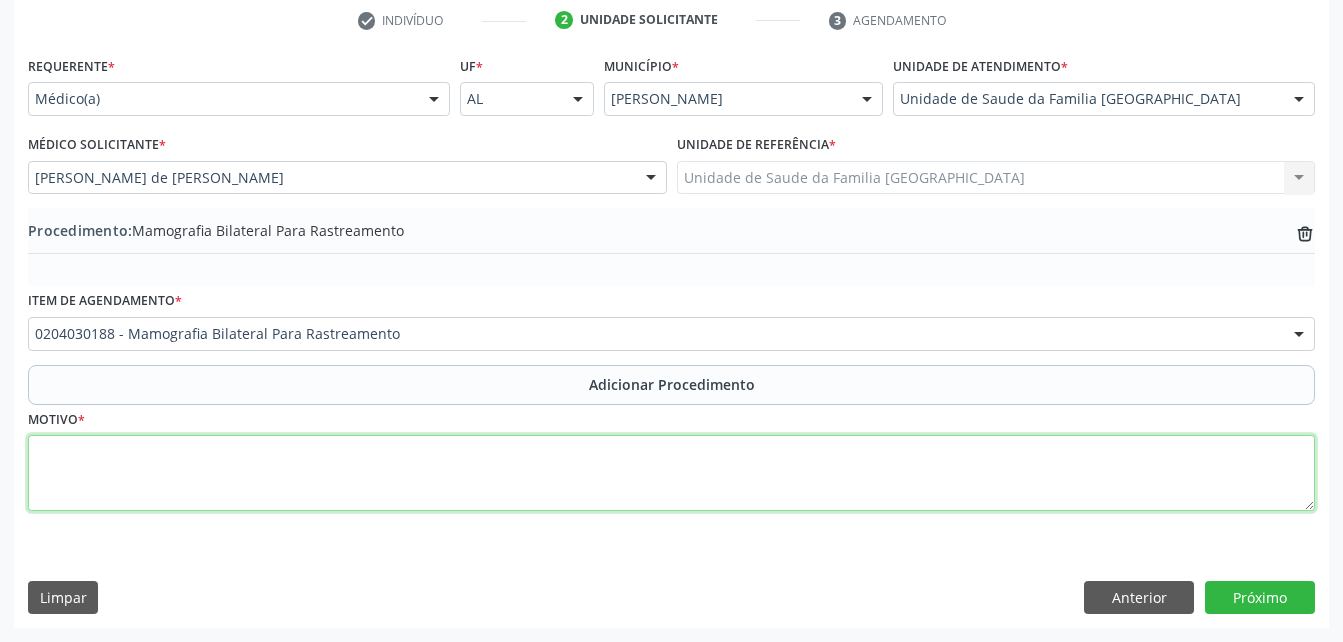 click at bounding box center [671, 473] 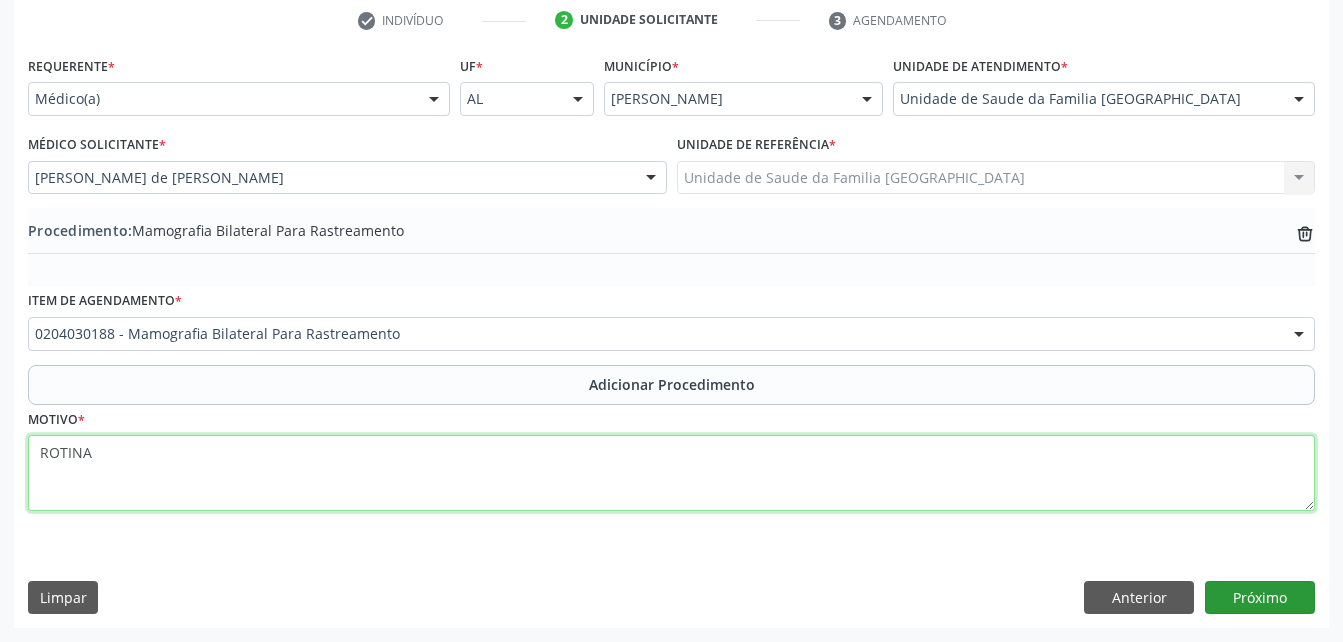 type on "ROTINA" 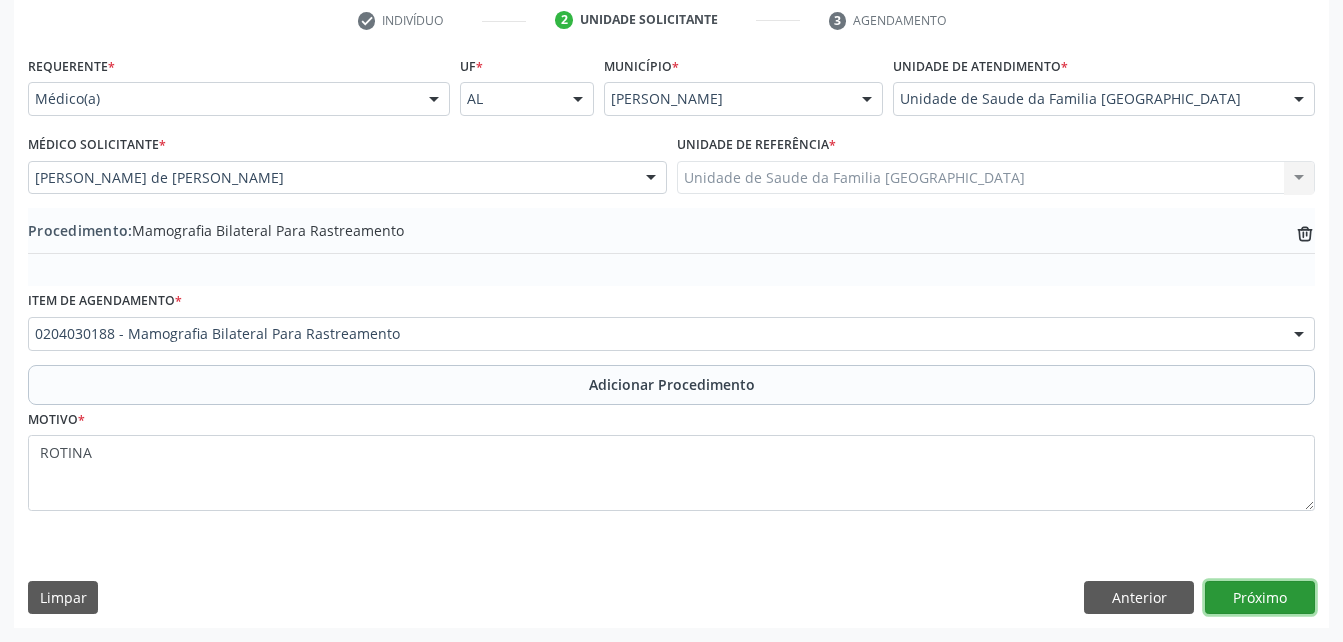 click on "Próximo" at bounding box center [1260, 598] 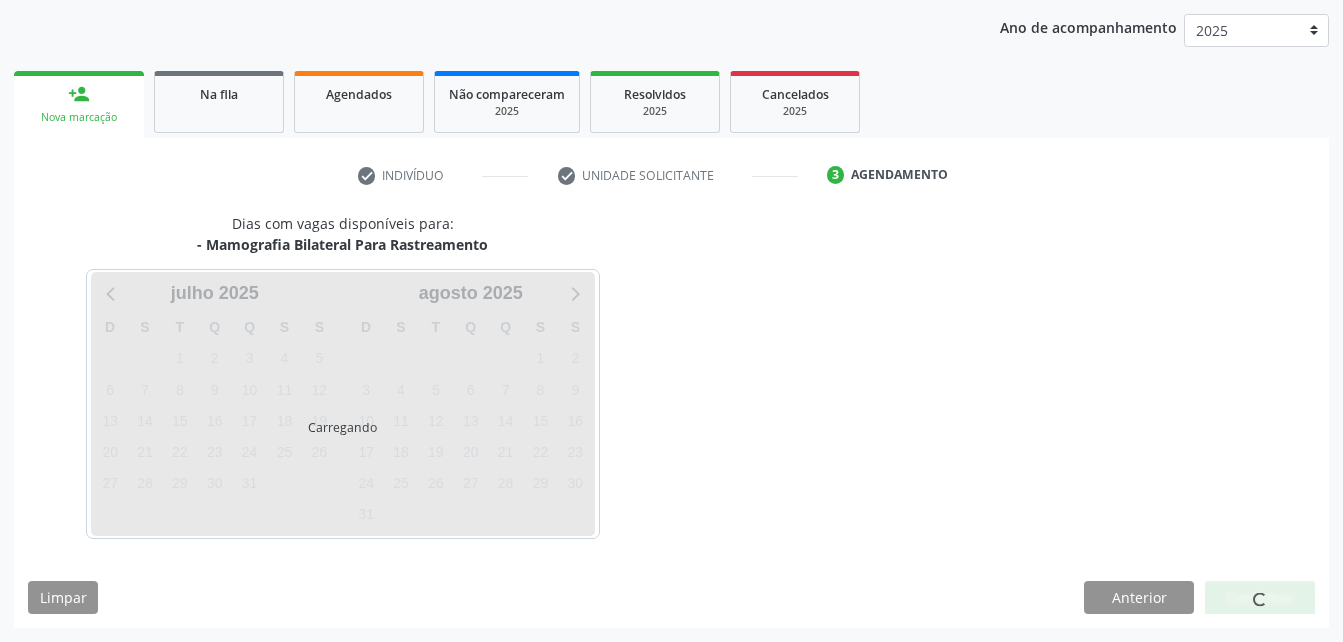 scroll, scrollTop: 315, scrollLeft: 0, axis: vertical 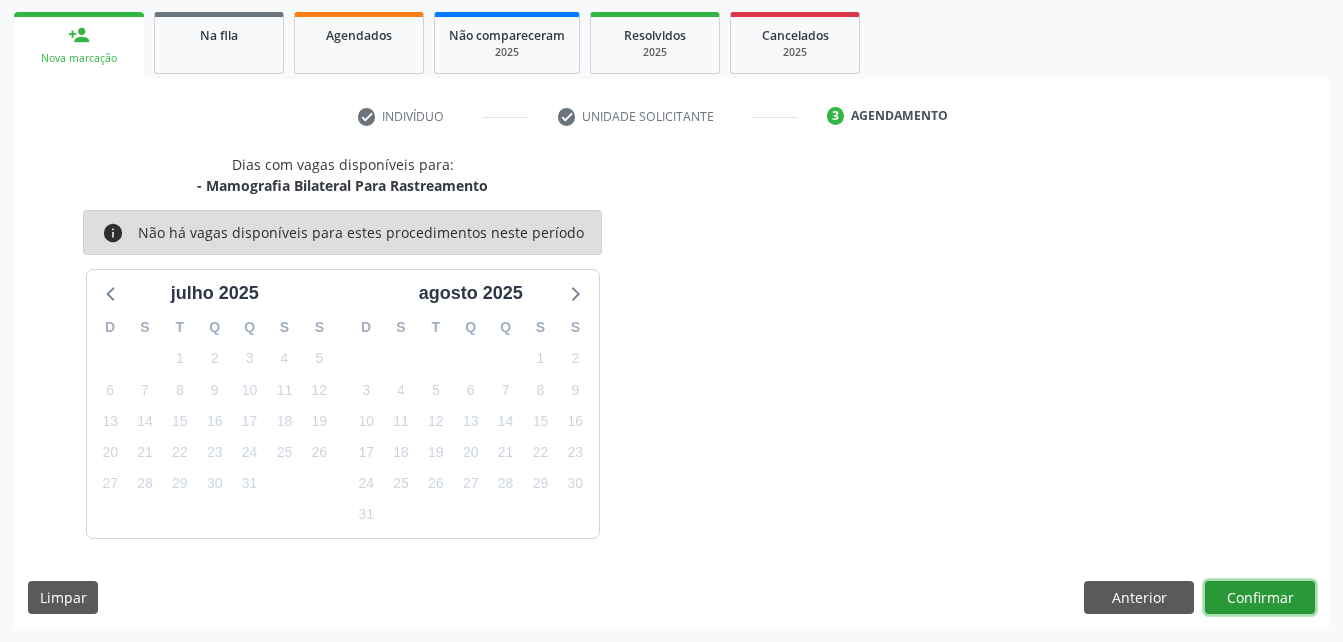 click on "Confirmar" at bounding box center [1260, 598] 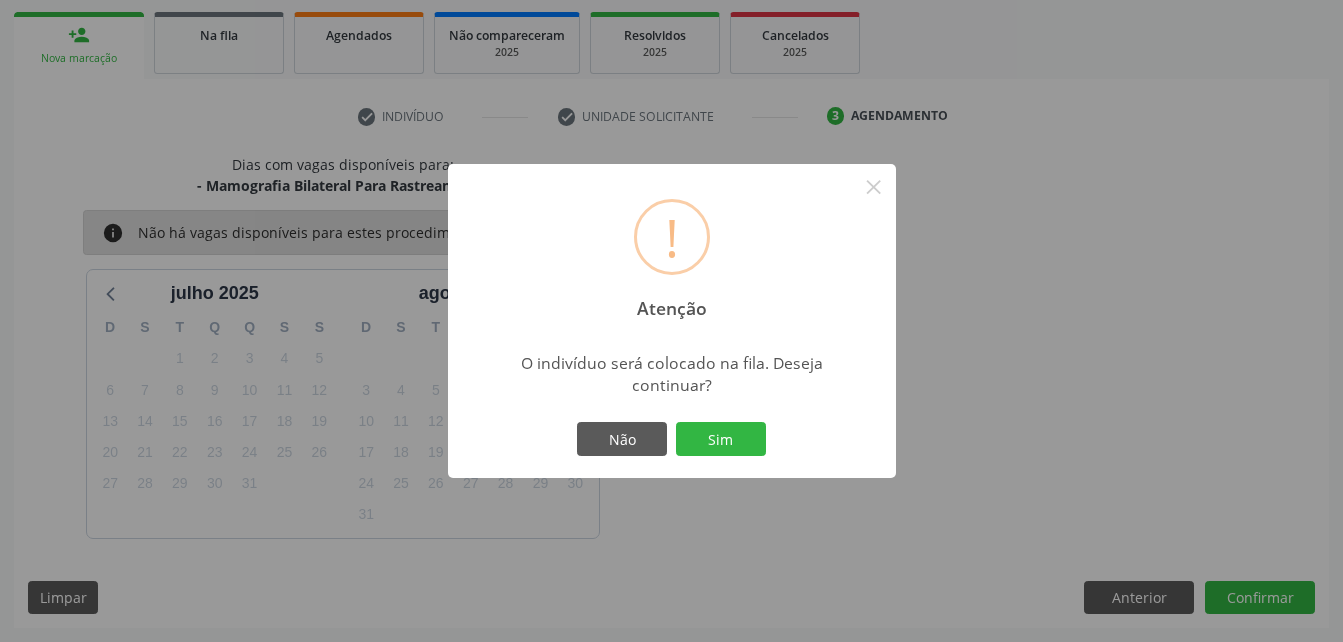 click on "! Atenção × O indivíduo será colocado na fila. Deseja continuar? Não Sim" at bounding box center (672, 321) 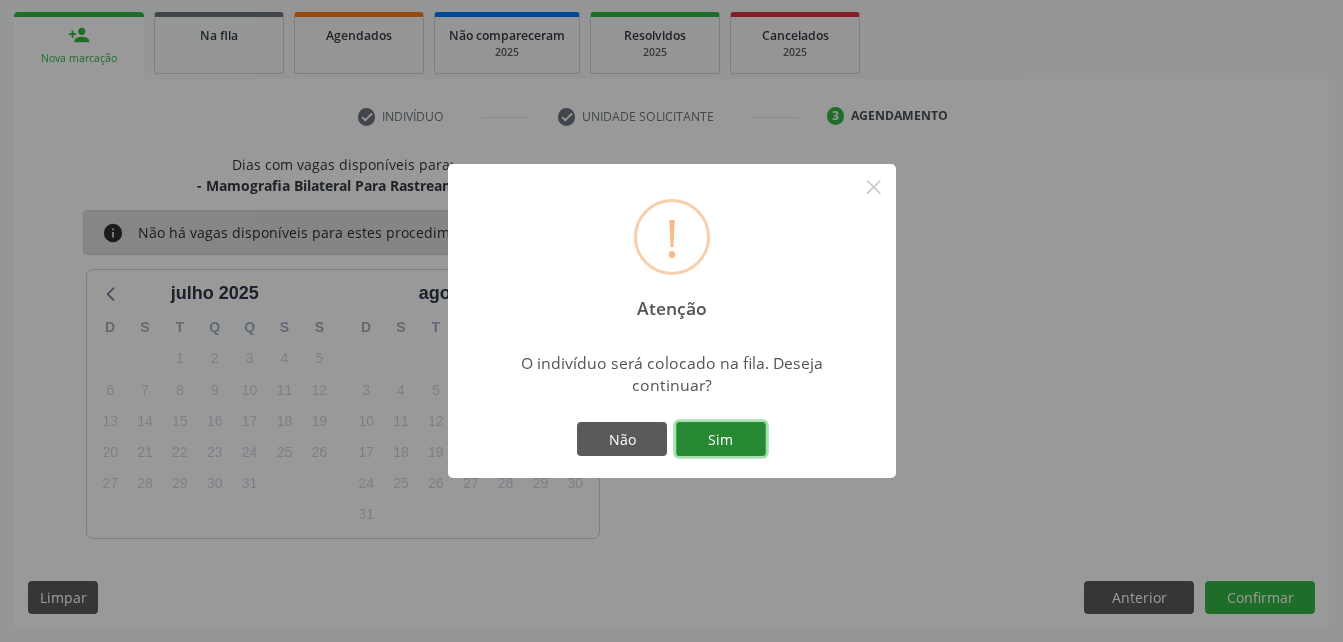 click on "Sim" at bounding box center (721, 439) 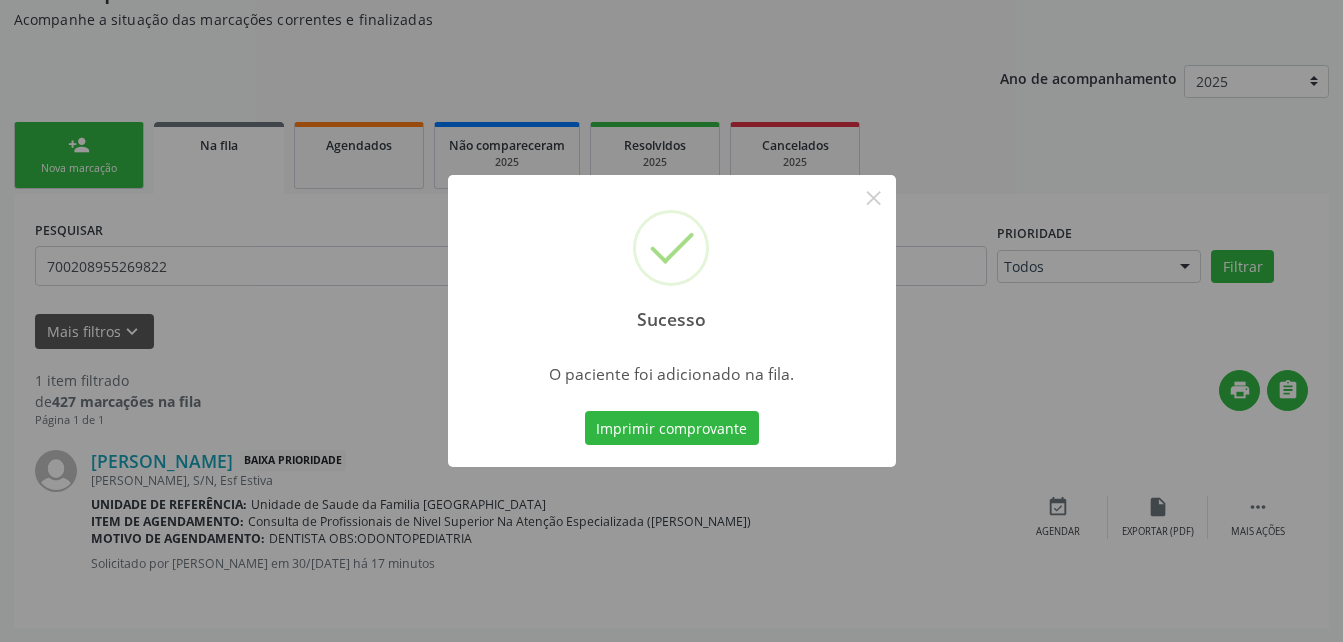 scroll, scrollTop: 0, scrollLeft: 0, axis: both 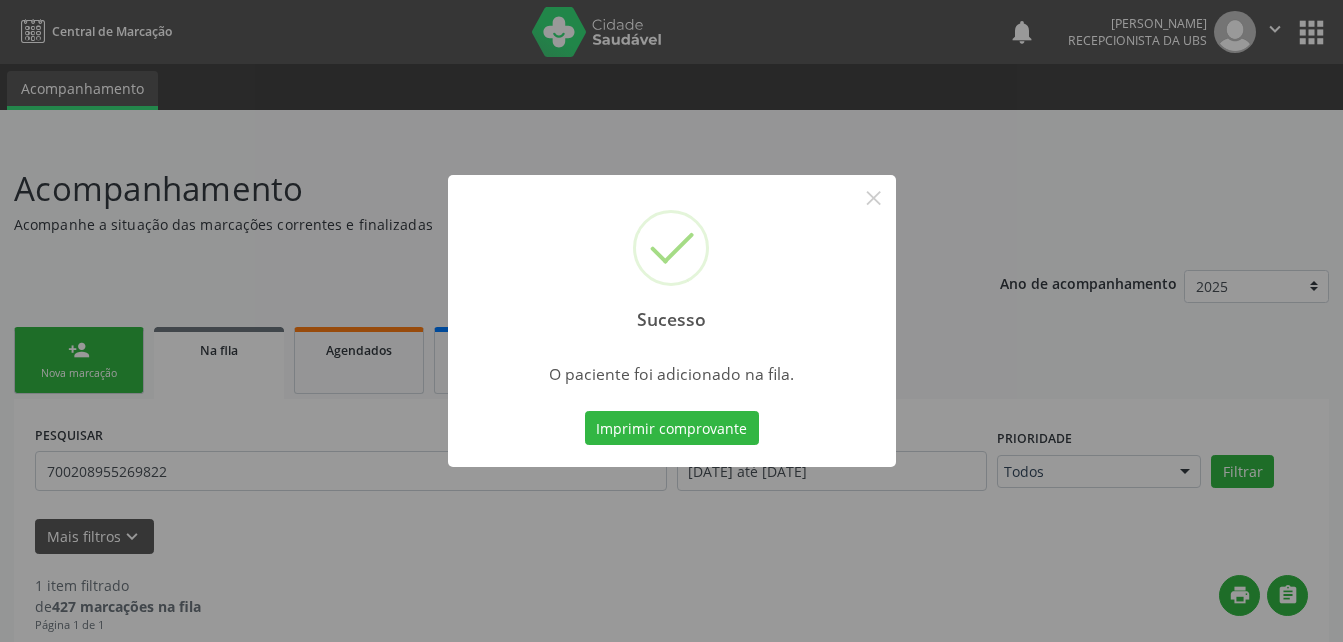 click on "Sucesso × O paciente foi adicionado na fila. Imprimir comprovante Cancel" at bounding box center [671, 321] 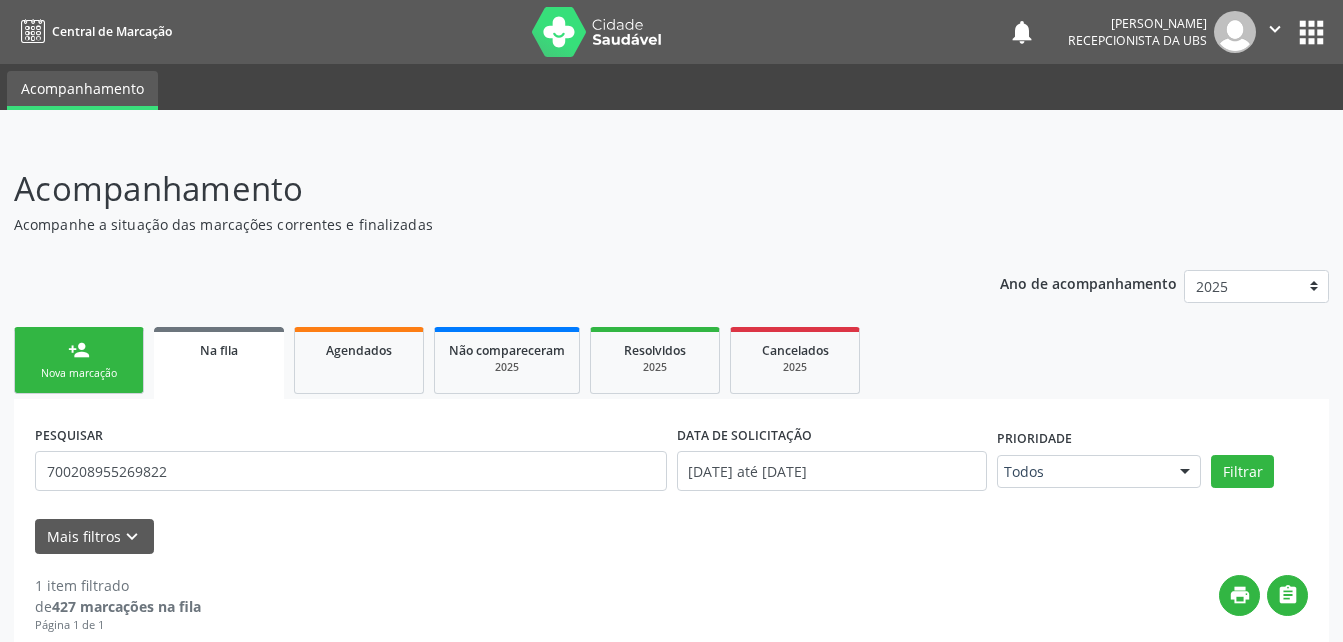 click on "person_add
Nova marcação" at bounding box center (79, 360) 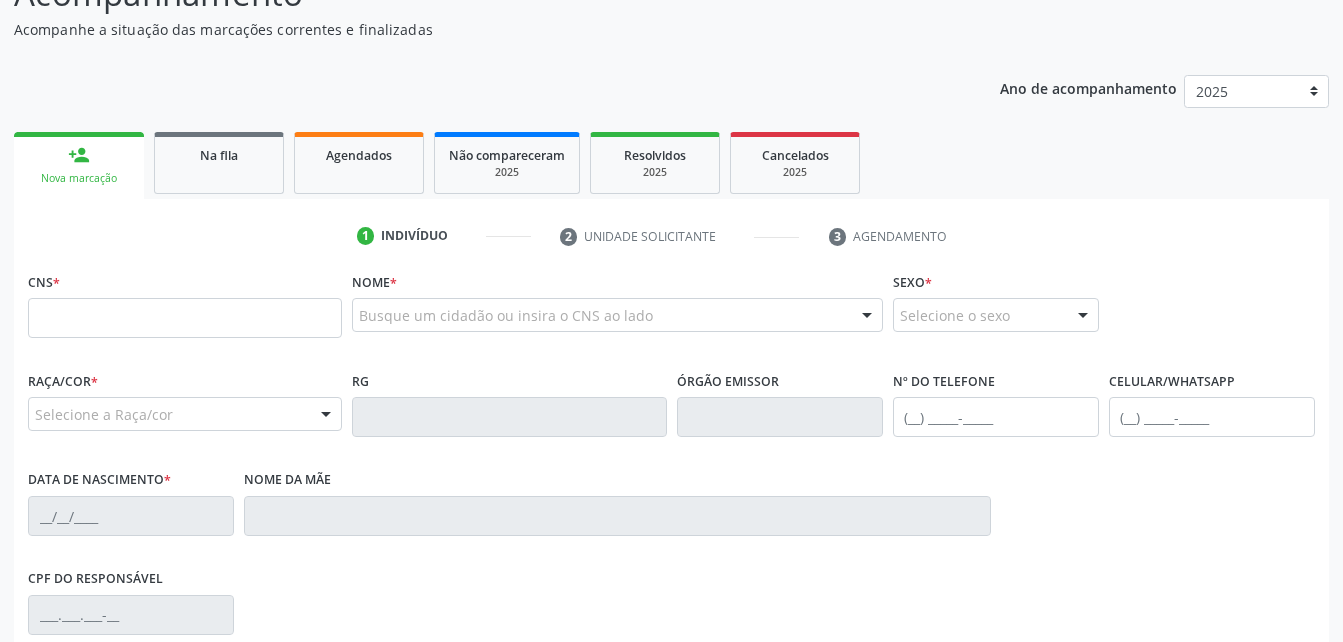 scroll, scrollTop: 200, scrollLeft: 0, axis: vertical 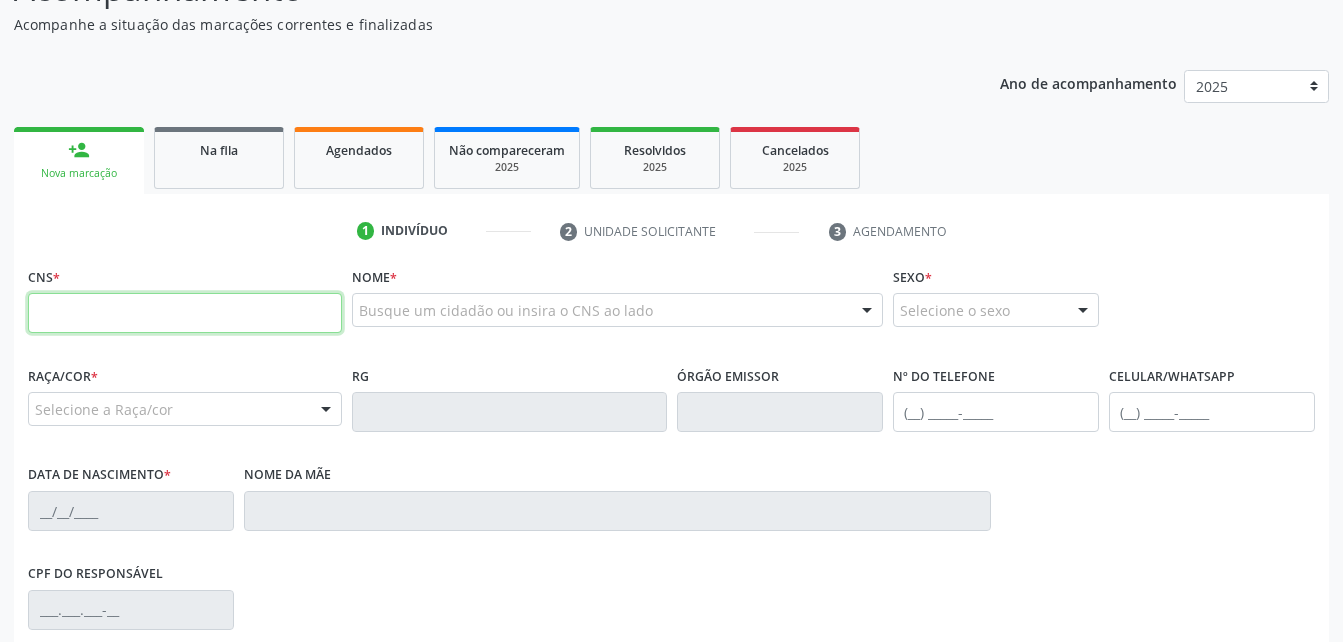 click at bounding box center (185, 313) 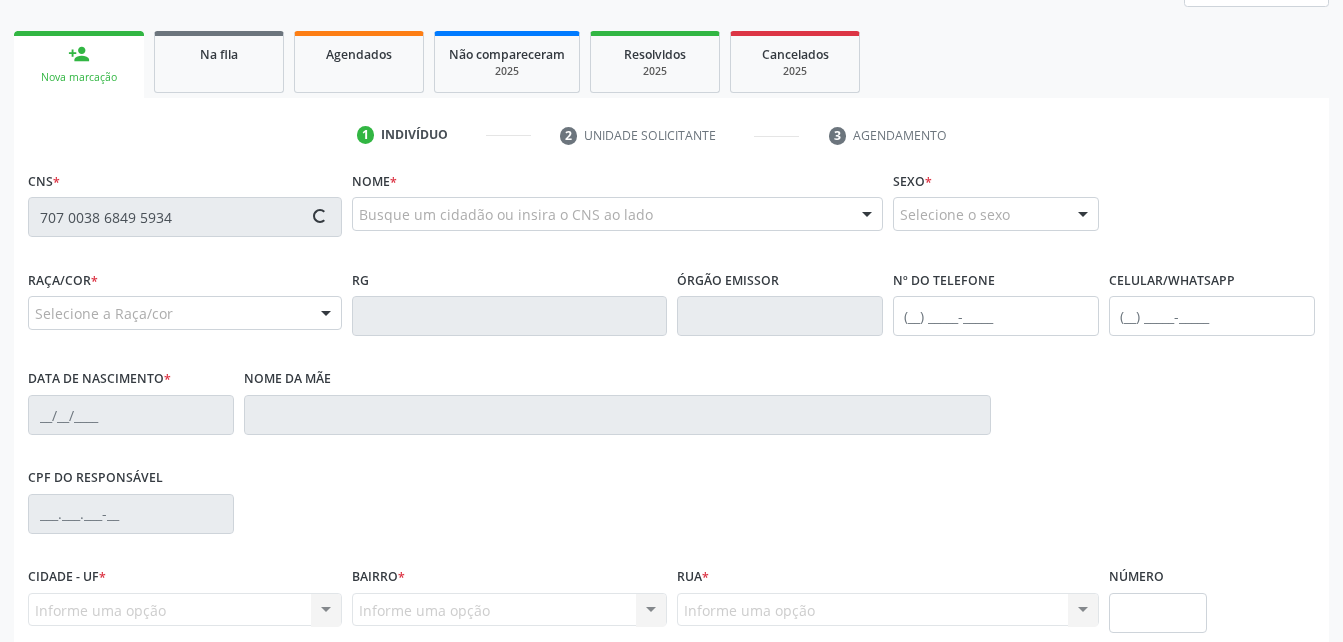 scroll, scrollTop: 300, scrollLeft: 0, axis: vertical 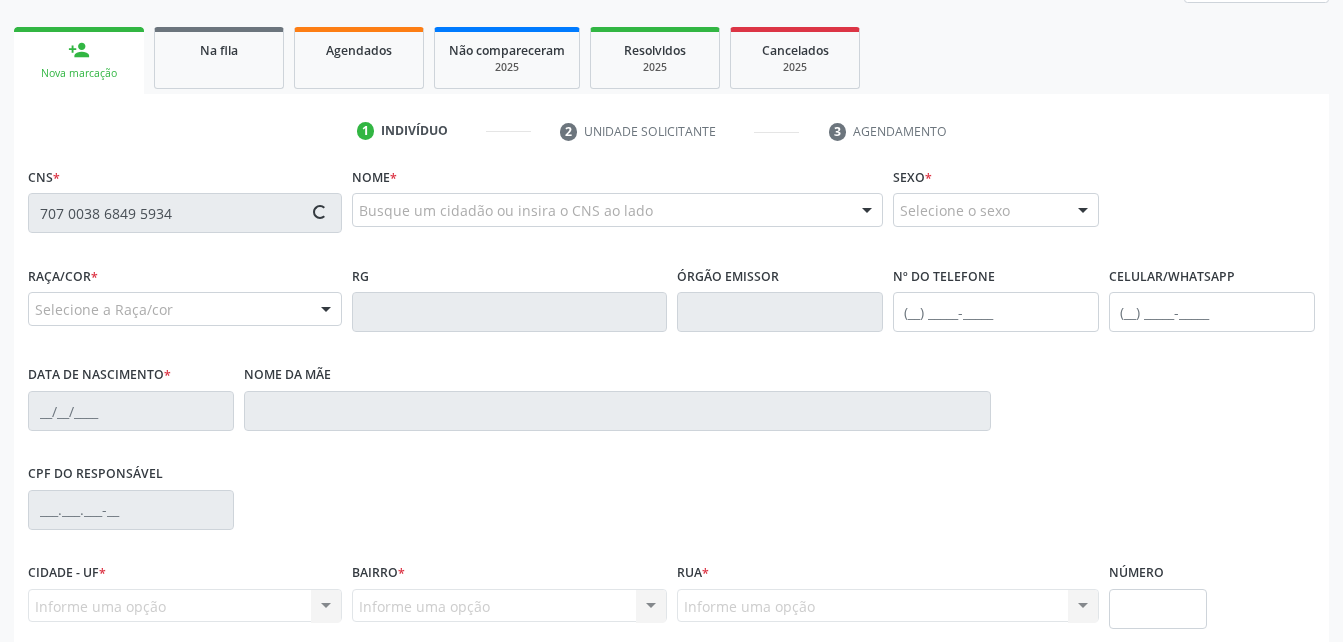 type on "707 0038 6849 5934" 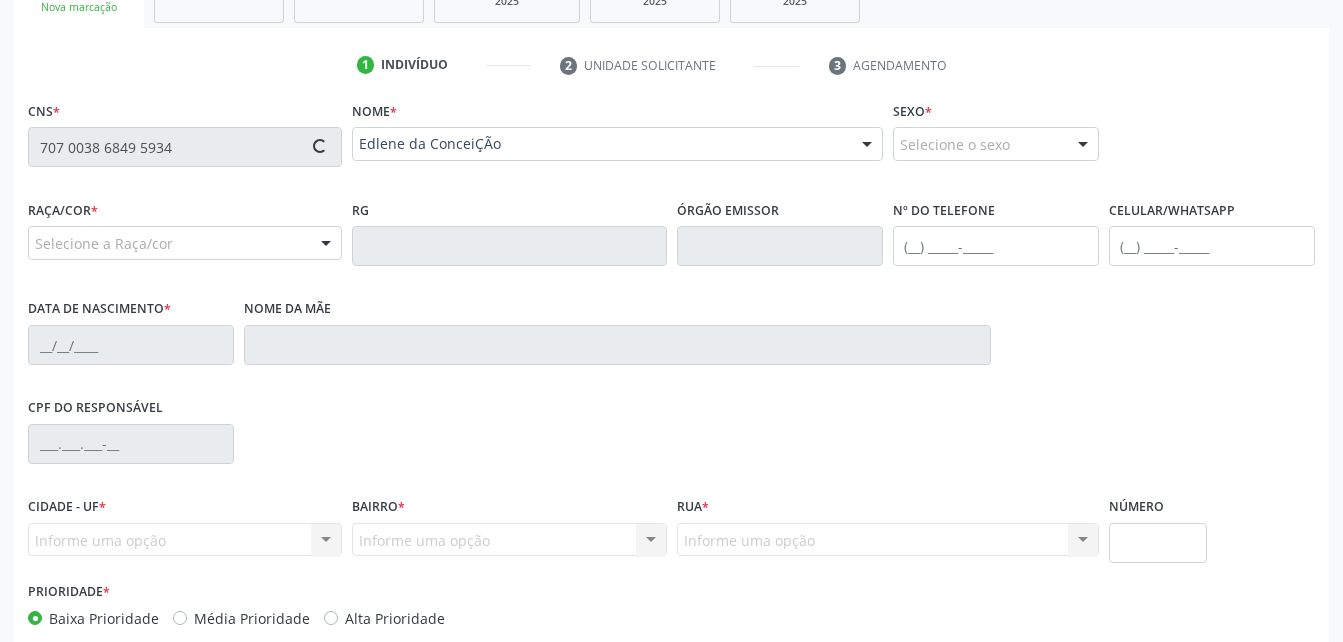 scroll, scrollTop: 400, scrollLeft: 0, axis: vertical 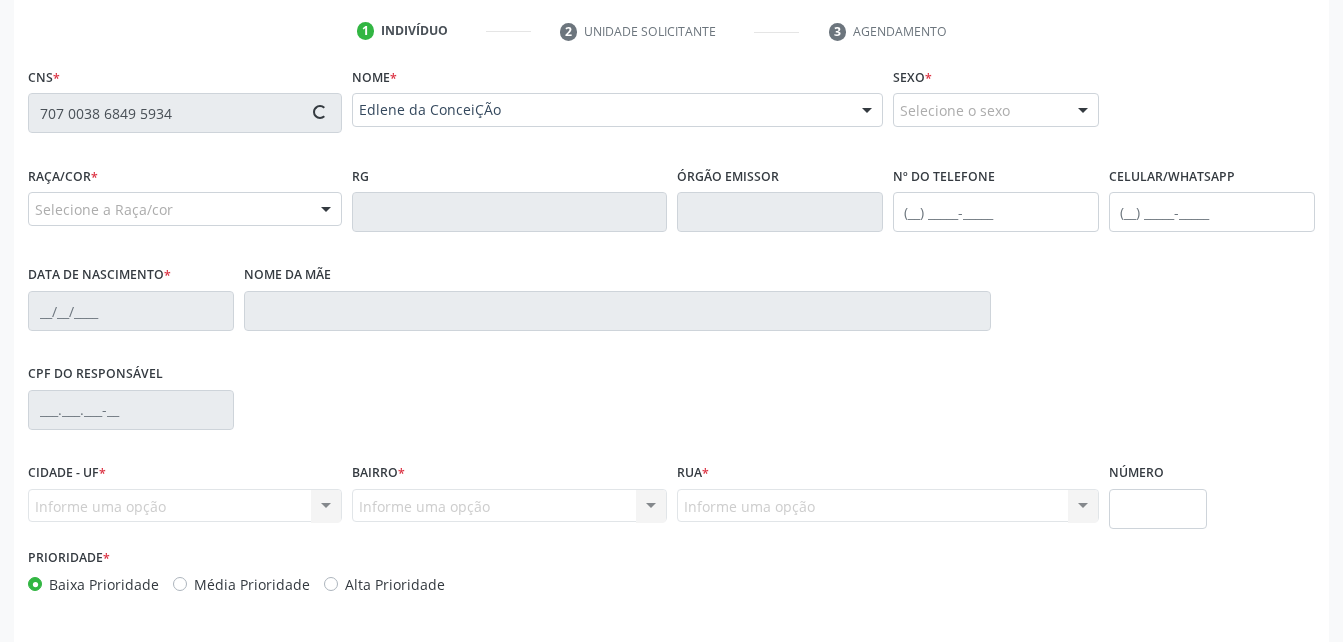 type on "[PHONE_NUMBER]" 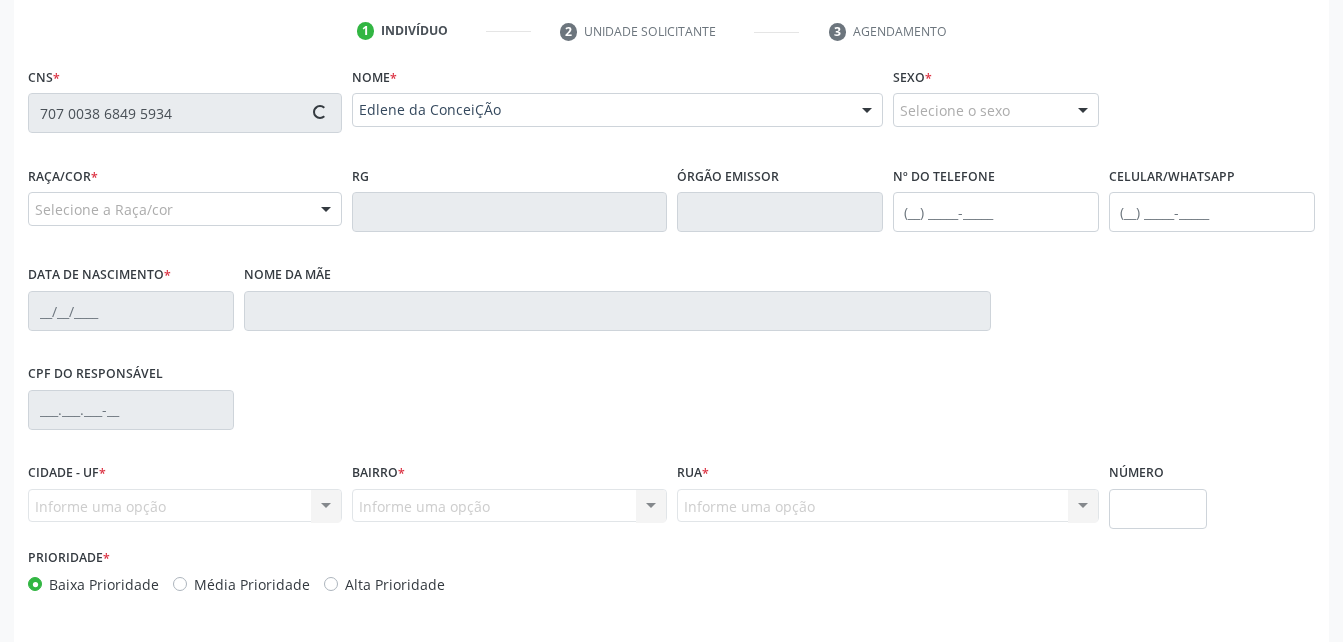 type on "20[DATE]" 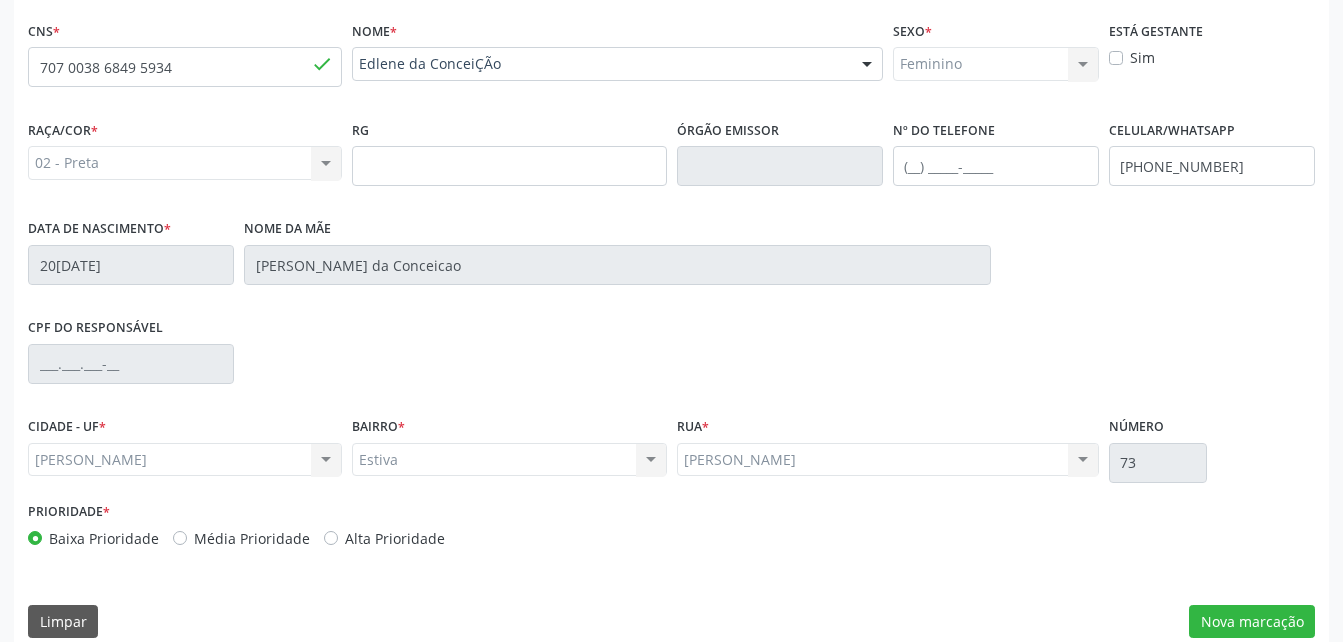 scroll, scrollTop: 470, scrollLeft: 0, axis: vertical 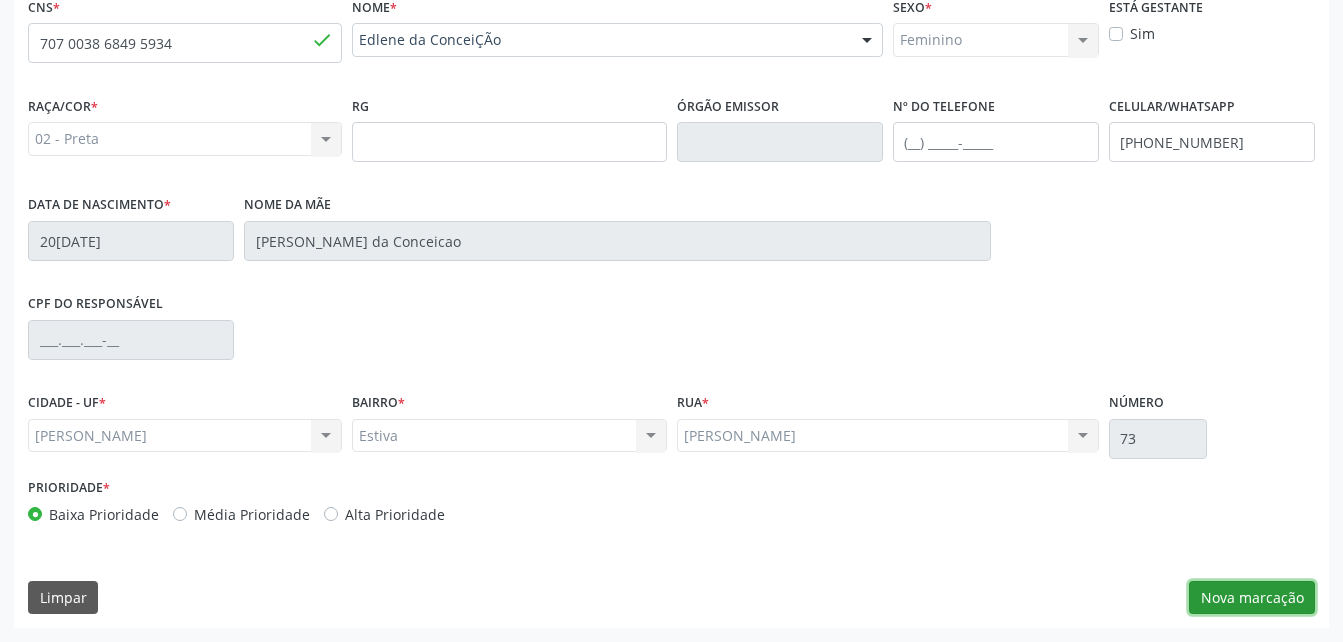click on "Nova marcação" at bounding box center [1252, 598] 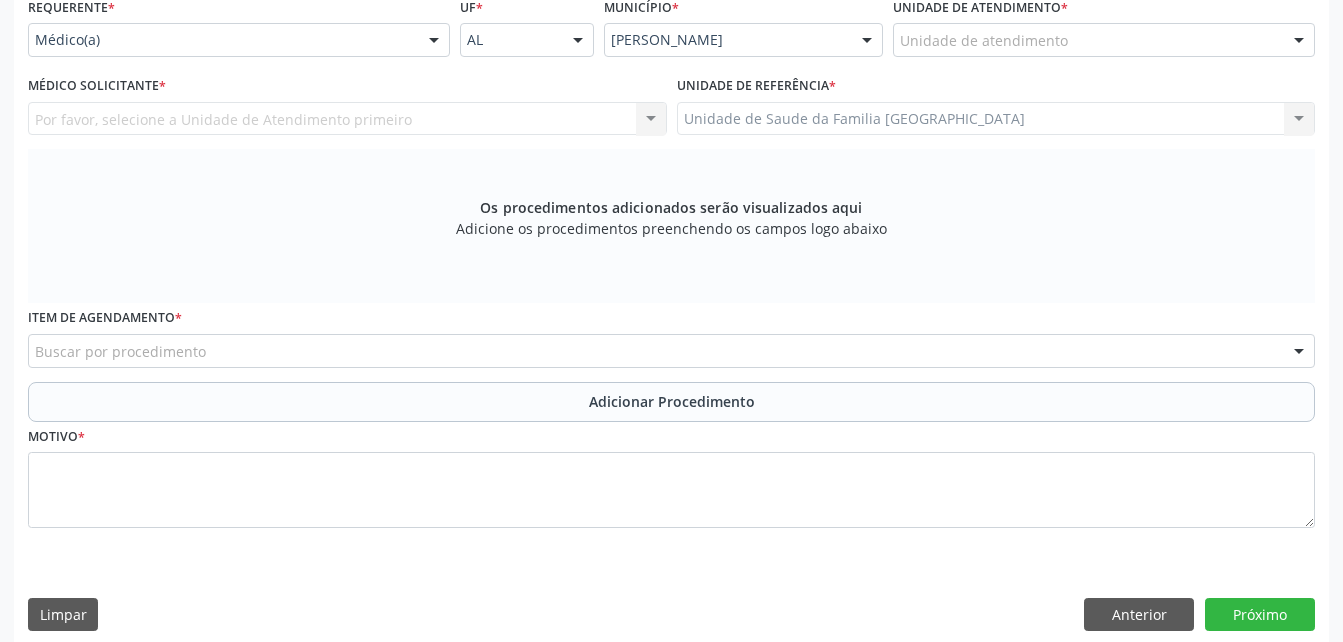 click on "Unidade de atendimento" at bounding box center (1104, 40) 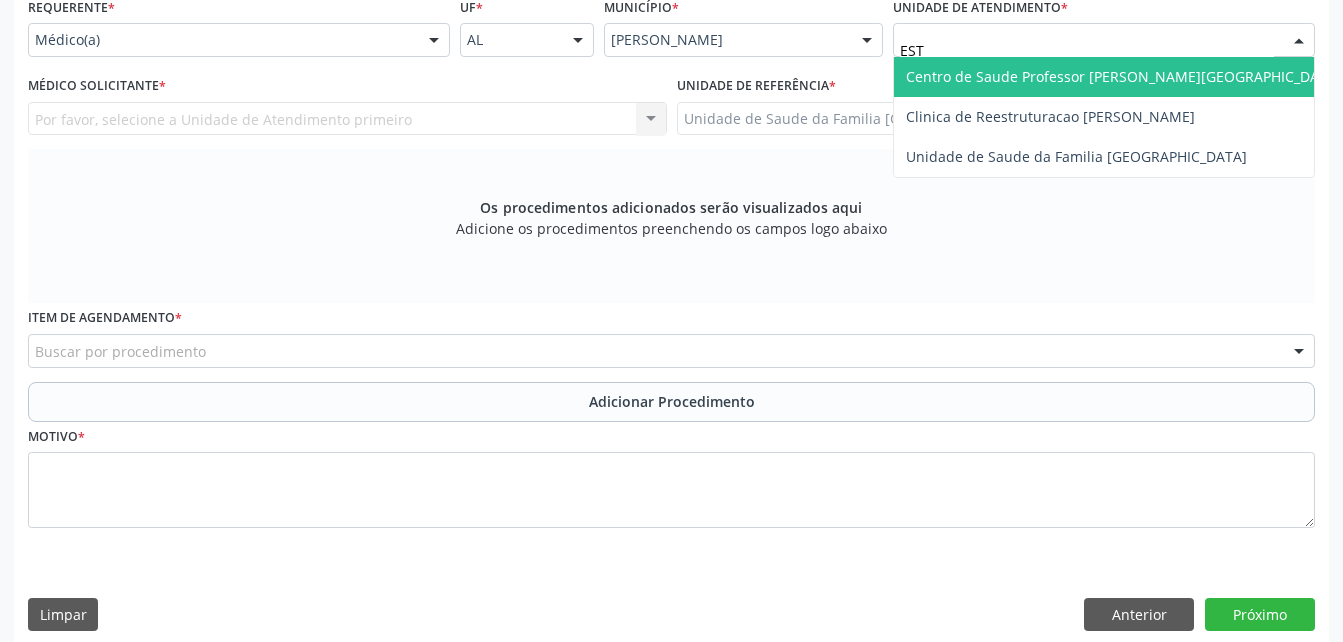 type on "ESTI" 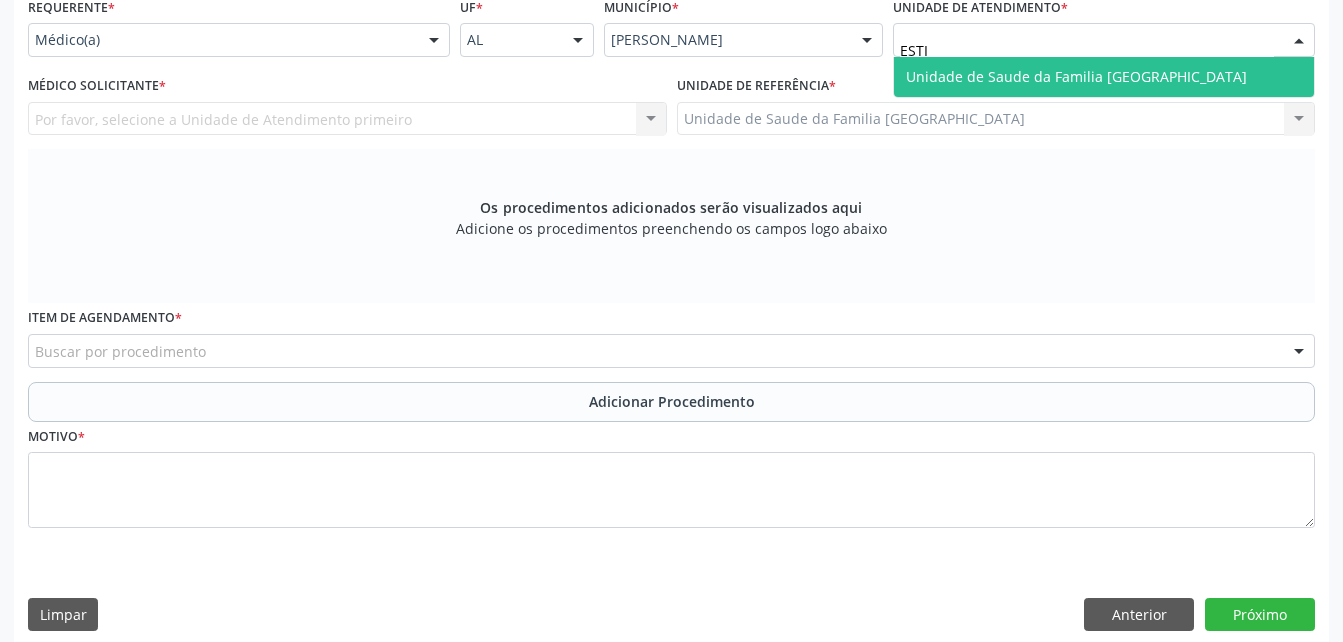 click on "Unidade de Saude da Familia [GEOGRAPHIC_DATA]" at bounding box center [1076, 76] 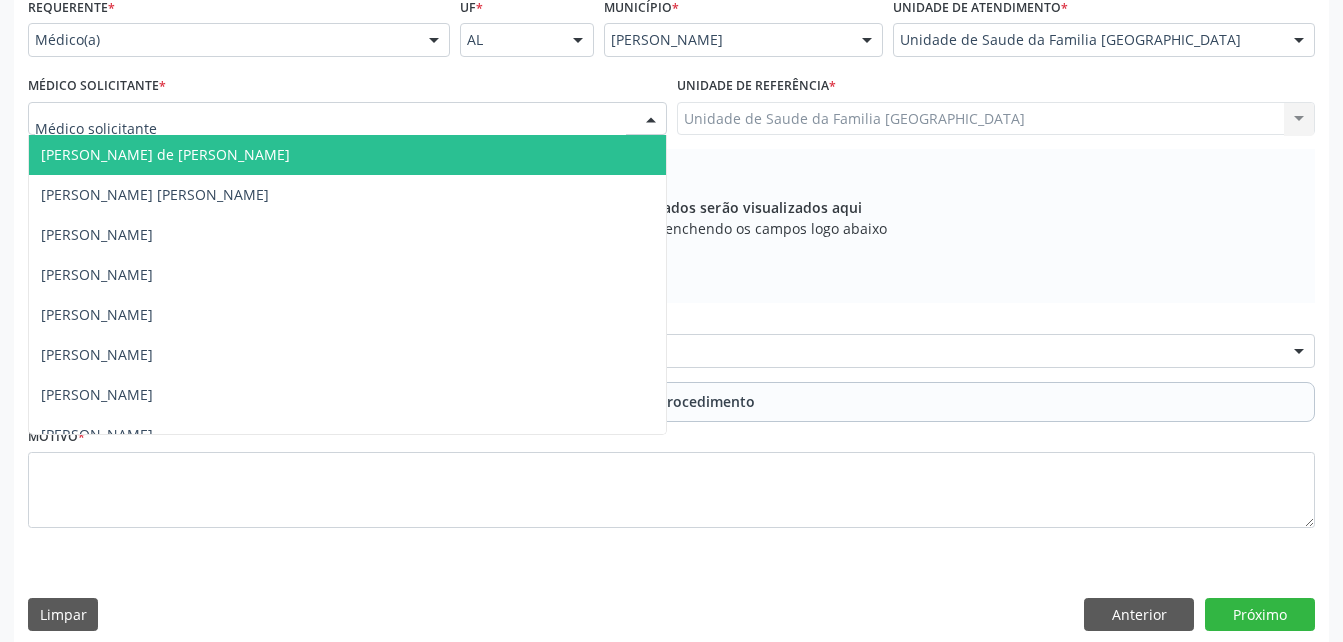 click at bounding box center [347, 119] 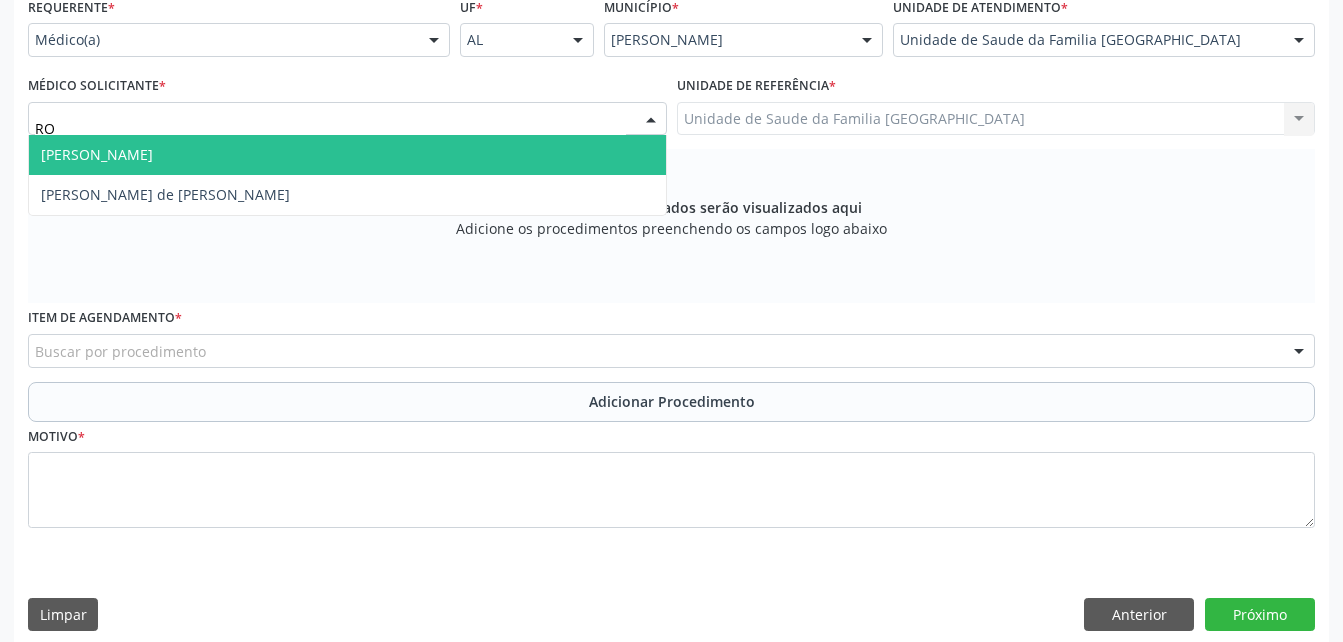 type on "ROD" 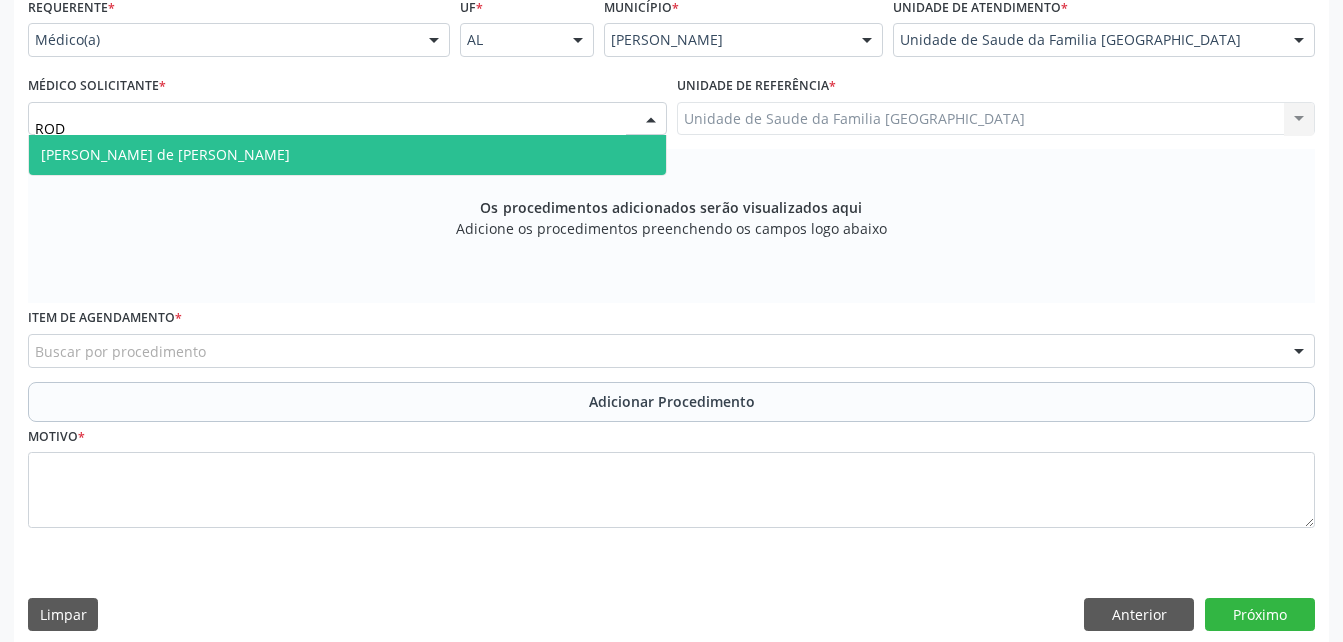 click on "[PERSON_NAME] de [PERSON_NAME]" at bounding box center (347, 155) 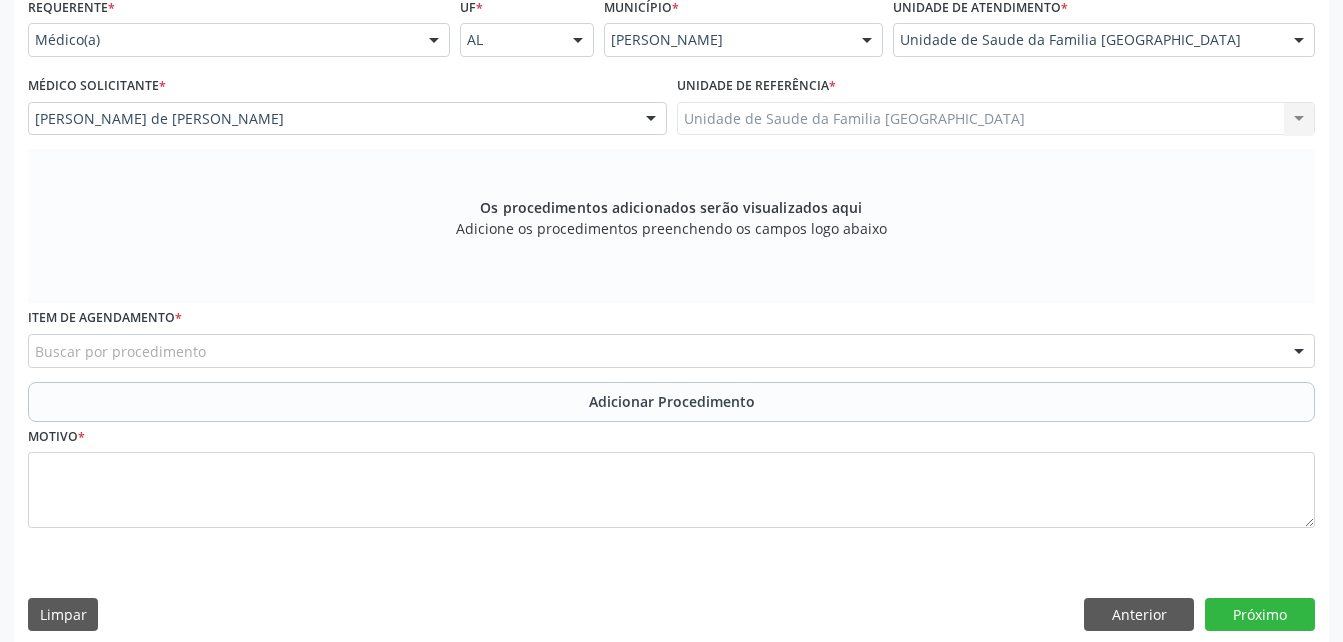 click on "Buscar por procedimento" at bounding box center (671, 351) 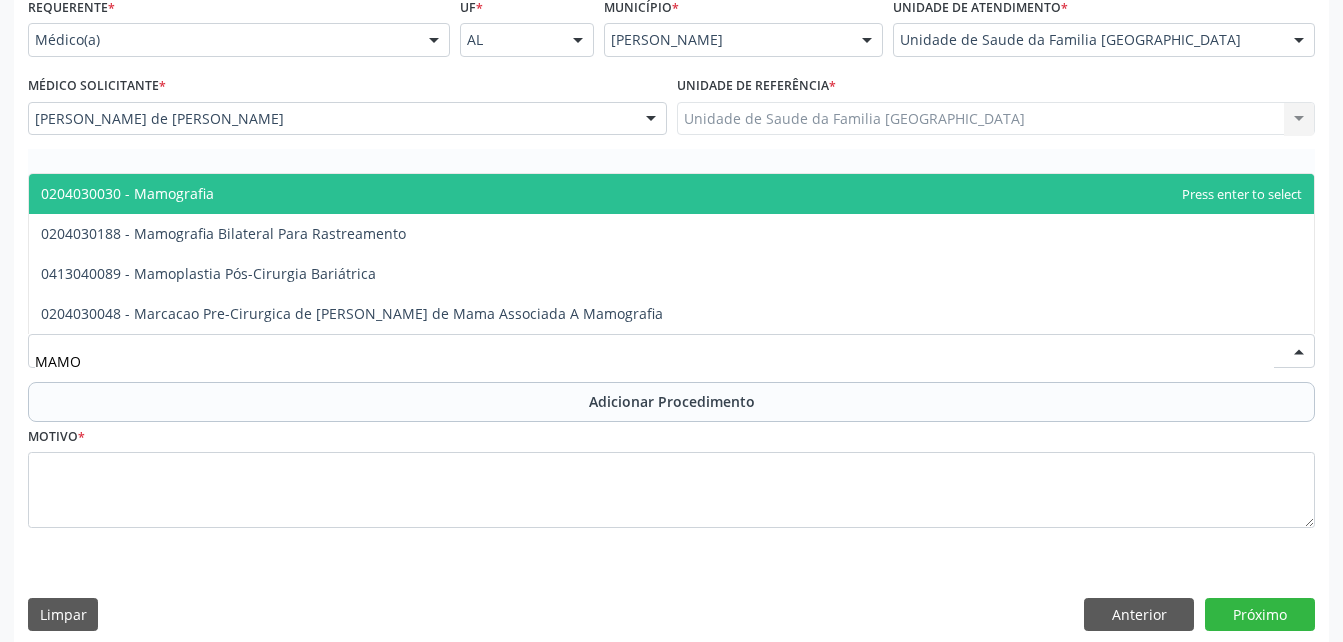 type on "MAMOG" 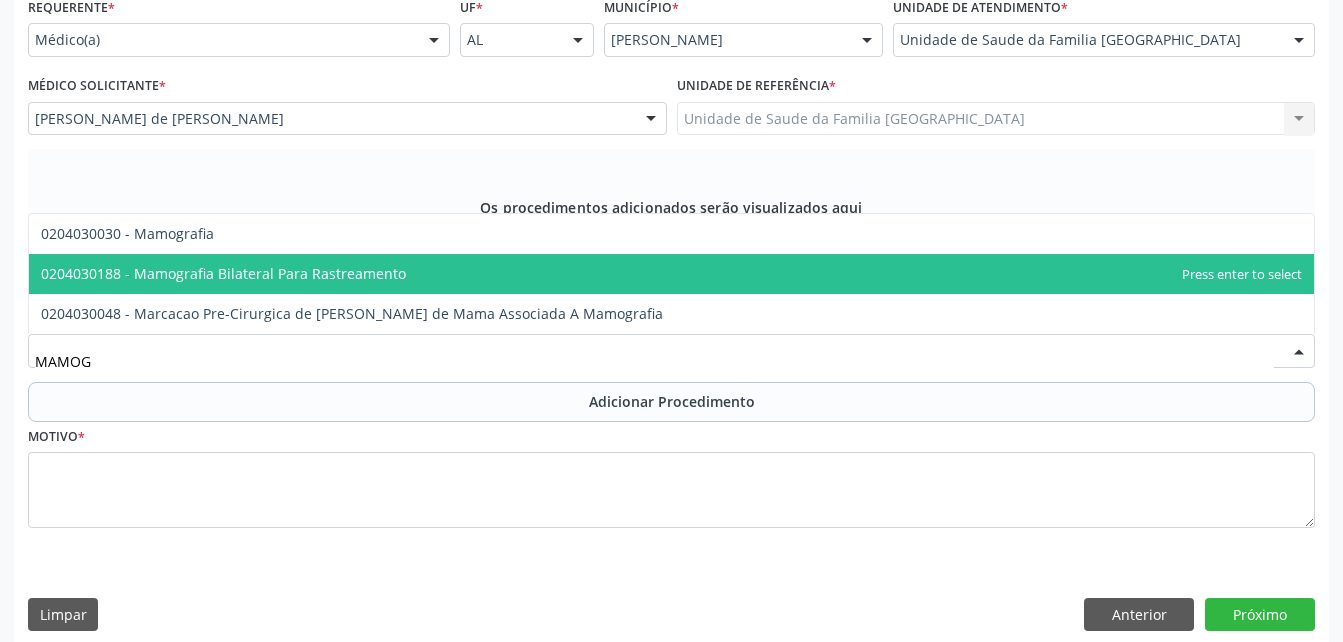 click on "0204030188 - Mamografia Bilateral Para Rastreamento" at bounding box center (671, 274) 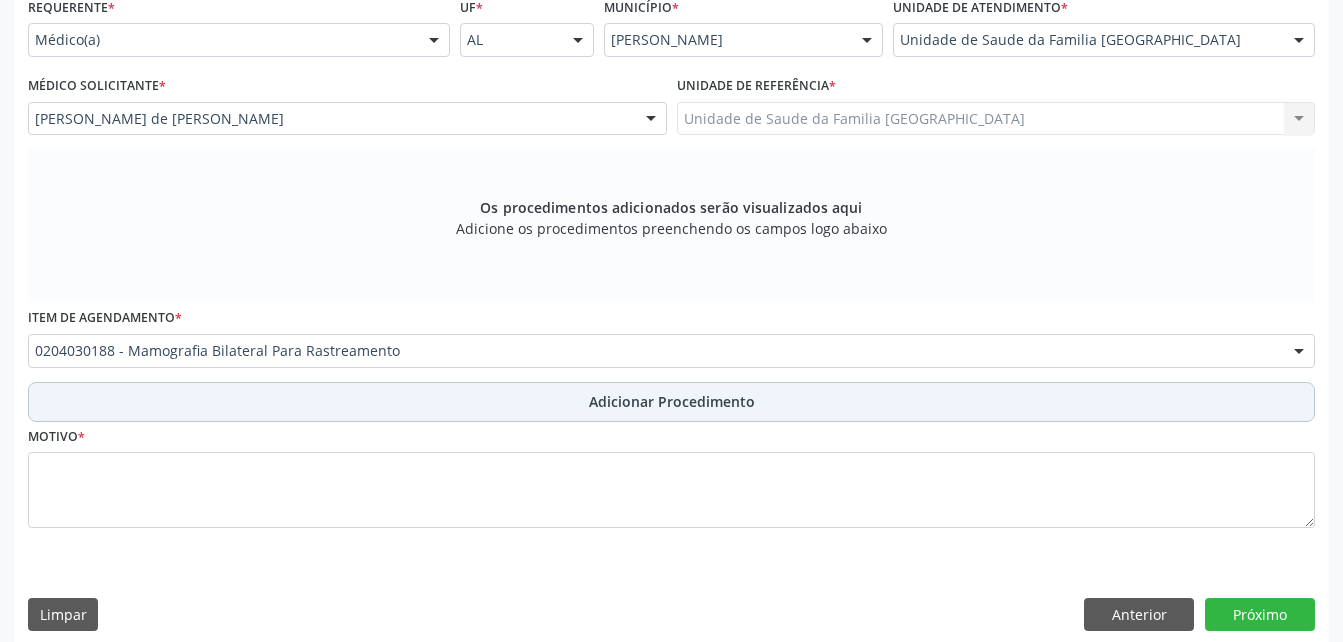 click on "Adicionar Procedimento" at bounding box center (671, 402) 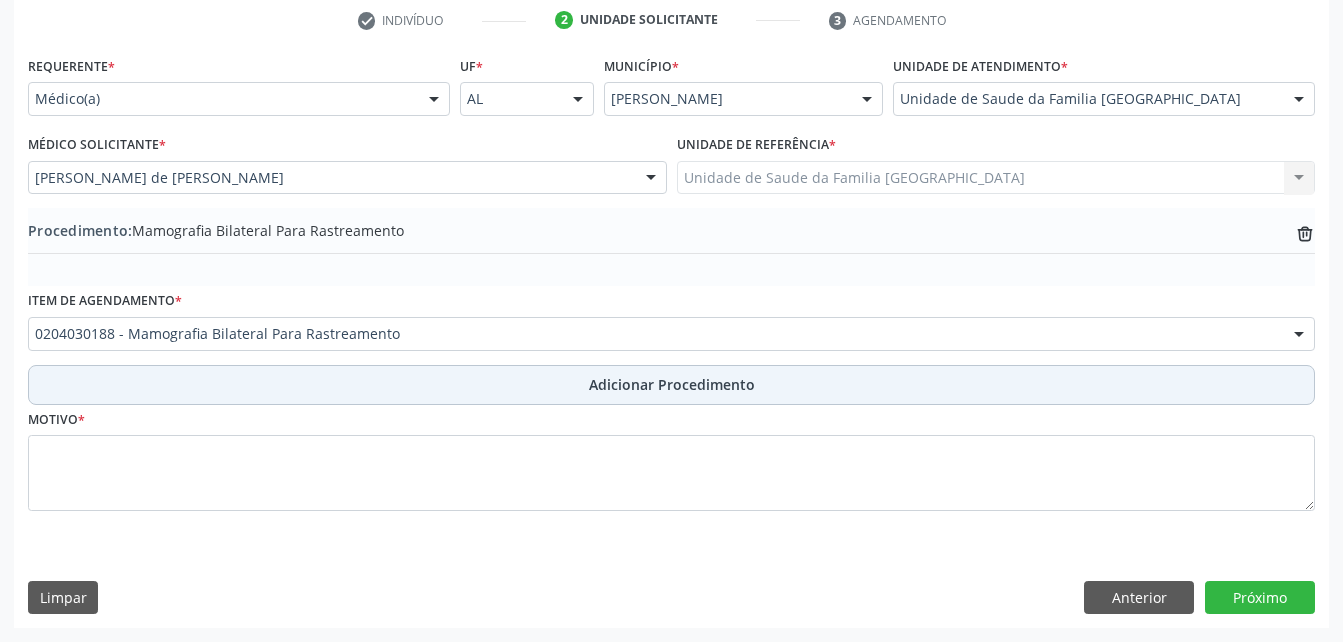 scroll, scrollTop: 411, scrollLeft: 0, axis: vertical 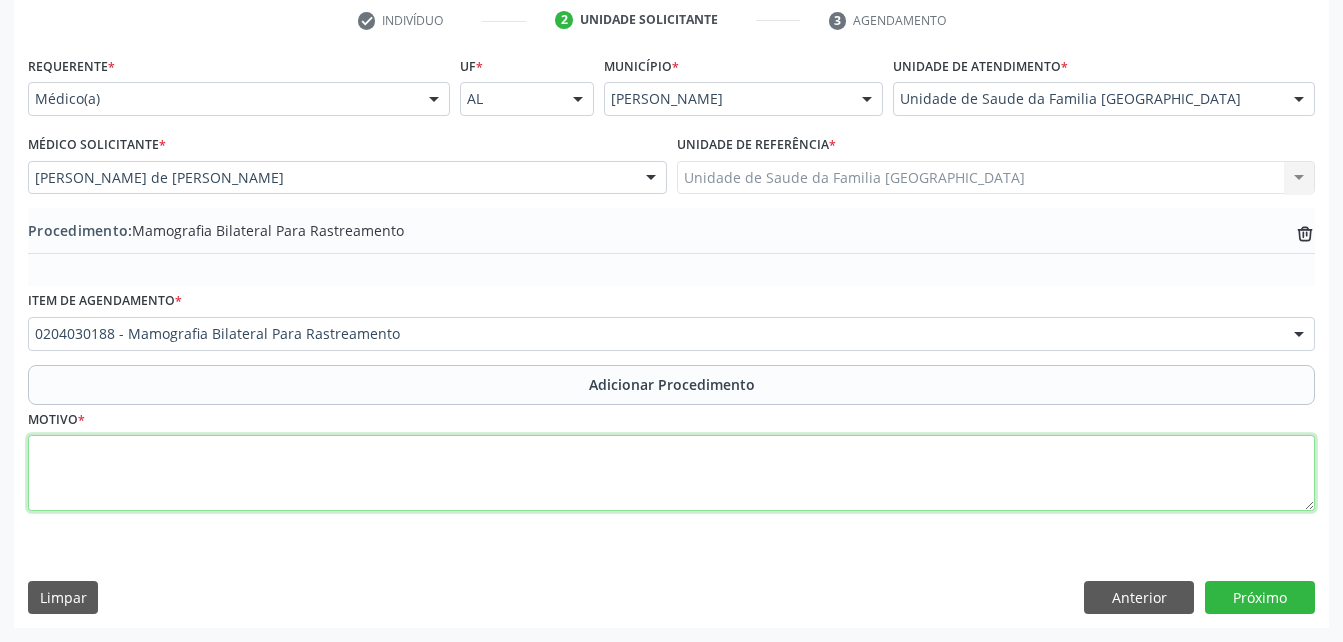 click at bounding box center [671, 473] 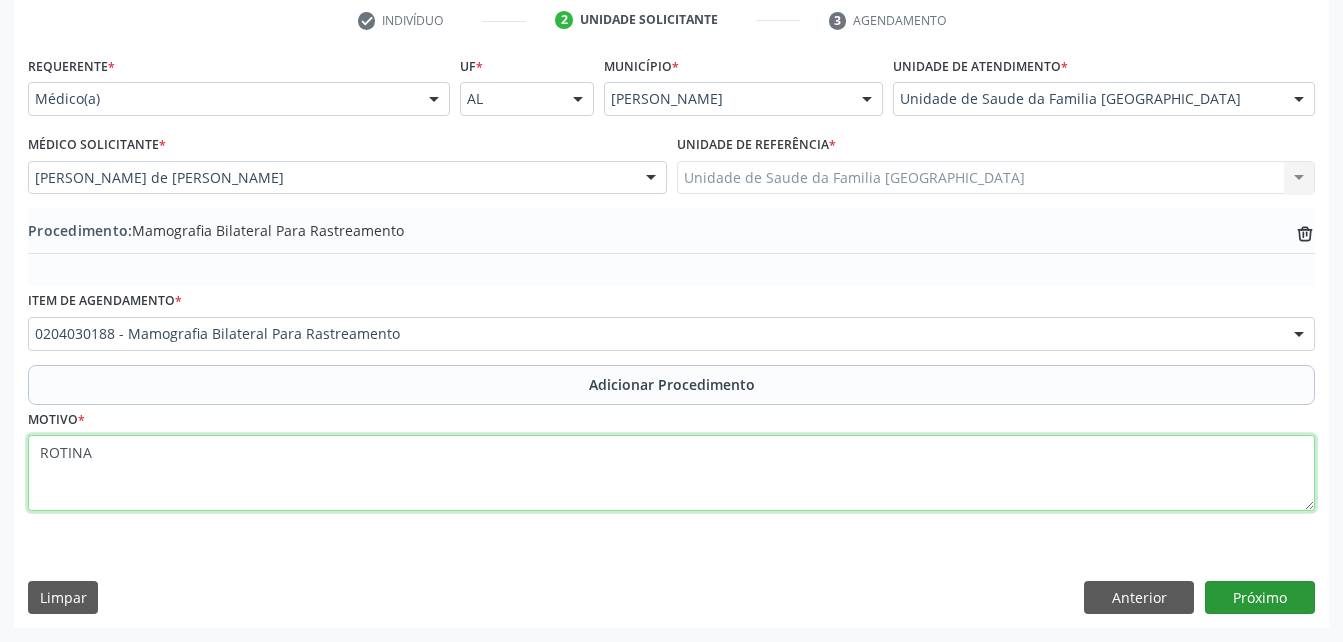 type on "ROTINA" 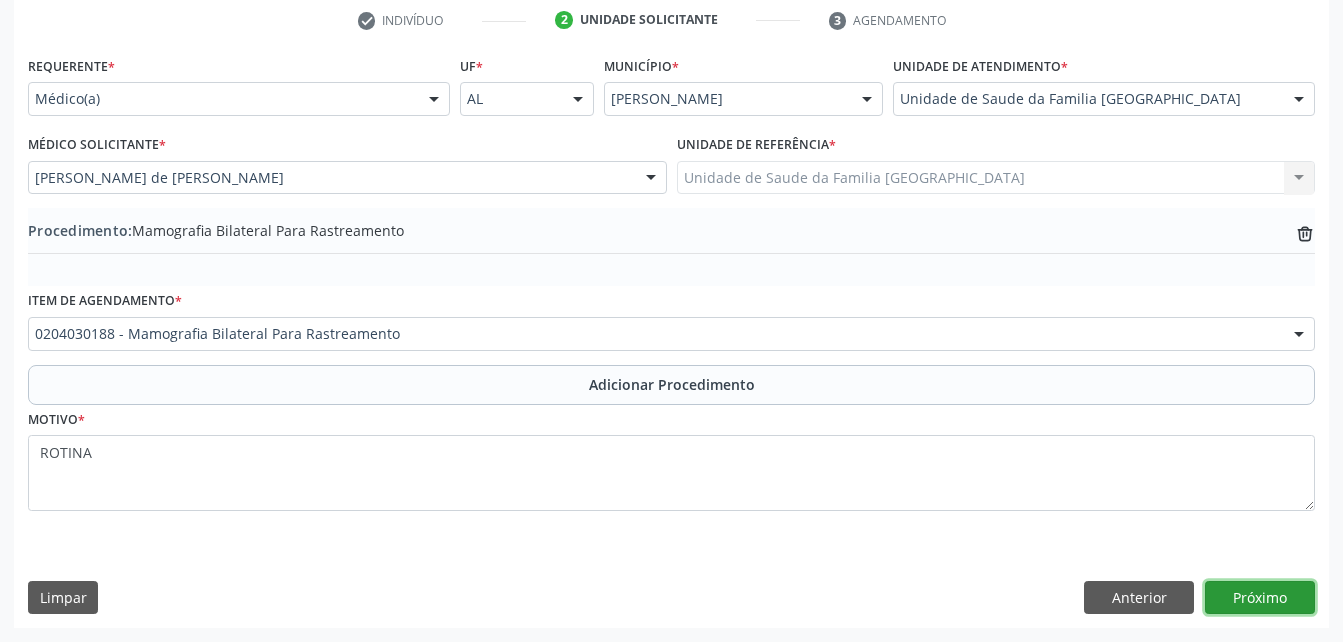 click on "Próximo" at bounding box center [1260, 598] 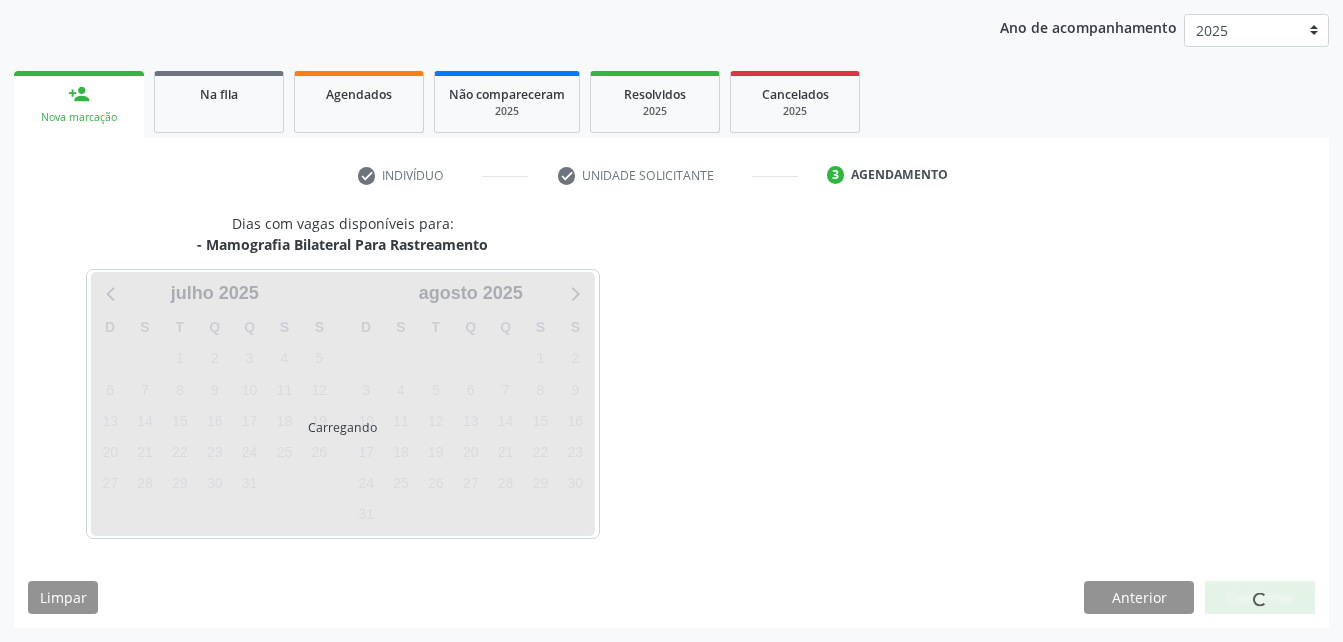scroll, scrollTop: 315, scrollLeft: 0, axis: vertical 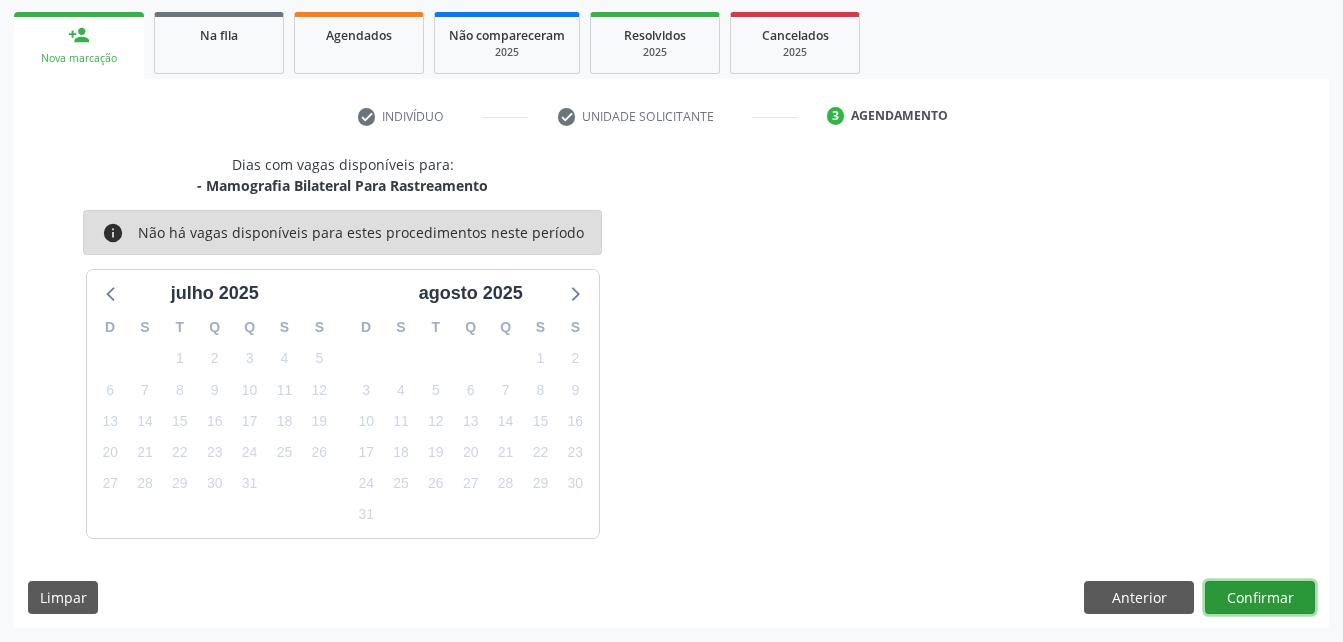click on "Confirmar" at bounding box center (1260, 598) 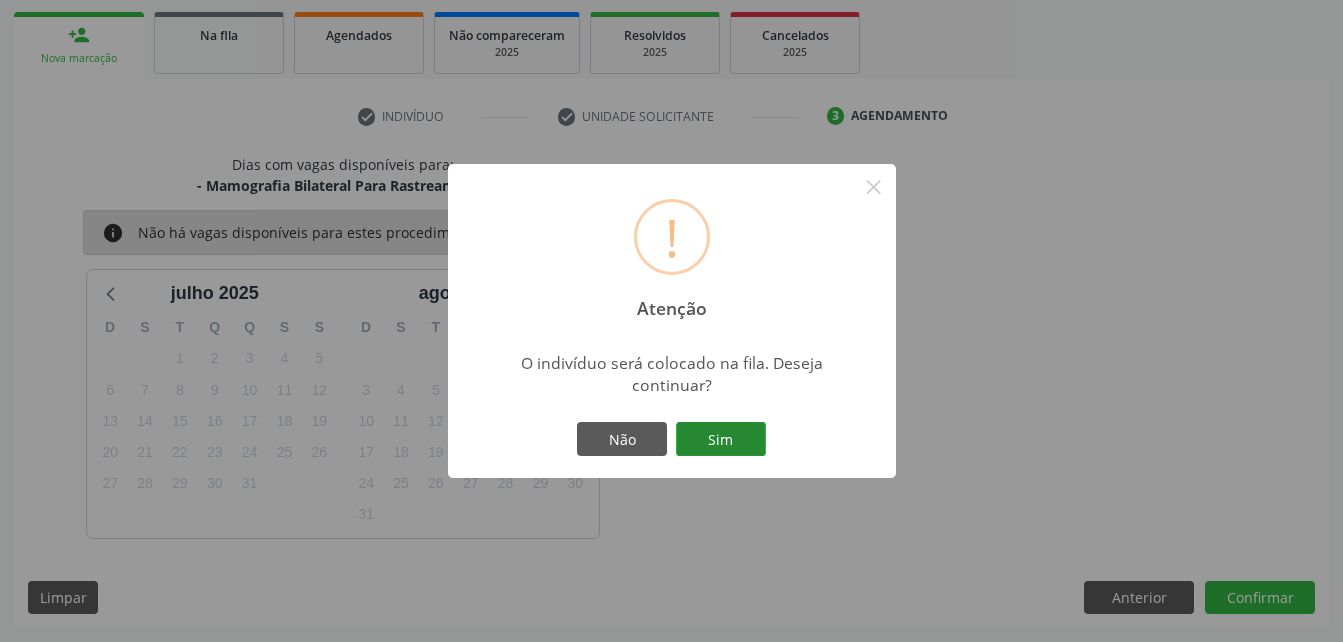 click on "Sim" at bounding box center [721, 439] 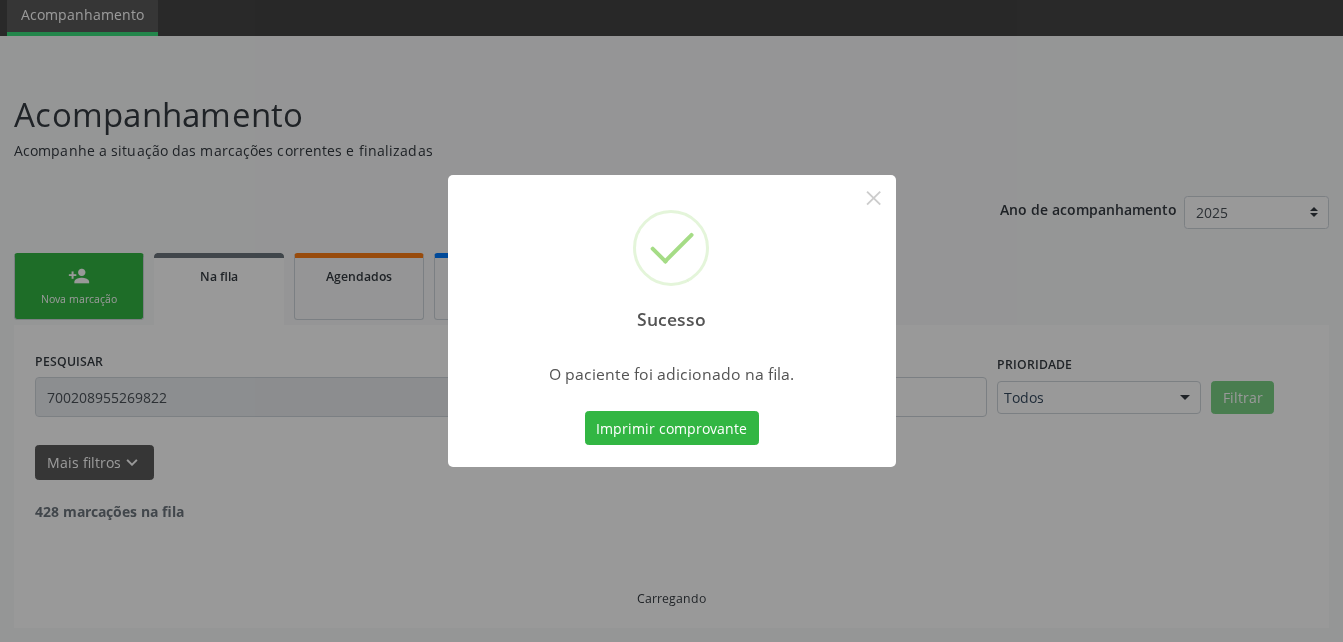 scroll, scrollTop: 53, scrollLeft: 0, axis: vertical 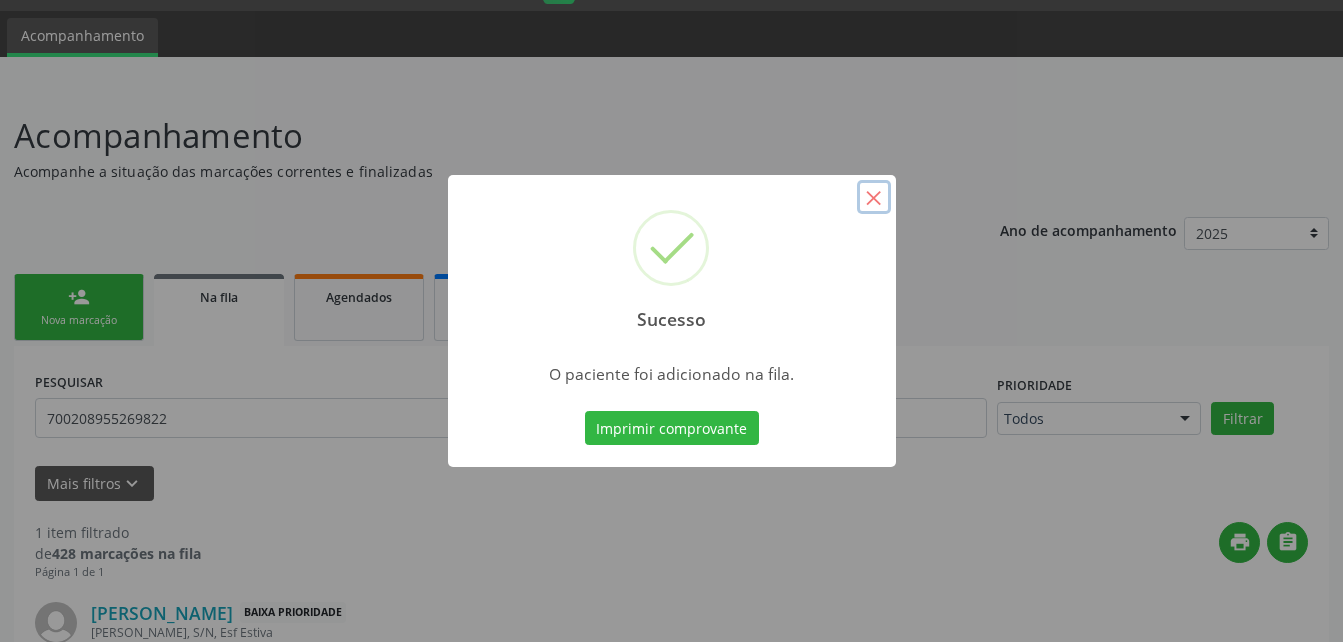click on "×" at bounding box center [874, 197] 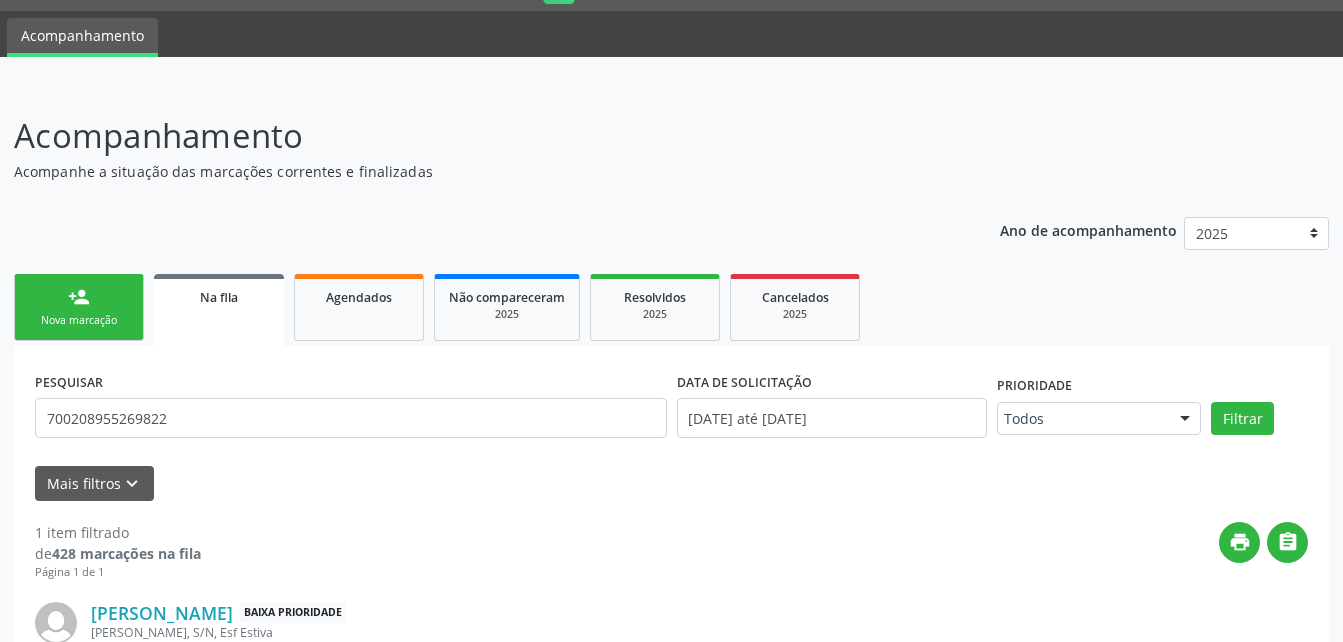 drag, startPoint x: 138, startPoint y: 294, endPoint x: 121, endPoint y: 291, distance: 17.262676 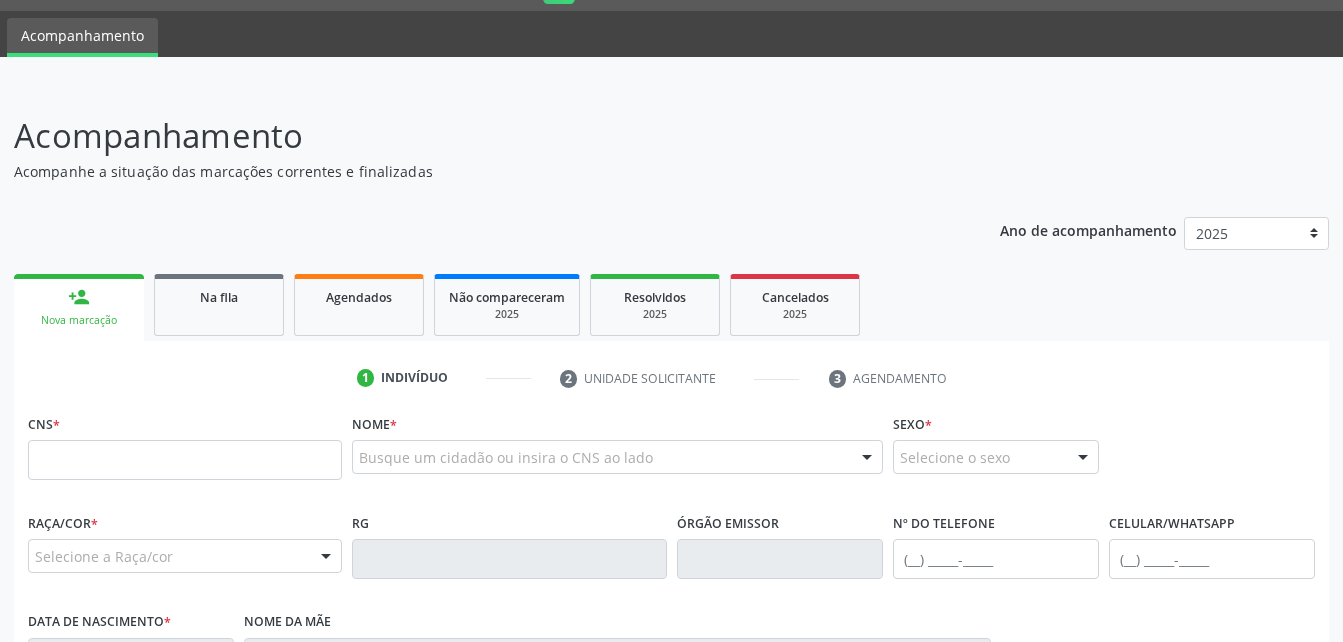 scroll, scrollTop: 153, scrollLeft: 0, axis: vertical 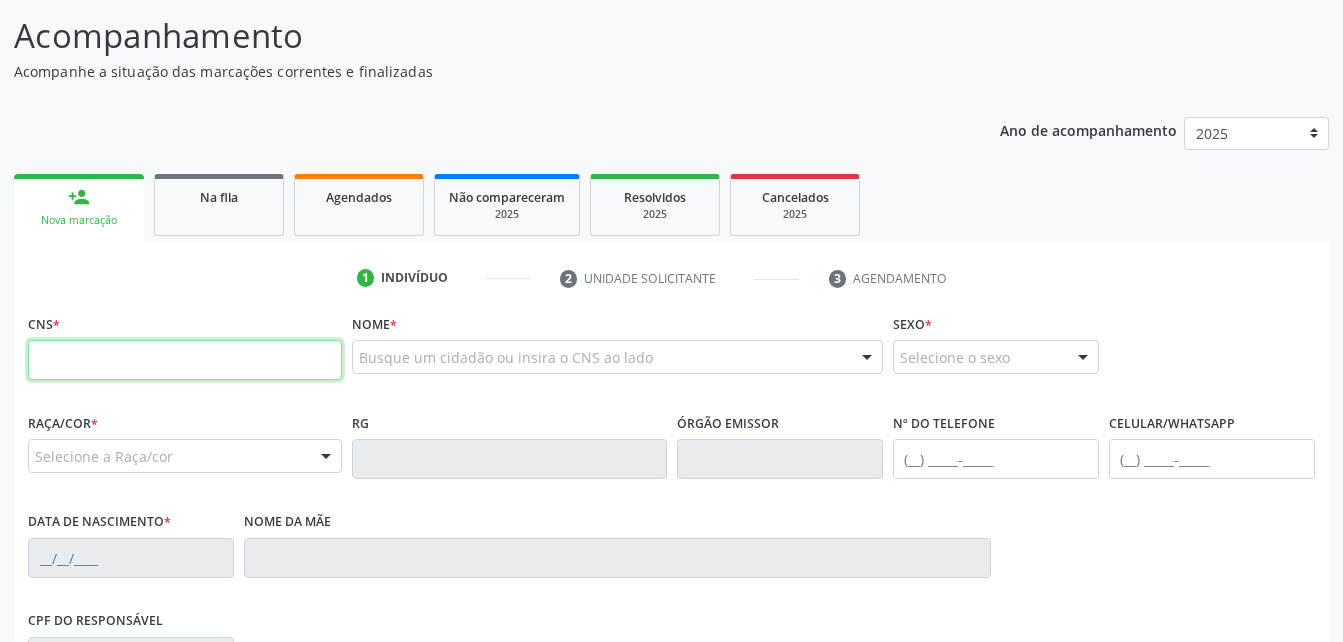 click at bounding box center (185, 360) 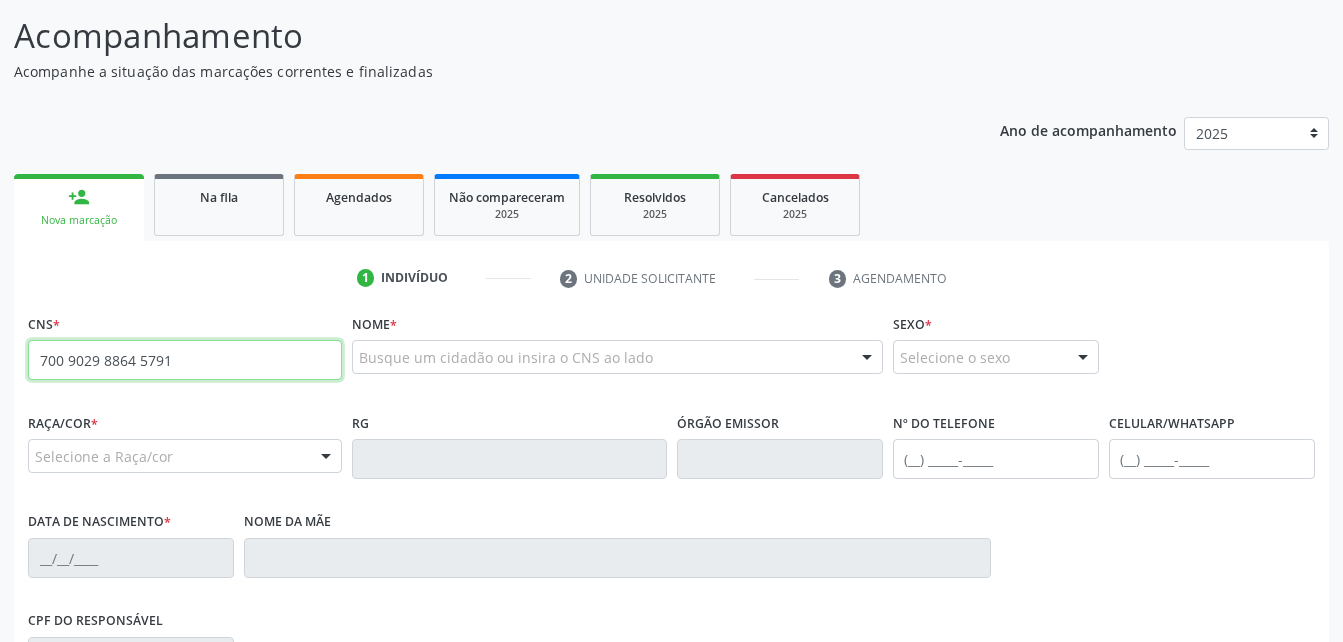 type on "700 9029 8864 5791" 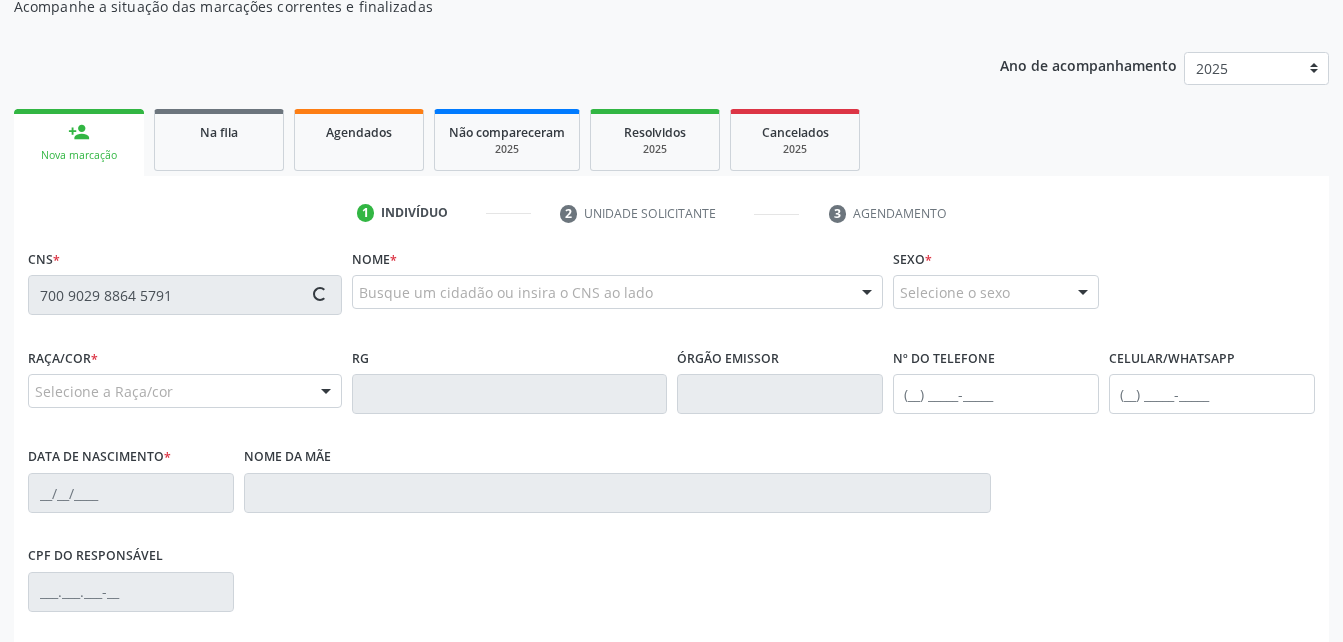 scroll, scrollTop: 253, scrollLeft: 0, axis: vertical 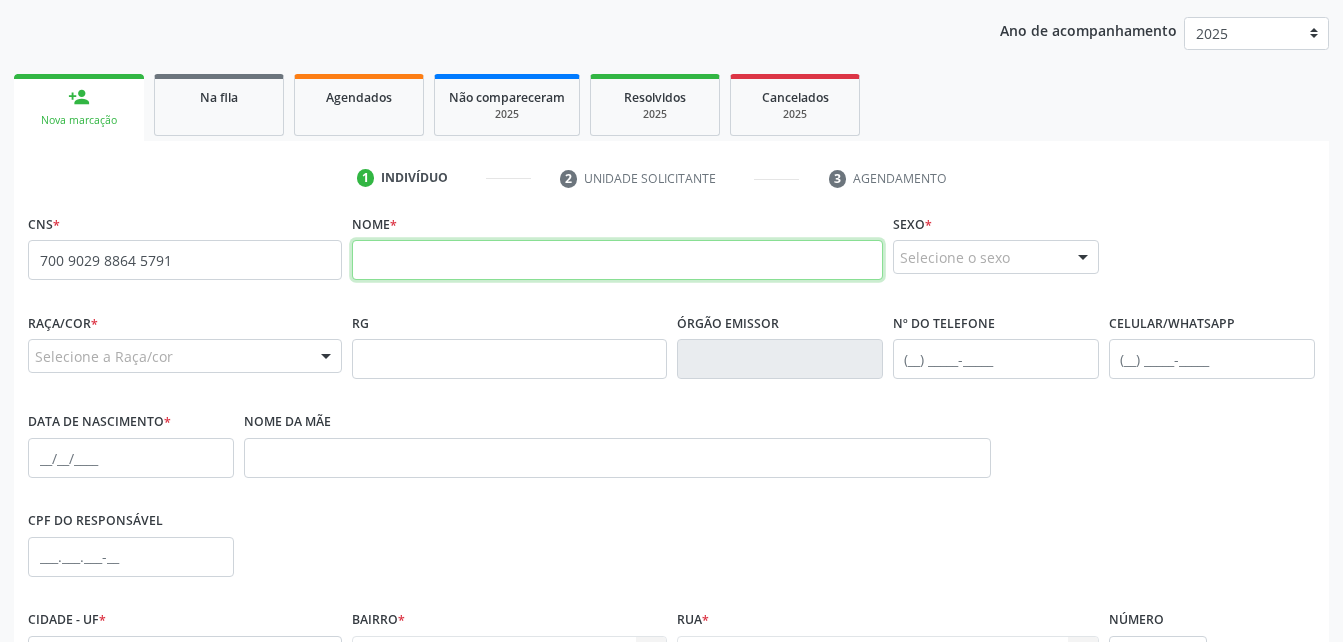 click at bounding box center (617, 260) 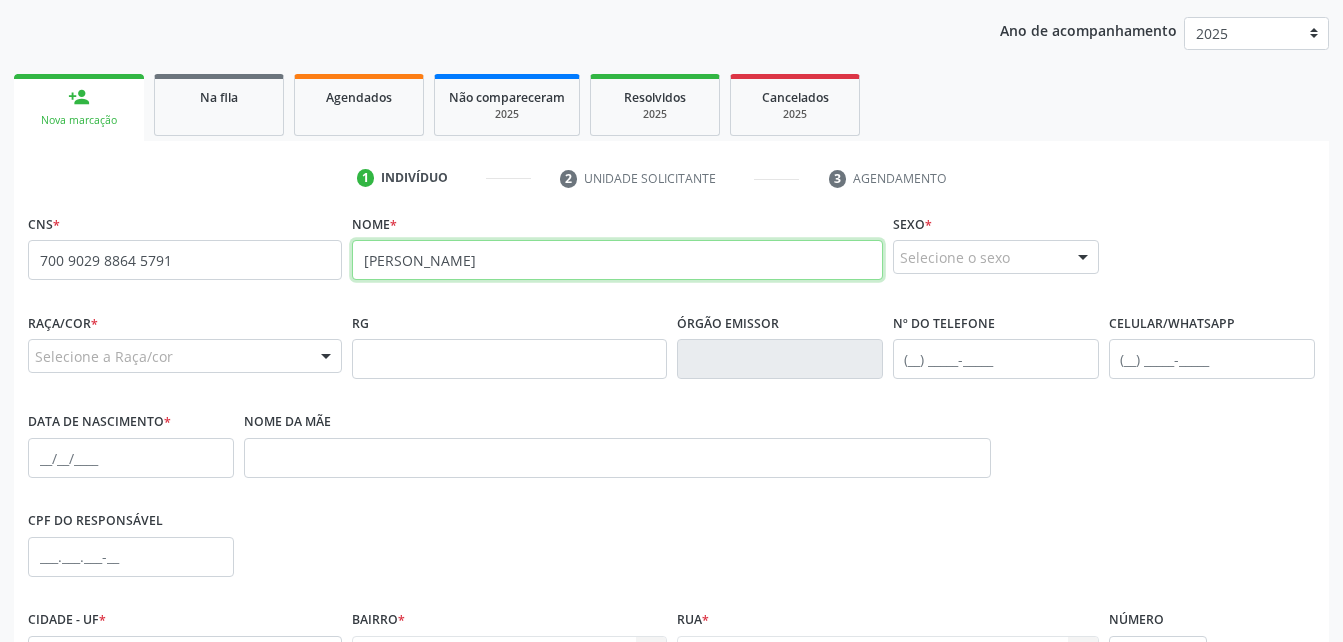 type on "[PERSON_NAME]" 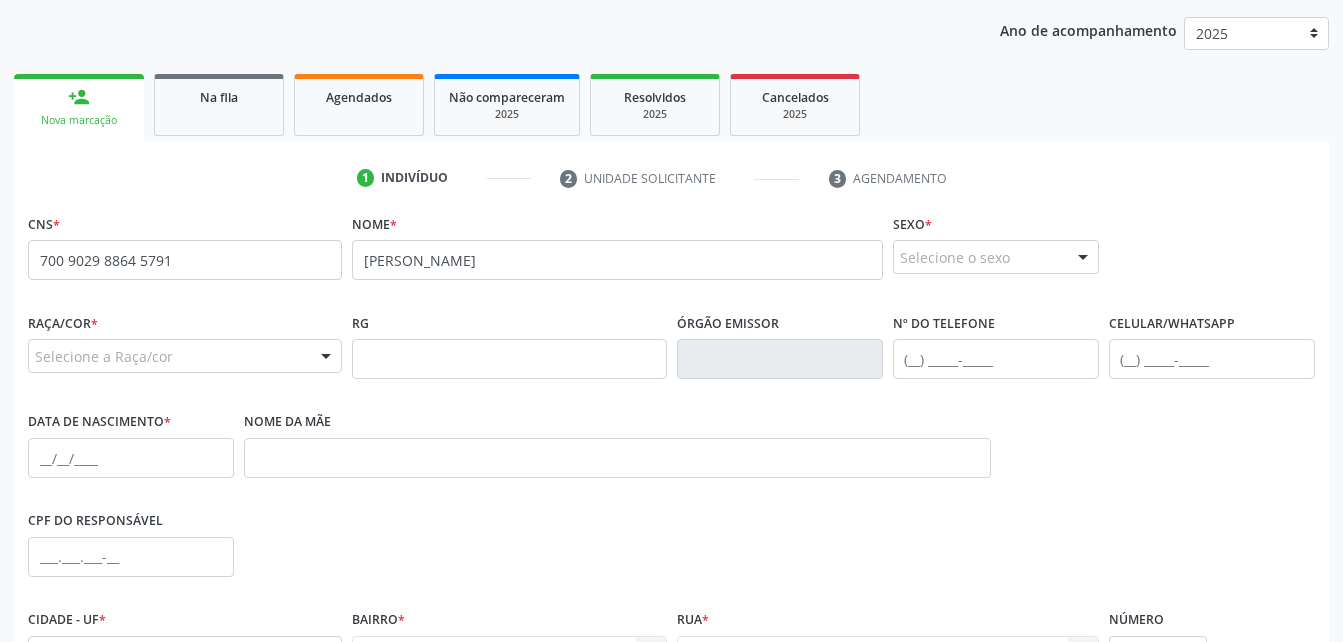 click on "Selecione o sexo" at bounding box center (996, 257) 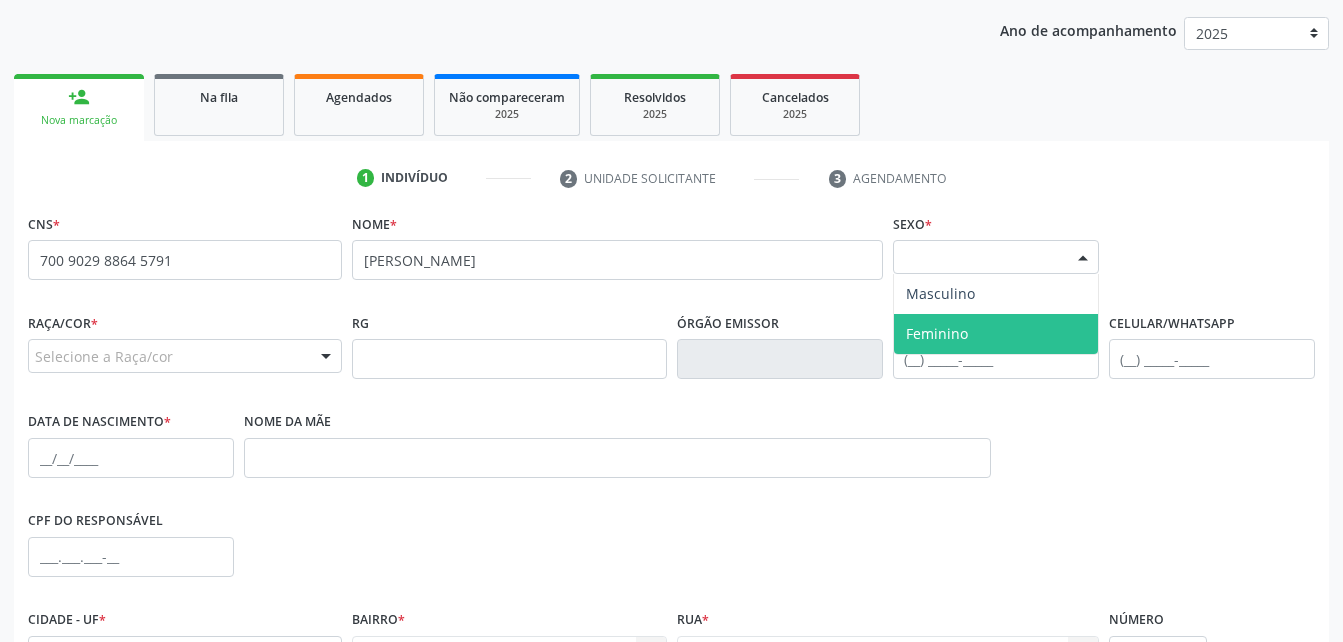 click on "Feminino" at bounding box center (996, 334) 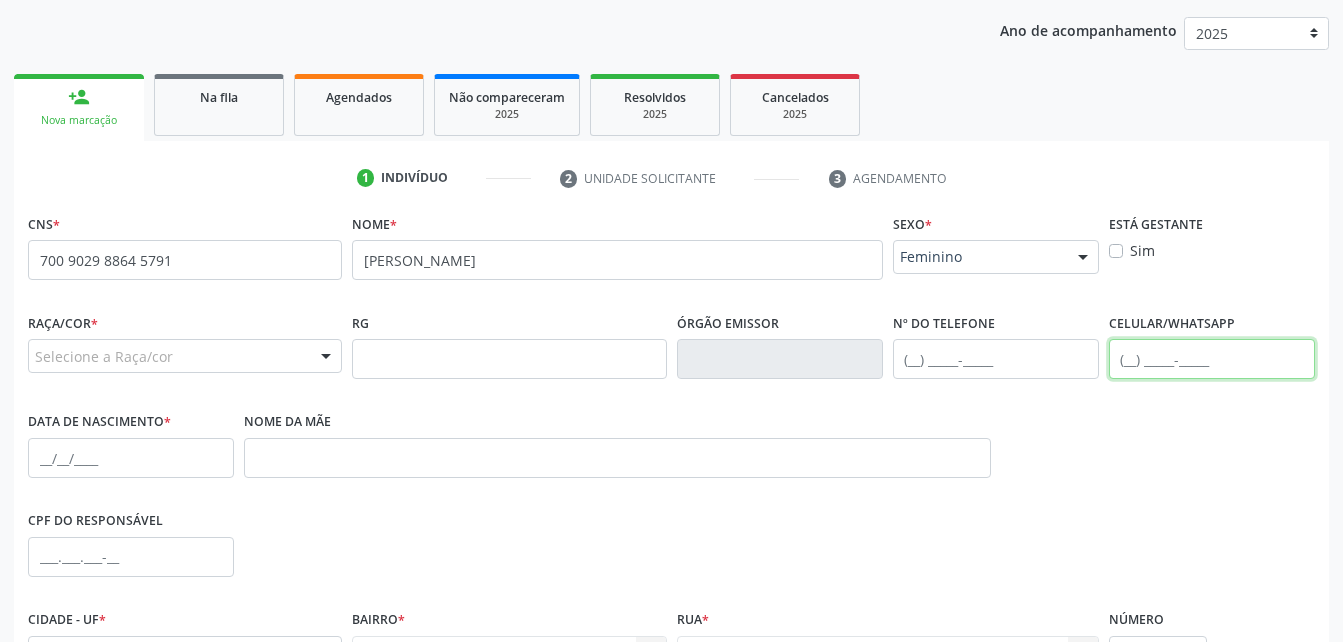 click at bounding box center (1212, 359) 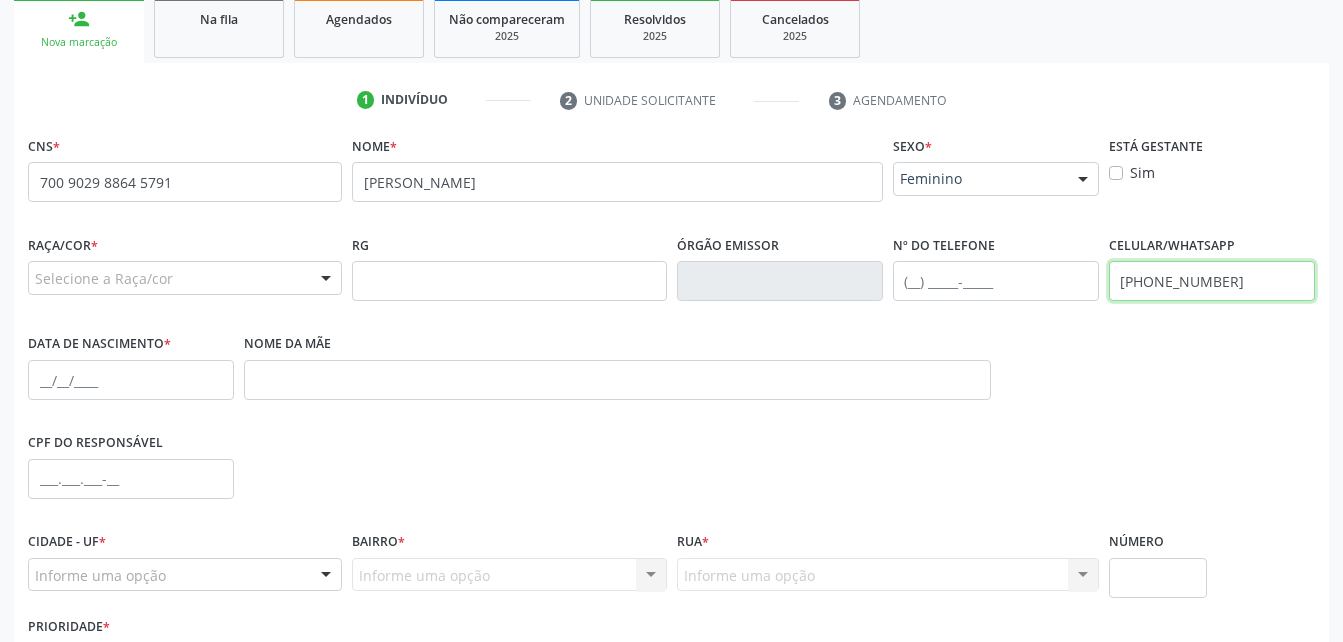 scroll, scrollTop: 353, scrollLeft: 0, axis: vertical 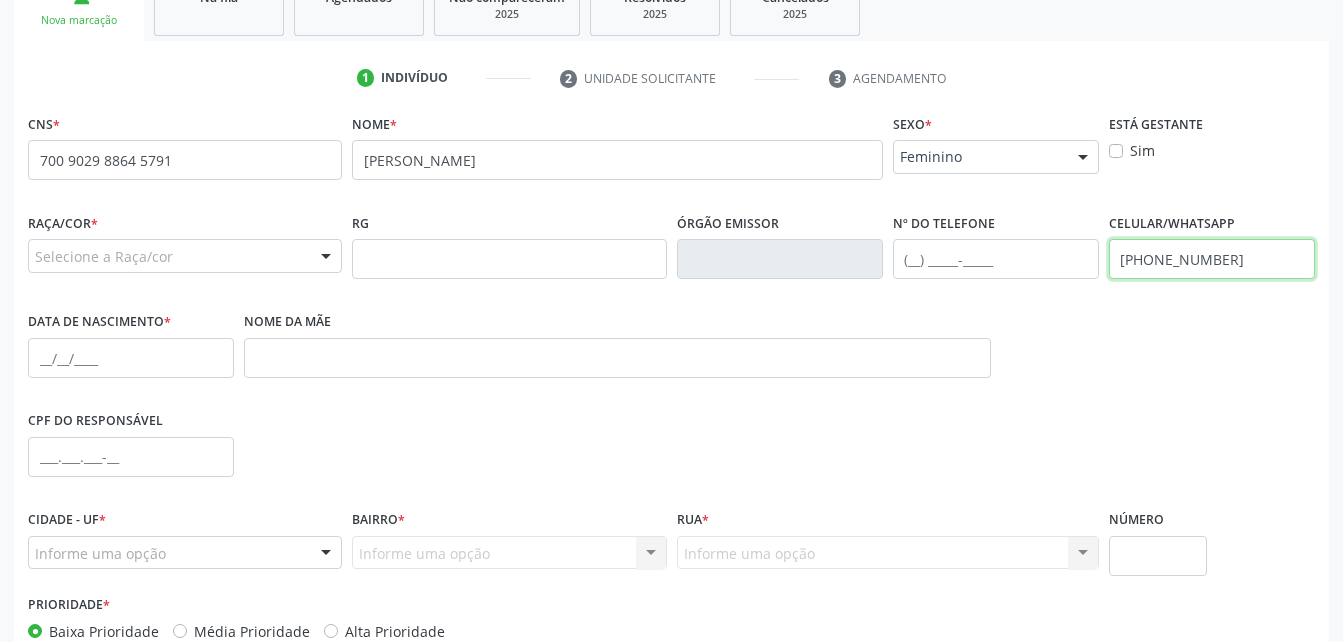 type on "[PHONE_NUMBER]" 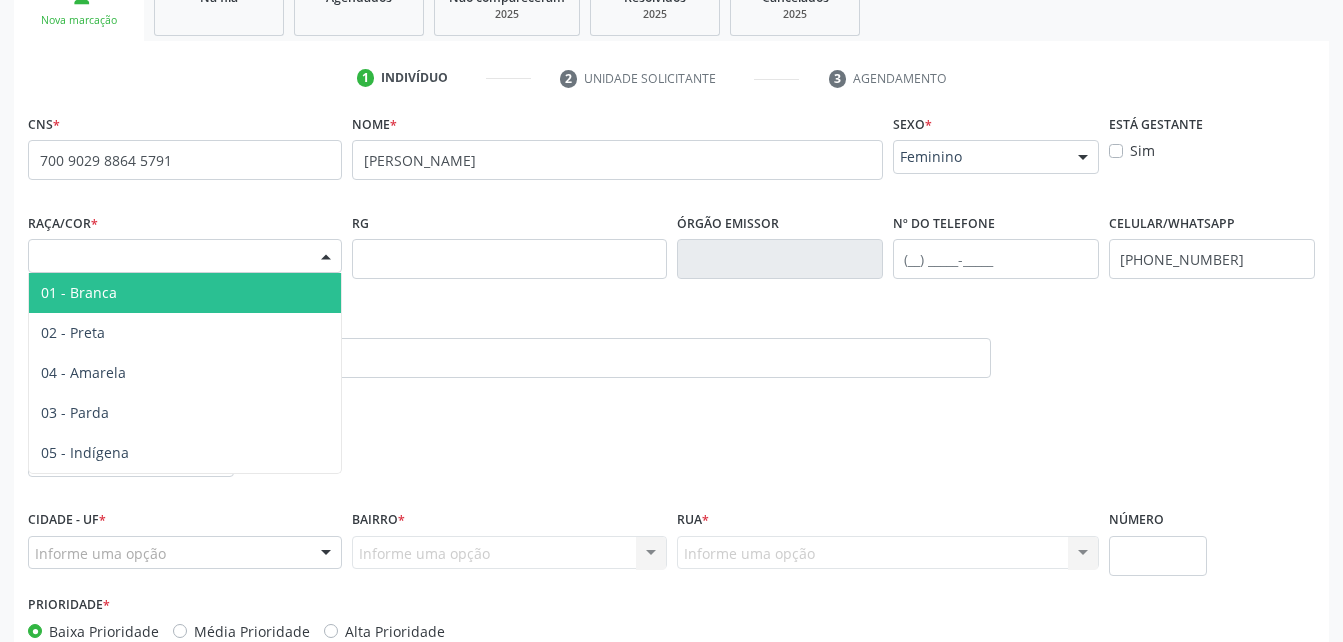 click on "Selecione a Raça/cor" at bounding box center (185, 256) 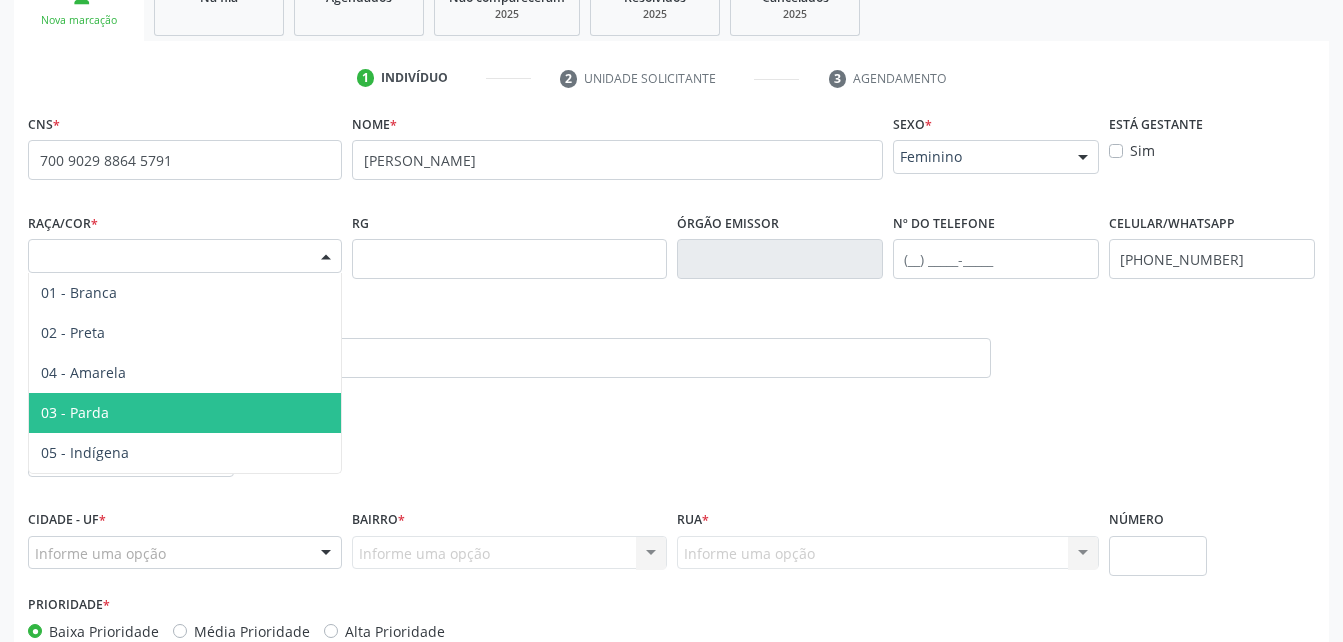 click on "03 - Parda" at bounding box center [185, 413] 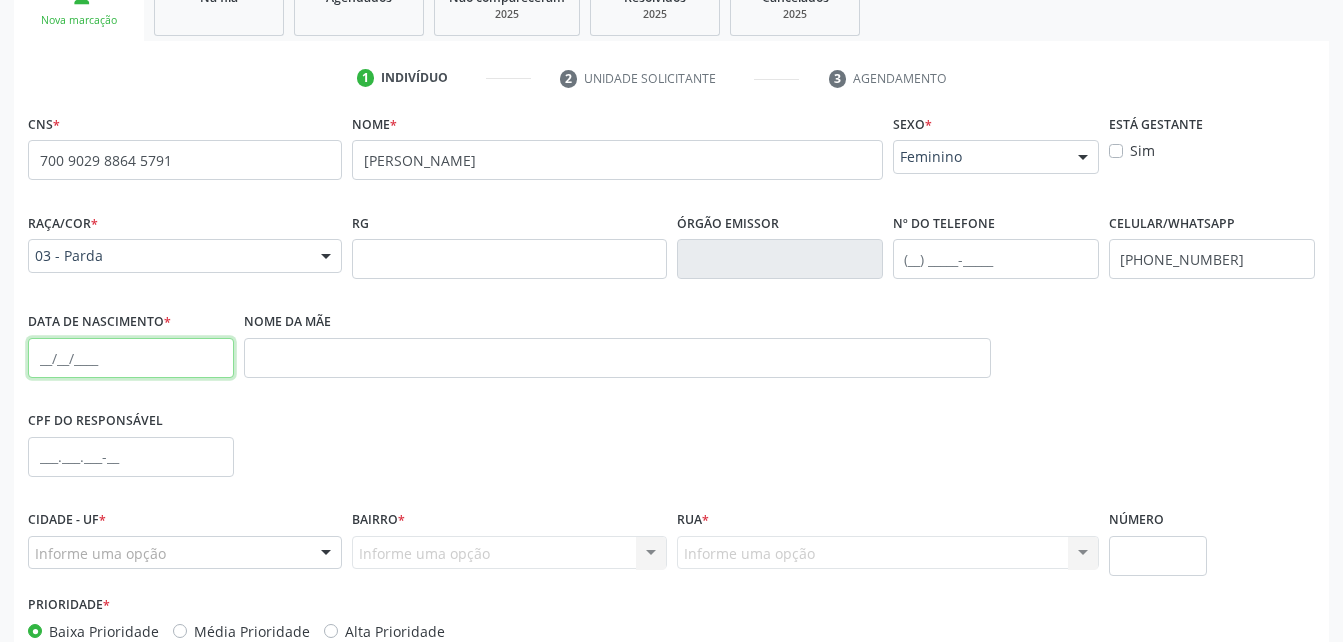 drag, startPoint x: 225, startPoint y: 363, endPoint x: 217, endPoint y: 350, distance: 15.264338 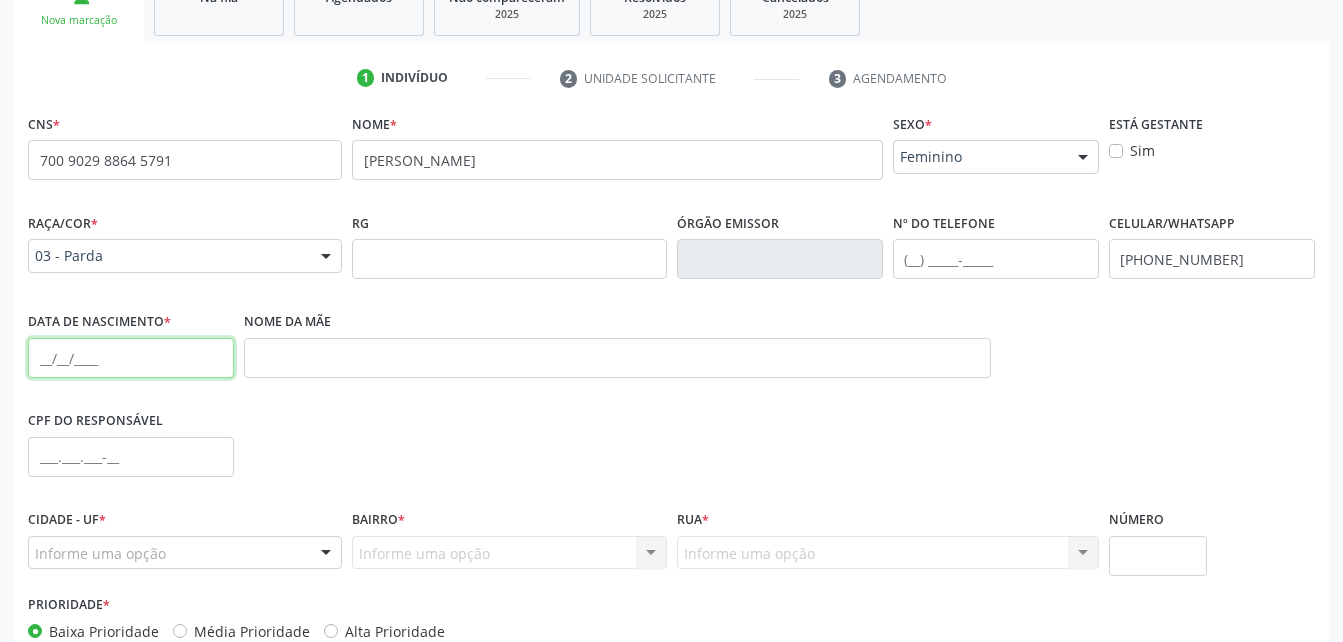 click at bounding box center [131, 358] 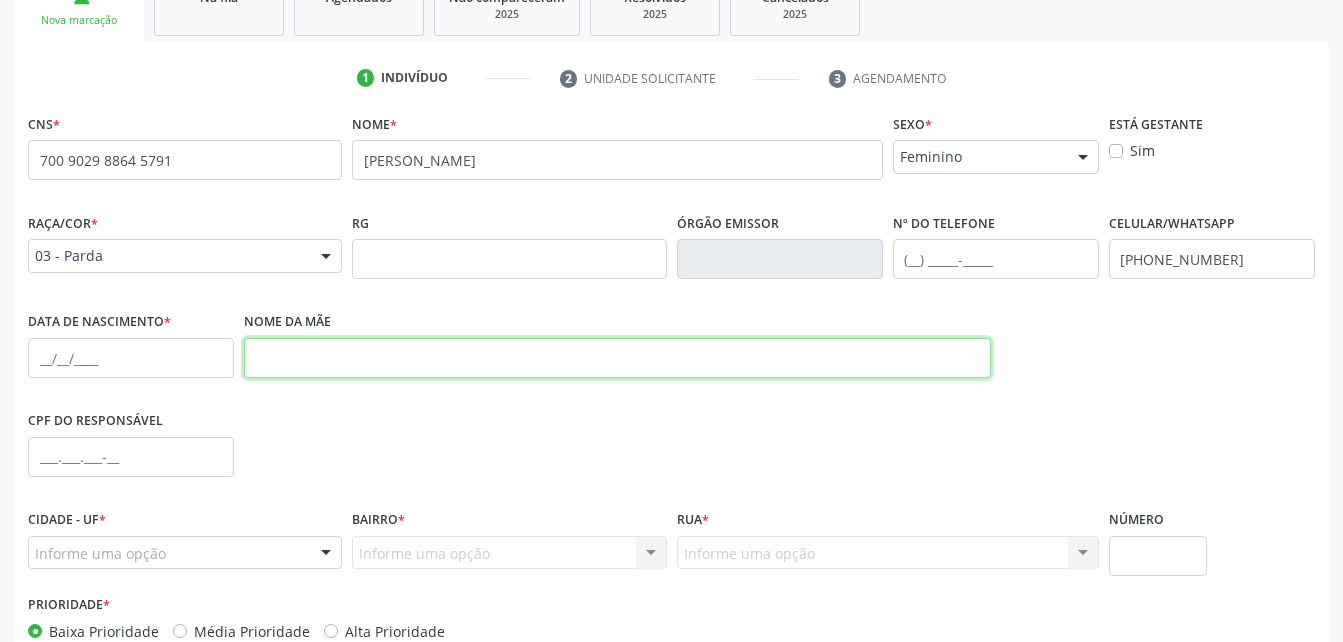 drag, startPoint x: 601, startPoint y: 356, endPoint x: 582, endPoint y: 347, distance: 21.023796 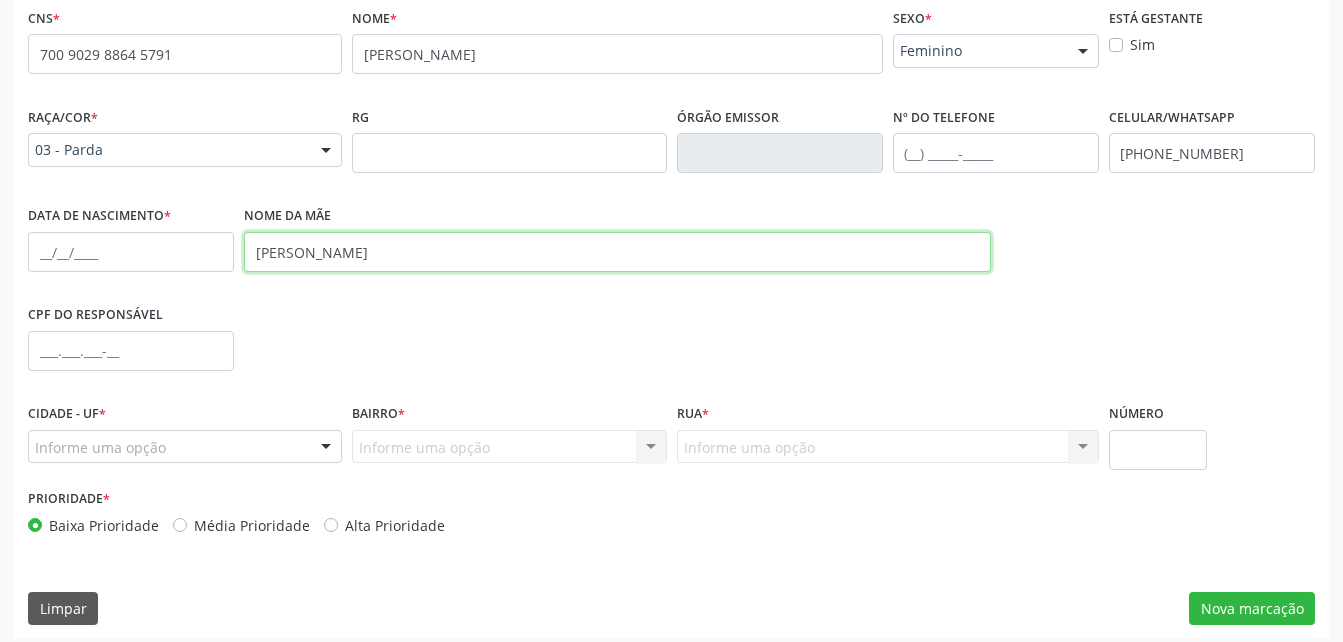 scroll, scrollTop: 470, scrollLeft: 0, axis: vertical 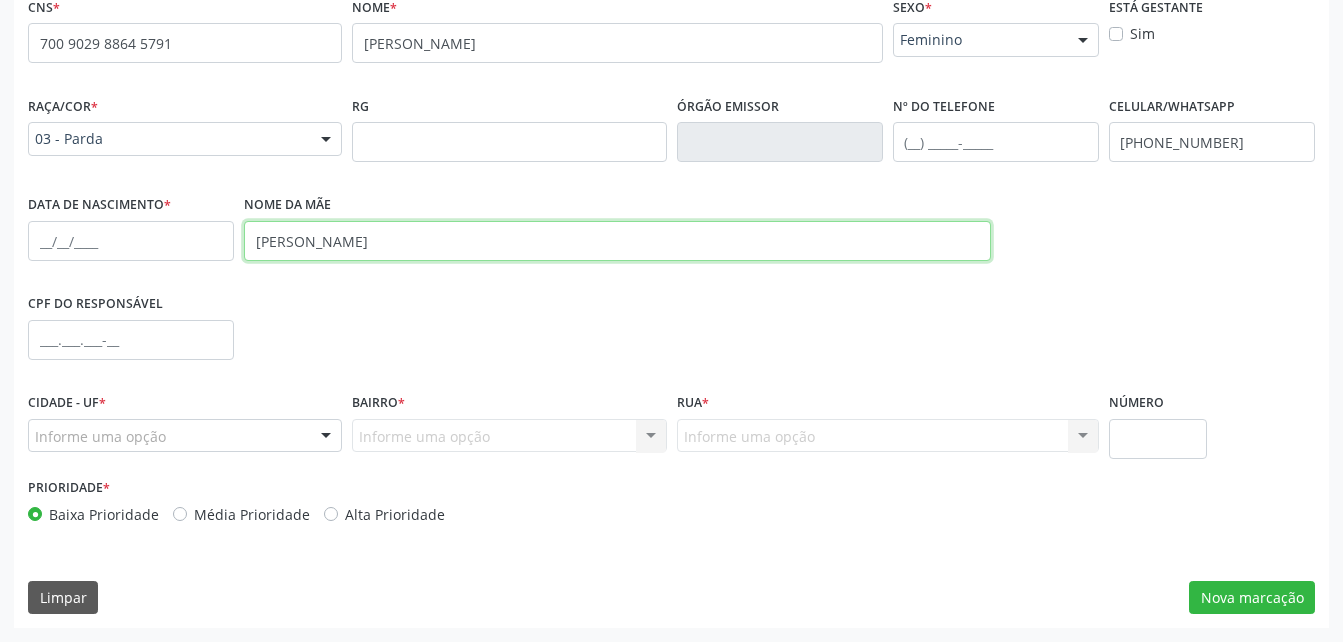 type on "[PERSON_NAME]" 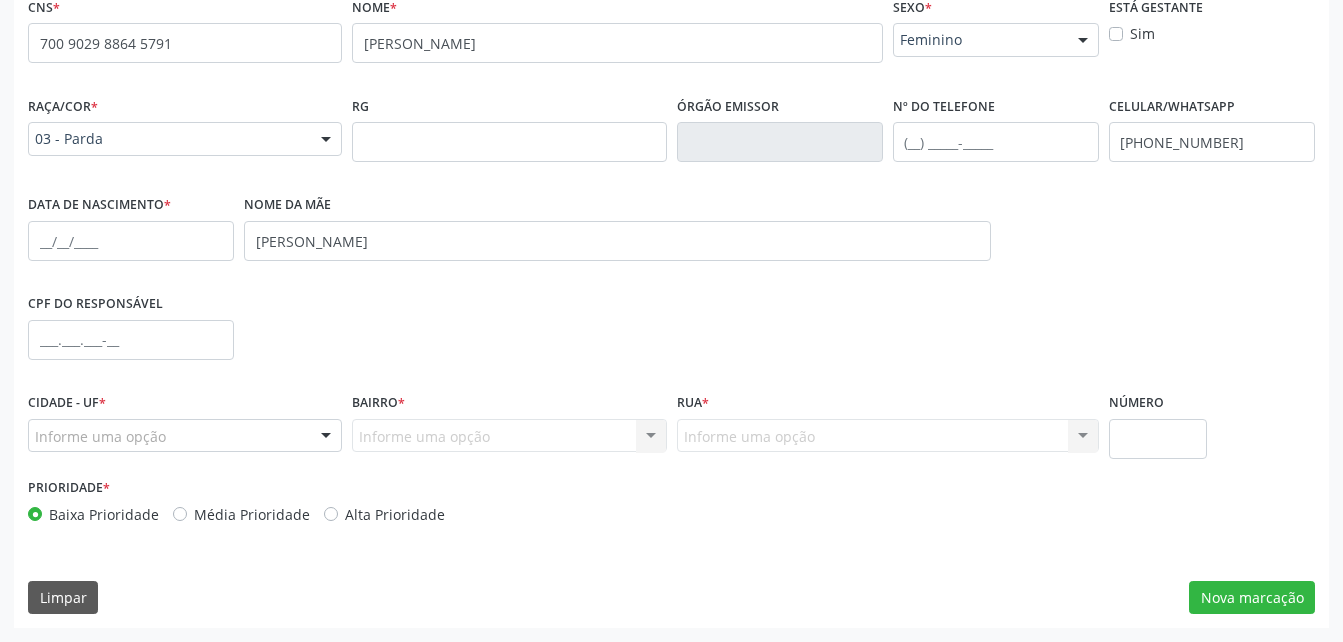 click on "Informe uma opção" at bounding box center (185, 436) 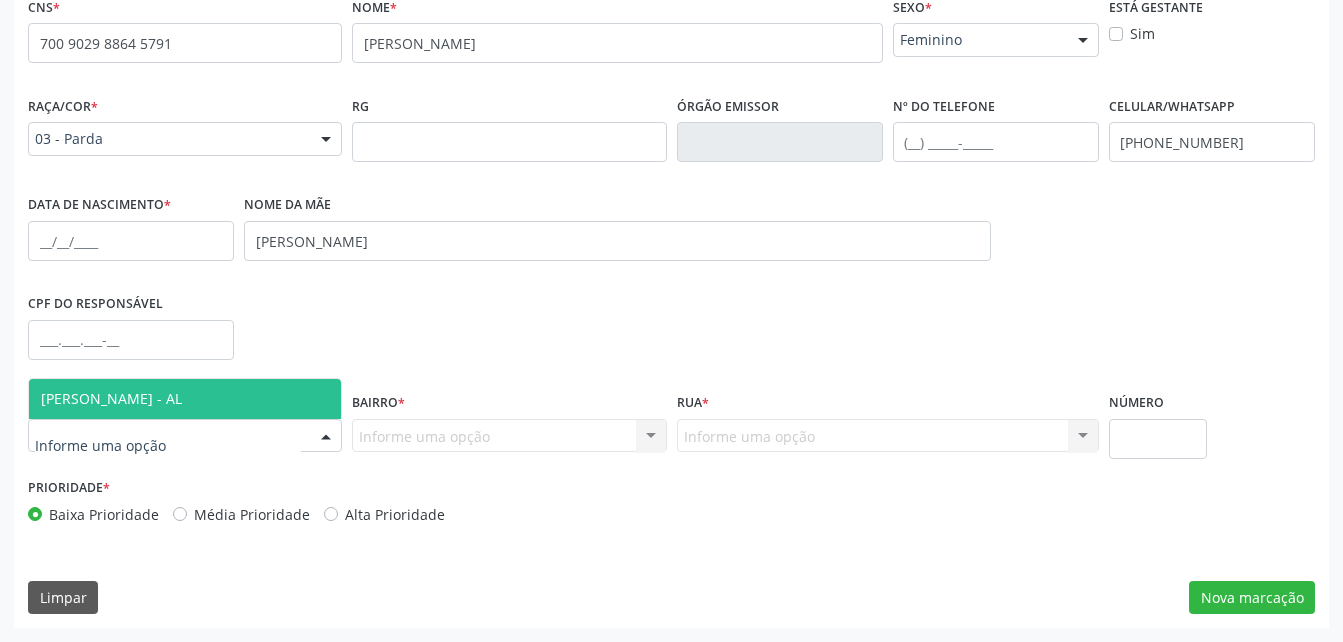 drag, startPoint x: 171, startPoint y: 393, endPoint x: 482, endPoint y: 396, distance: 311.01447 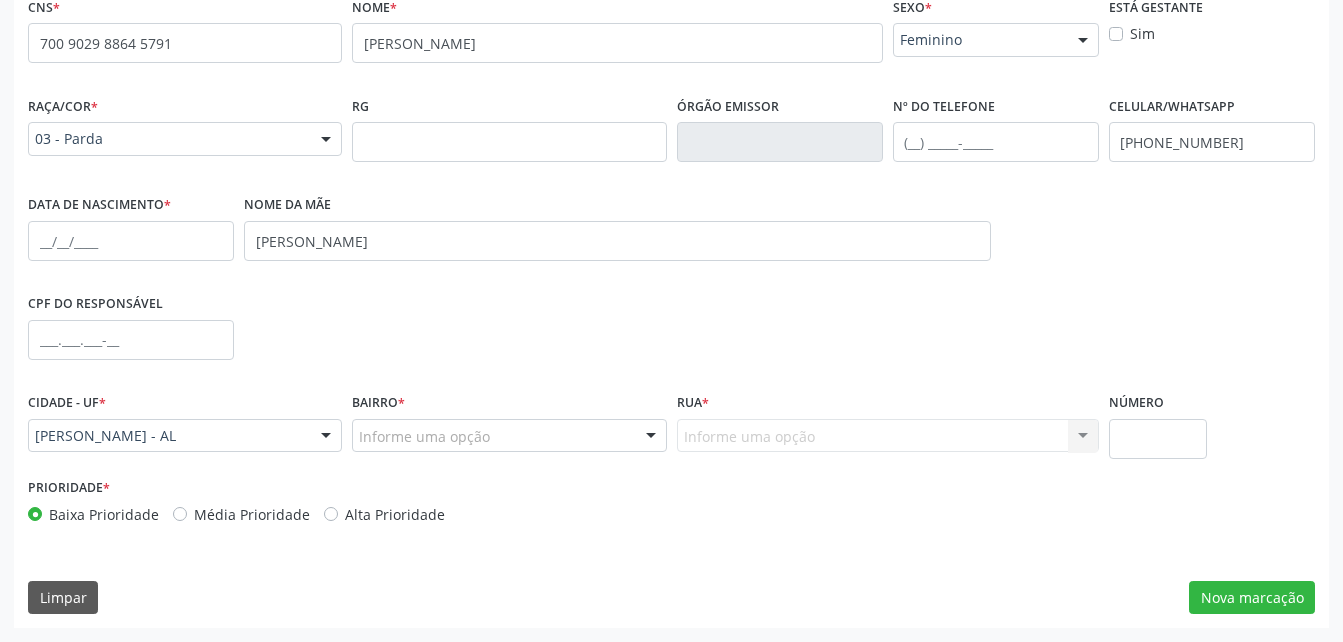 click on "Informe uma opção" at bounding box center [509, 436] 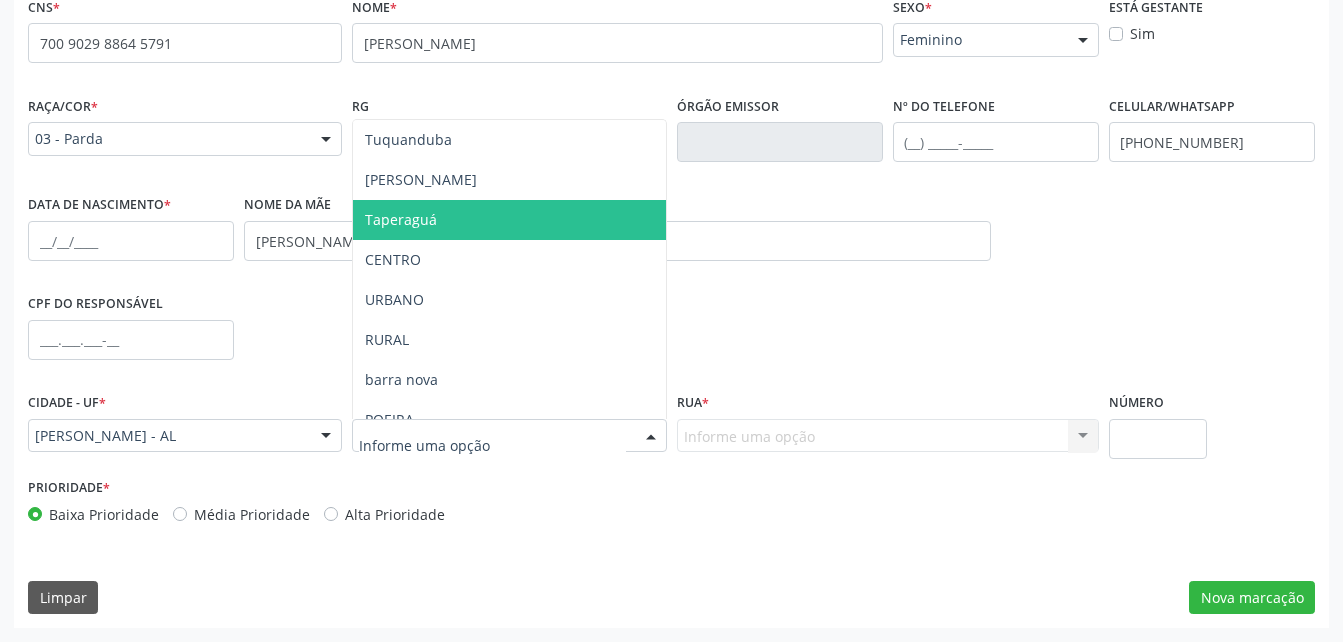 click on "Taperaguá" at bounding box center [509, 220] 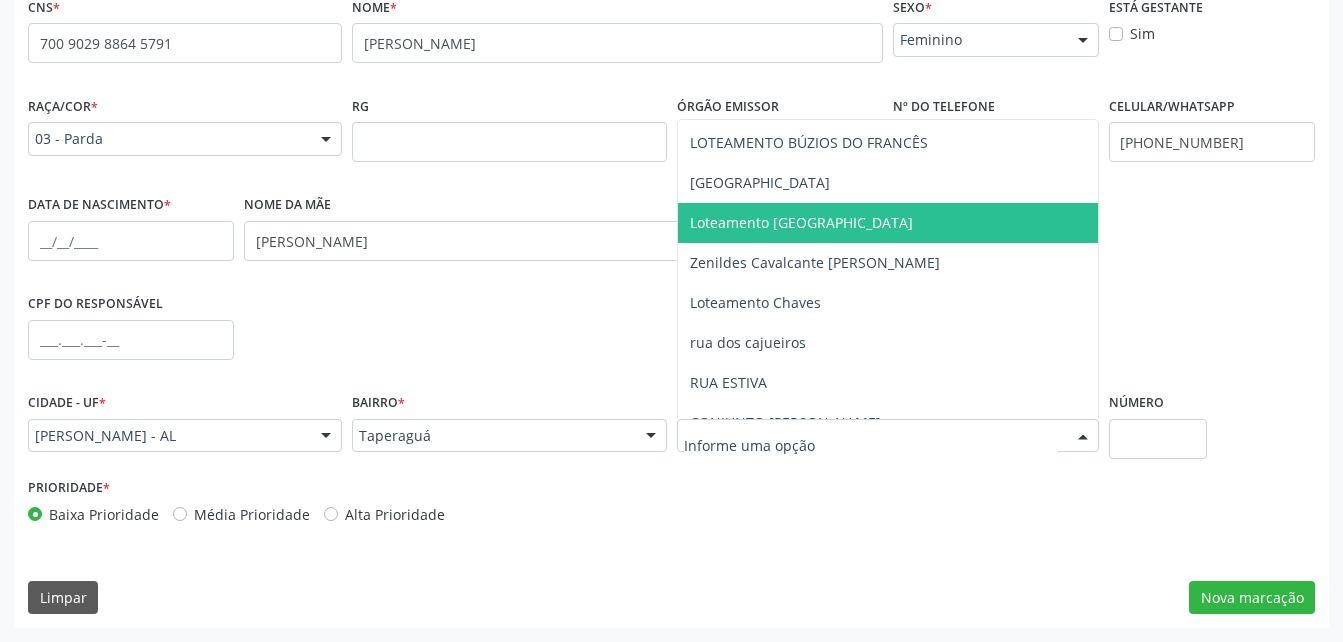 scroll, scrollTop: 441, scrollLeft: 0, axis: vertical 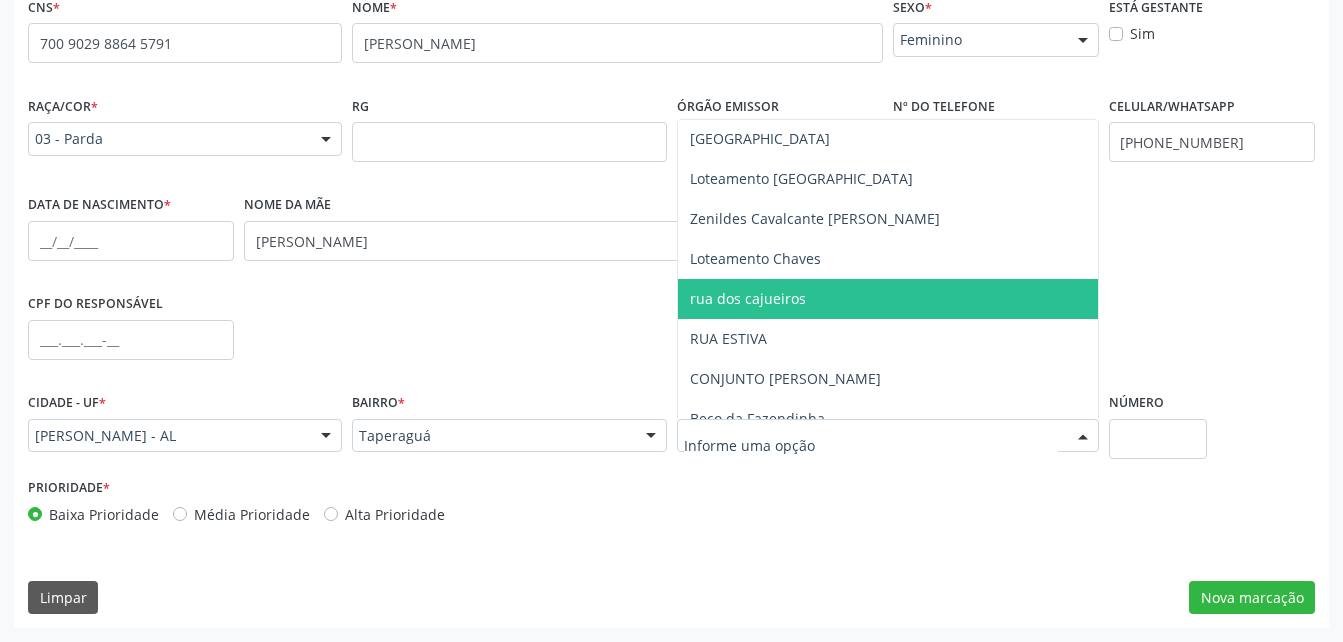 click on "rua dos cajueiros" at bounding box center [748, 298] 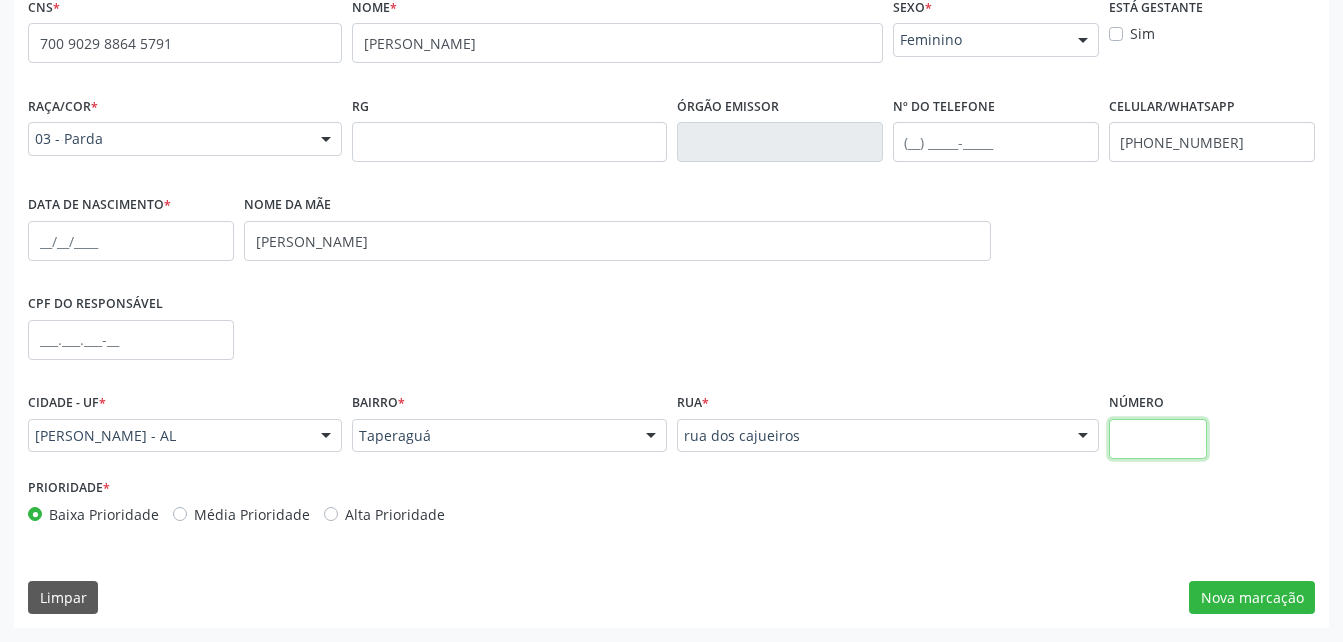 drag, startPoint x: 1167, startPoint y: 440, endPoint x: 1173, endPoint y: 425, distance: 16.155495 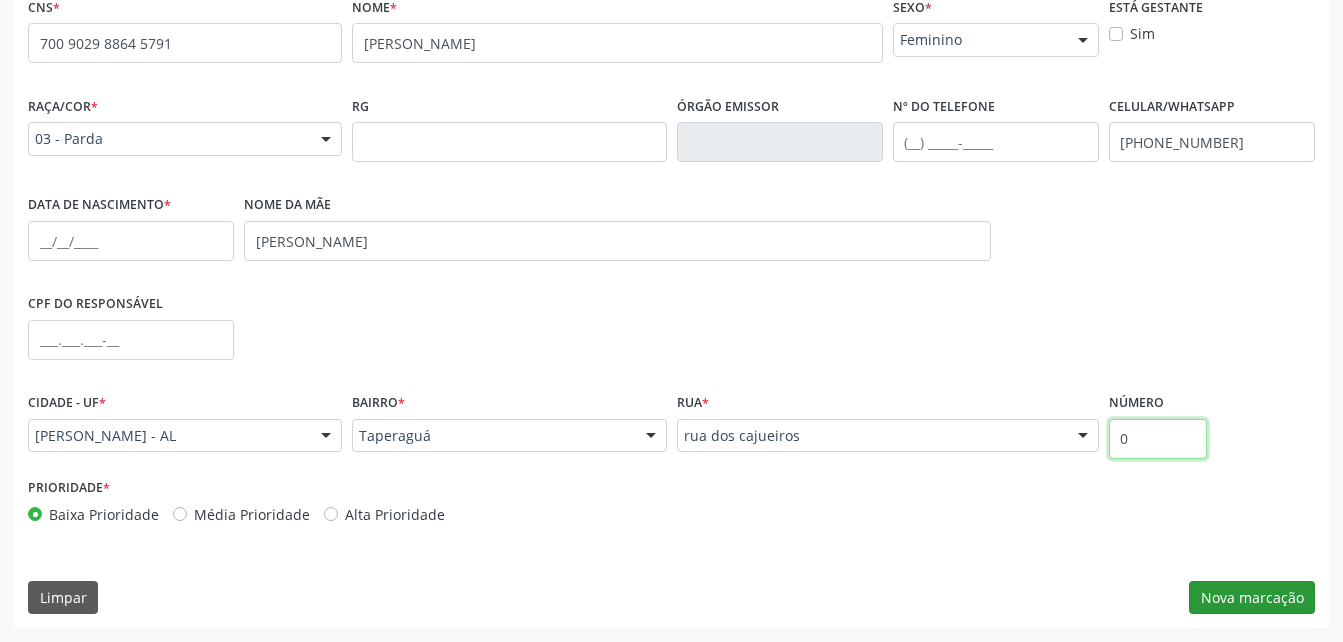 type on "0" 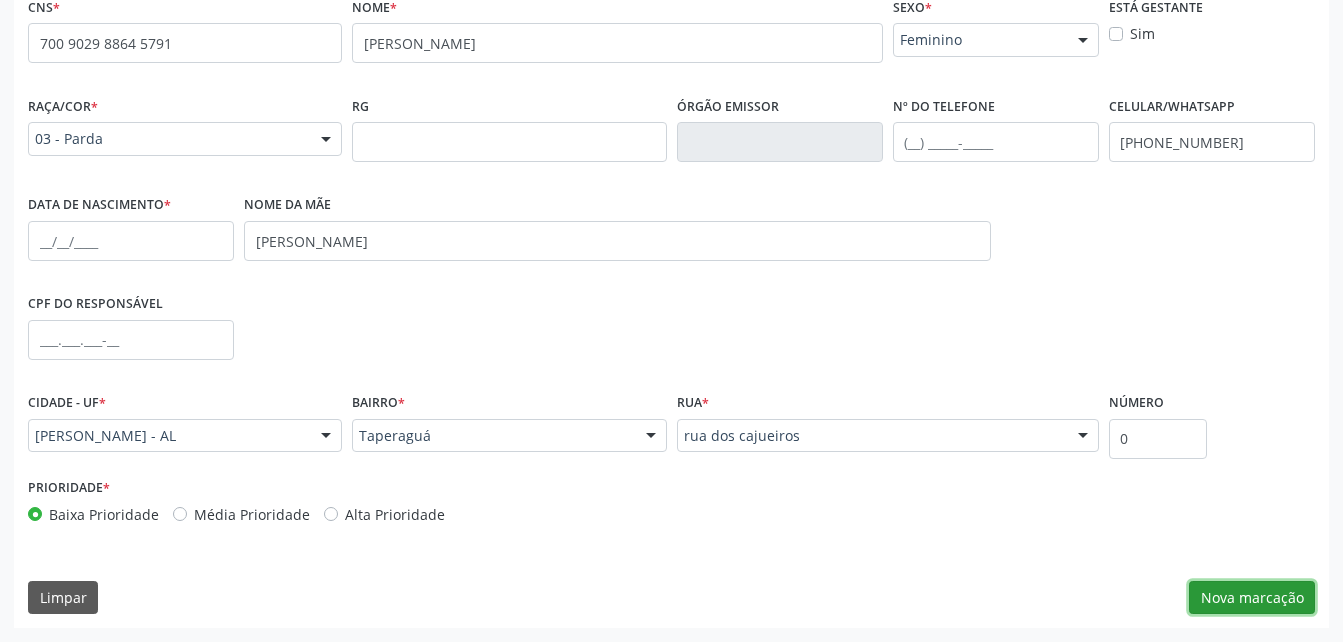 click on "Nova marcação" at bounding box center [1252, 598] 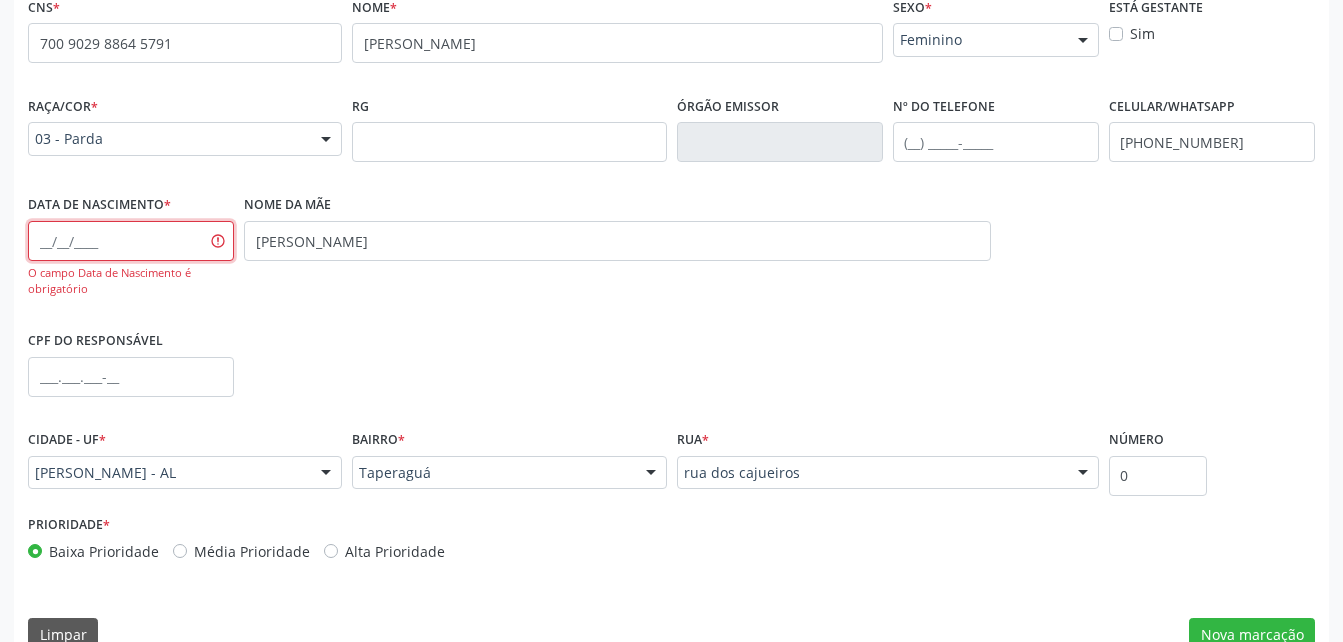 drag, startPoint x: 55, startPoint y: 246, endPoint x: 69, endPoint y: 171, distance: 76.29548 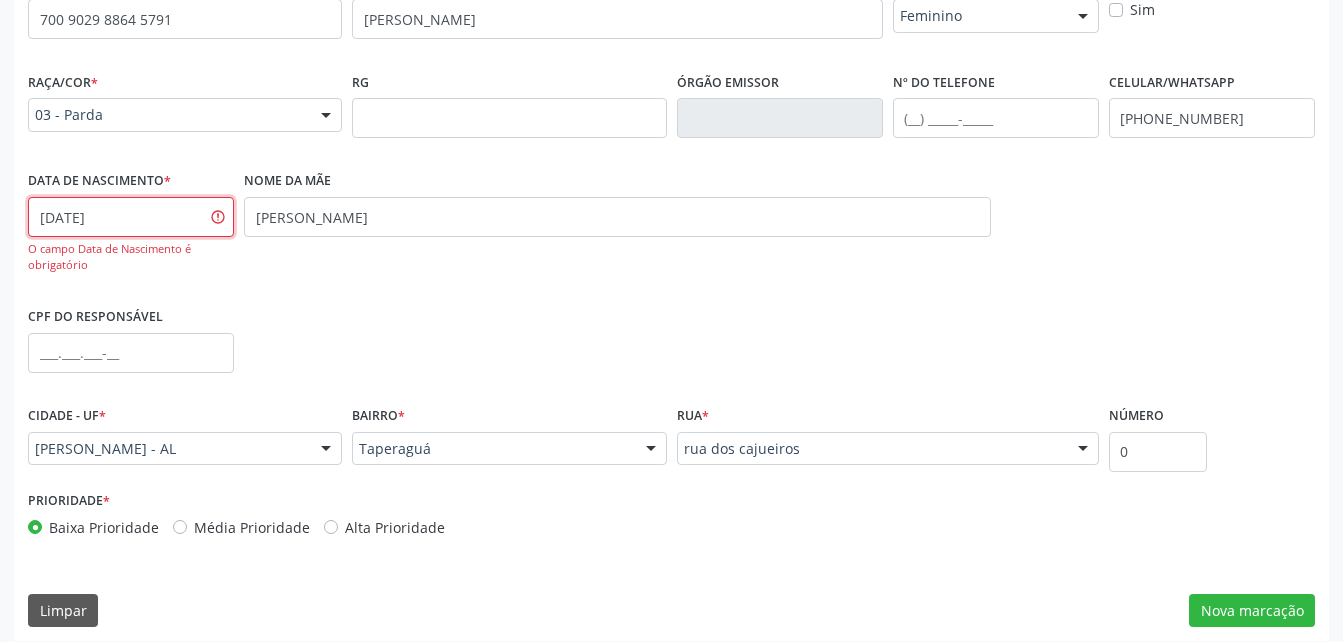 scroll, scrollTop: 507, scrollLeft: 0, axis: vertical 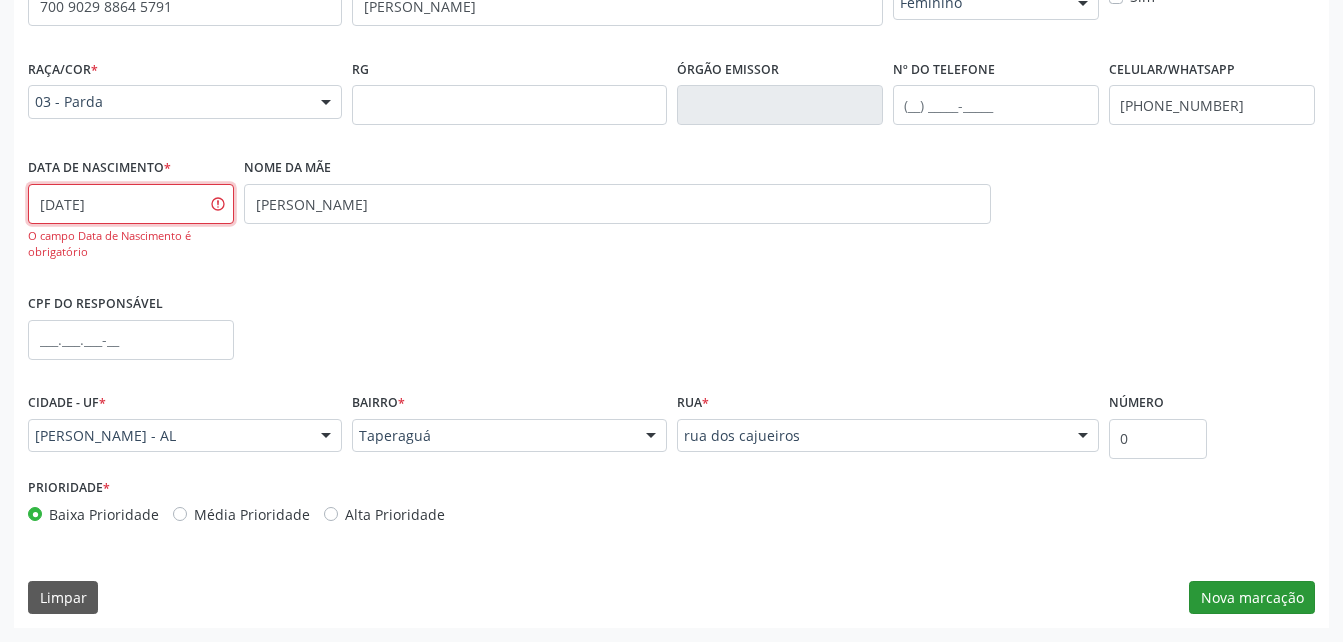 type on "[DATE]" 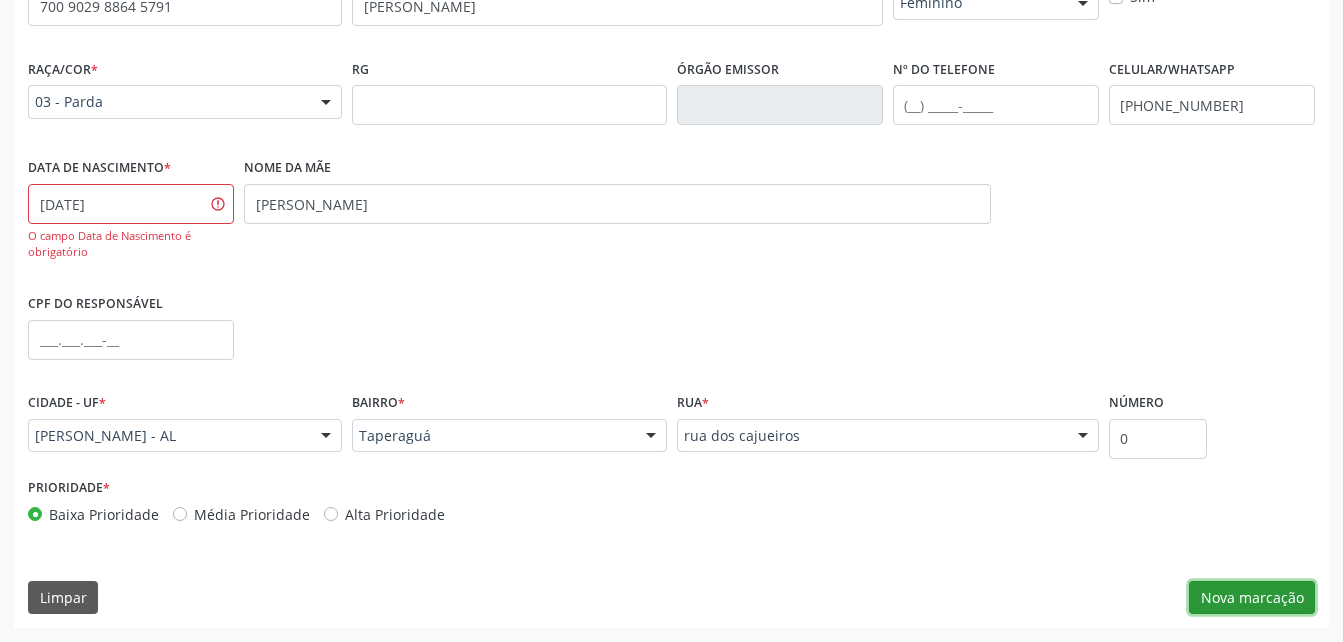 click on "Nova marcação" at bounding box center [1252, 598] 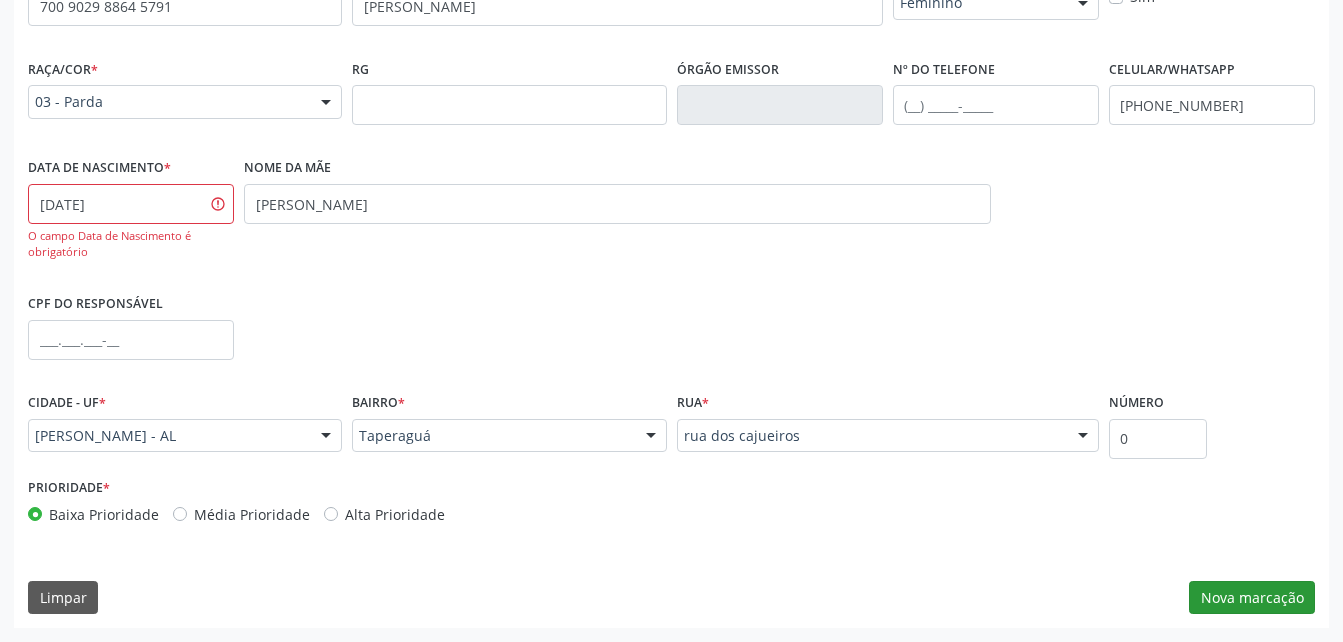 scroll, scrollTop: 487, scrollLeft: 0, axis: vertical 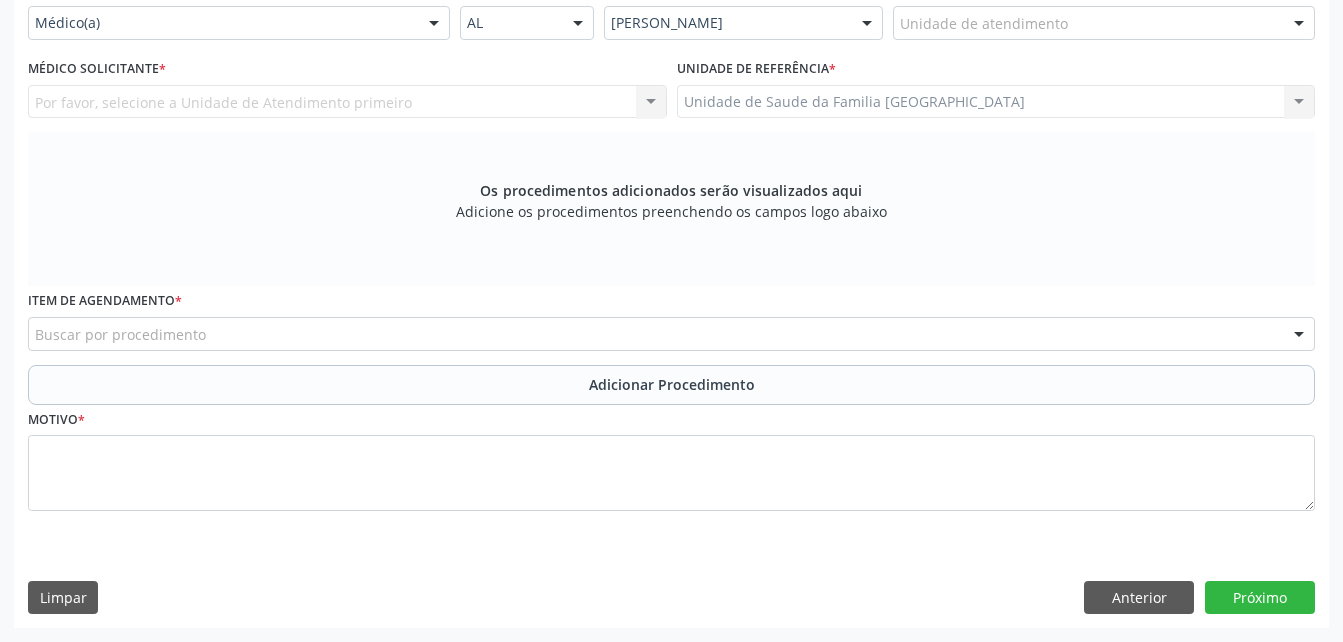 click at bounding box center [900, 33] 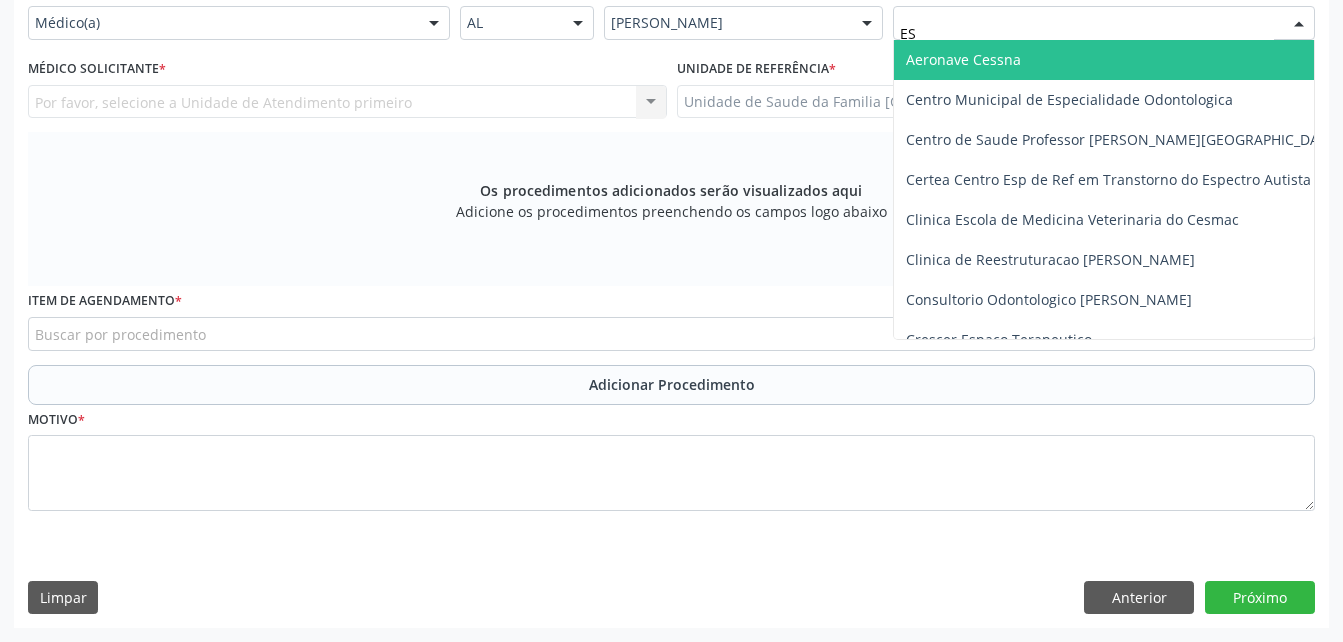 type on "EST" 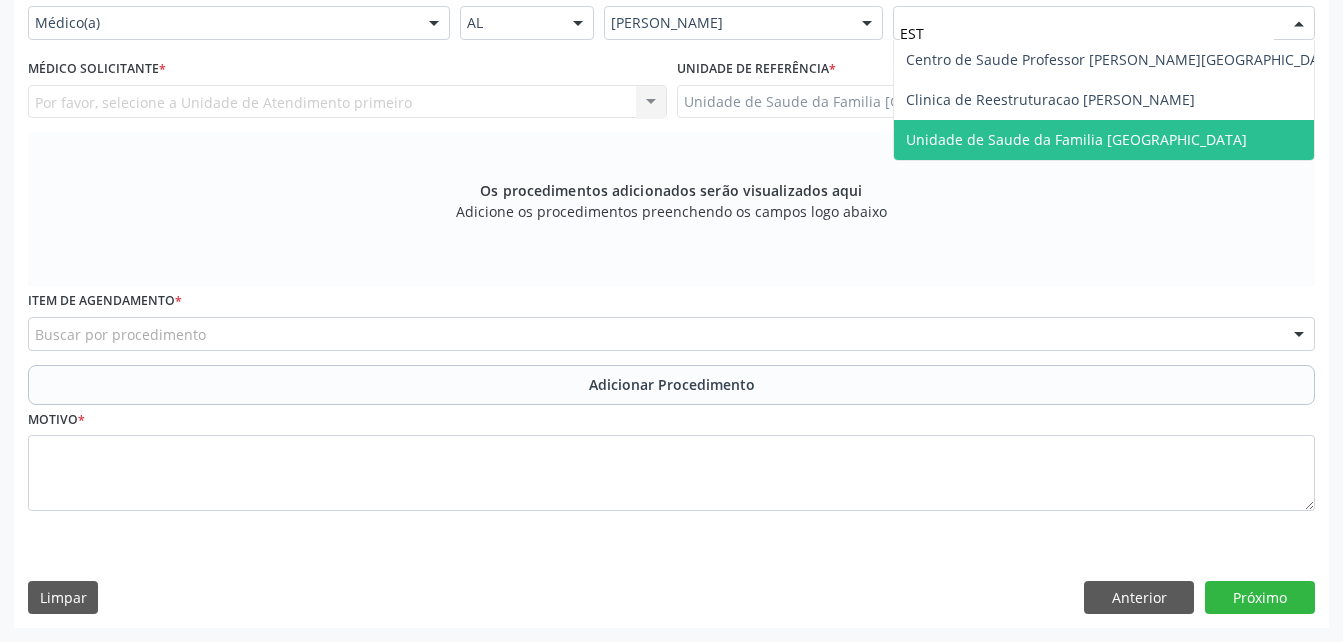 click on "Unidade de Saude da Familia [GEOGRAPHIC_DATA]" at bounding box center [1123, 140] 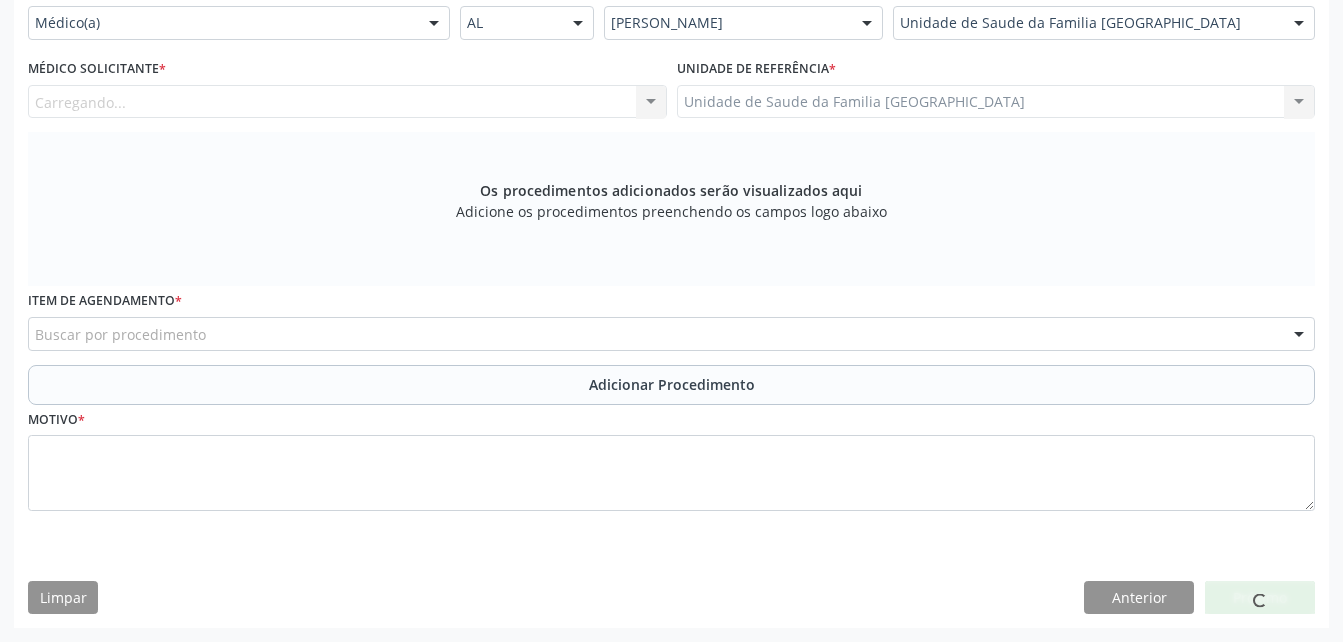click on "Carregando...
Nenhum resultado encontrado para: "   "
Não há nenhuma opção para ser exibida." at bounding box center (347, 102) 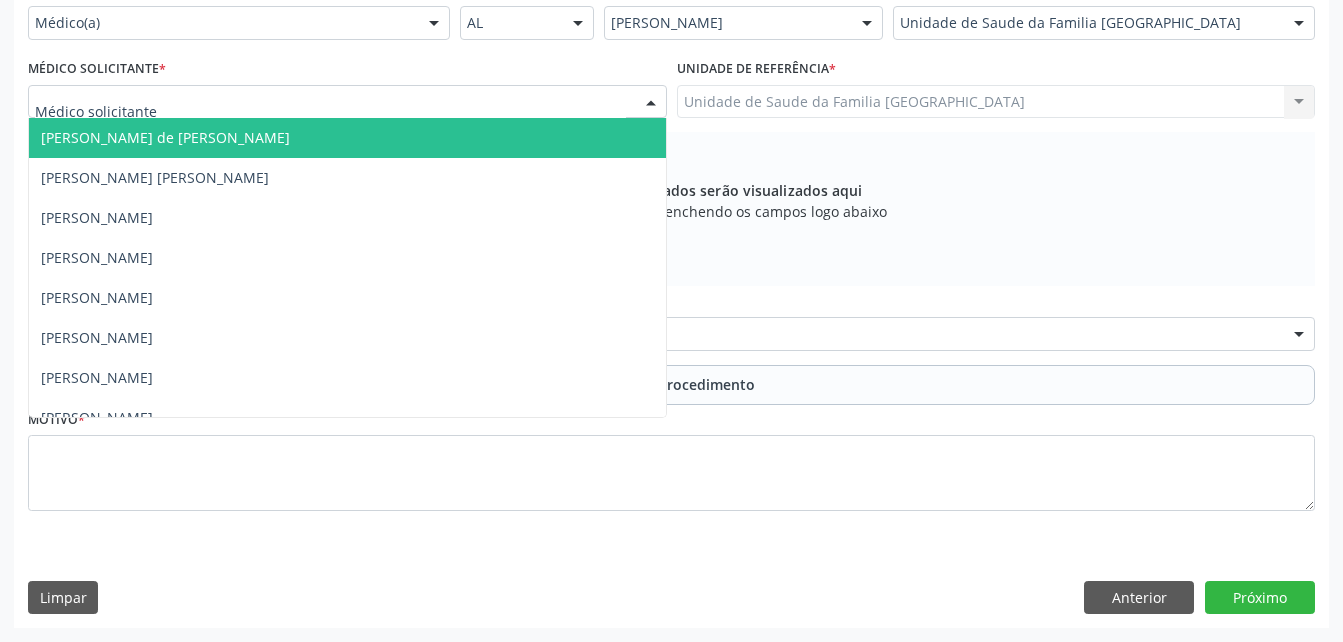 click at bounding box center (347, 102) 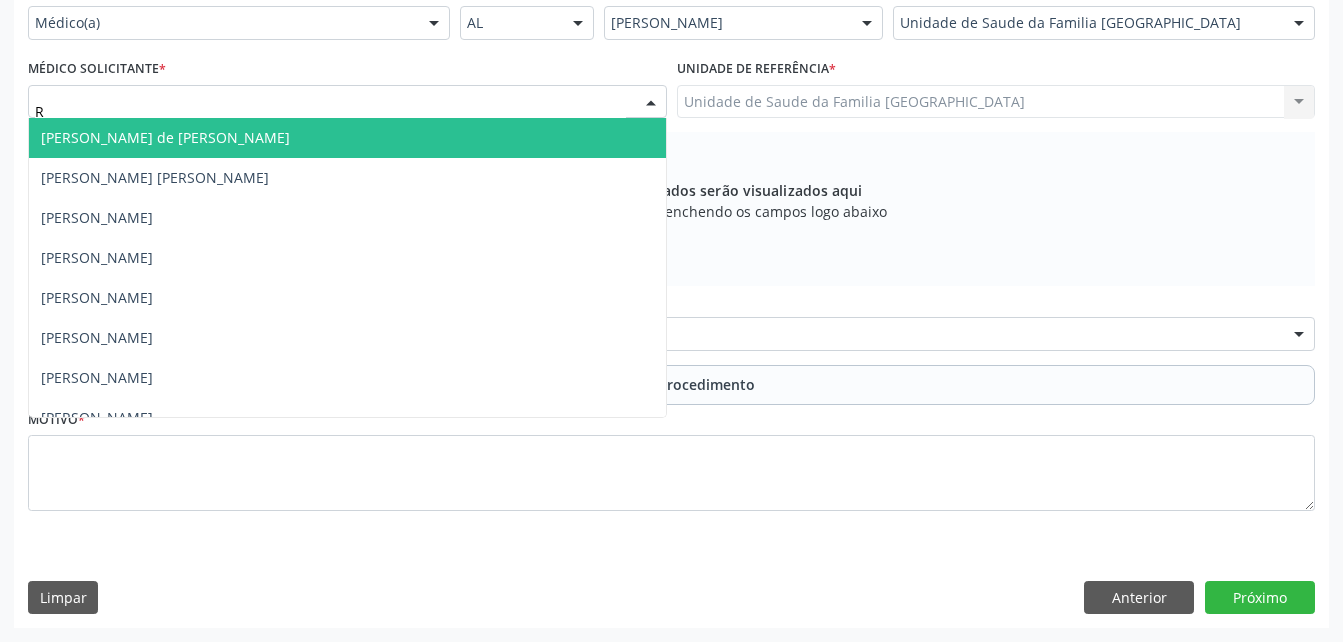type on "RO" 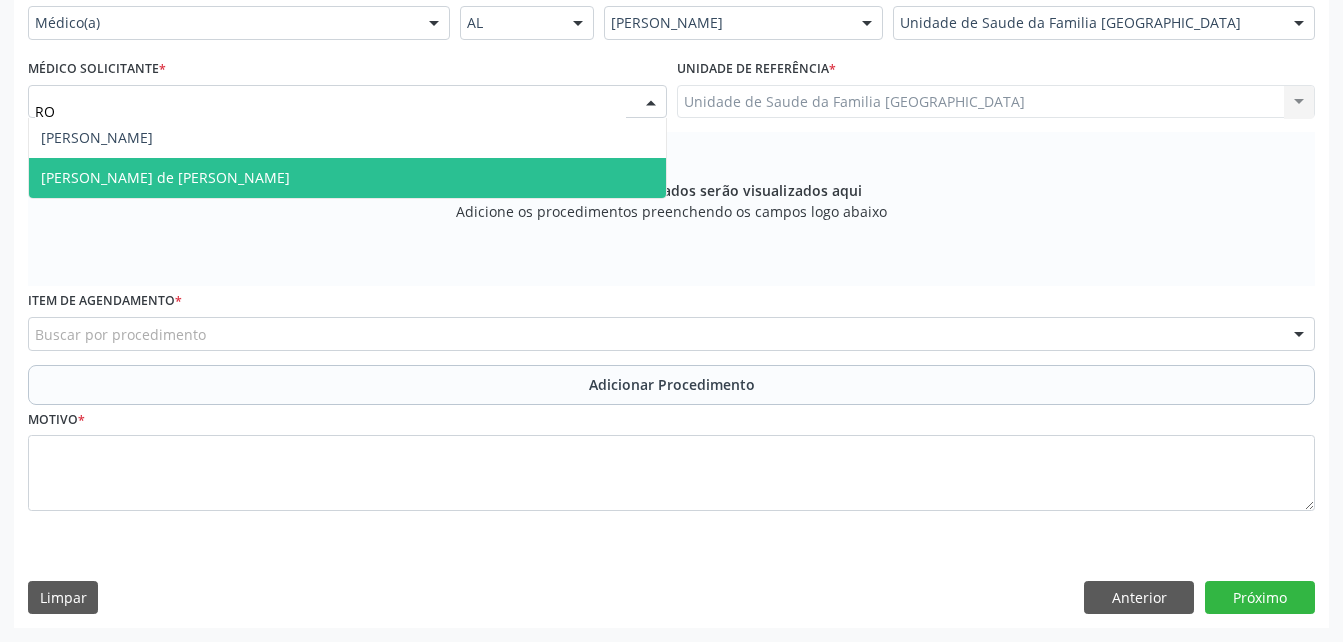 click on "[PERSON_NAME] de [PERSON_NAME]" at bounding box center [347, 178] 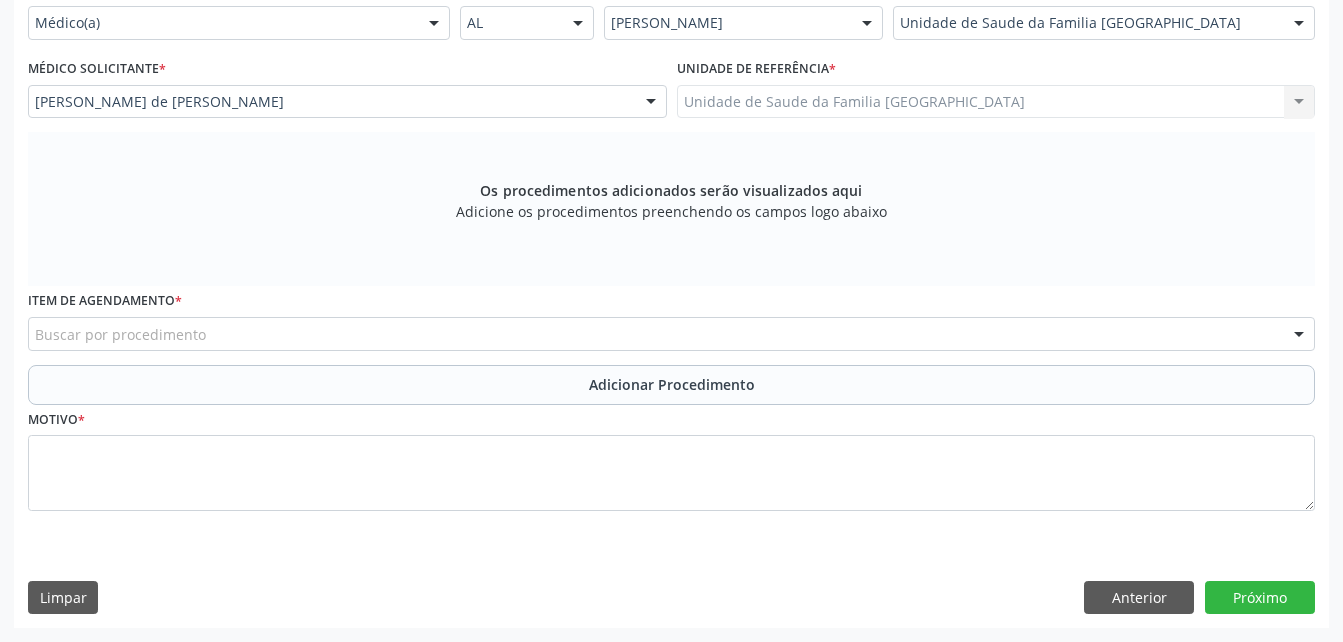 click on "Buscar por procedimento" at bounding box center (671, 334) 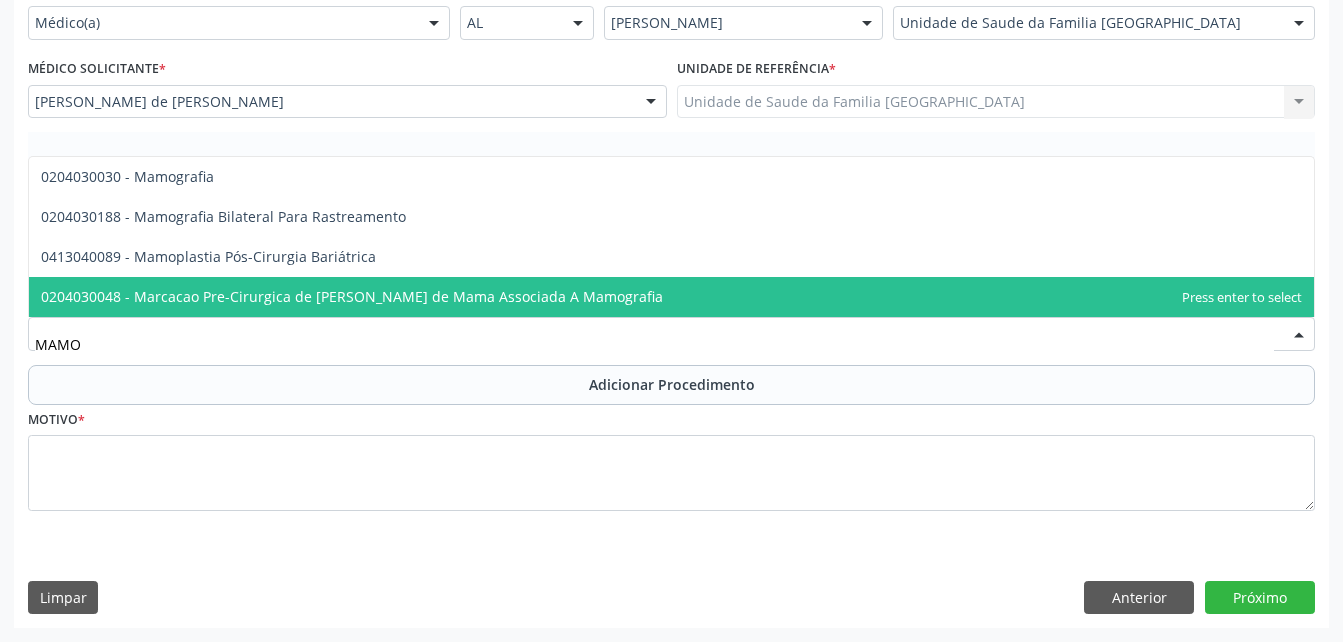 type on "MAMOG" 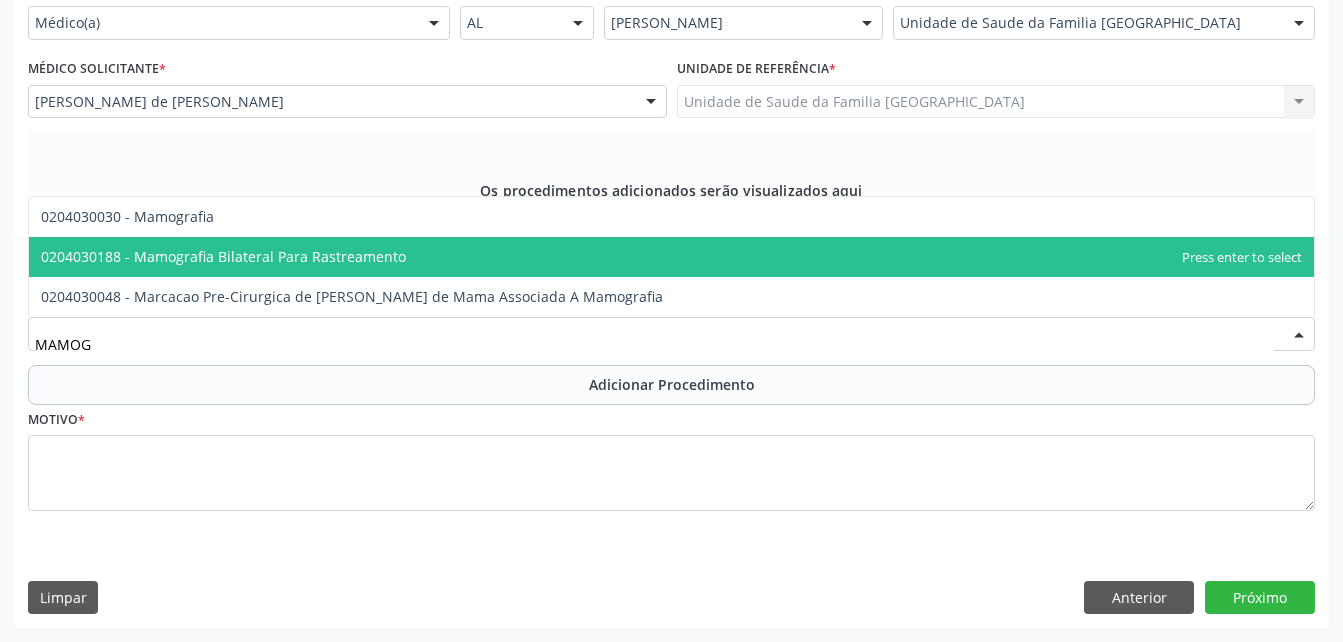click on "0204030188 - Mamografia Bilateral Para Rastreamento" at bounding box center (671, 257) 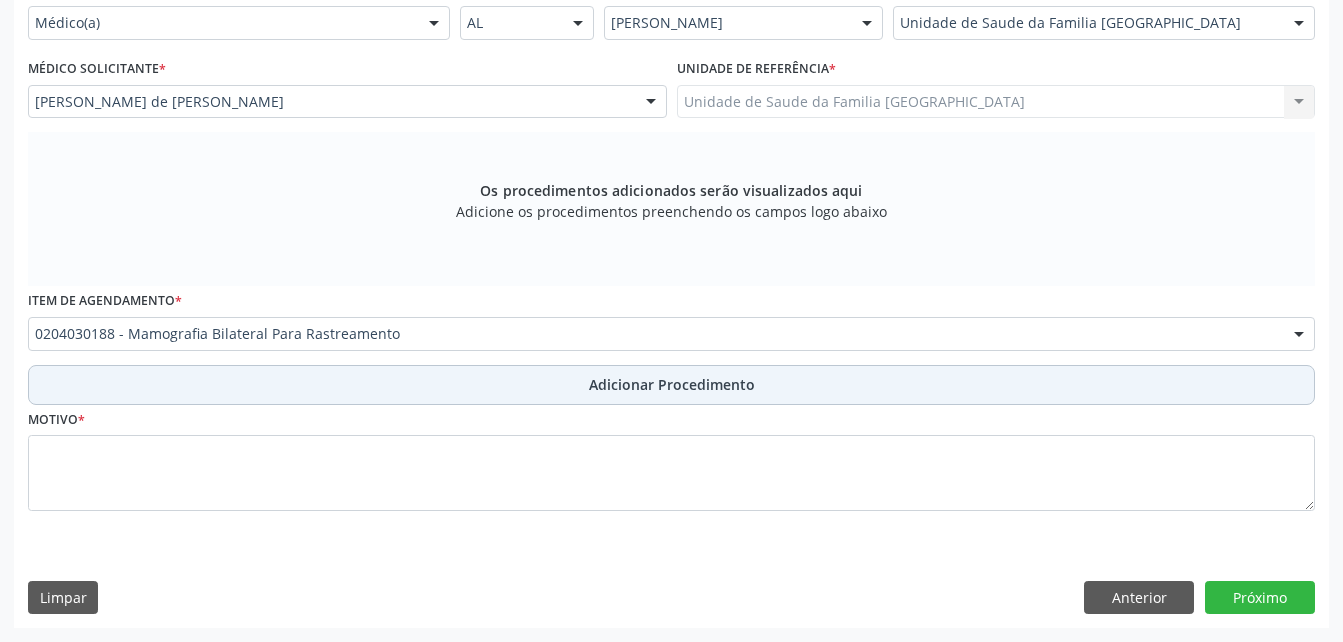 click on "Adicionar Procedimento" at bounding box center [671, 385] 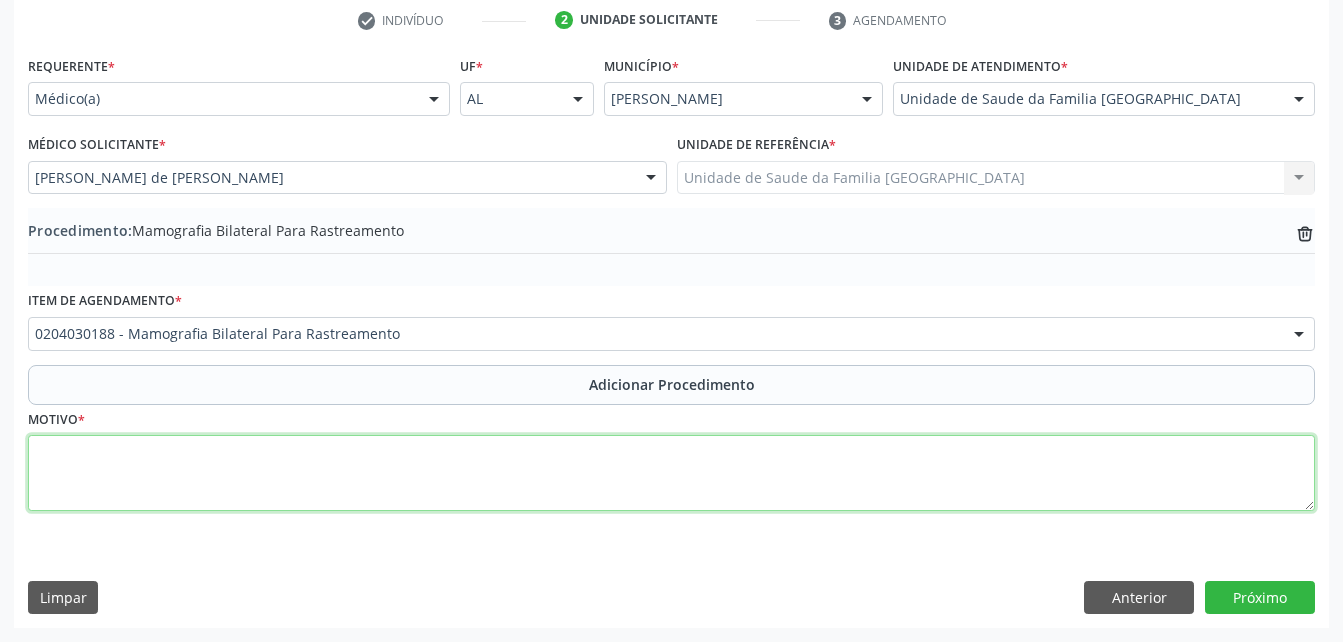 click at bounding box center (671, 473) 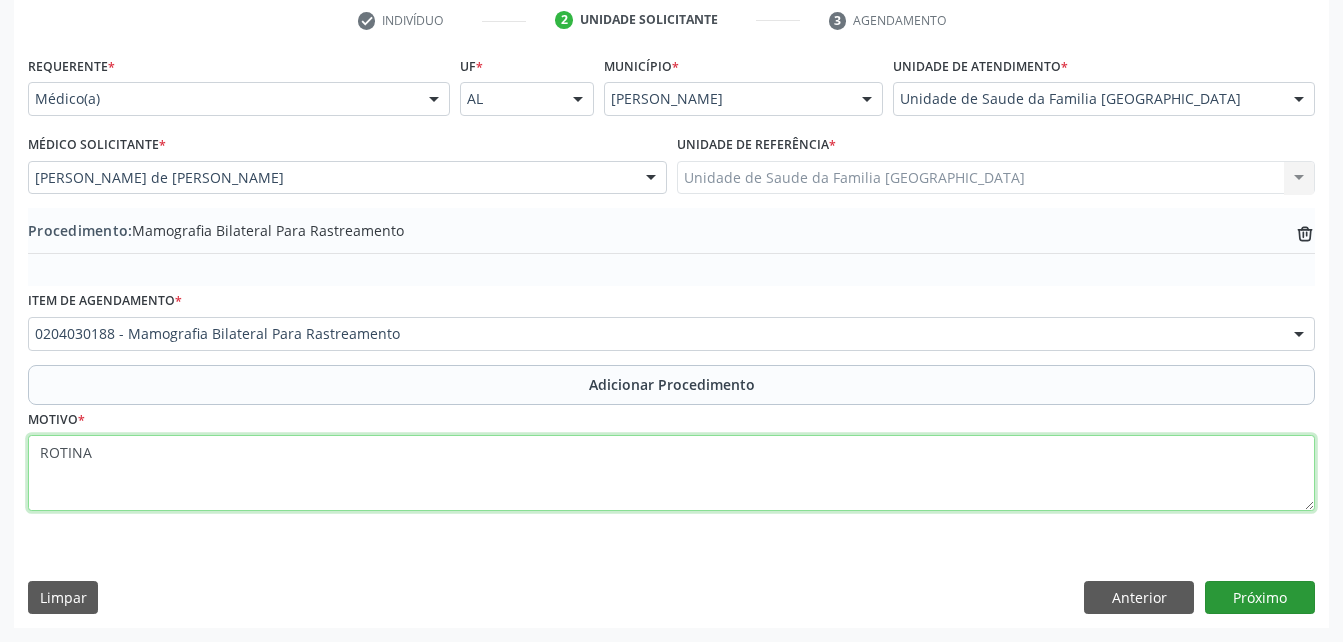 type on "ROTINA" 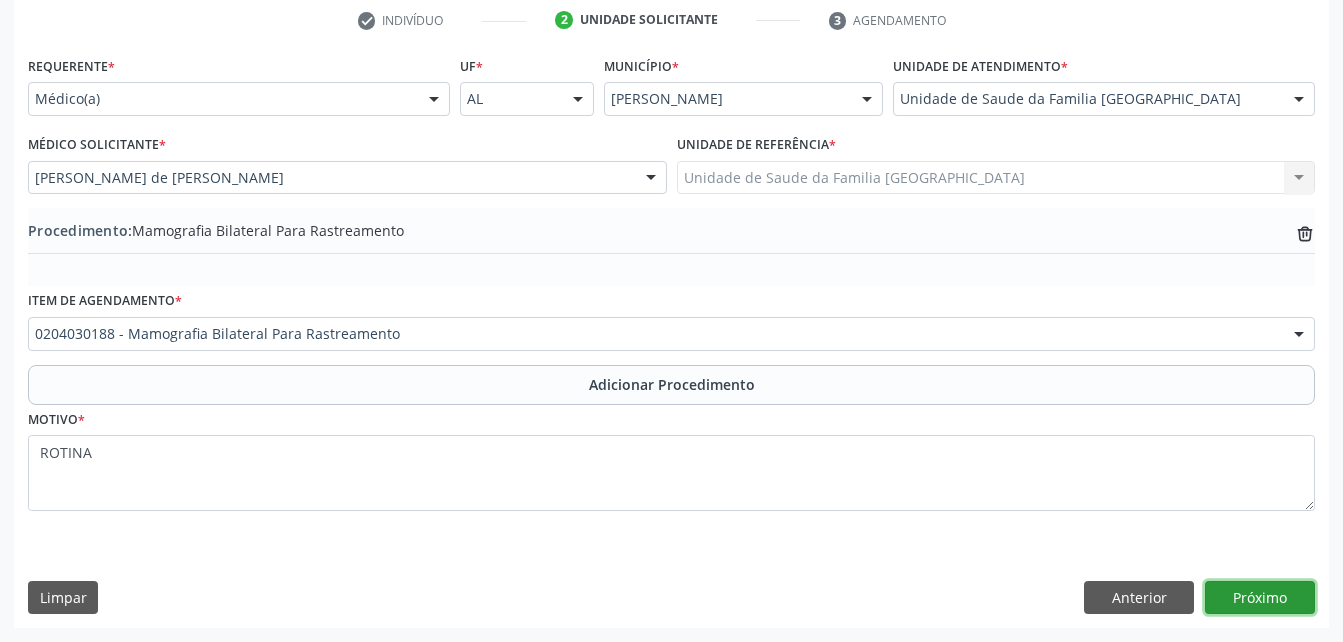click on "Próximo" at bounding box center (1260, 598) 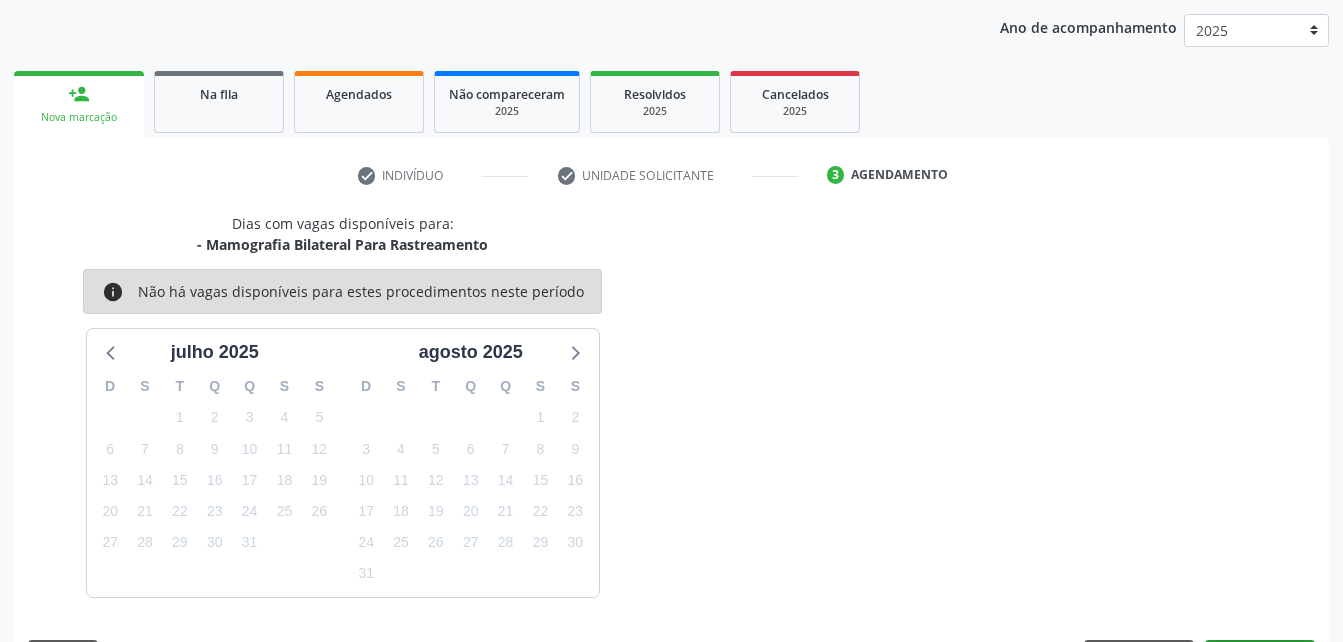 scroll, scrollTop: 315, scrollLeft: 0, axis: vertical 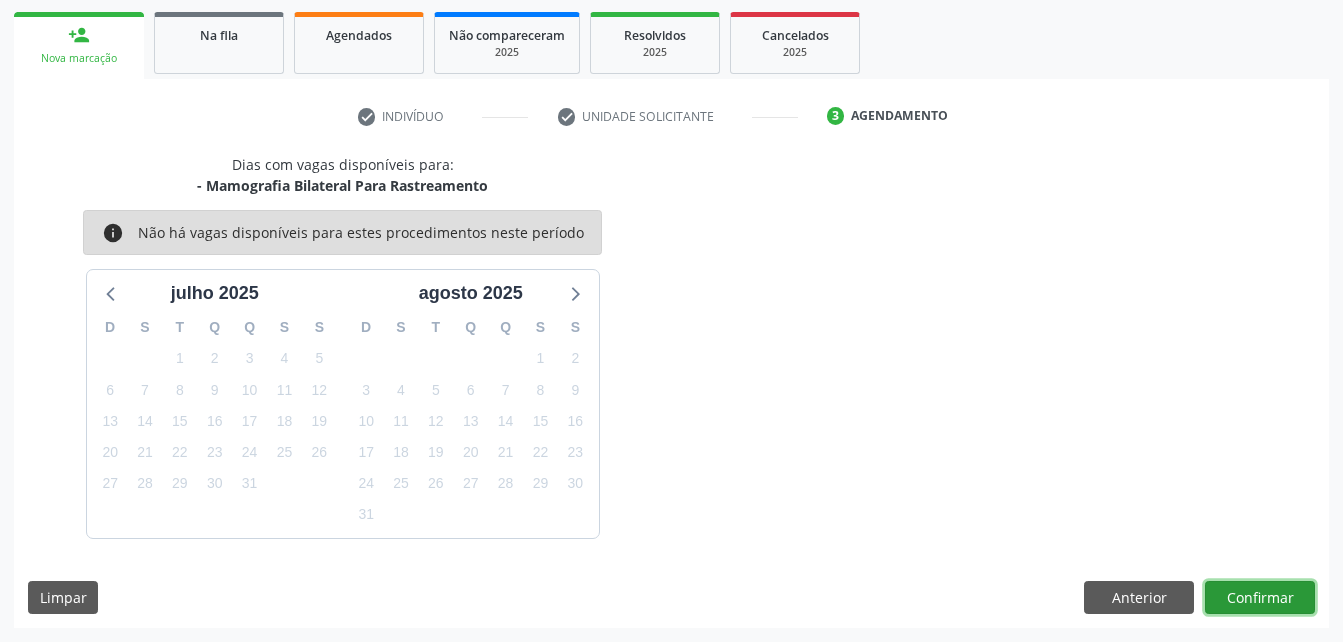 click on "Confirmar" at bounding box center (1260, 598) 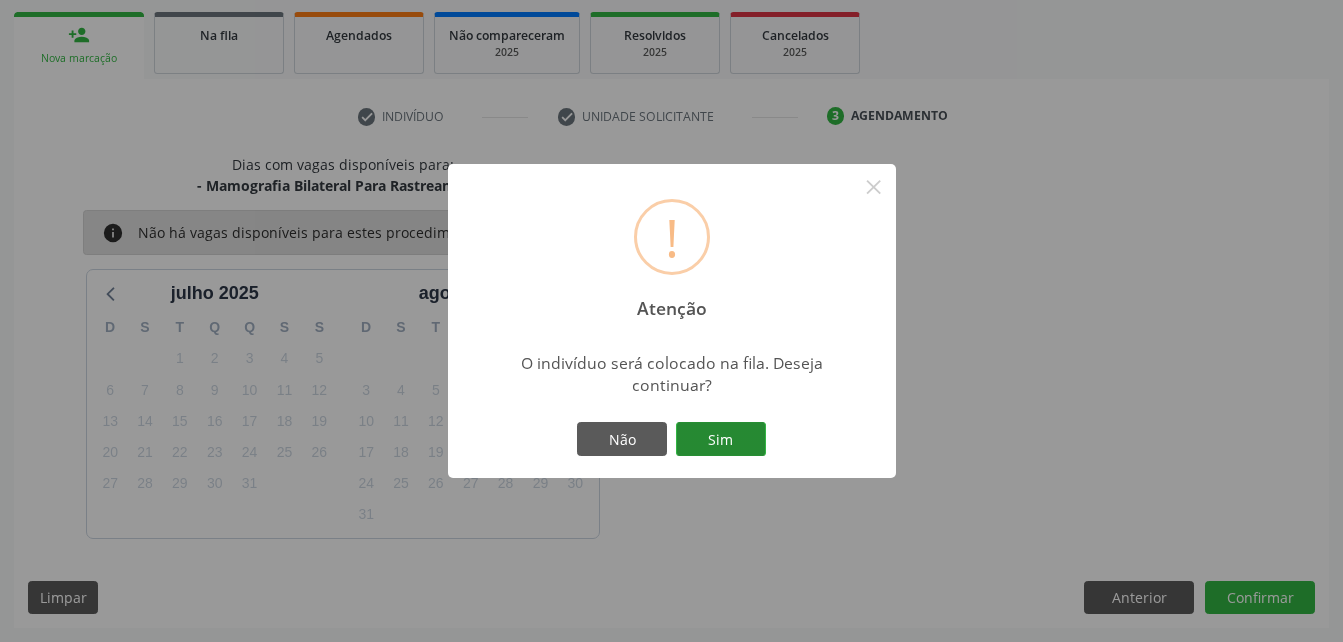 click on "Sim" at bounding box center (721, 439) 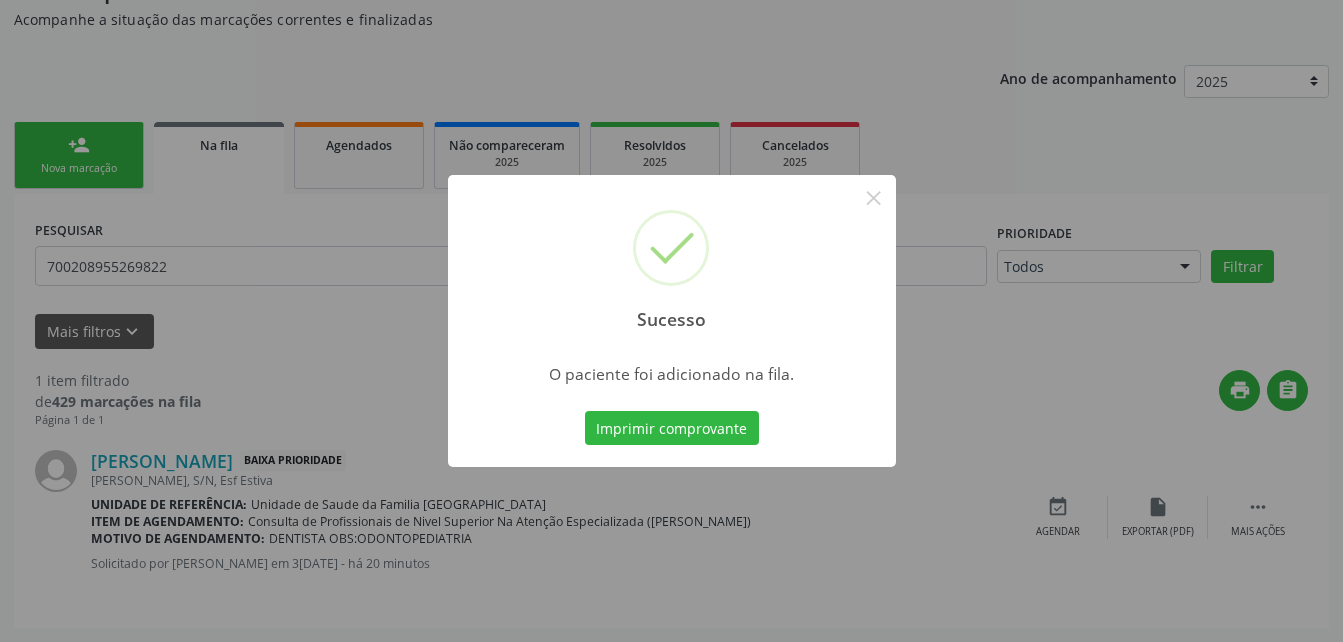 scroll, scrollTop: 53, scrollLeft: 0, axis: vertical 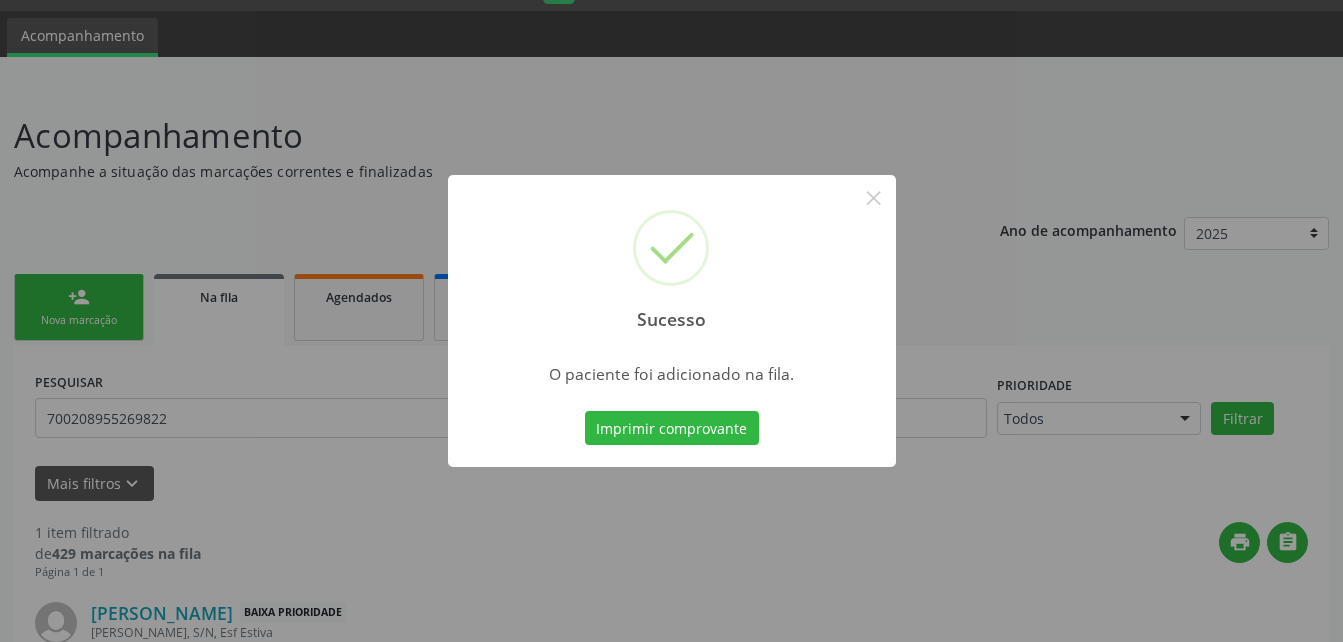 type 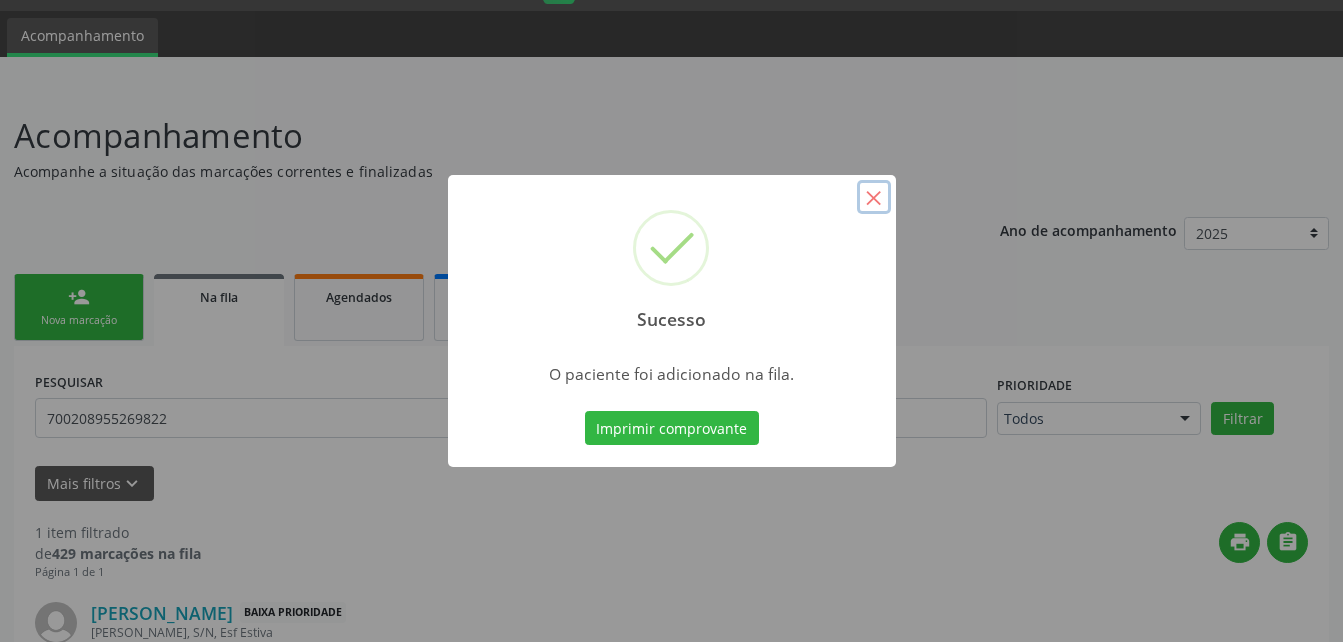 click on "×" at bounding box center (874, 197) 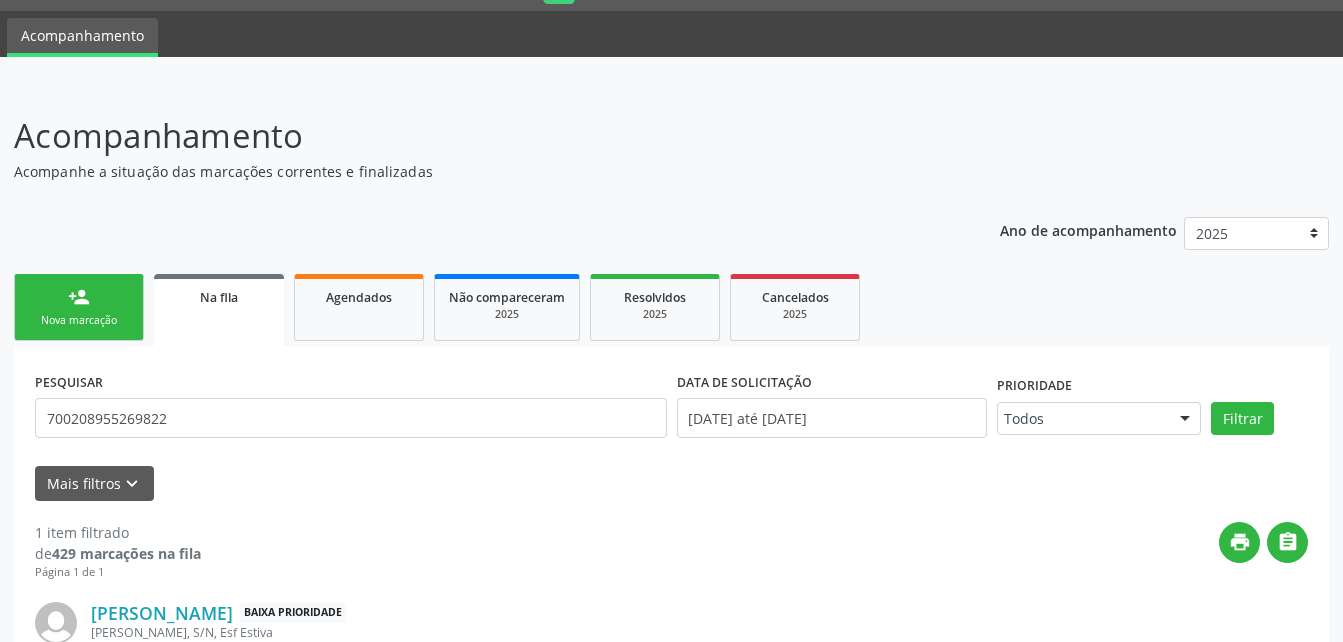 drag, startPoint x: 114, startPoint y: 295, endPoint x: 87, endPoint y: 4, distance: 292.24988 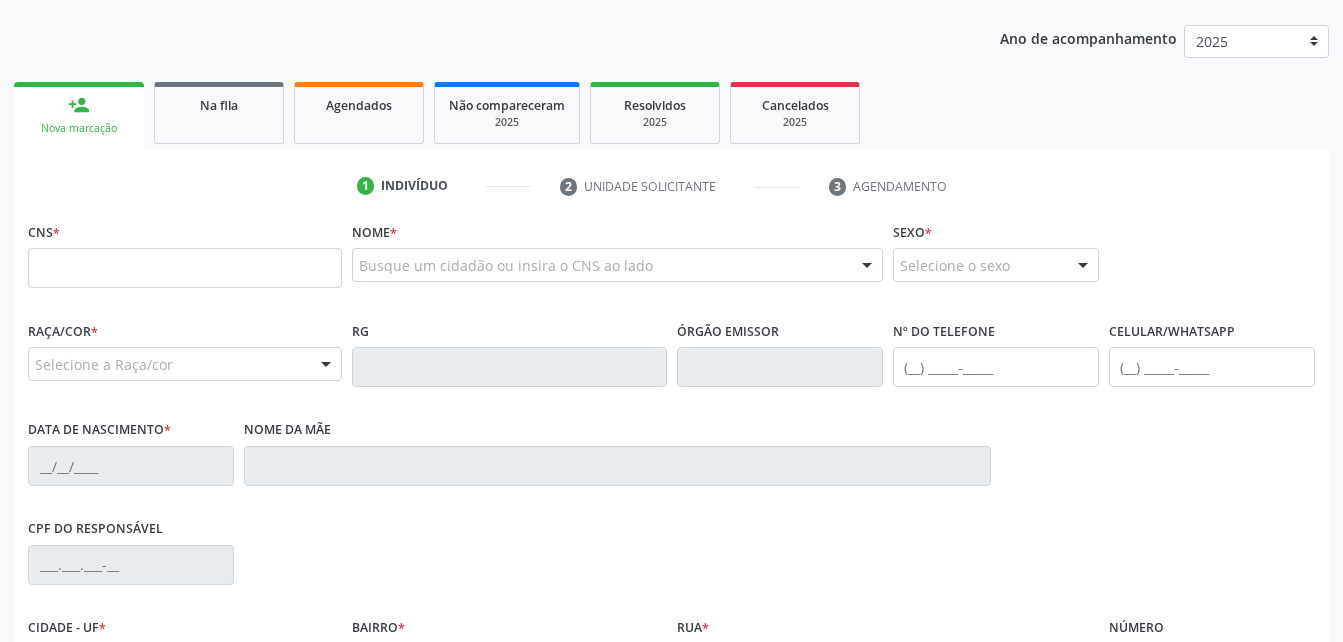 scroll, scrollTop: 253, scrollLeft: 0, axis: vertical 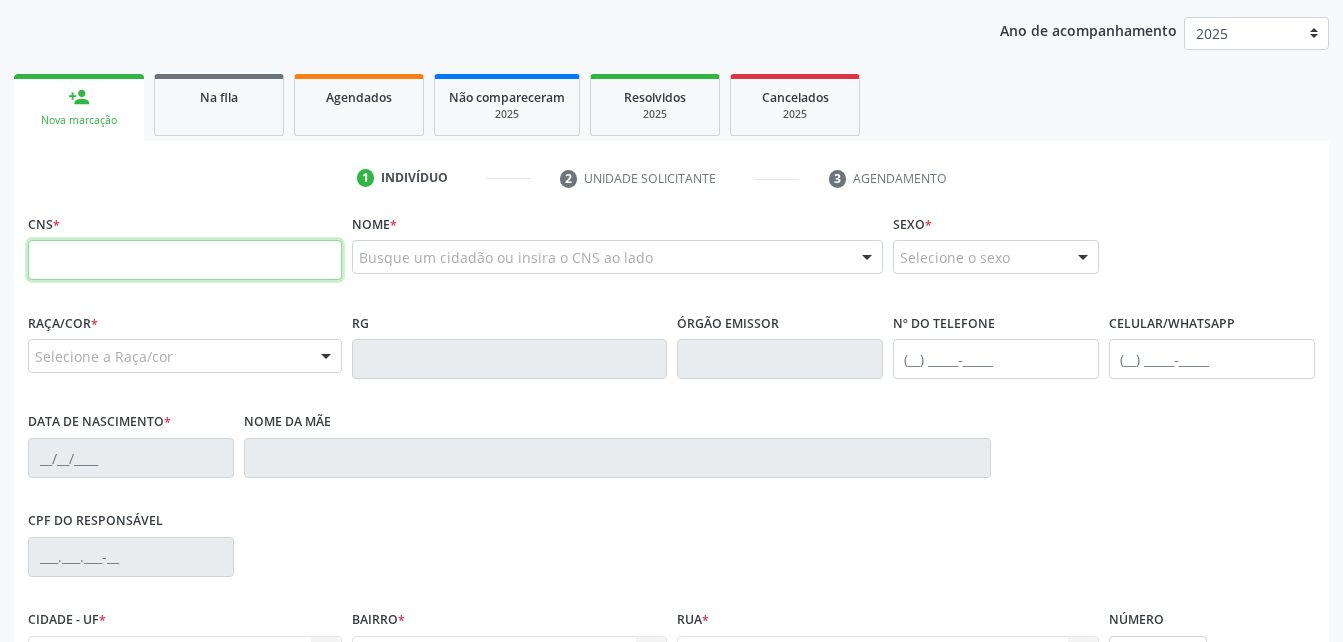 click at bounding box center [185, 260] 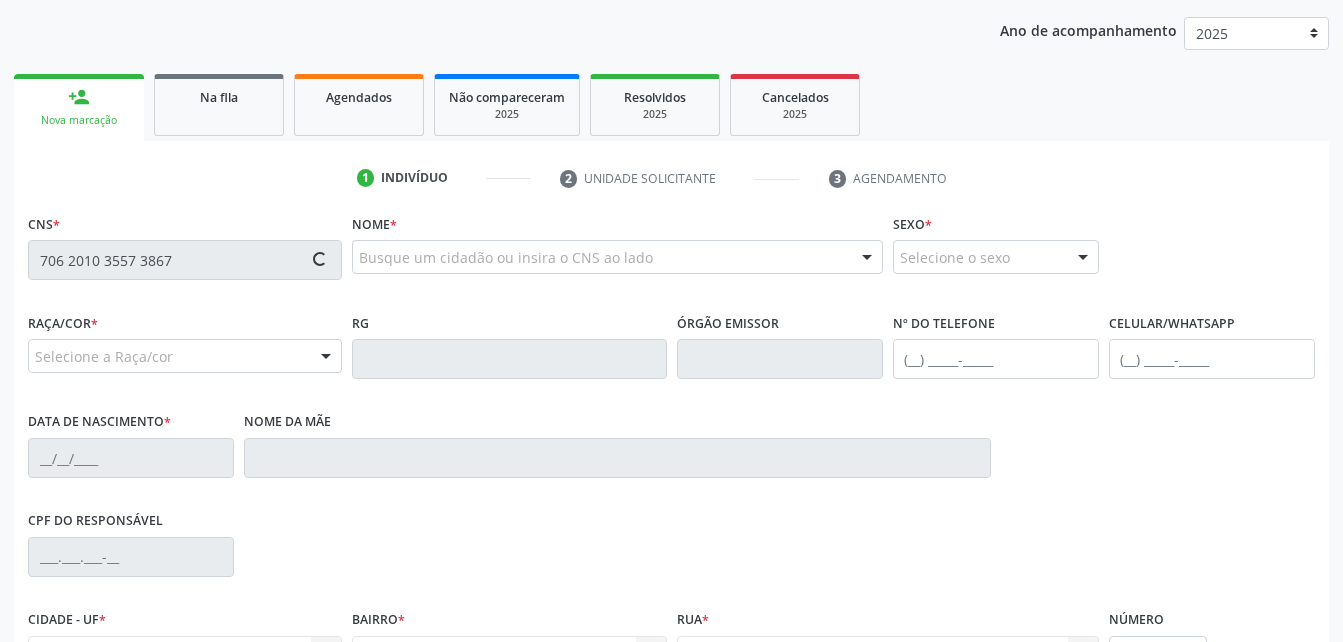type on "706 2010 3557 3867" 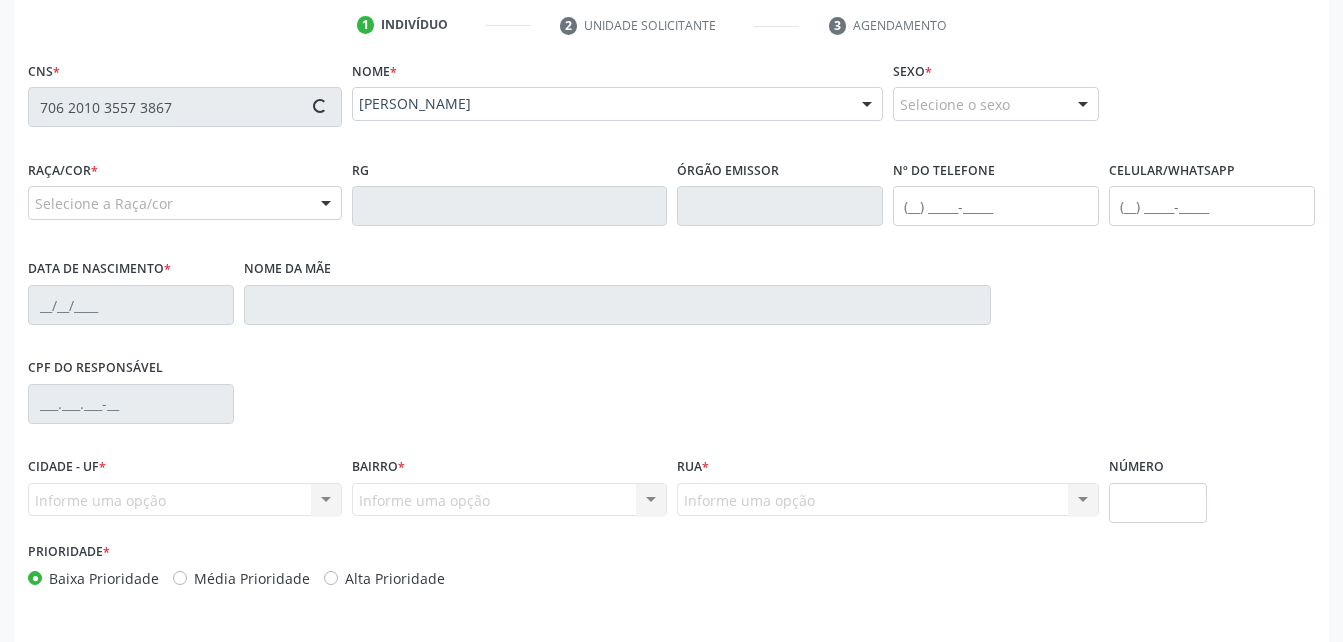 scroll, scrollTop: 453, scrollLeft: 0, axis: vertical 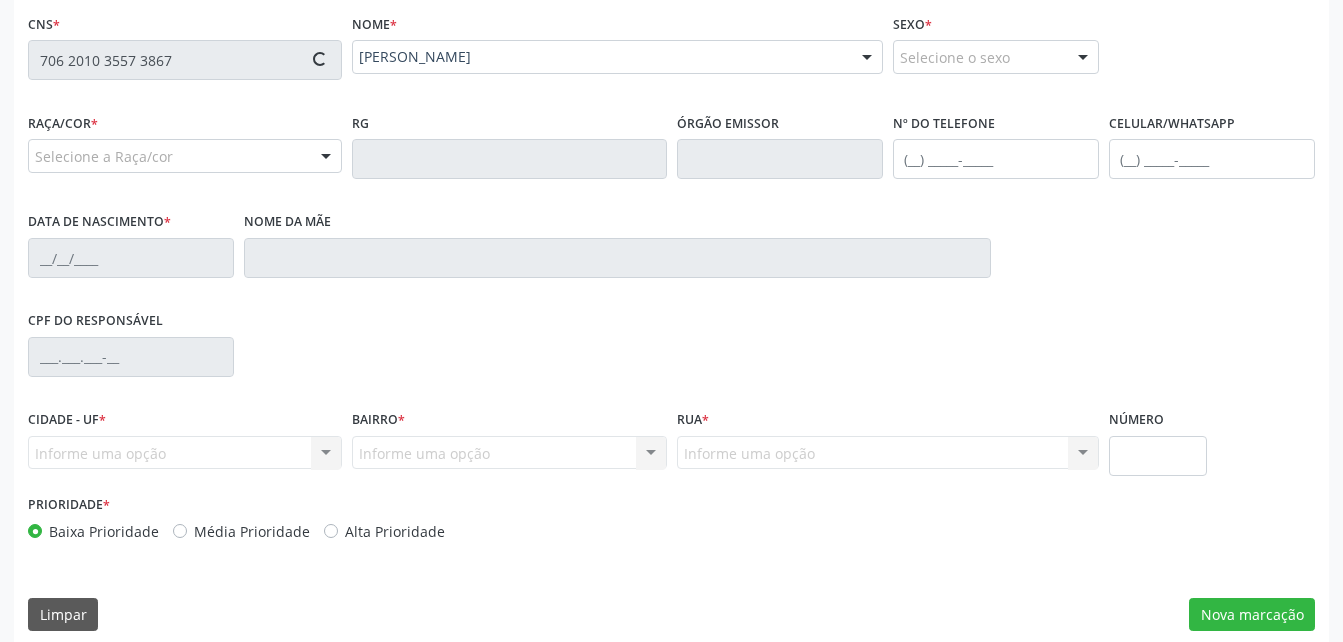 type on "[PHONE_NUMBER]" 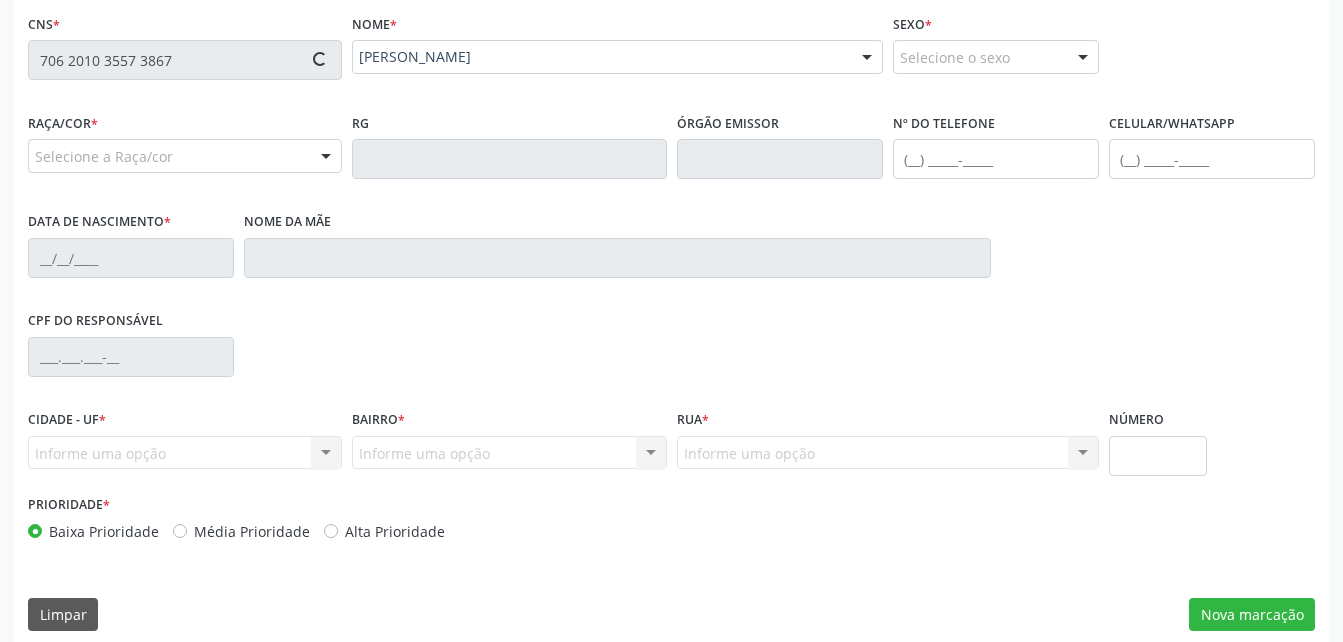type on "06[DATE]" 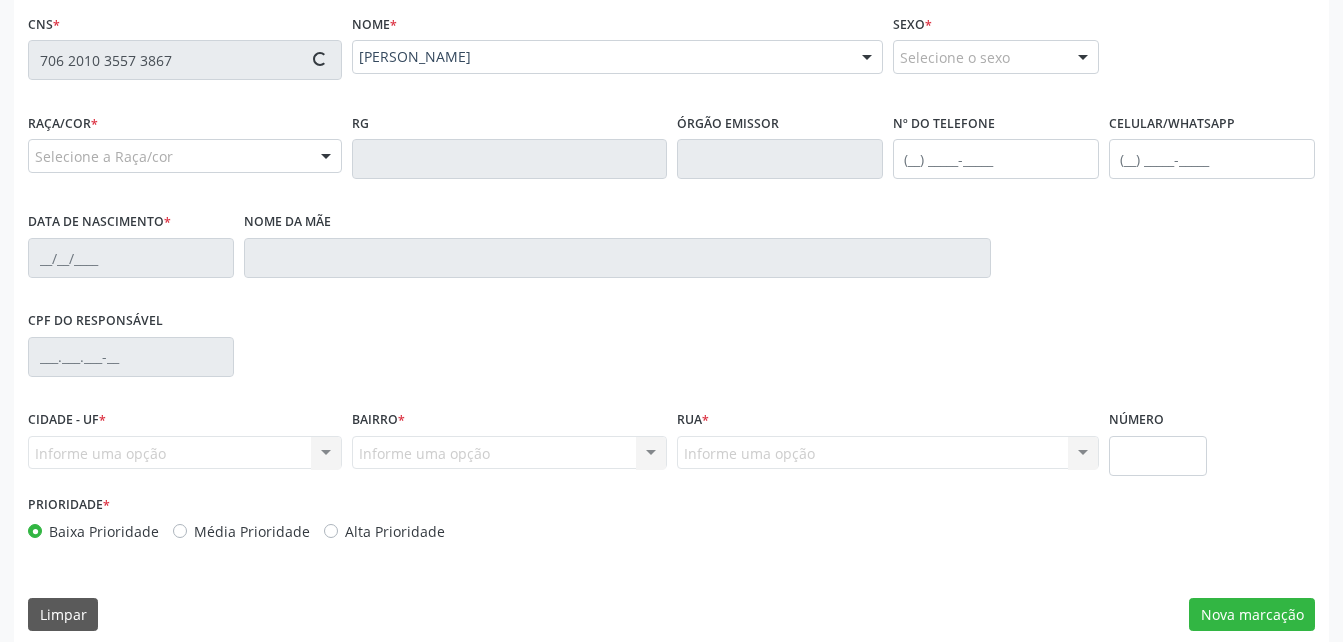 type on "[PERSON_NAME]" 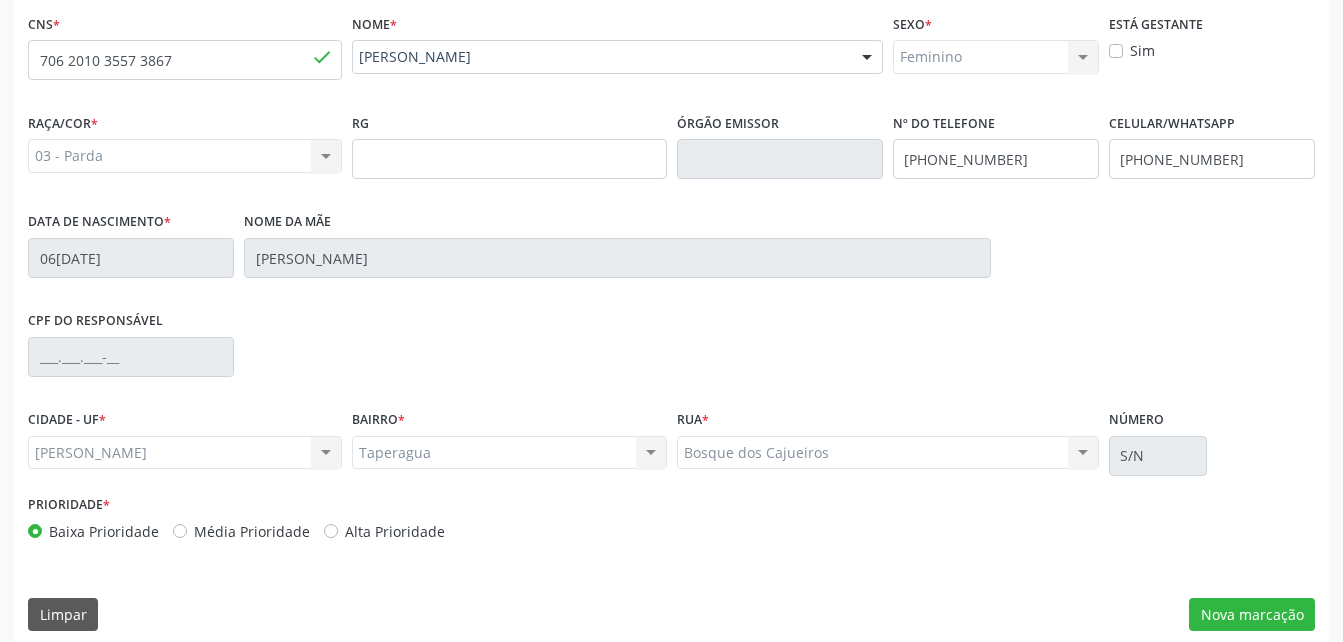 scroll, scrollTop: 470, scrollLeft: 0, axis: vertical 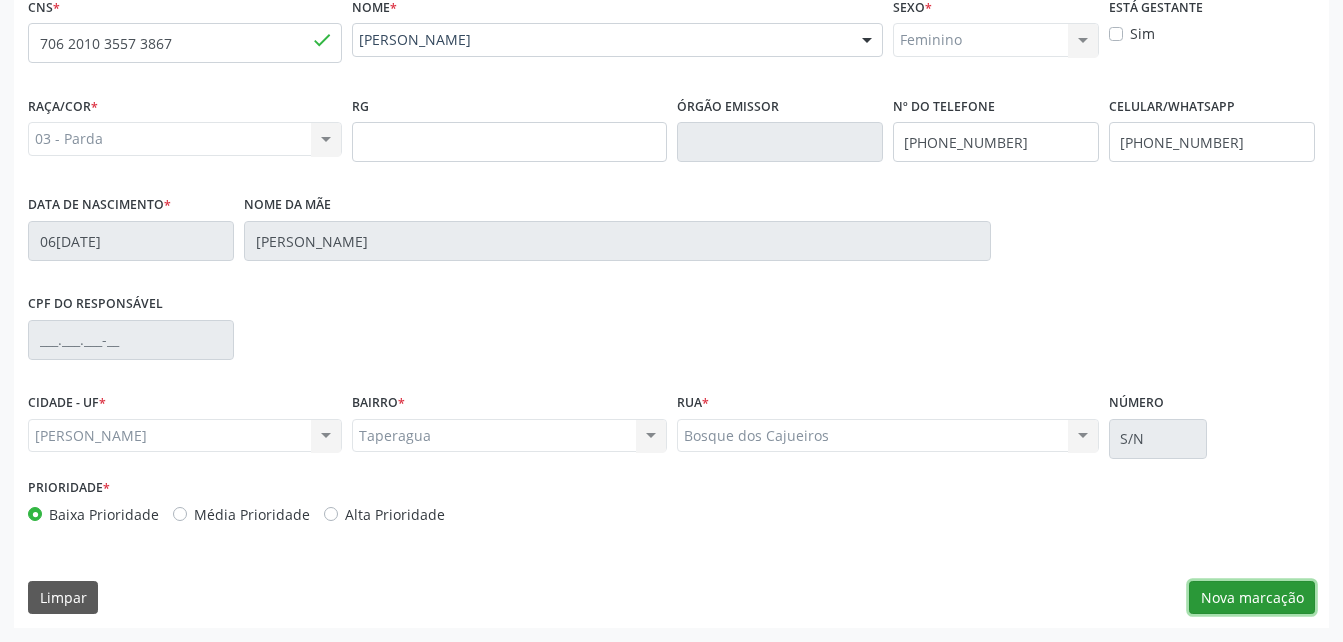 click on "Nova marcação" at bounding box center (1252, 598) 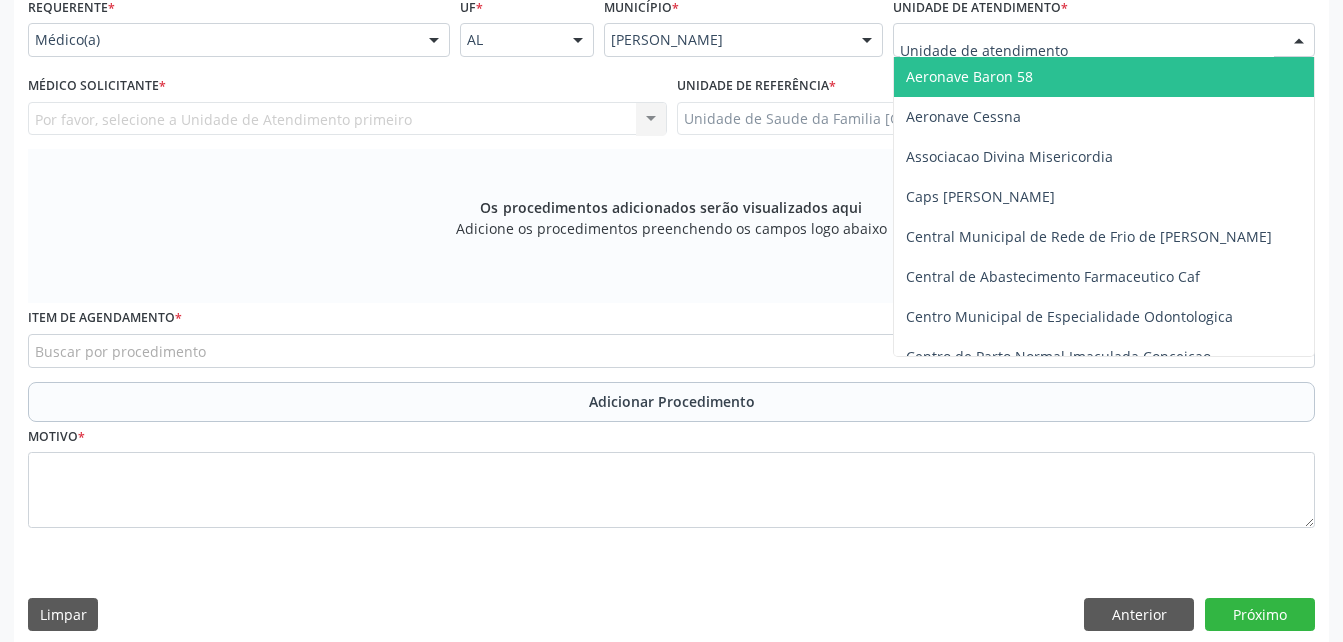 drag, startPoint x: 894, startPoint y: 28, endPoint x: 917, endPoint y: 36, distance: 24.351591 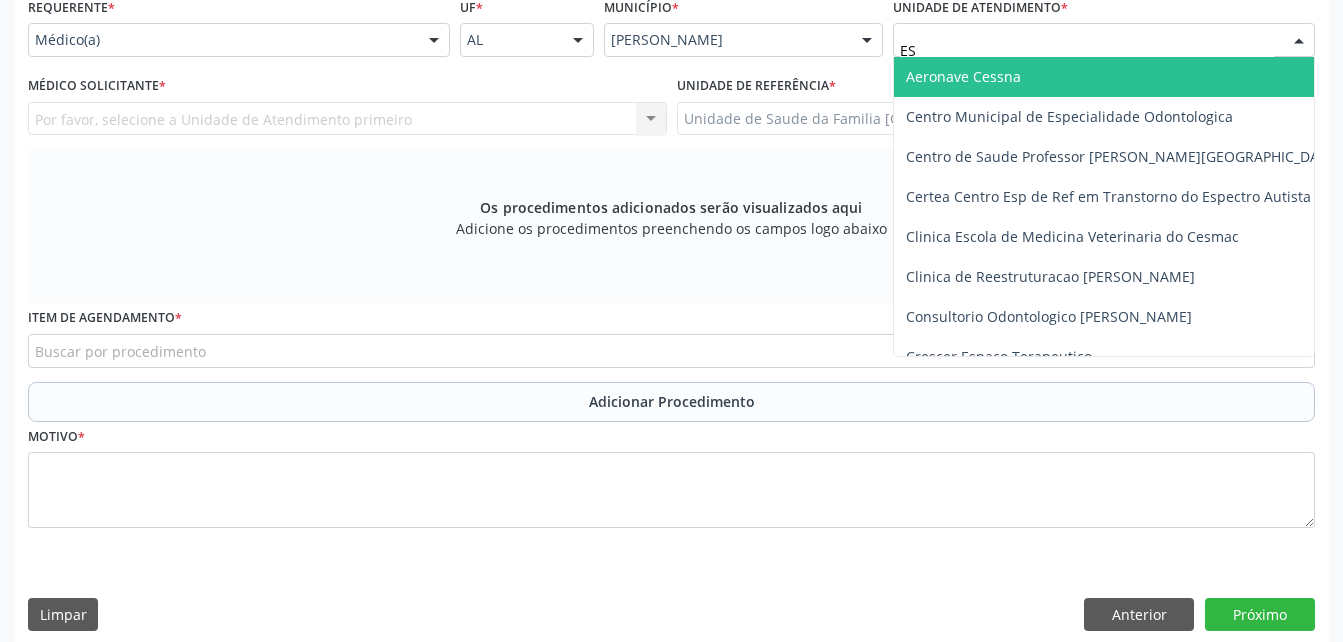 type on "EST" 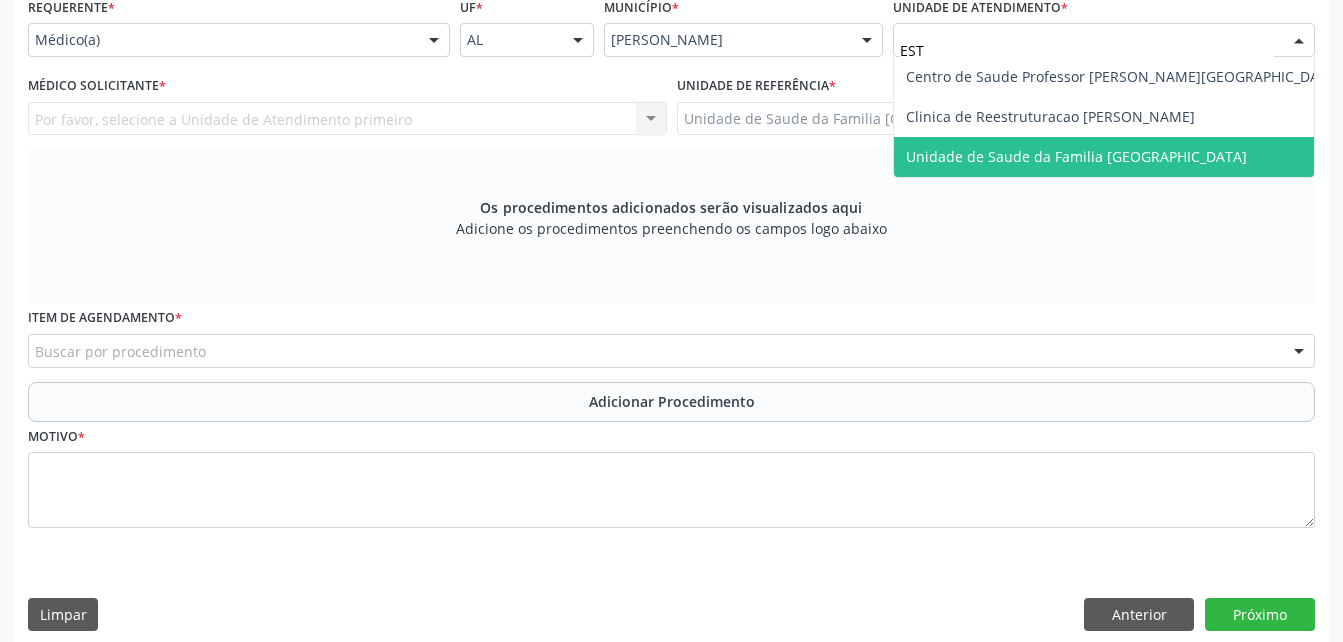 drag, startPoint x: 977, startPoint y: 145, endPoint x: 854, endPoint y: 150, distance: 123.101585 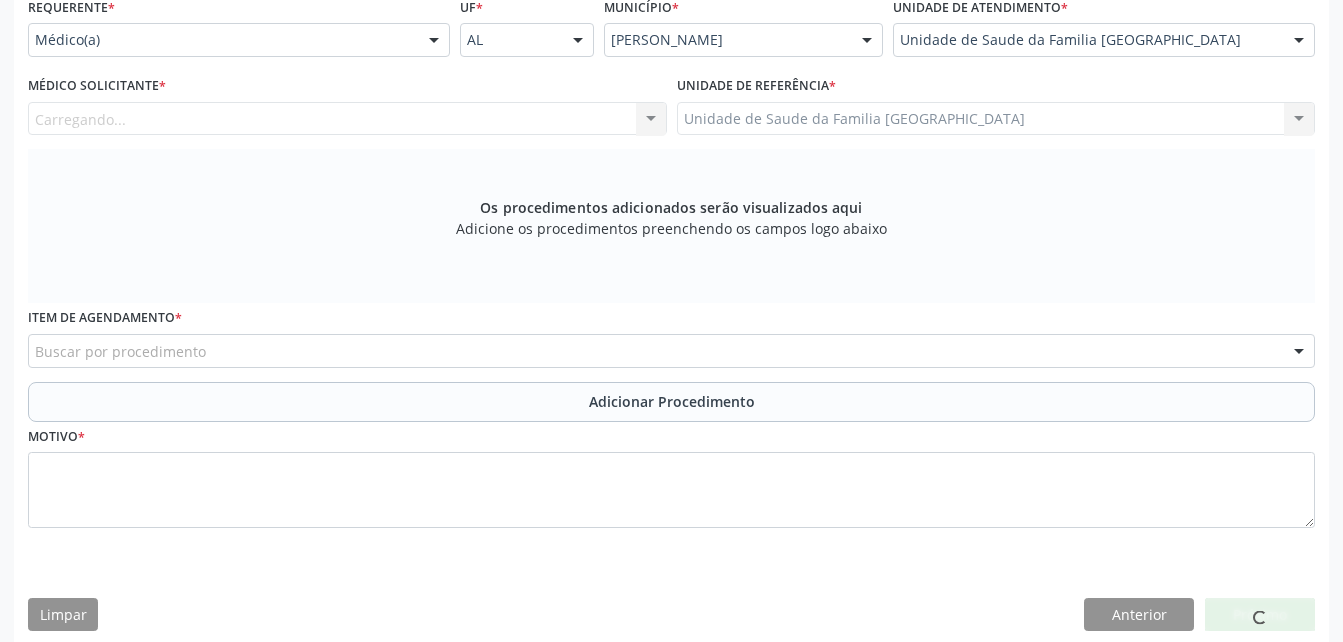 click on "Carregando...
Nenhum resultado encontrado para: "   "
Não há nenhuma opção para ser exibida." at bounding box center [347, 119] 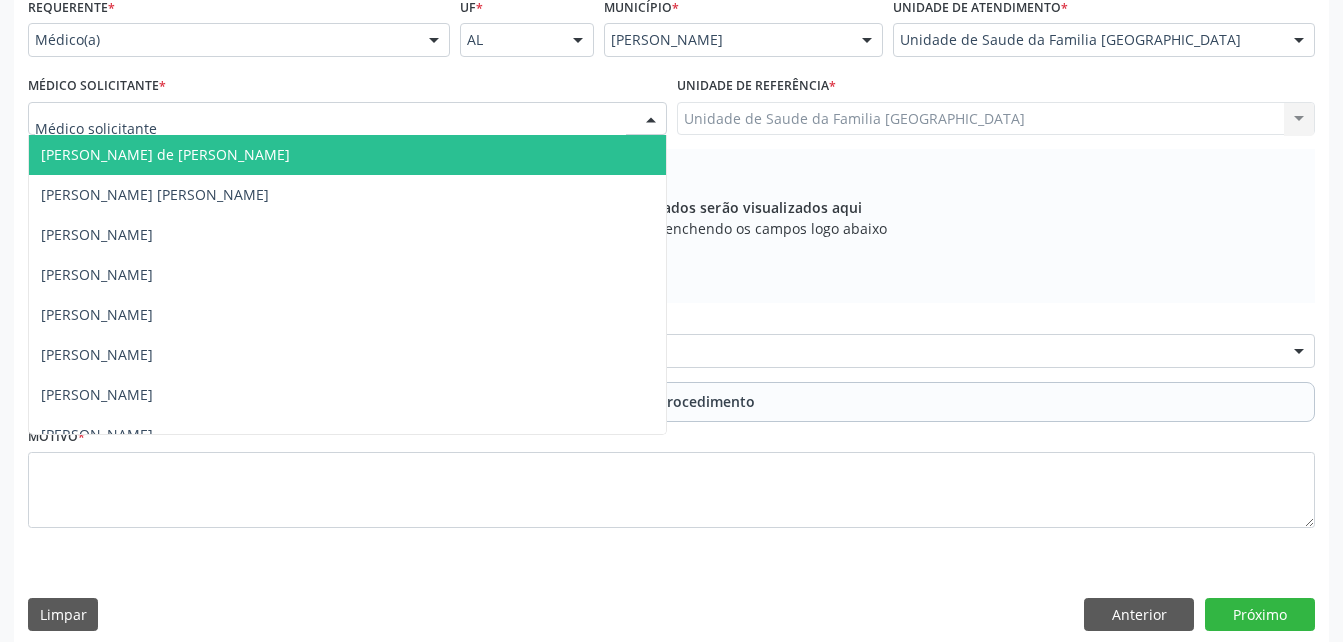 click at bounding box center [347, 119] 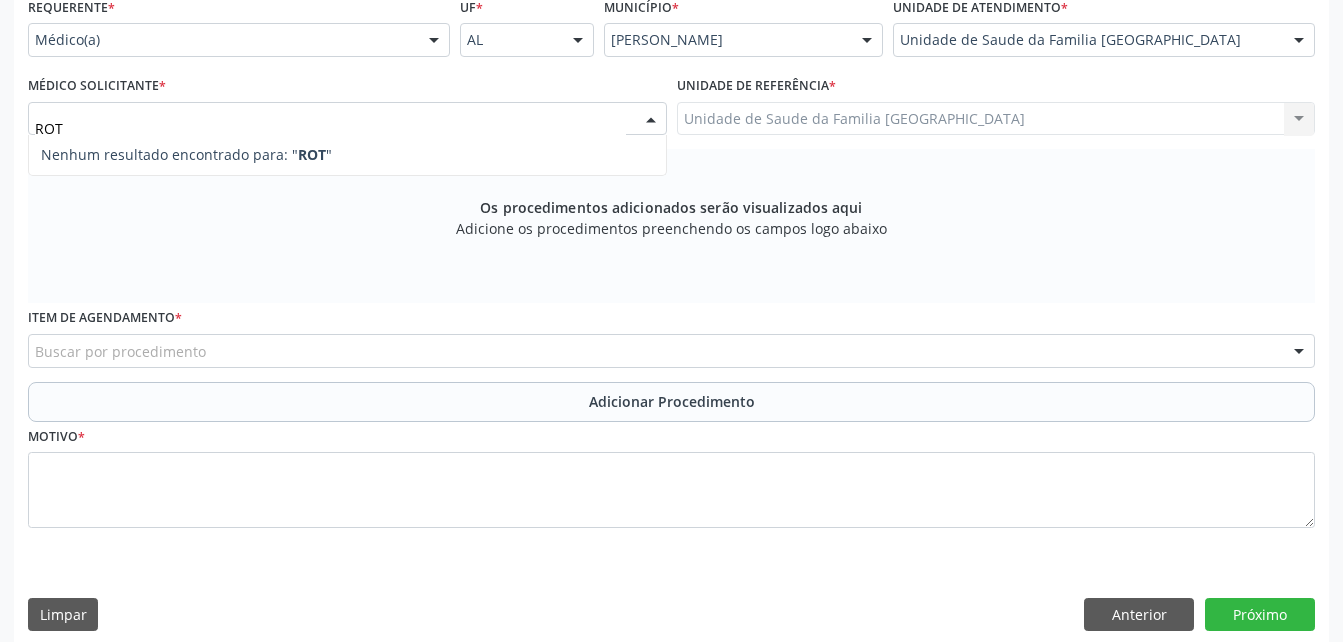 type on "RO" 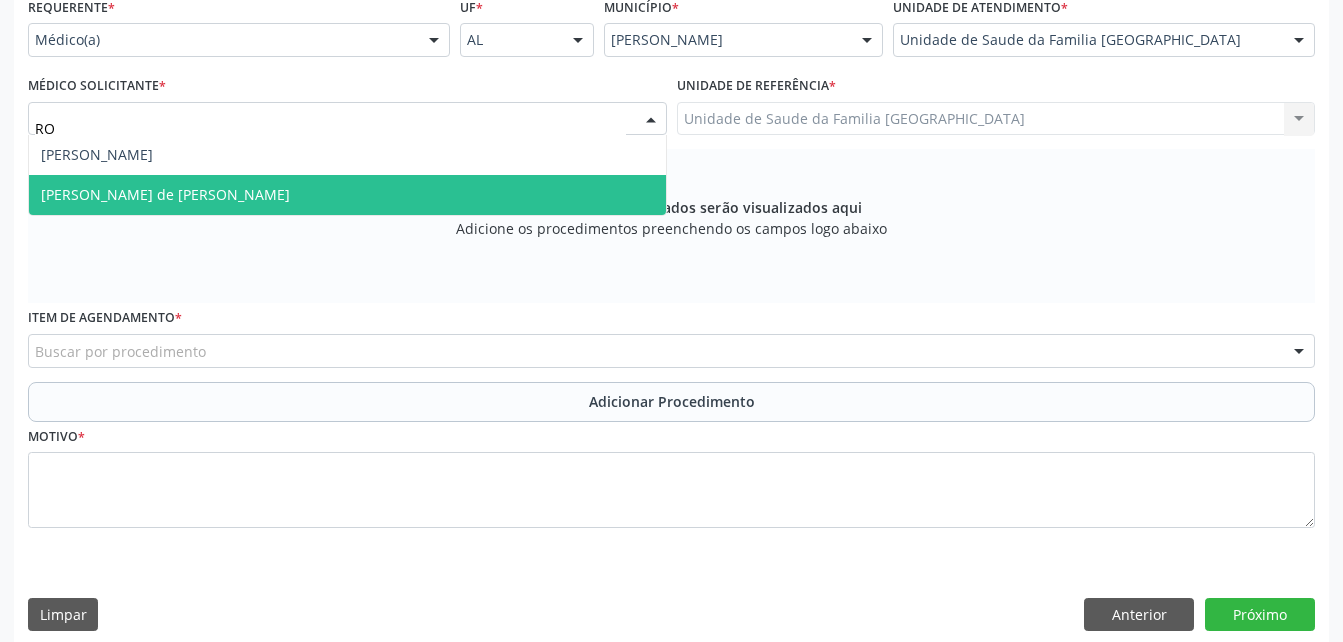 click on "[PERSON_NAME] de [PERSON_NAME]" at bounding box center [347, 195] 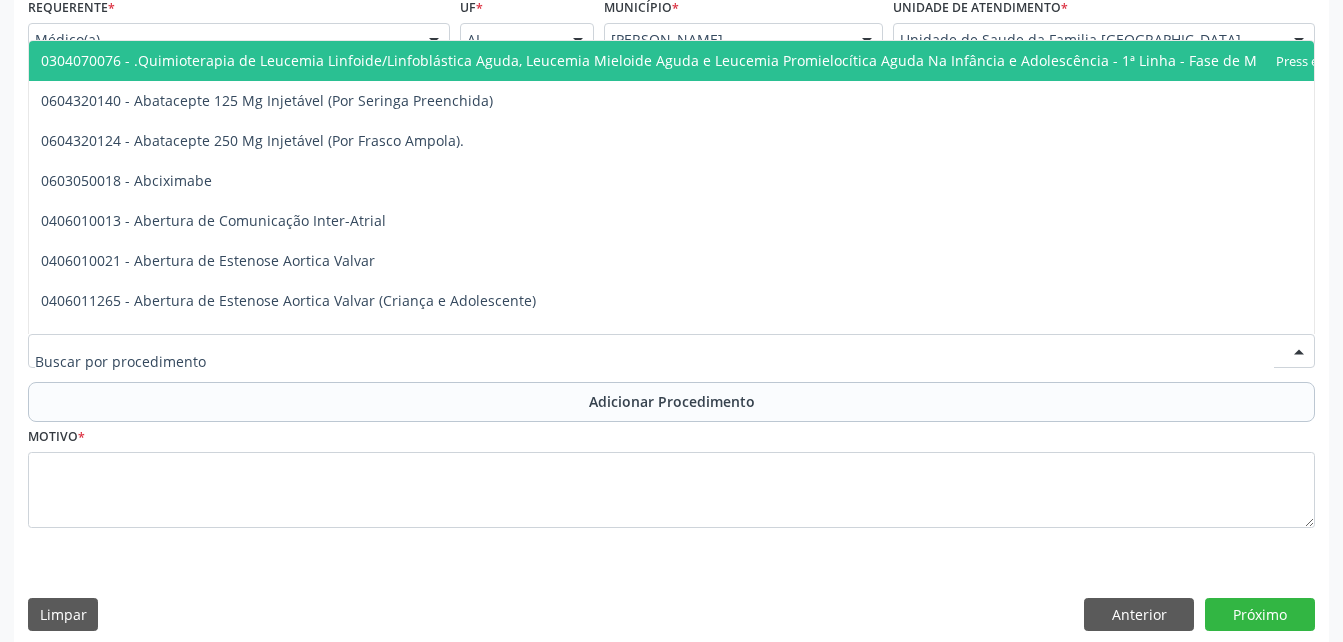 click at bounding box center [671, 351] 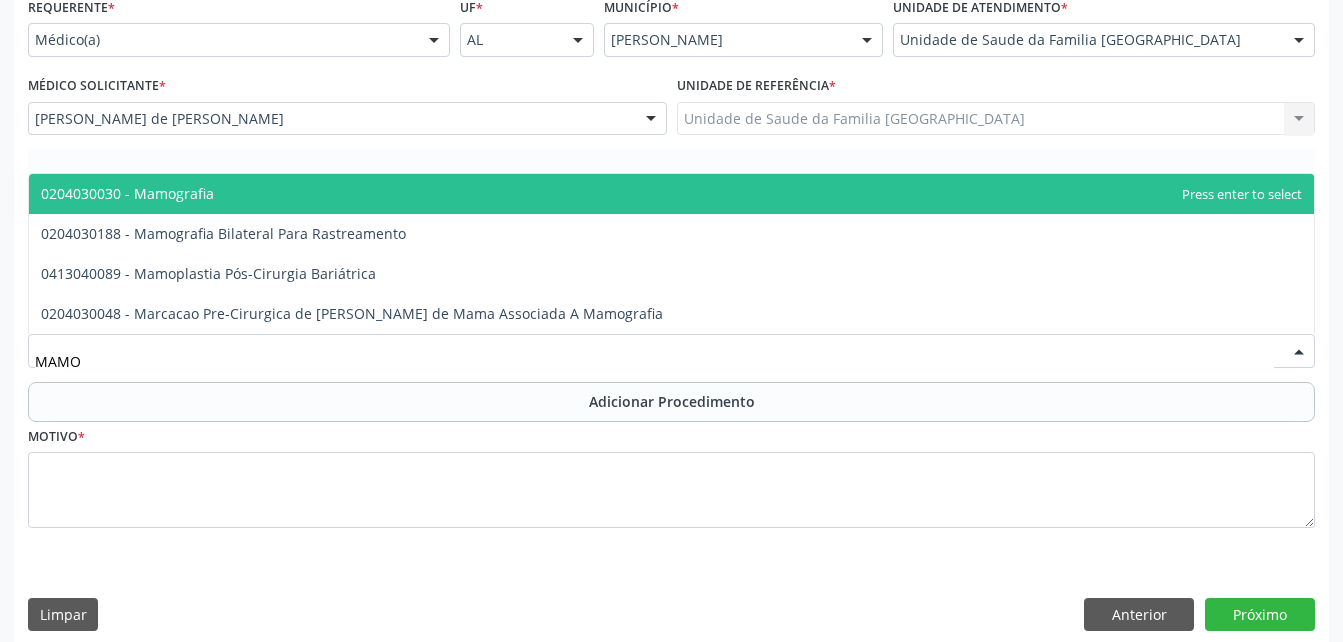 type on "MAMOG" 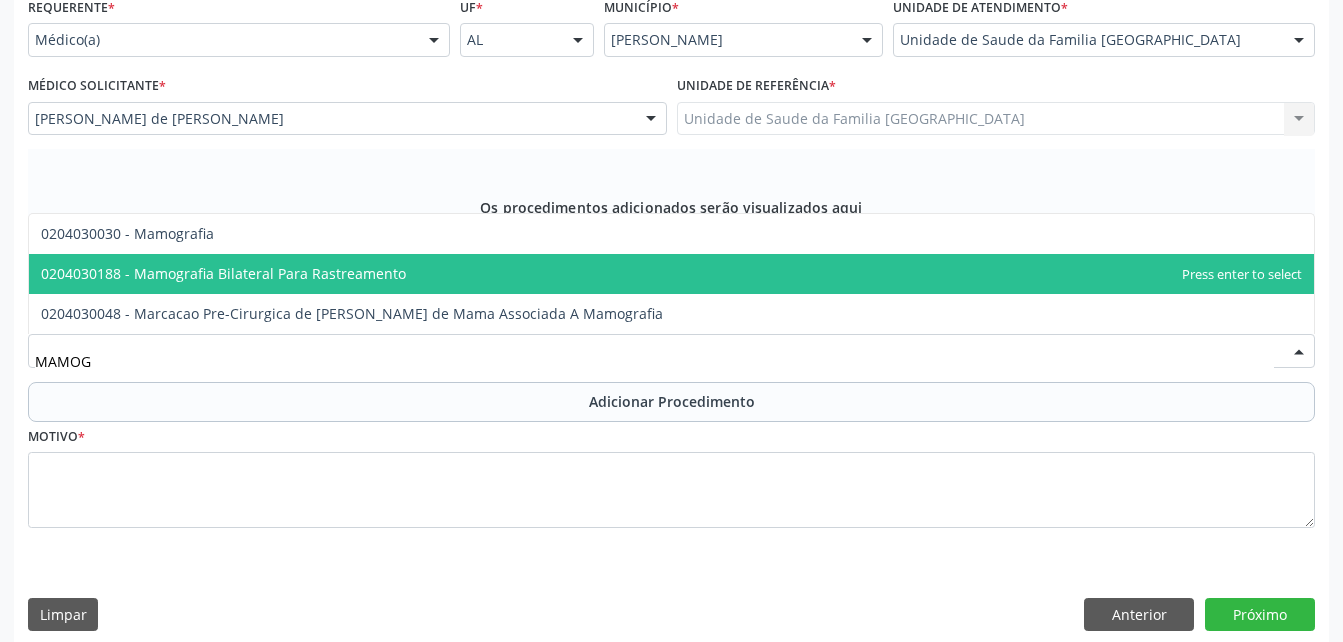 click on "0204030188 - Mamografia Bilateral Para Rastreamento" at bounding box center [671, 274] 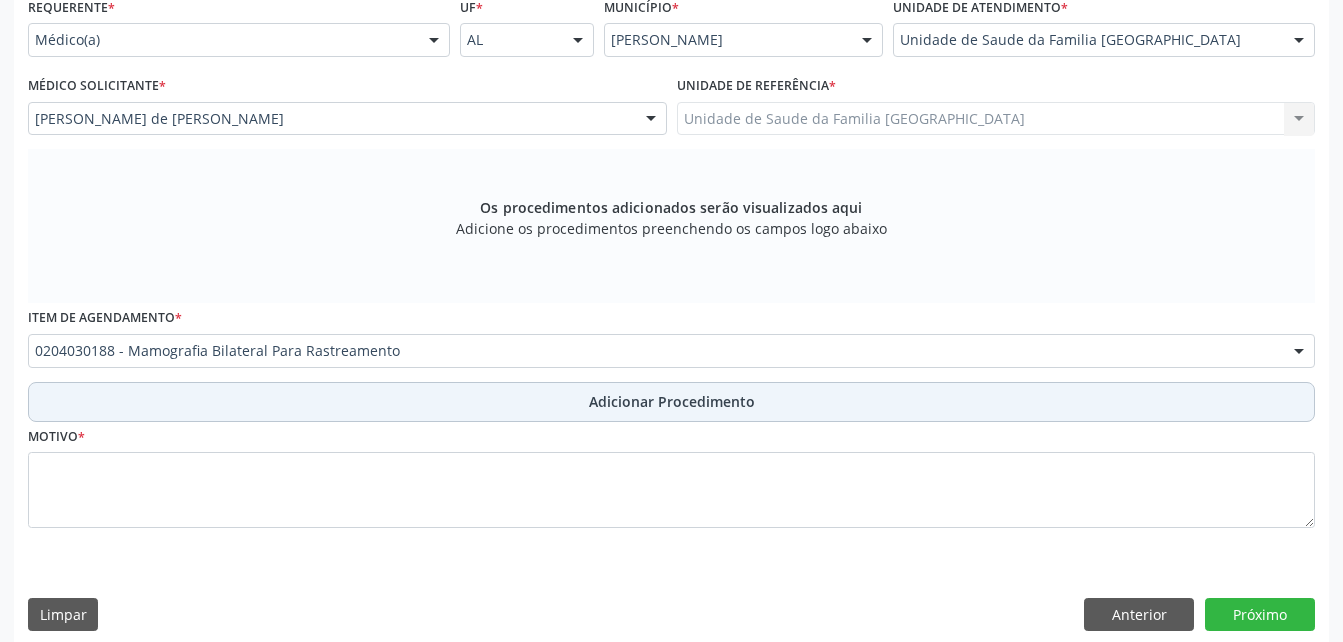 click on "Adicionar Procedimento" at bounding box center (671, 402) 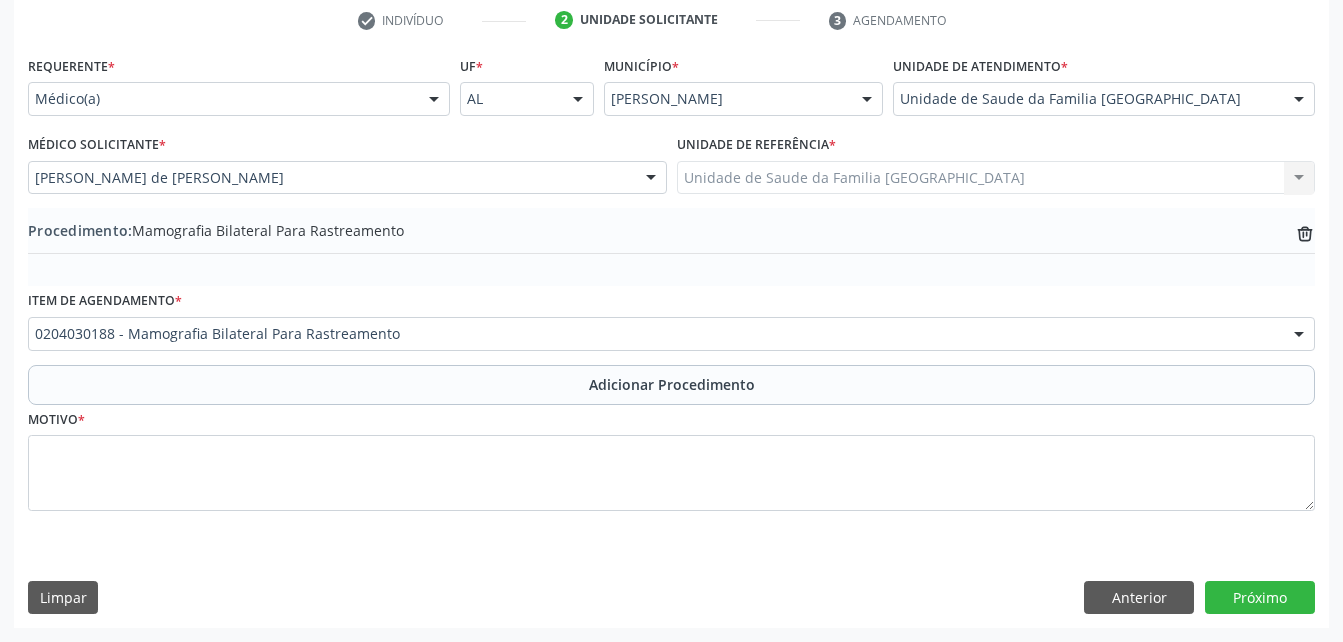 scroll, scrollTop: 411, scrollLeft: 0, axis: vertical 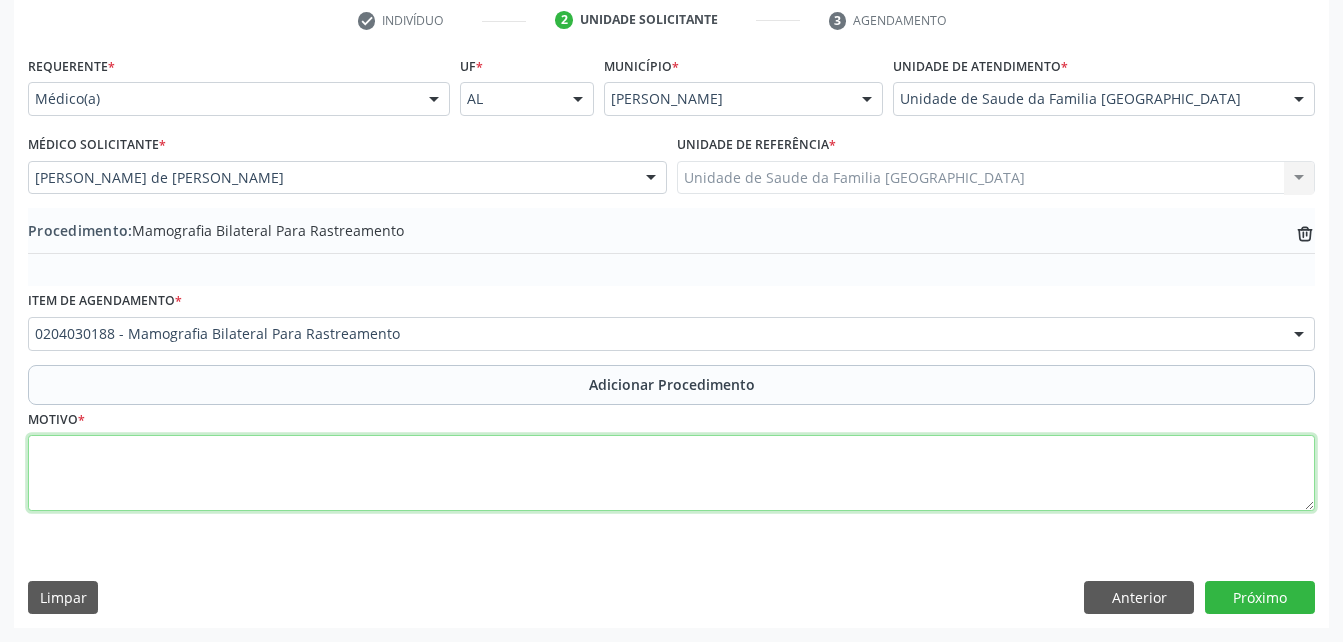 click at bounding box center [671, 473] 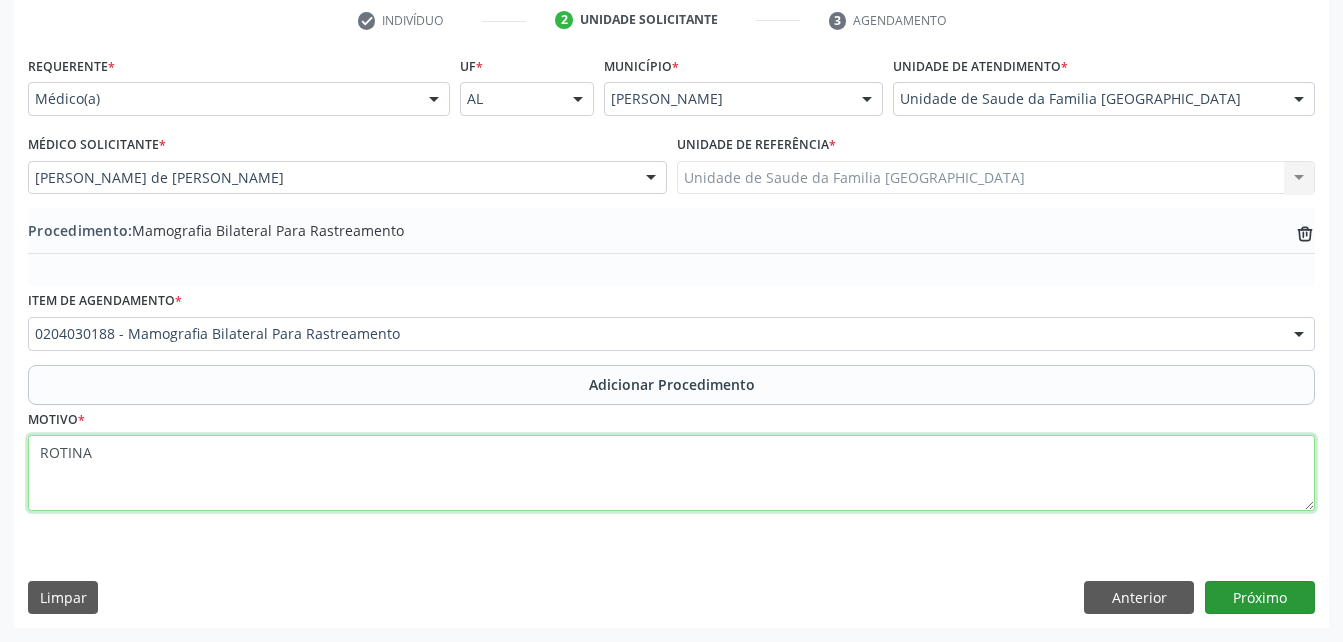 type on "ROTINA" 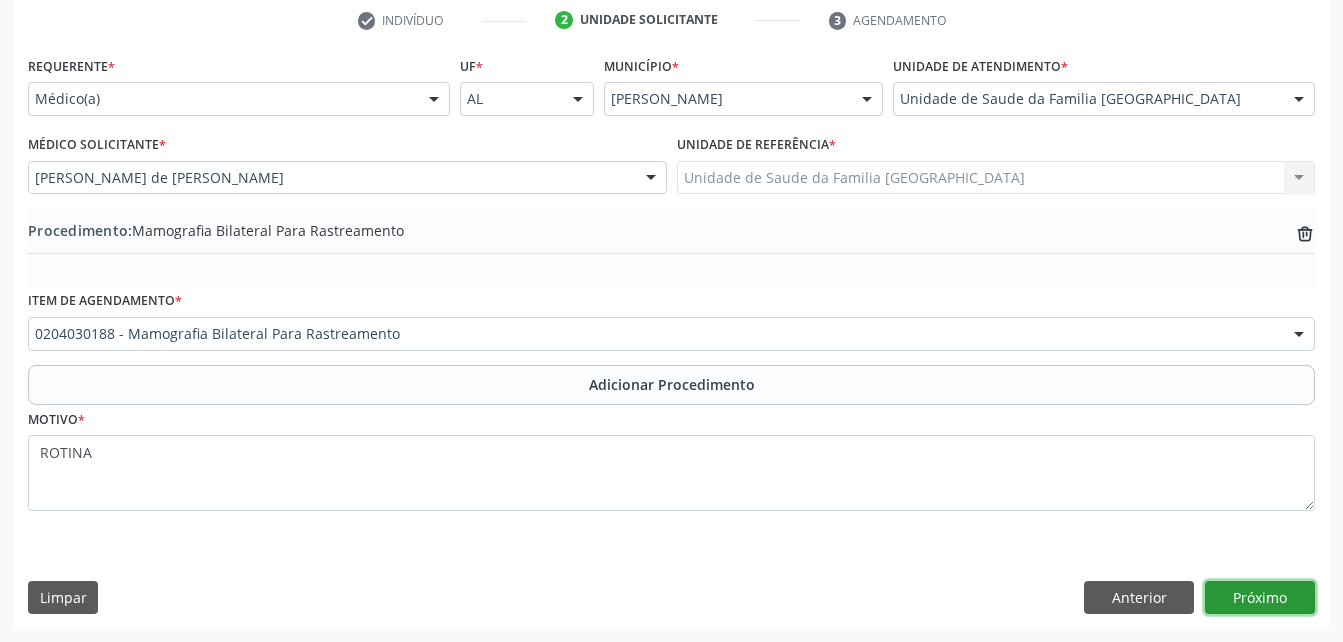 click on "Próximo" at bounding box center (1260, 598) 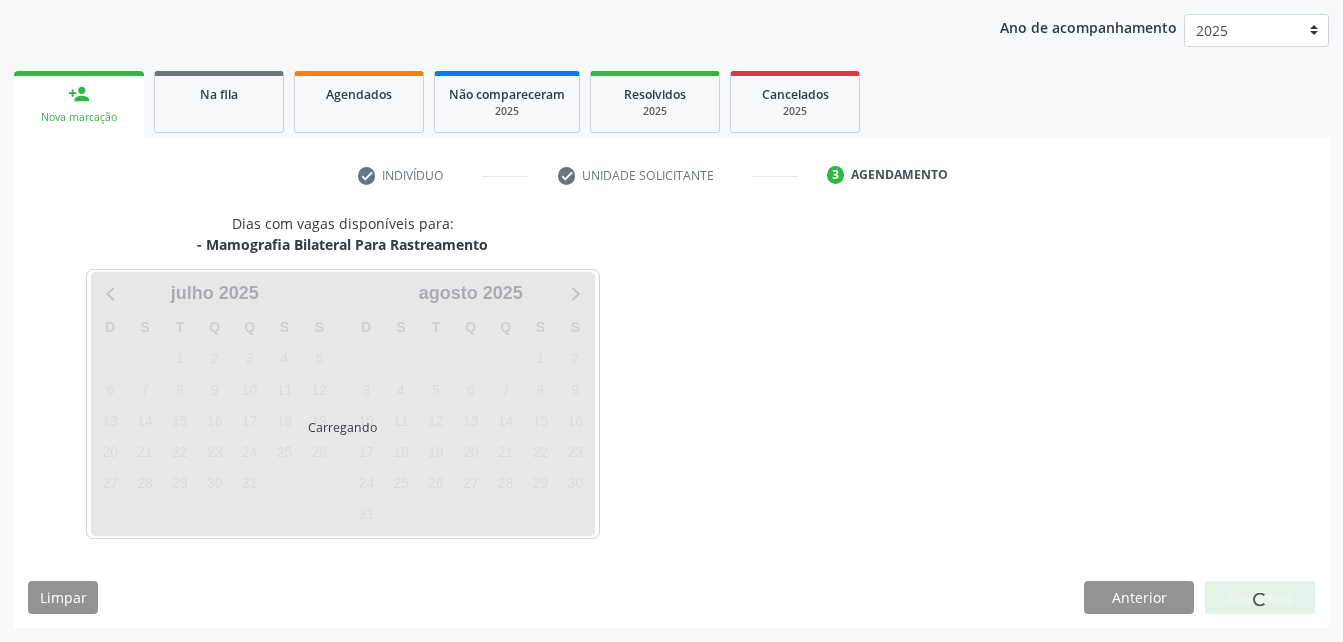 scroll, scrollTop: 315, scrollLeft: 0, axis: vertical 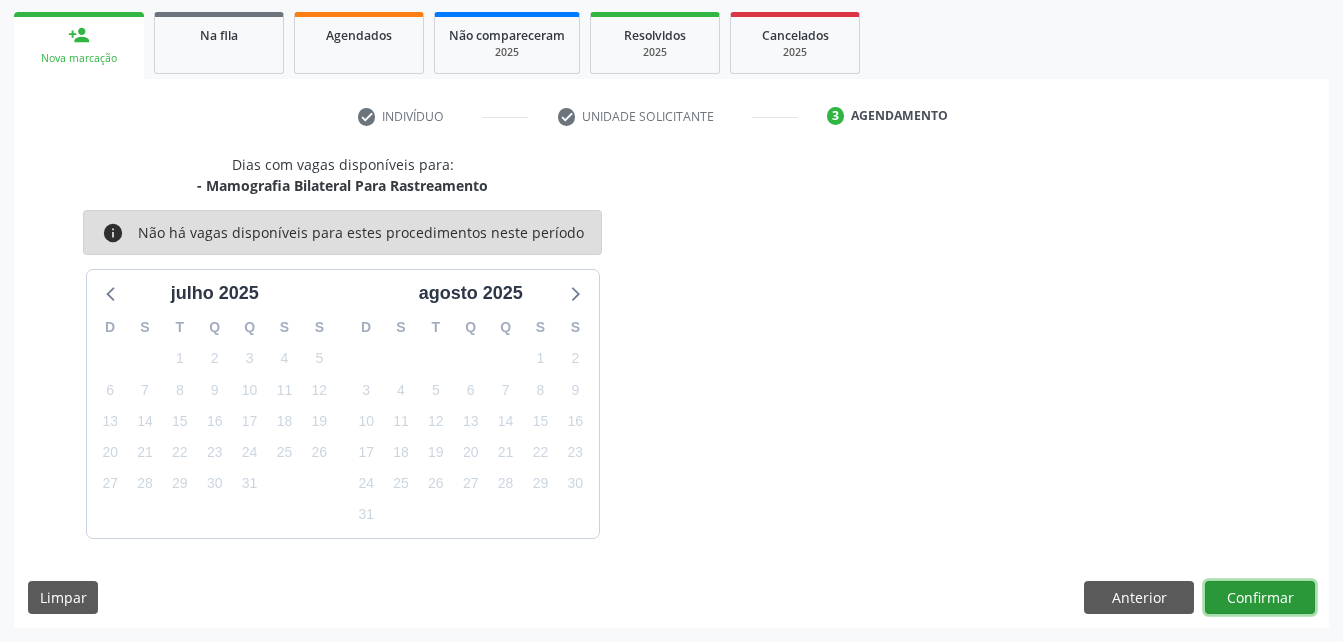 click on "Confirmar" at bounding box center [1260, 598] 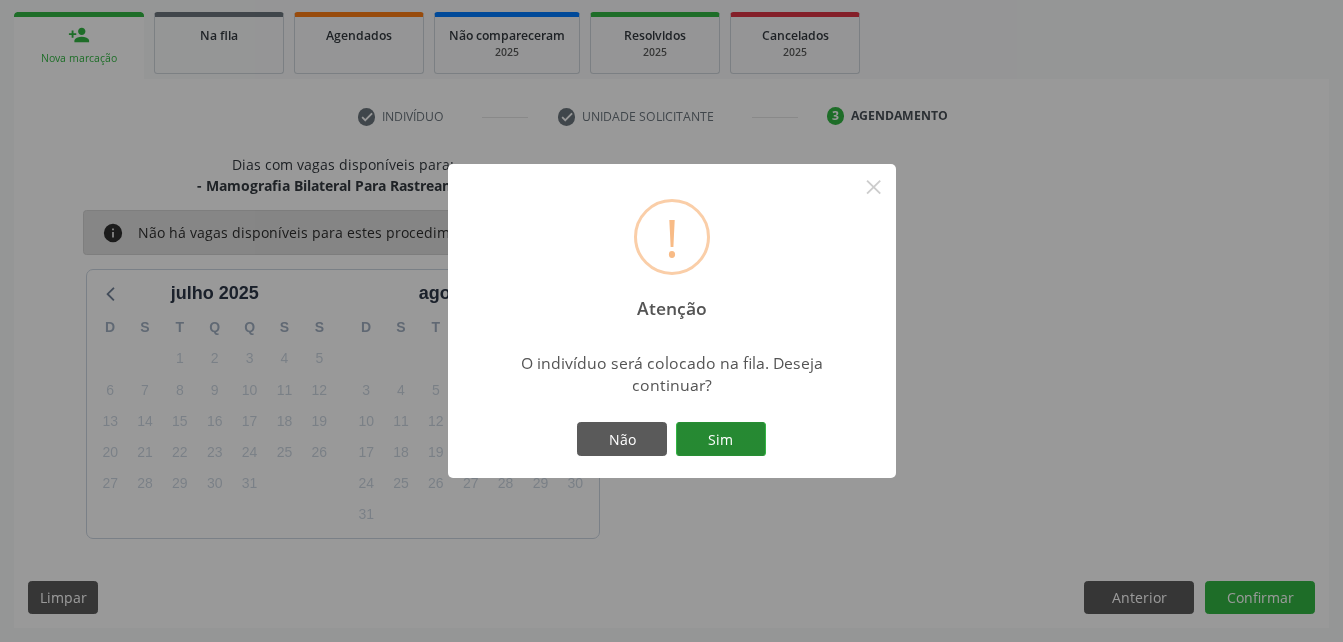 click on "Sim" at bounding box center [721, 439] 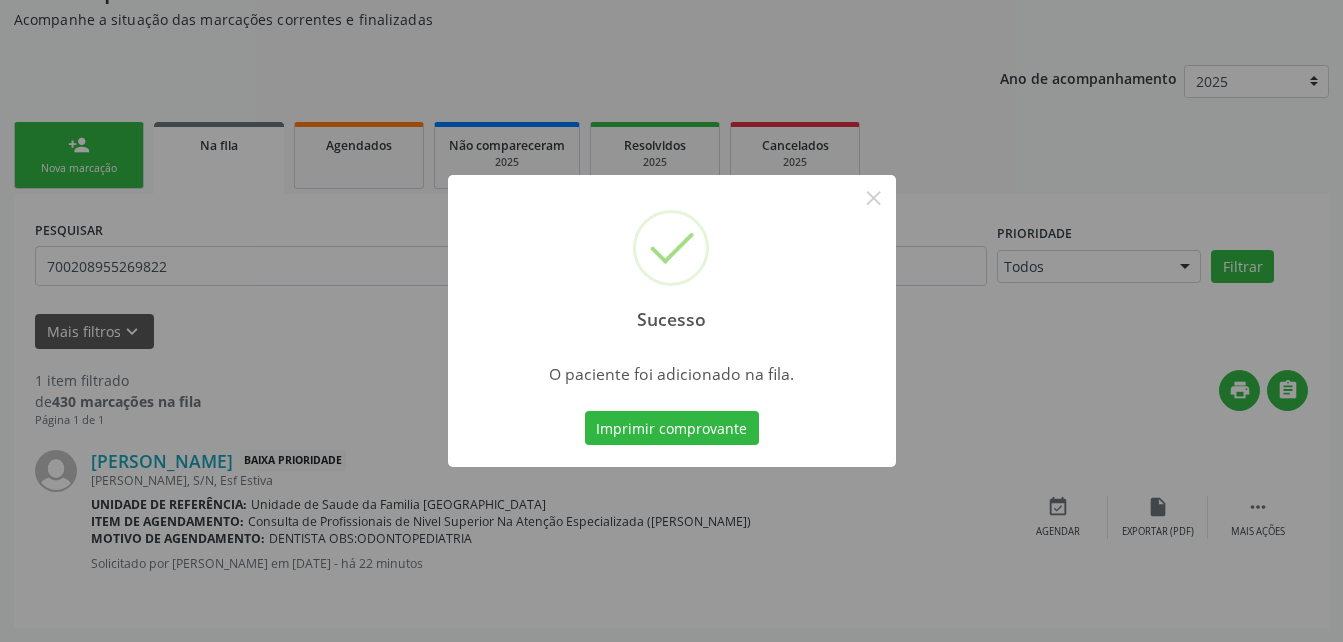 scroll, scrollTop: 53, scrollLeft: 0, axis: vertical 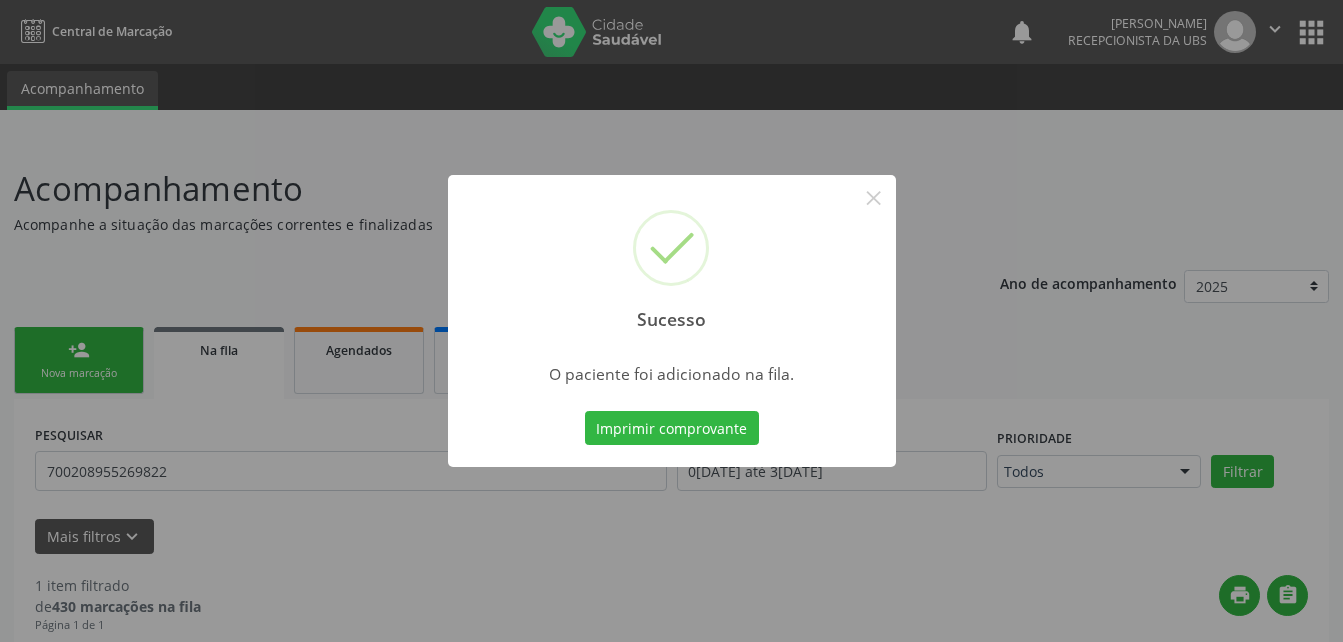 click on "×" at bounding box center (874, 197) 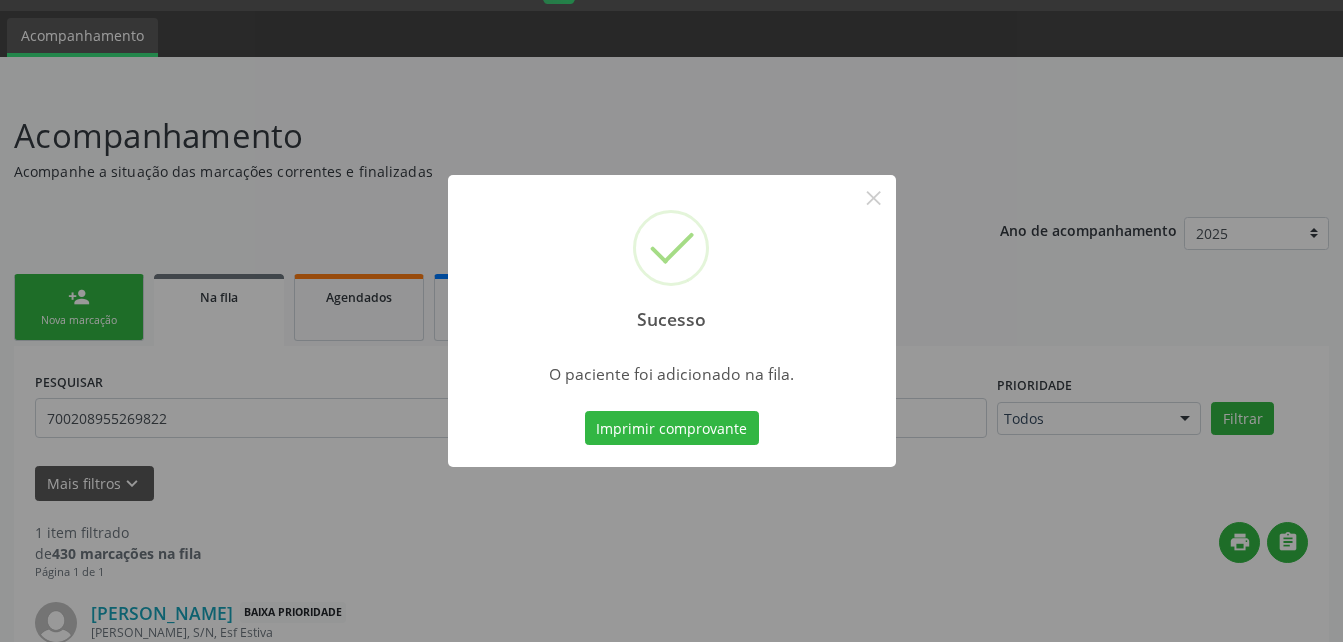 scroll, scrollTop: 53, scrollLeft: 0, axis: vertical 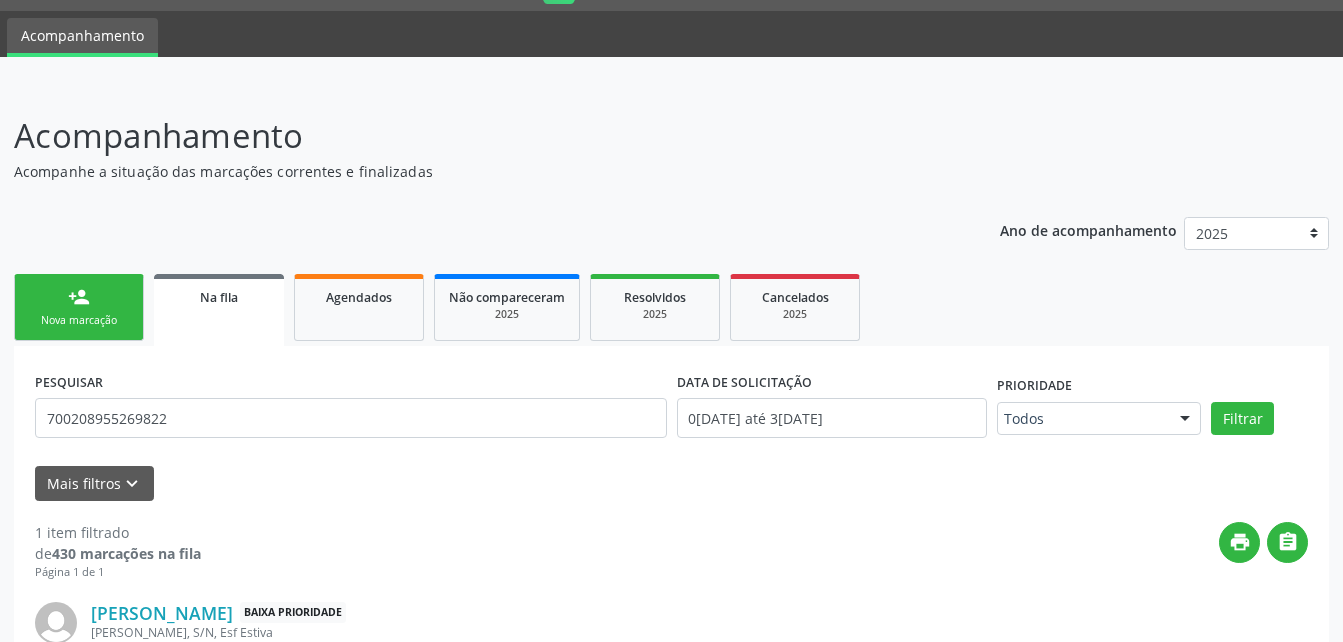 click on "person_add
Nova marcação" at bounding box center [79, 307] 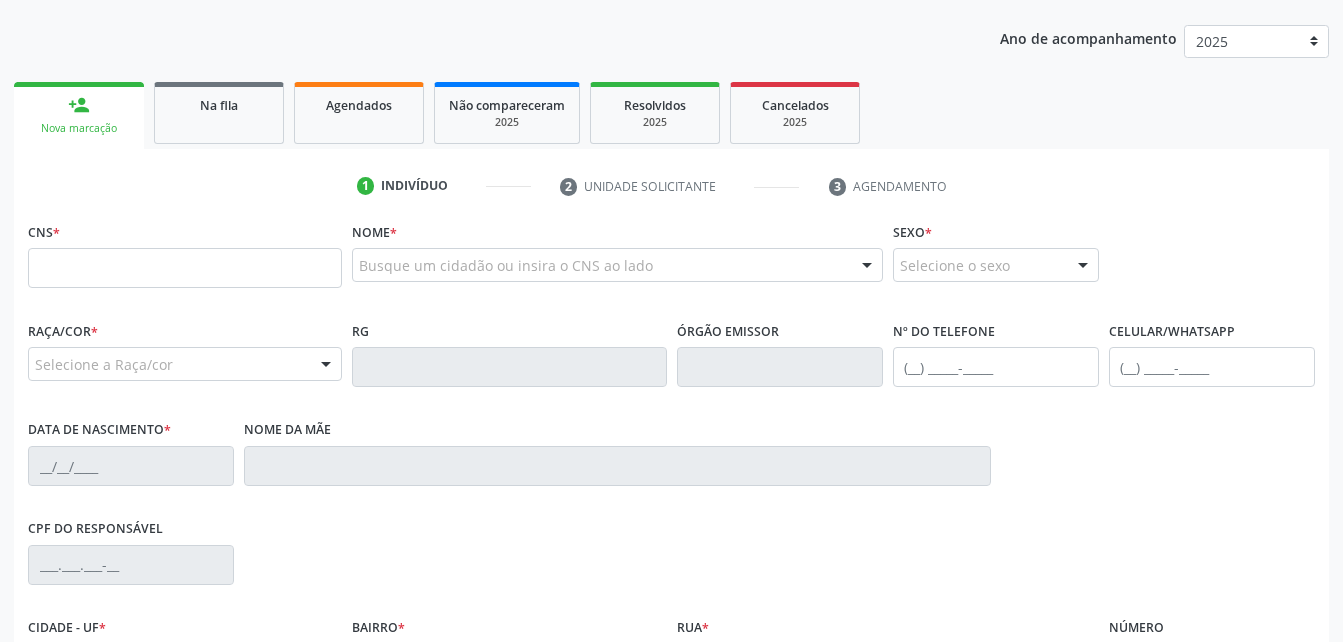 scroll, scrollTop: 253, scrollLeft: 0, axis: vertical 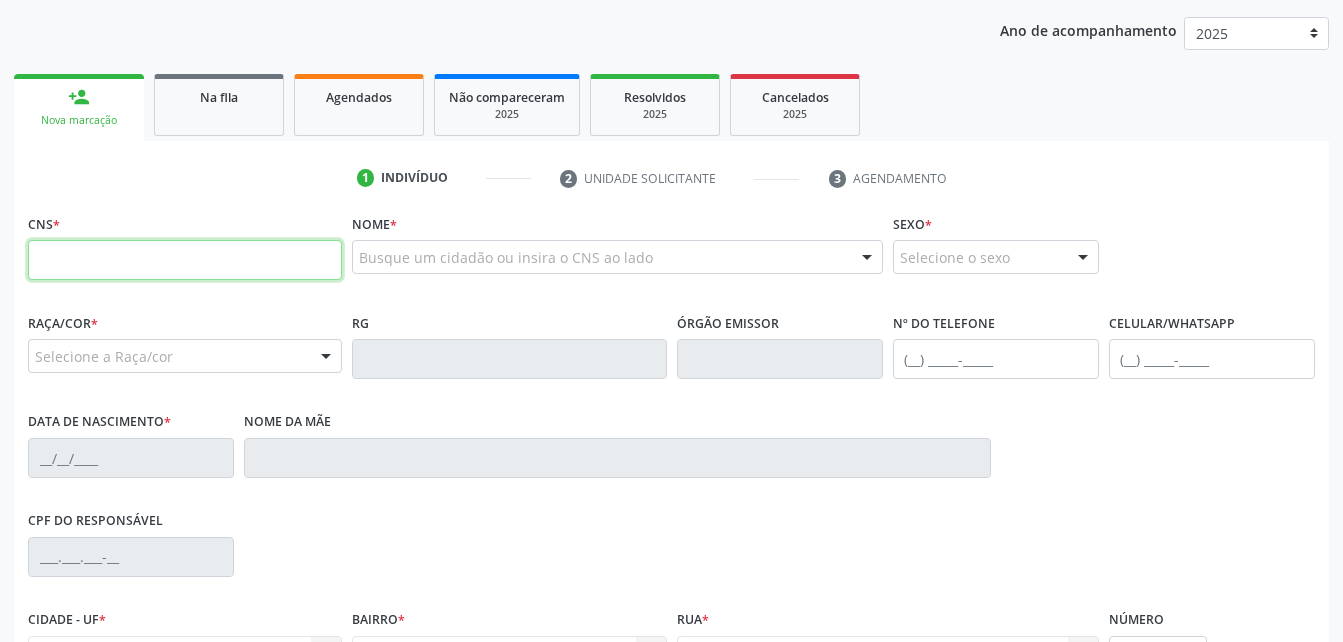 click at bounding box center (185, 260) 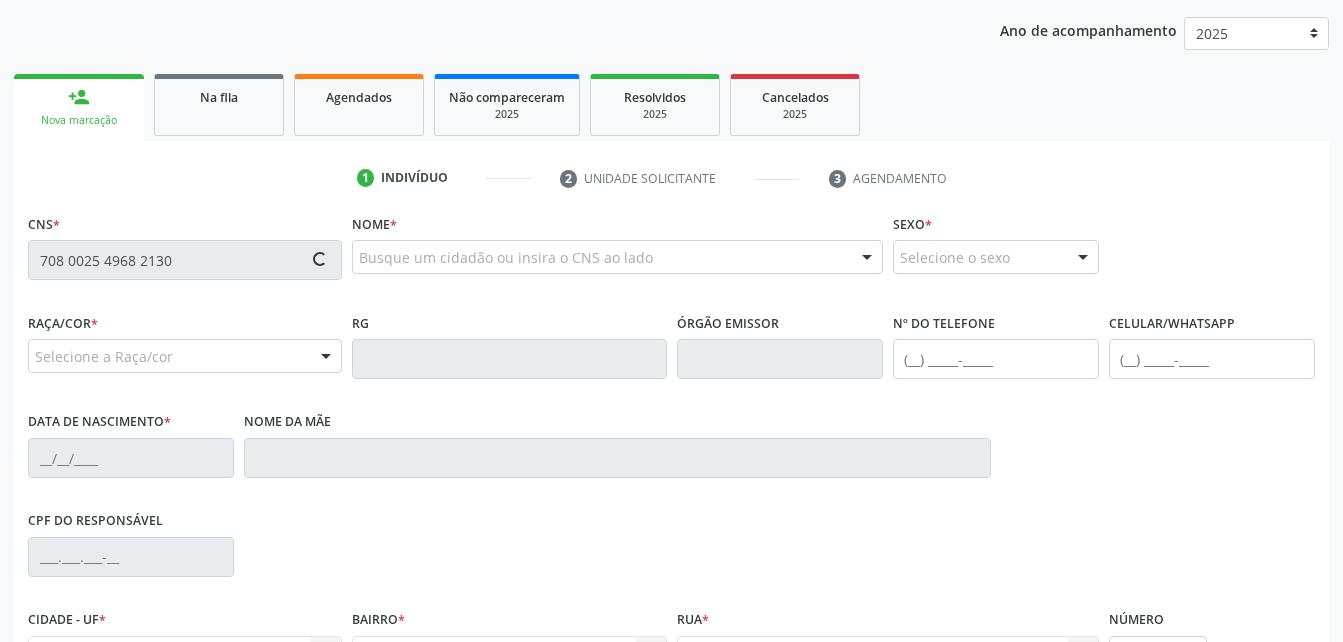 type on "708 0025 4968 2130" 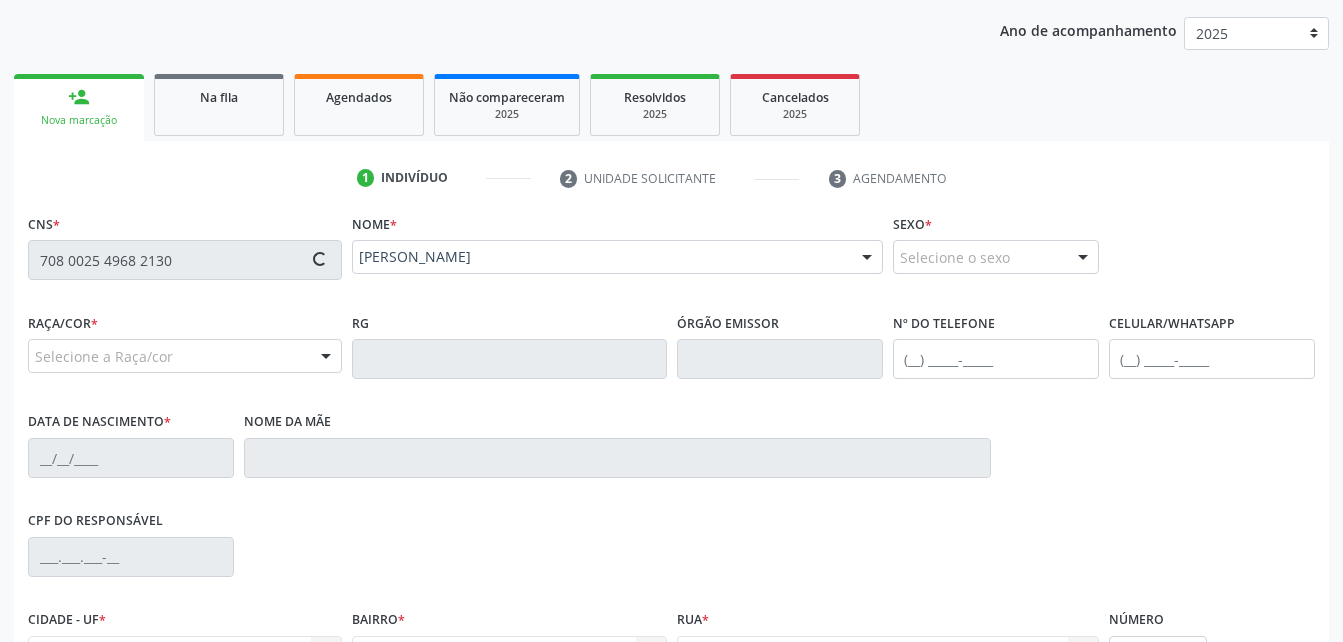 scroll, scrollTop: 353, scrollLeft: 0, axis: vertical 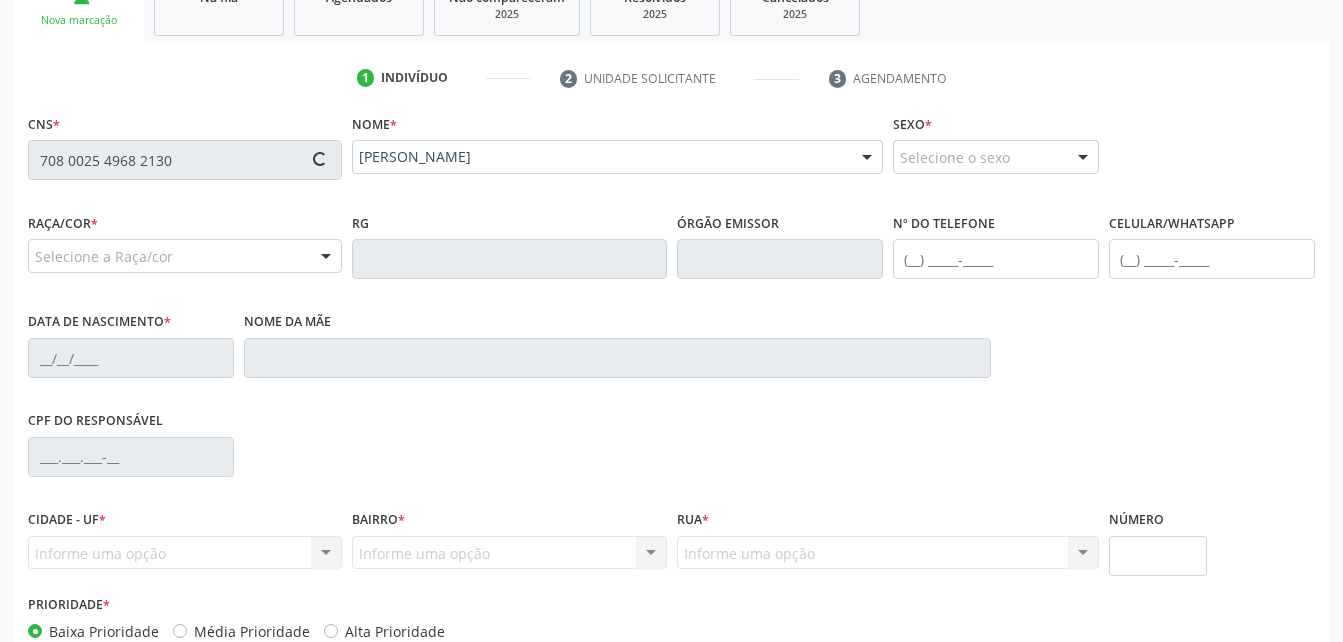type on "(82) 99400-7742" 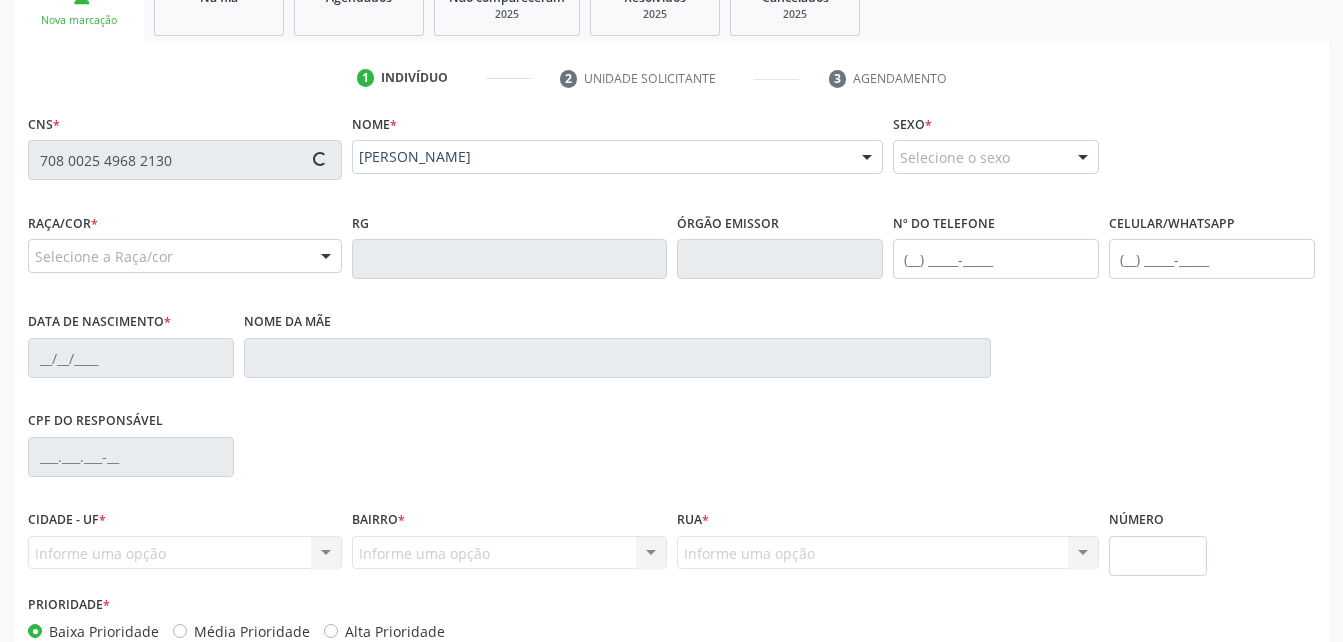 type on "23/12/1983" 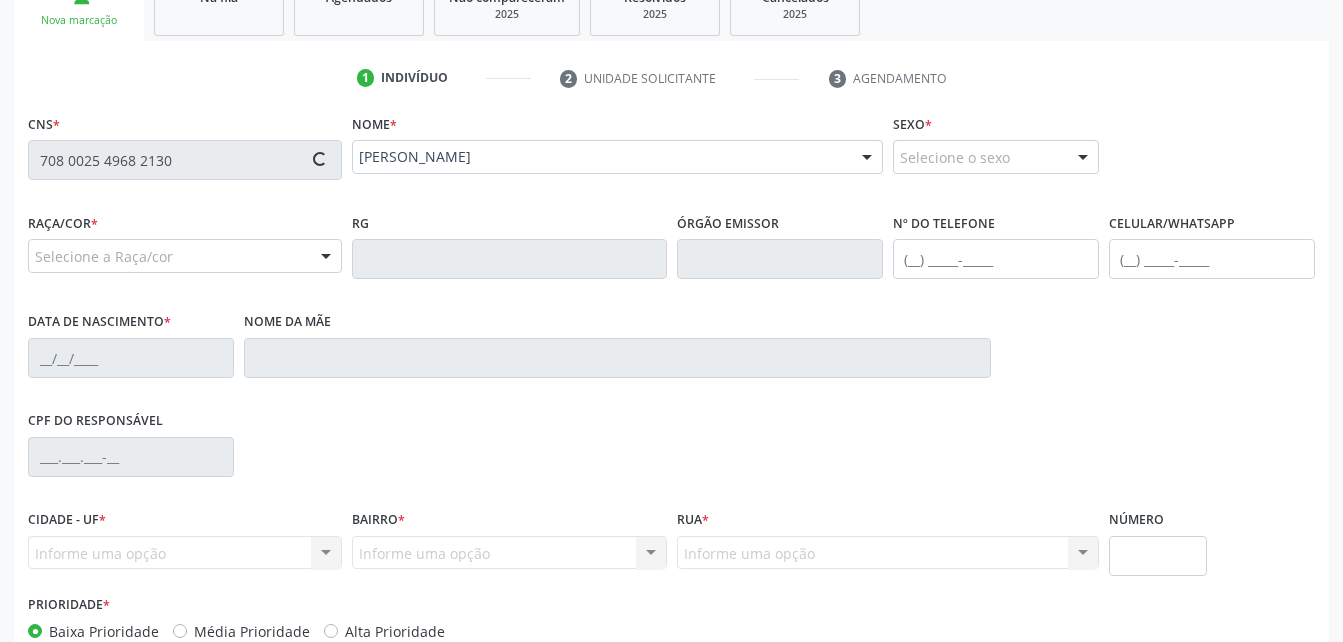 type on "Rosa Josefa de Souza Santos" 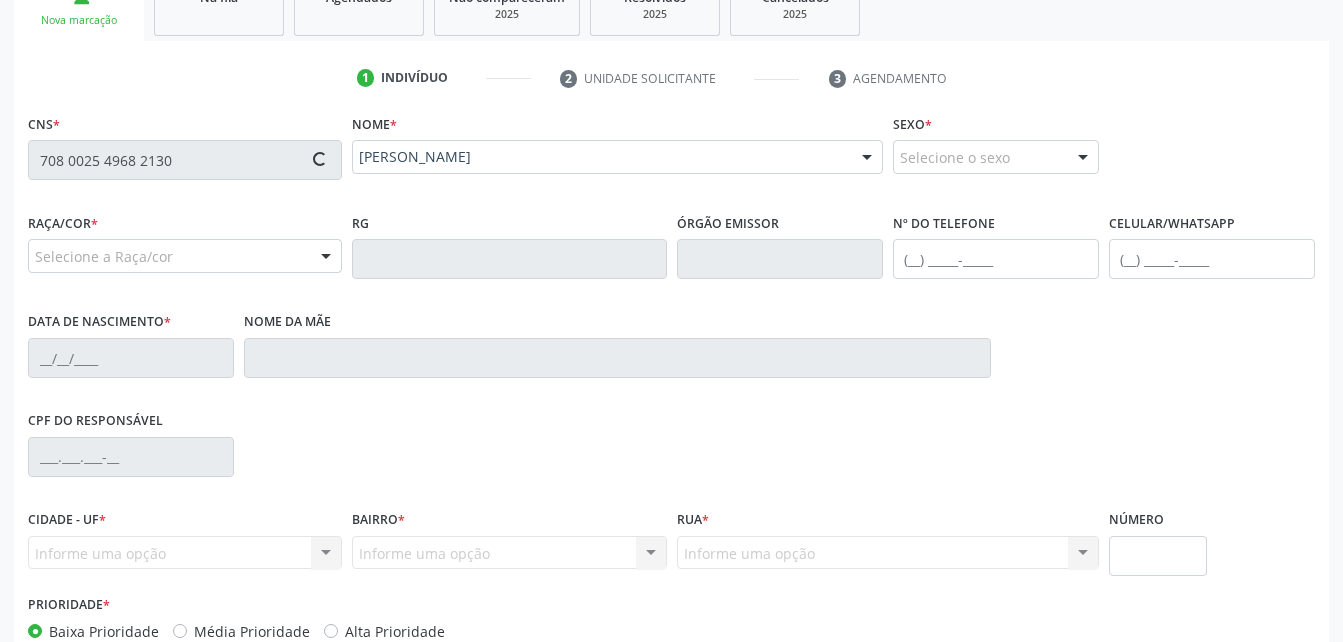 type on "S/N" 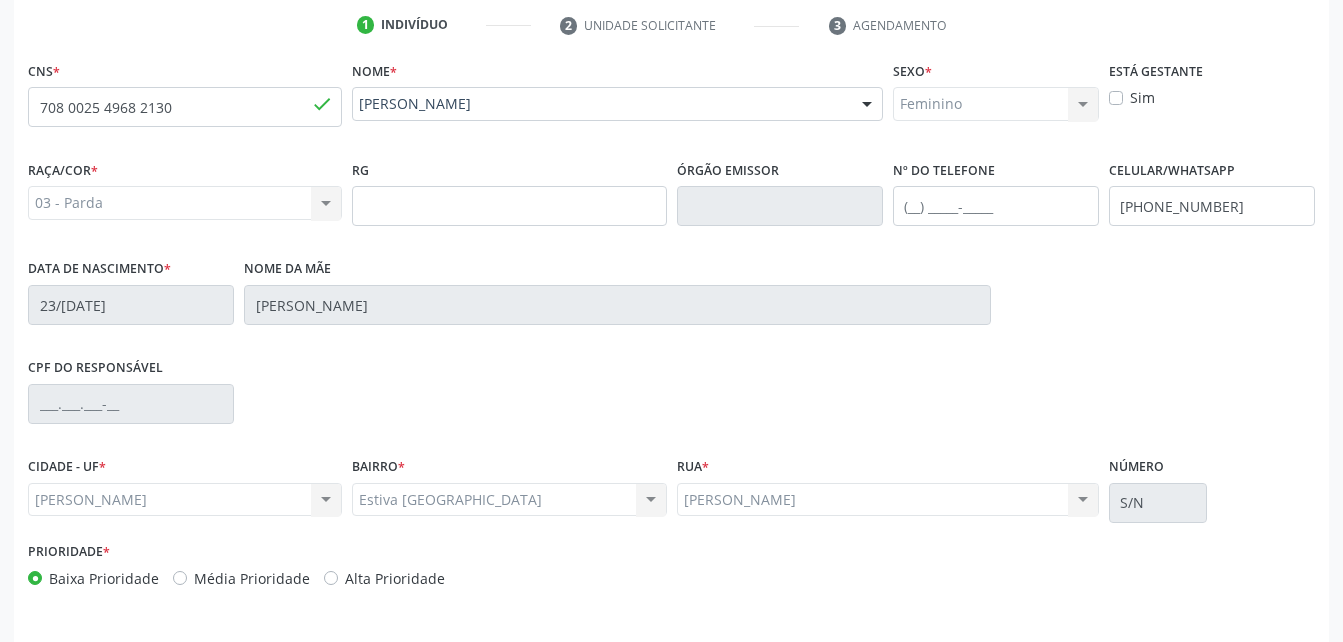 scroll, scrollTop: 470, scrollLeft: 0, axis: vertical 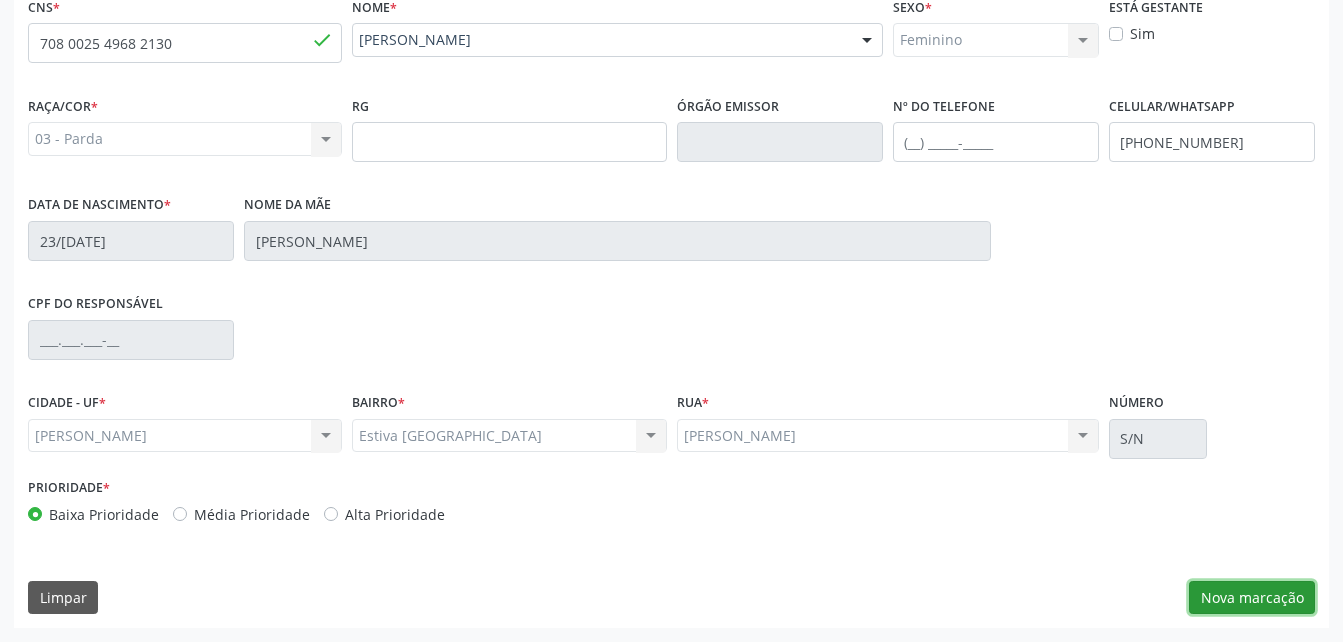 click on "Nova marcação" at bounding box center [1252, 598] 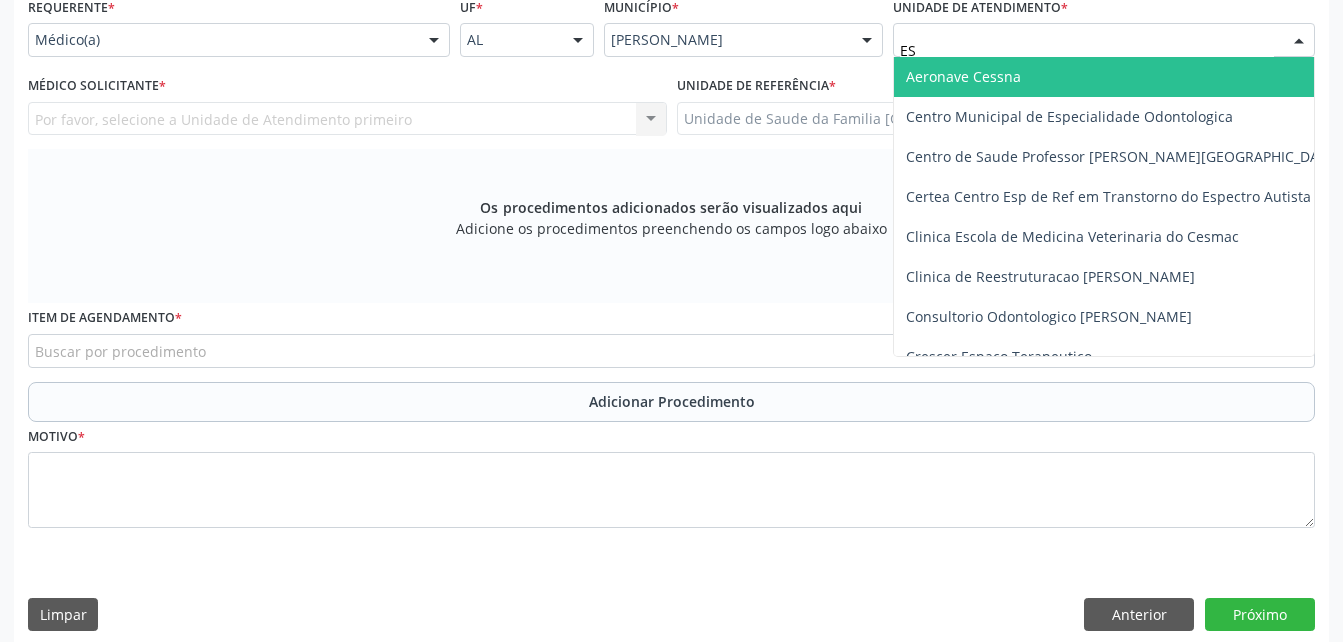 type on "EST" 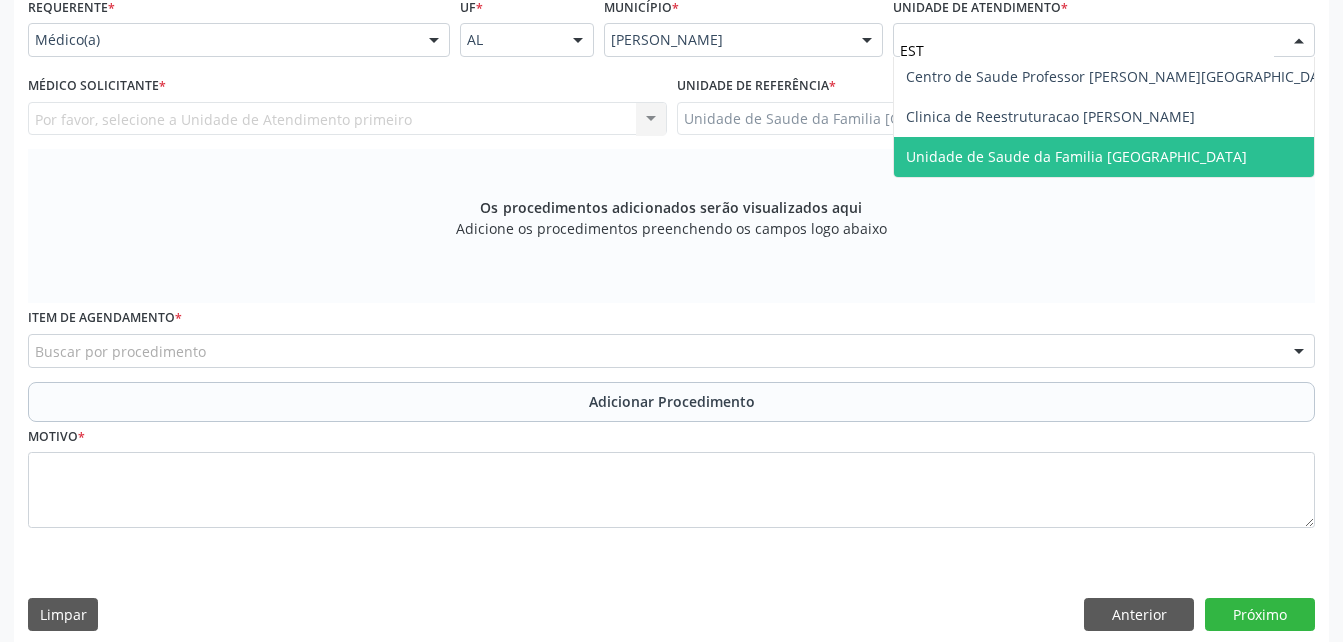 drag, startPoint x: 1017, startPoint y: 149, endPoint x: 582, endPoint y: 123, distance: 435.7763 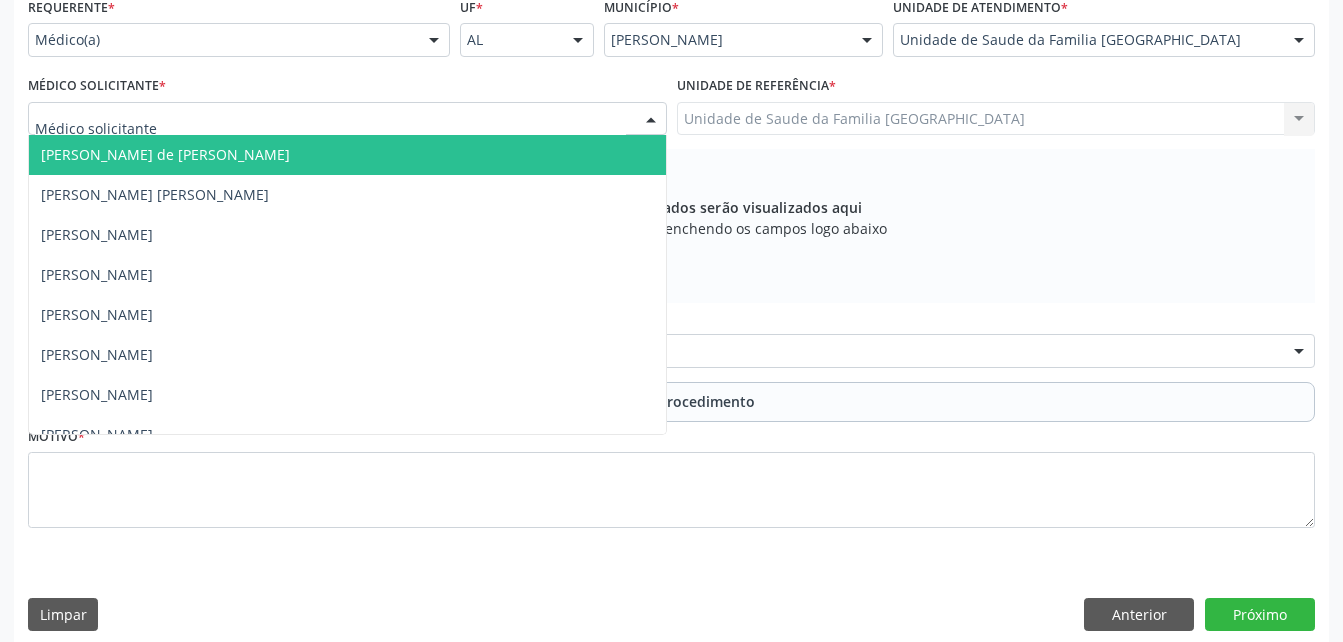 click at bounding box center (347, 119) 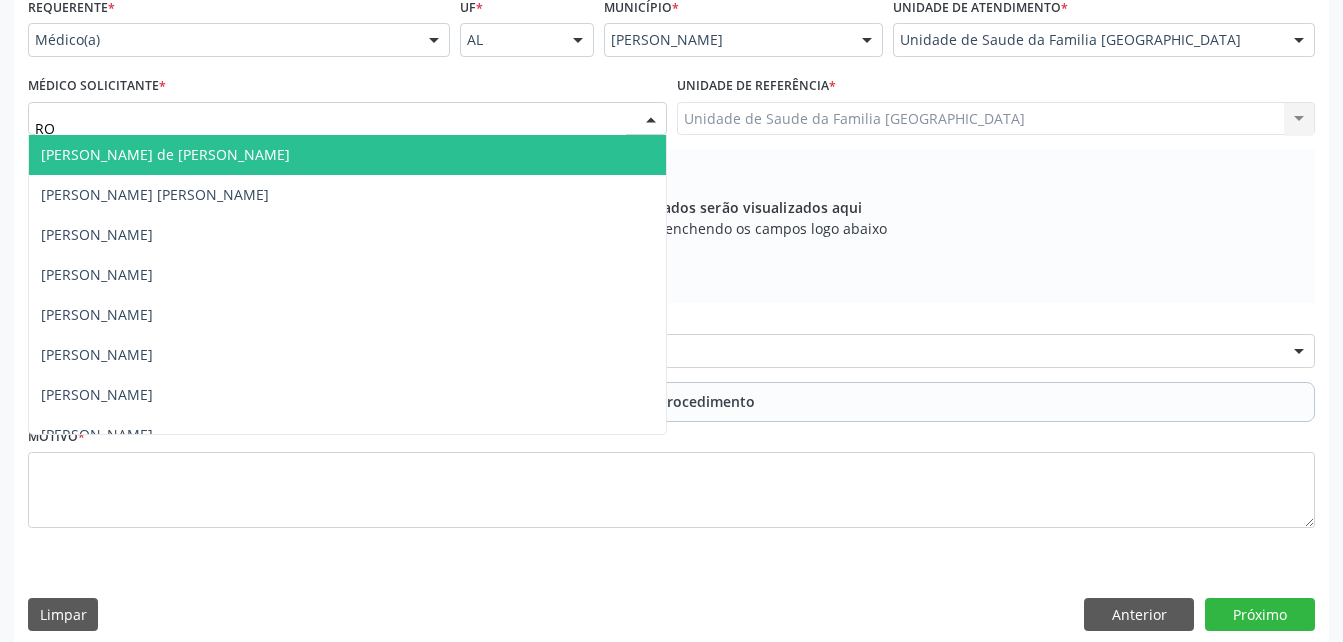 type on "ROD" 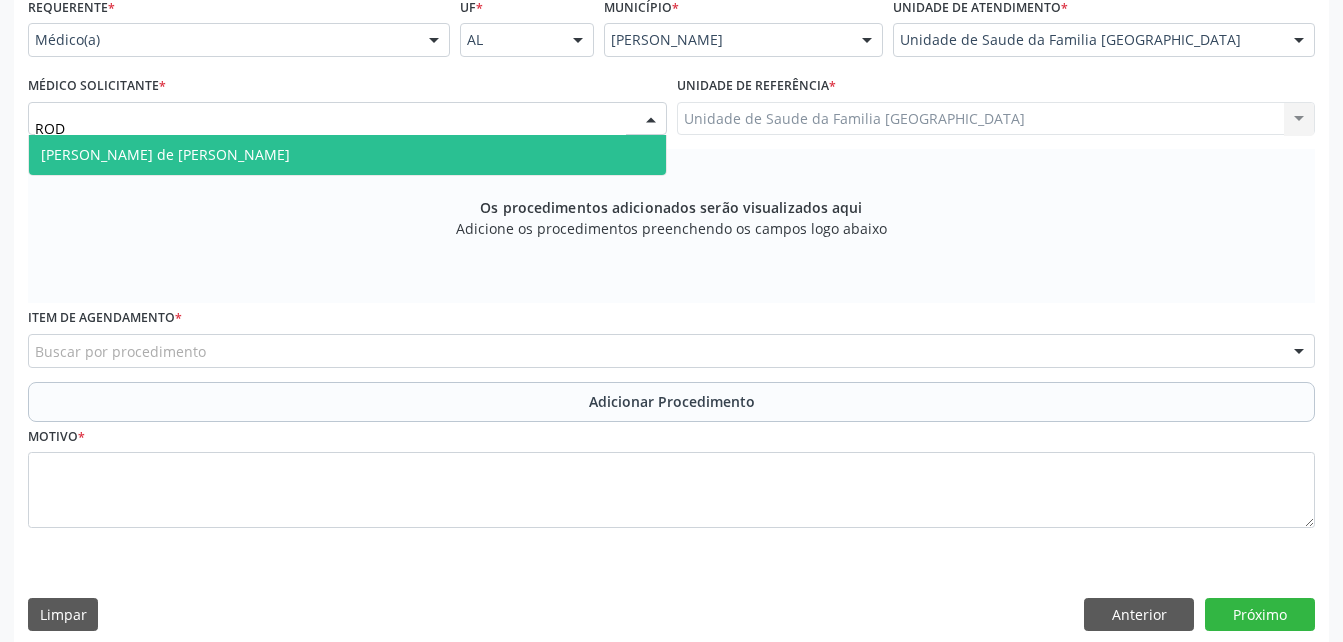 click on "[PERSON_NAME] de [PERSON_NAME]" at bounding box center [347, 155] 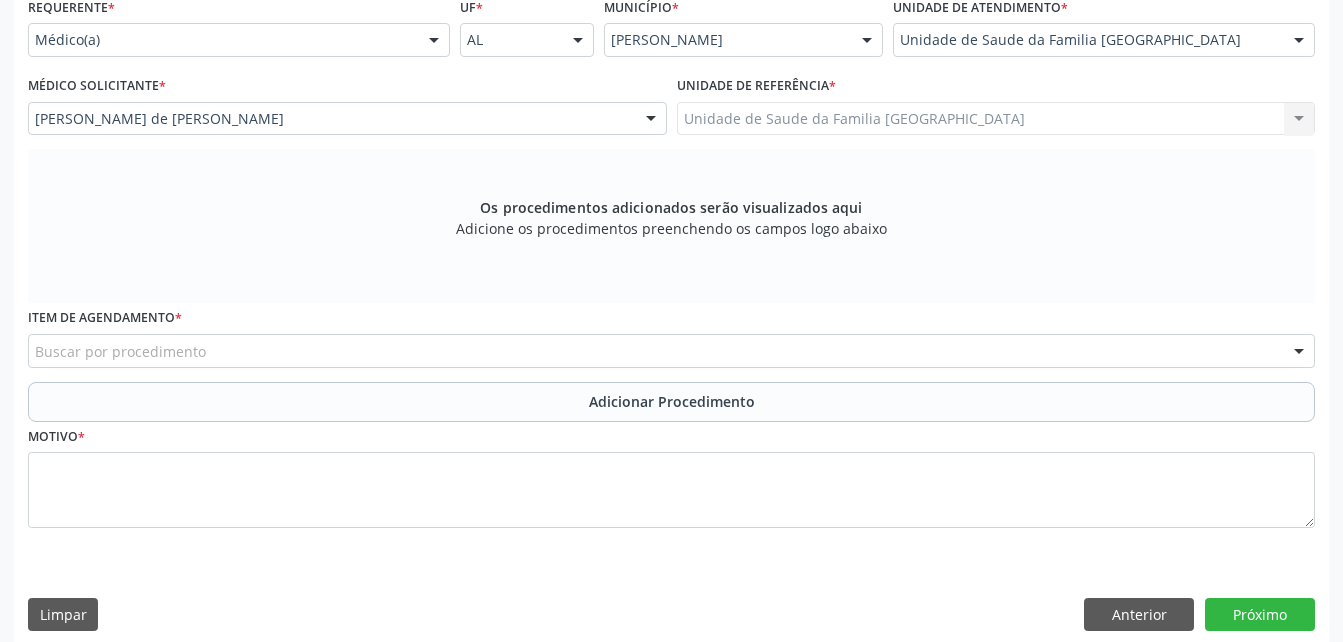 click on "Buscar por procedimento" at bounding box center (671, 351) 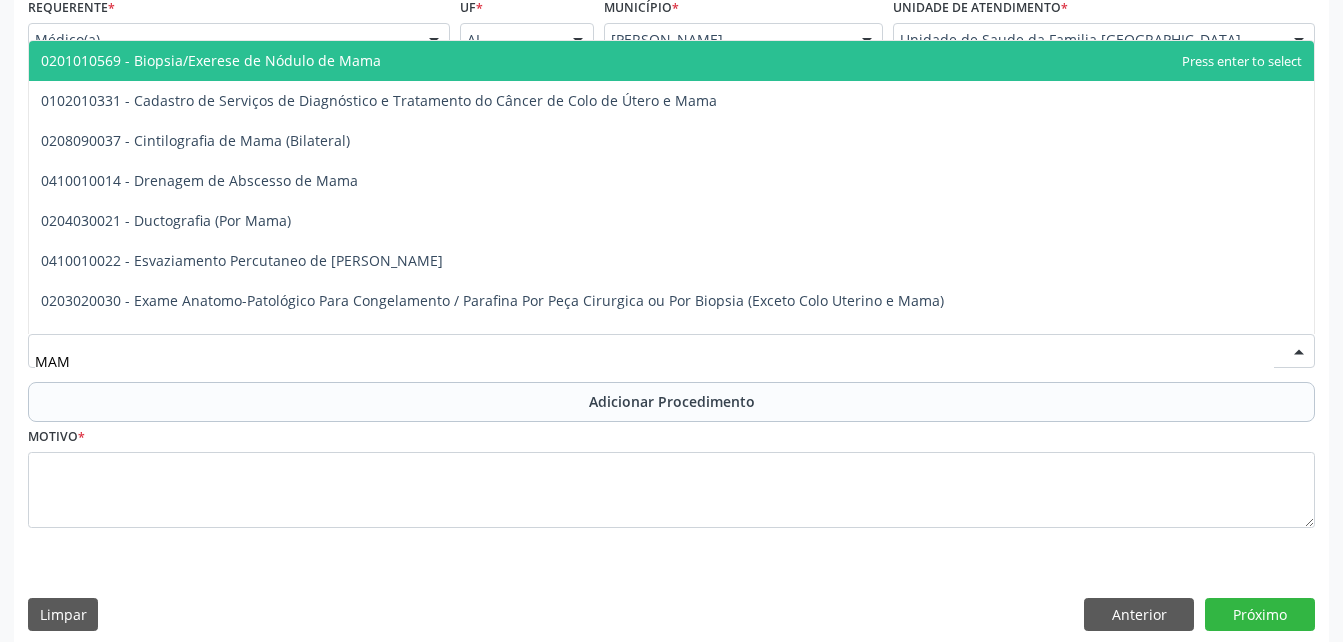 type on "MAMO" 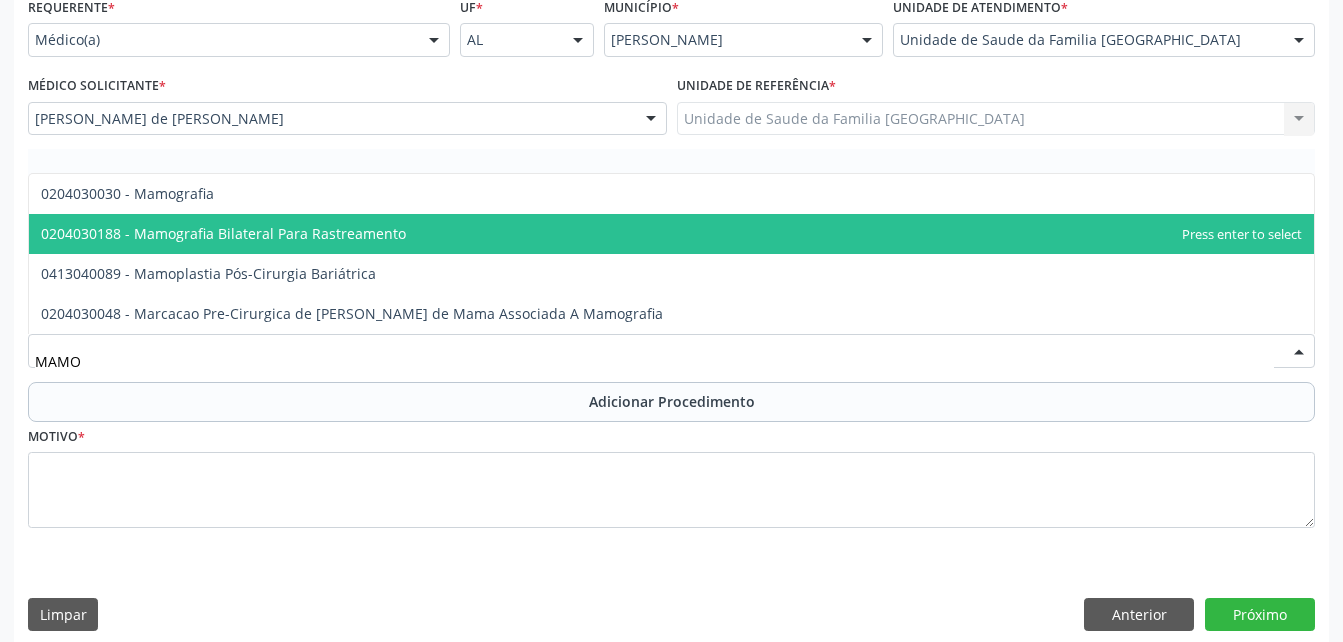 click on "0204030188 - Mamografia Bilateral Para Rastreamento" at bounding box center [671, 234] 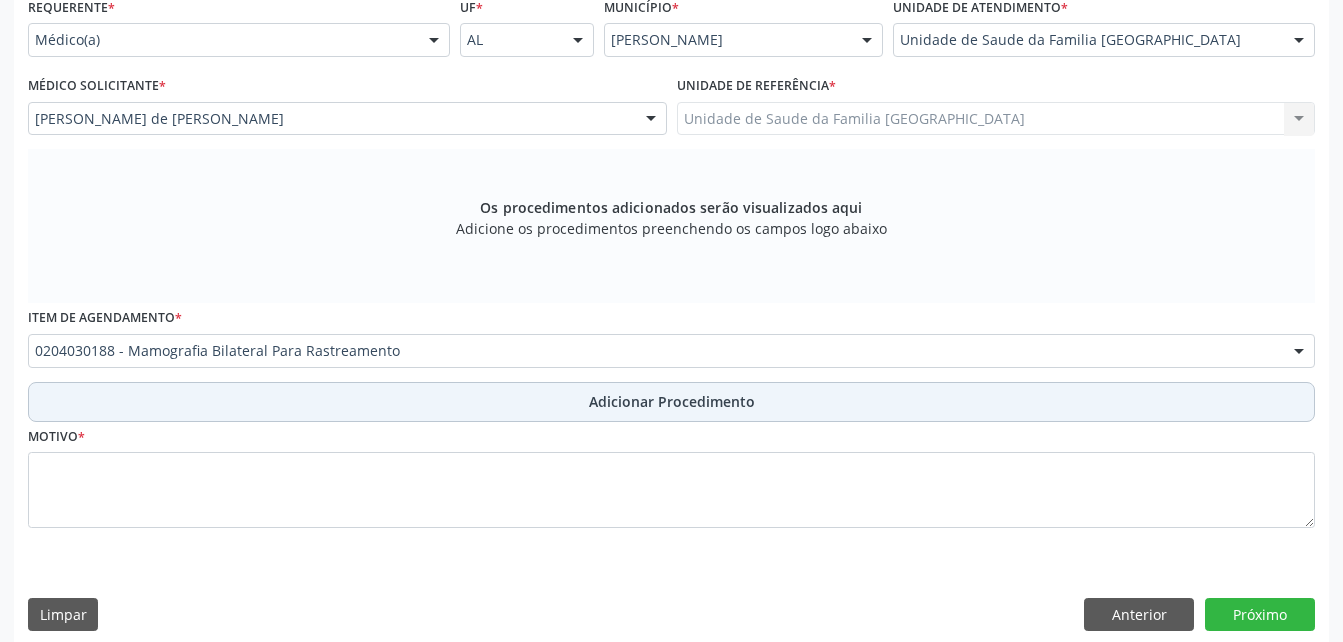 click on "Adicionar Procedimento" at bounding box center (671, 402) 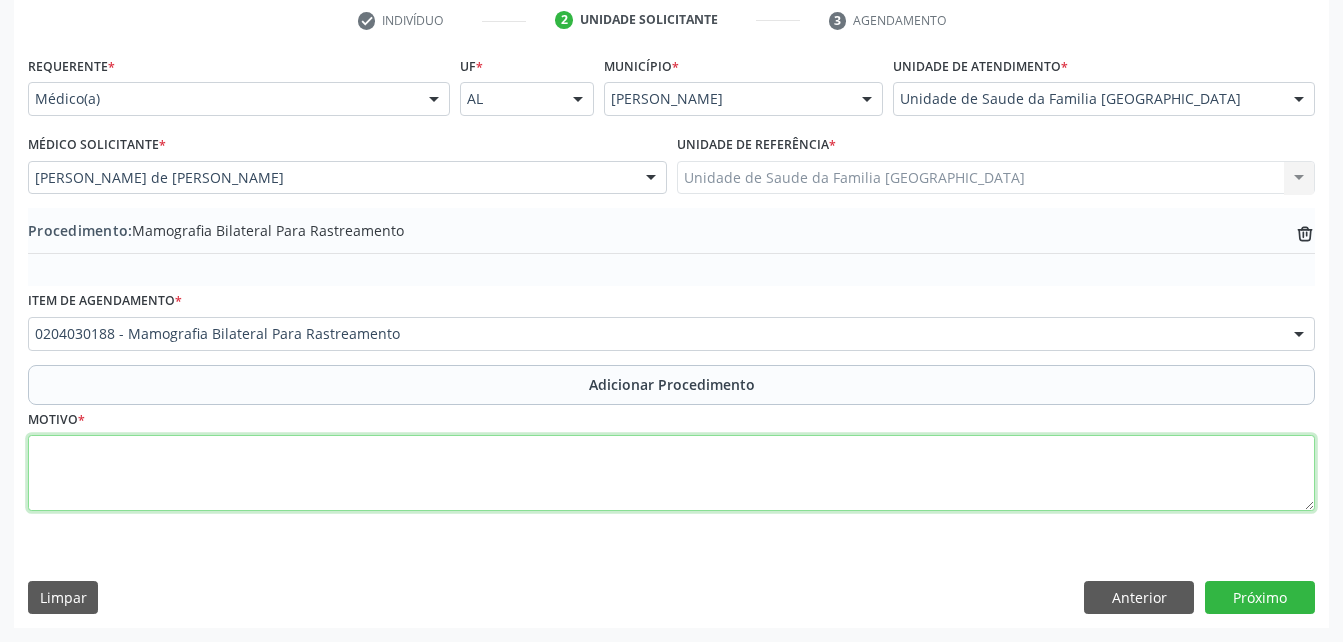 click at bounding box center (671, 473) 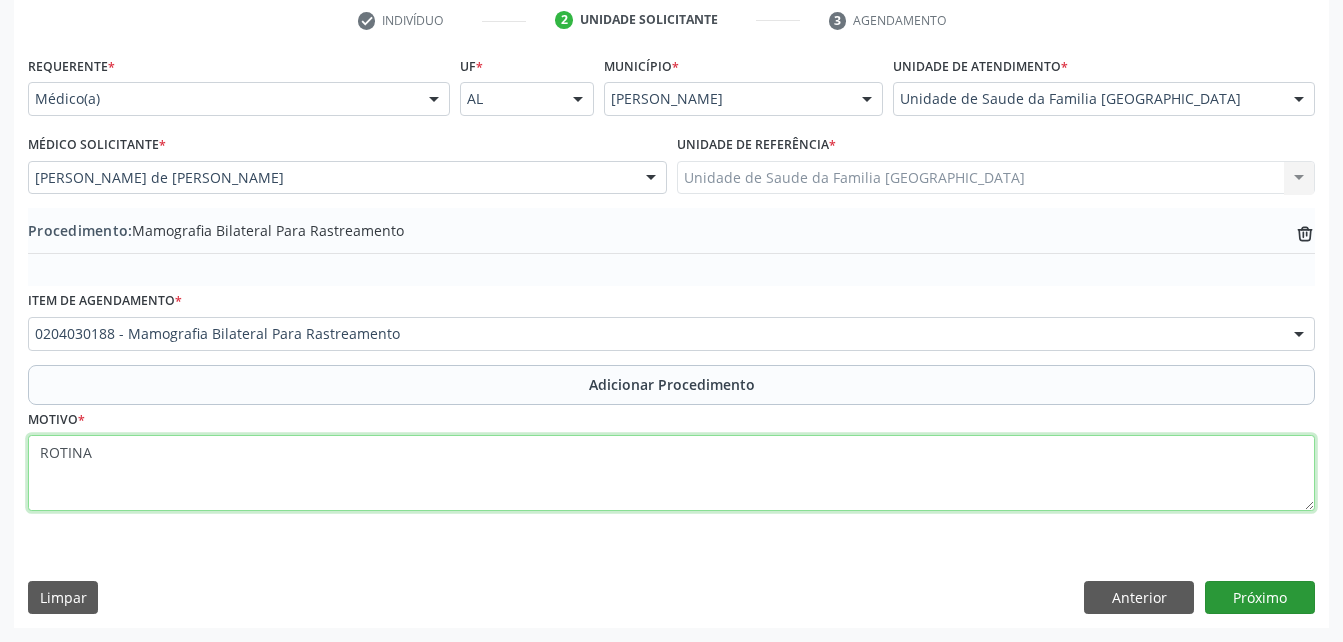 type on "ROTINA" 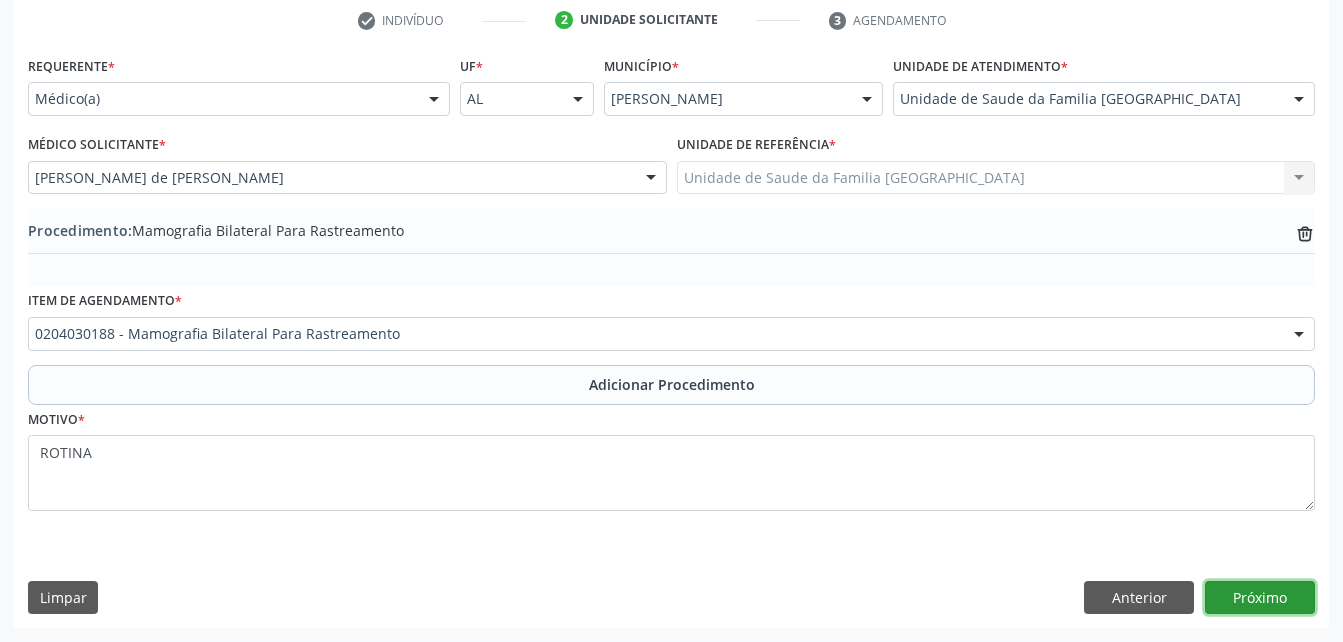 click on "Próximo" at bounding box center [1260, 598] 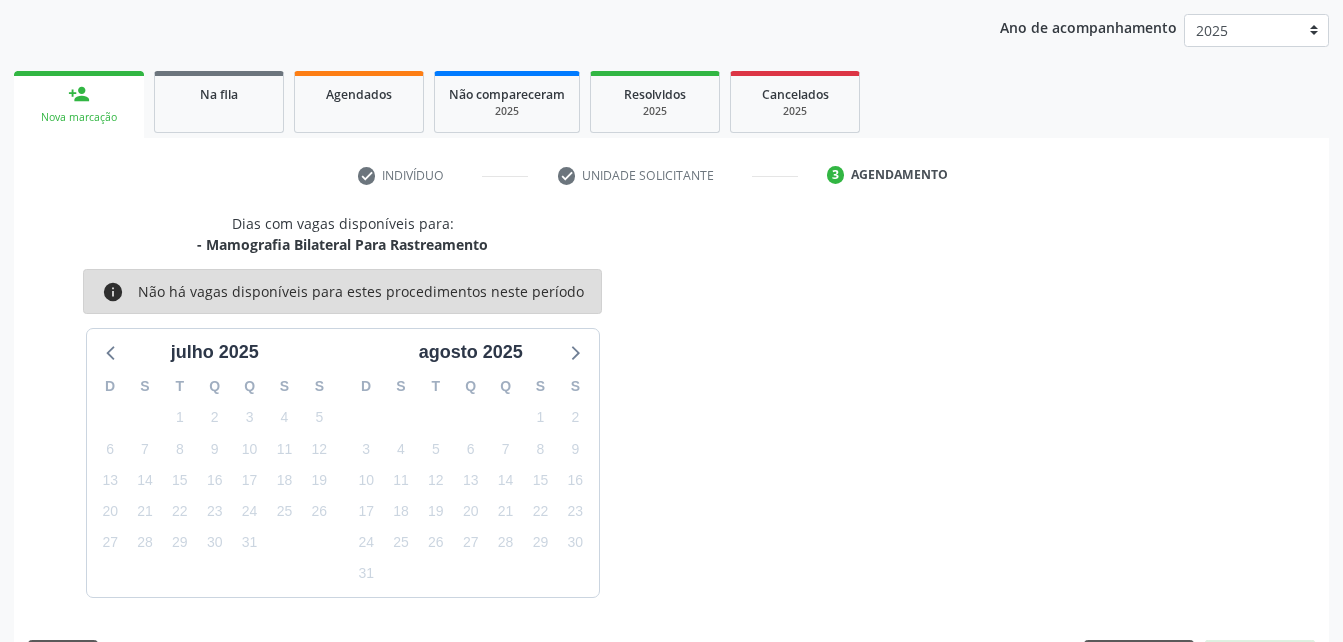 scroll, scrollTop: 315, scrollLeft: 0, axis: vertical 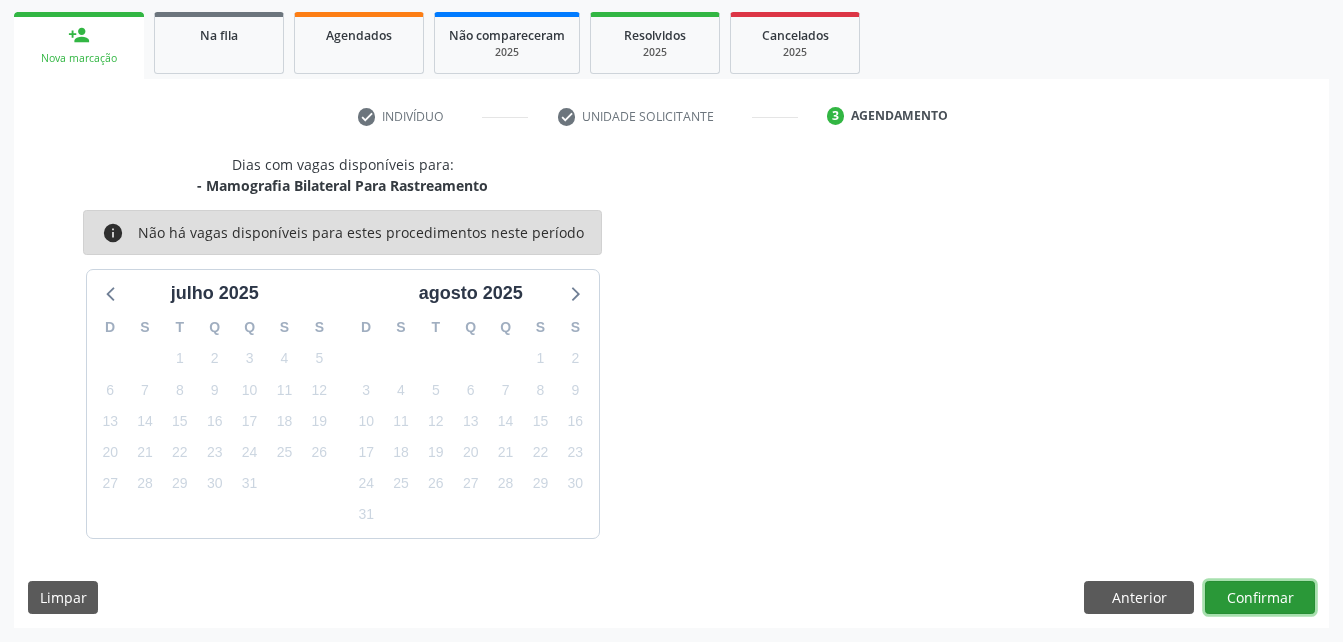 click on "Confirmar" at bounding box center (1260, 598) 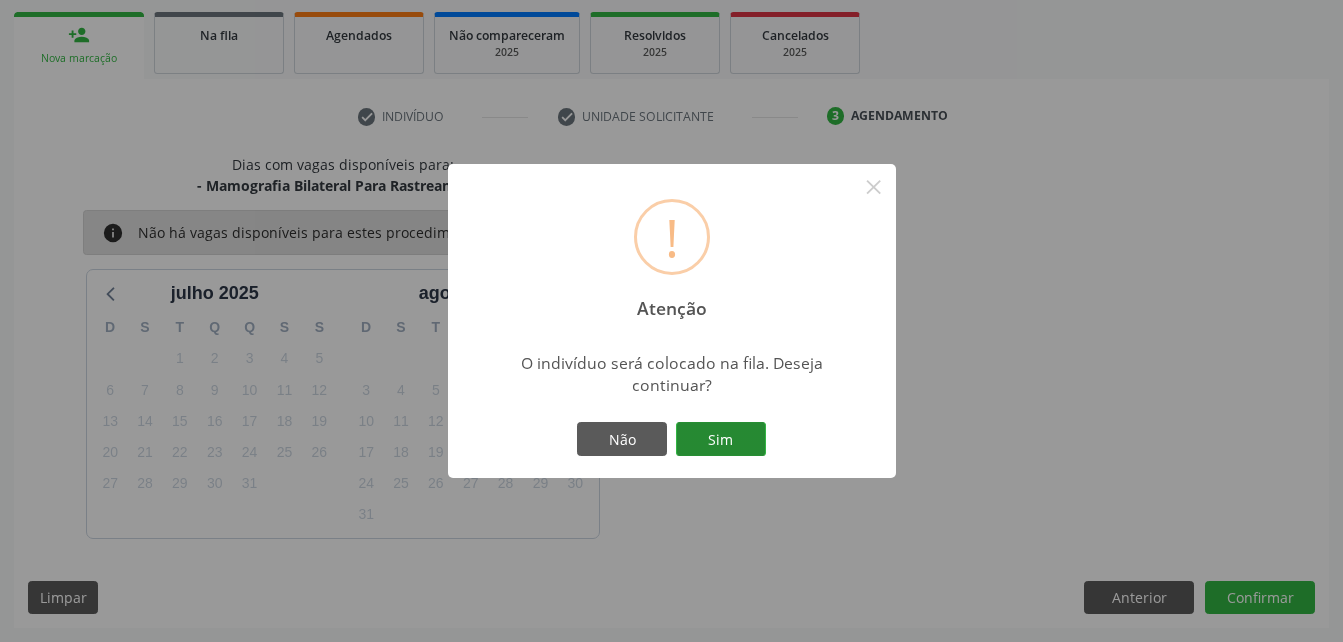 click on "Sim" at bounding box center [721, 439] 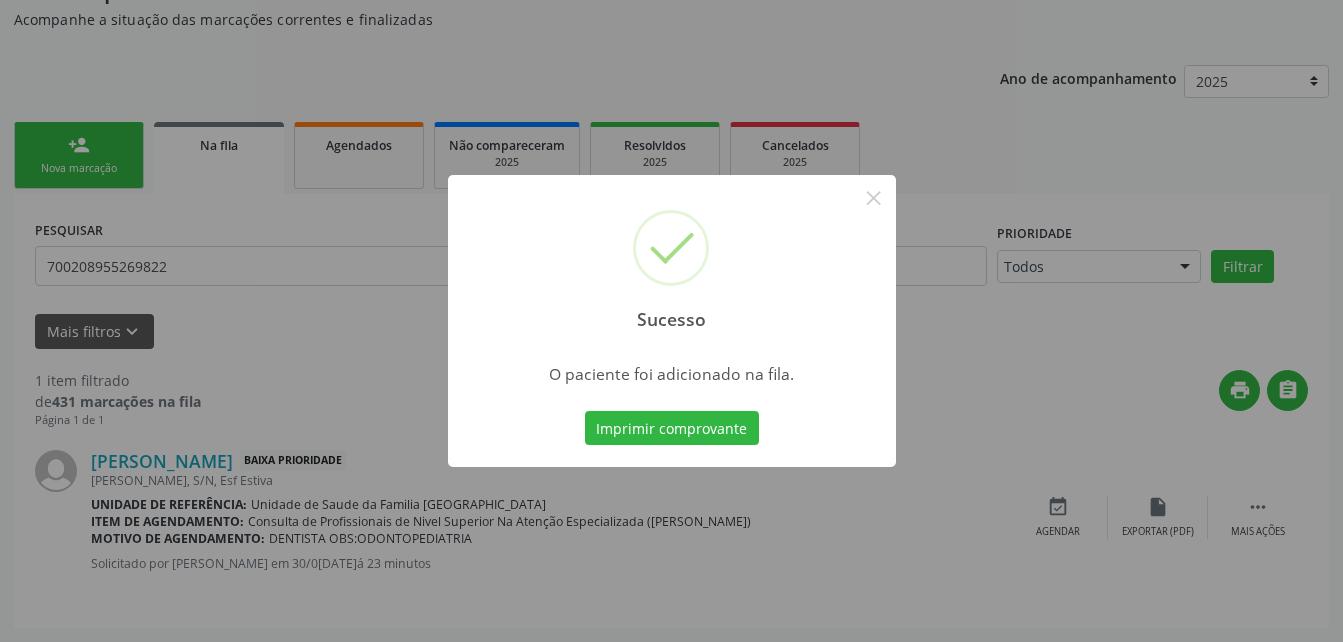 scroll, scrollTop: 53, scrollLeft: 0, axis: vertical 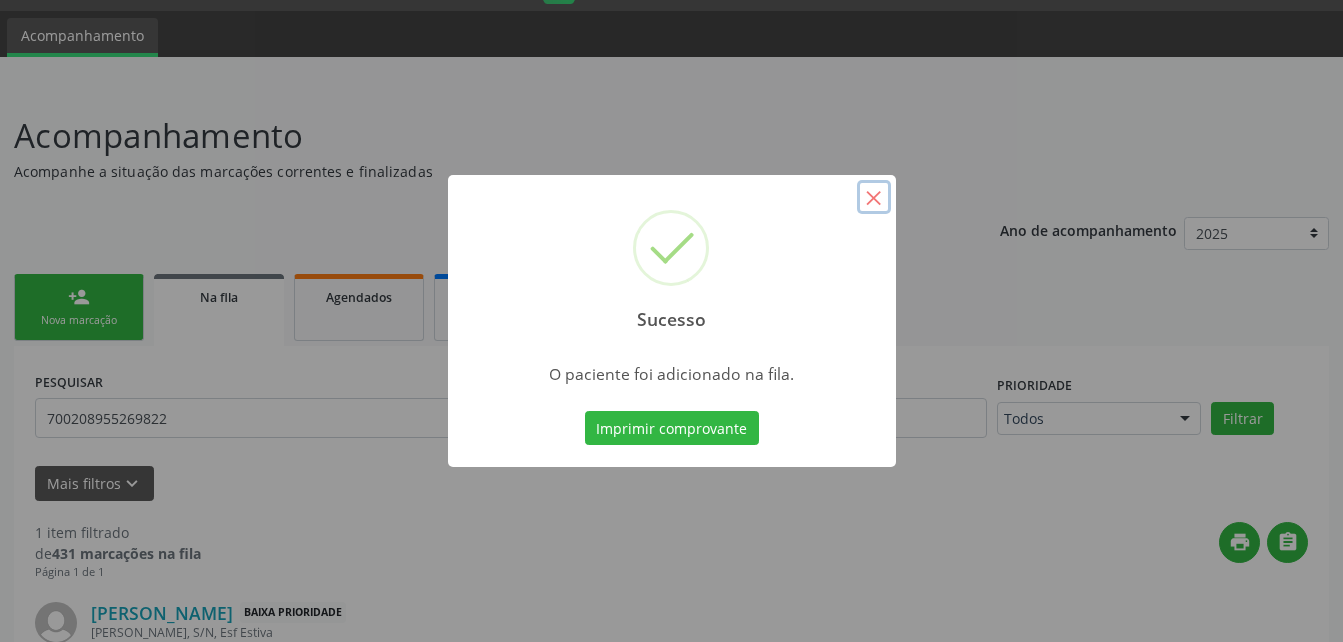 click on "×" at bounding box center [874, 197] 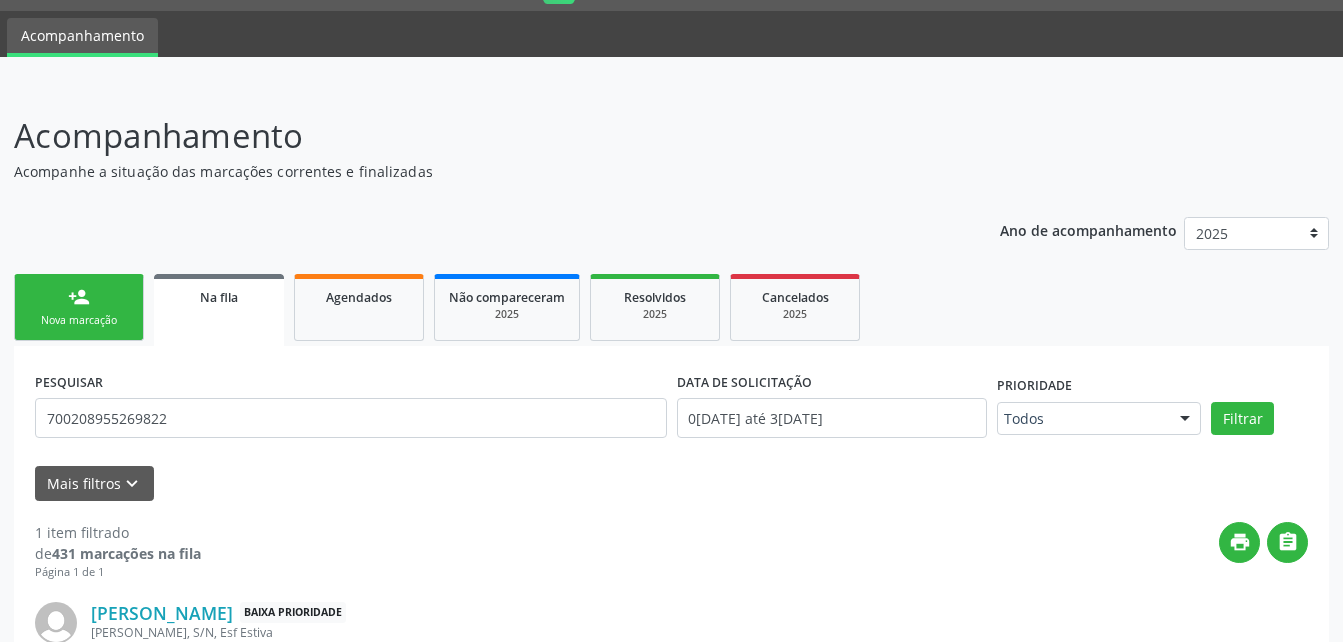 drag, startPoint x: 141, startPoint y: 294, endPoint x: 128, endPoint y: 290, distance: 13.601471 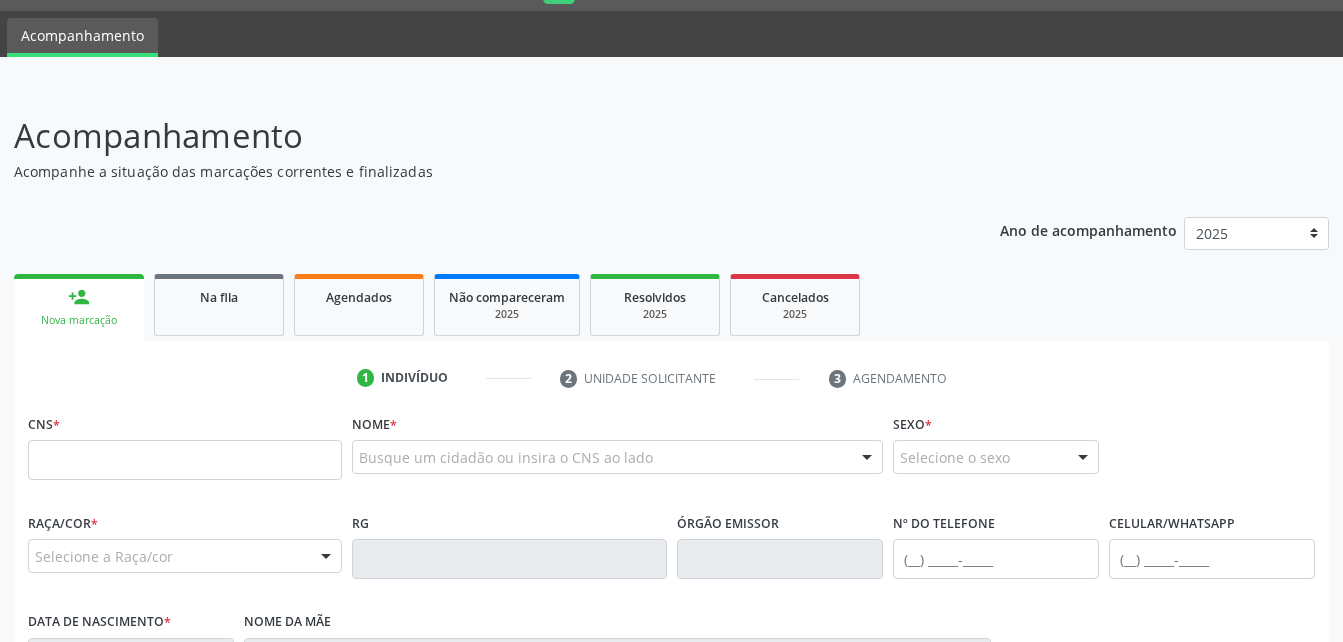 click on "CNS
*" at bounding box center (185, 444) 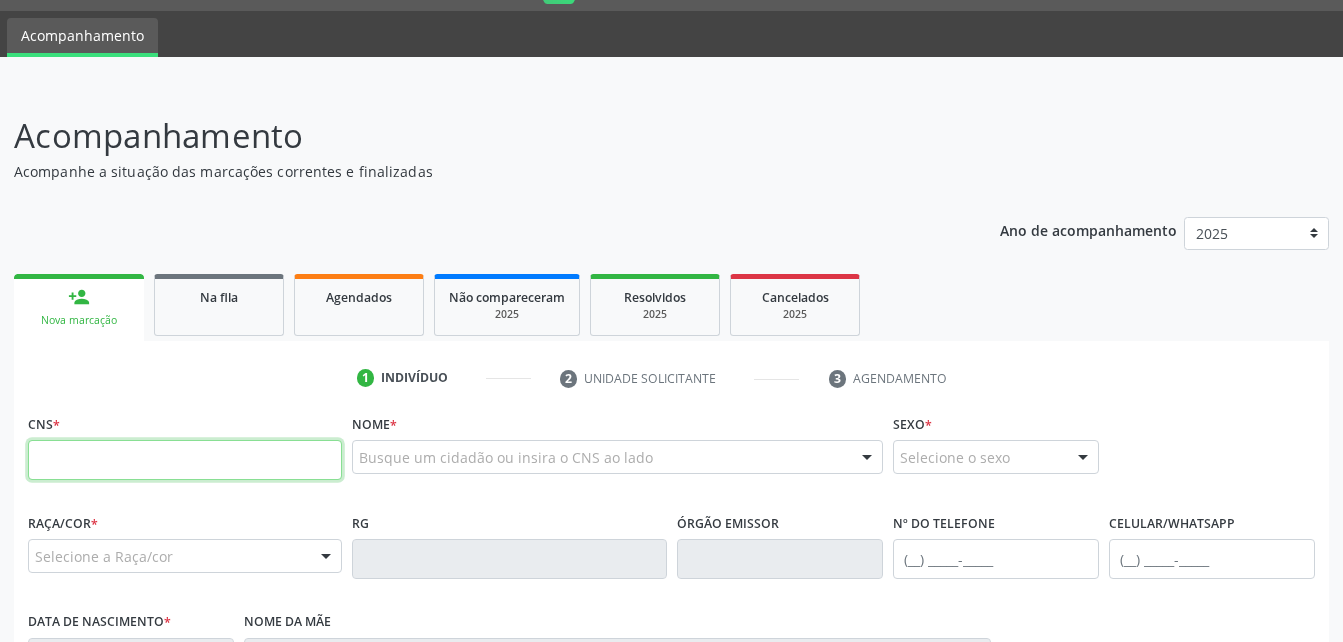 click at bounding box center [185, 460] 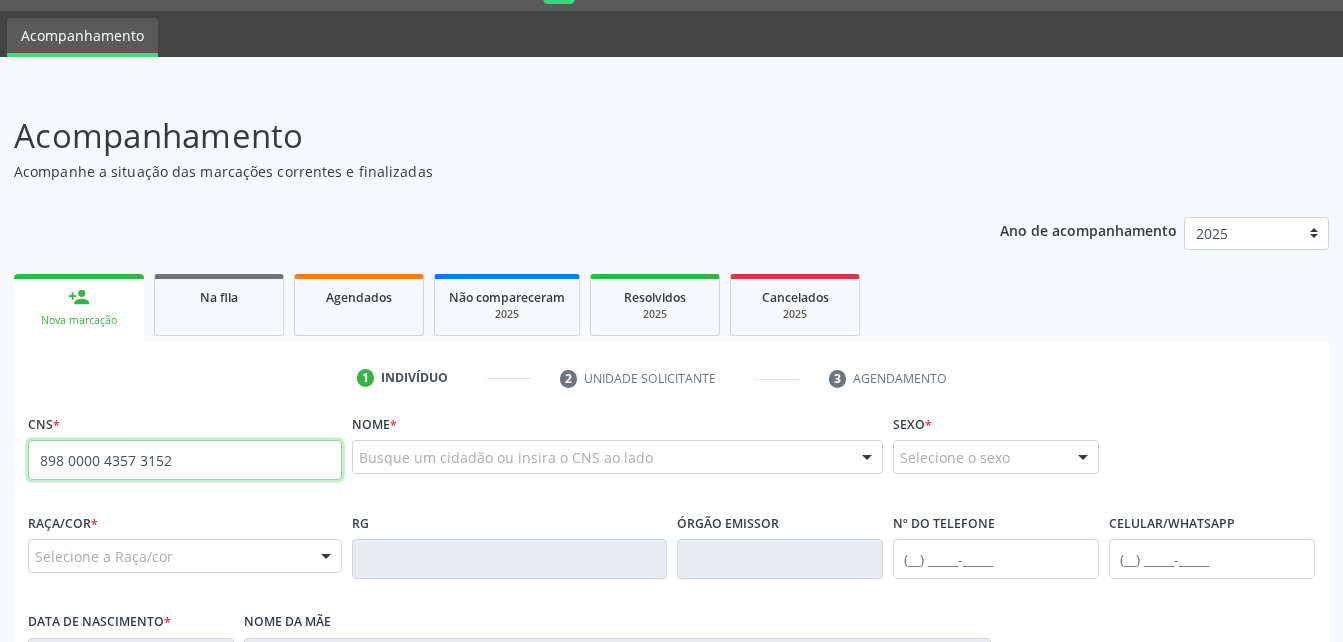 type on "898 0000 4357 3152" 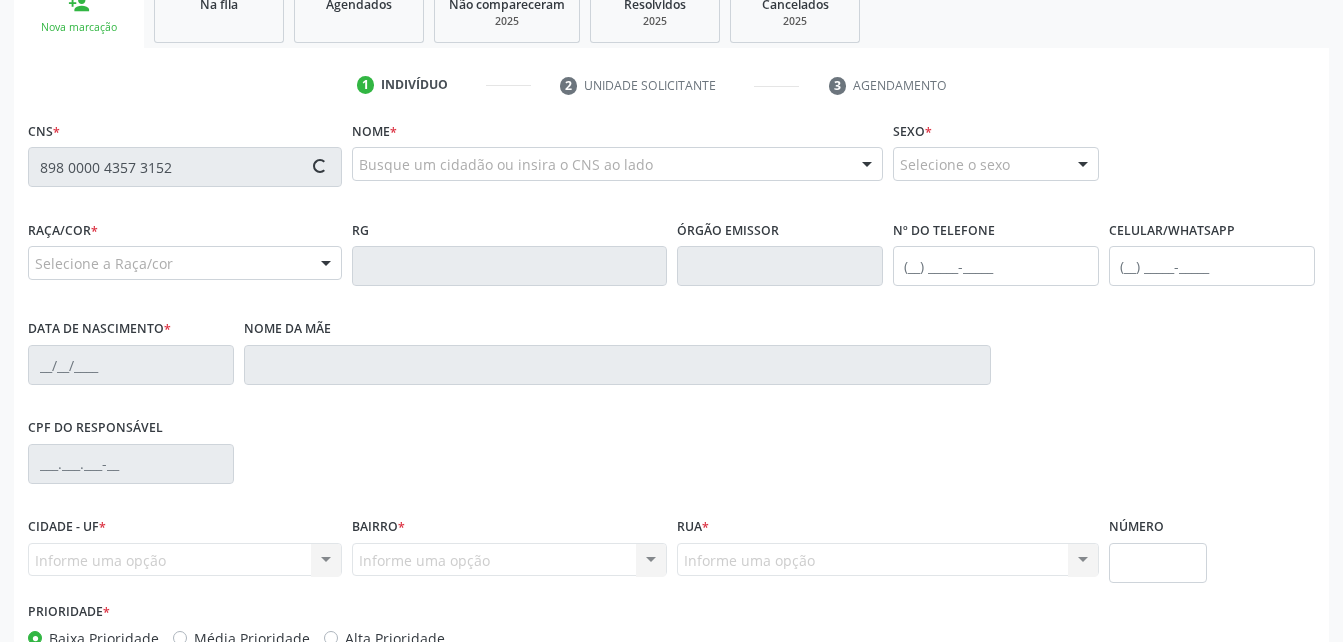 scroll, scrollTop: 353, scrollLeft: 0, axis: vertical 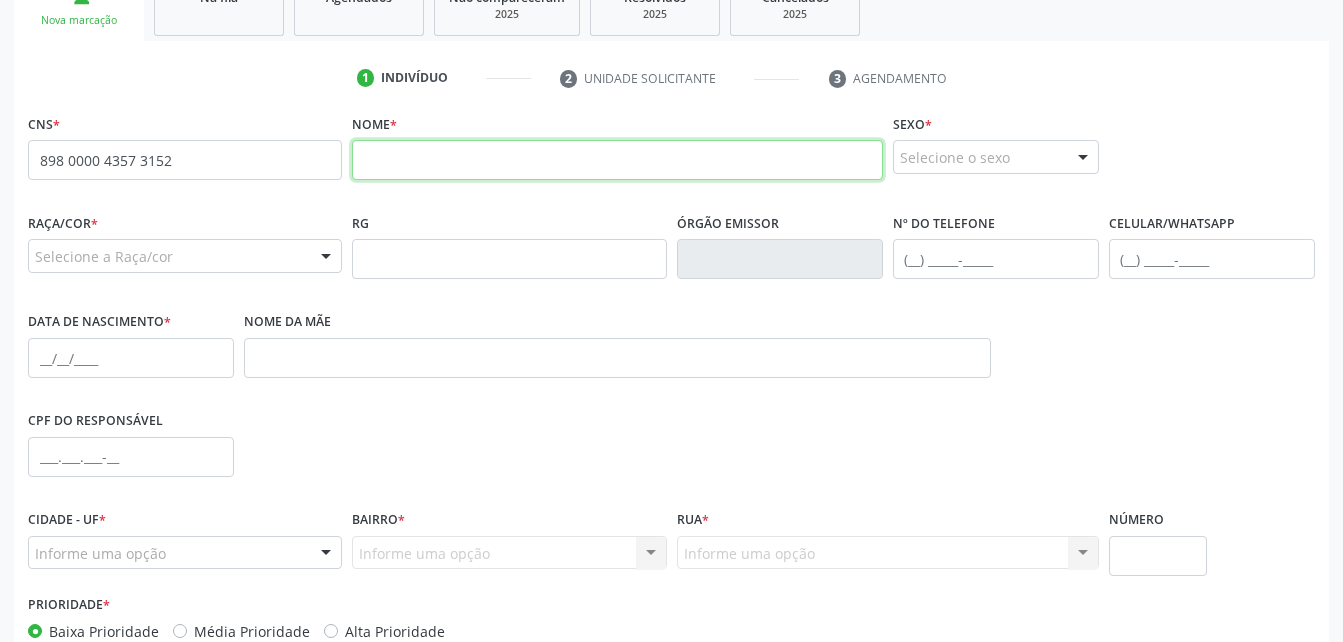 click at bounding box center (617, 160) 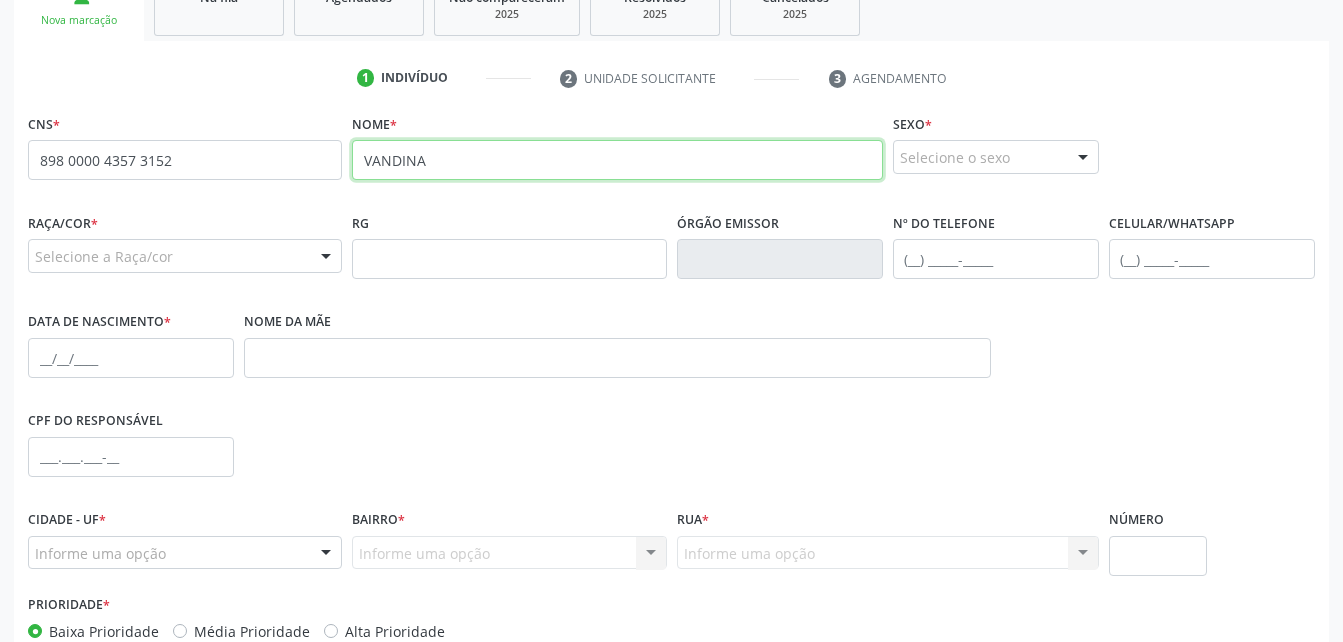 type on "VANDINA ROSA DA SILVA" 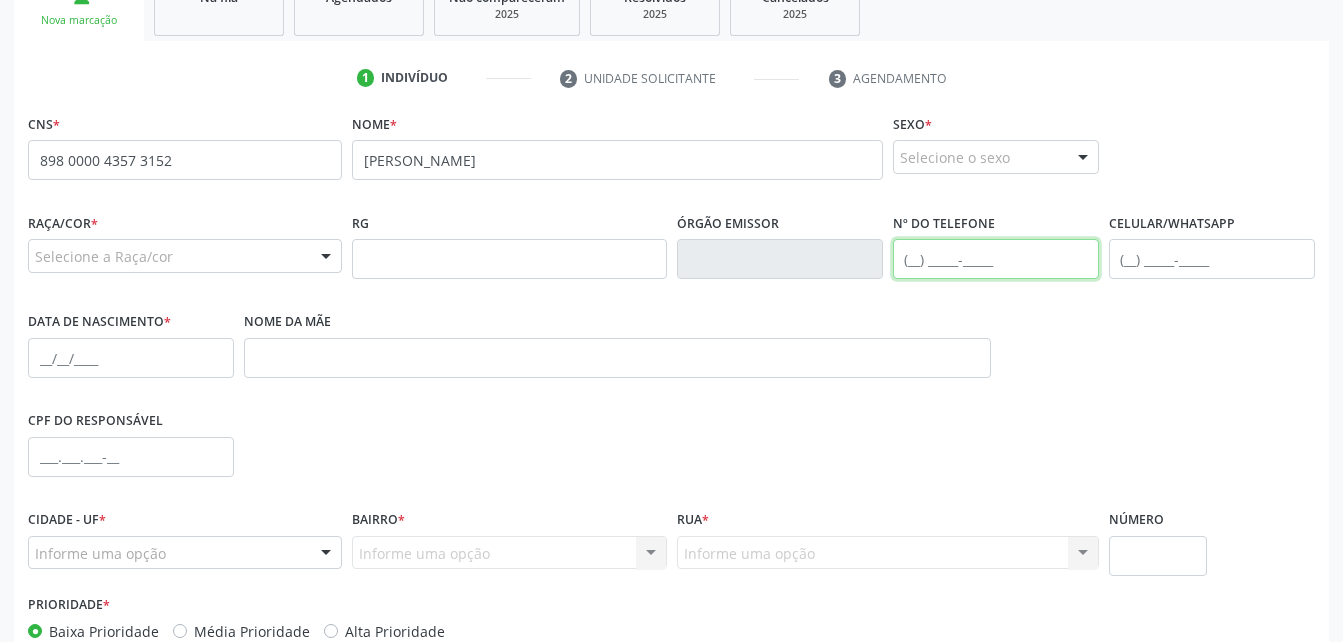 type on "(82) 99399-9299" 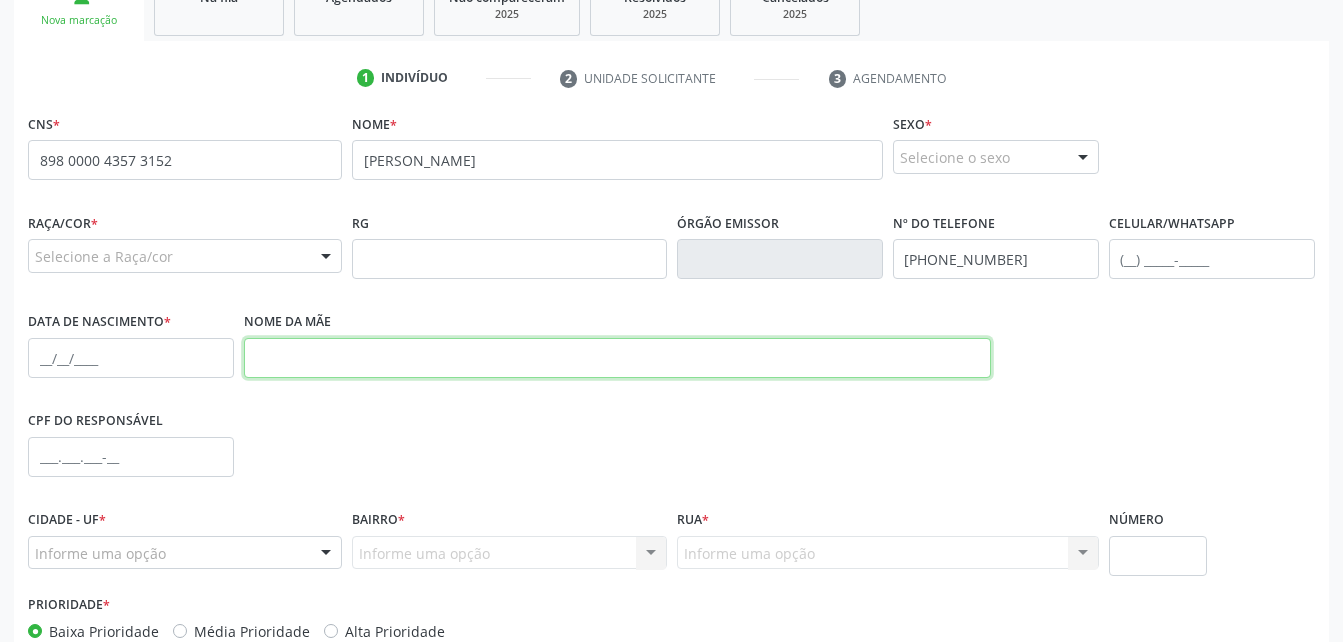 type on "VANDINA ROSA DA SILVA" 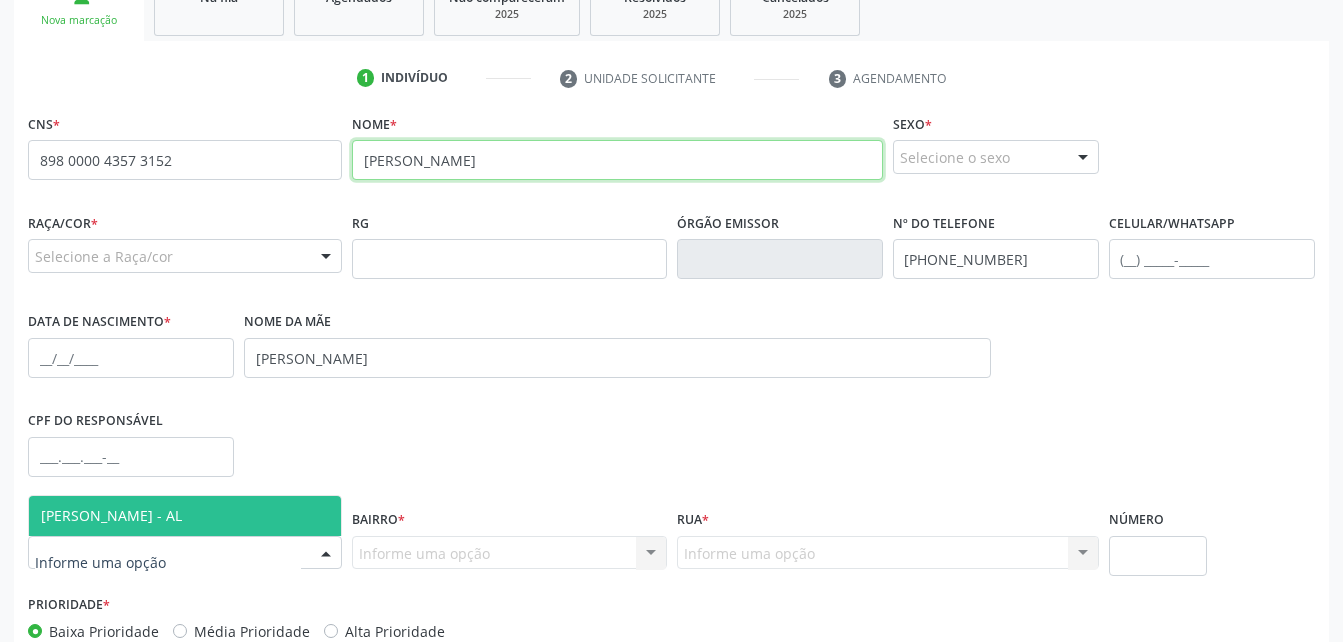 click on "[PERSON_NAME] - AL" at bounding box center (185, 516) 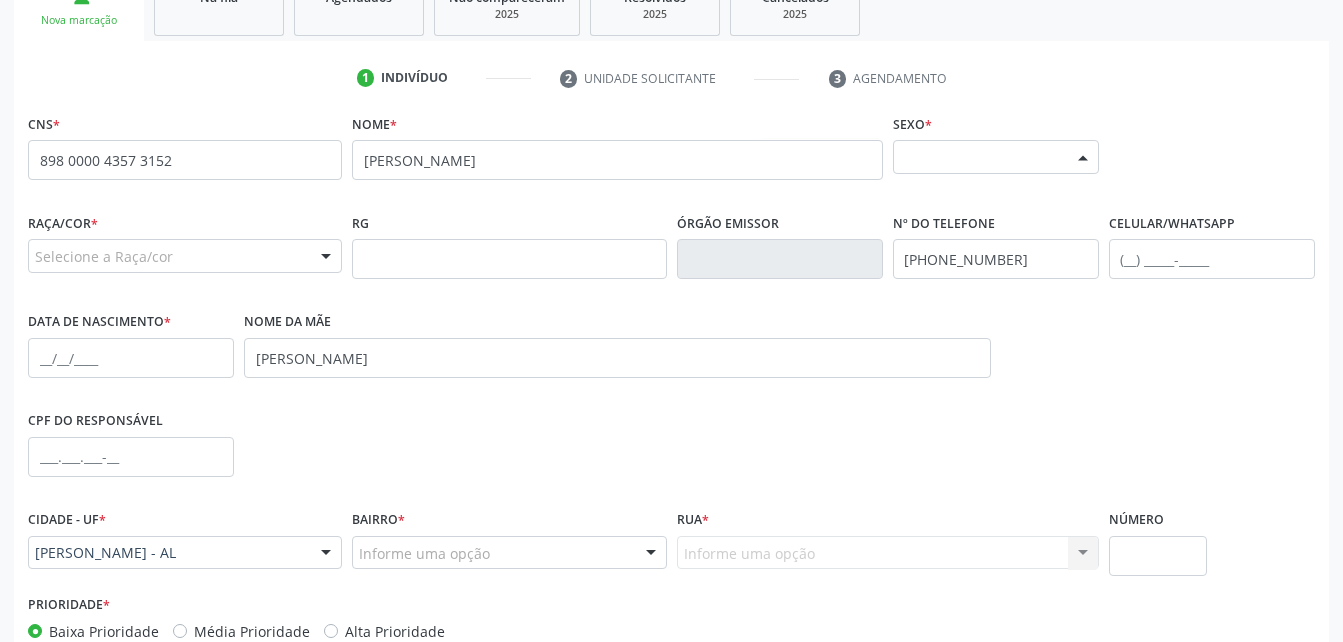 click on "Selecione o sexo" at bounding box center [996, 157] 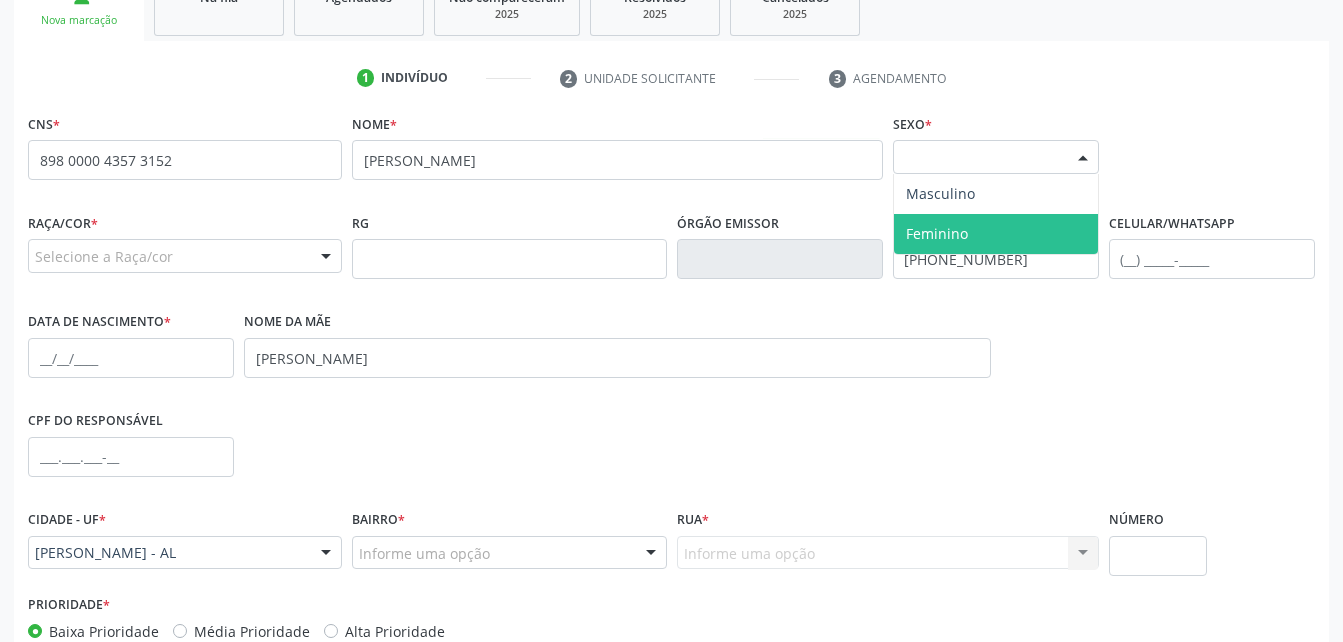 click on "Feminino" at bounding box center [996, 234] 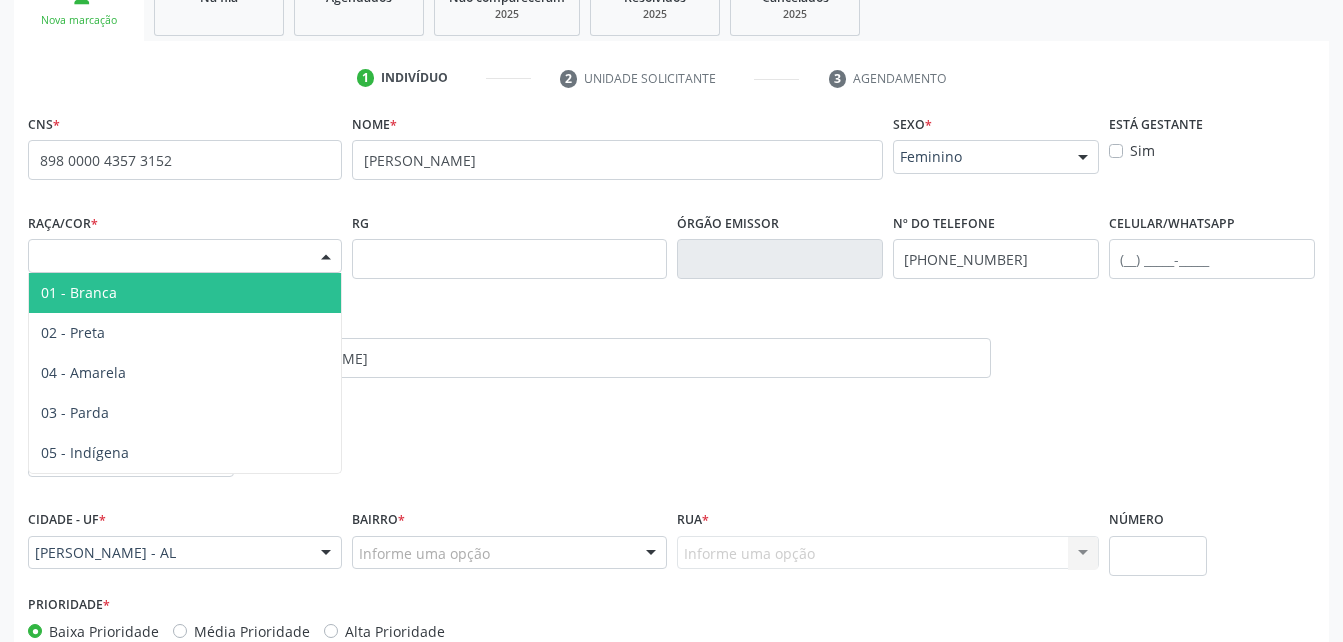 click on "Selecione a Raça/cor" at bounding box center [185, 256] 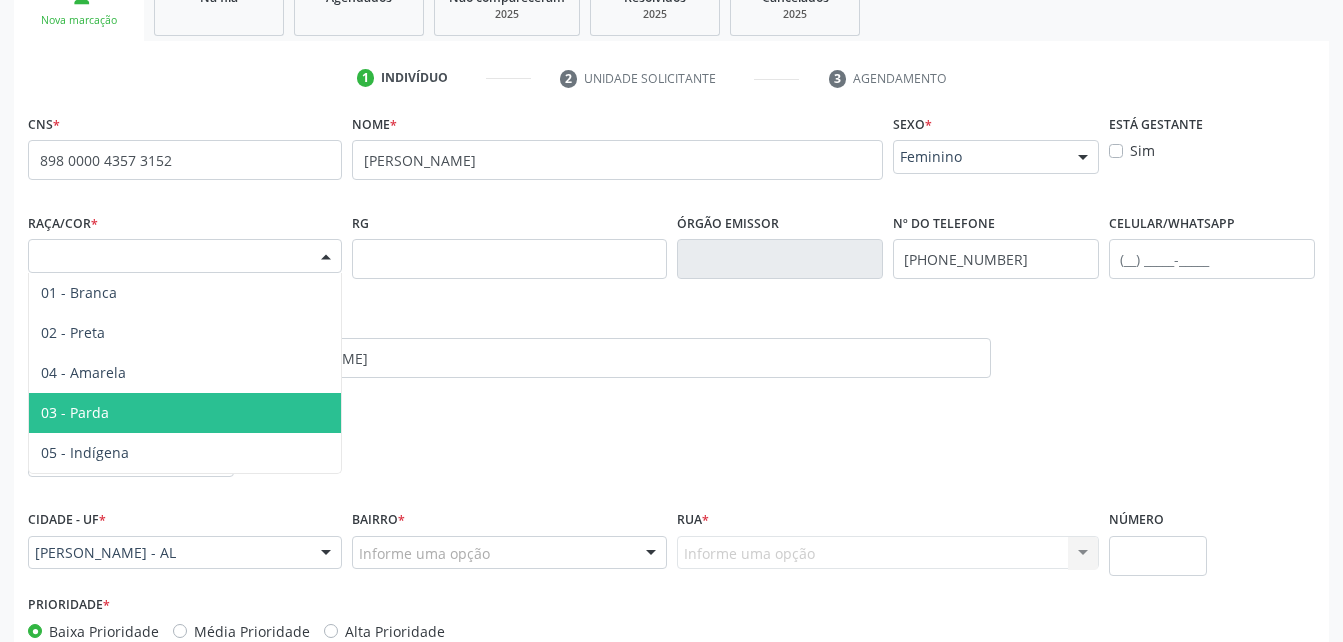 click on "03 - Parda" at bounding box center (185, 413) 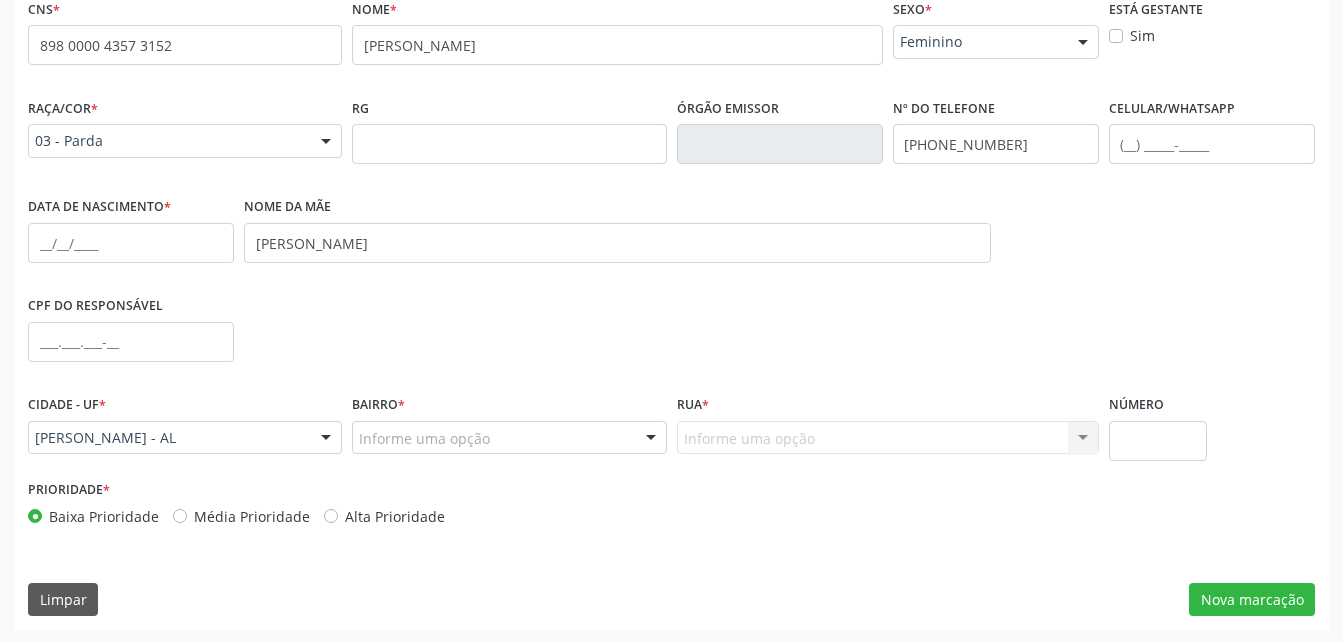 scroll, scrollTop: 470, scrollLeft: 0, axis: vertical 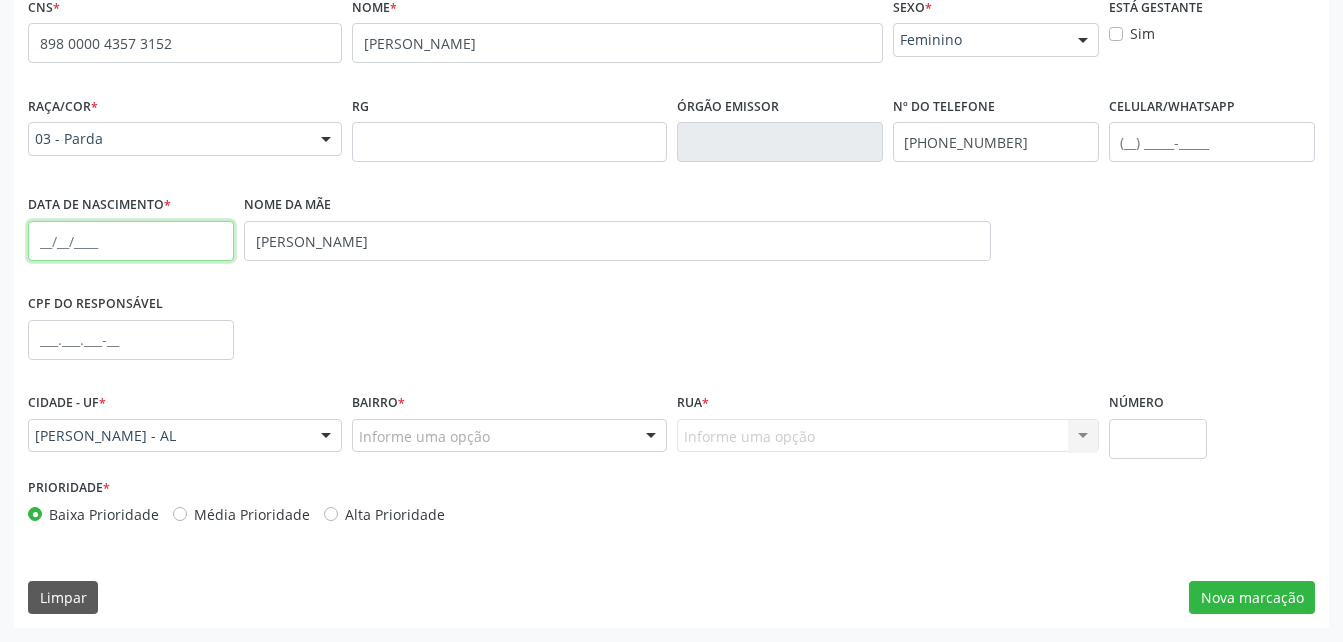 drag, startPoint x: 102, startPoint y: 255, endPoint x: 113, endPoint y: 233, distance: 24.596748 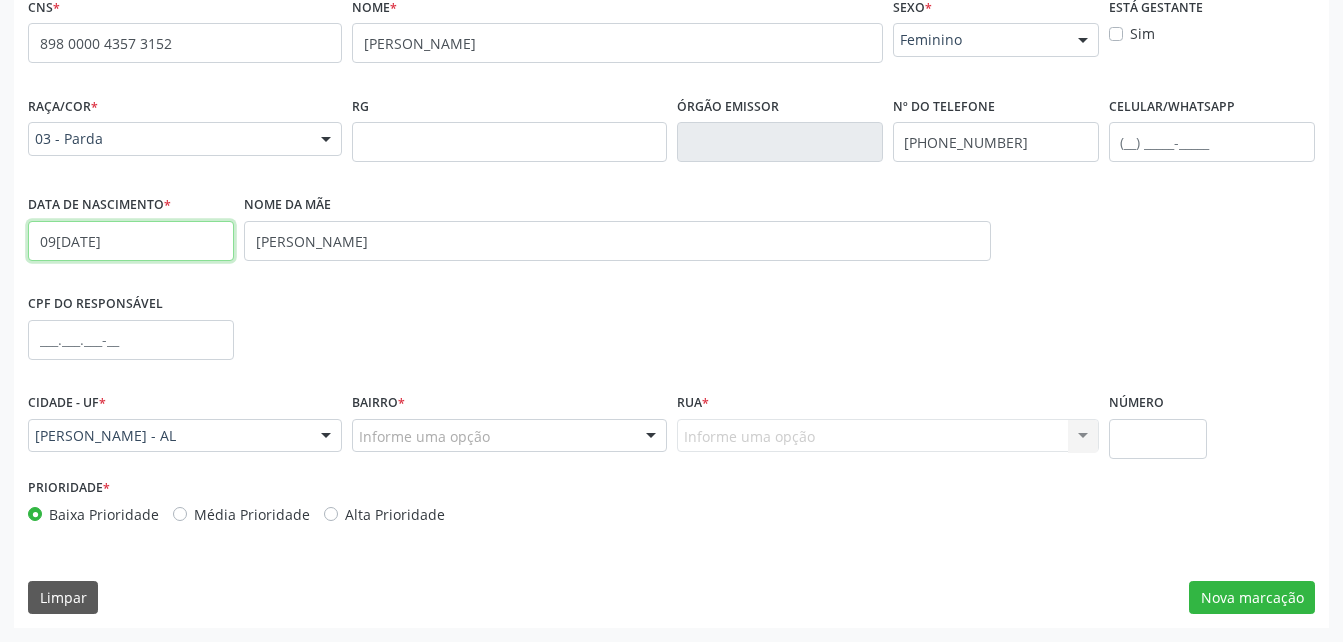 type on "09/10/1968" 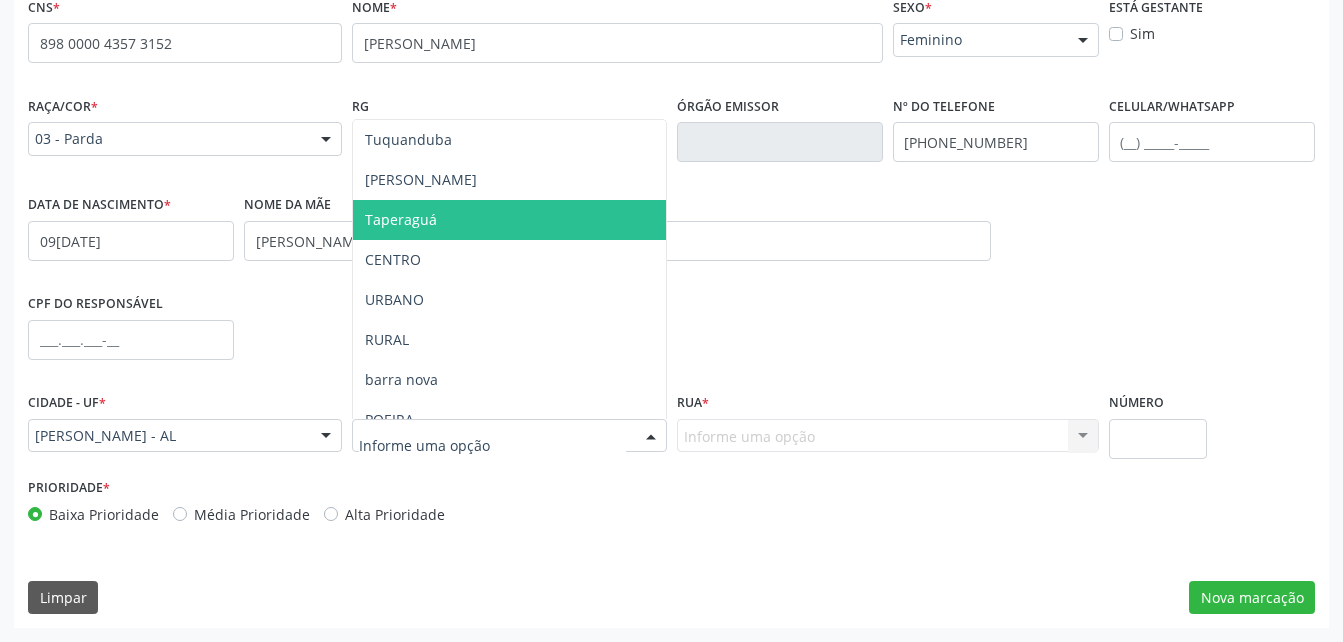 click on "Taperaguá" at bounding box center (509, 220) 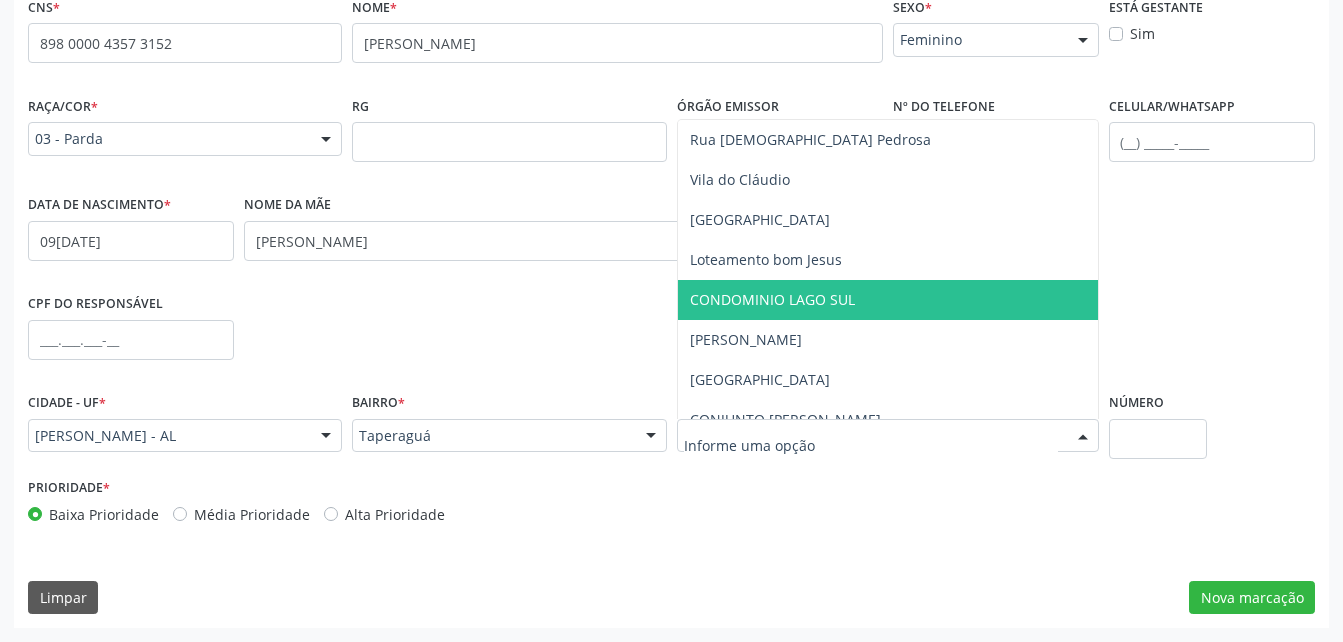 click on "CONDOMINIO LAGO SUL" at bounding box center (888, 300) 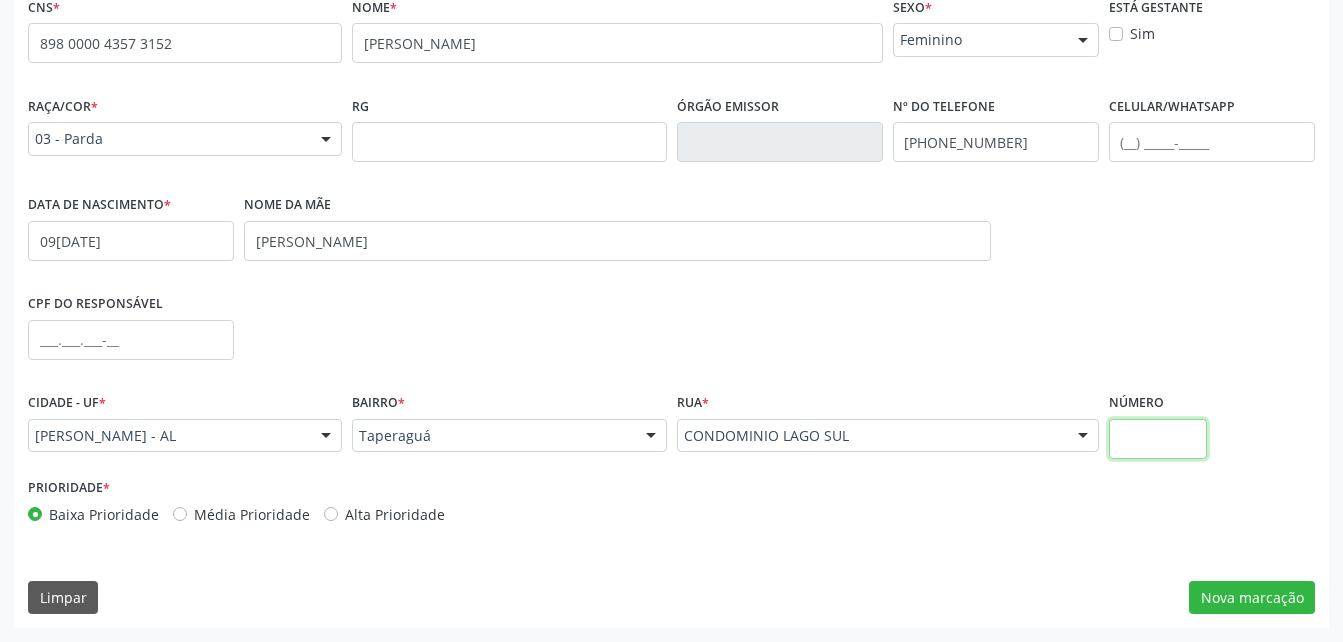 click at bounding box center [1158, 439] 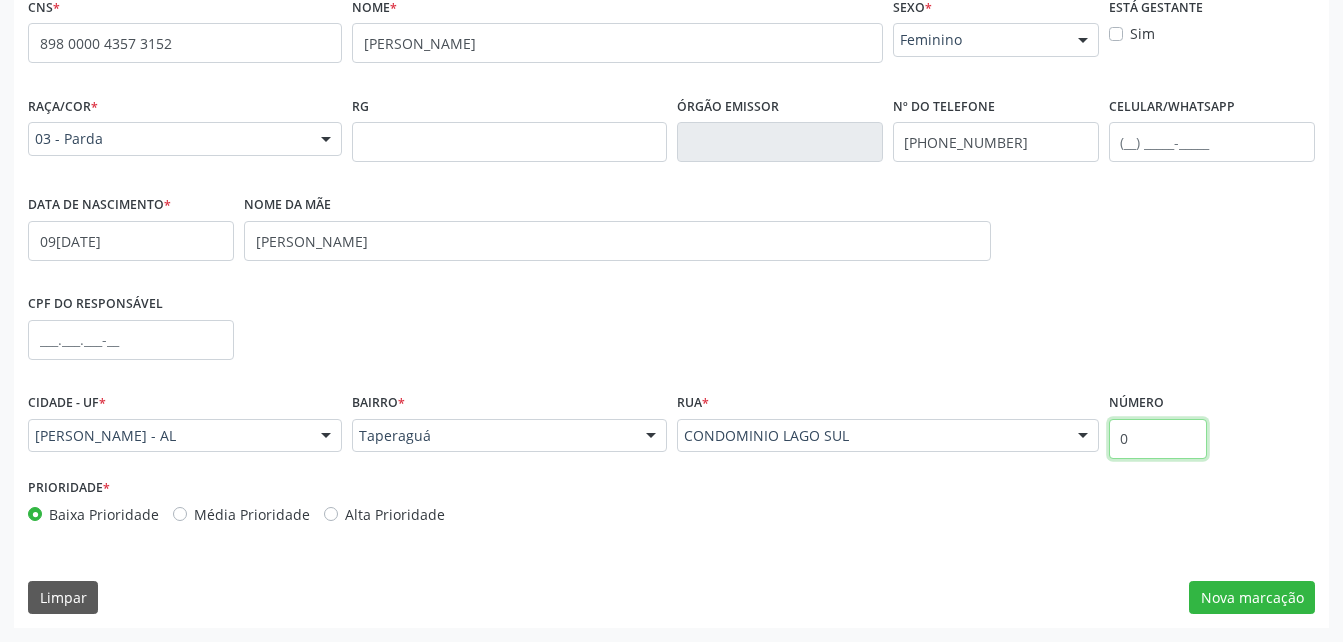 type on "0" 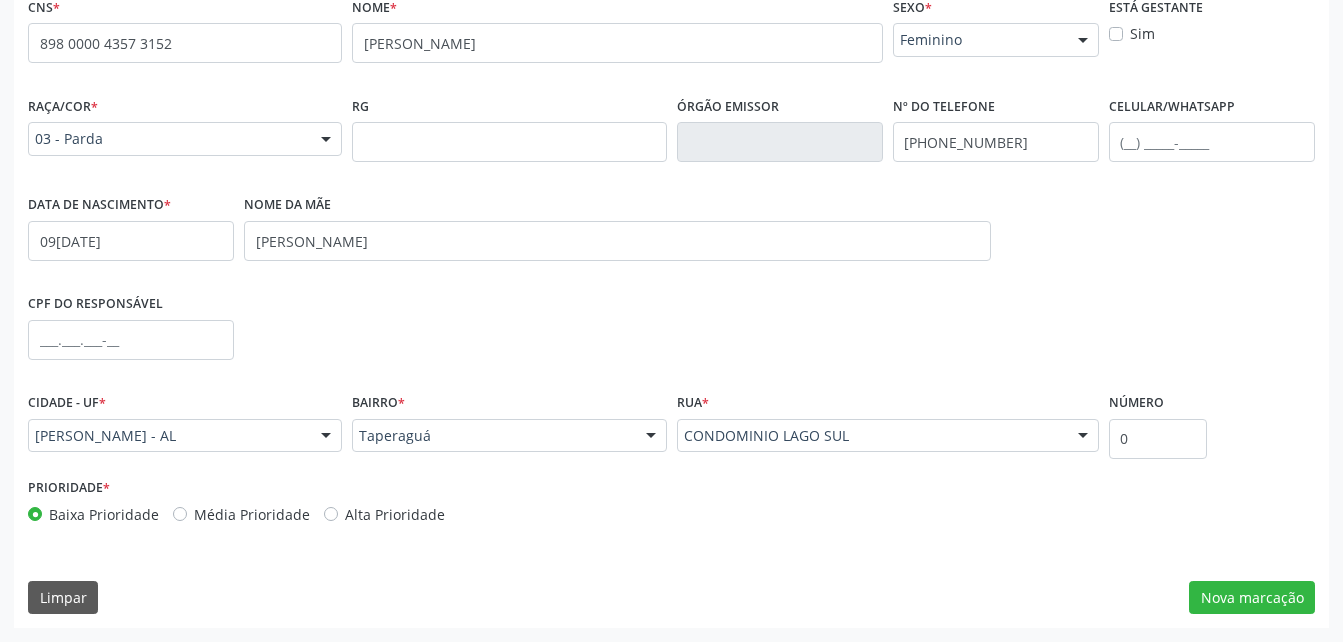 click on "CPF do responsável" at bounding box center [671, 338] 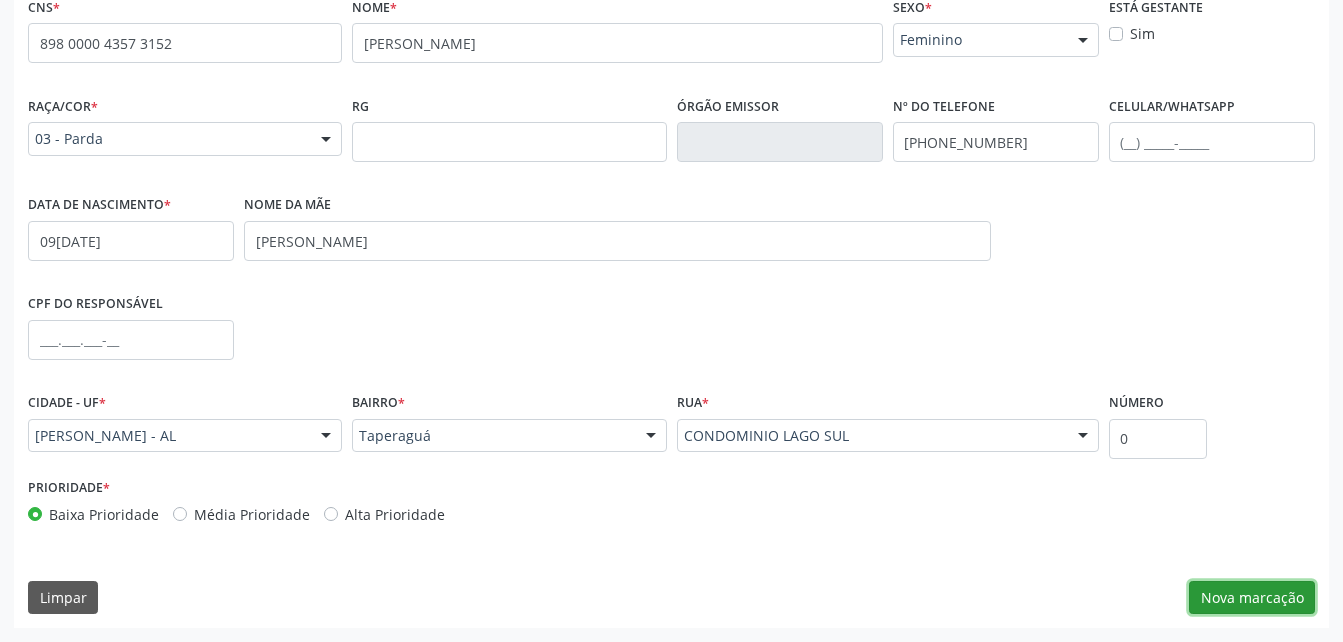 click on "Nova marcação" at bounding box center [1252, 598] 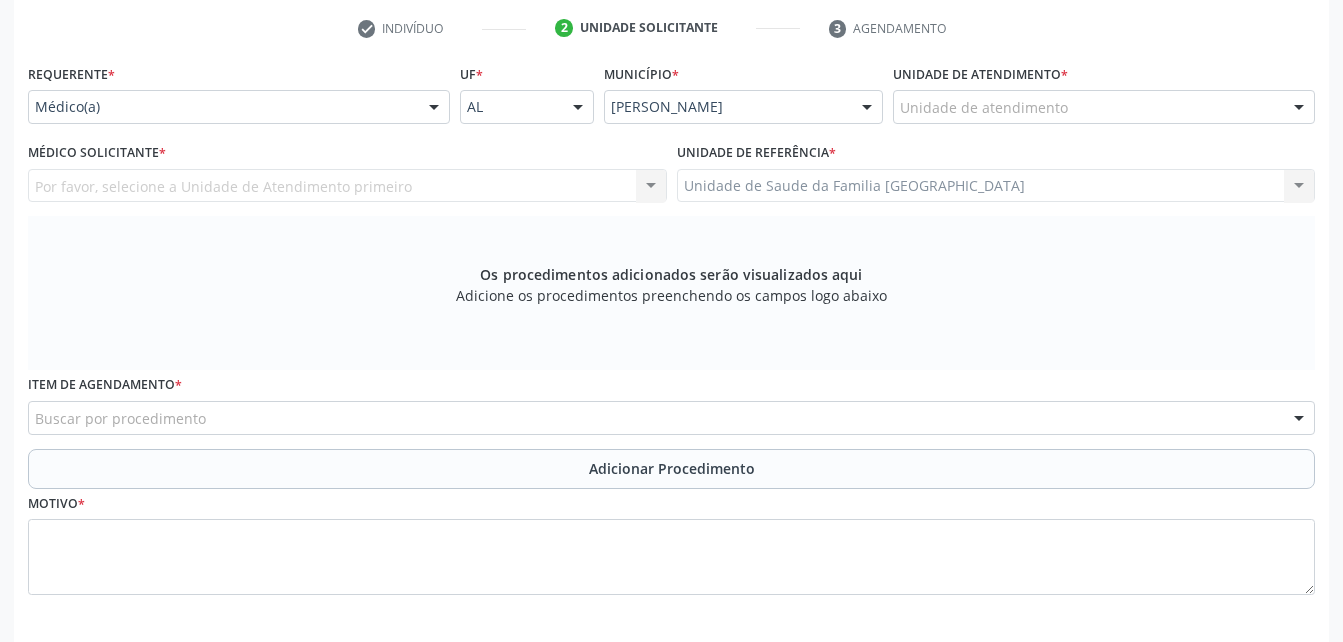 scroll, scrollTop: 370, scrollLeft: 0, axis: vertical 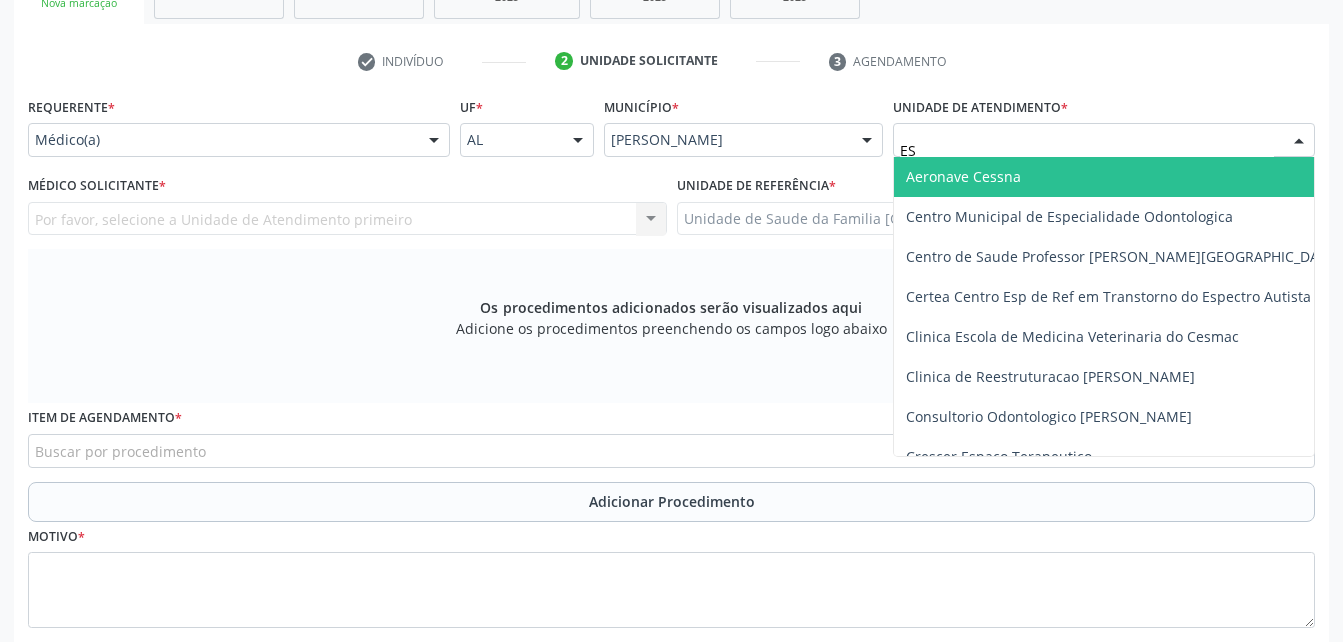 type on "EST" 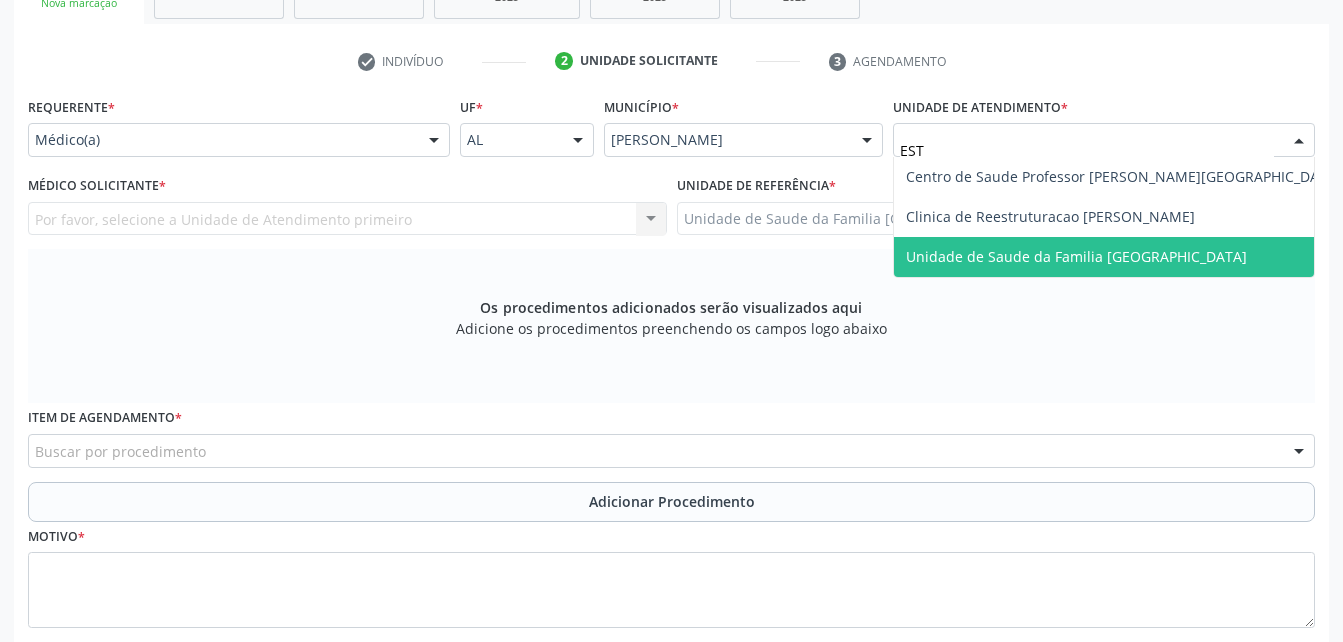 click on "Unidade de Saude da Familia [GEOGRAPHIC_DATA]" at bounding box center (1076, 256) 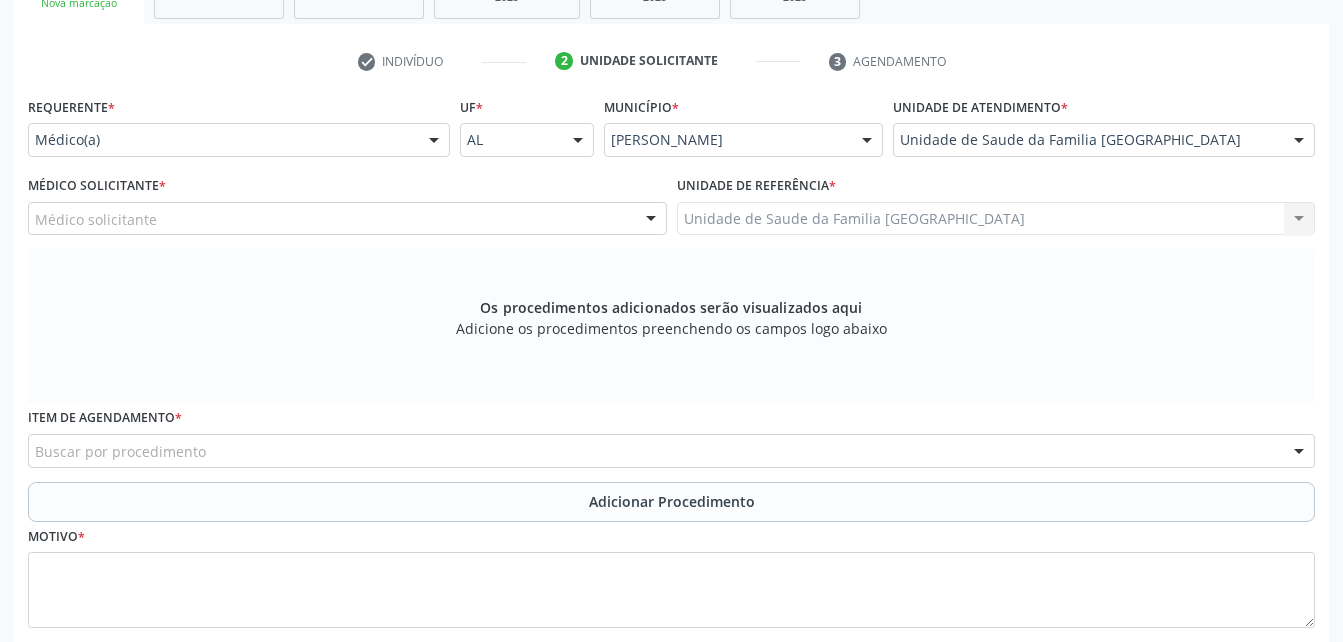 click on "Médico solicitante" at bounding box center [347, 219] 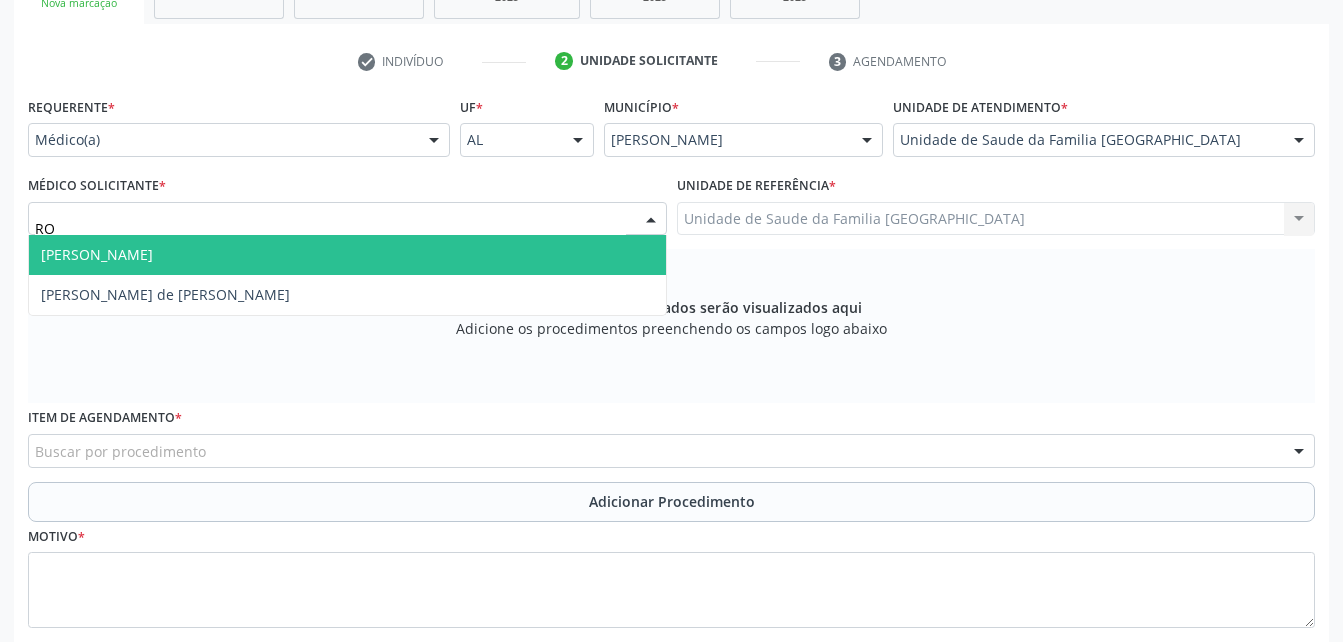 type on "ROD" 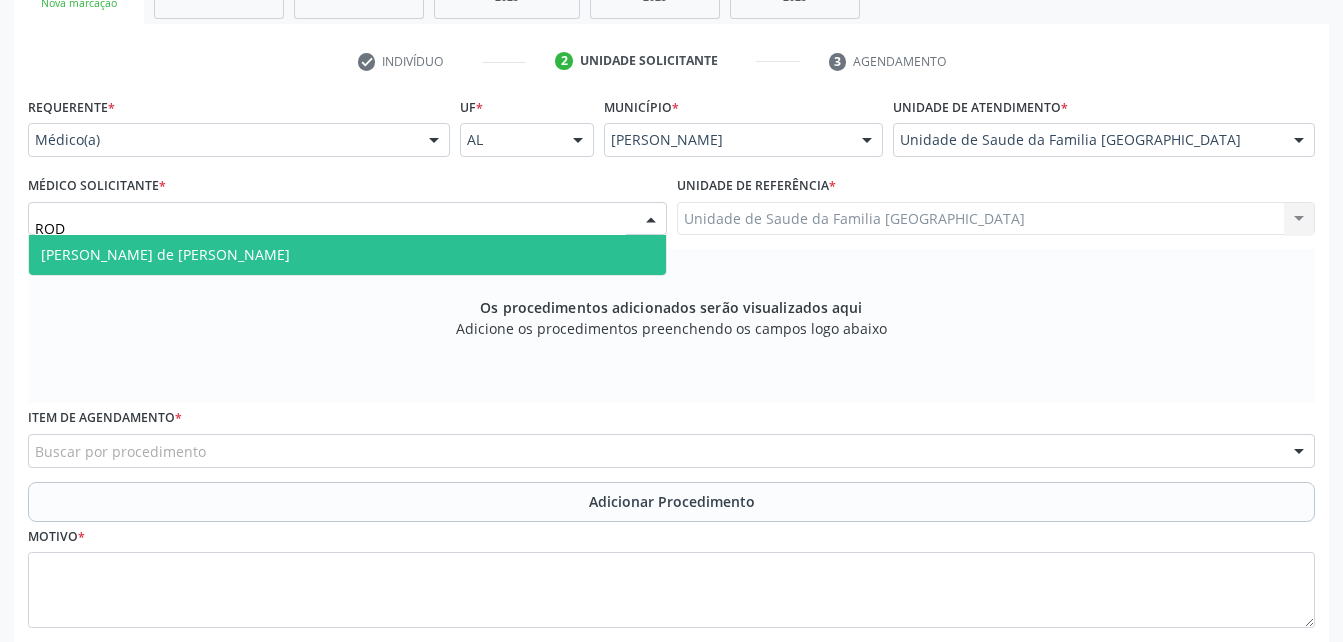 click on "[PERSON_NAME] de [PERSON_NAME]" at bounding box center (347, 255) 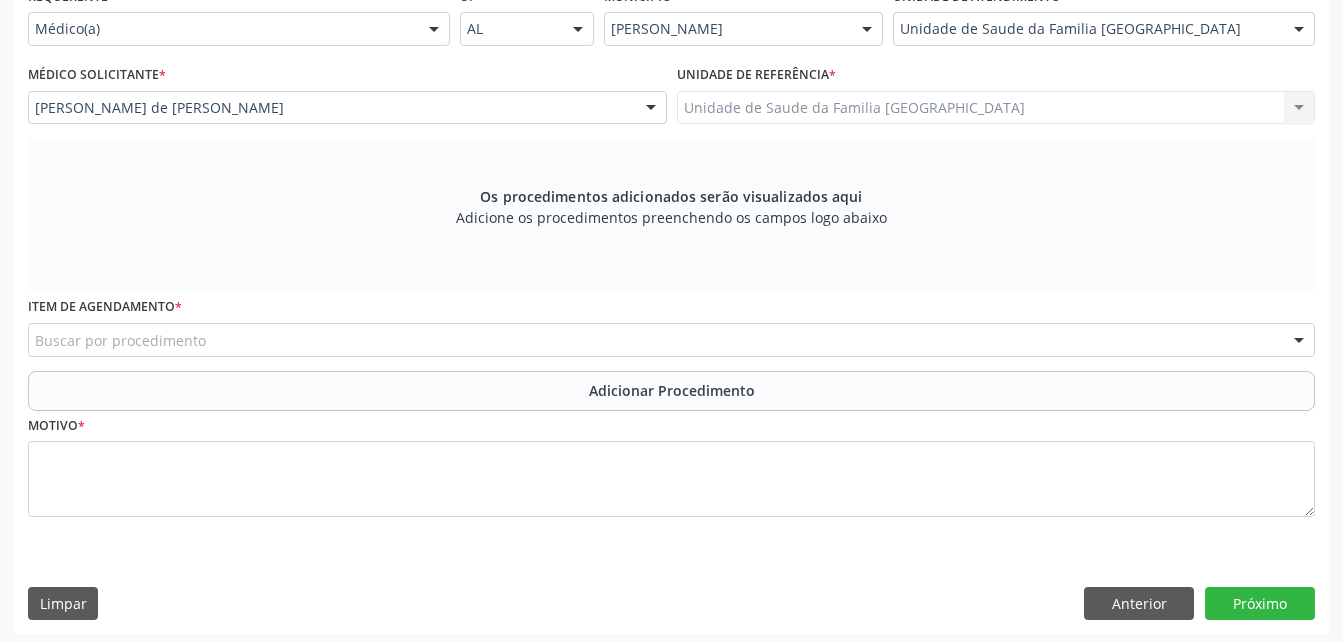 scroll, scrollTop: 487, scrollLeft: 0, axis: vertical 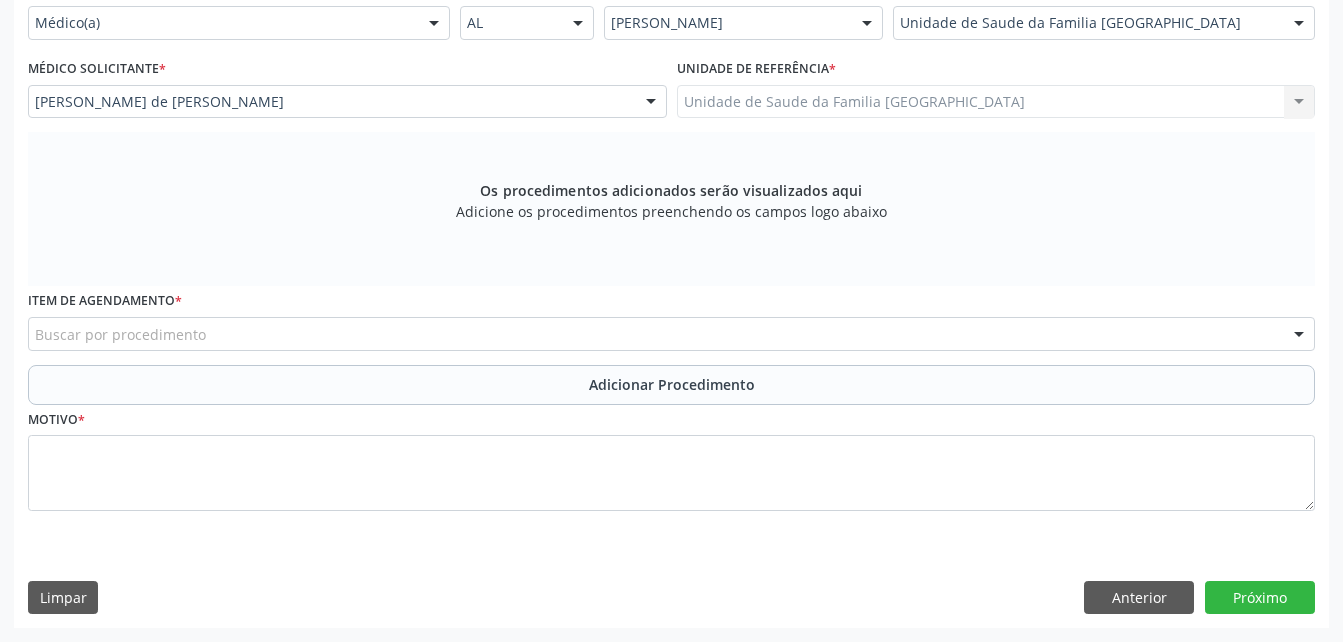 click on "Buscar por procedimento" at bounding box center [671, 334] 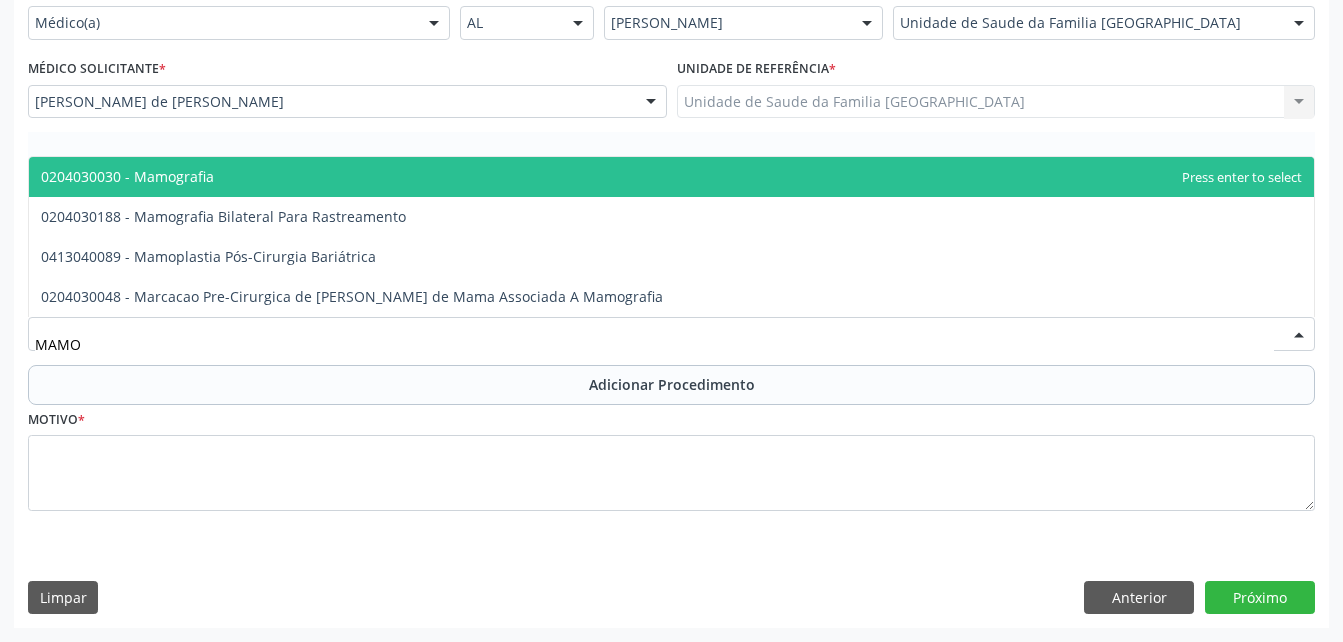 type on "MAMOG" 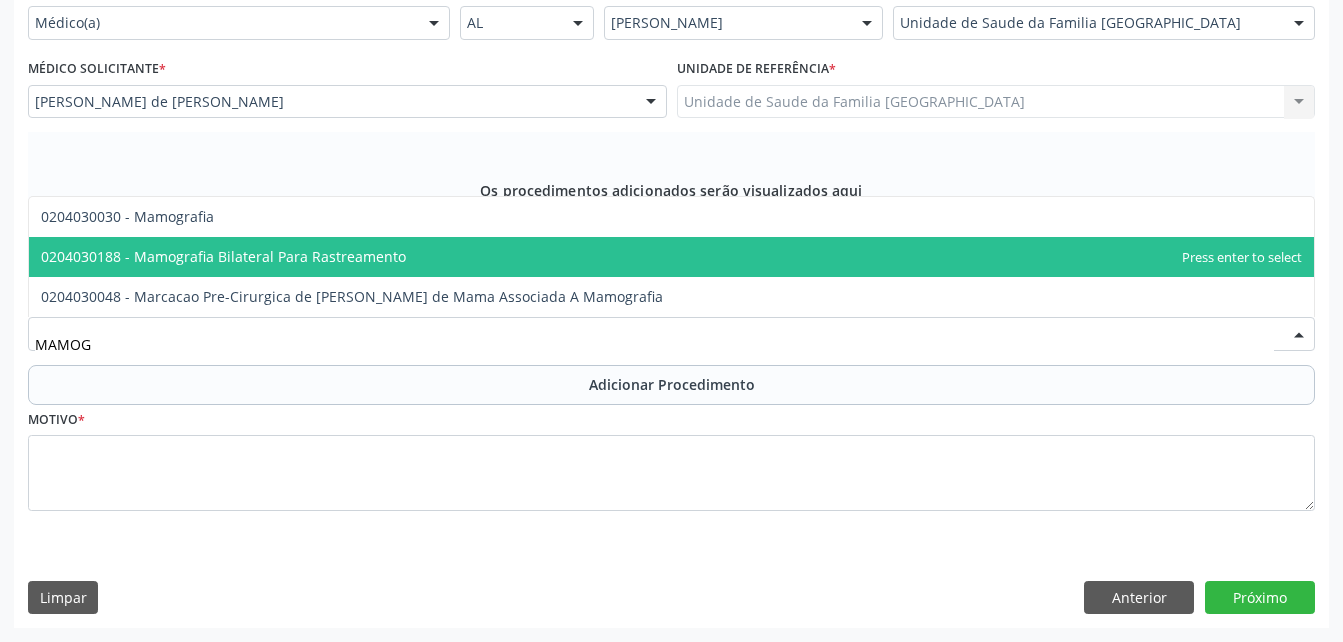 click on "0204030188 - Mamografia Bilateral Para Rastreamento" at bounding box center (671, 257) 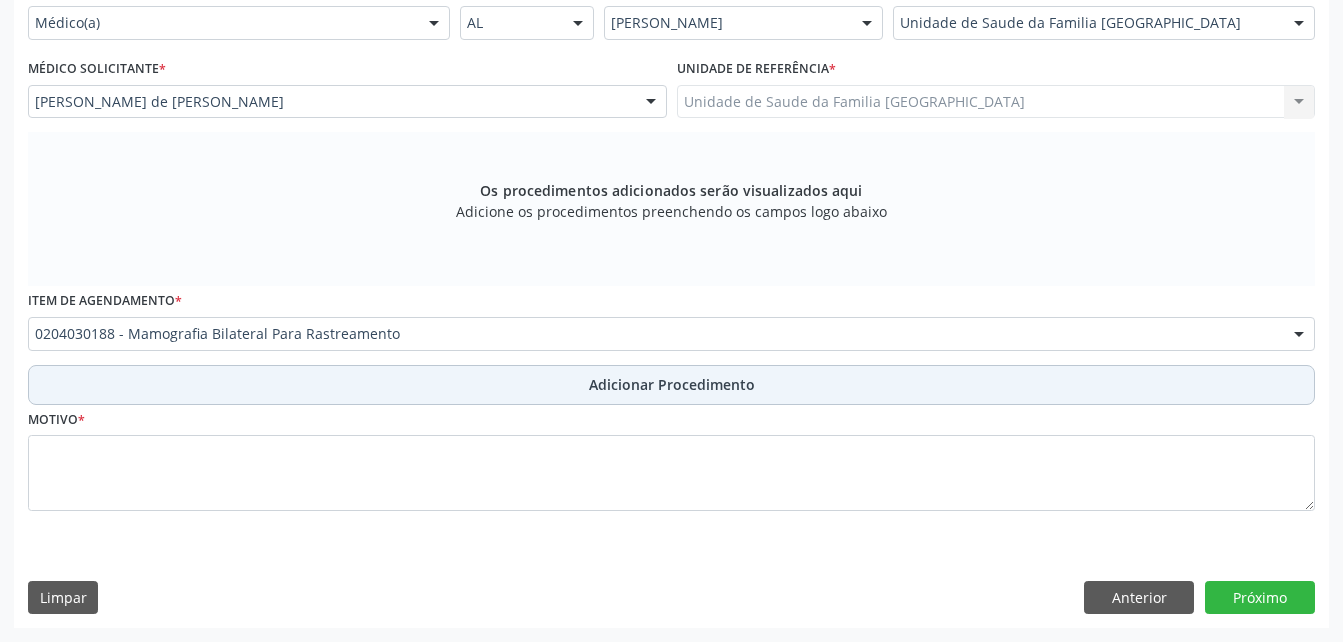 click on "Adicionar Procedimento" at bounding box center [672, 384] 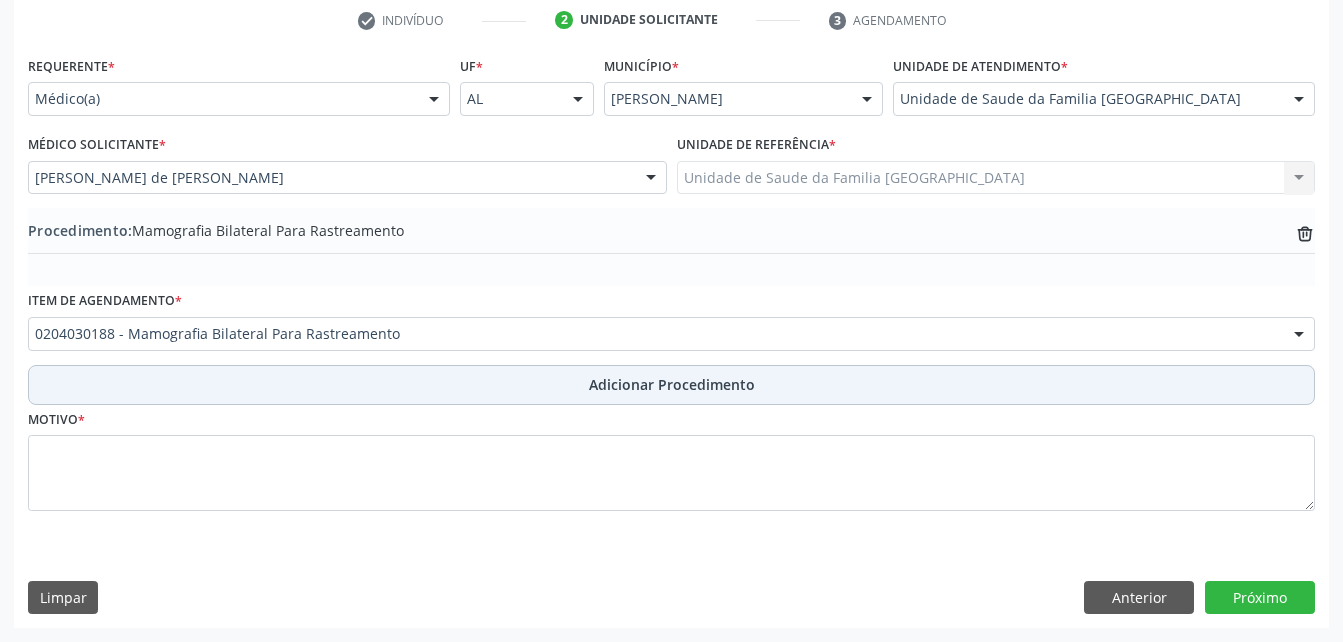 scroll, scrollTop: 411, scrollLeft: 0, axis: vertical 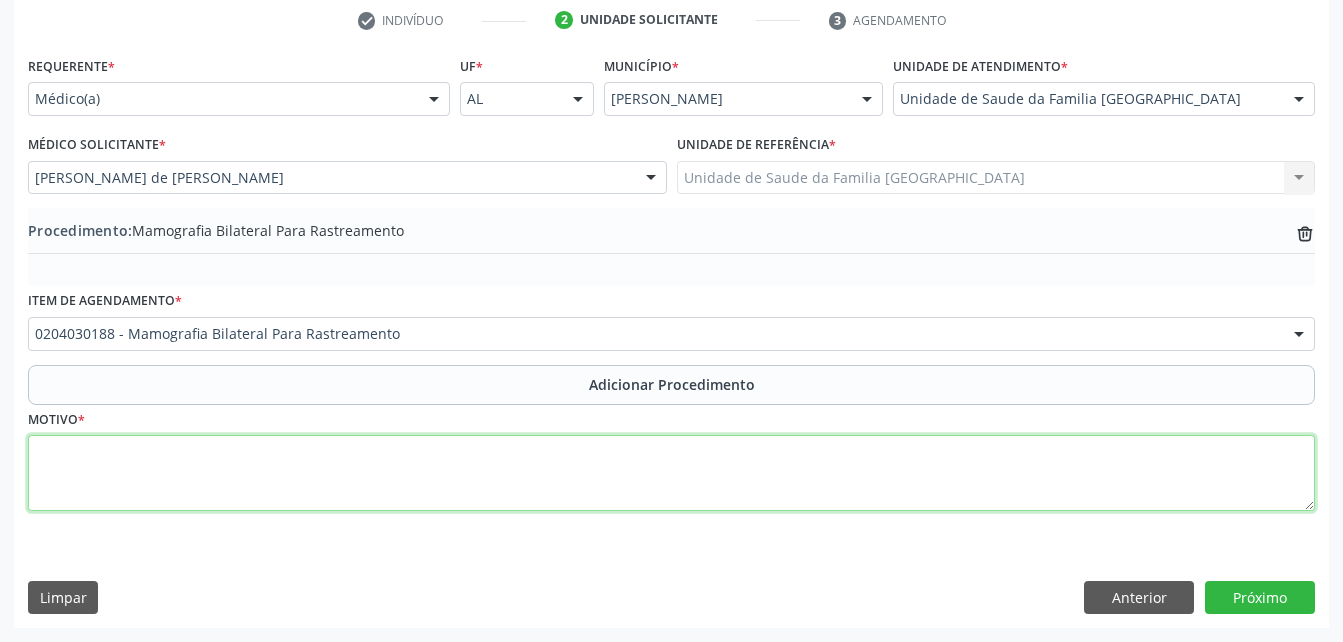 click at bounding box center (671, 473) 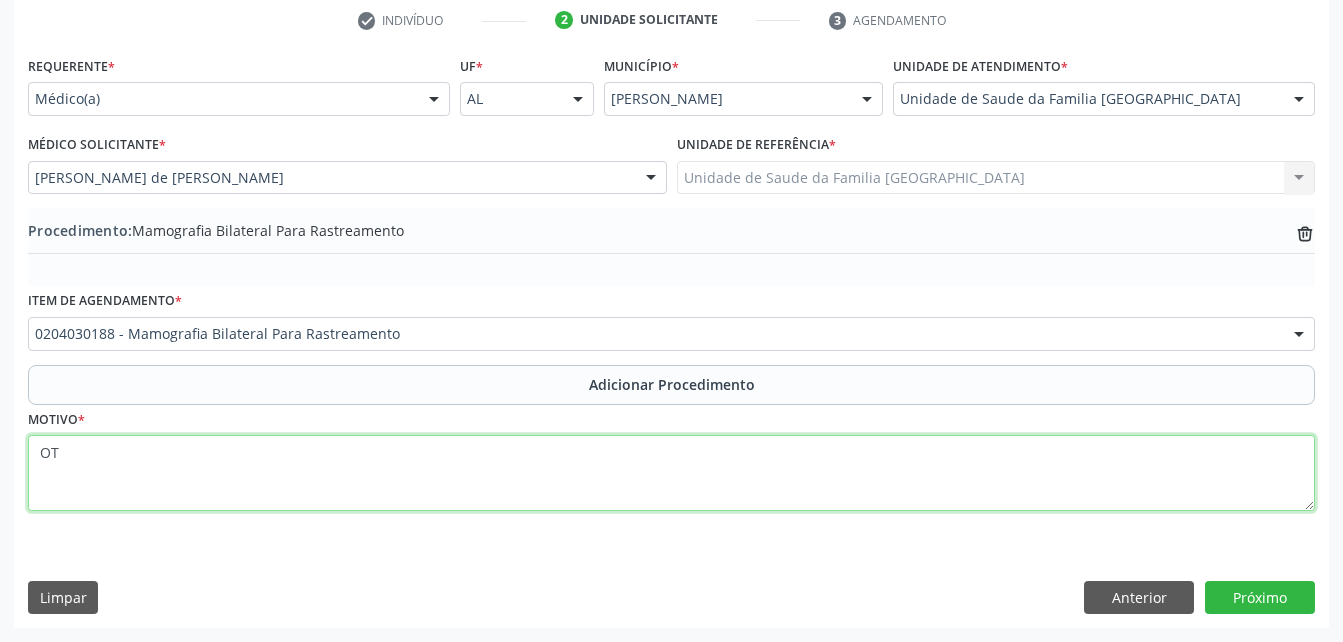 type on "O" 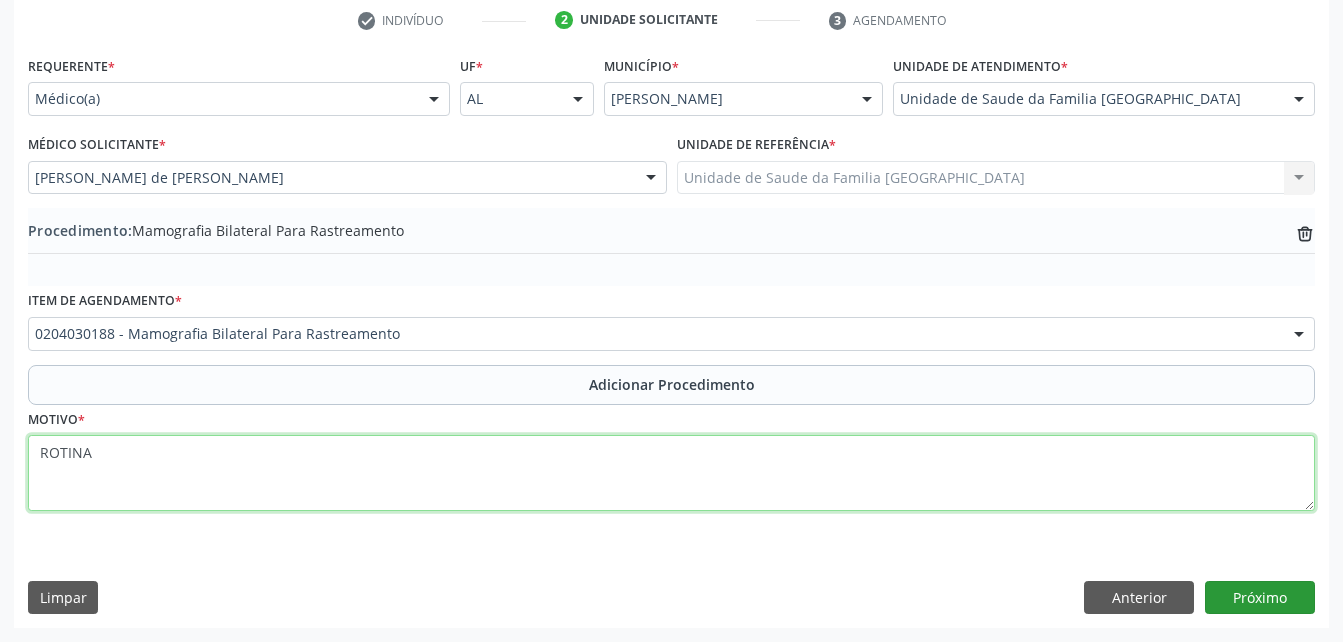 type on "ROTINA" 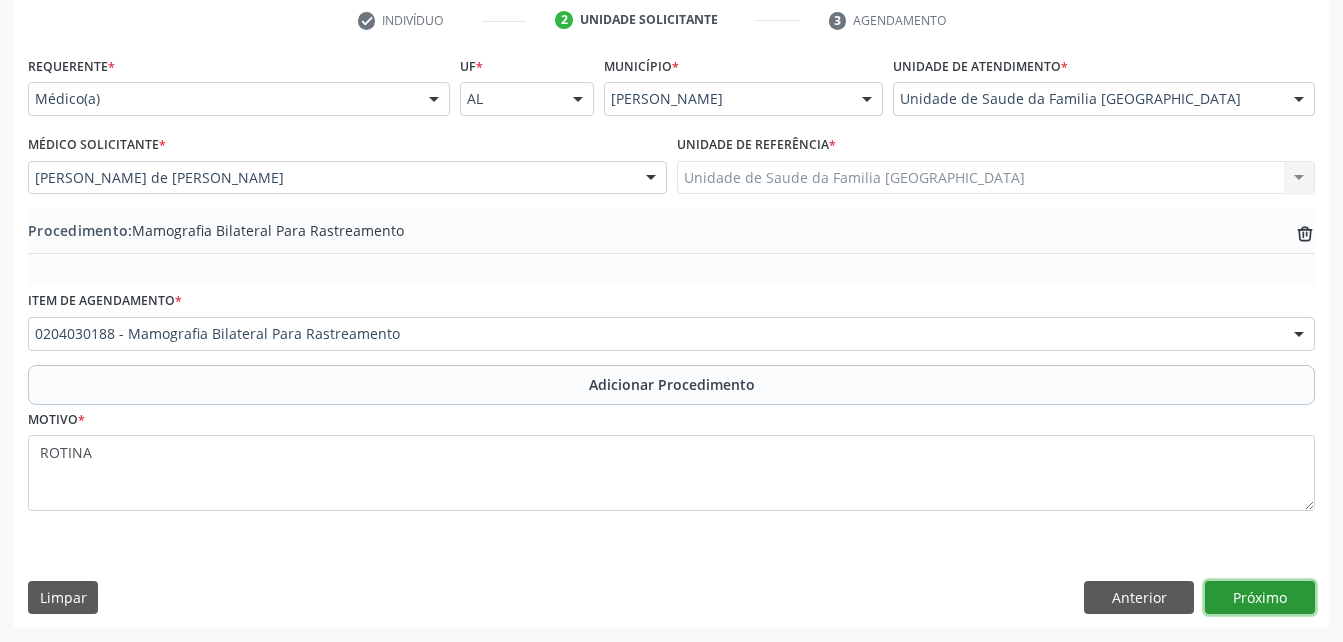 click on "Próximo" at bounding box center [1260, 598] 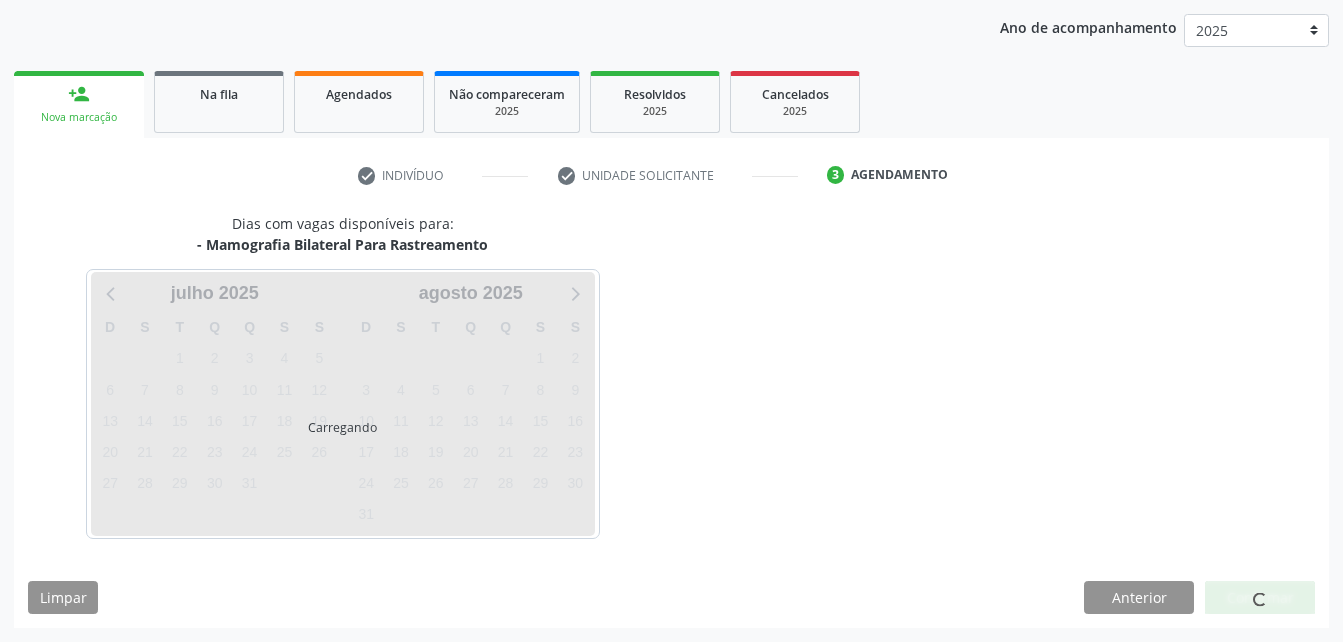 scroll, scrollTop: 315, scrollLeft: 0, axis: vertical 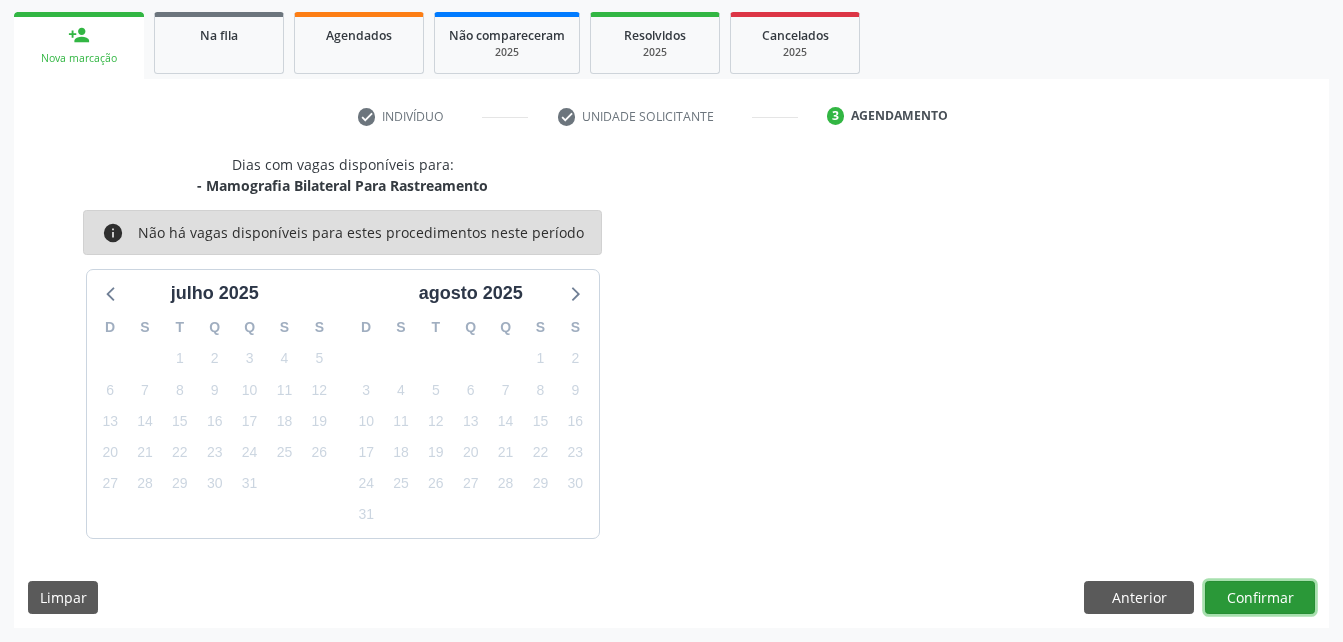 click on "Confirmar" at bounding box center [1260, 598] 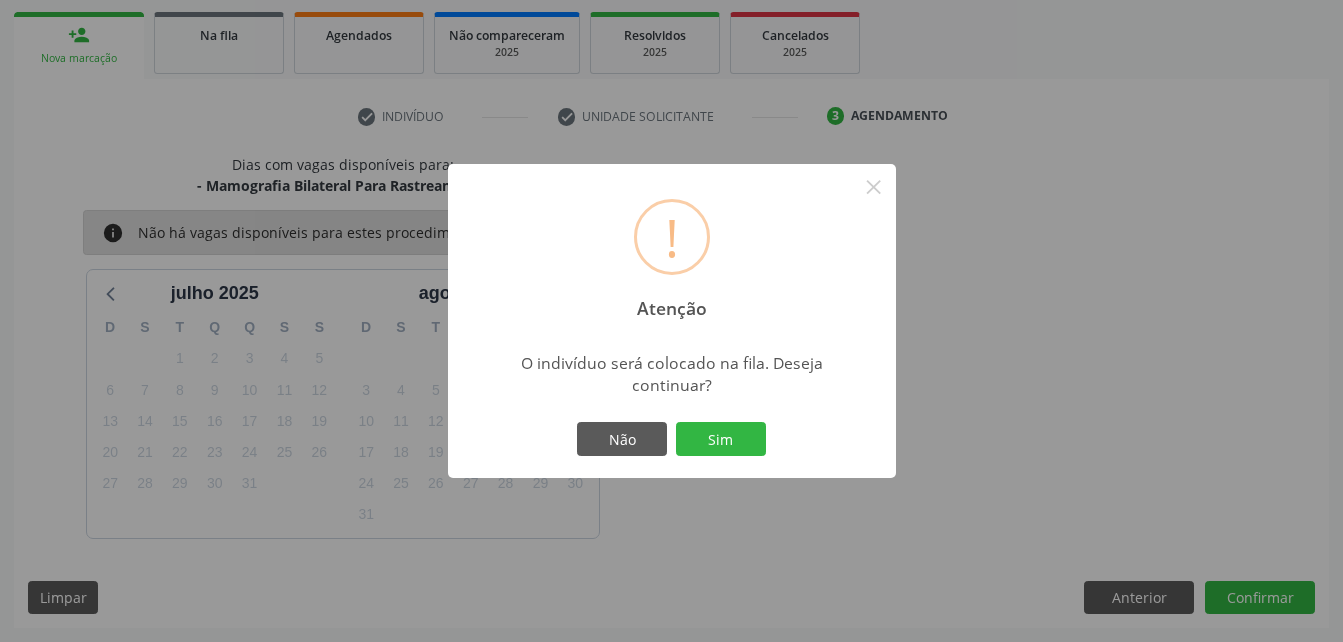 click on "Não Sim" at bounding box center (672, 439) 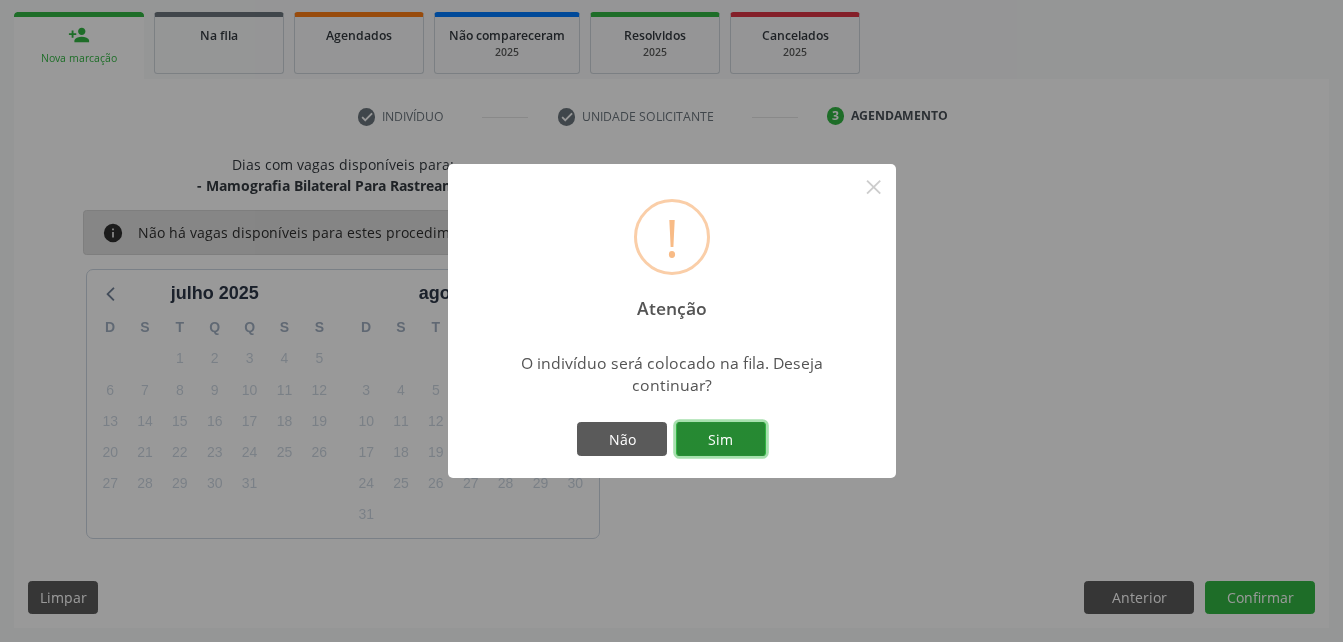 click on "Sim" at bounding box center (721, 439) 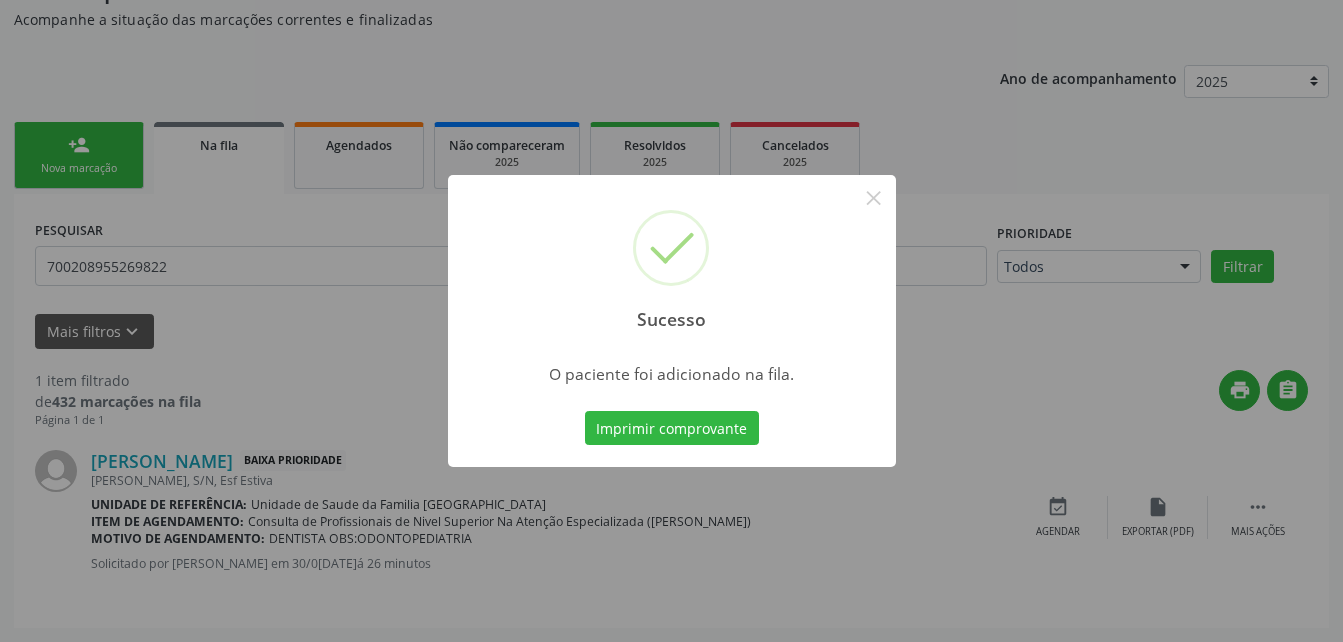 scroll, scrollTop: 53, scrollLeft: 0, axis: vertical 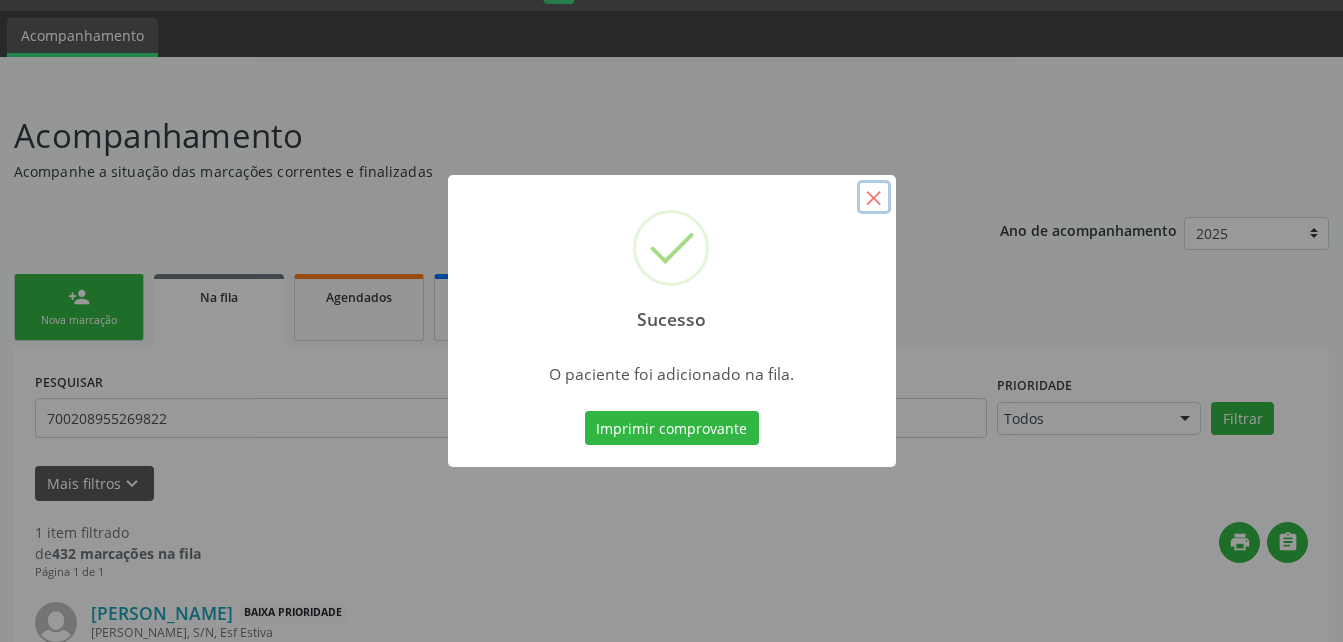 click on "×" at bounding box center (874, 197) 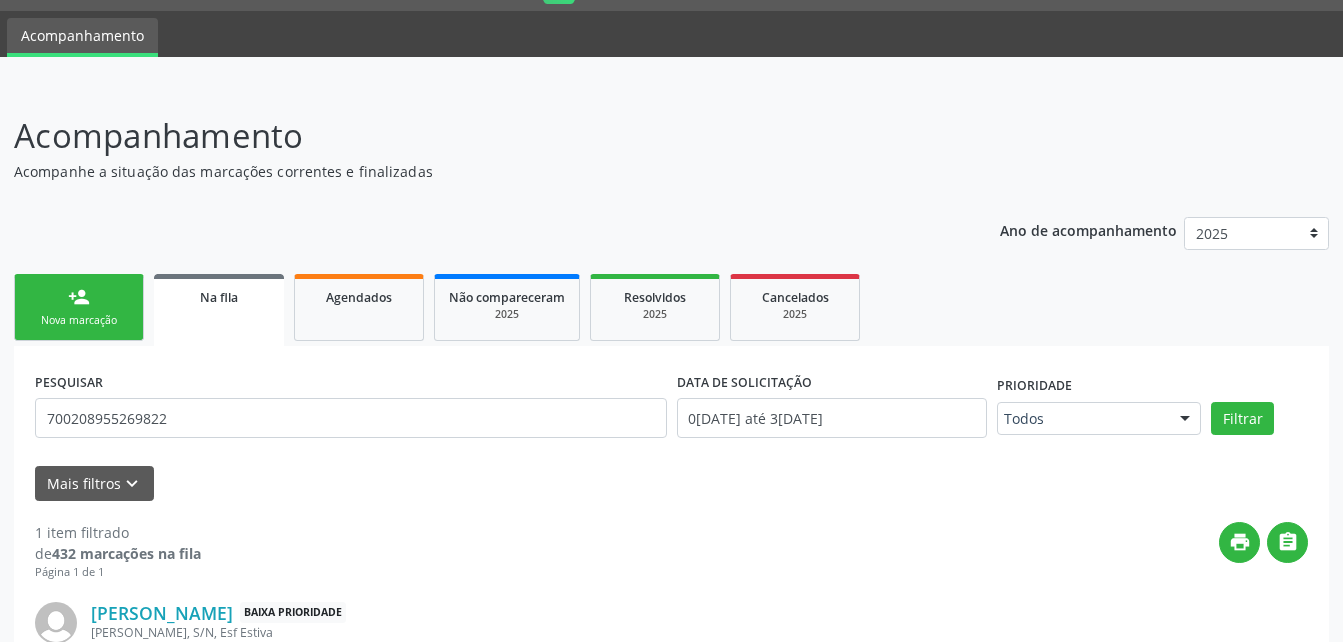click on "person_add
Nova marcação" at bounding box center (79, 307) 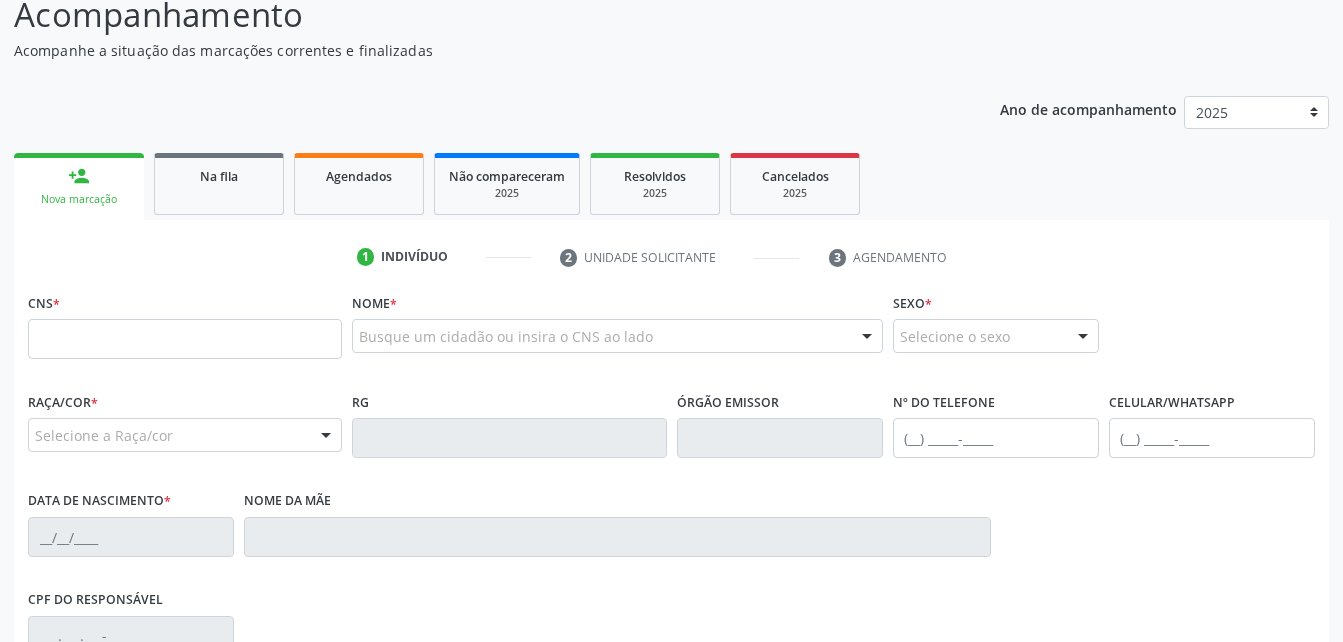 scroll, scrollTop: 253, scrollLeft: 0, axis: vertical 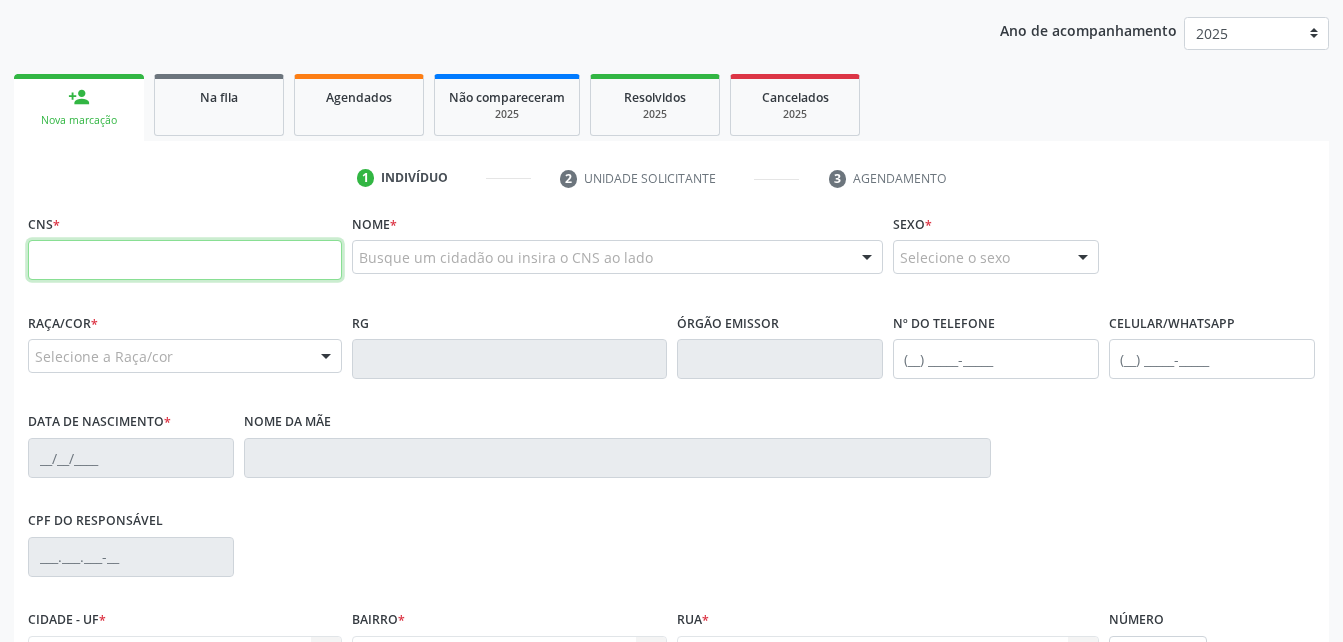 click at bounding box center (185, 260) 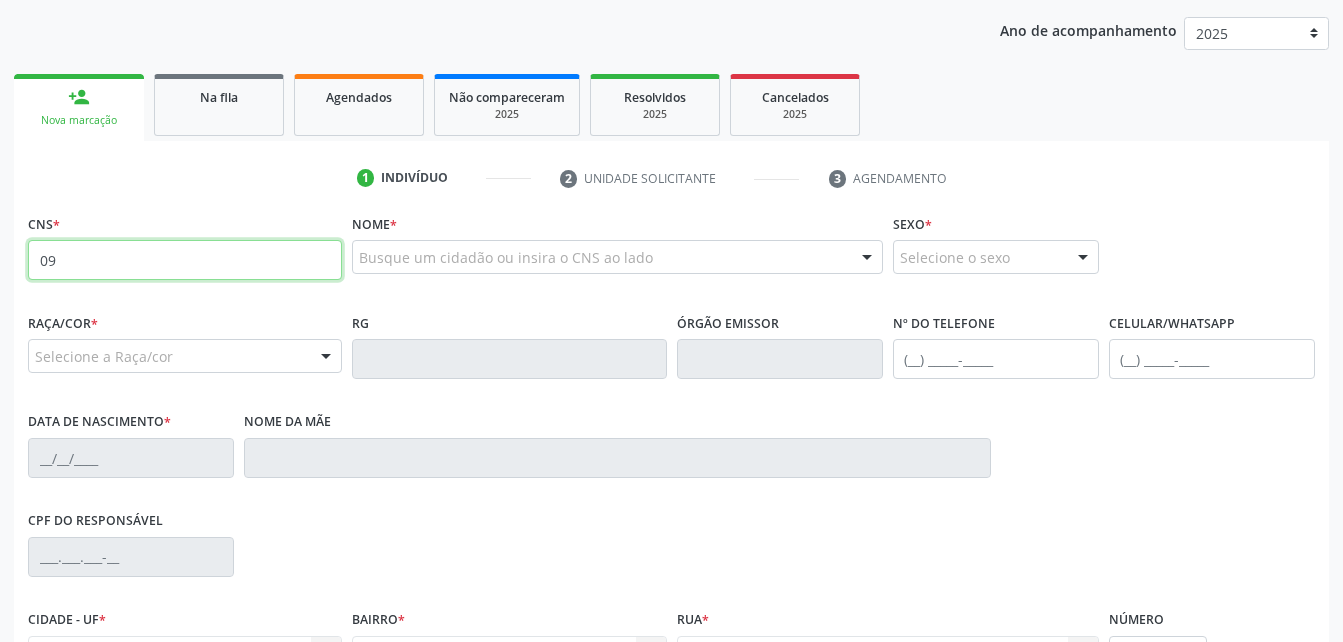 type on "0" 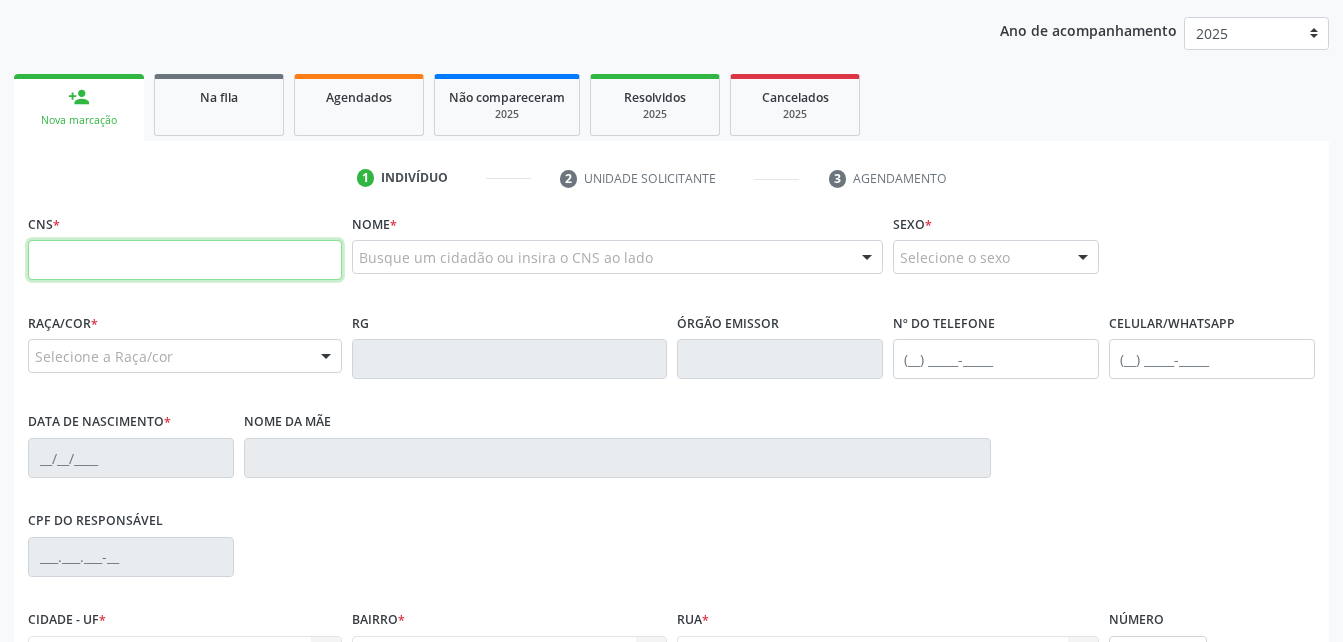 click at bounding box center [185, 260] 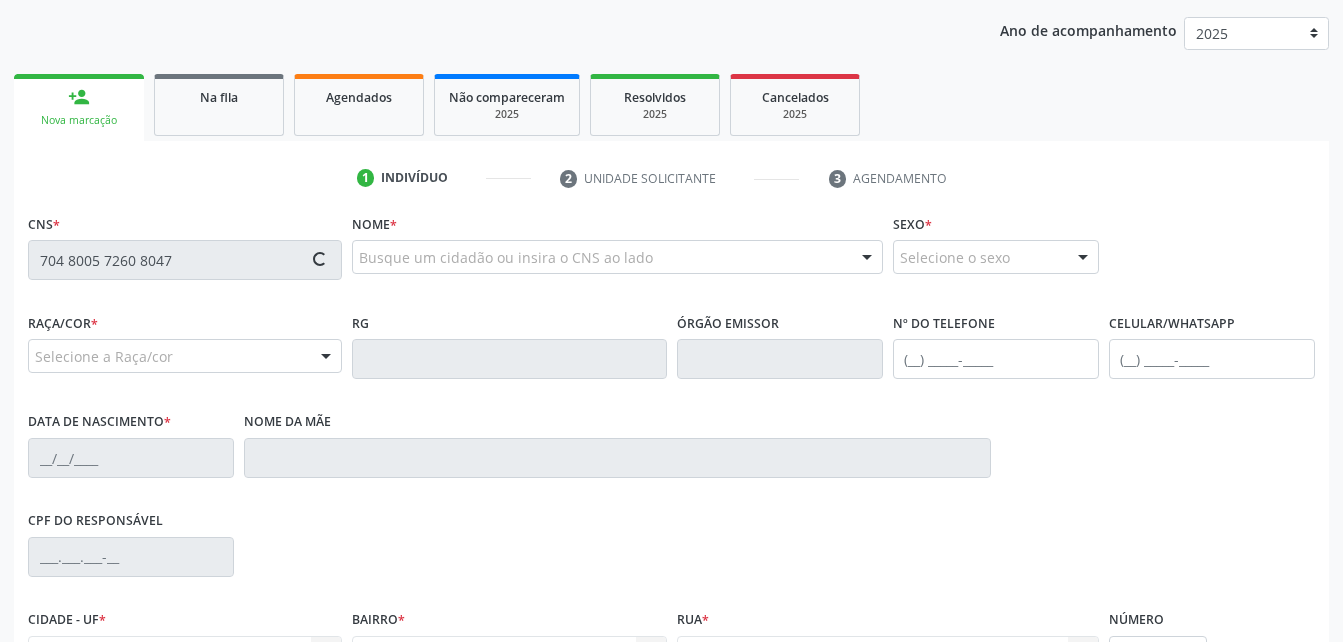type on "704 8005 7260 8047" 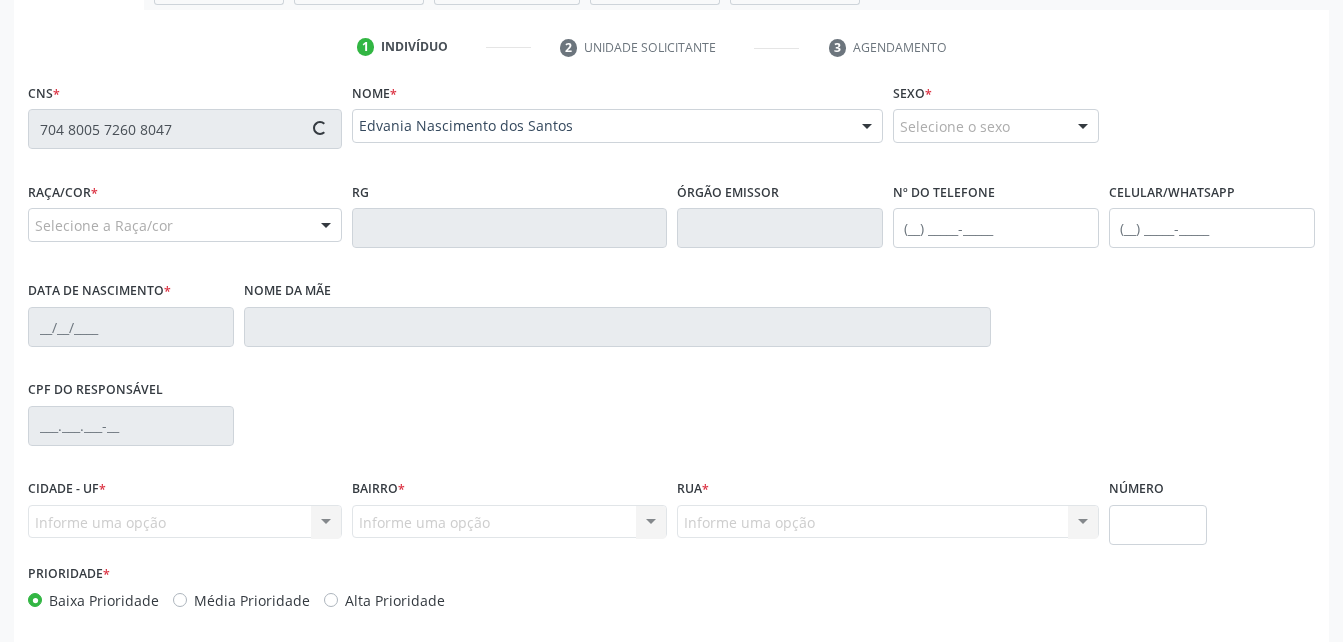 scroll, scrollTop: 470, scrollLeft: 0, axis: vertical 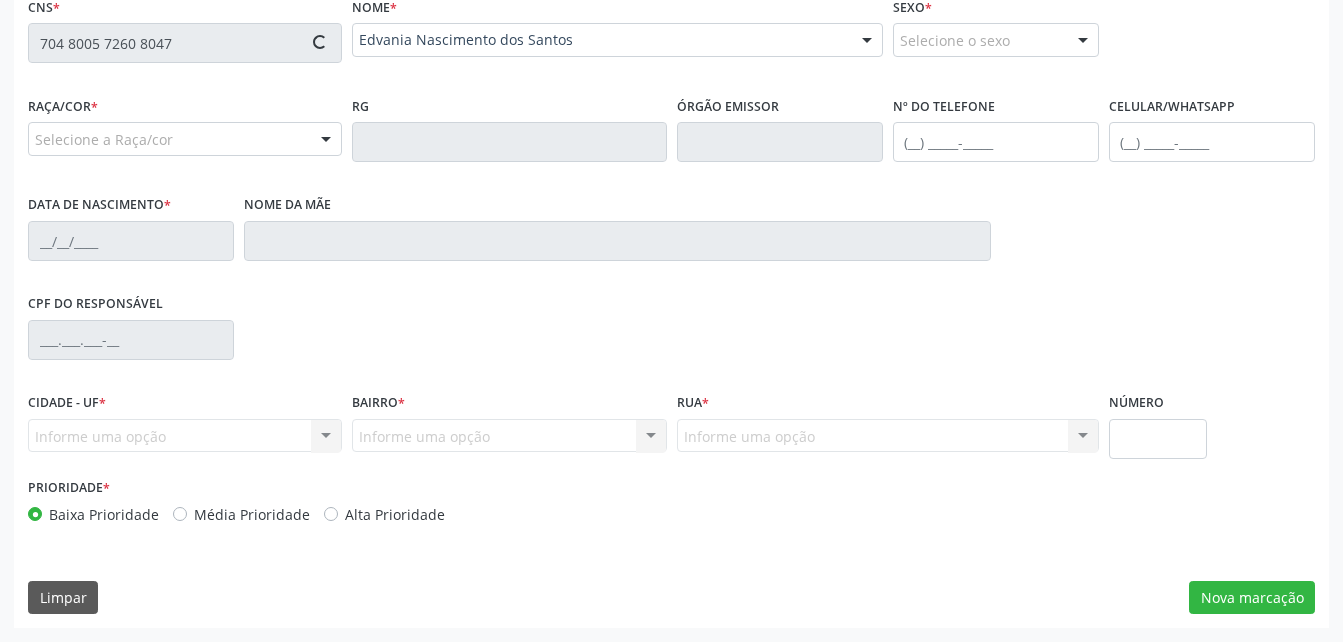 type on "(82) 99416-9263" 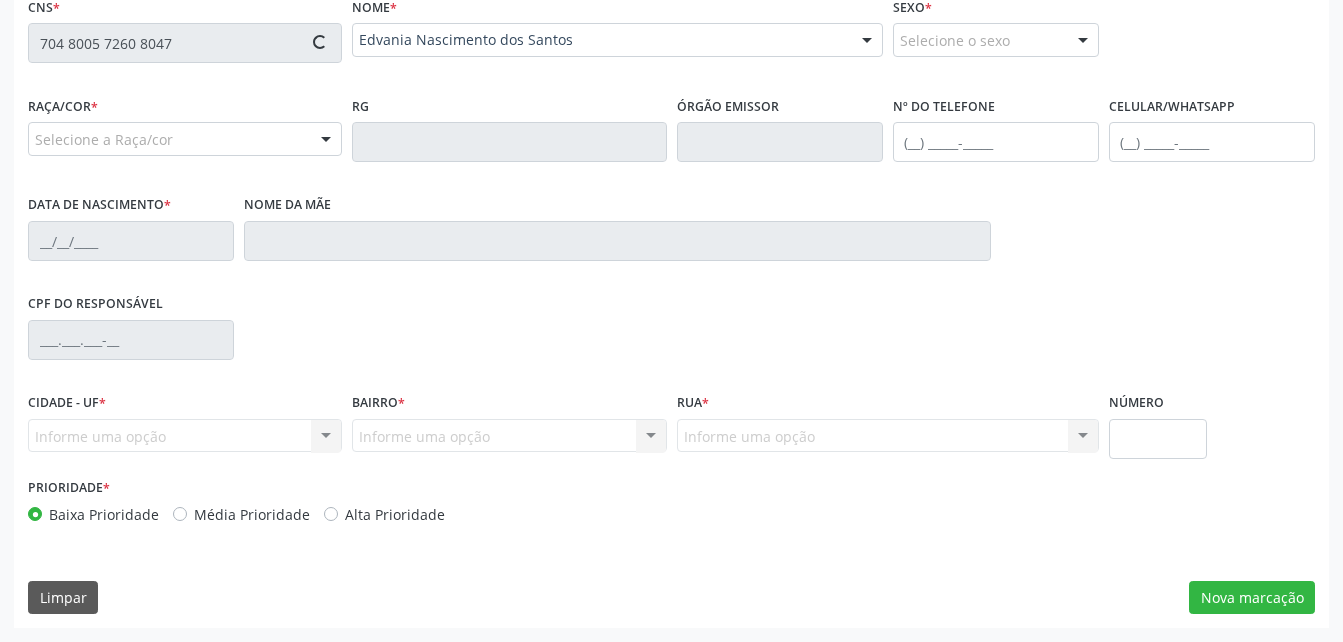 type on "25/02/1973" 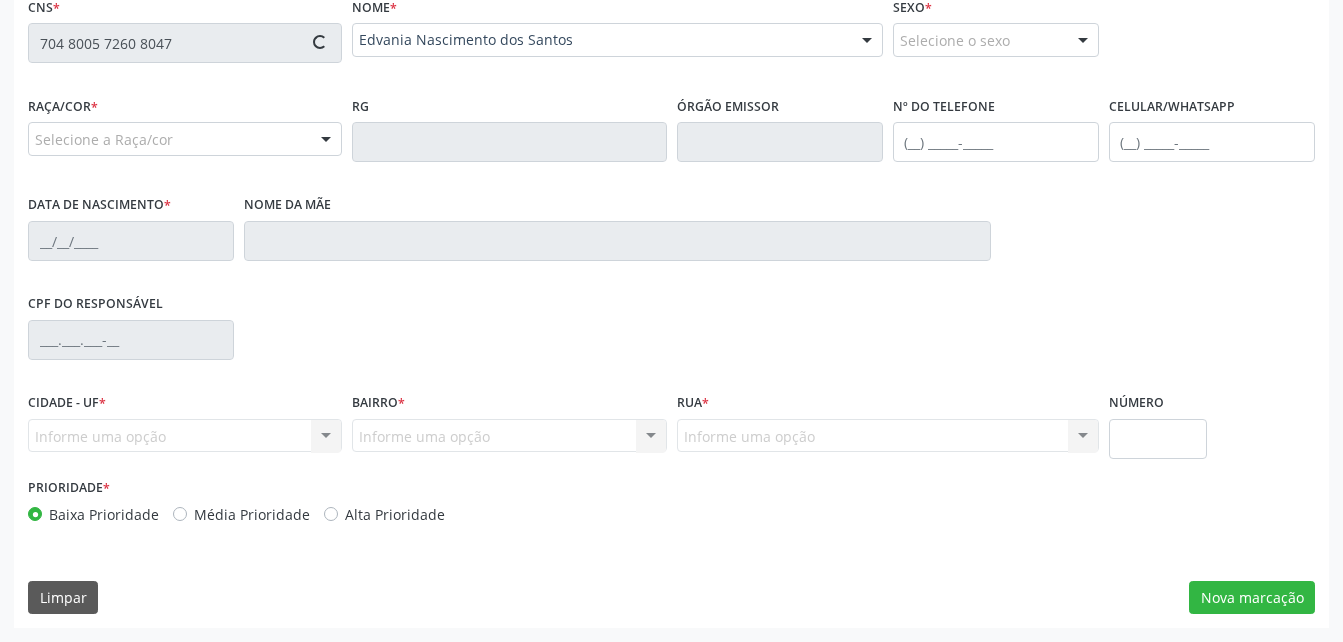 type on "Maria Gedalva Nascimento" 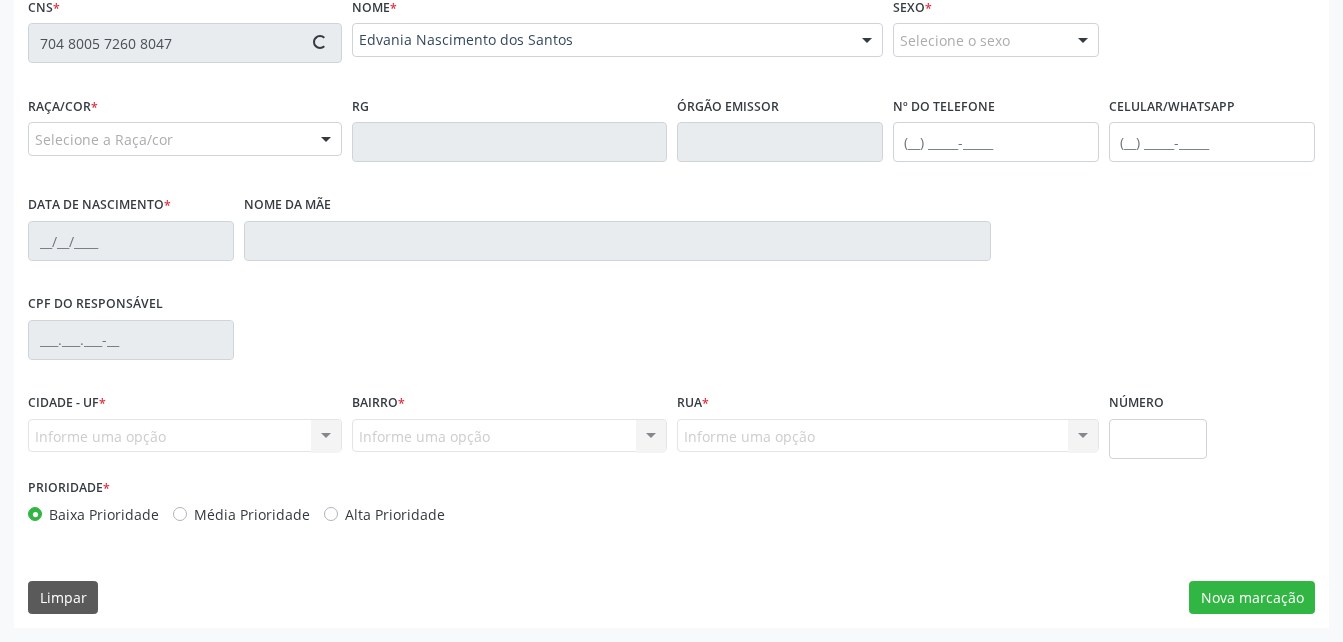 type on "S/N" 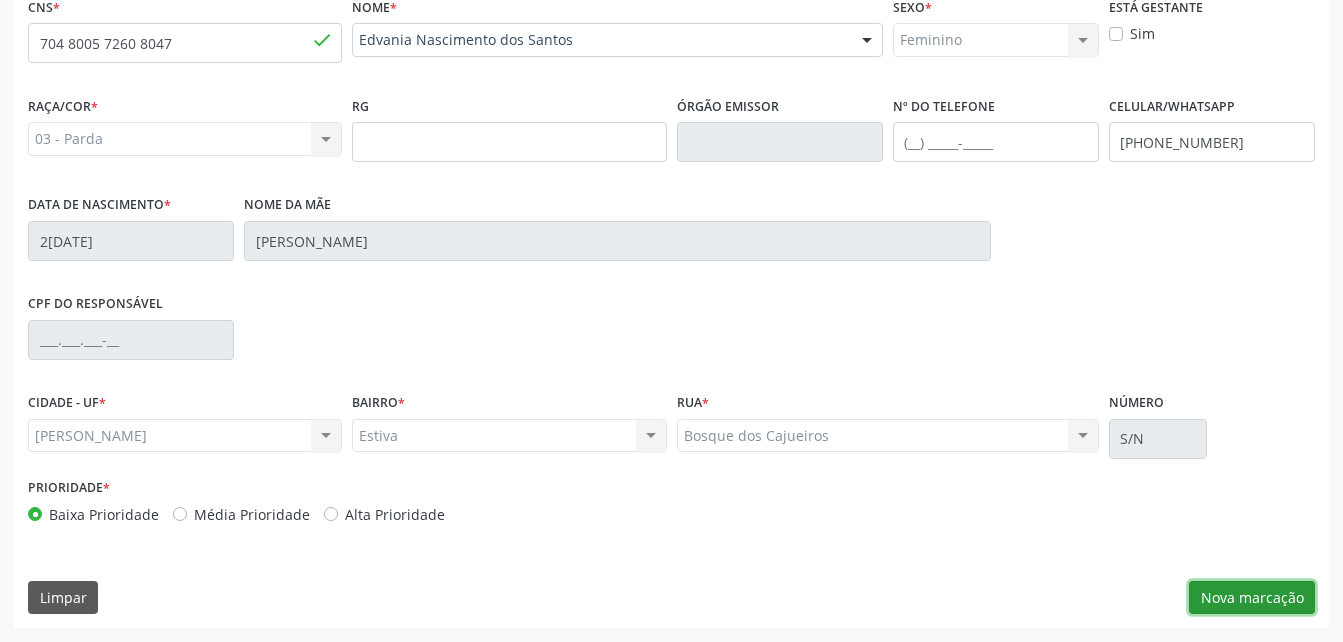 click on "Nova marcação" at bounding box center [1252, 598] 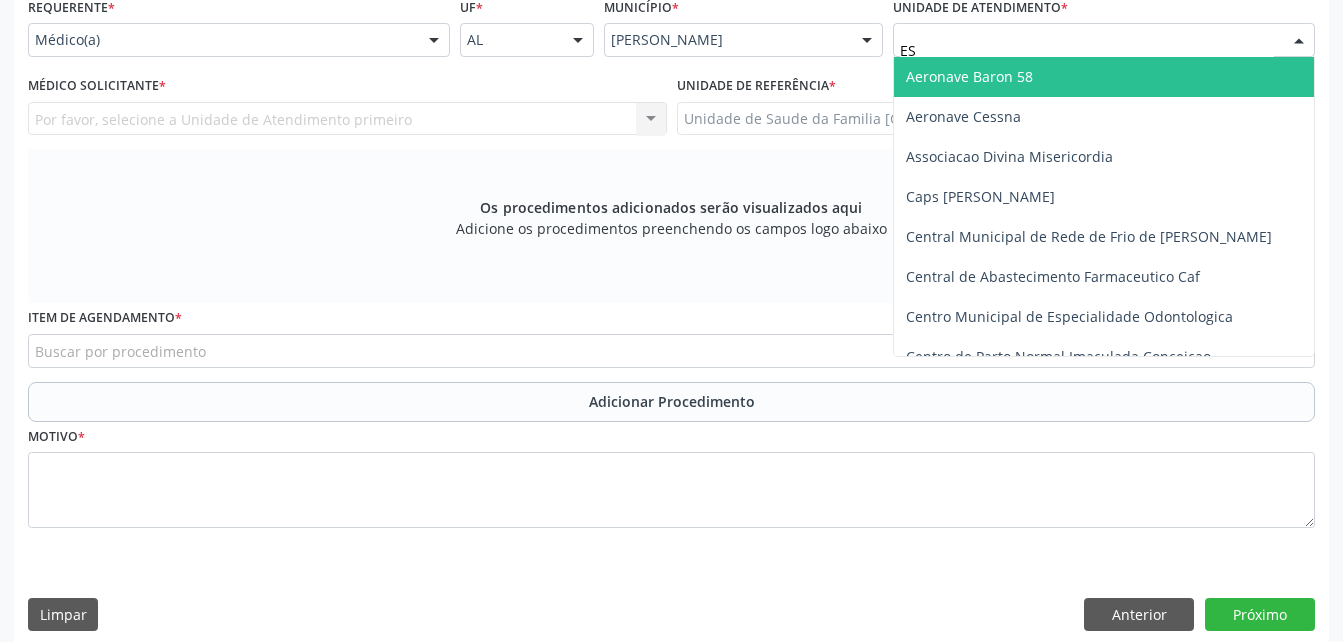 type on "EST" 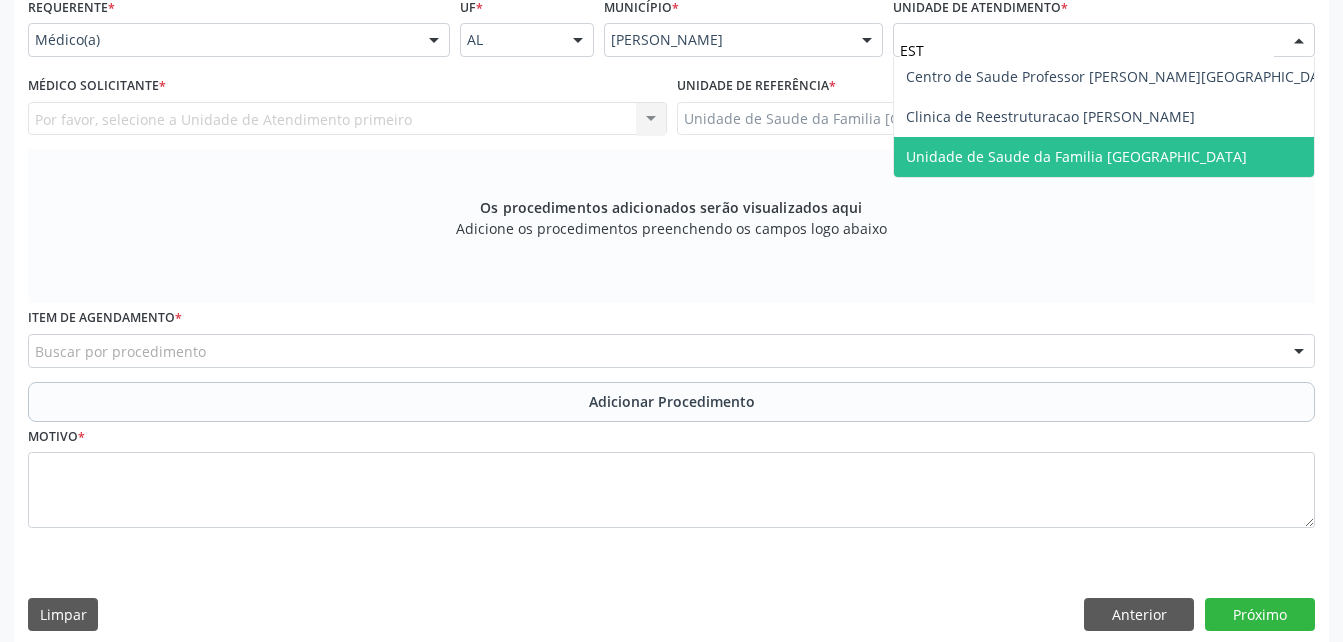 drag, startPoint x: 1051, startPoint y: 150, endPoint x: 719, endPoint y: 70, distance: 341.50256 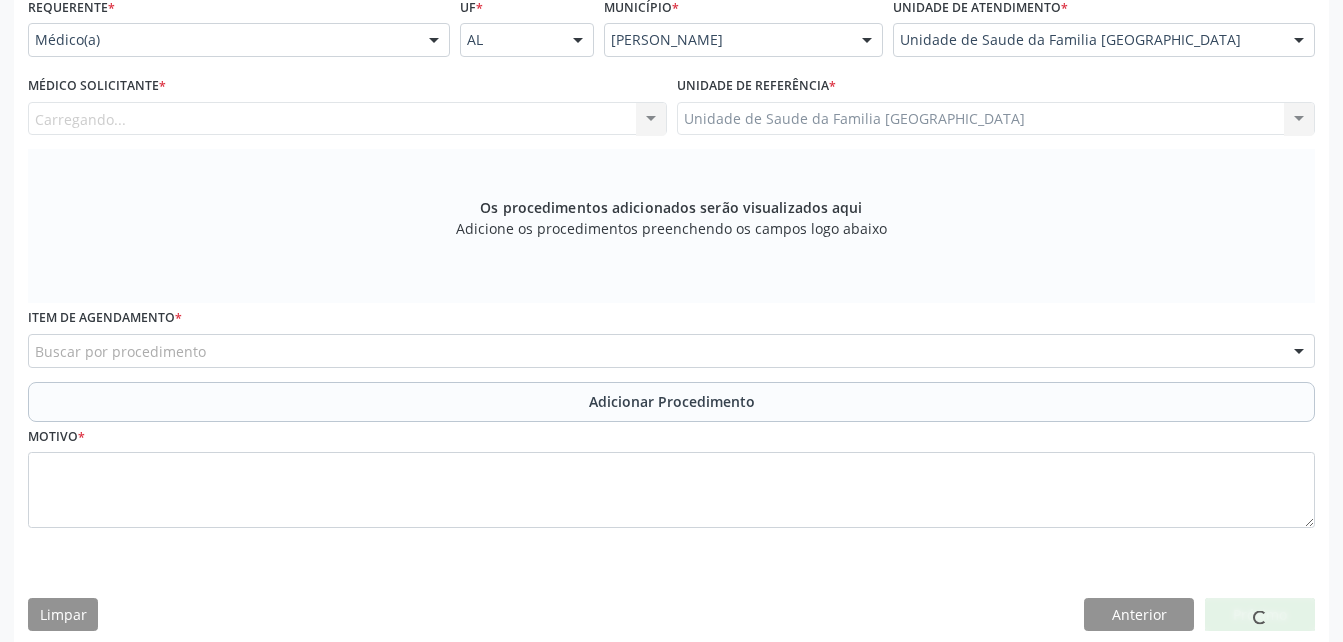click on "Carregando...
Nenhum resultado encontrado para: "   "
Não há nenhuma opção para ser exibida." at bounding box center [347, 119] 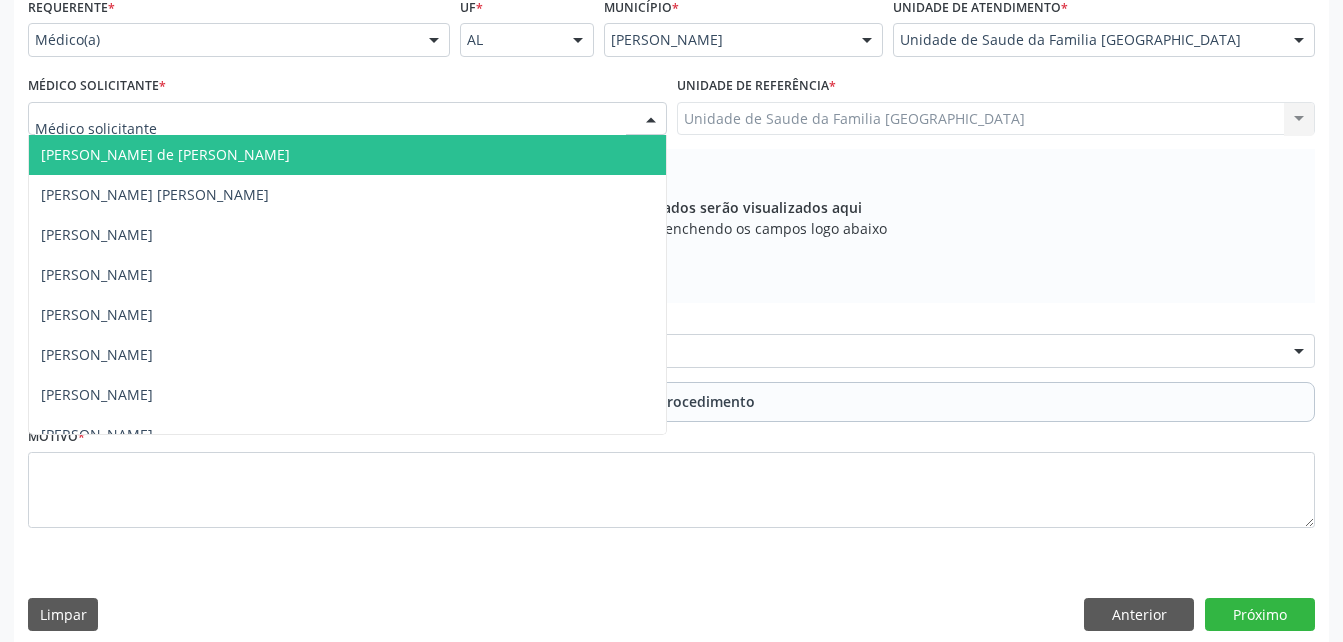 click at bounding box center [347, 119] 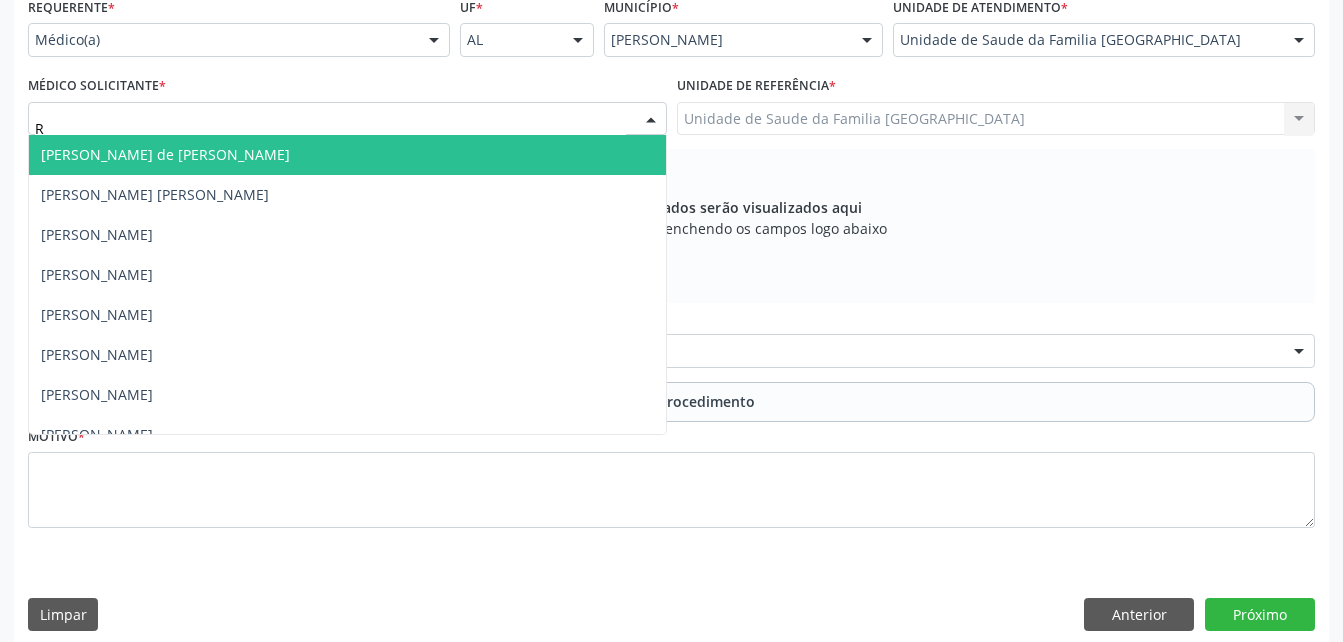type on "RO" 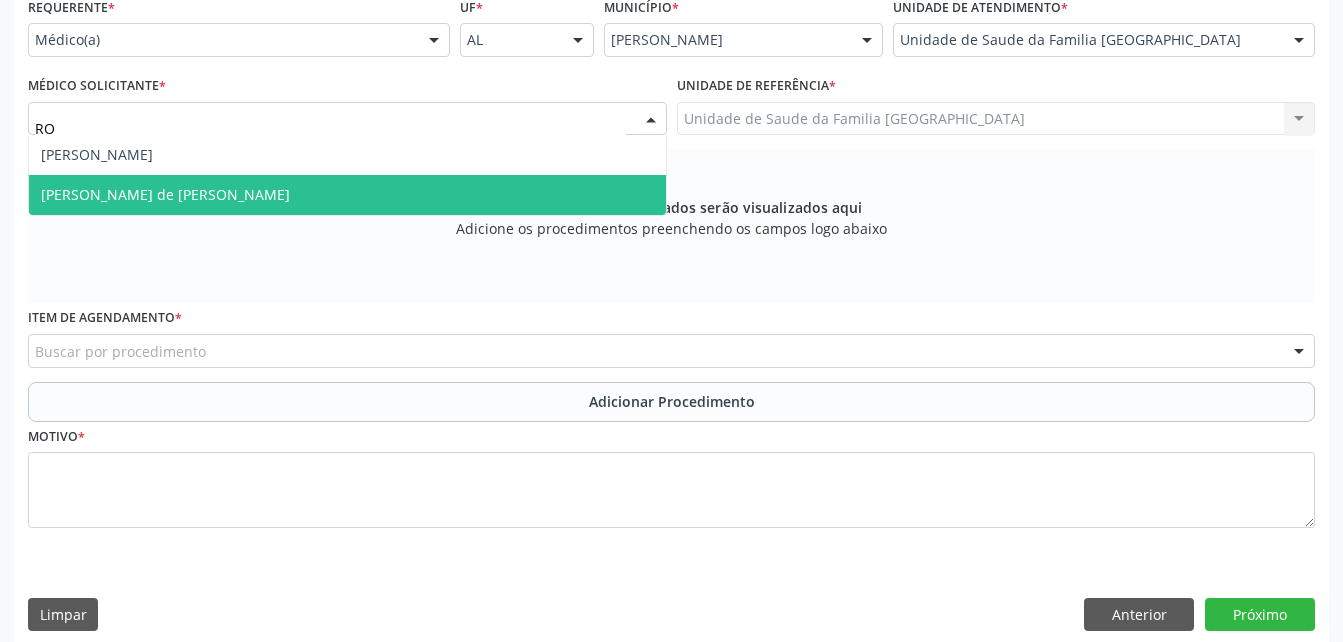 click on "[PERSON_NAME] de [PERSON_NAME]" at bounding box center [347, 195] 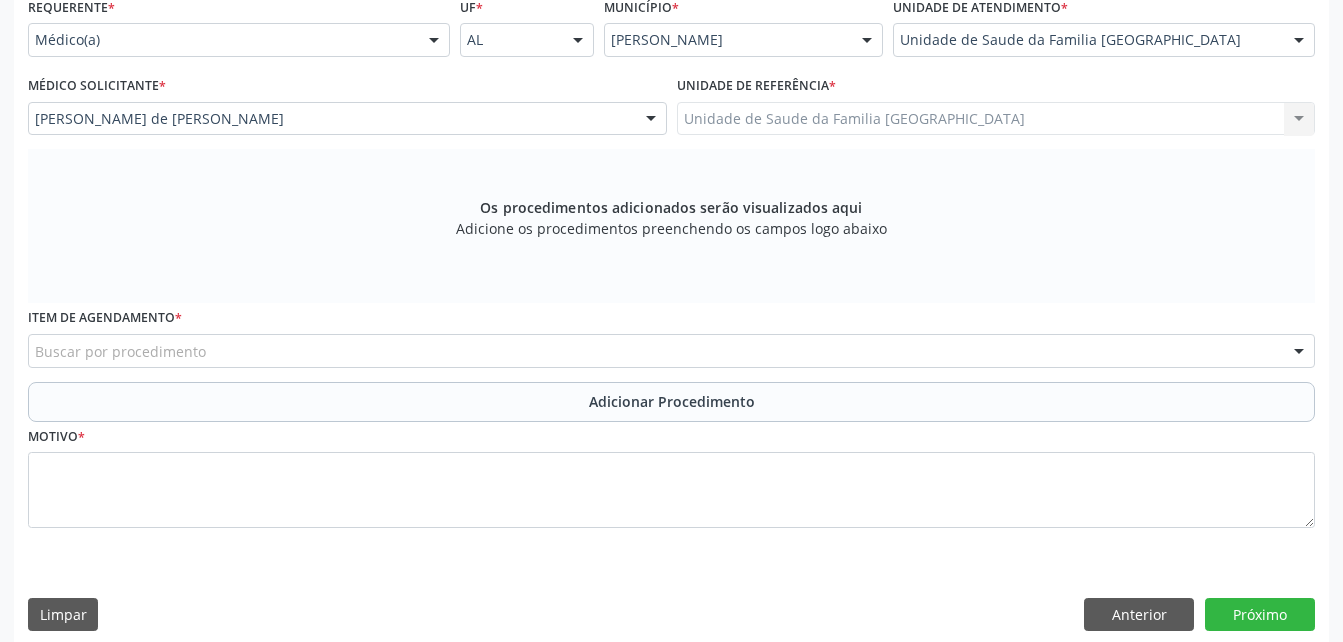 click on "Buscar por procedimento" at bounding box center [671, 351] 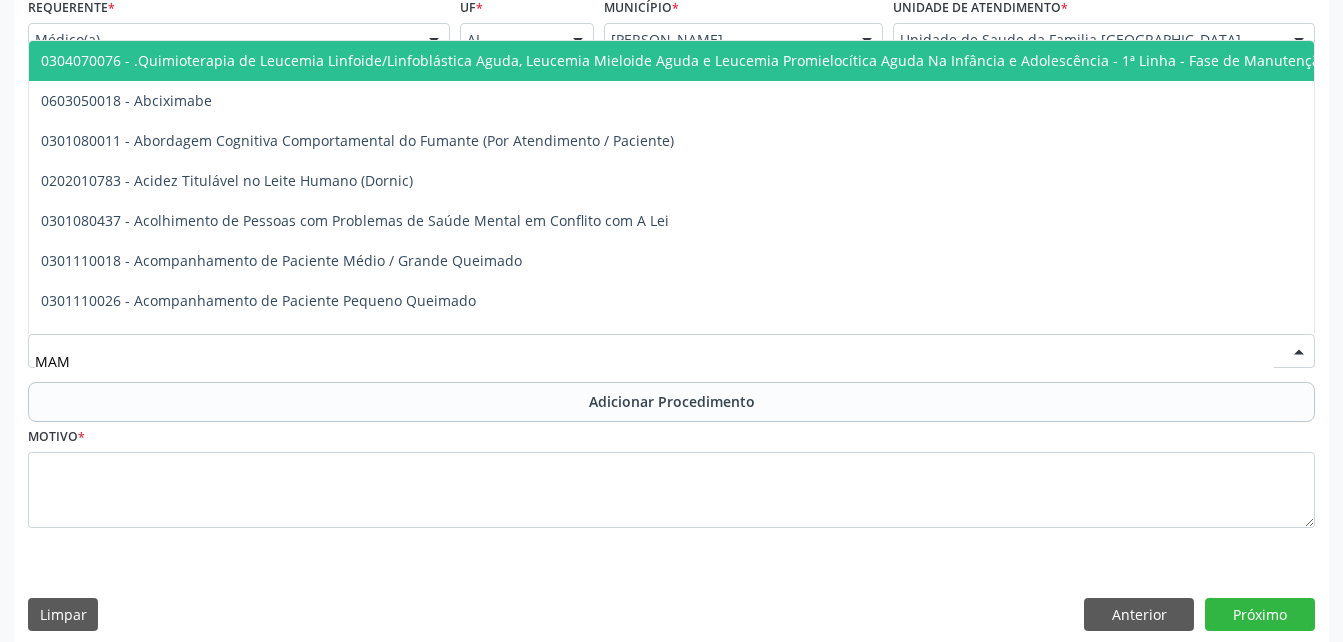 type on "MAMO" 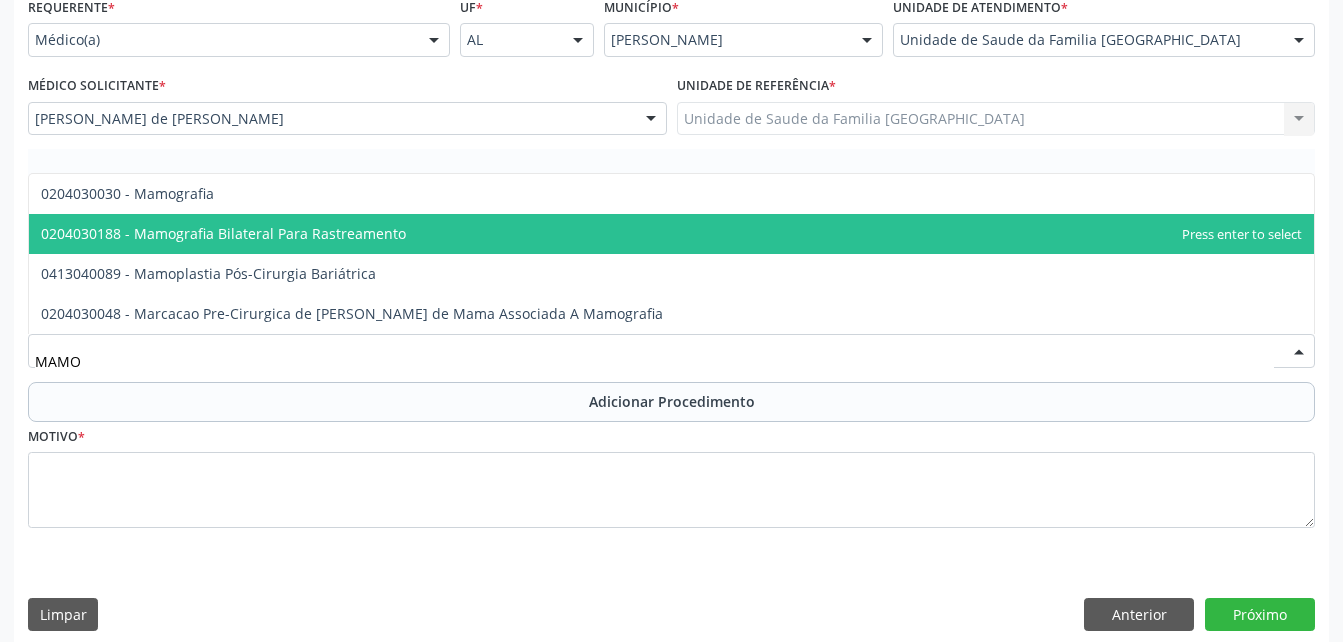 click on "0204030188 - Mamografia Bilateral Para Rastreamento" at bounding box center (671, 234) 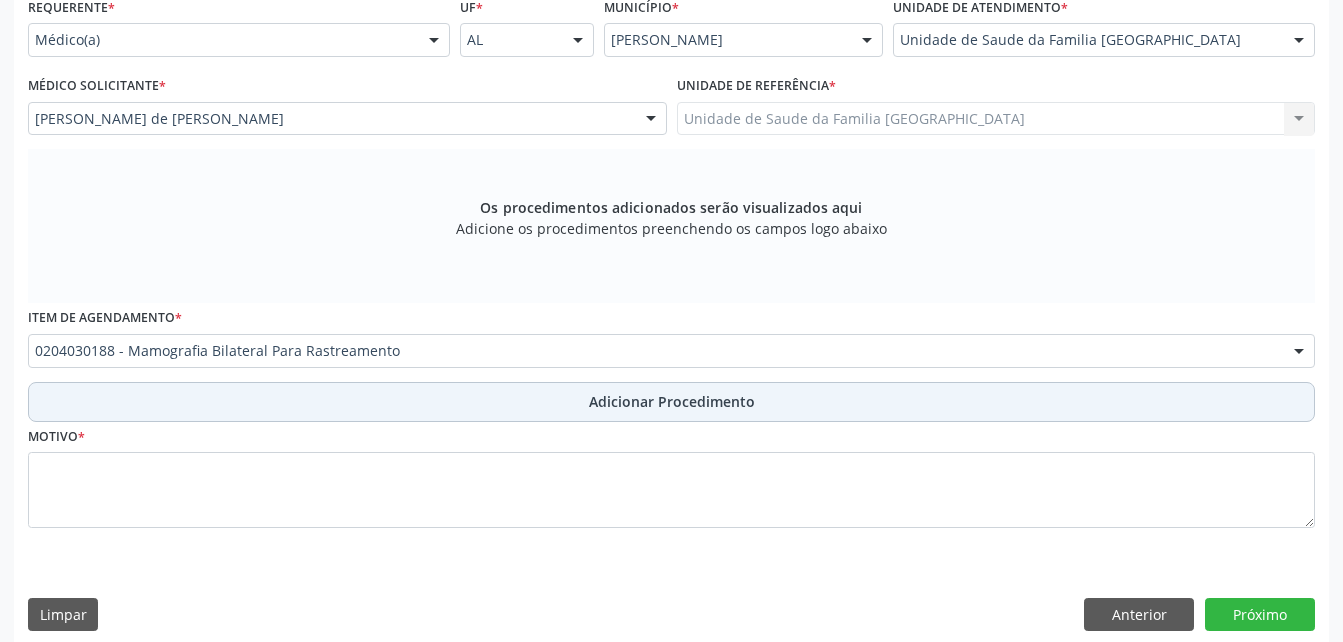 click on "Adicionar Procedimento" at bounding box center [671, 402] 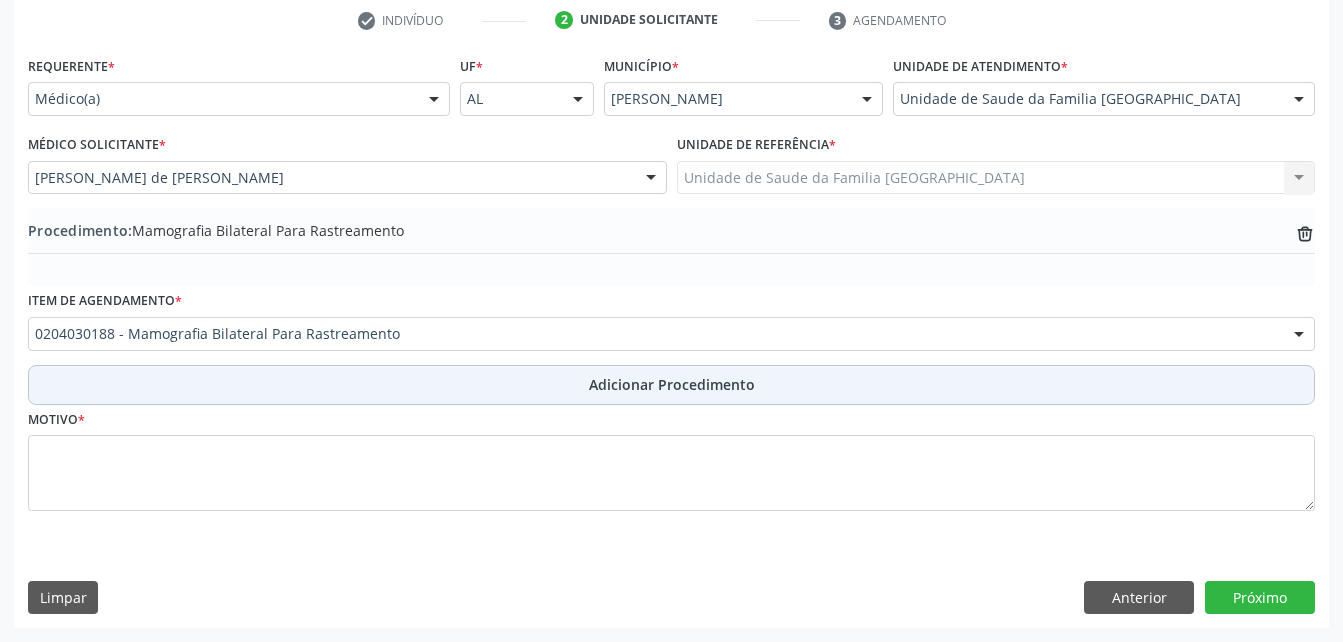 scroll, scrollTop: 411, scrollLeft: 0, axis: vertical 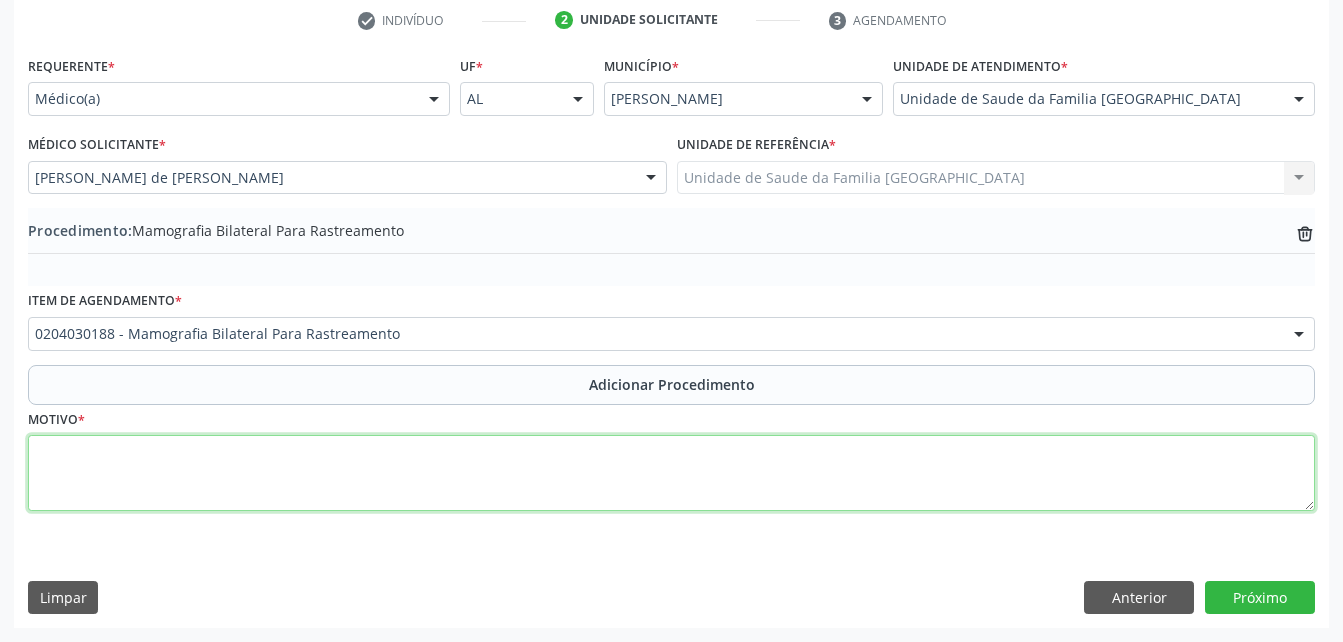 click at bounding box center [671, 473] 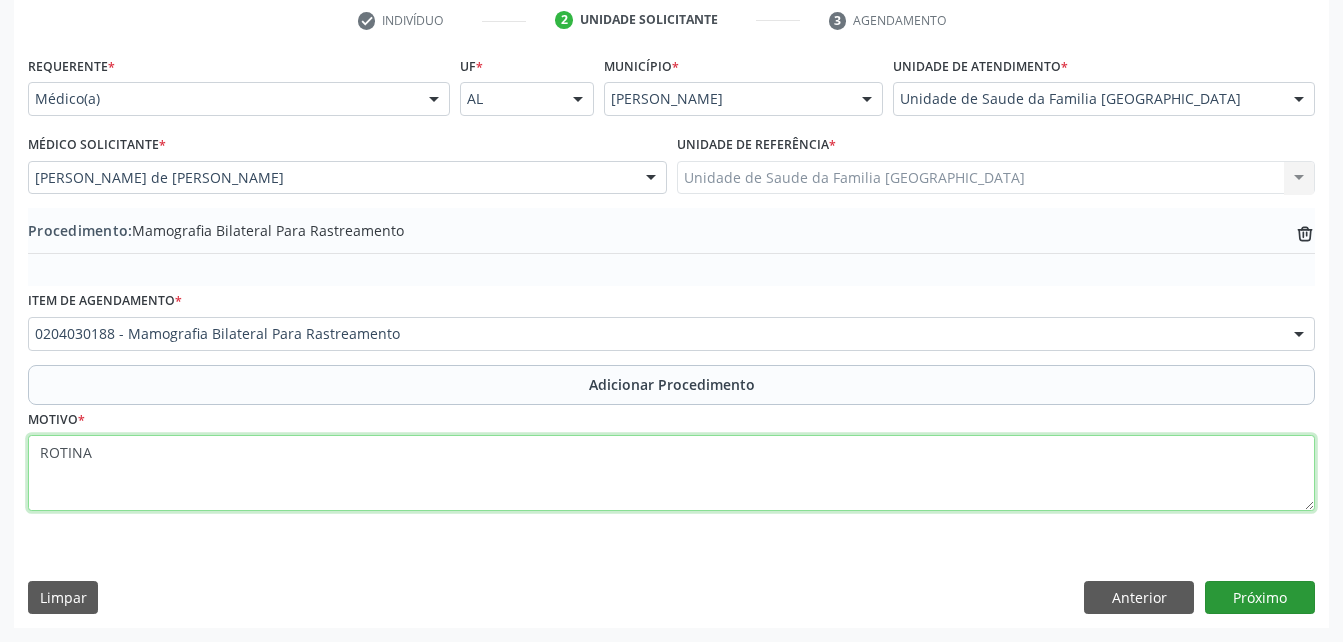 type on "ROTINA" 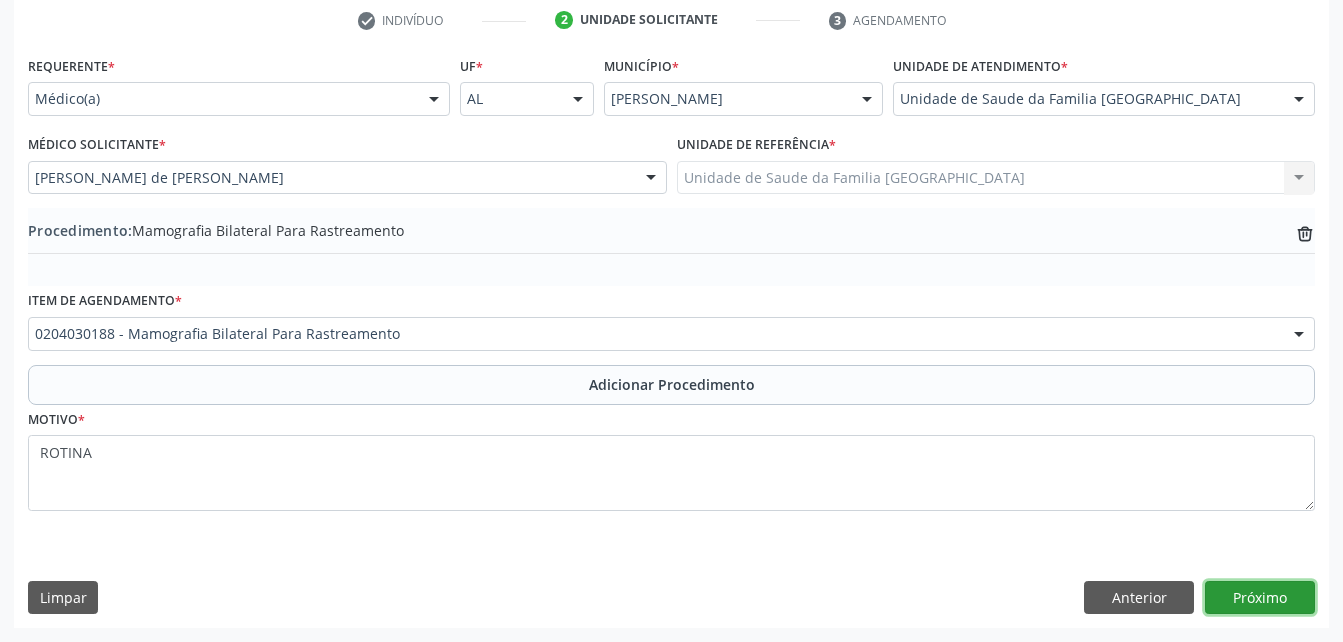 click on "Próximo" at bounding box center (1260, 598) 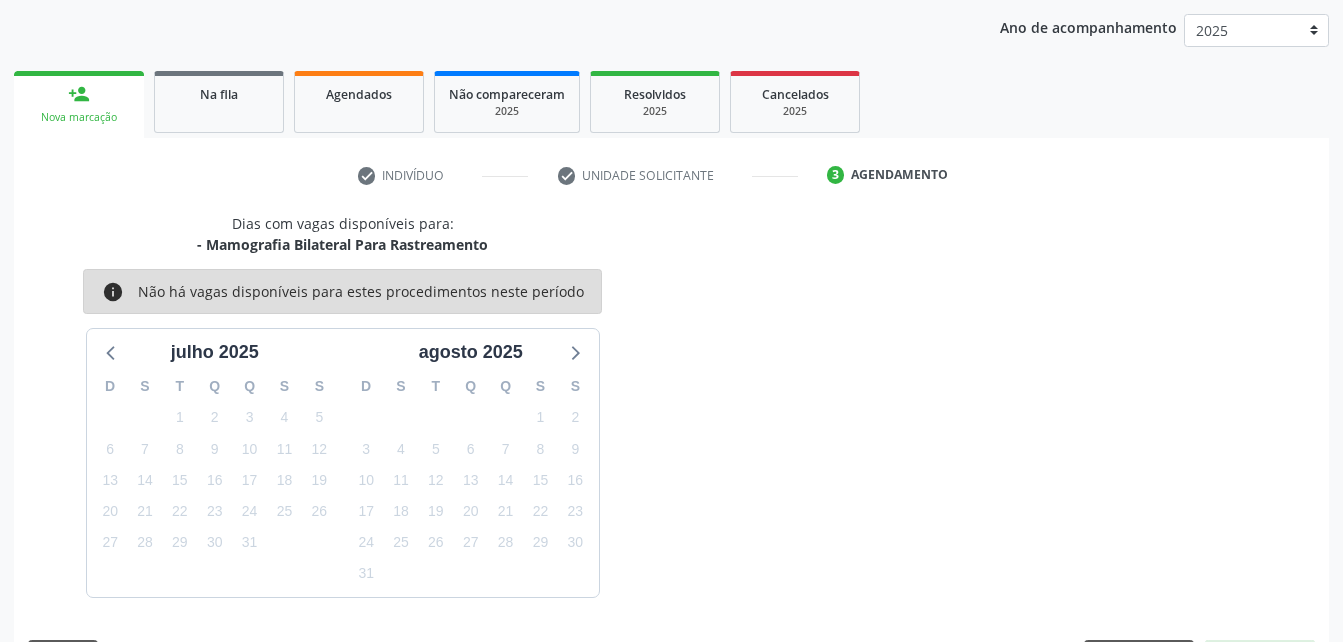 scroll, scrollTop: 315, scrollLeft: 0, axis: vertical 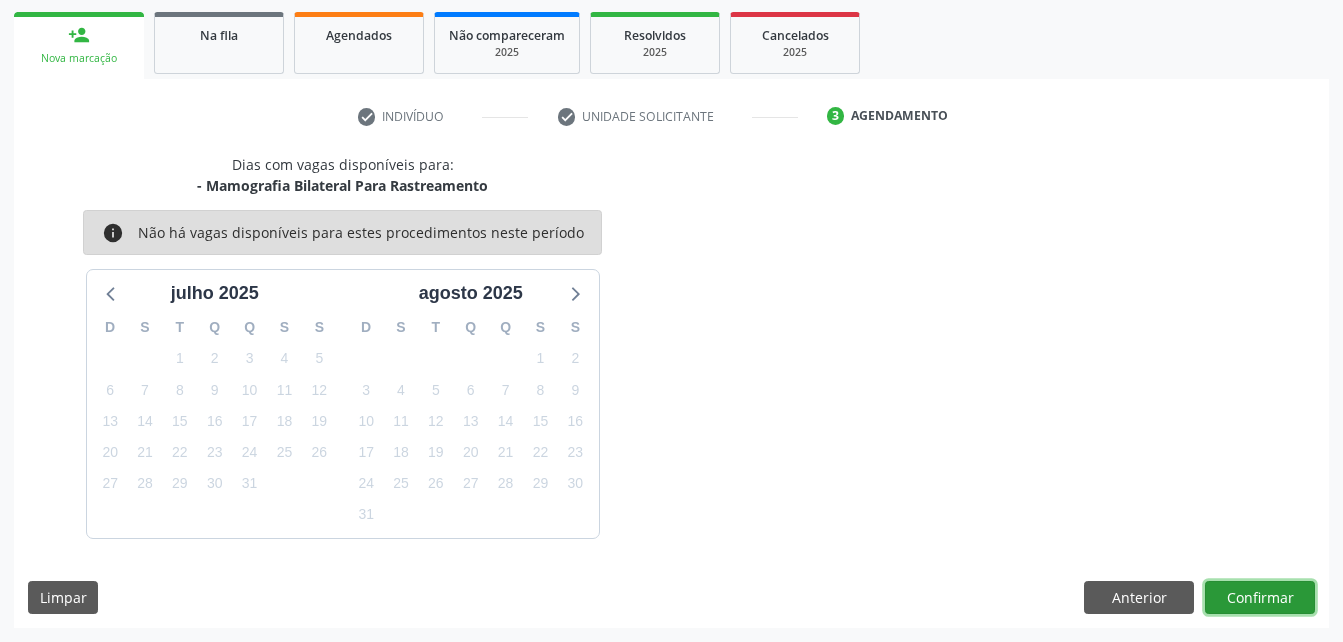 click on "Confirmar" at bounding box center (1260, 598) 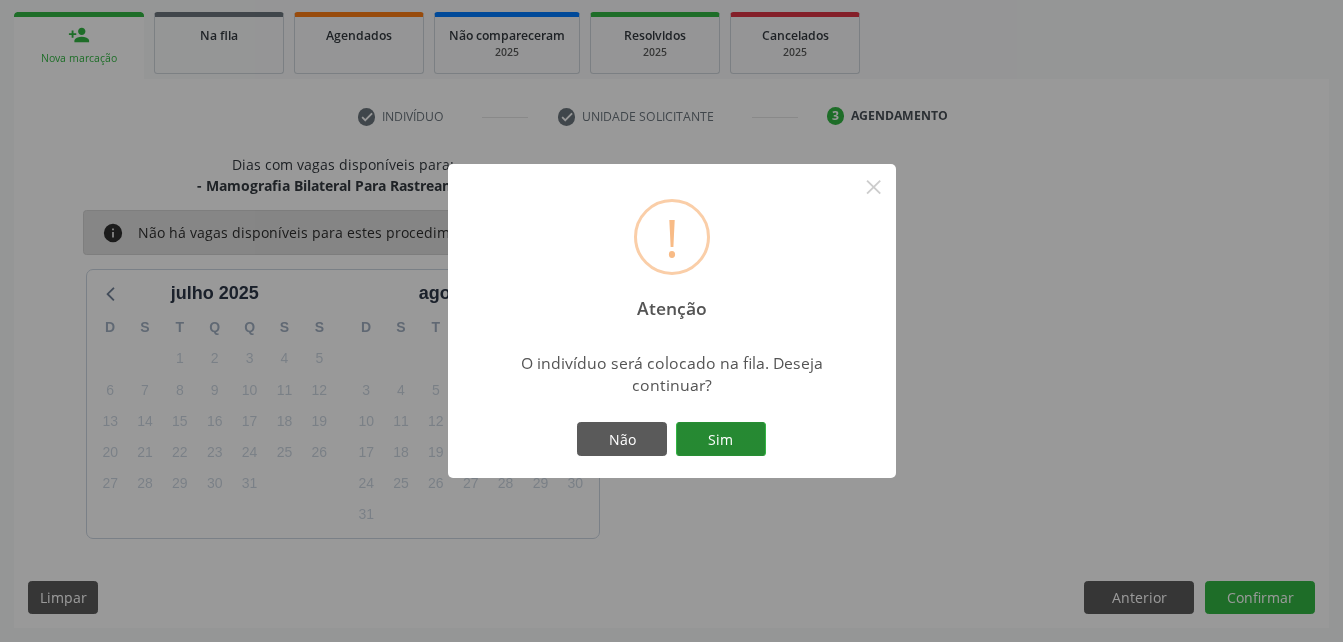 click on "Sim" at bounding box center (721, 439) 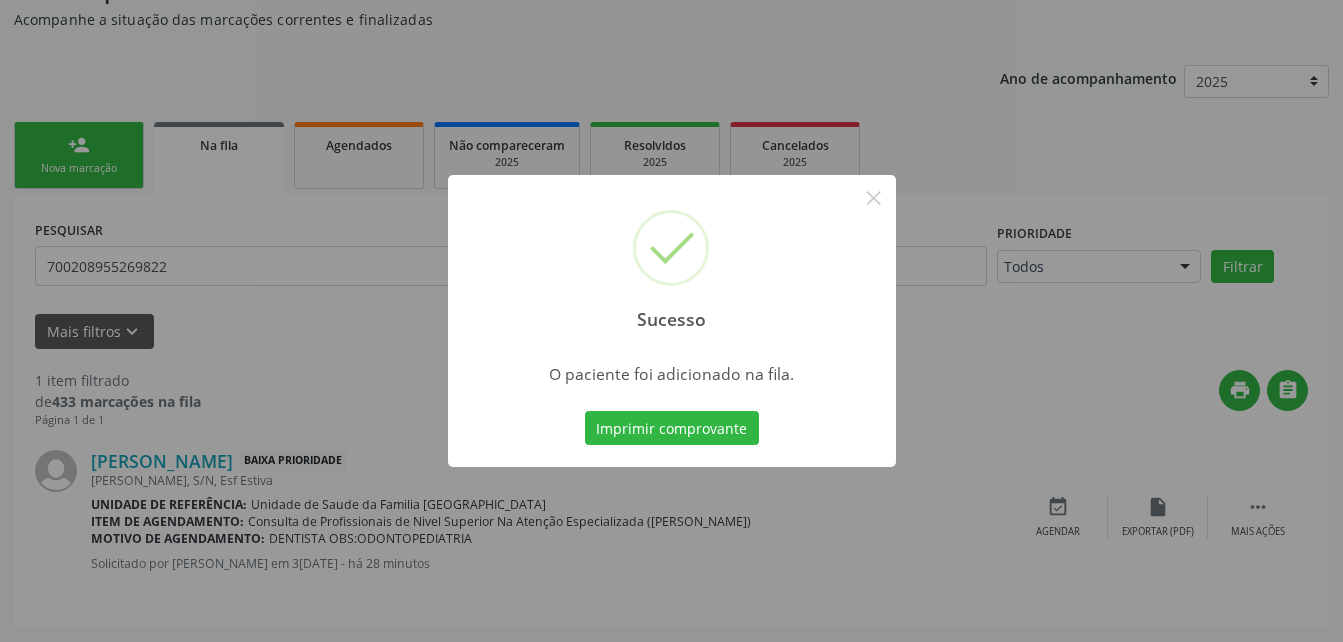 scroll, scrollTop: 53, scrollLeft: 0, axis: vertical 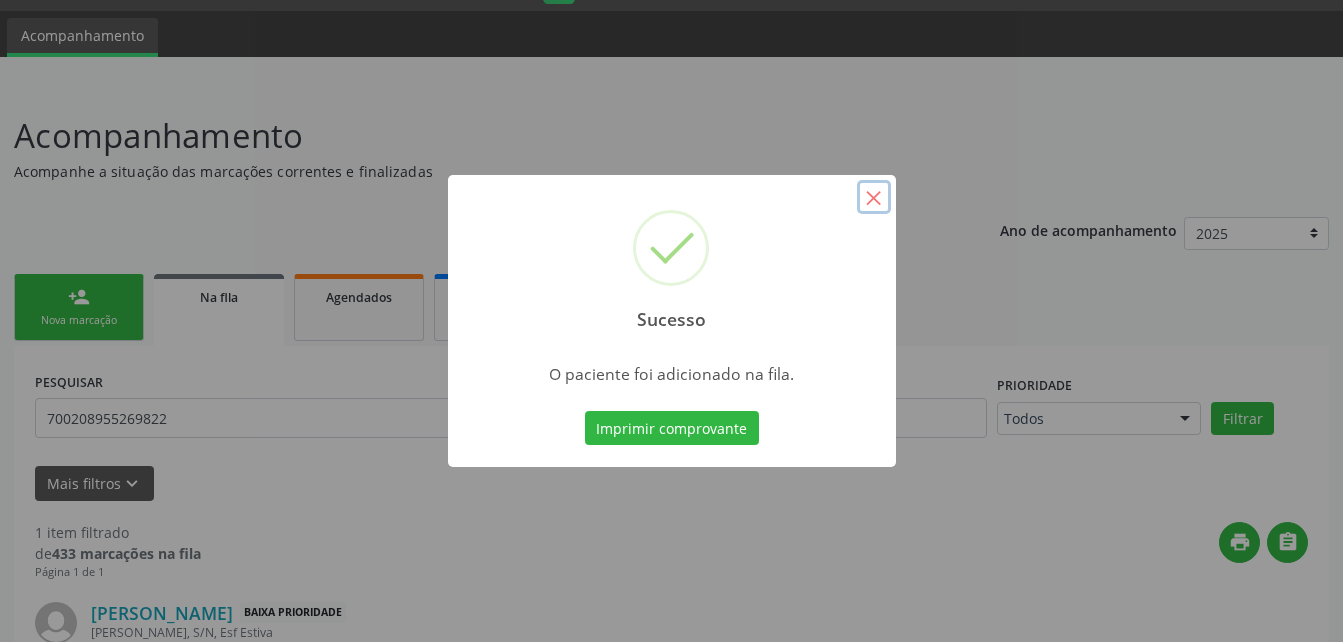 click on "×" at bounding box center [874, 197] 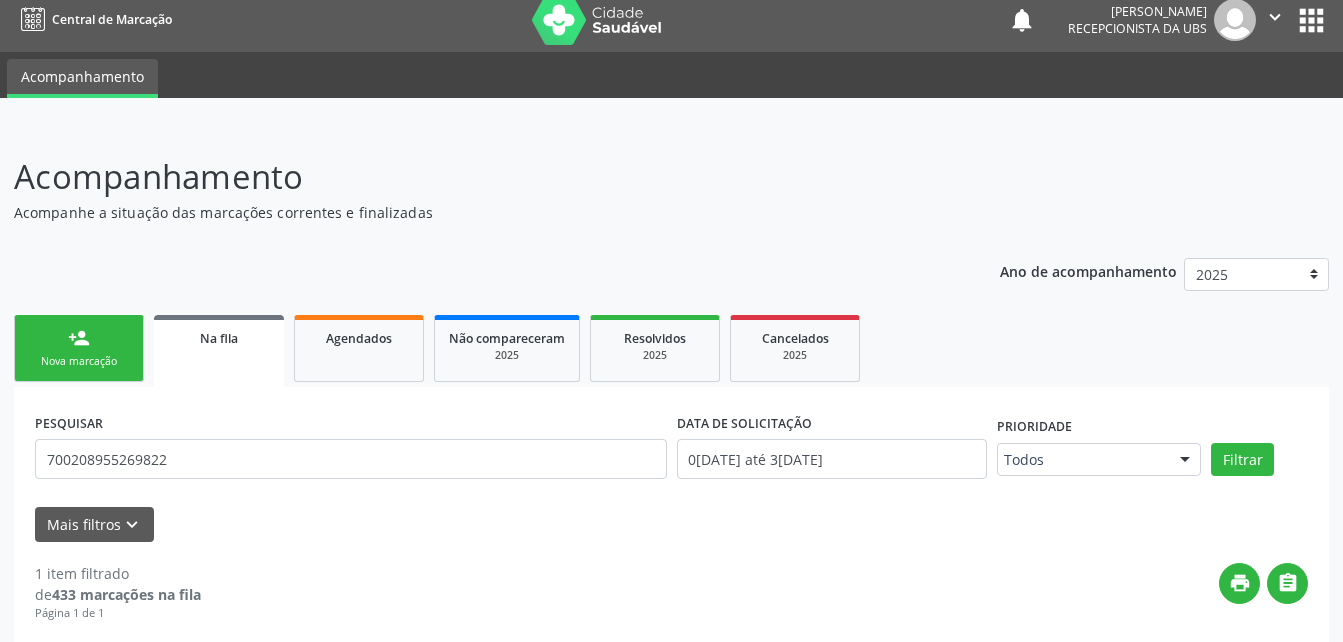 scroll, scrollTop: 0, scrollLeft: 0, axis: both 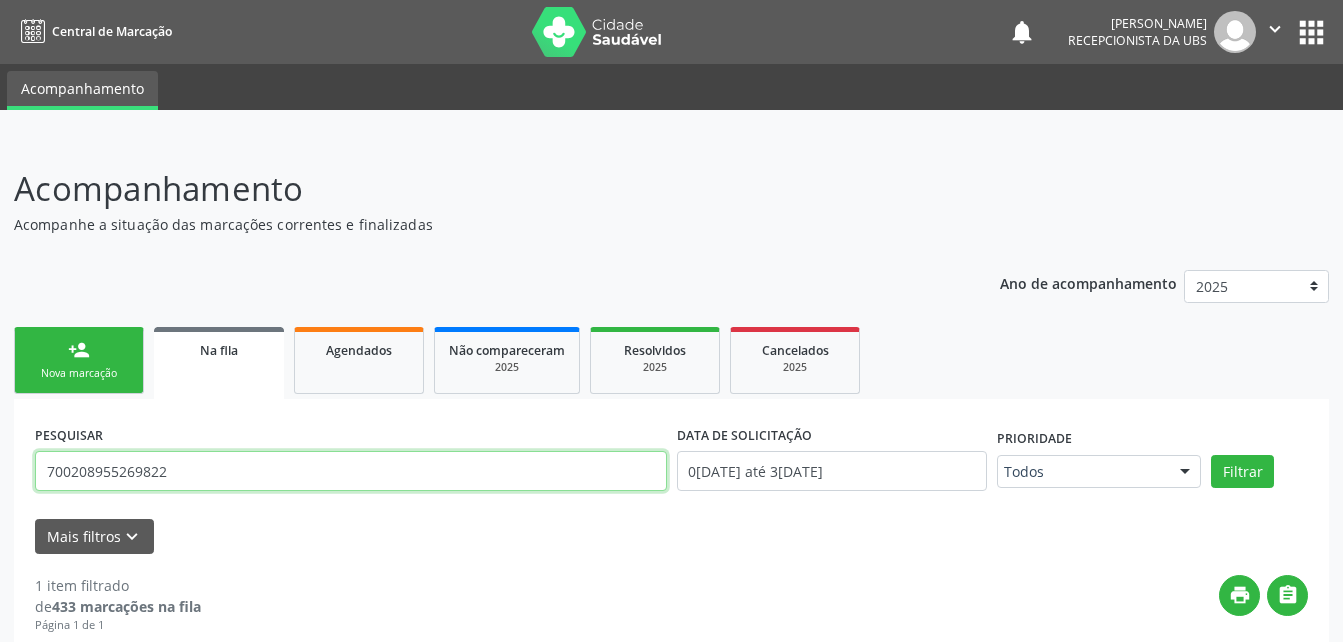 click on "700208955269822" at bounding box center [351, 471] 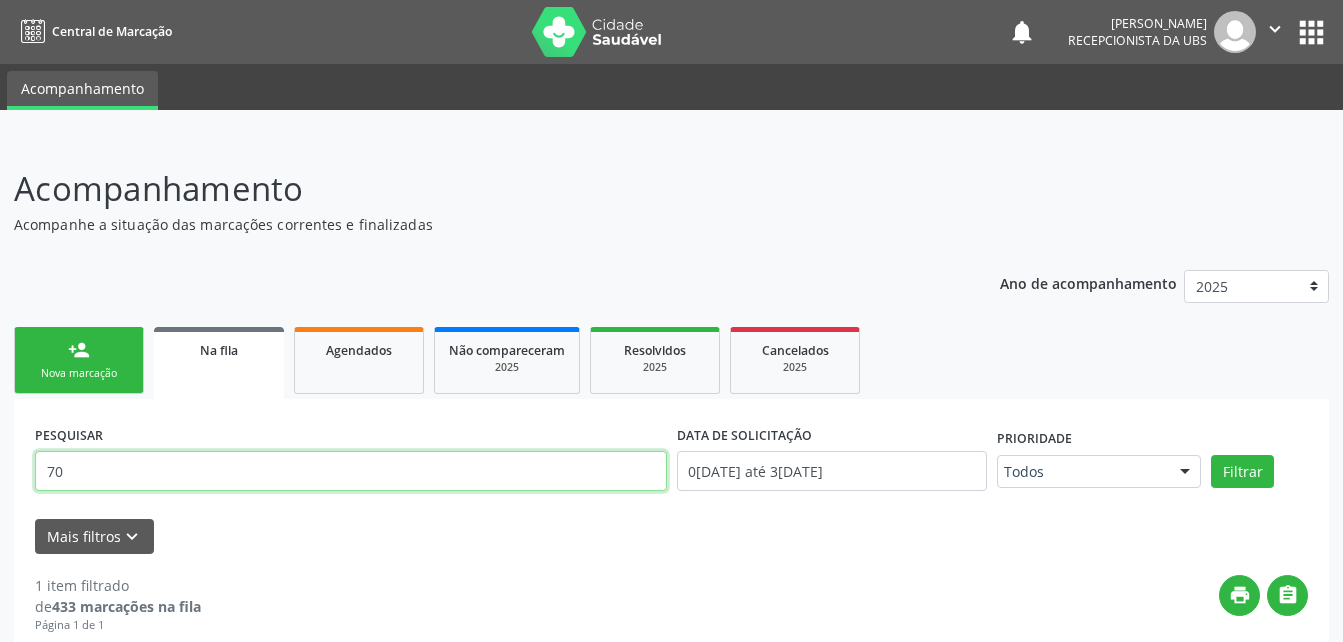 type on "7" 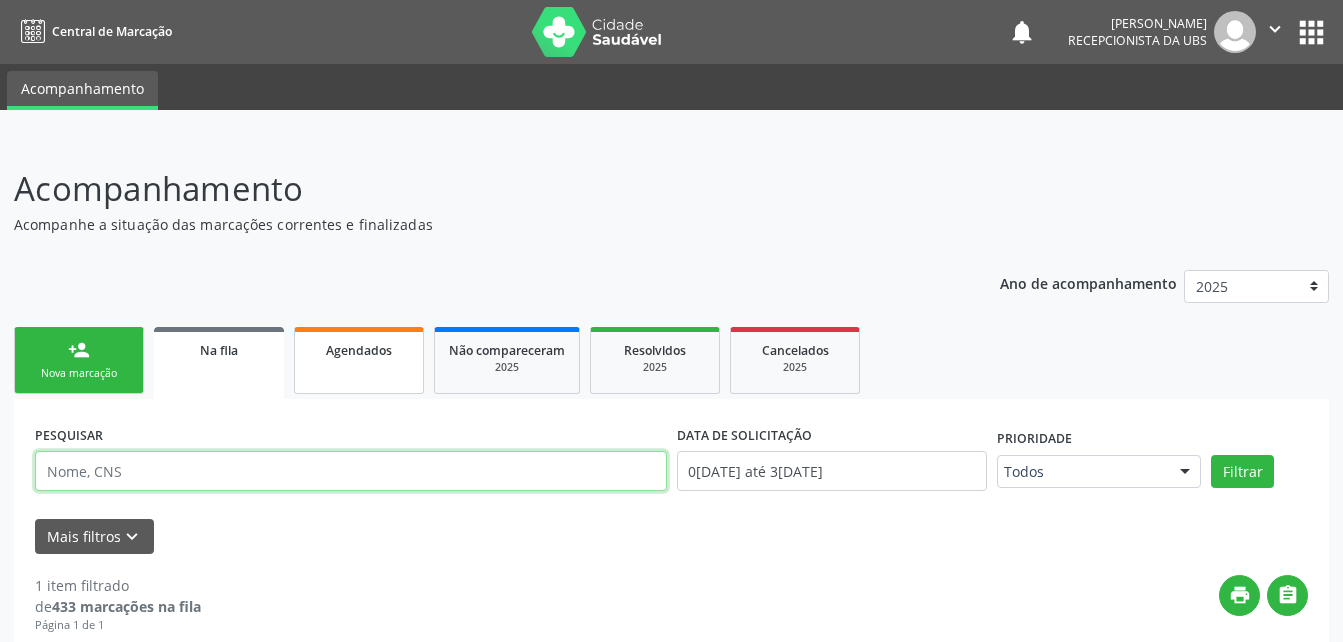 type 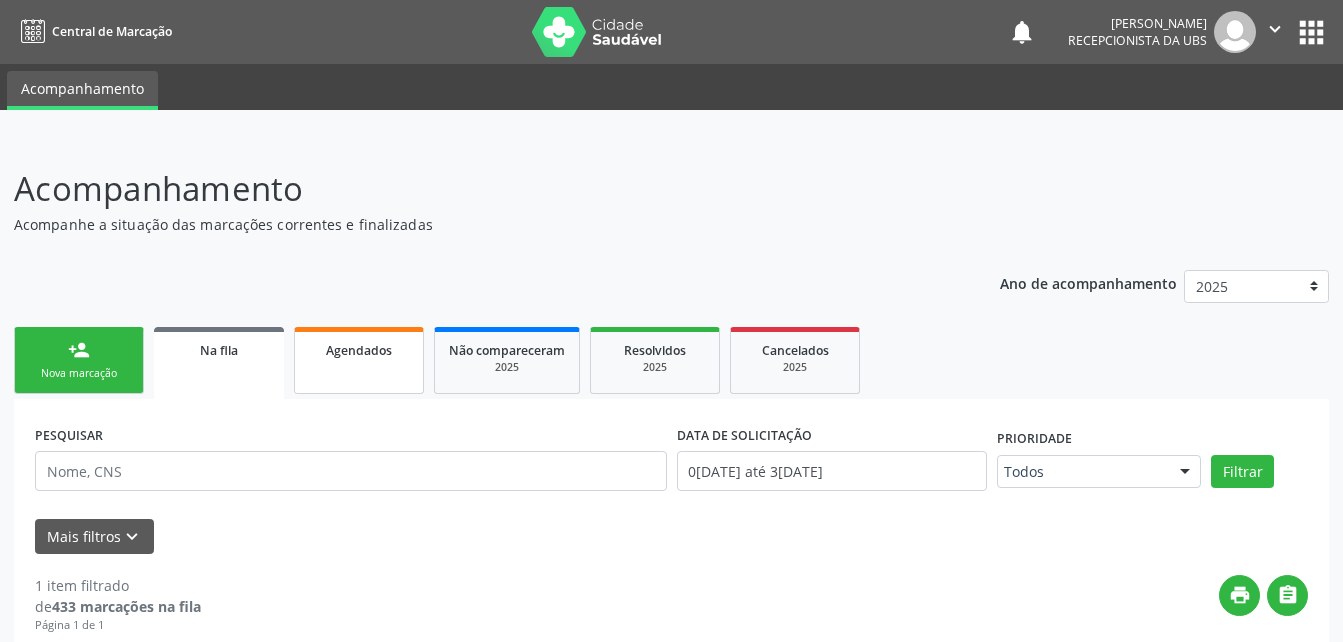 click on "Agendados" at bounding box center [359, 349] 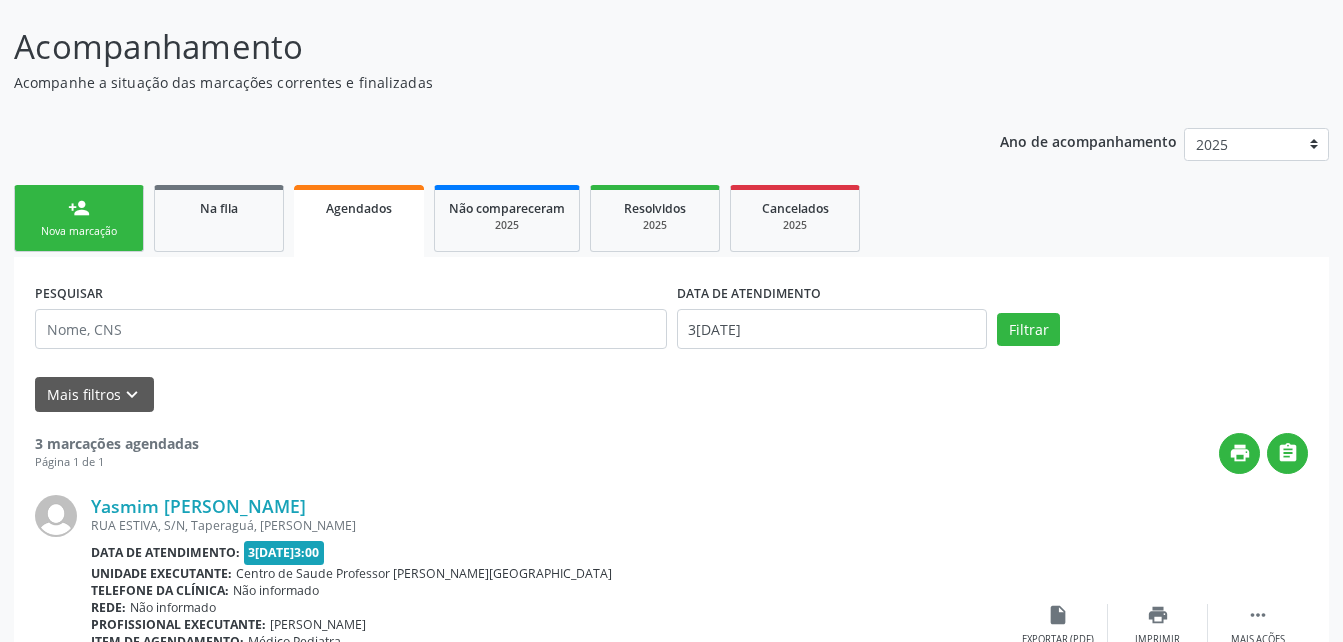 scroll, scrollTop: 24, scrollLeft: 0, axis: vertical 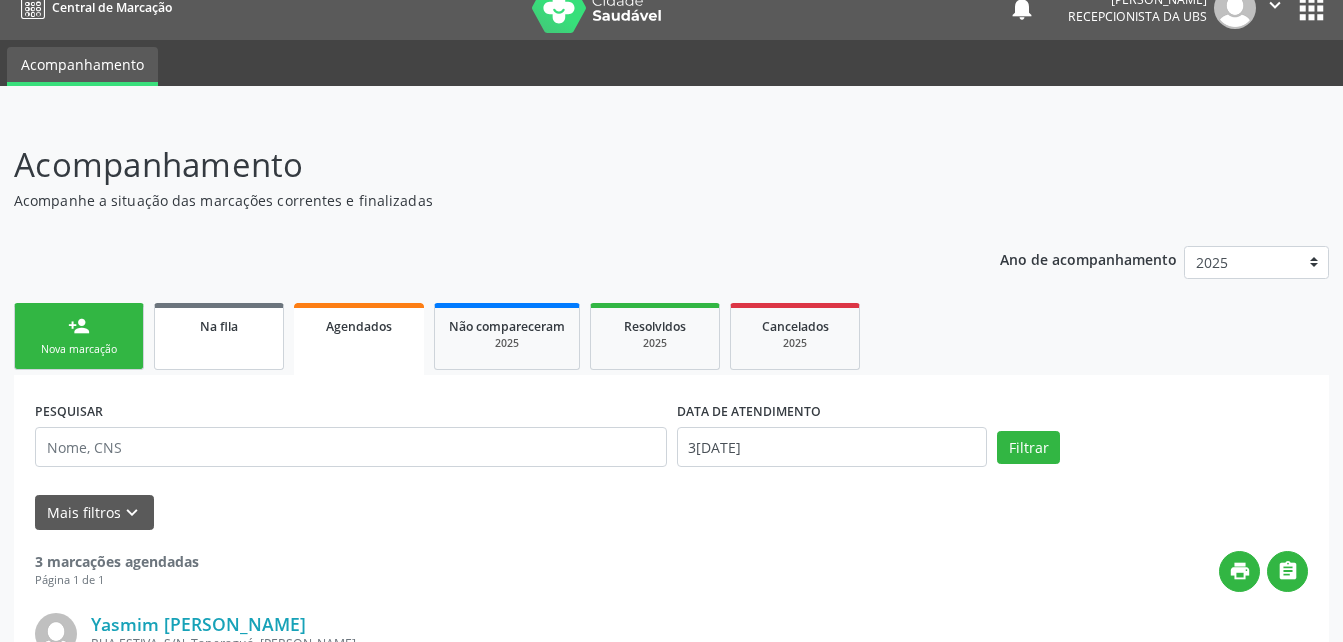 click on "Na fila" at bounding box center (219, 336) 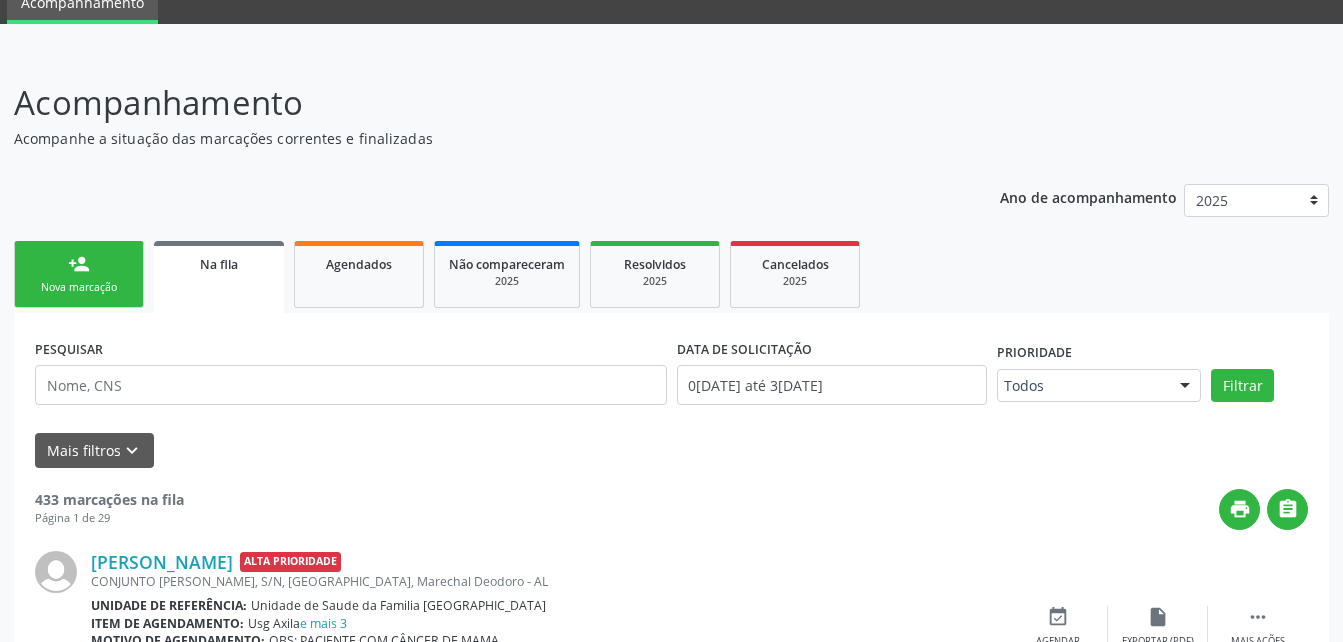 scroll, scrollTop: 200, scrollLeft: 0, axis: vertical 